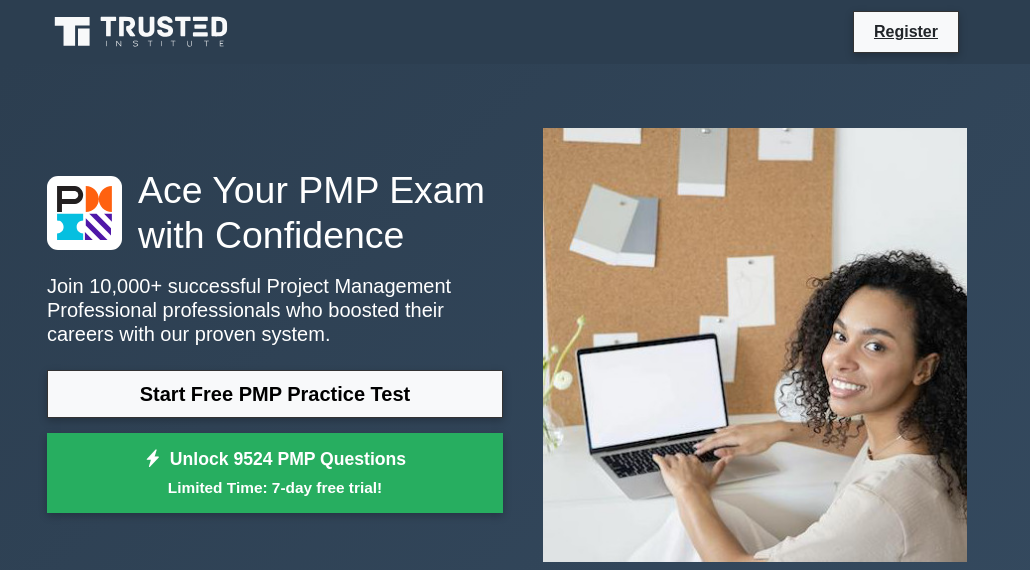 scroll, scrollTop: 0, scrollLeft: 0, axis: both 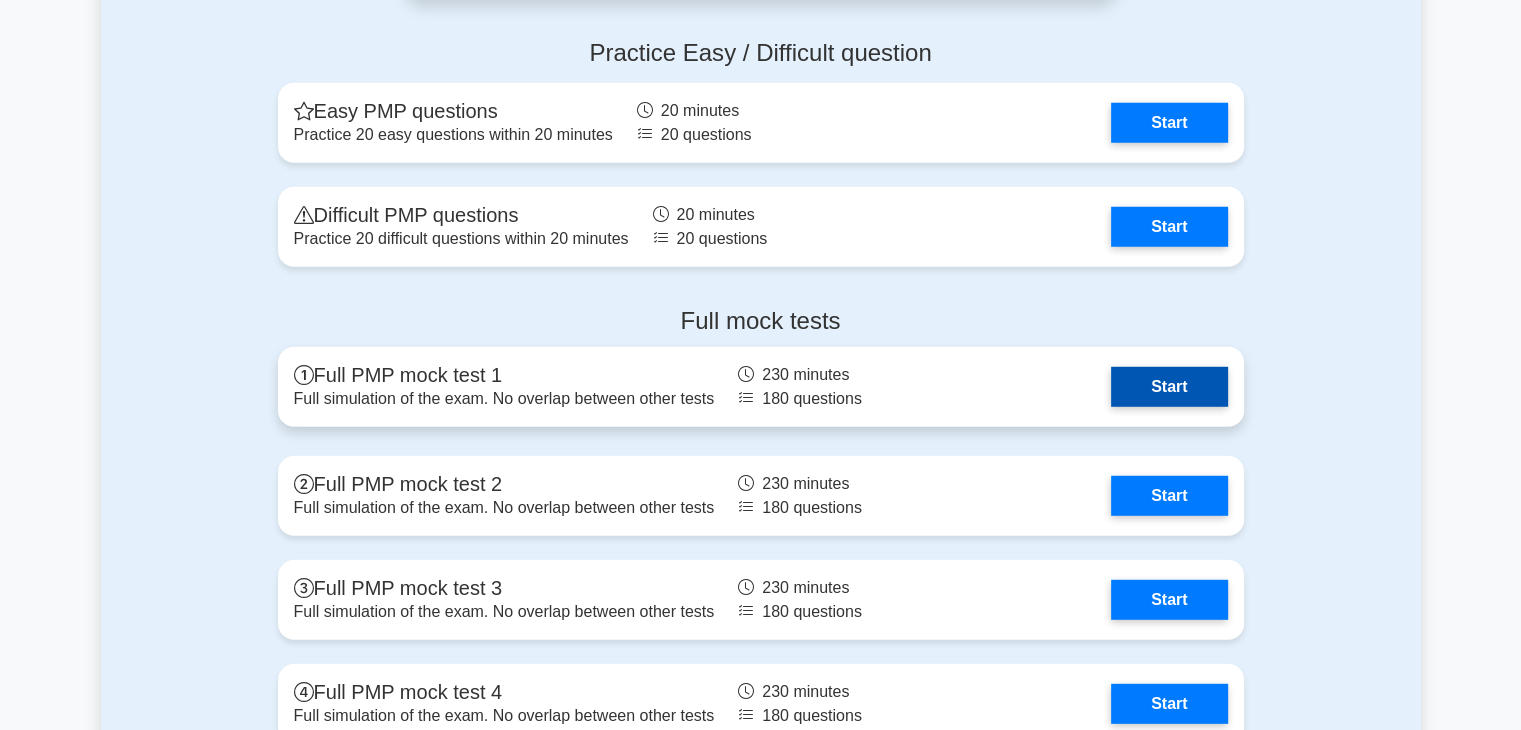 click on "Start" at bounding box center [1169, 387] 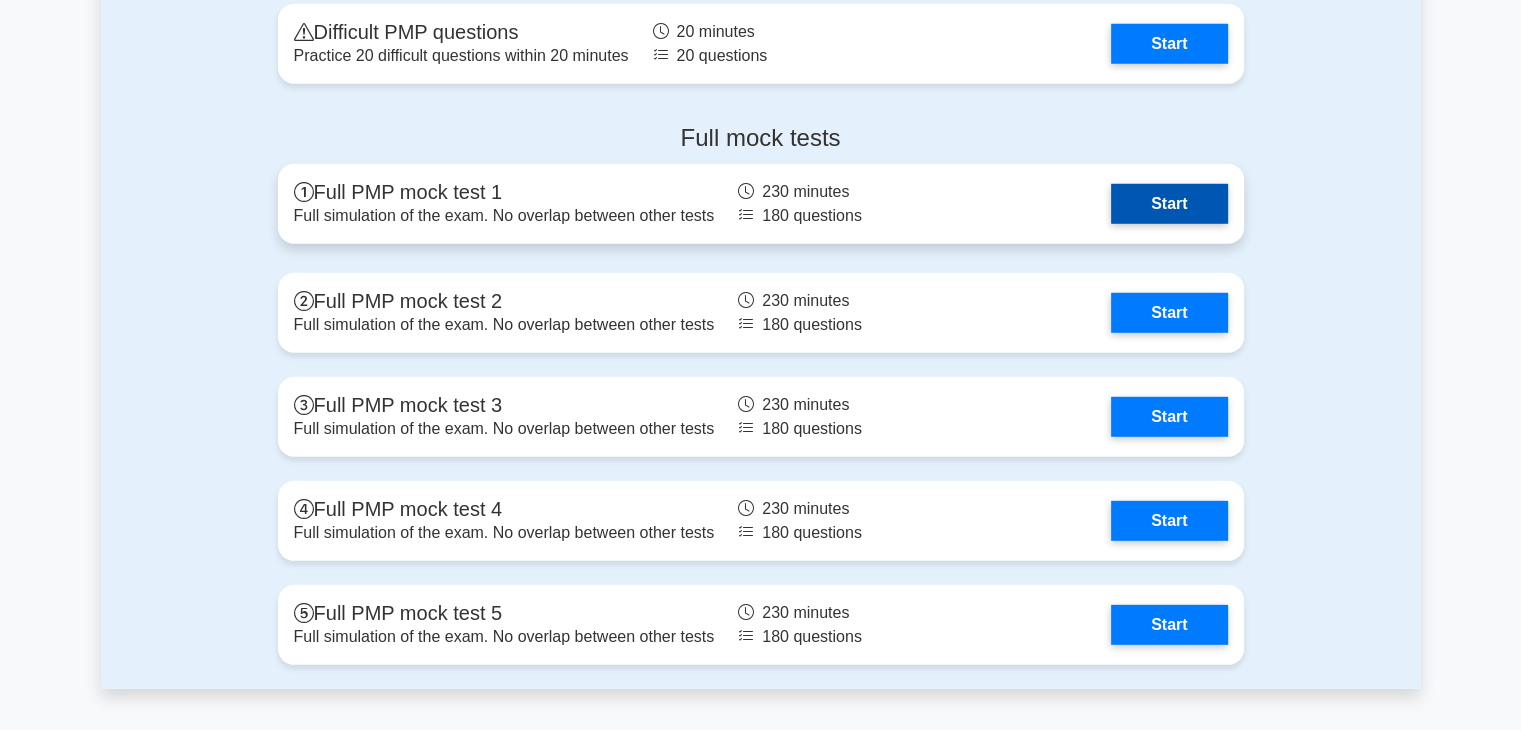 scroll, scrollTop: 5500, scrollLeft: 0, axis: vertical 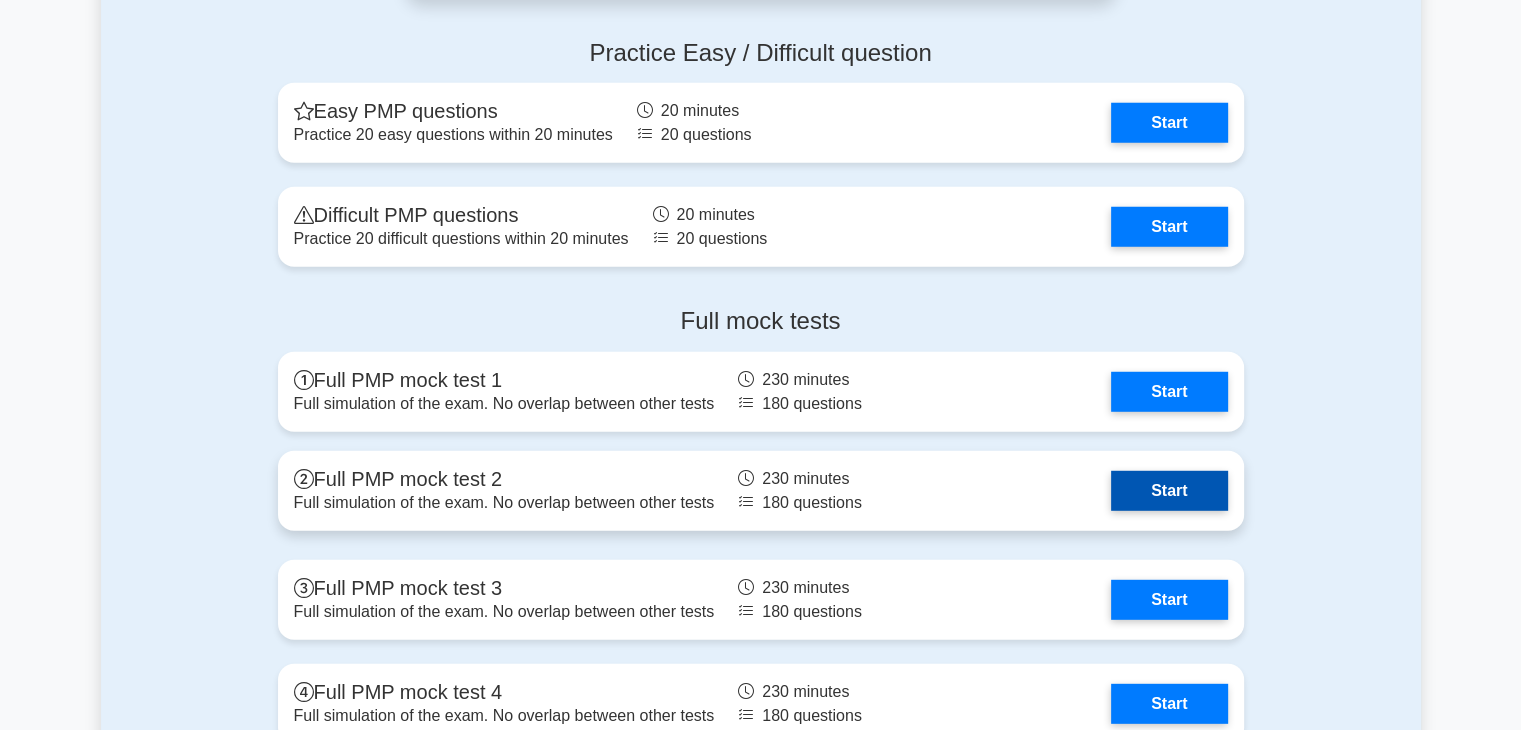 click on "Start" at bounding box center (1169, 491) 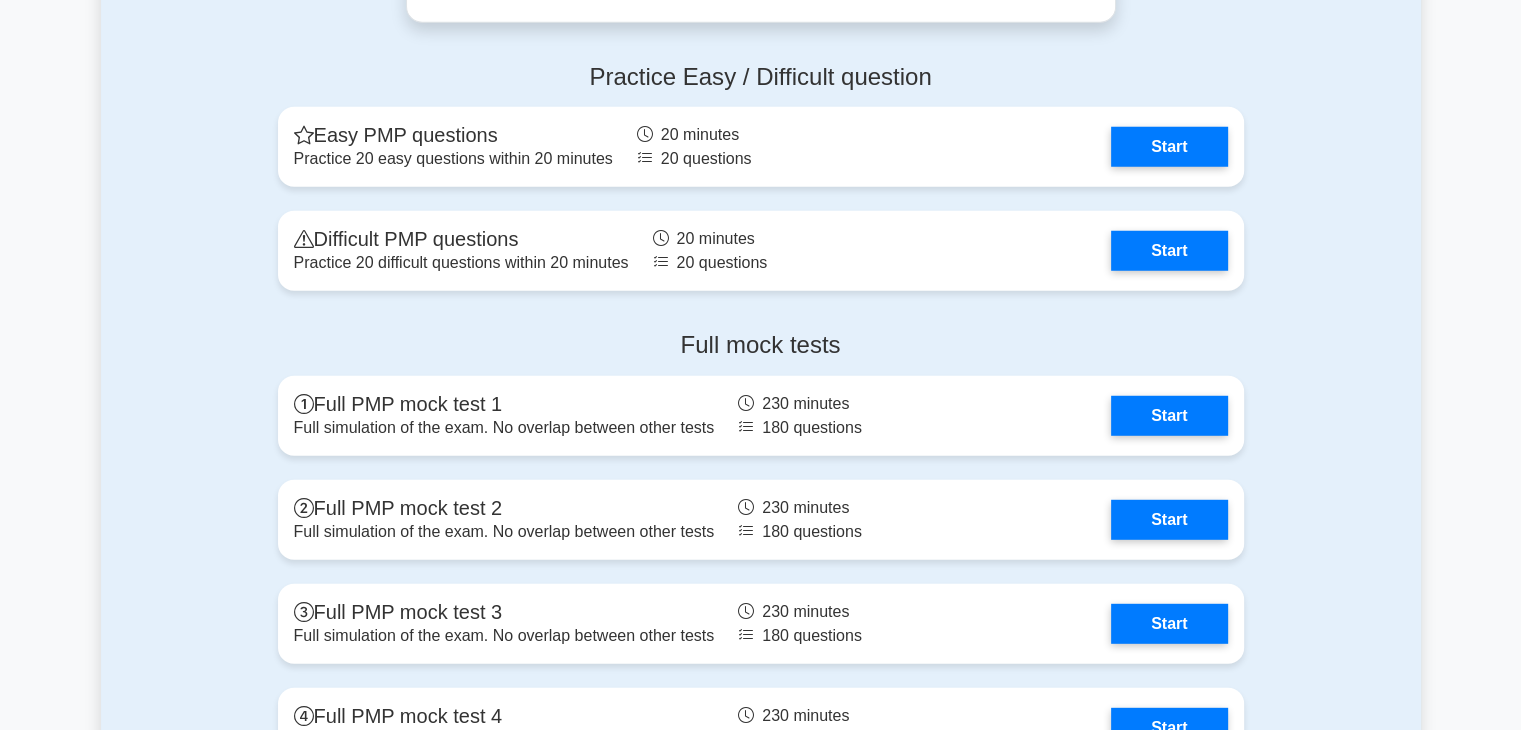 scroll, scrollTop: 5400, scrollLeft: 0, axis: vertical 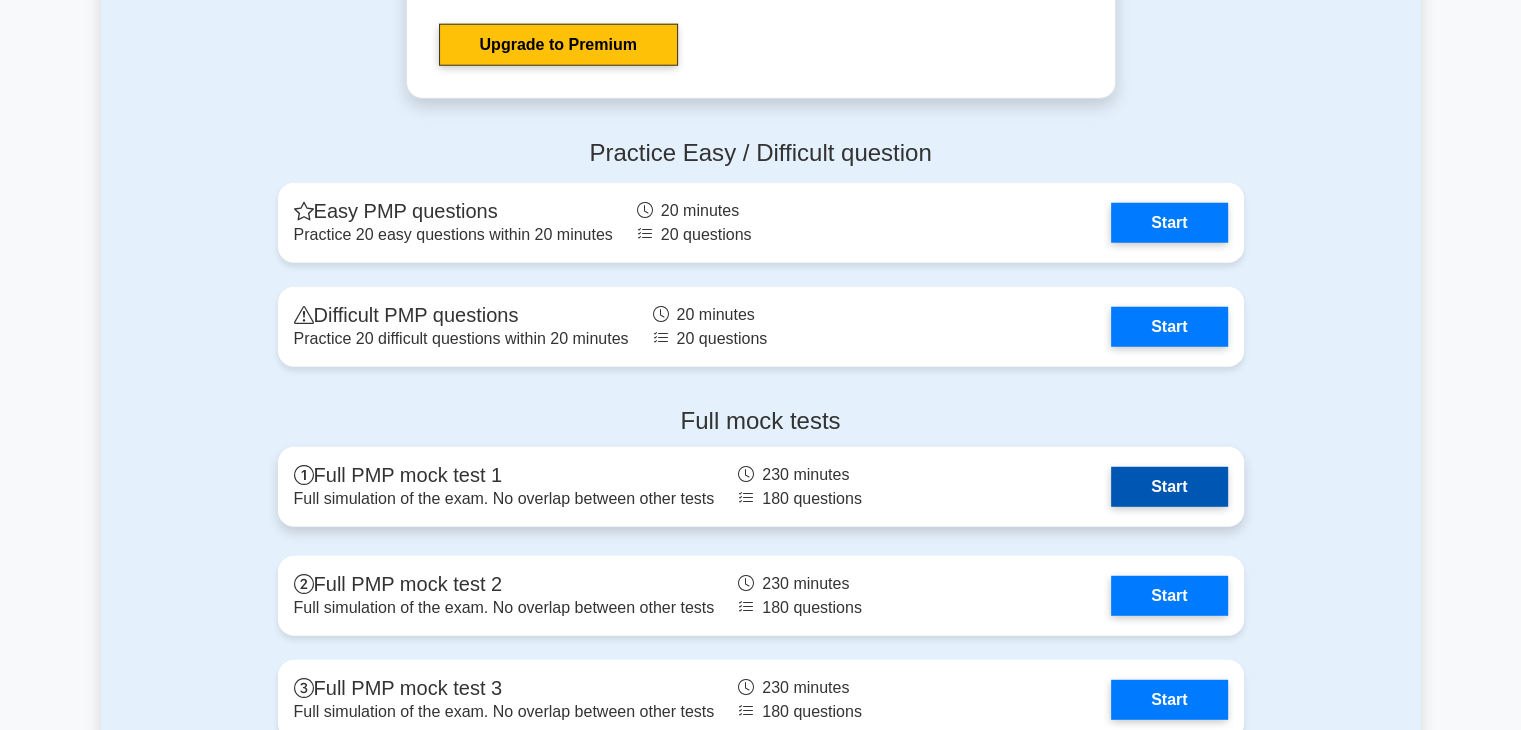 click on "Start" at bounding box center [1169, 487] 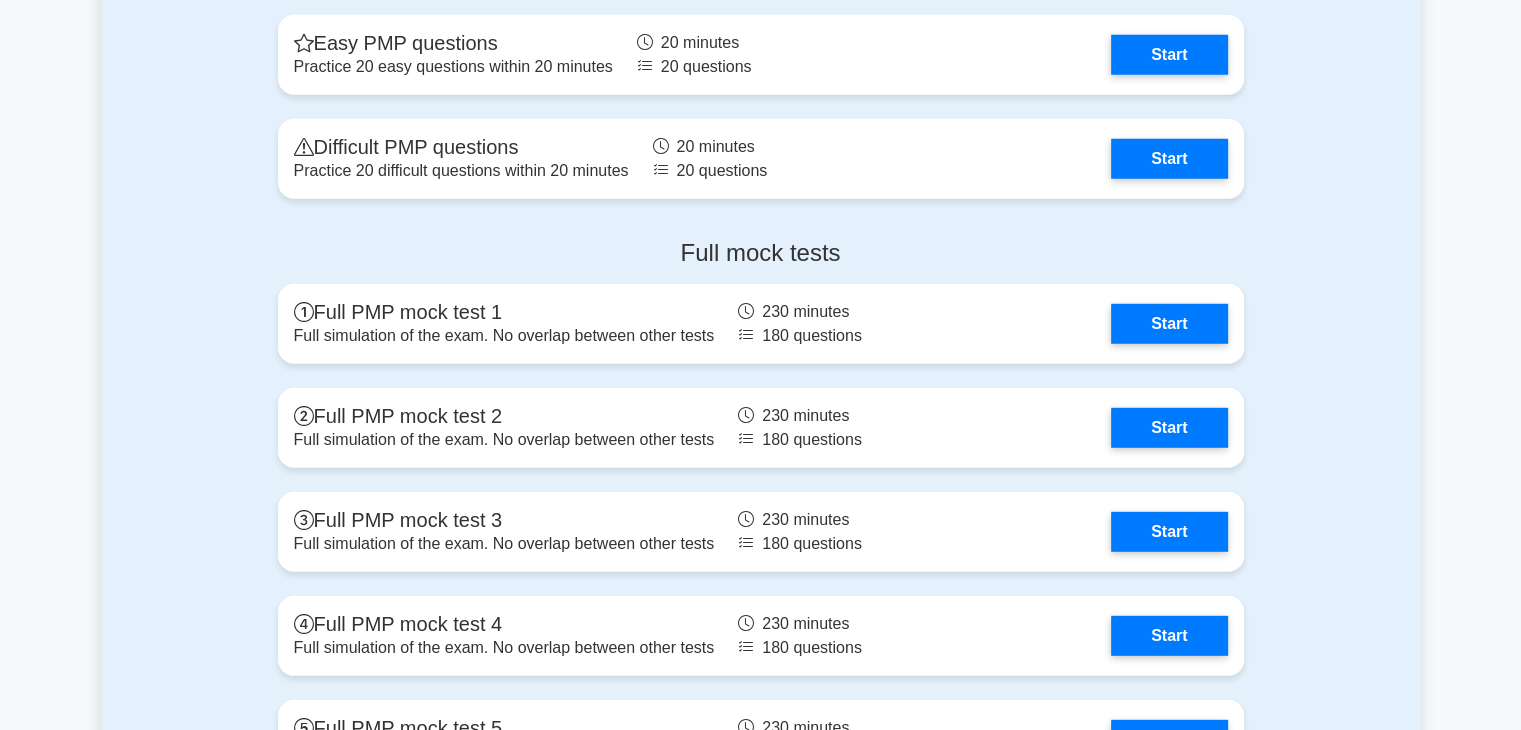 scroll, scrollTop: 5768, scrollLeft: 0, axis: vertical 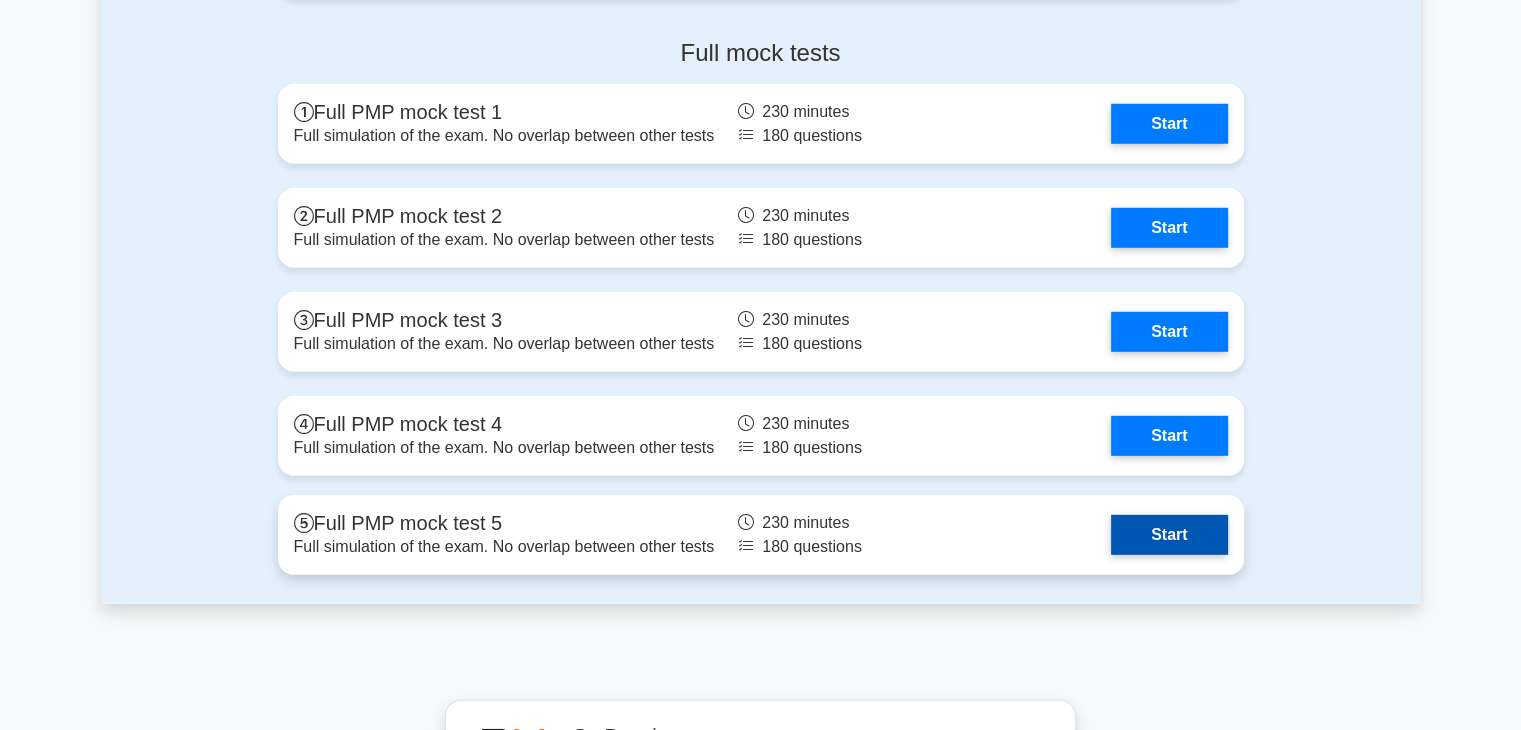 click on "Start" at bounding box center (1169, 535) 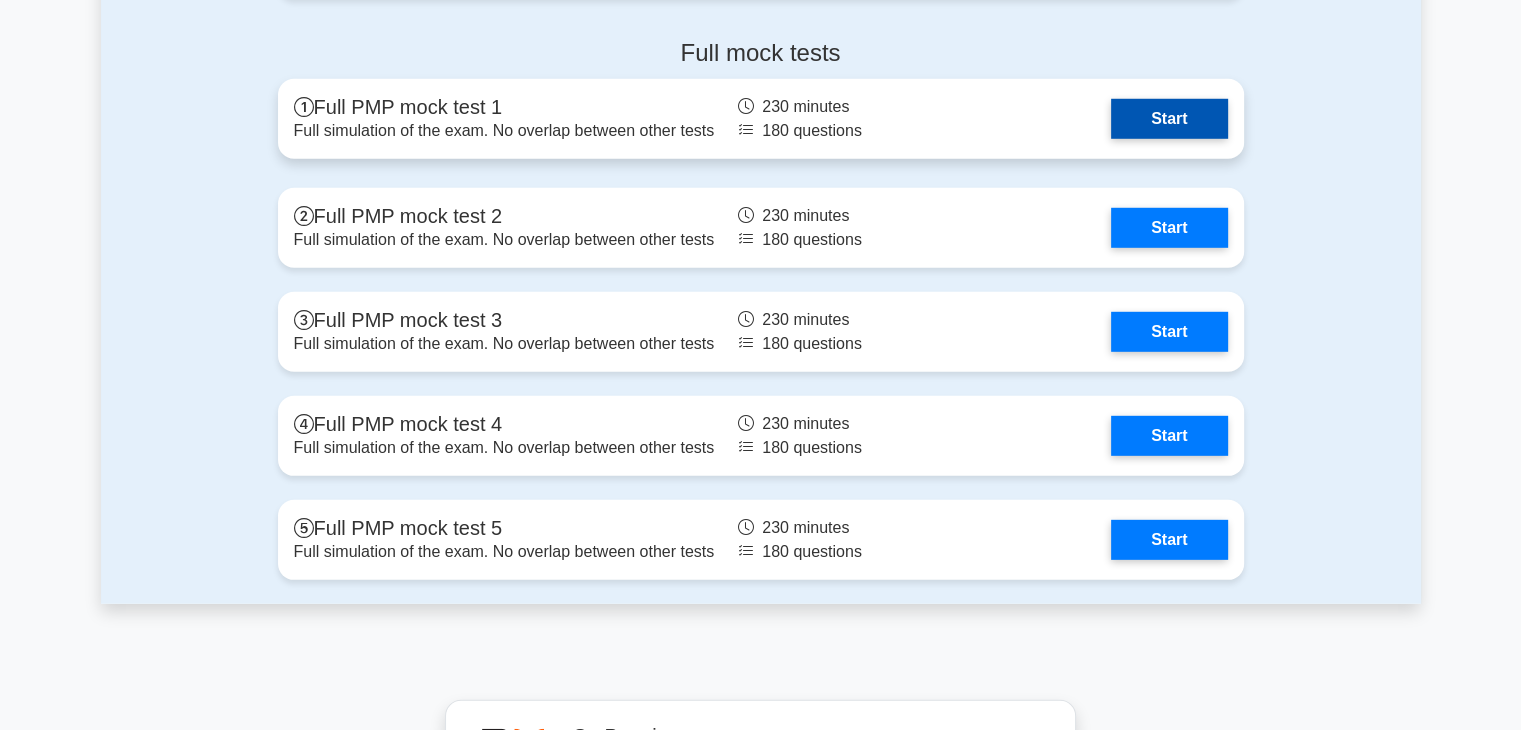 click on "Start" at bounding box center [1169, 119] 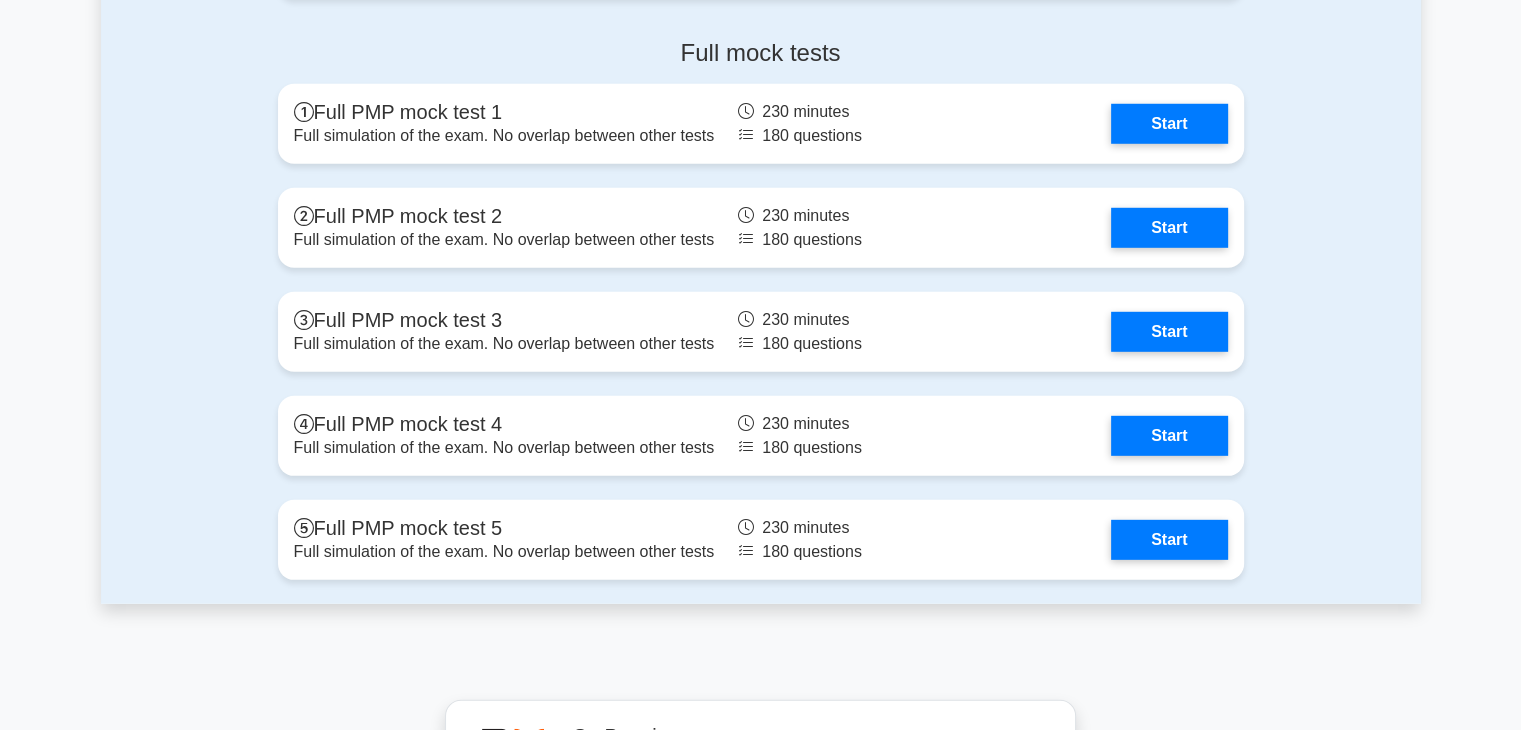scroll, scrollTop: 5668, scrollLeft: 0, axis: vertical 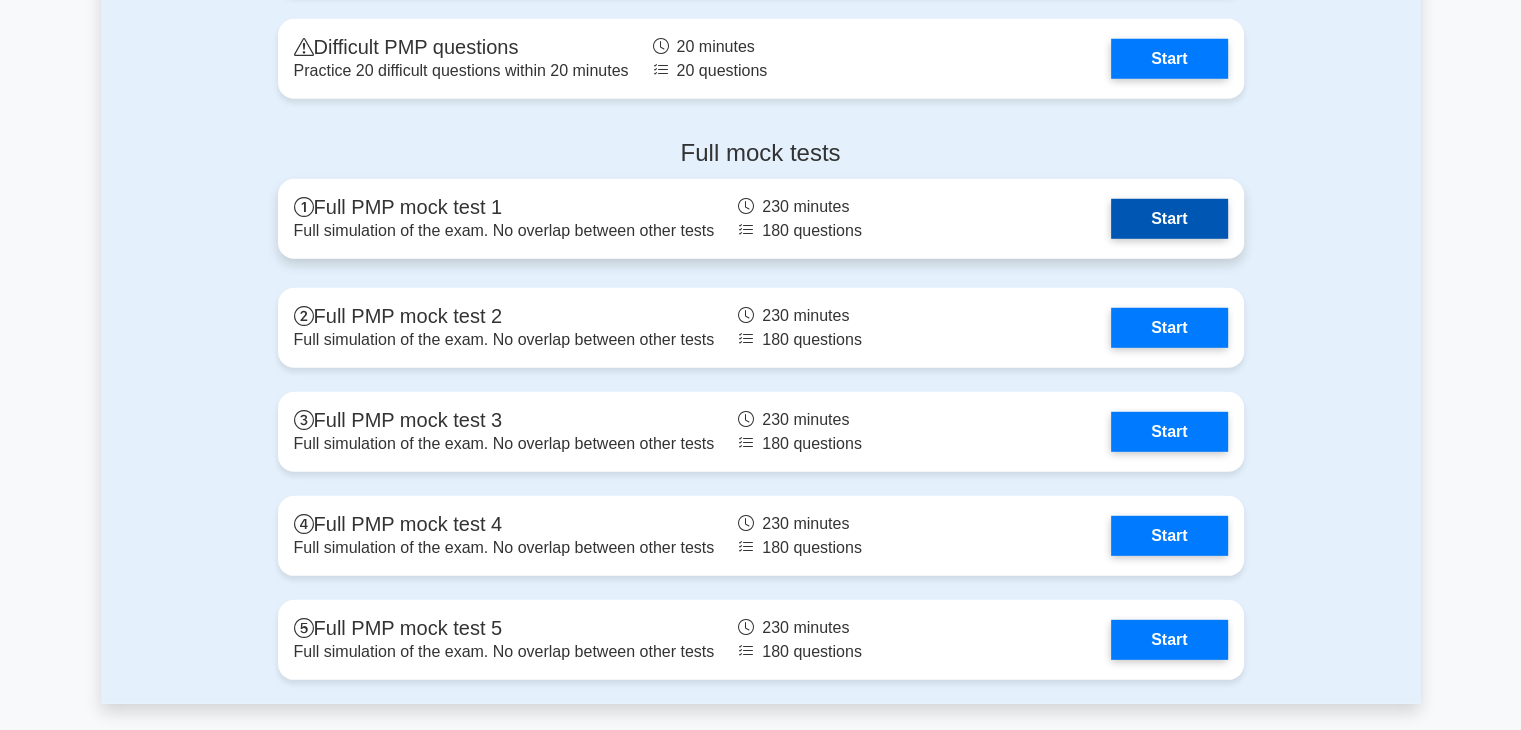 click on "Start" at bounding box center (1169, 219) 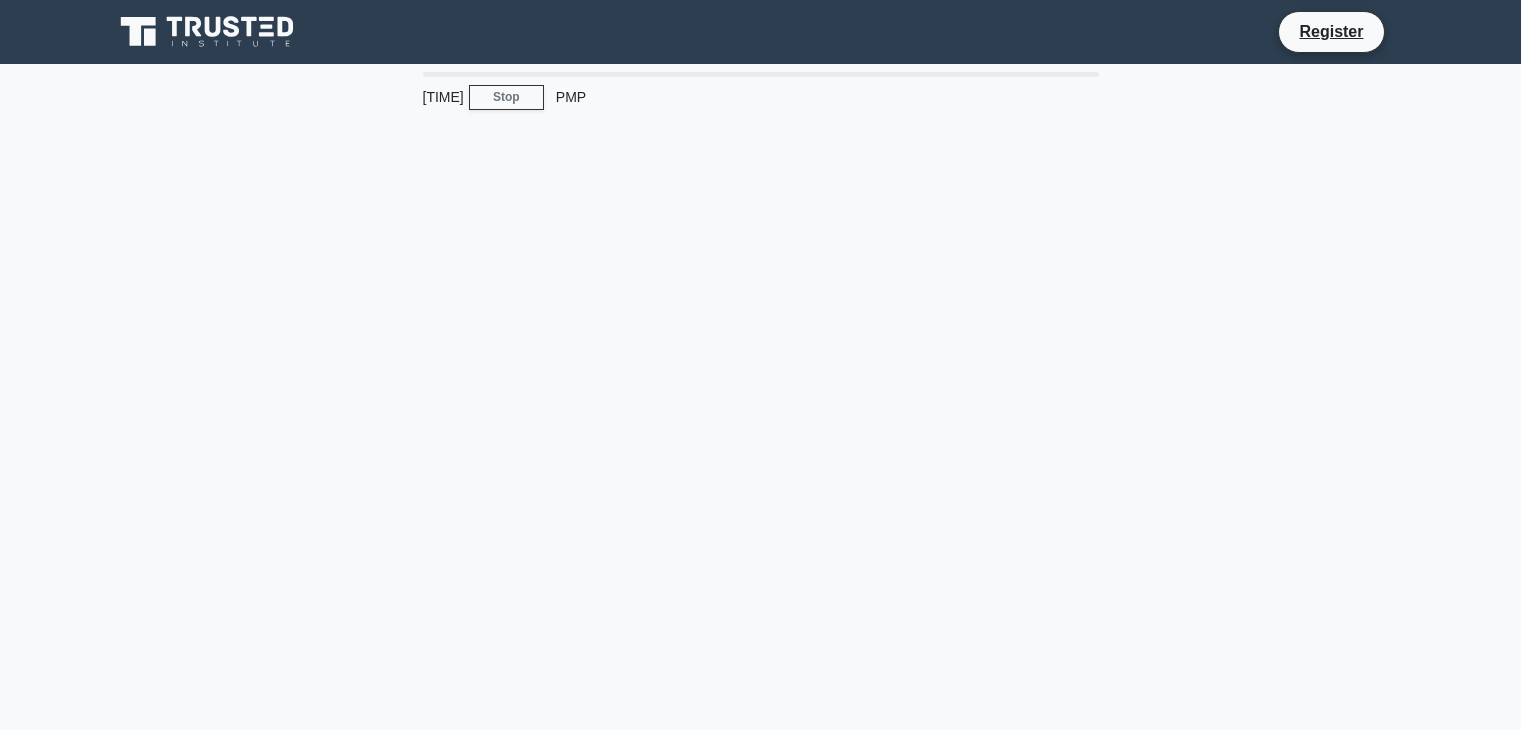 scroll, scrollTop: 0, scrollLeft: 0, axis: both 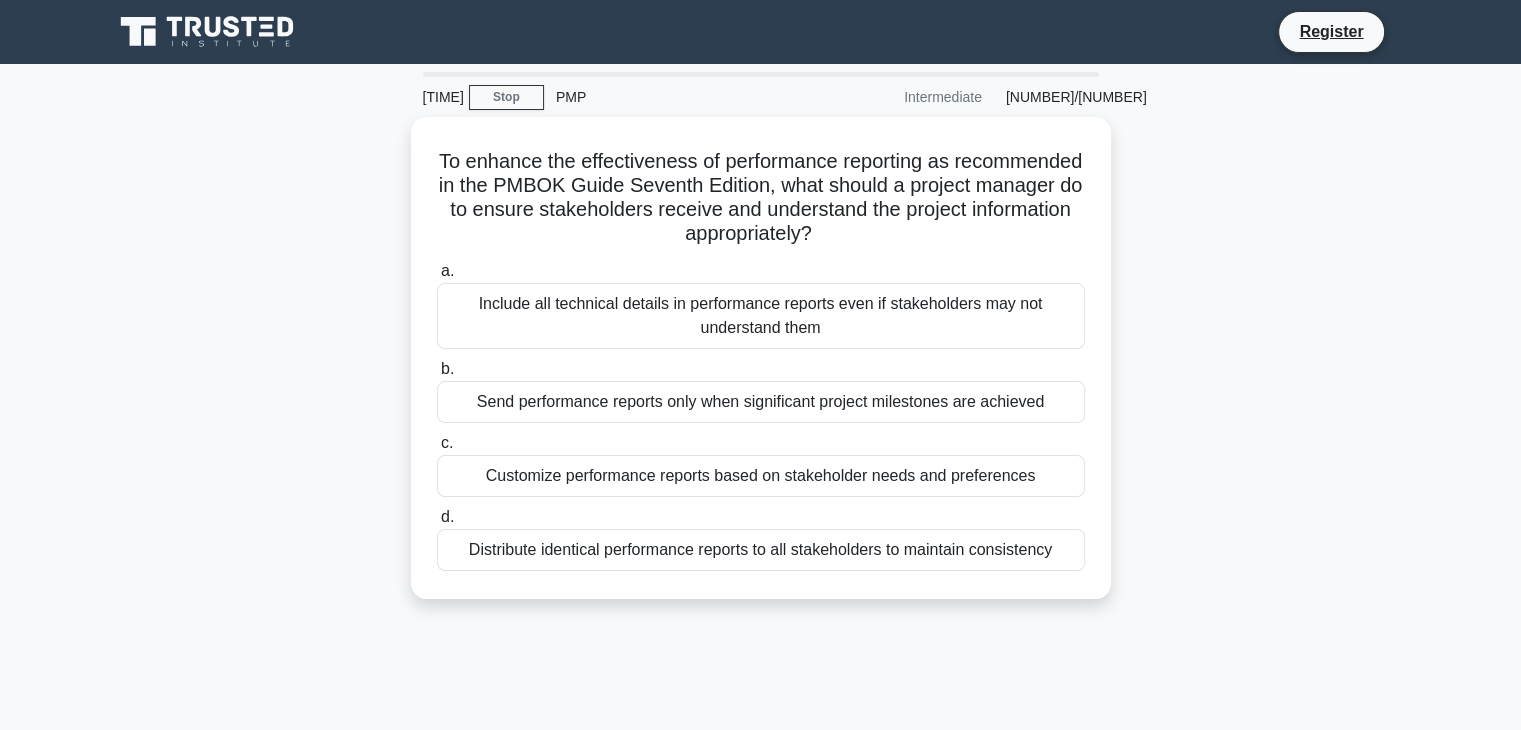 click on "Intermediate" at bounding box center [906, 97] 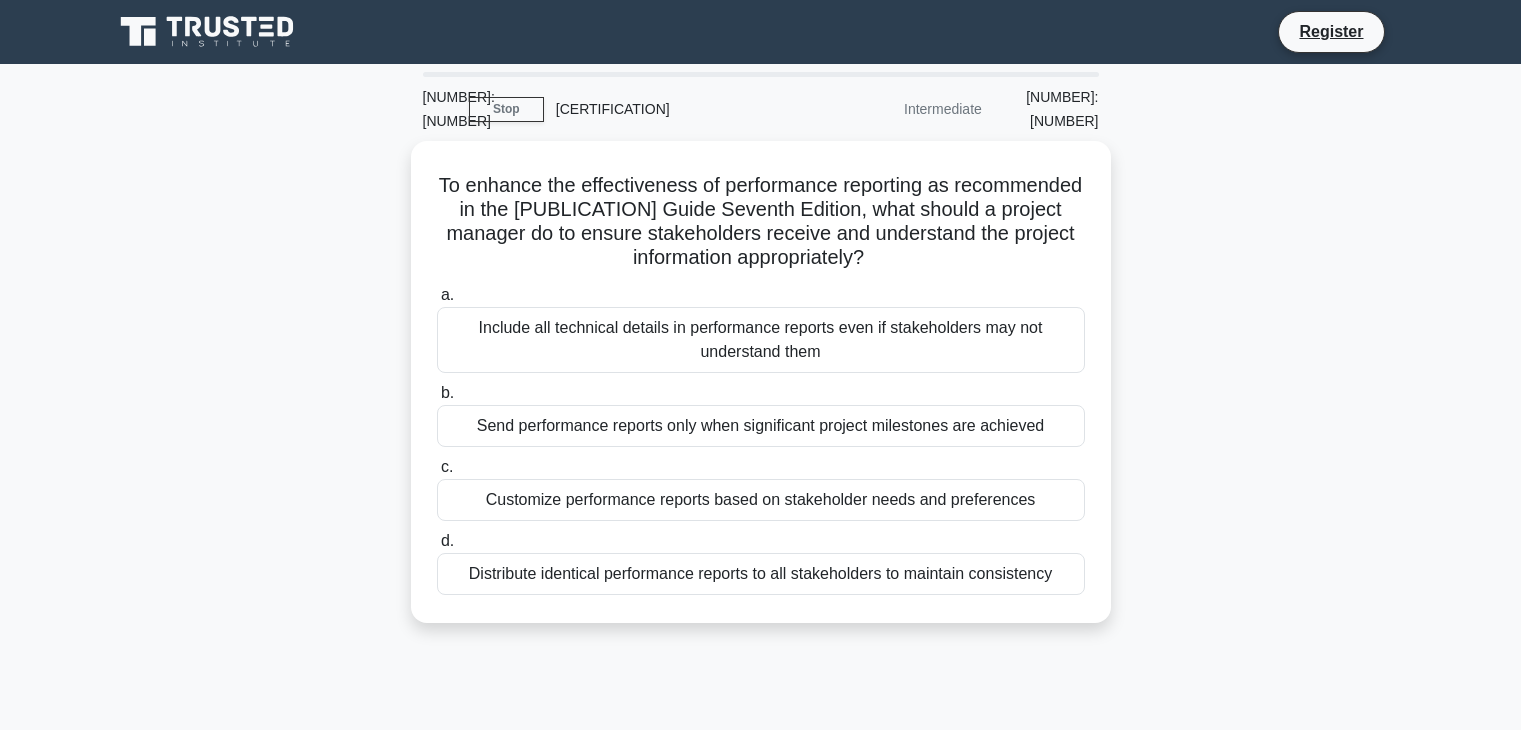 scroll, scrollTop: 0, scrollLeft: 0, axis: both 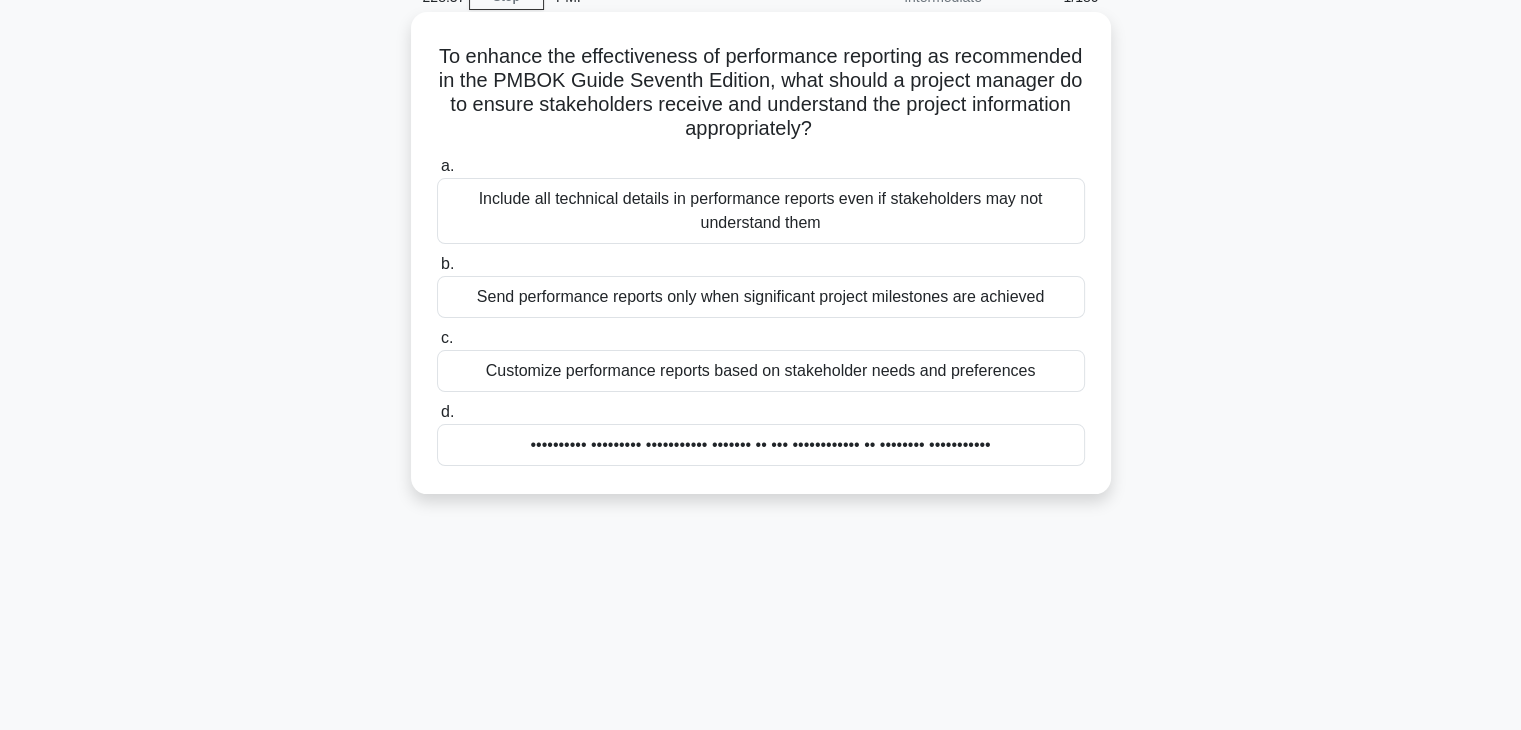 click on "Customize performance reports based on stakeholder needs and preferences" at bounding box center [761, 371] 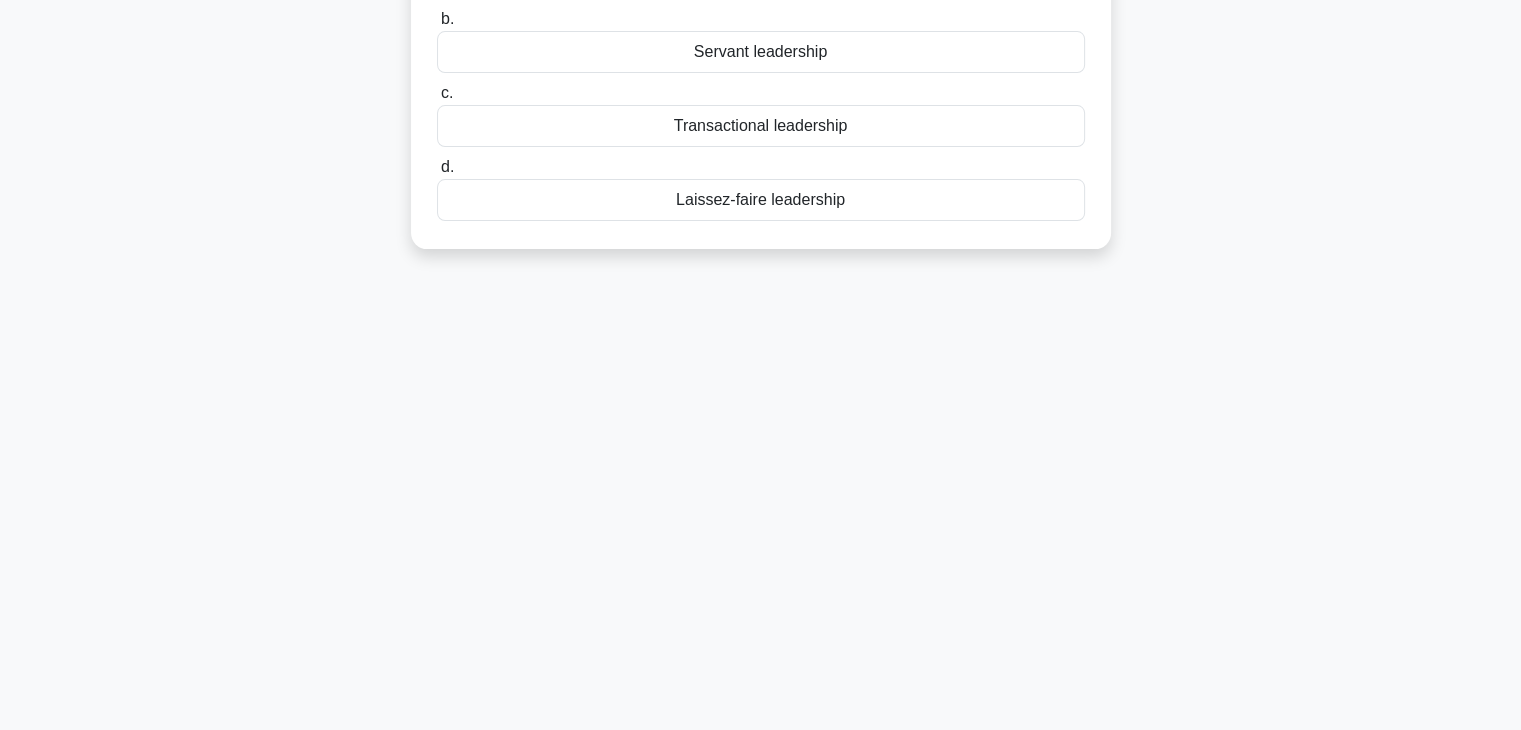 scroll, scrollTop: 0, scrollLeft: 0, axis: both 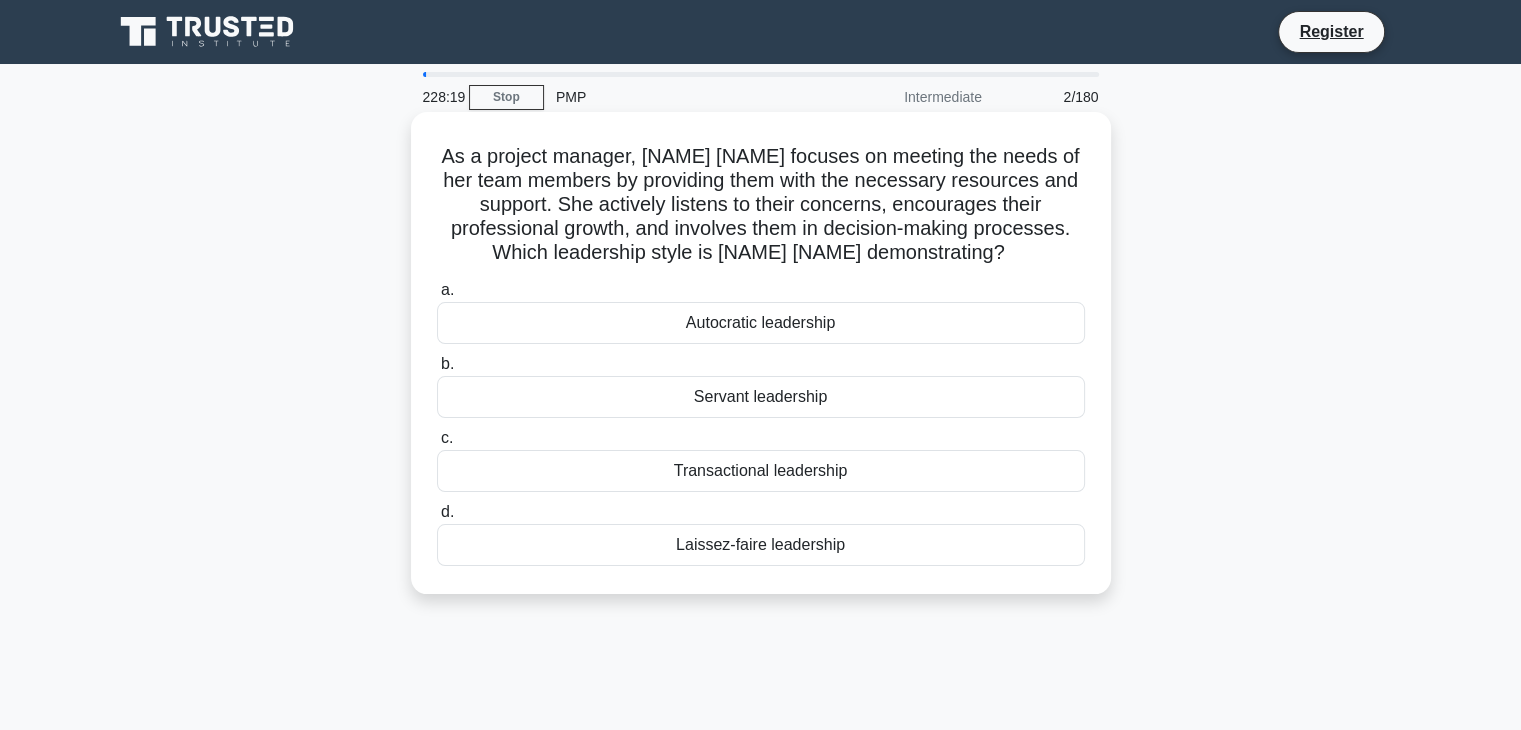 click on "Servant leadership" at bounding box center (761, 397) 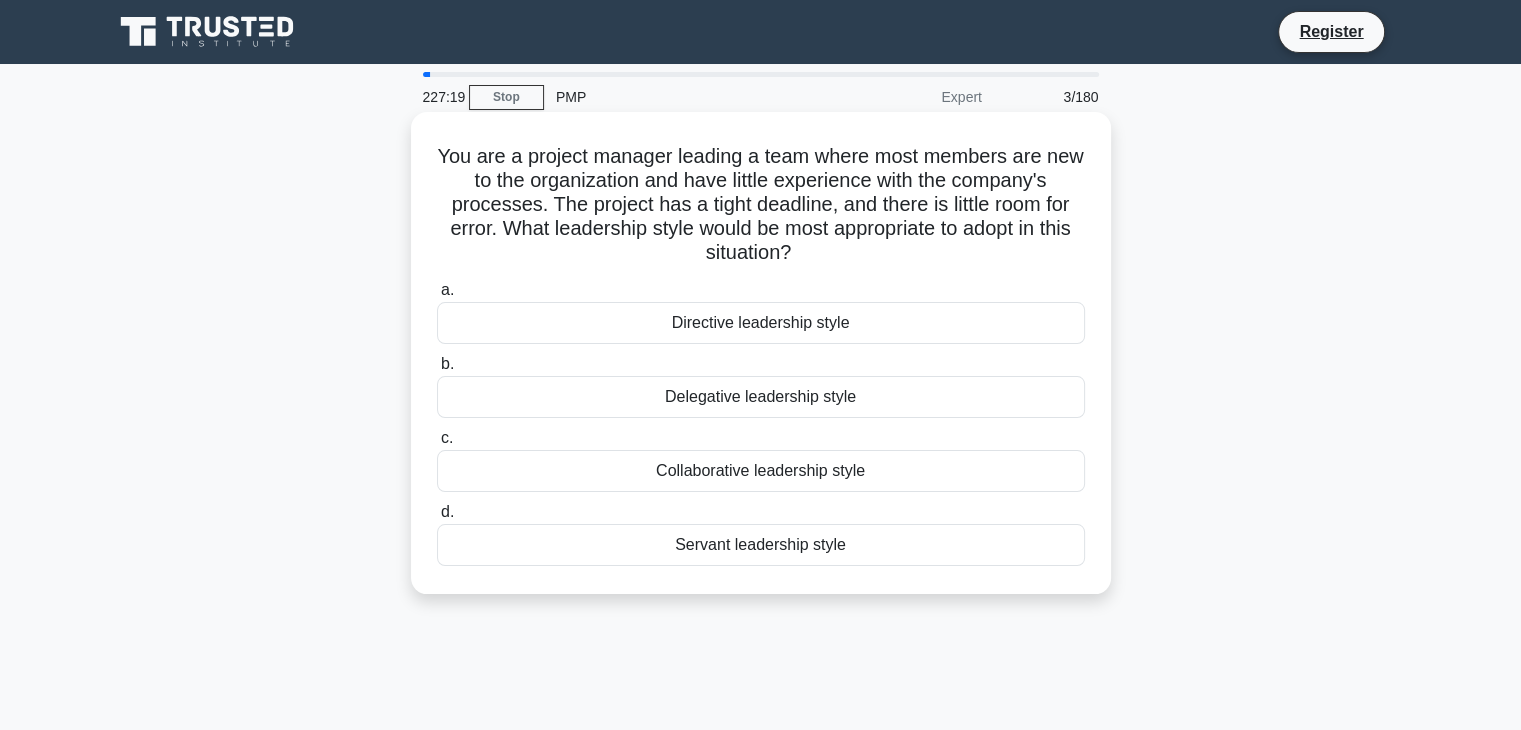 click on "Directive leadership style" at bounding box center [761, 323] 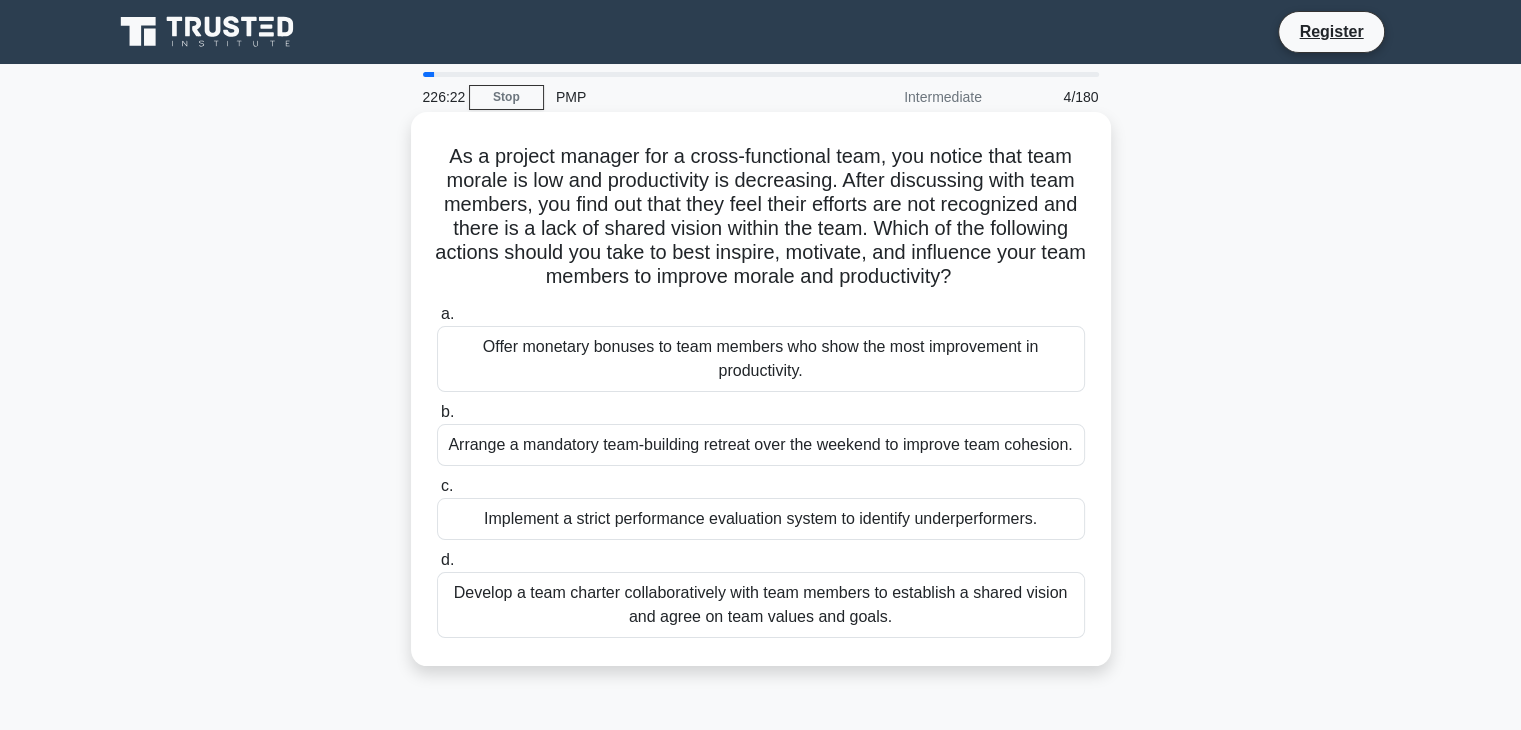 click on "Develop a team charter collaboratively with team members to establish a shared vision and agree on team values and goals." at bounding box center (761, 605) 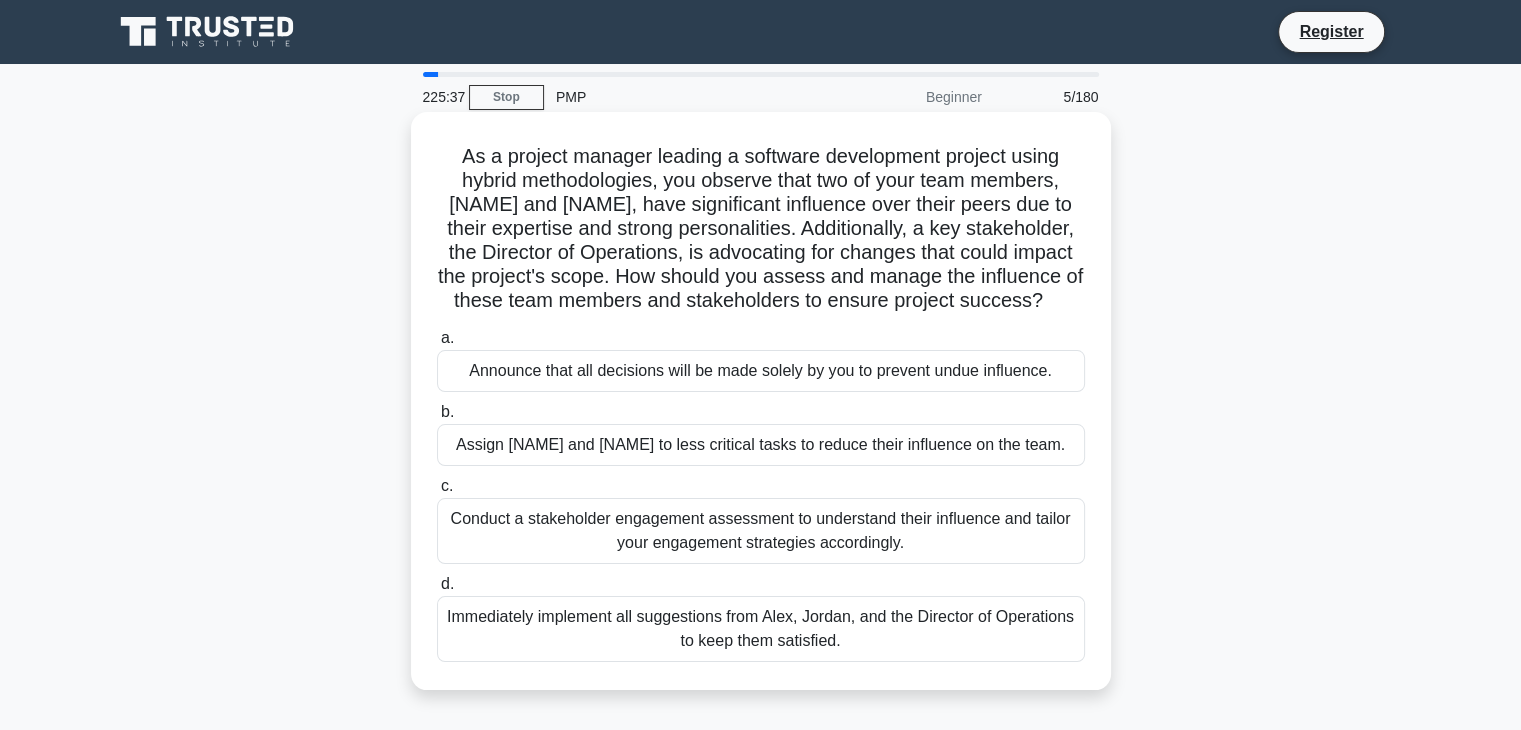 click on "Conduct a stakeholder engagement assessment to understand their influence and tailor your engagement strategies accordingly." at bounding box center (761, 531) 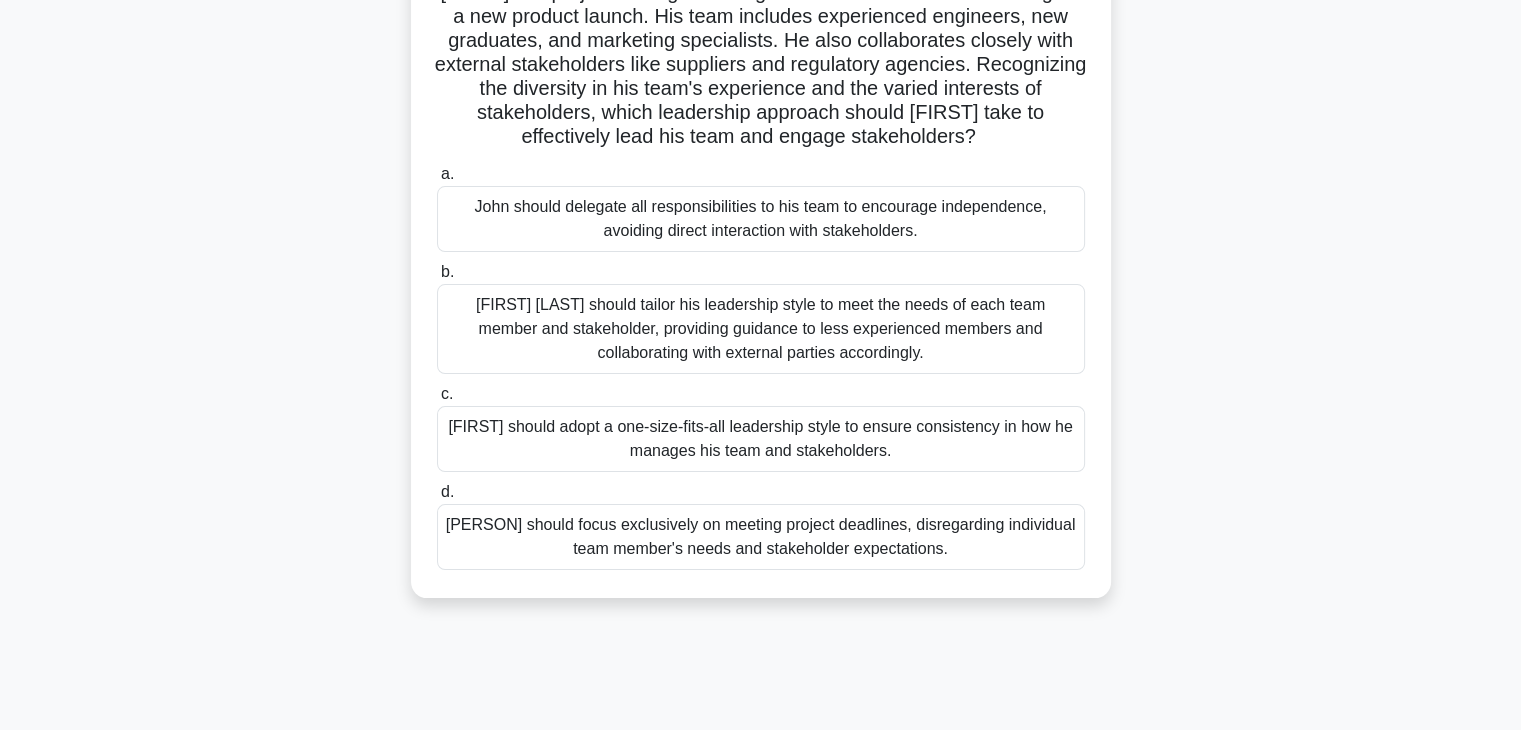 scroll, scrollTop: 200, scrollLeft: 0, axis: vertical 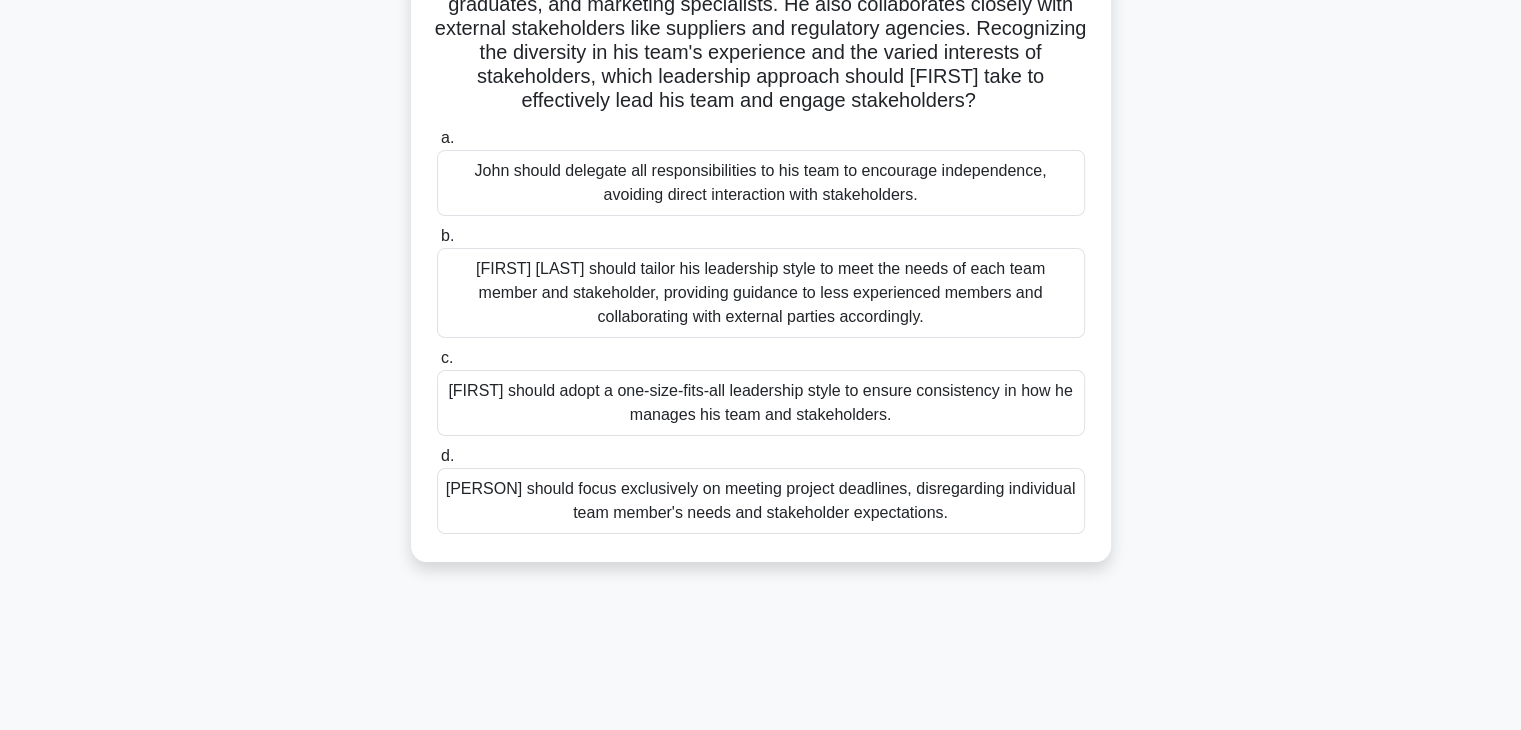 click on "[FIRST] [LAST] should tailor his leadership style to meet the needs of each team member and stakeholder, providing guidance to less experienced members and collaborating with external parties accordingly." at bounding box center [761, 293] 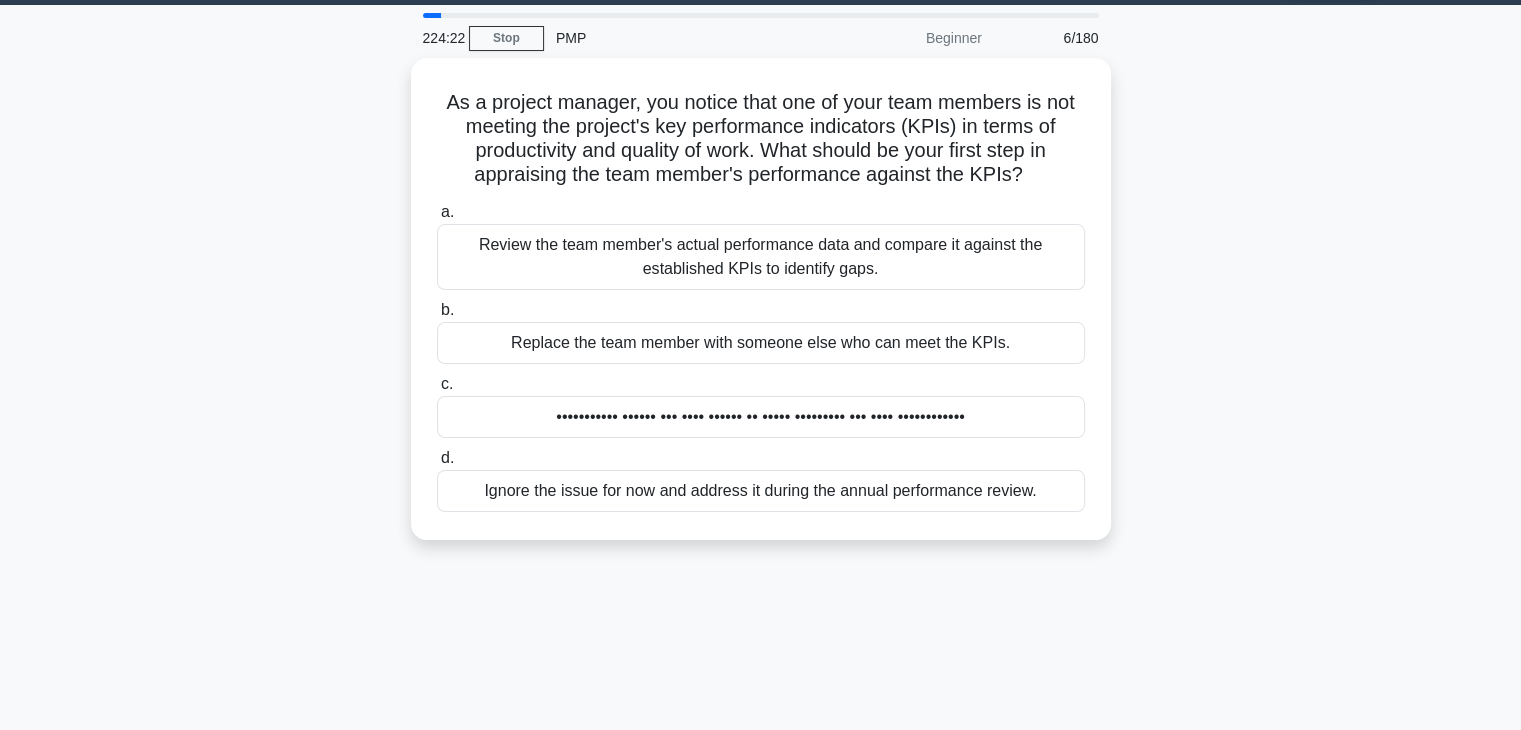 scroll, scrollTop: 0, scrollLeft: 0, axis: both 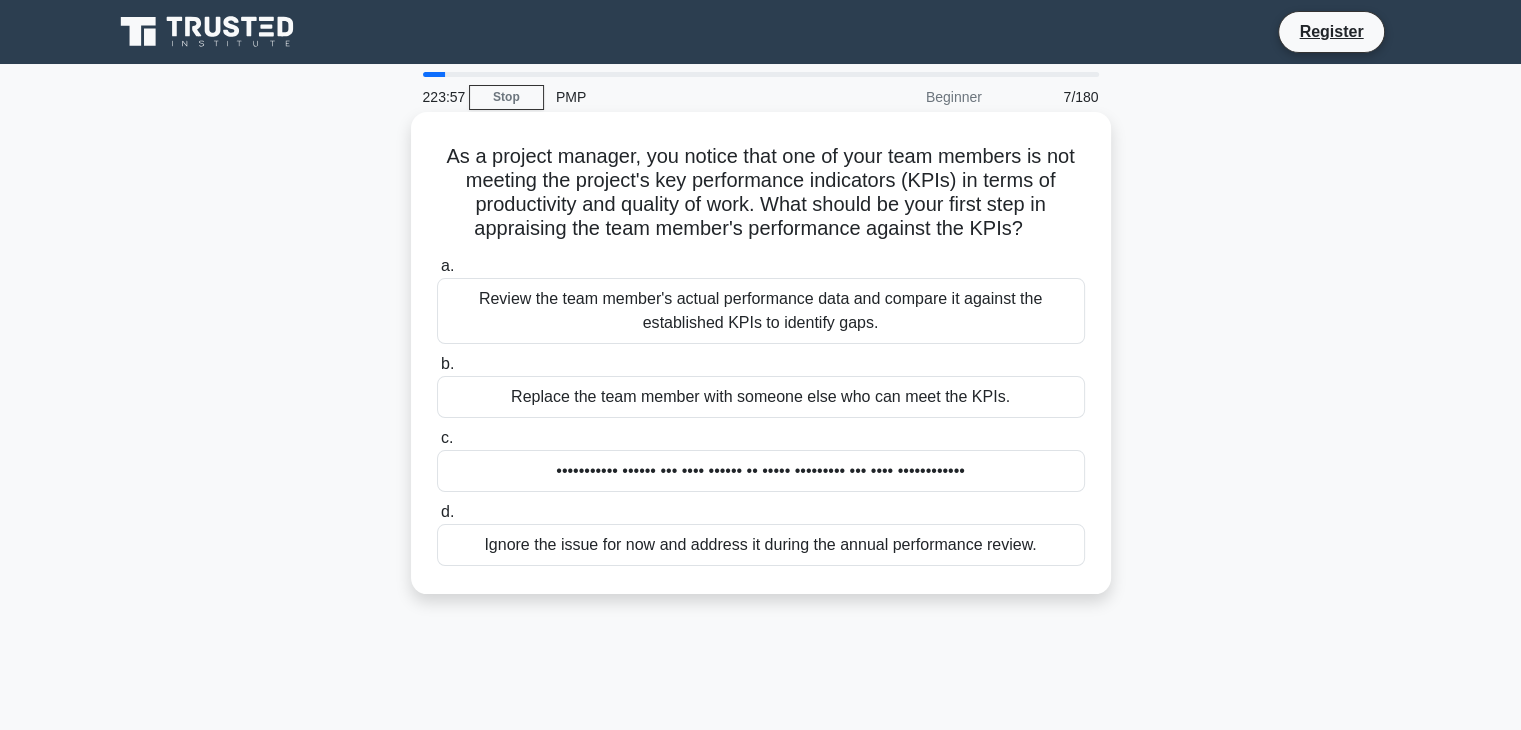 click on "Review the team member's actual performance data and compare it against the established KPIs to identify gaps." at bounding box center [761, 311] 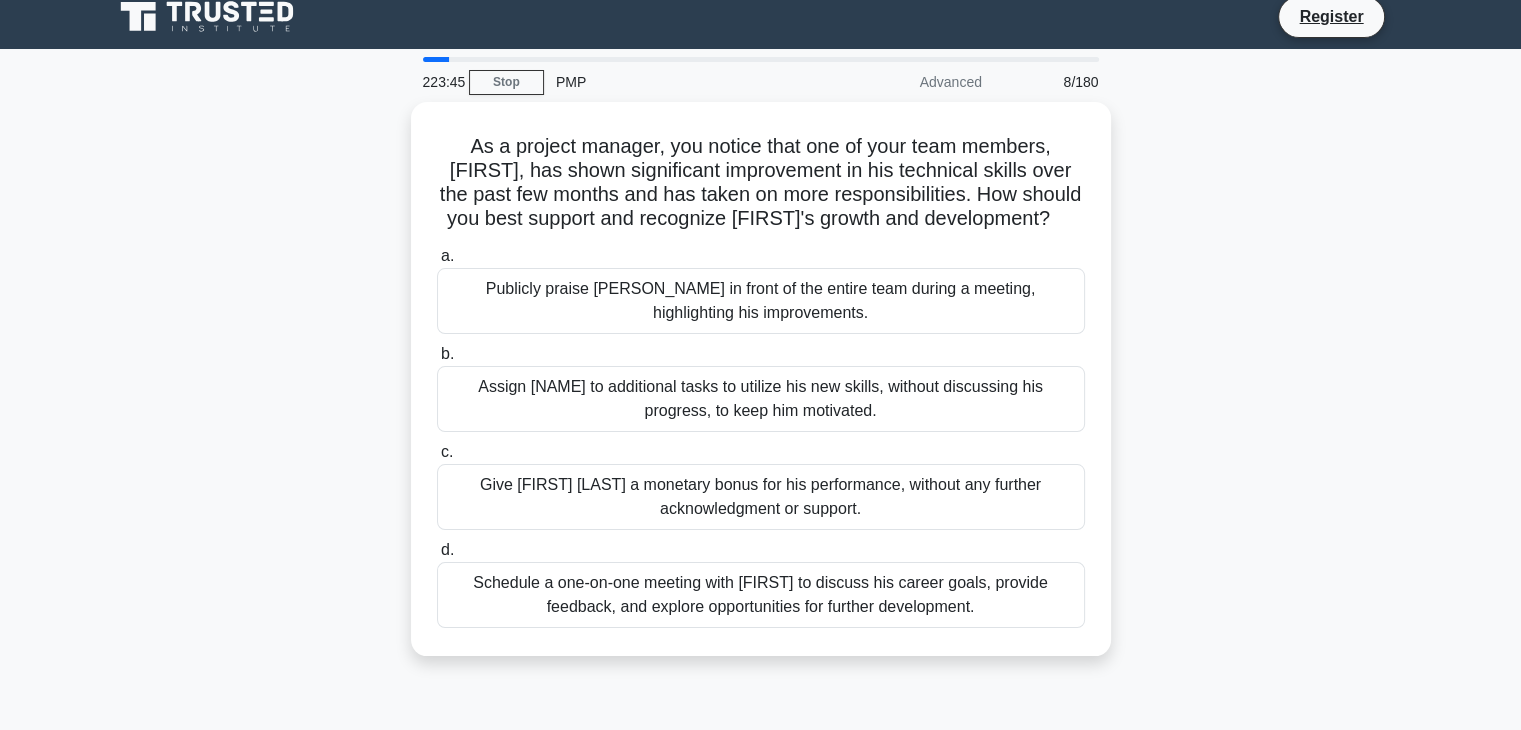 scroll, scrollTop: 0, scrollLeft: 0, axis: both 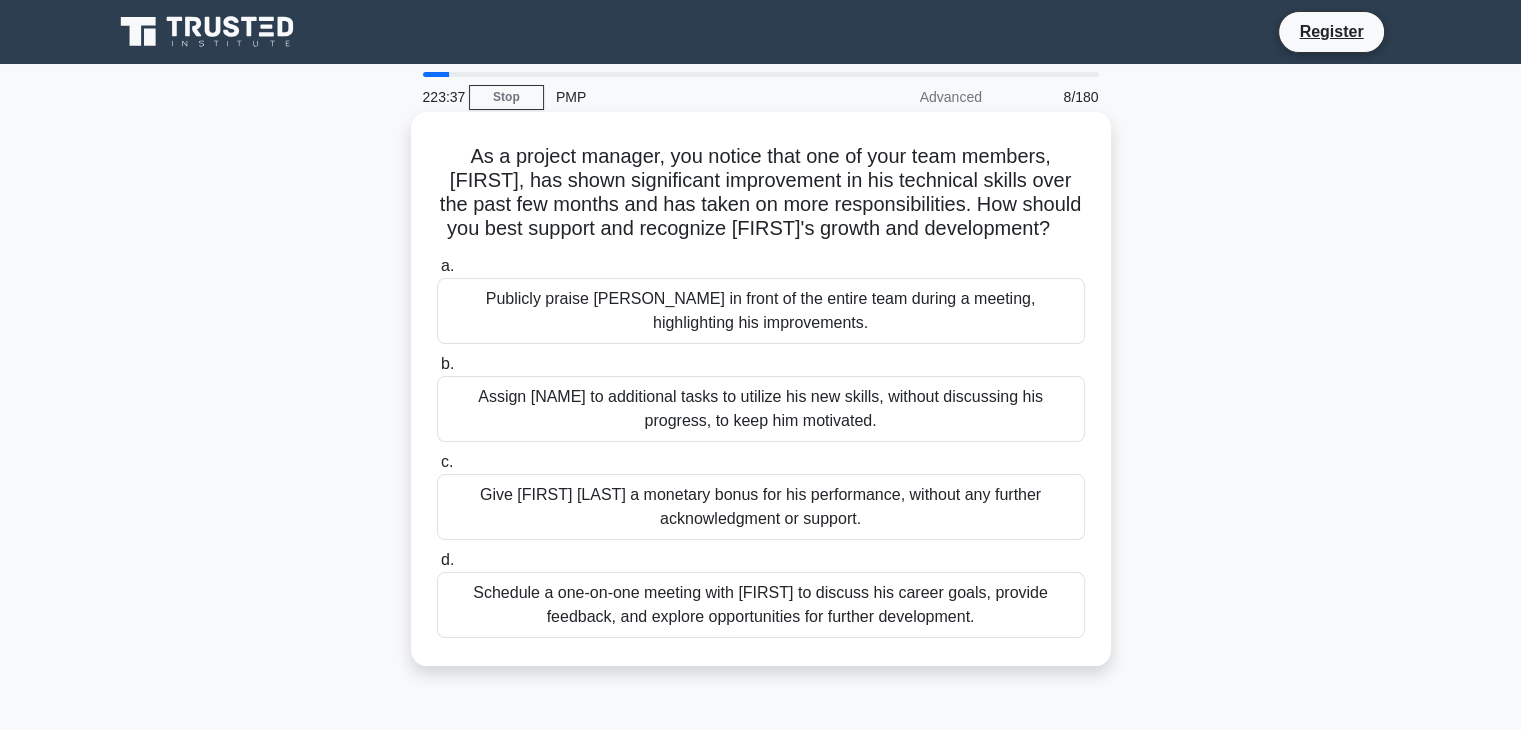 click on "Schedule a one-on-one meeting with [FIRST] to discuss his career goals, provide feedback, and explore opportunities for further development." at bounding box center [761, 605] 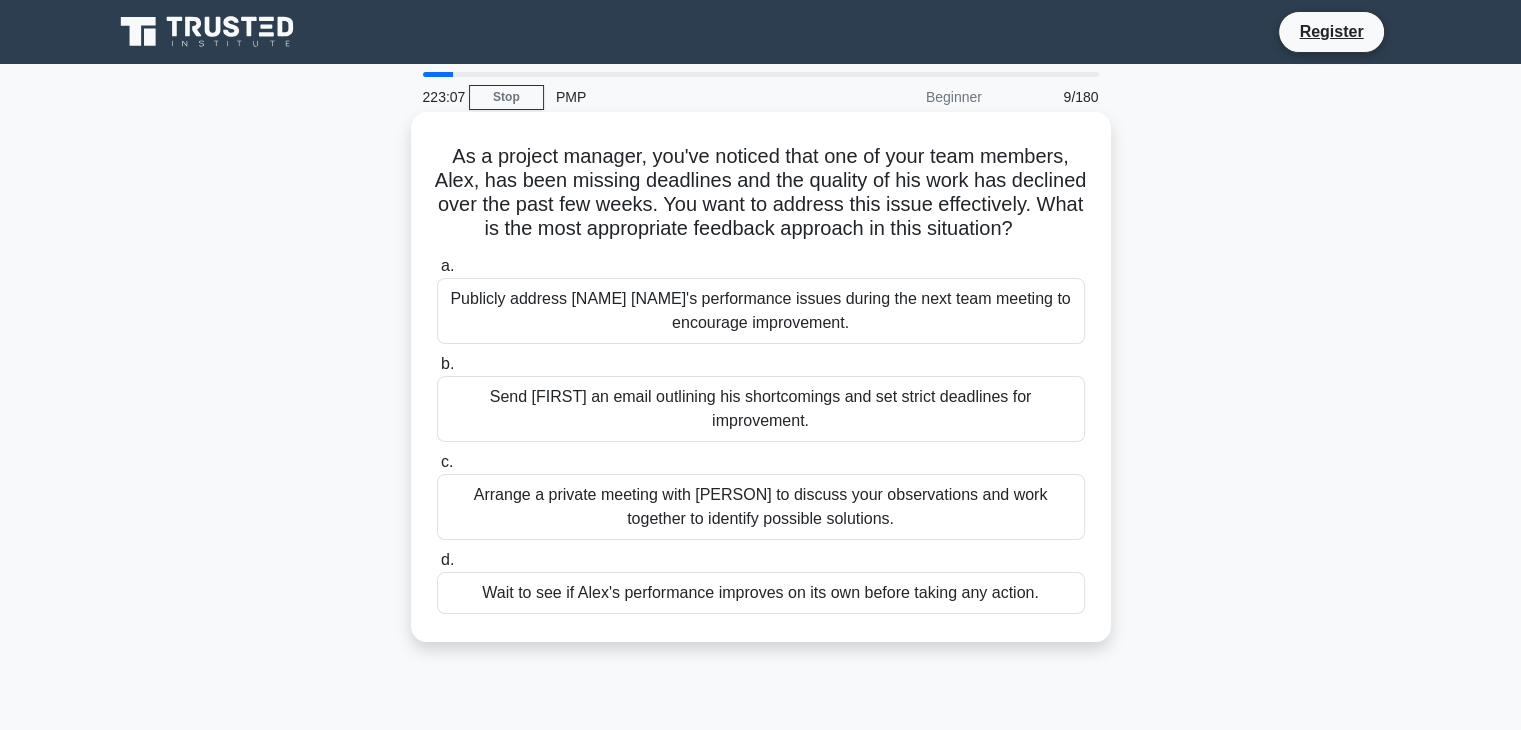 click on "Arrange a private meeting with [PERSON] to discuss your observations and work together to identify possible solutions." at bounding box center (761, 507) 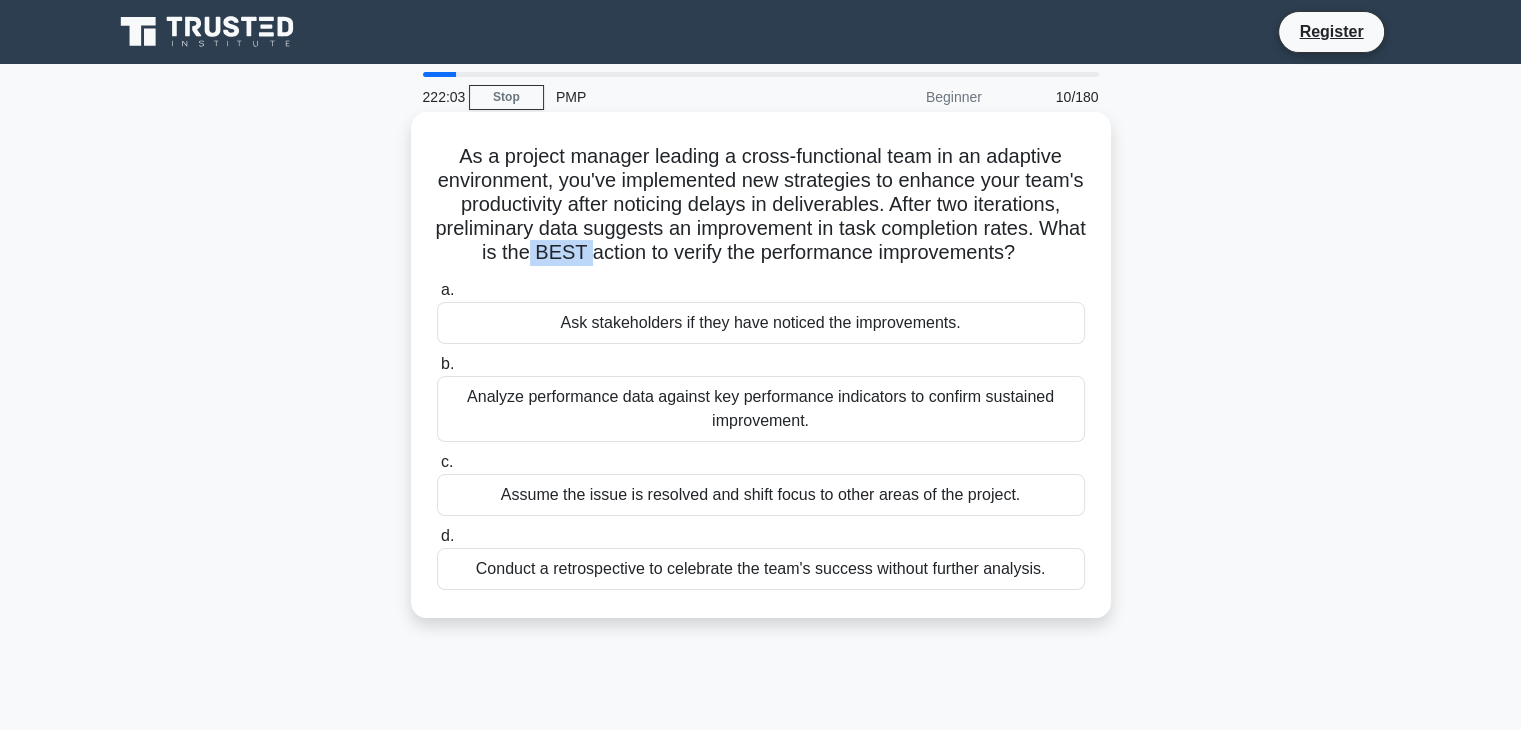 drag, startPoint x: 720, startPoint y: 258, endPoint x: 778, endPoint y: 257, distance: 58.00862 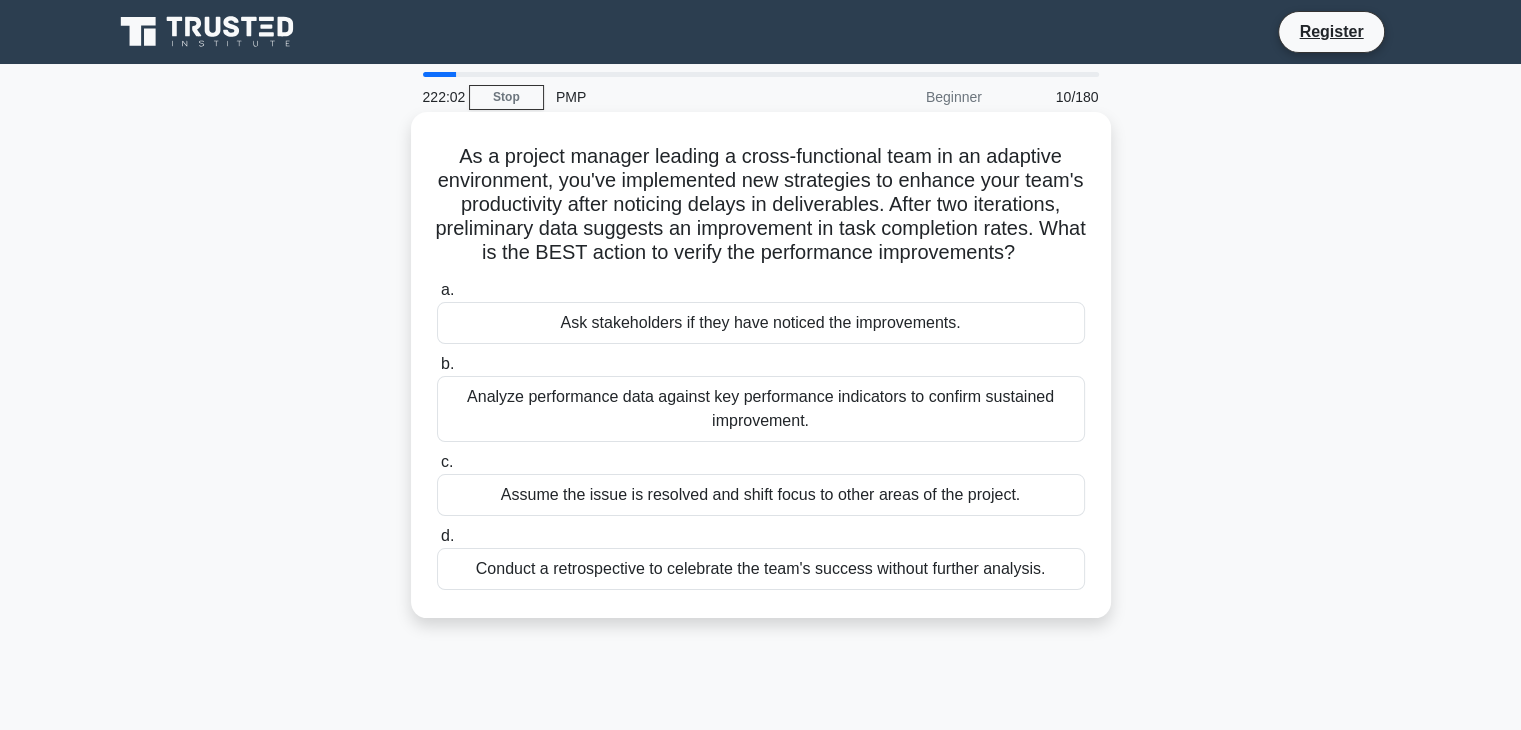 click on "As a project manager leading a cross-functional team in an adaptive environment, you've implemented new strategies to enhance your team's productivity after noticing delays in deliverables. After two iterations, preliminary data suggests an improvement in task completion rates. What is the BEST action to verify the performance improvements?" at bounding box center (761, 205) 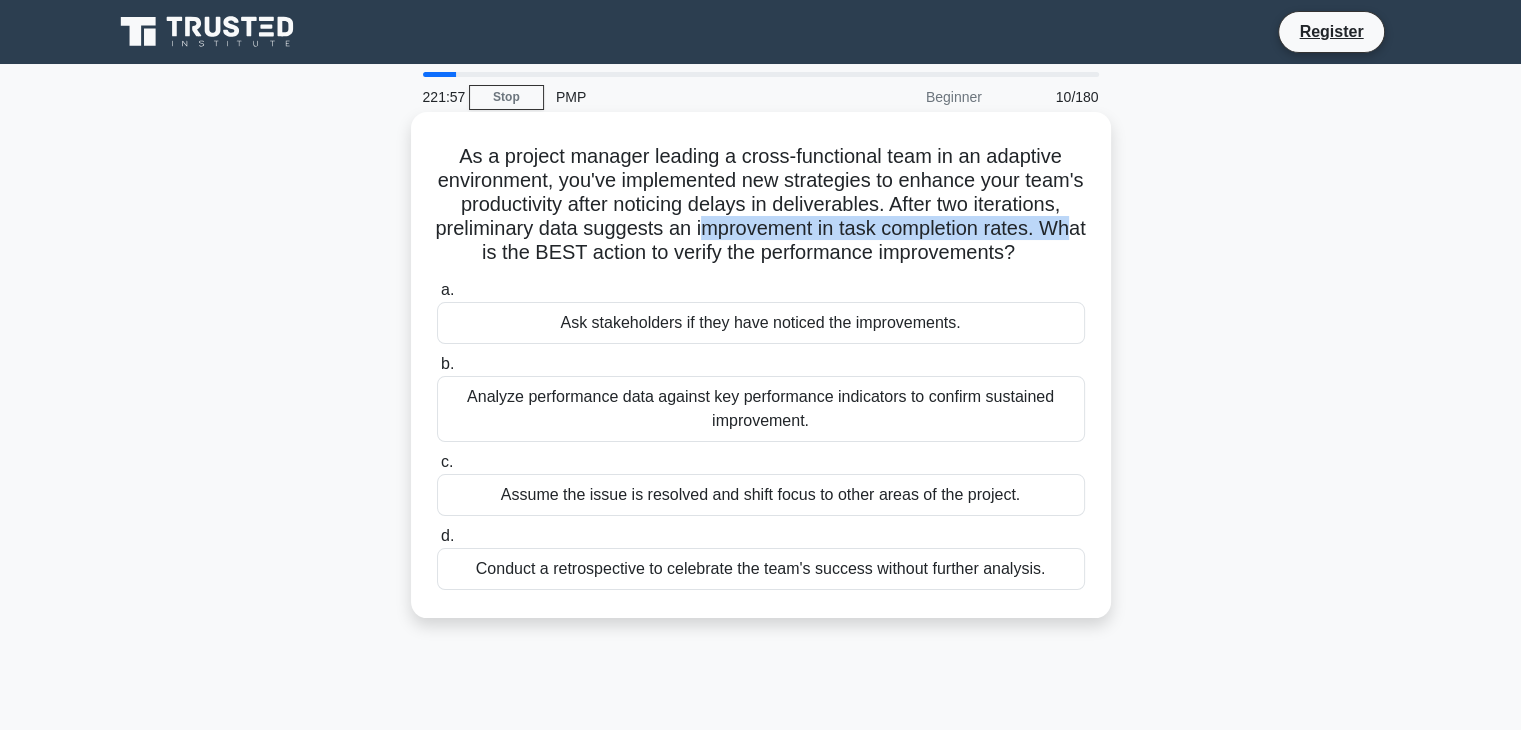 drag, startPoint x: 649, startPoint y: 244, endPoint x: 878, endPoint y: 245, distance: 229.00218 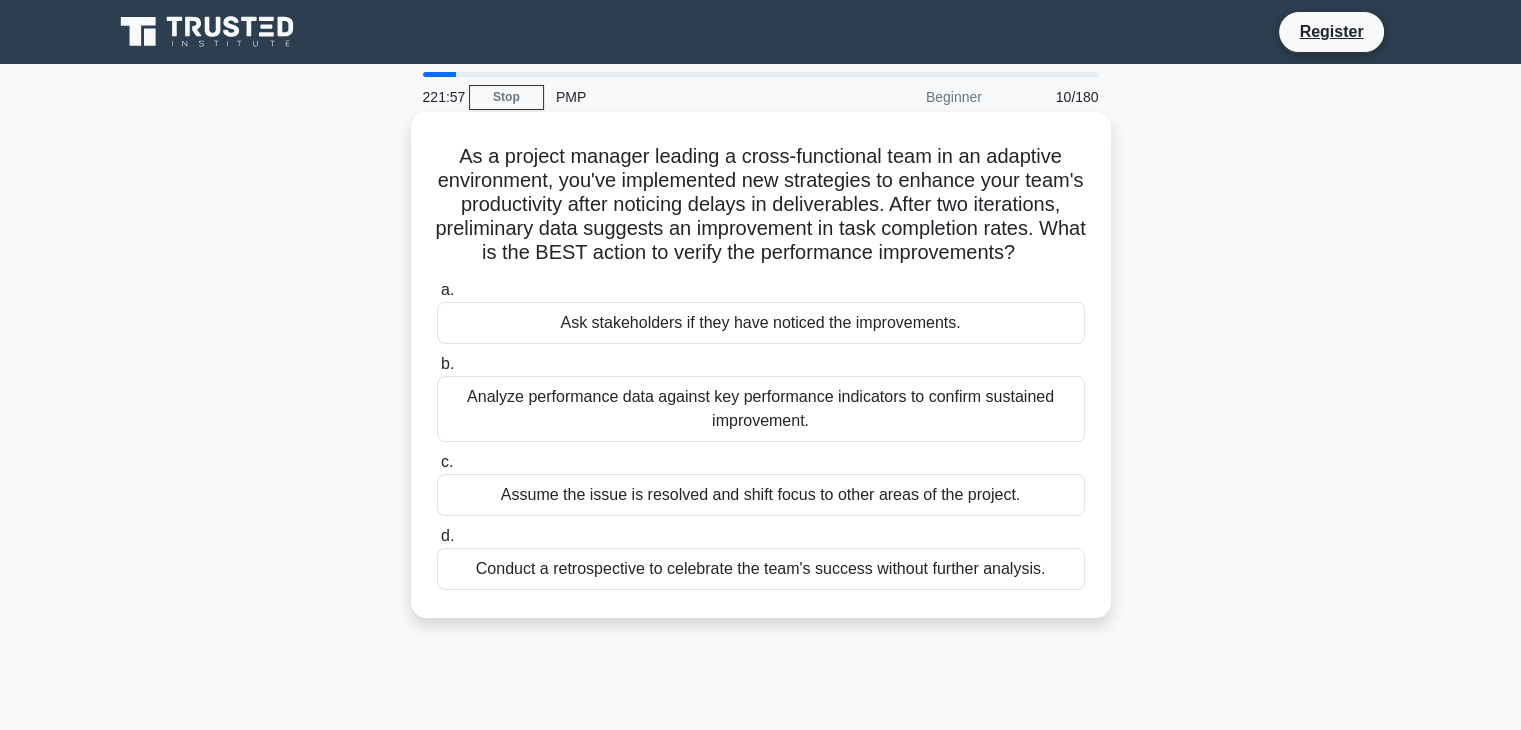 click on "As a project manager leading a cross-functional team in an adaptive environment, you've implemented new strategies to enhance your team's productivity after noticing delays in deliverables. After two iterations, preliminary data suggests an improvement in task completion rates. What is the BEST action to verify the performance improvements?" at bounding box center [761, 205] 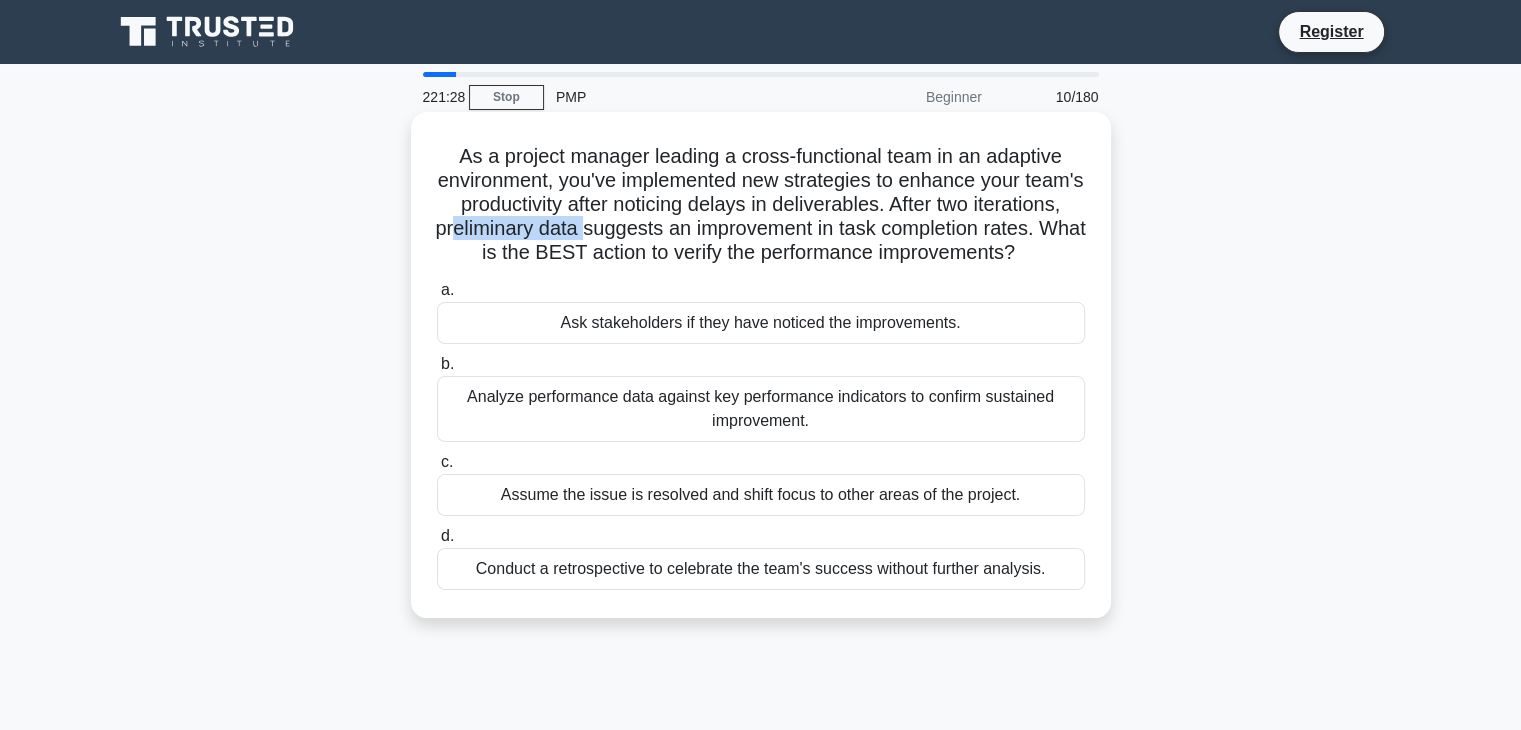 drag, startPoint x: 597, startPoint y: 226, endPoint x: 695, endPoint y: 237, distance: 98.61542 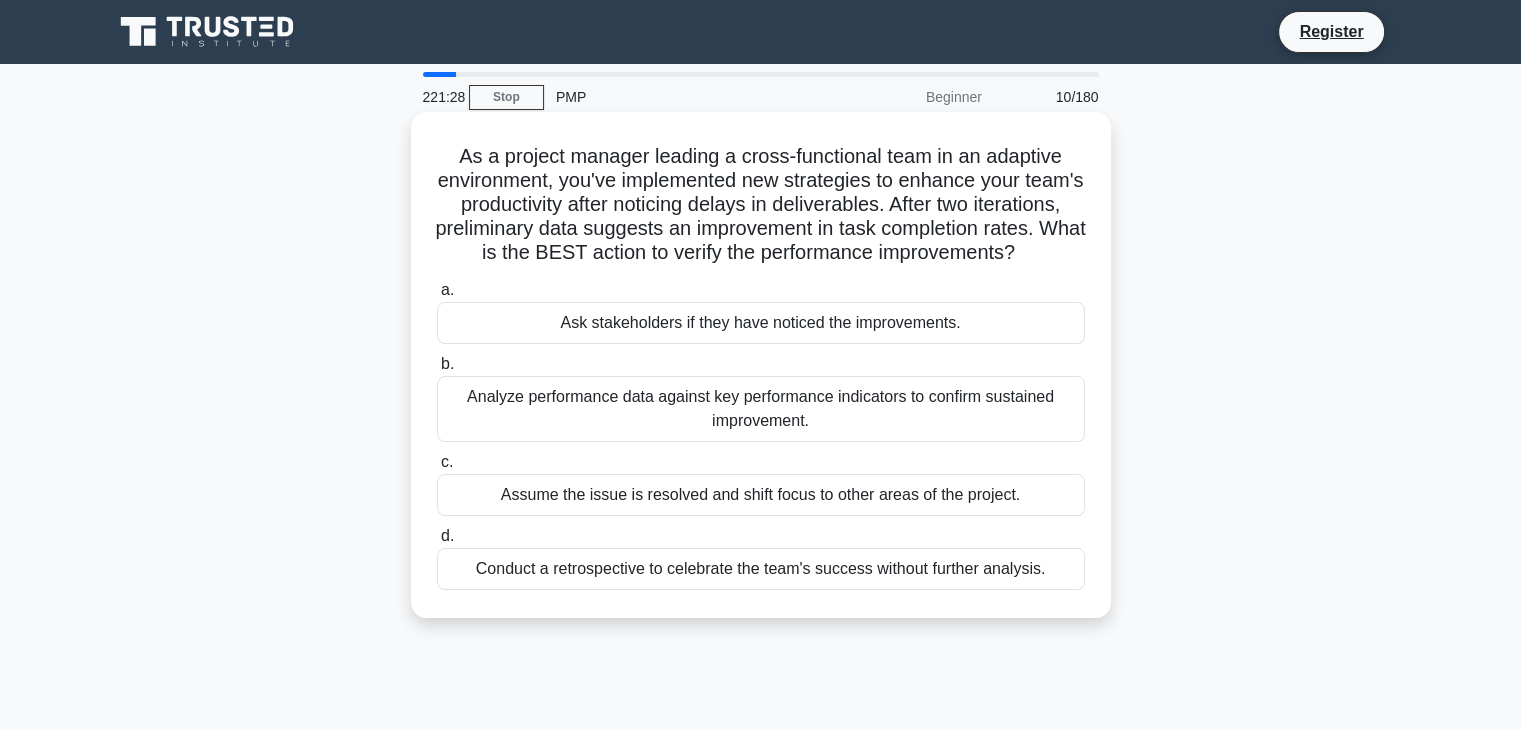 click on "As a project manager leading a cross-functional team in an adaptive environment, you've implemented new strategies to enhance your team's productivity after noticing delays in deliverables. After two iterations, preliminary data suggests an improvement in task completion rates. What is the BEST action to verify the performance improvements?" at bounding box center (761, 205) 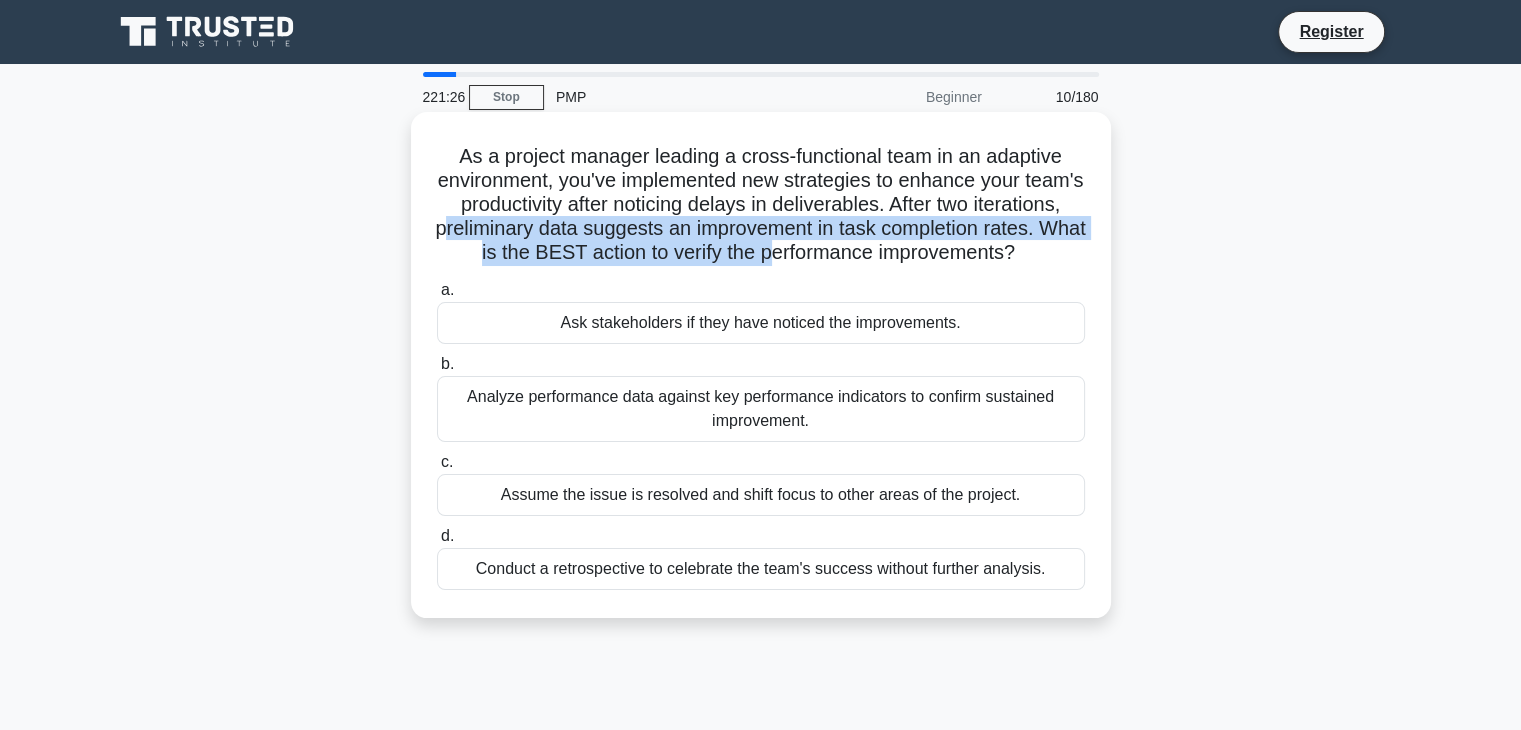 drag, startPoint x: 596, startPoint y: 225, endPoint x: 944, endPoint y: 257, distance: 349.46817 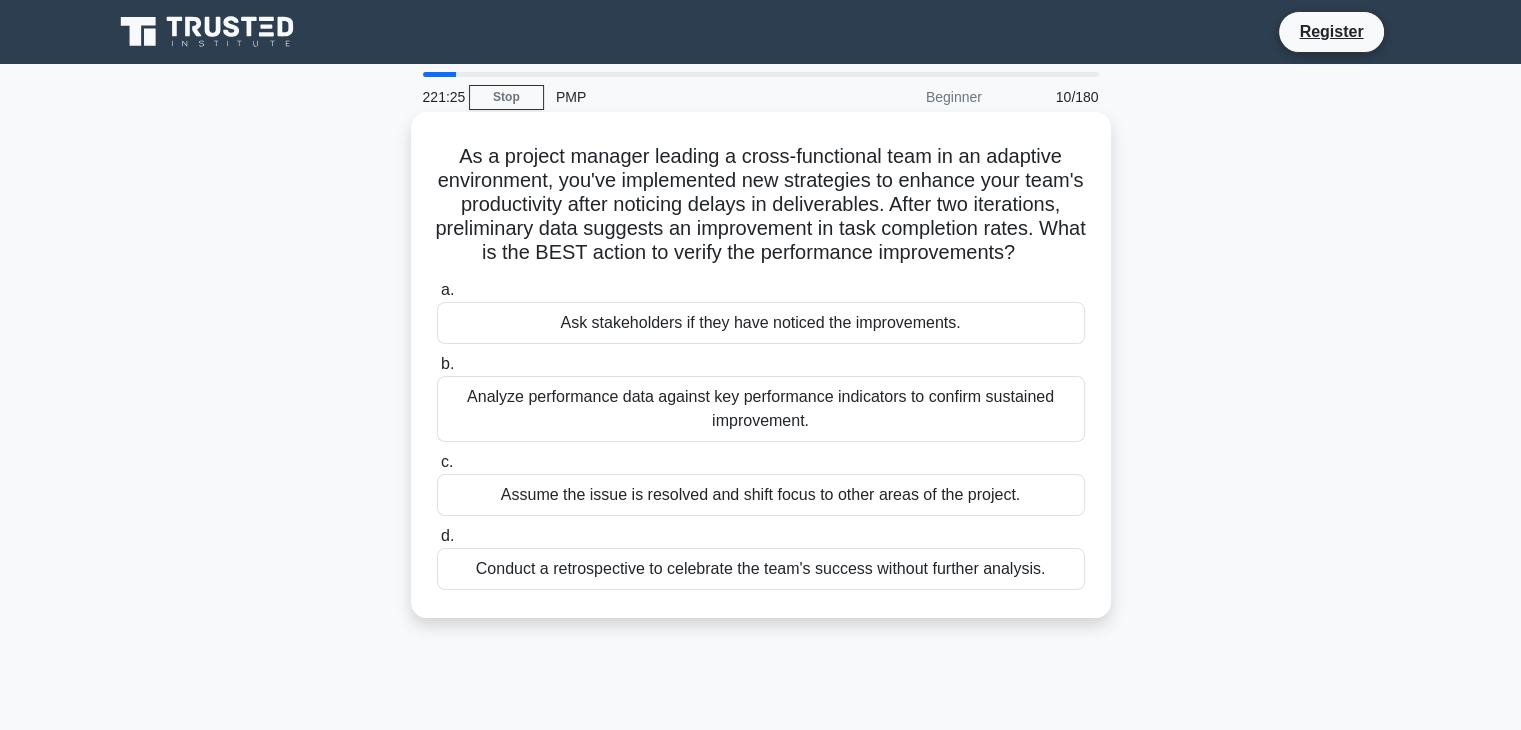 click on "a.
Ask stakeholders if they have noticed the improvements." at bounding box center [761, 311] 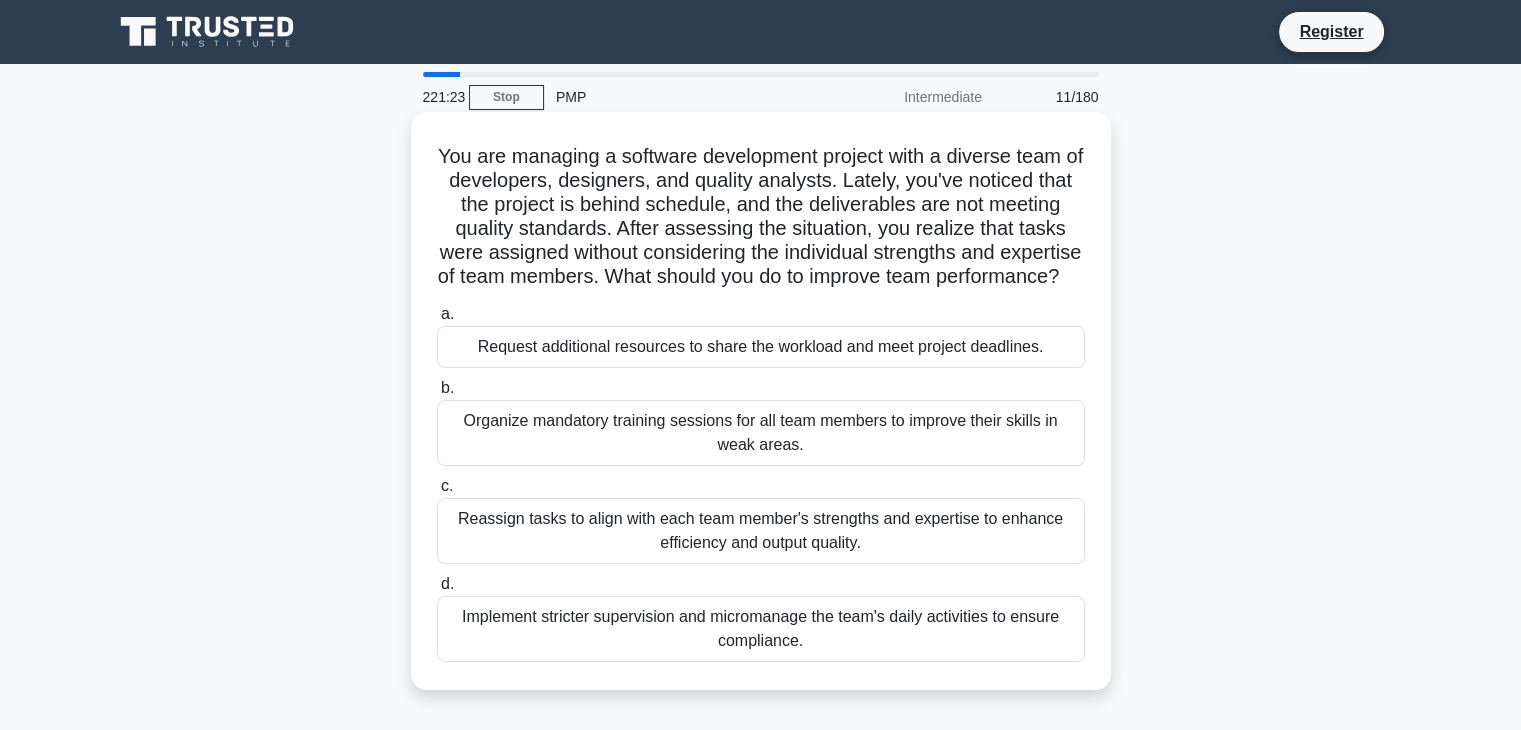 click on "a. Request additional resources to share the workload and meet project deadlines." at bounding box center [761, 335] 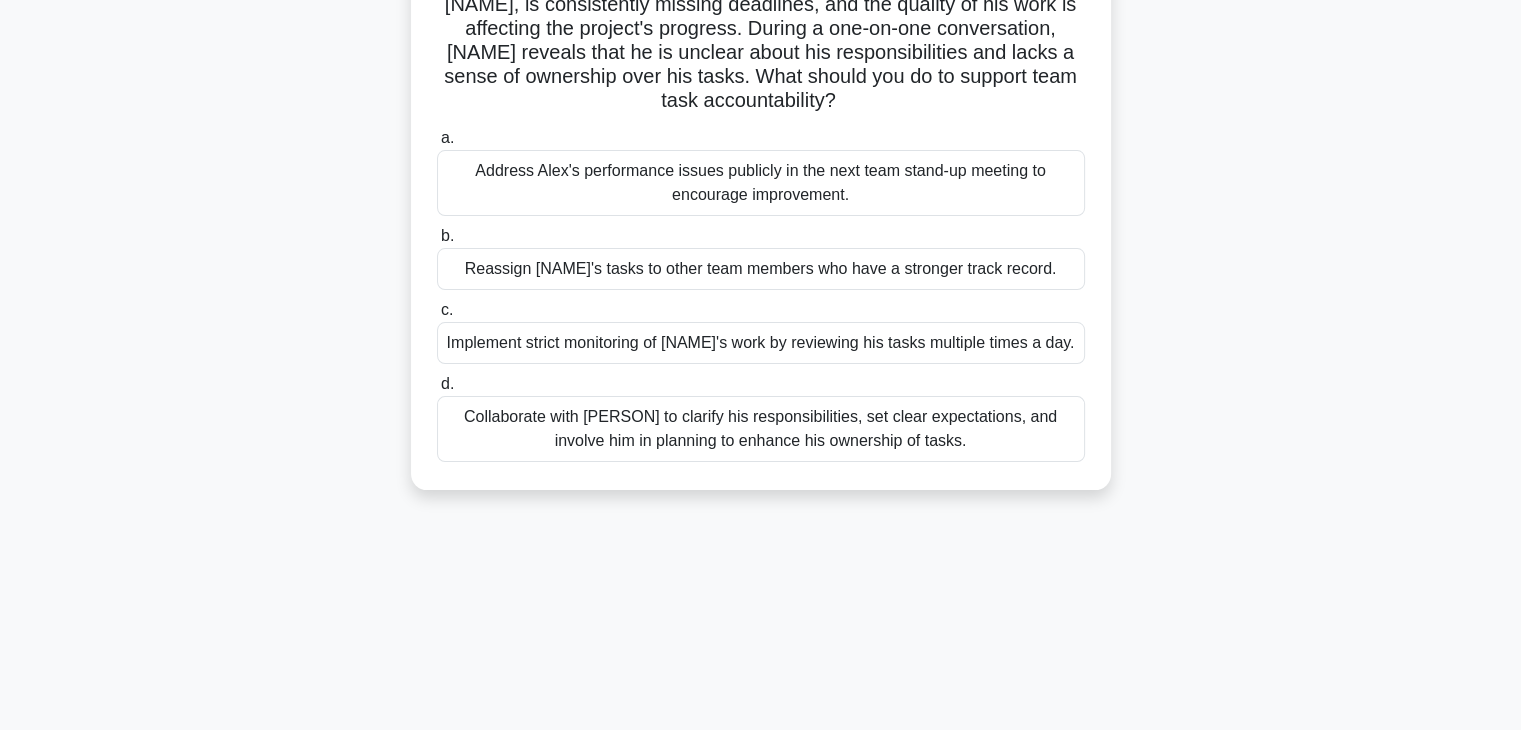 scroll, scrollTop: 0, scrollLeft: 0, axis: both 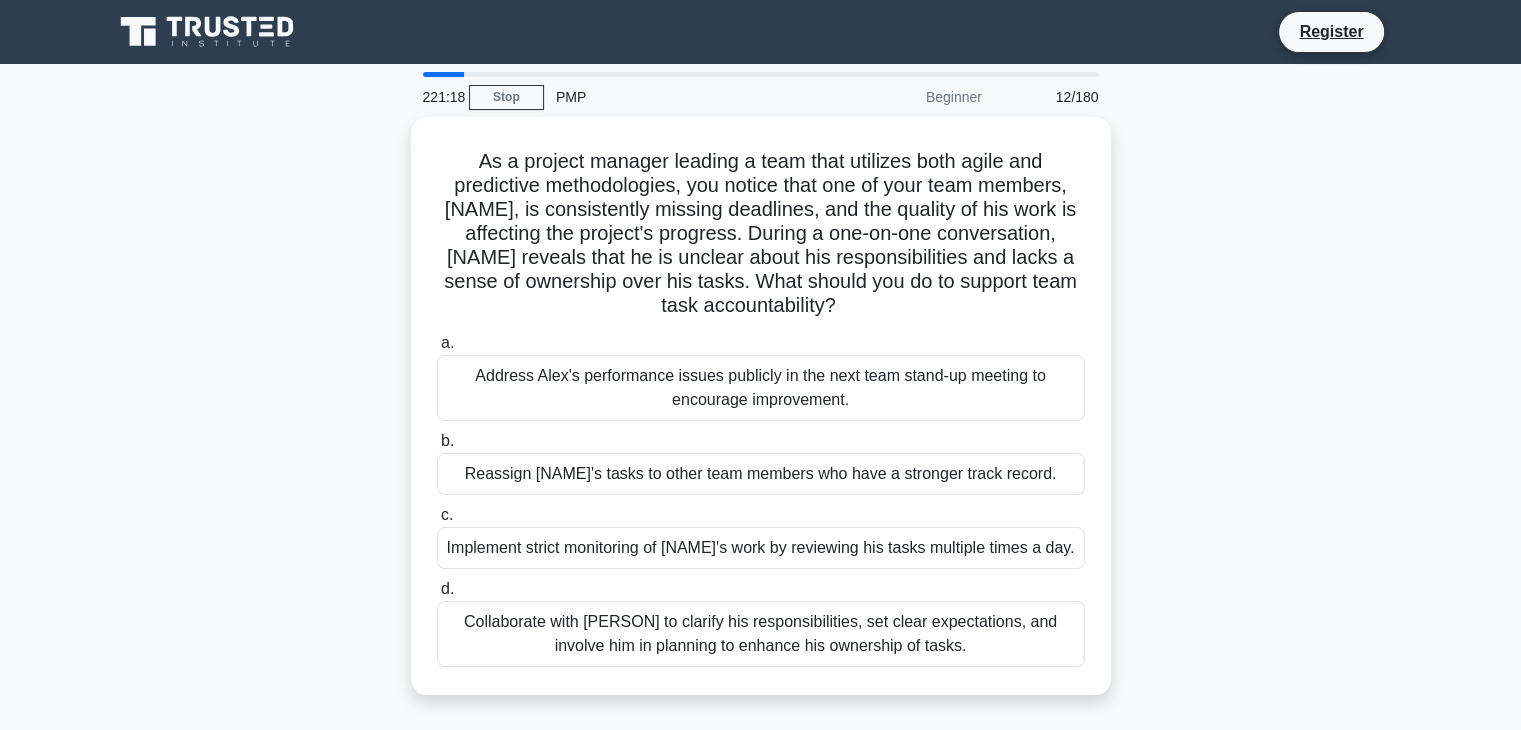 click on "12/180" at bounding box center [1052, 97] 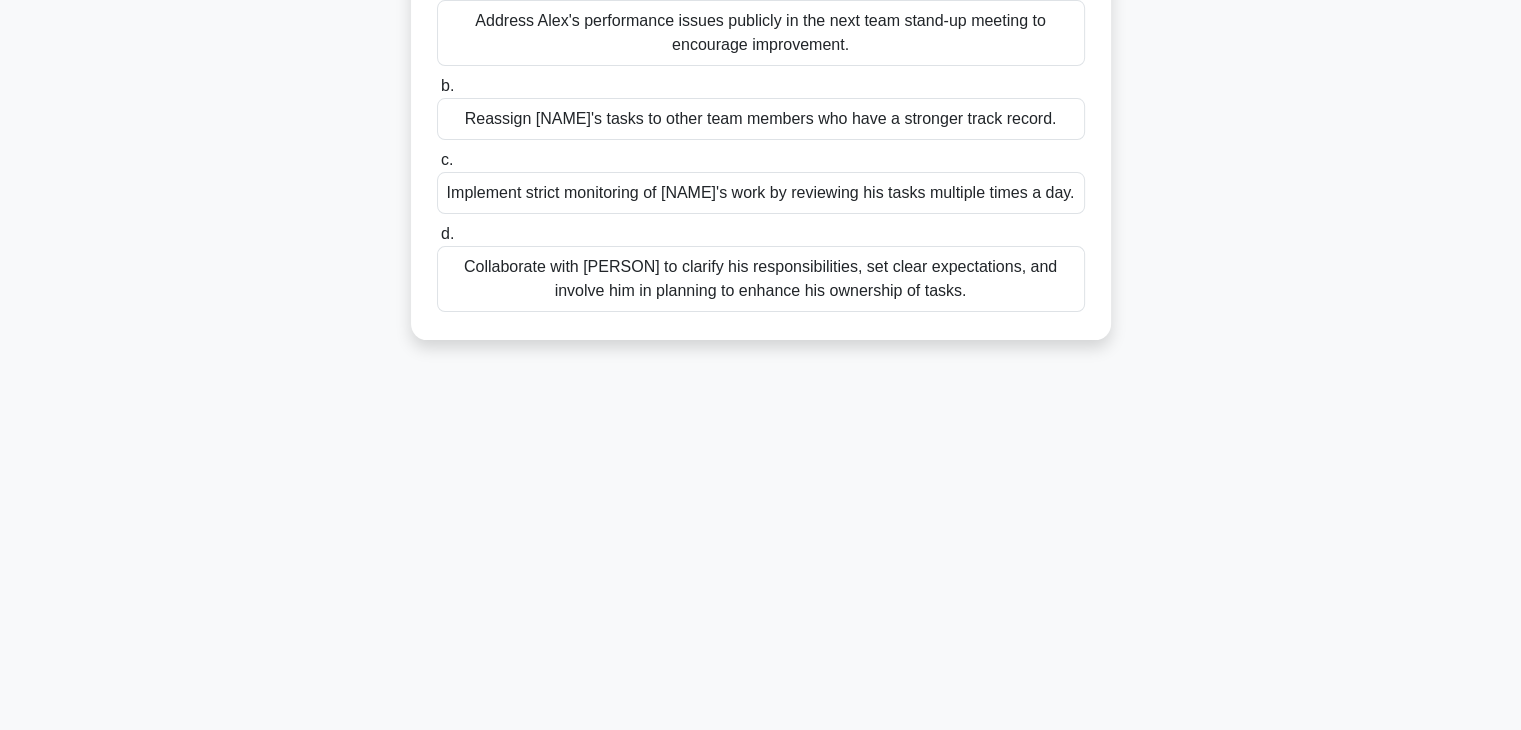 scroll, scrollTop: 0, scrollLeft: 0, axis: both 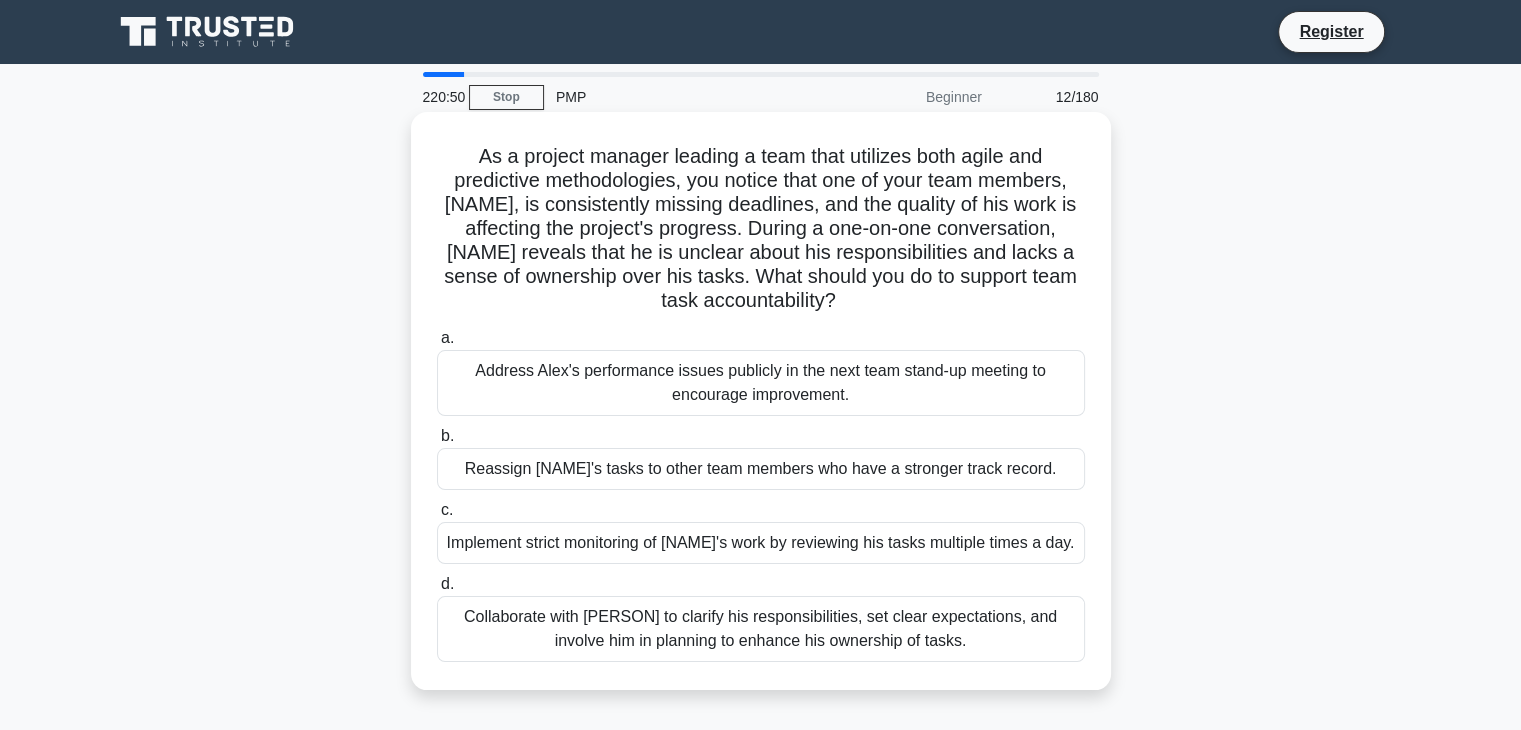 click on "Collaborate with [PERSON] to clarify his responsibilities, set clear expectations, and involve him in planning to enhance his ownership of tasks." at bounding box center (761, 629) 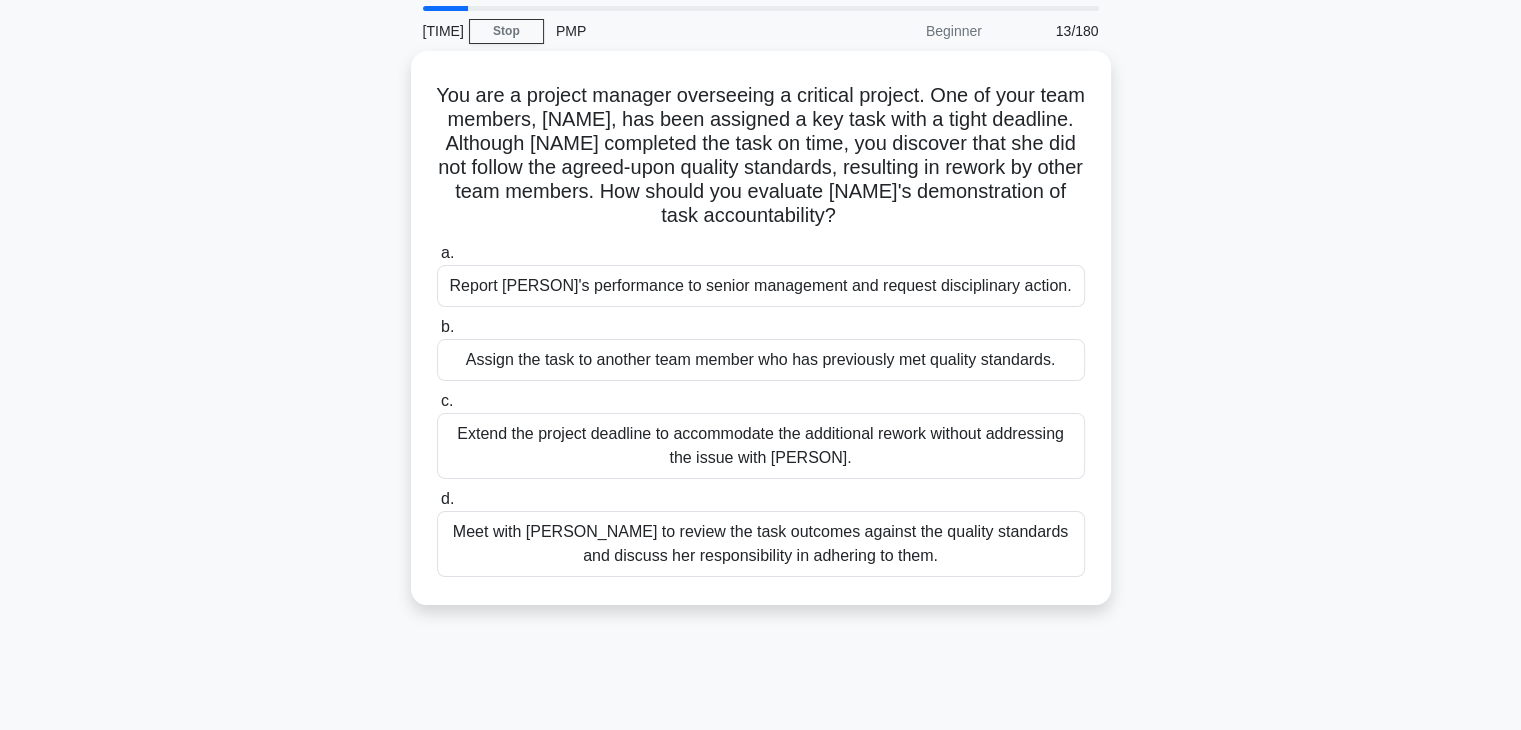 scroll, scrollTop: 100, scrollLeft: 0, axis: vertical 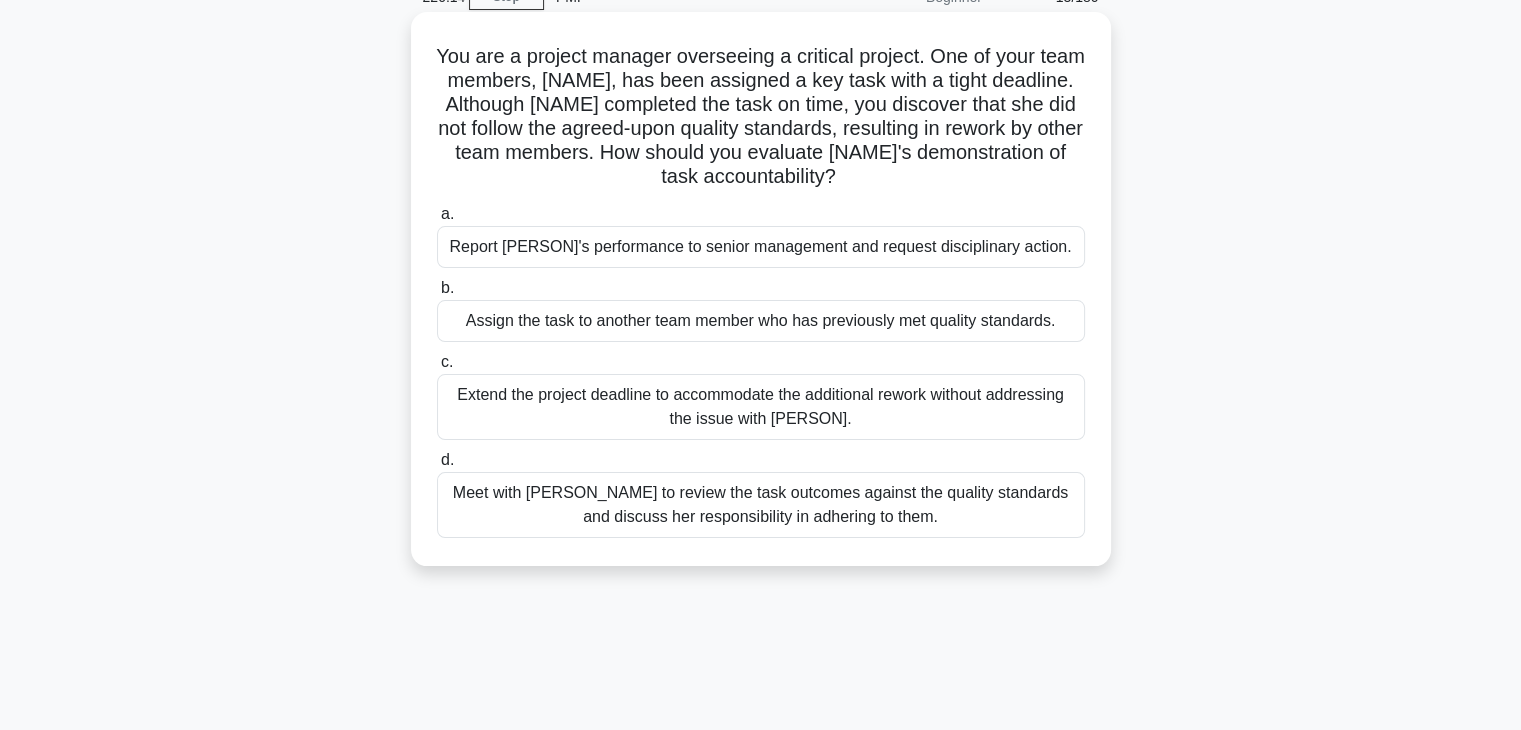click on "Meet with [PERSON_NAME] to review the task outcomes against the quality standards and discuss her responsibility in adhering to them." at bounding box center (761, 505) 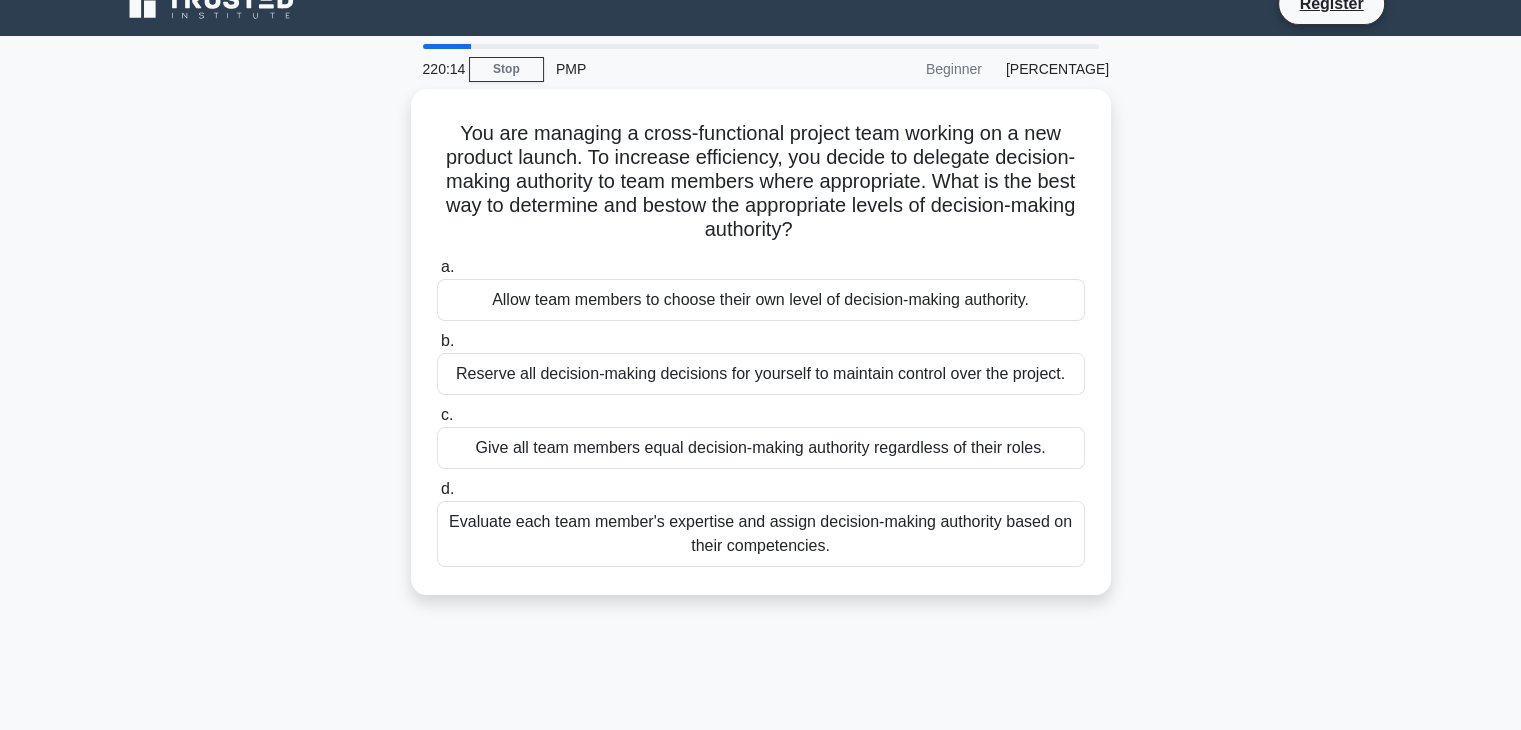 scroll, scrollTop: 0, scrollLeft: 0, axis: both 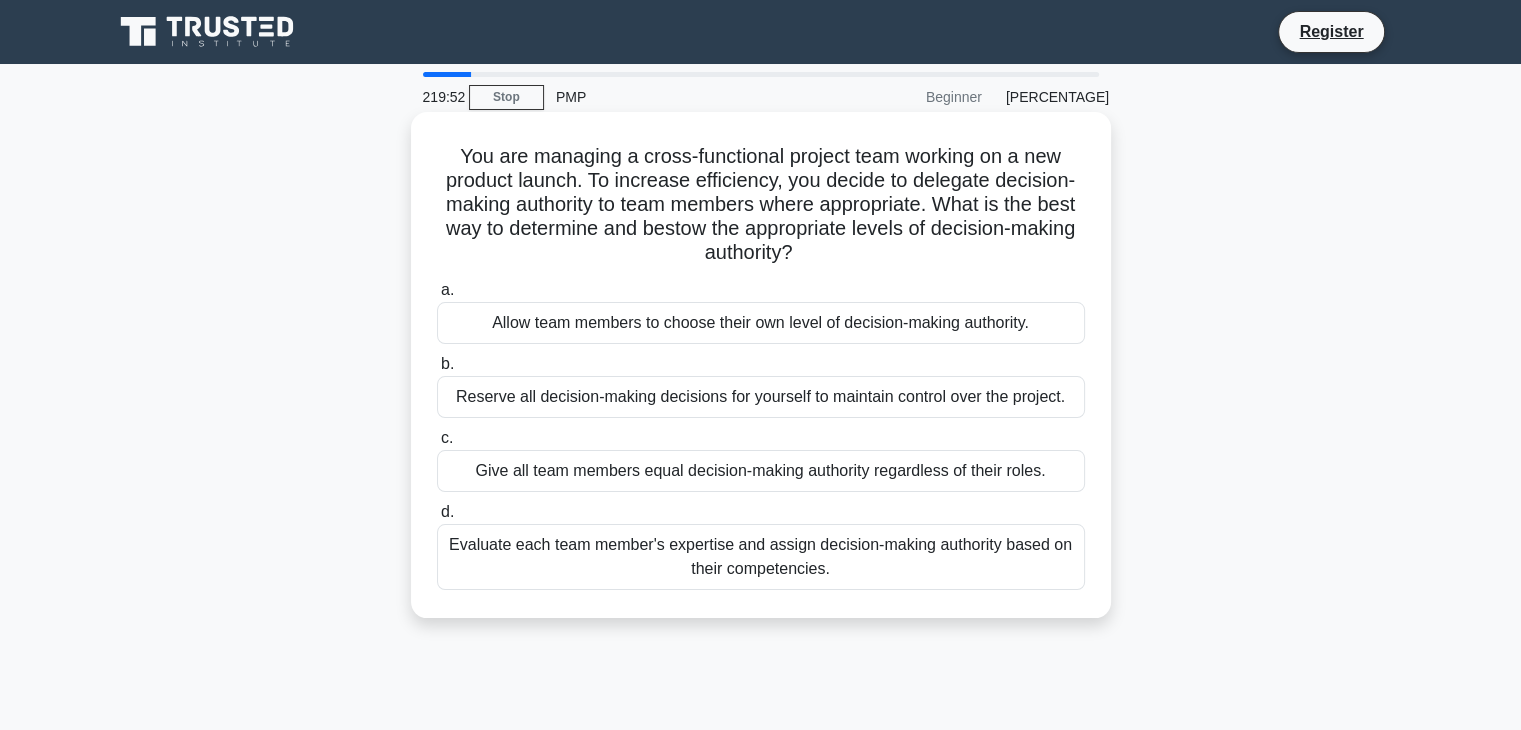 click on "Evaluate each team member's expertise and assign decision-making authority based on their competencies." at bounding box center [761, 557] 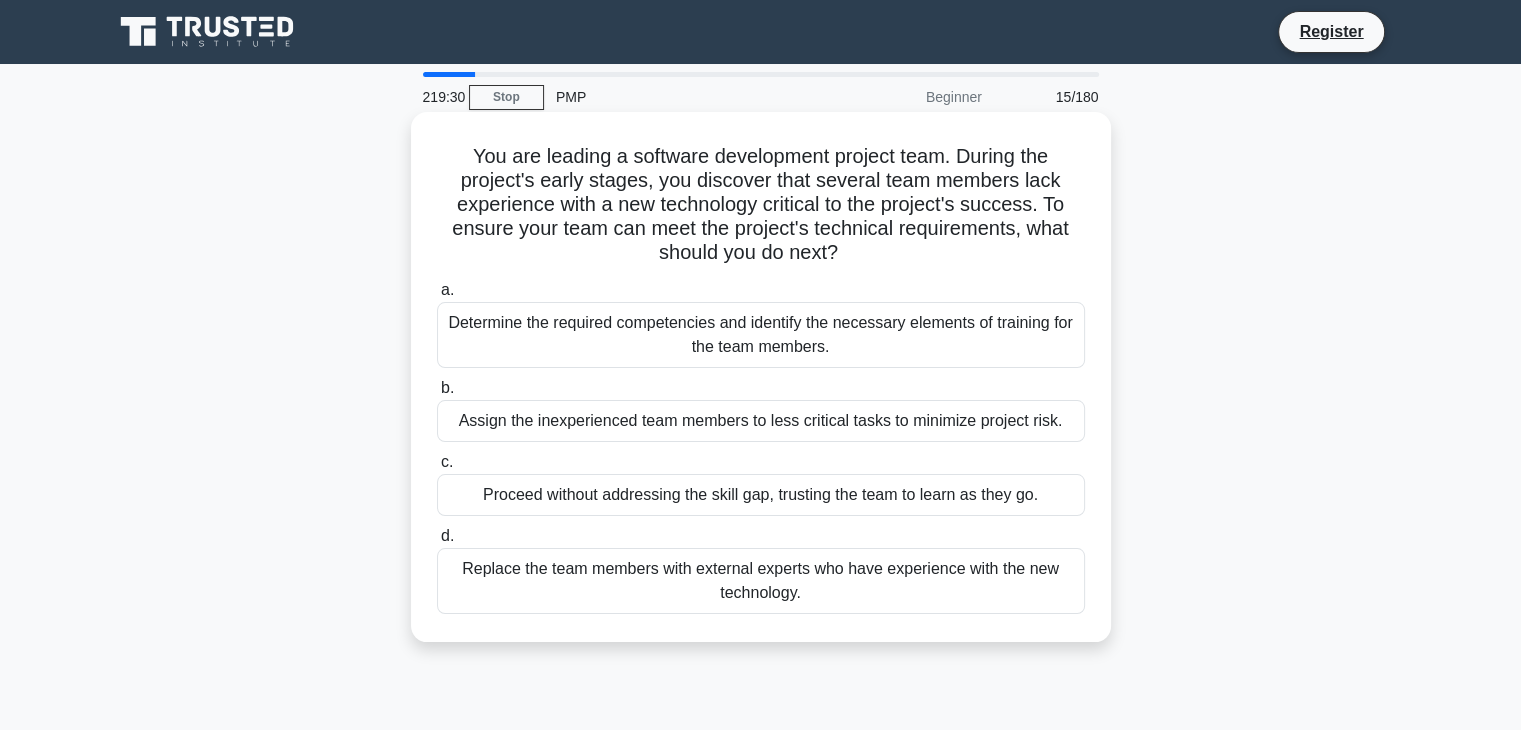 click on "Determine the required competencies and identify the necessary elements of training for the team members." at bounding box center (761, 335) 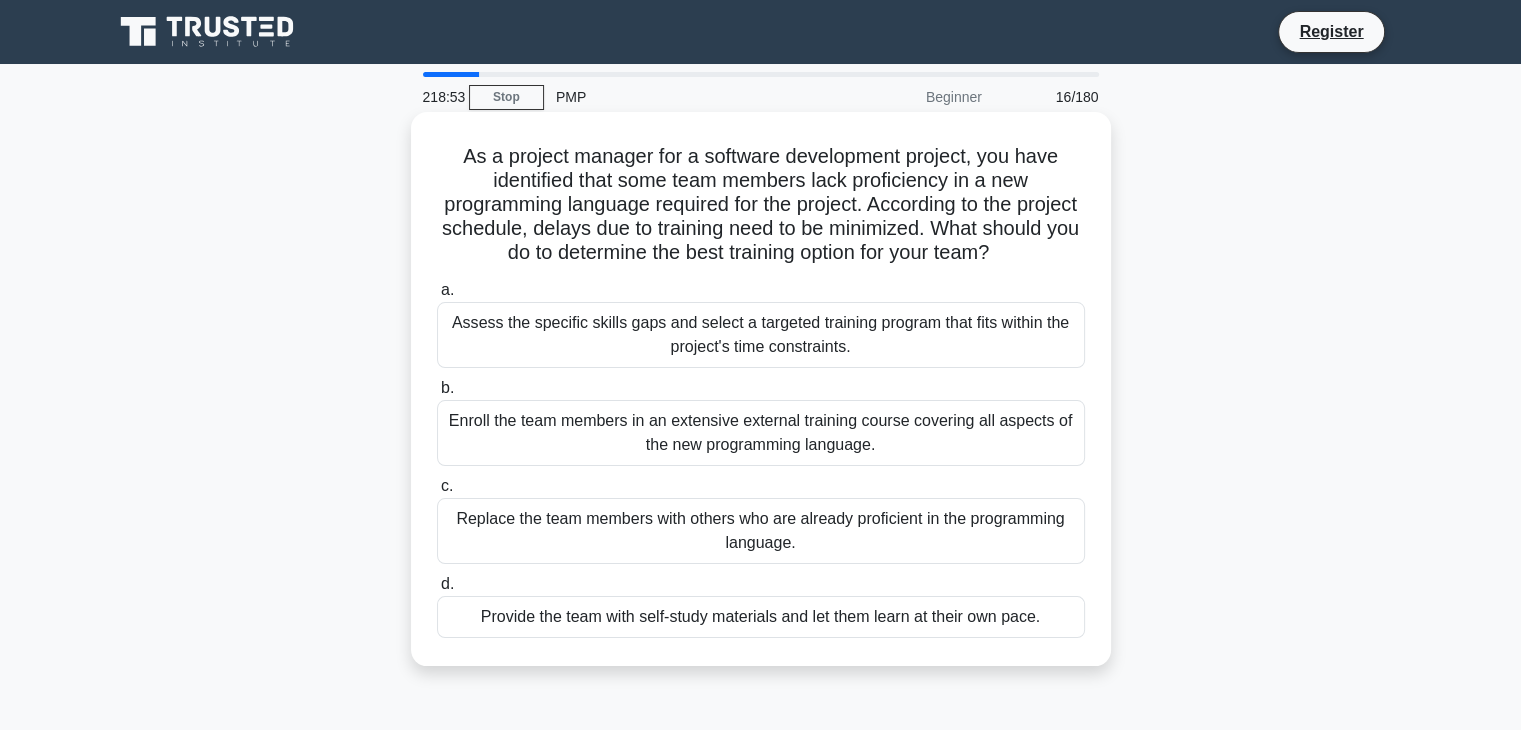 click on "Assess the specific skills gaps and select a targeted training program that fits within the project's time constraints." at bounding box center [761, 335] 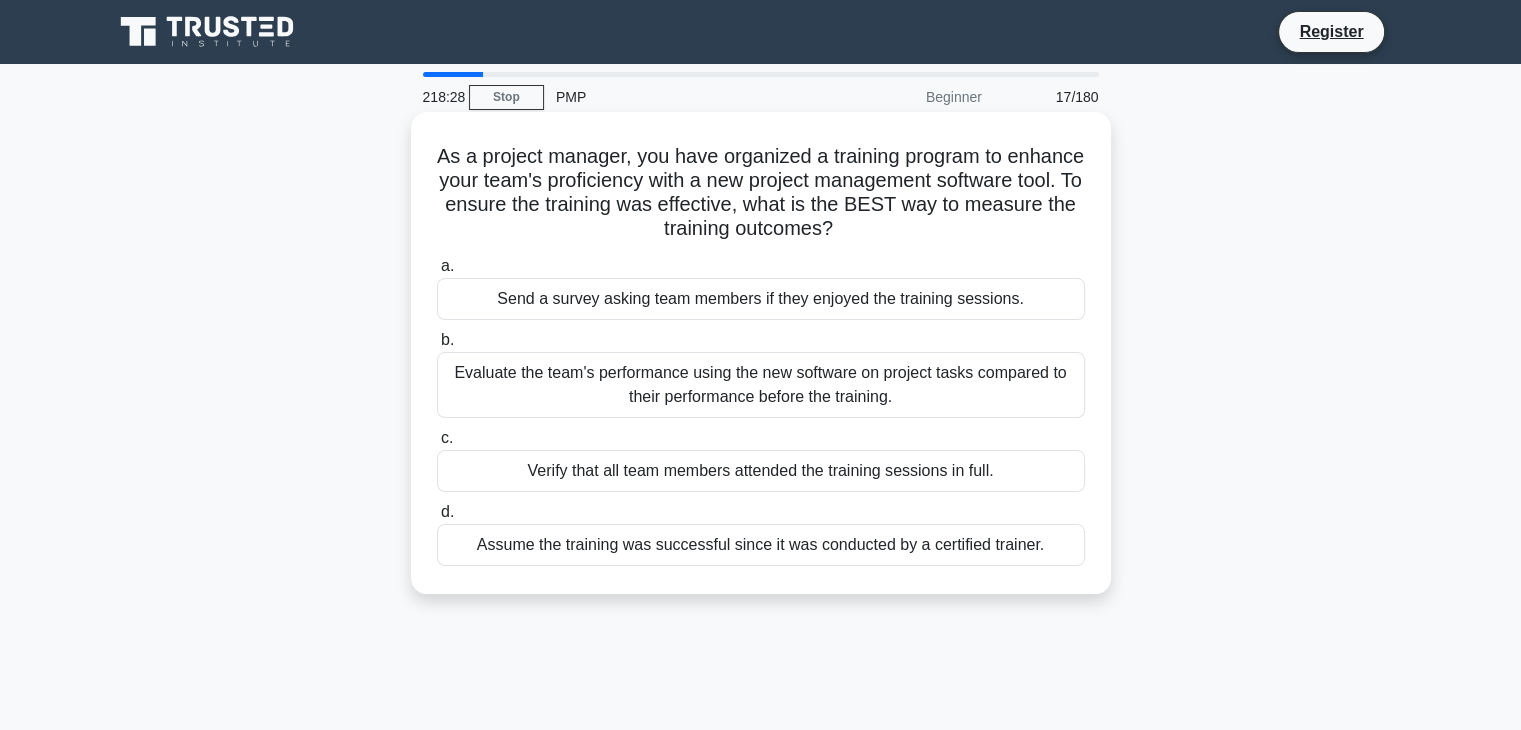 click on "Evaluate the team's performance using the new software on project tasks compared to their performance before the training." at bounding box center [761, 385] 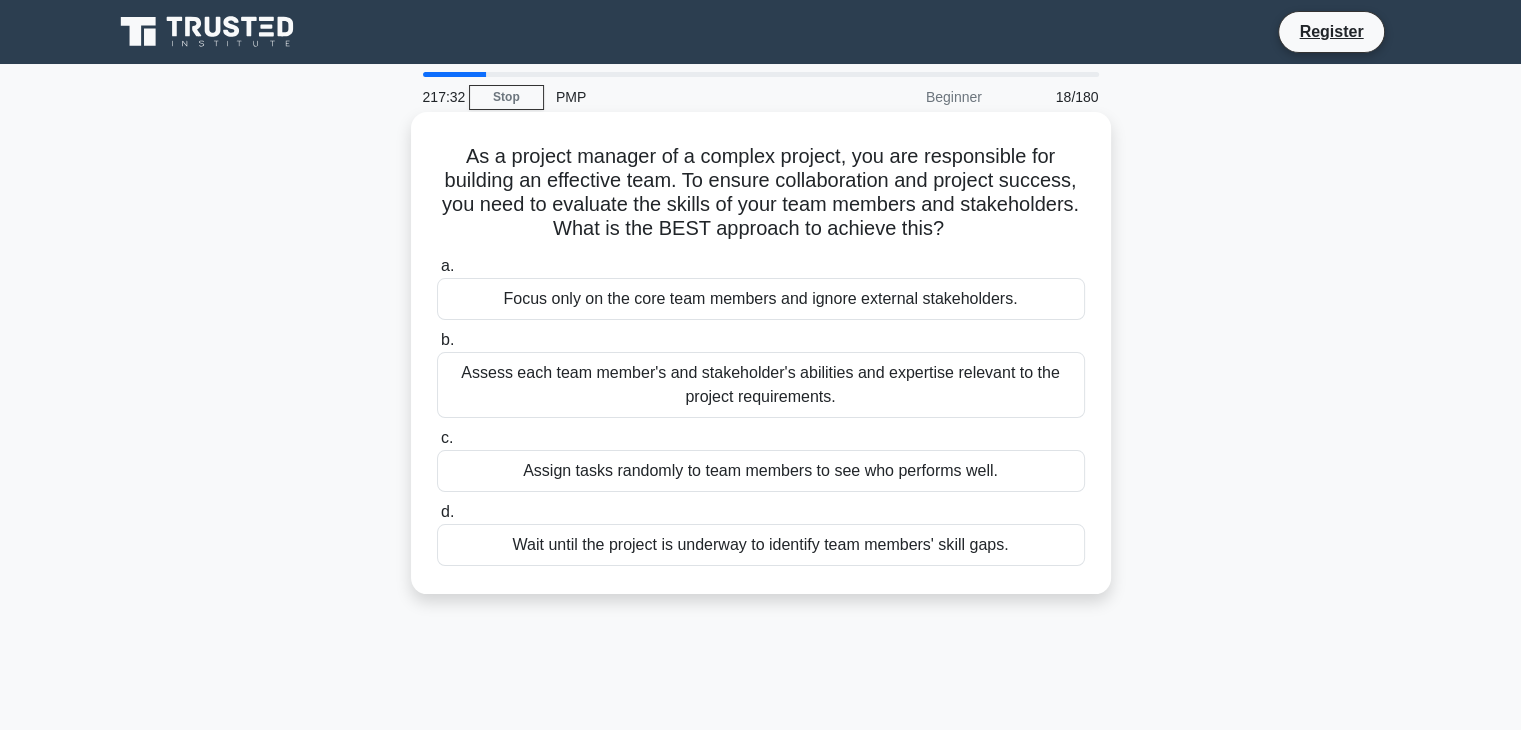 click on "Assess each team member's and stakeholder's abilities and expertise relevant to the project requirements." at bounding box center (761, 385) 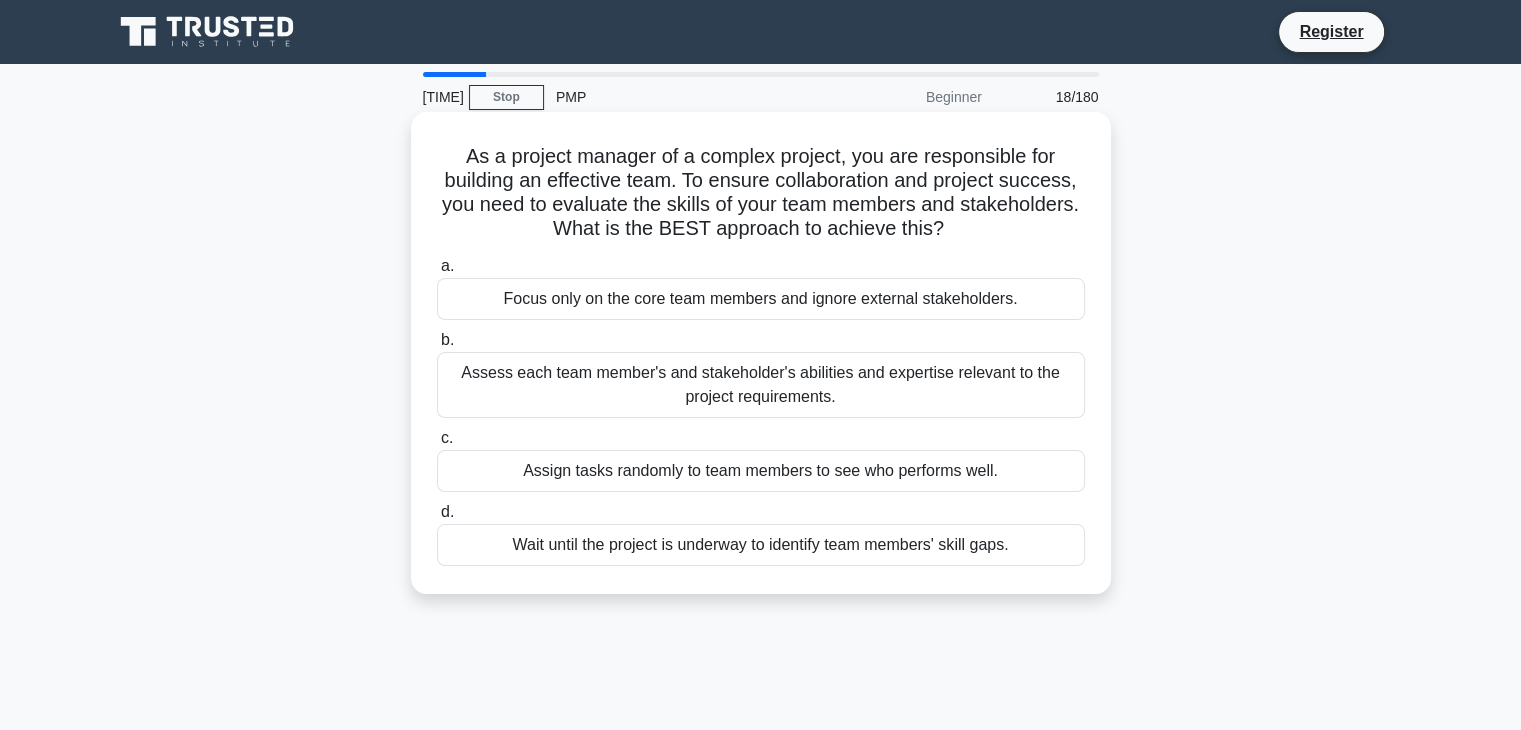 click on "Assess each team member's and stakeholder's abilities and expertise relevant to the project requirements." at bounding box center (761, 385) 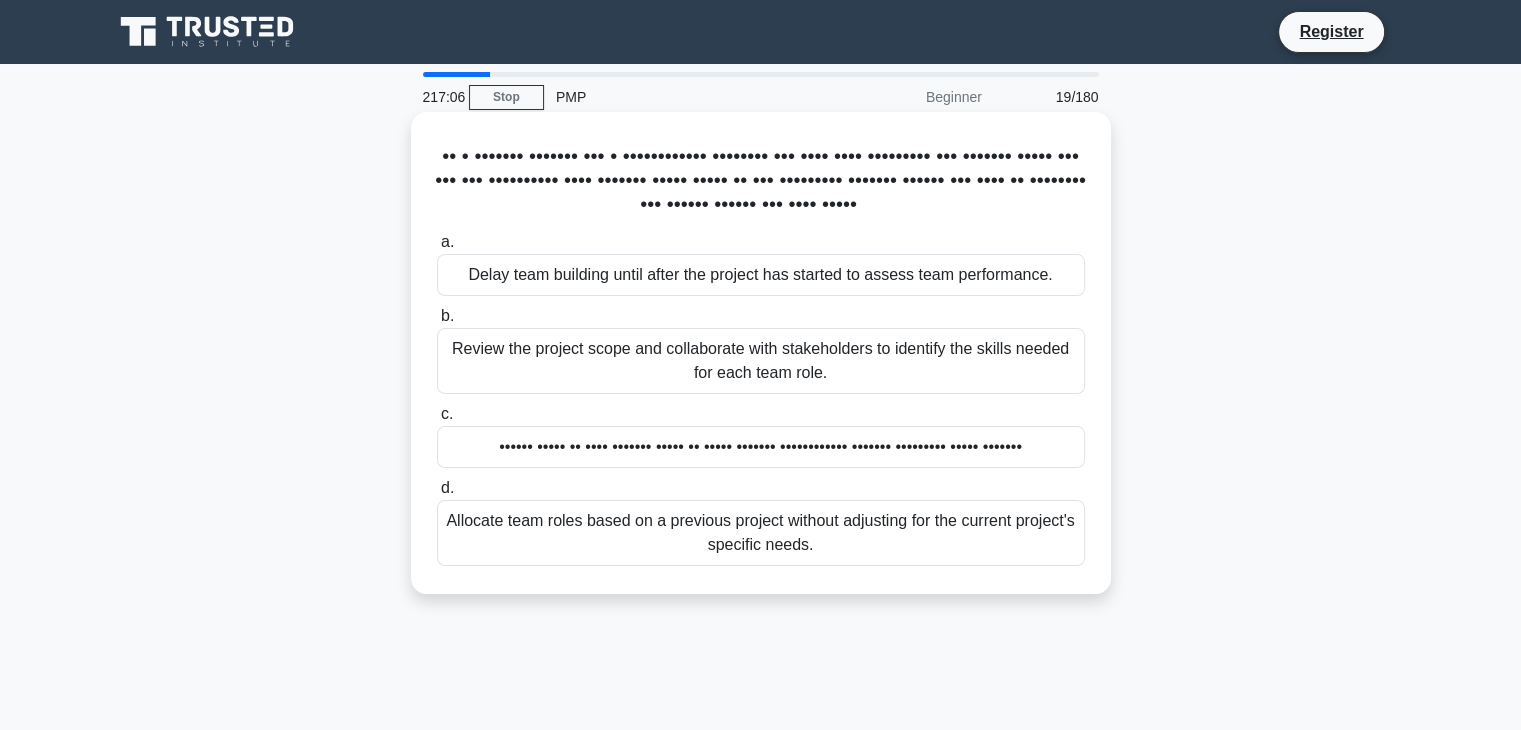 click on "Review the project scope and collaborate with stakeholders to identify the skills needed for each team role." at bounding box center [761, 361] 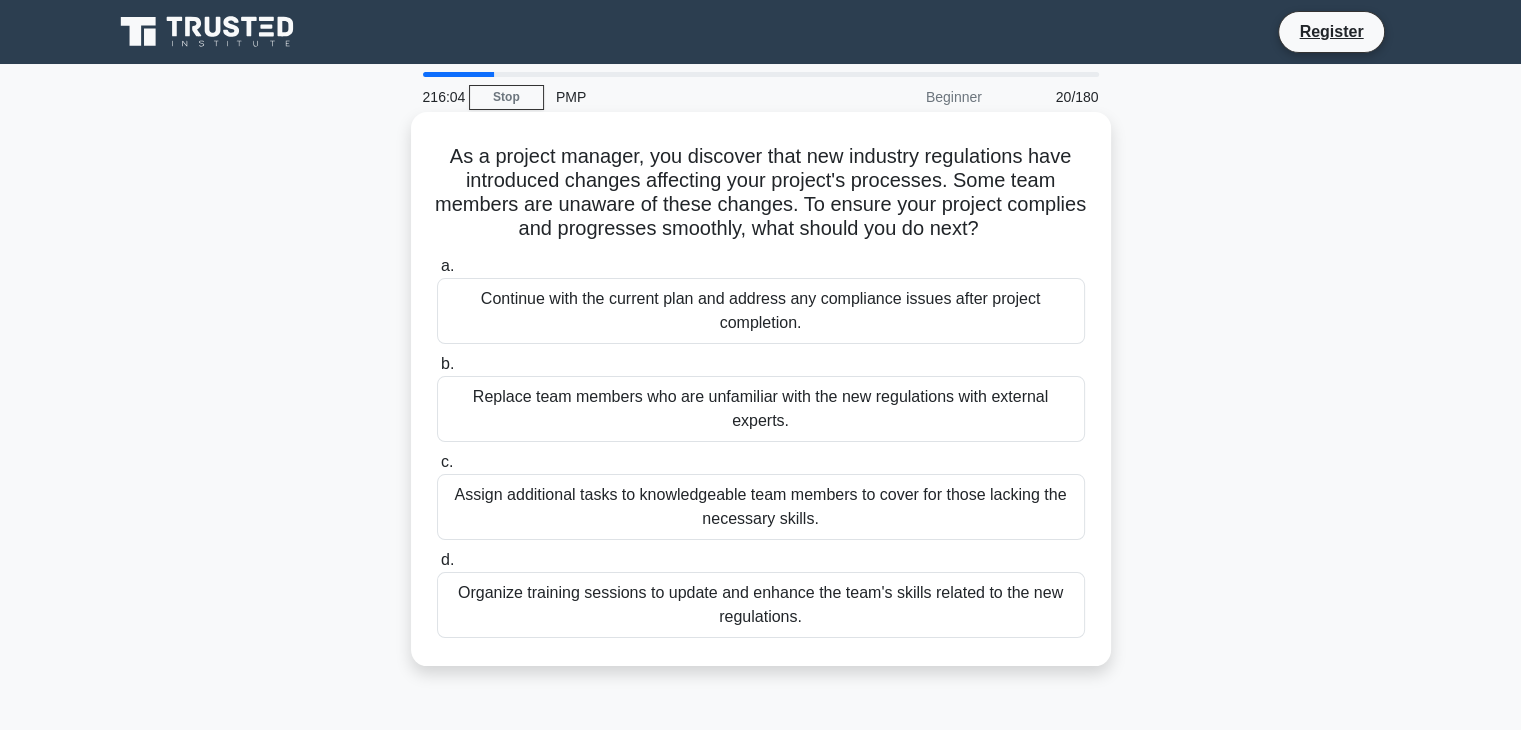 click on "Organize training sessions to update and enhance the team's skills related to the new regulations." at bounding box center (761, 605) 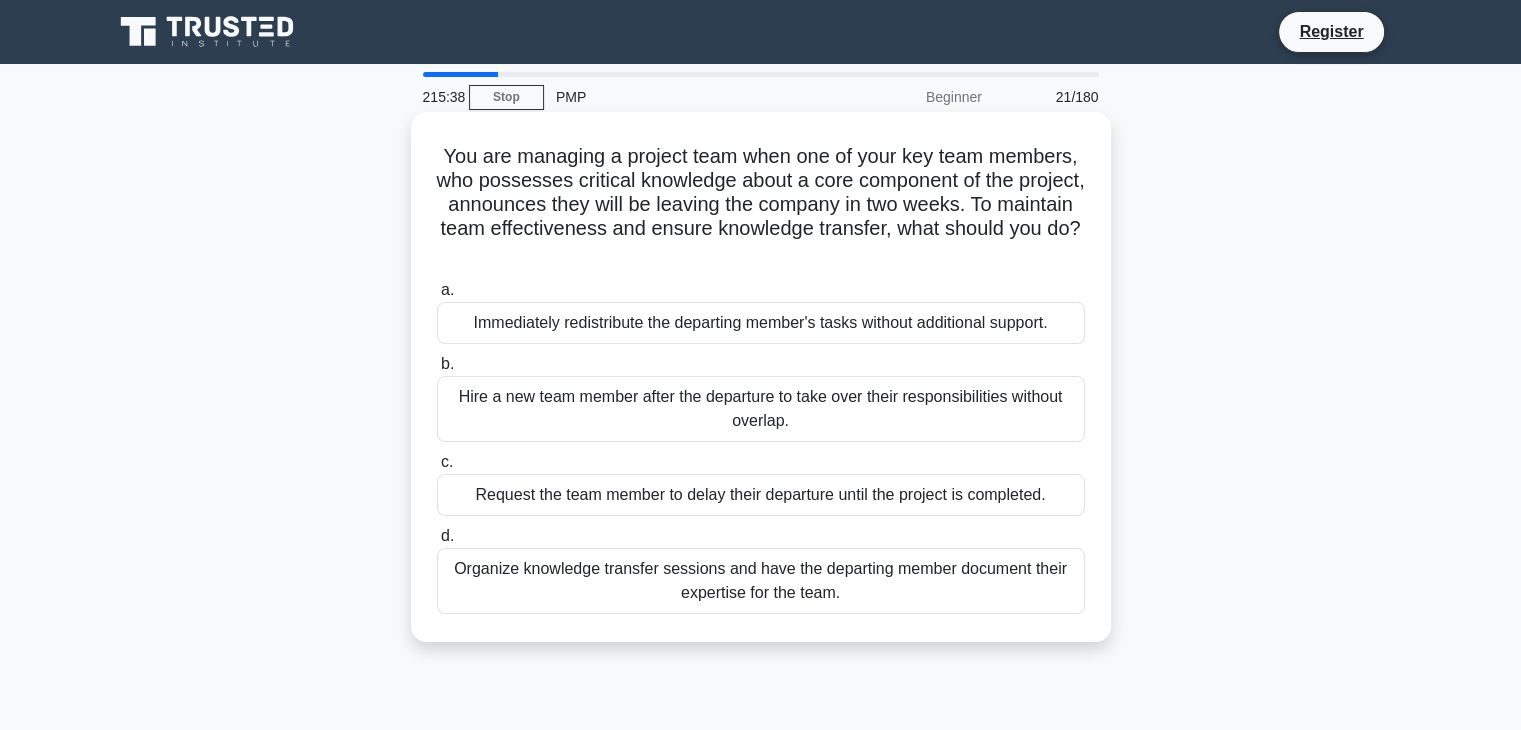 click on "Organize knowledge transfer sessions and have the departing member document their expertise for the team." at bounding box center [761, 581] 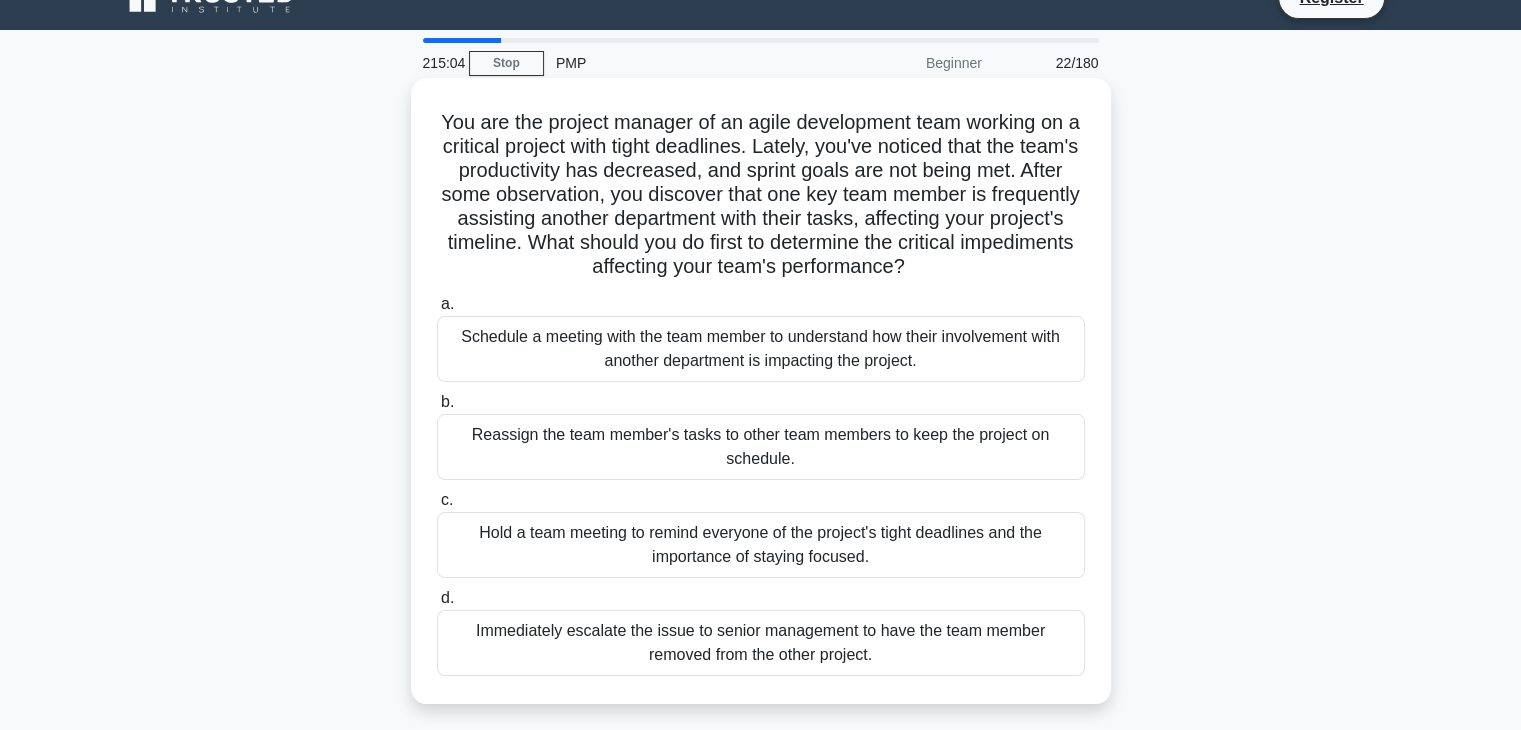 scroll, scrollTop: 0, scrollLeft: 0, axis: both 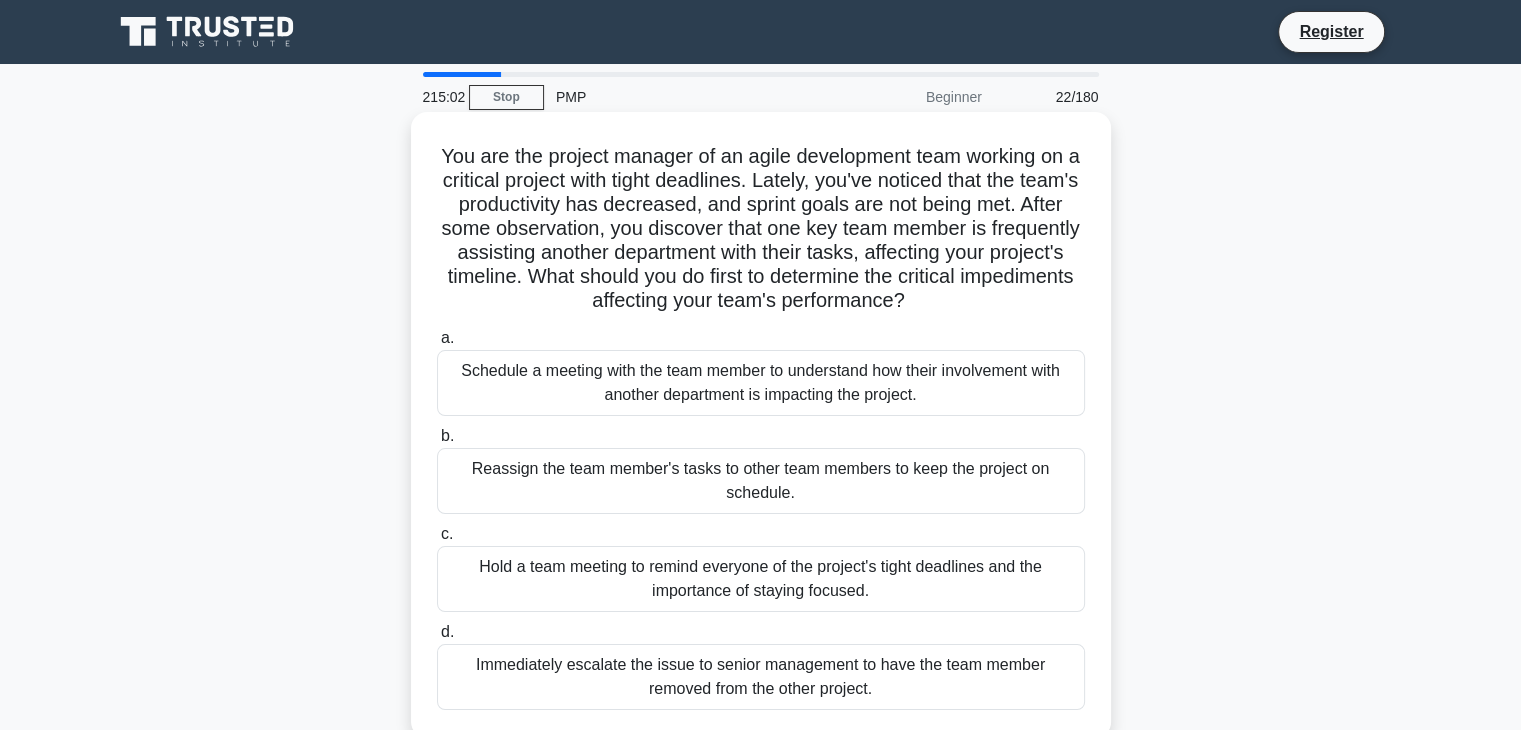 click on "Schedule a meeting with the team member to understand how their involvement with another department is impacting the project." at bounding box center [761, 383] 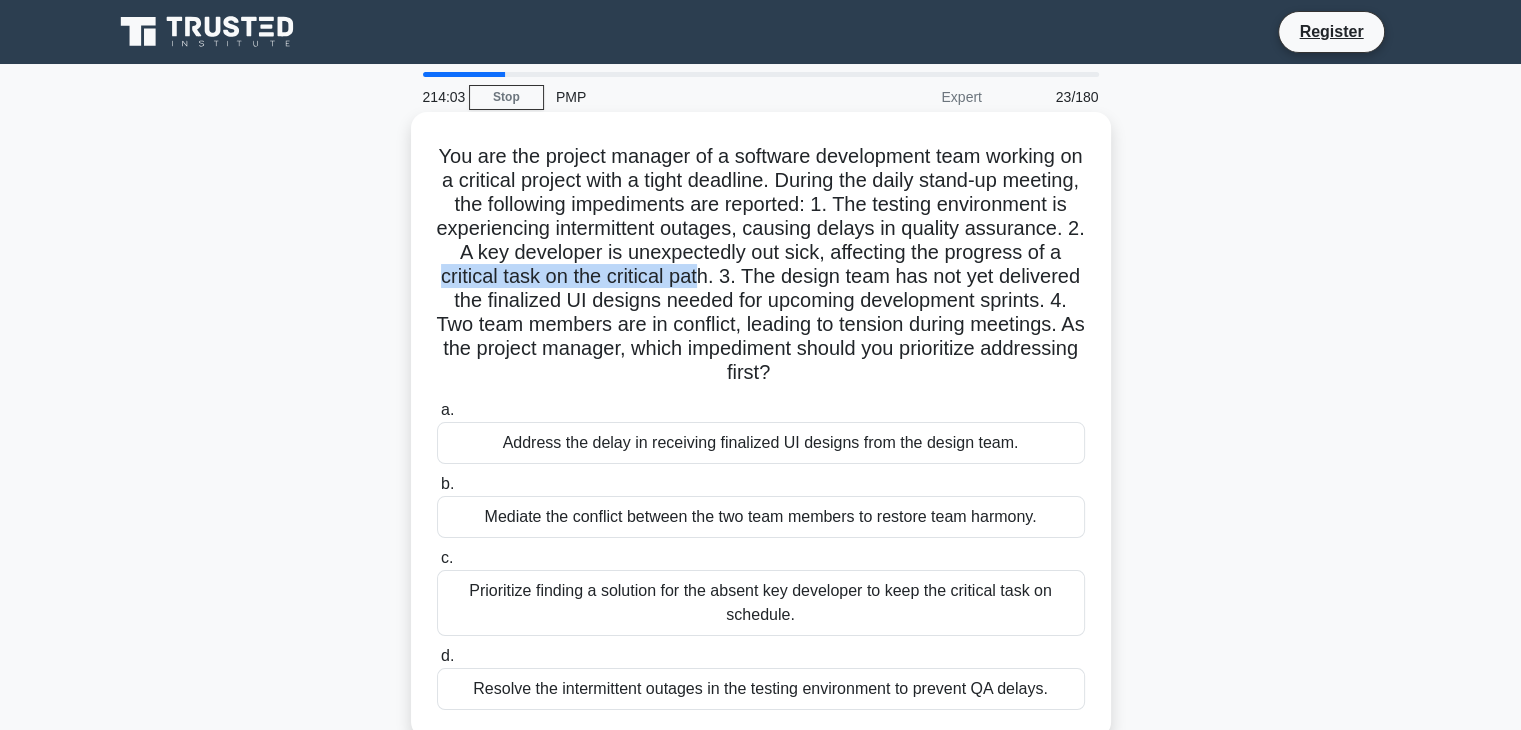 drag, startPoint x: 605, startPoint y: 277, endPoint x: 875, endPoint y: 287, distance: 270.18512 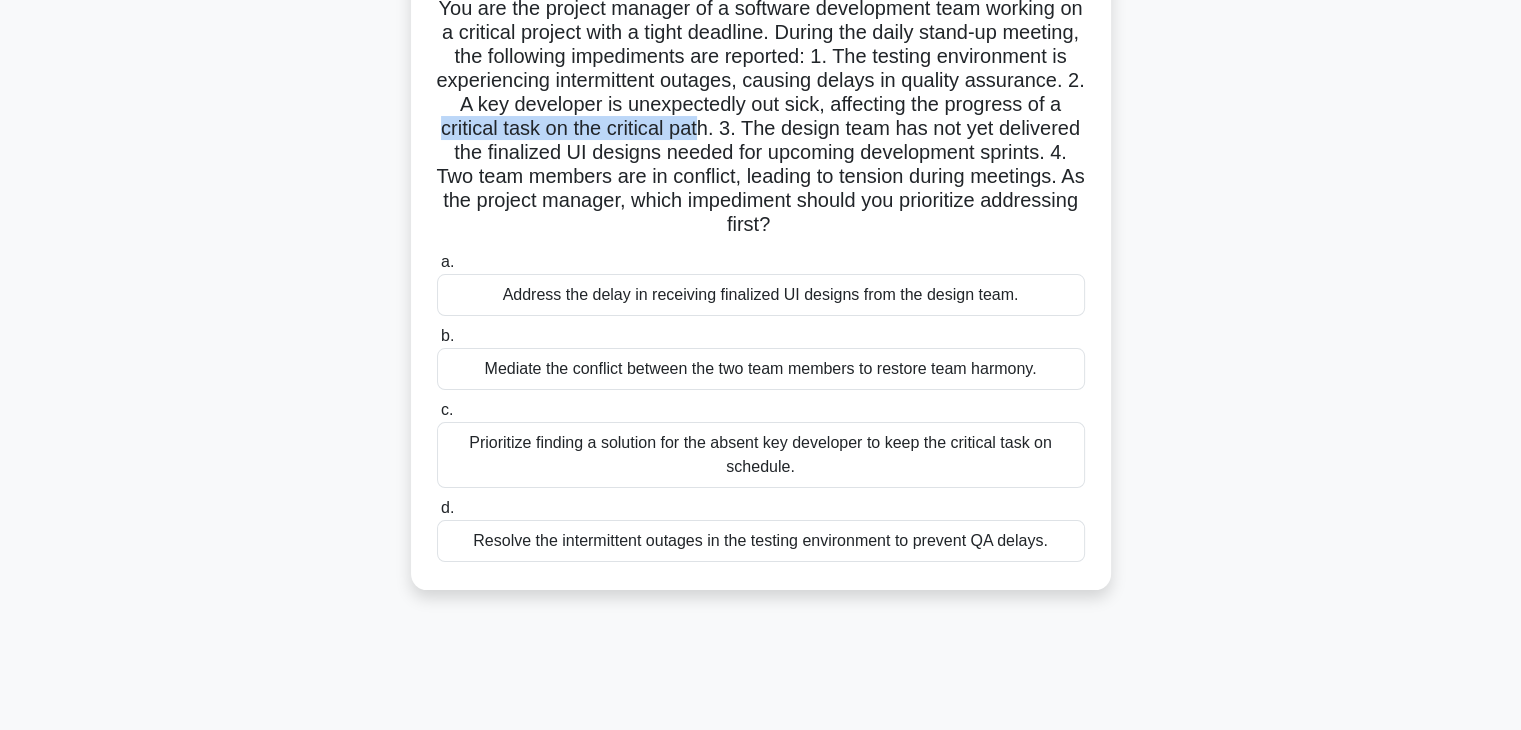 scroll, scrollTop: 100, scrollLeft: 0, axis: vertical 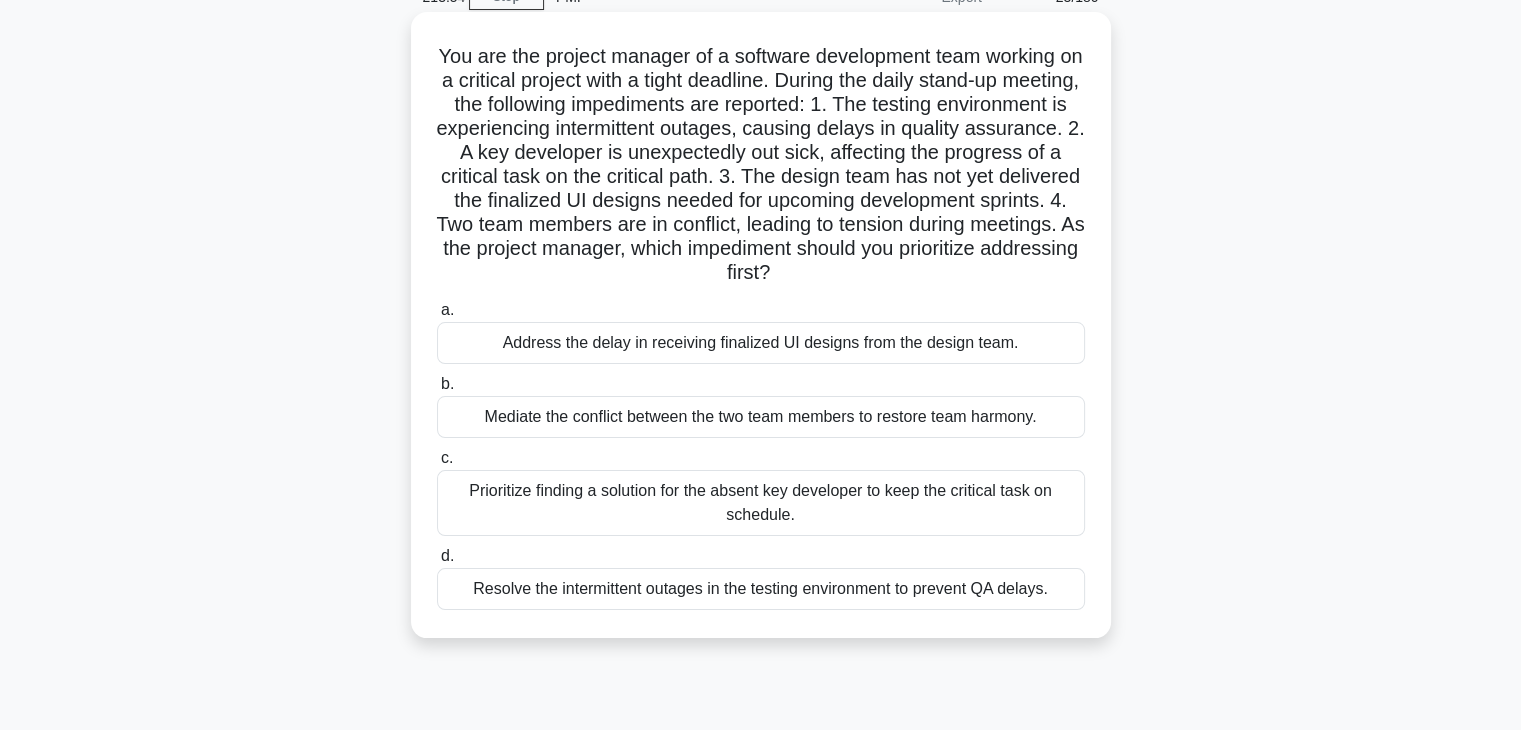 click on "Prioritize finding a solution for the absent key developer to keep the critical task on schedule." at bounding box center [761, 503] 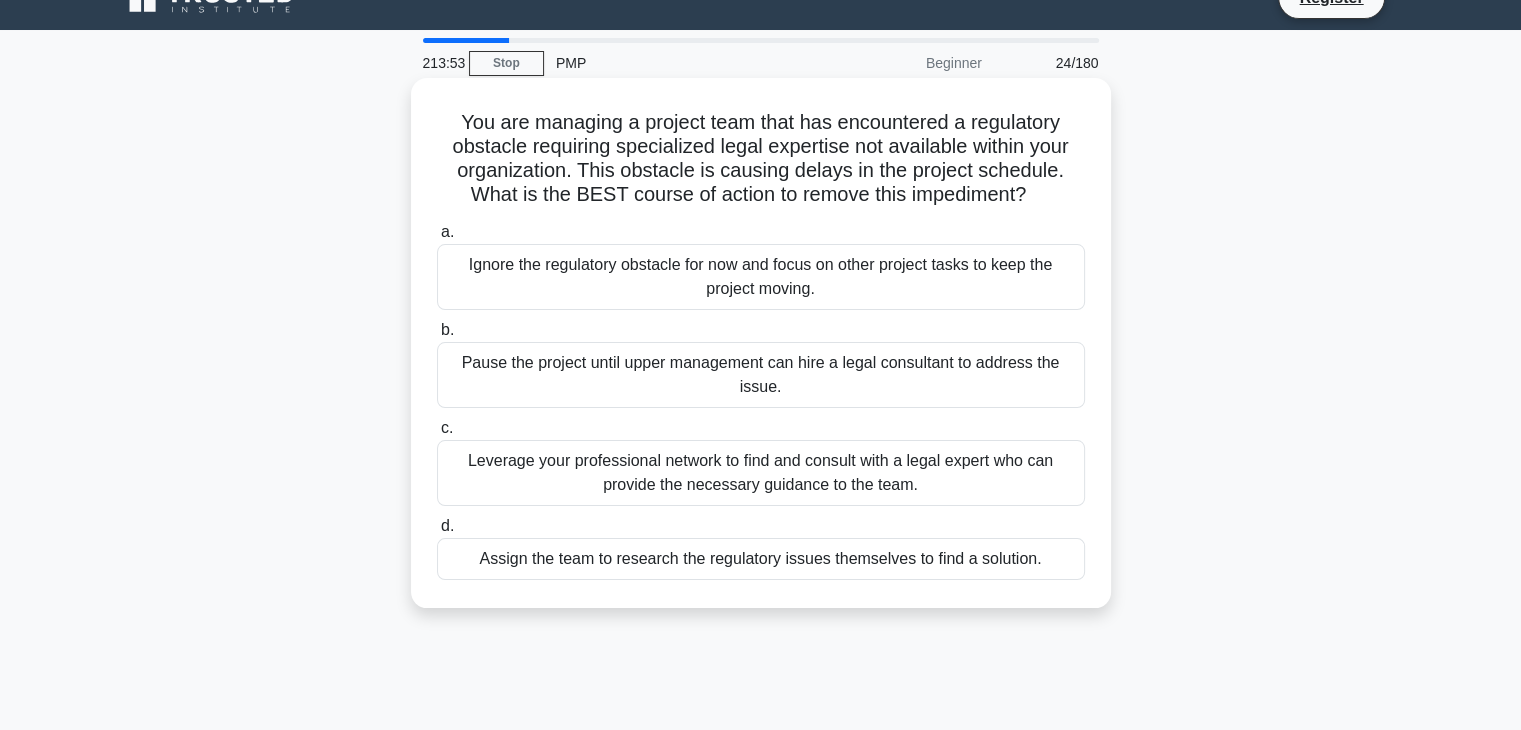 scroll, scrollTop: 0, scrollLeft: 0, axis: both 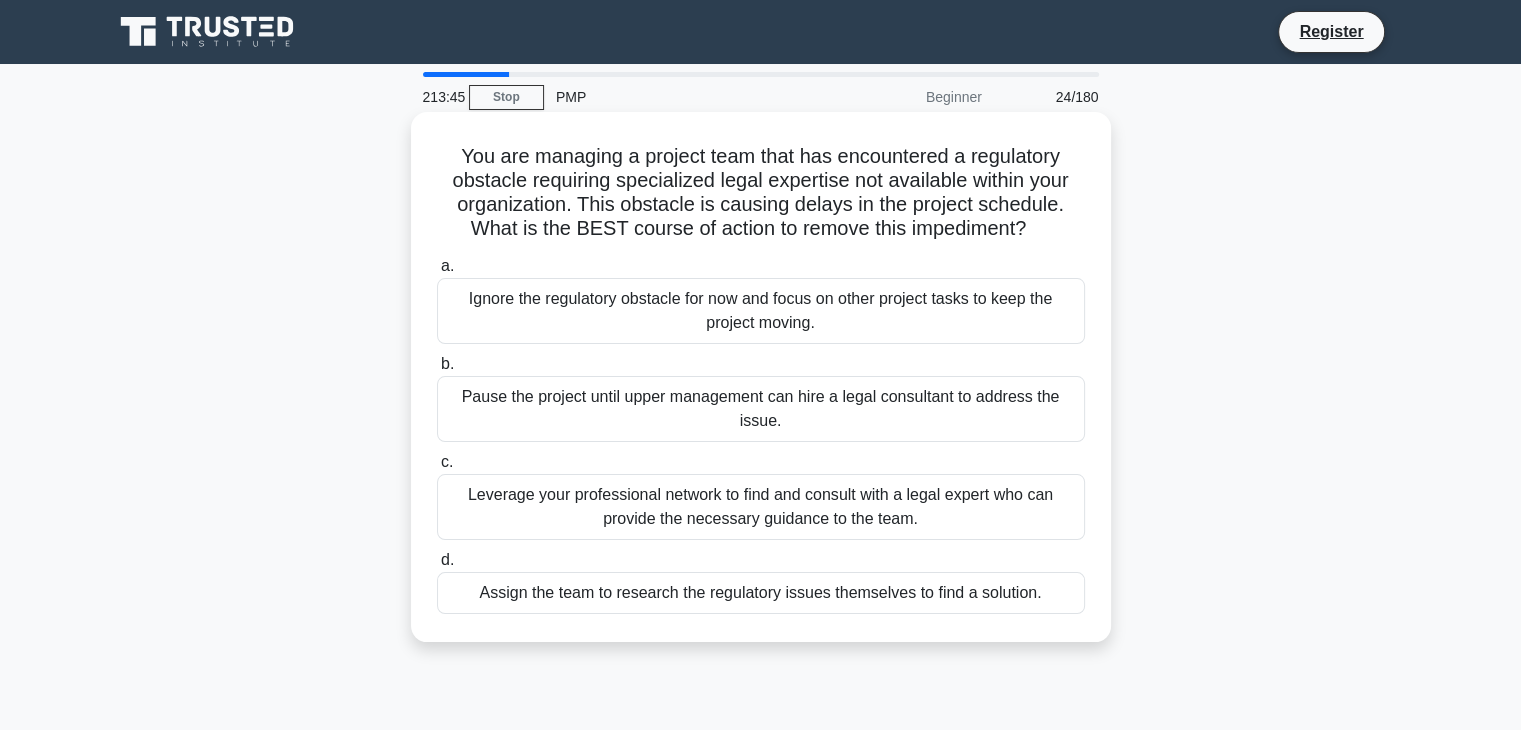 drag, startPoint x: 539, startPoint y: 187, endPoint x: 1068, endPoint y: 221, distance: 530.0915 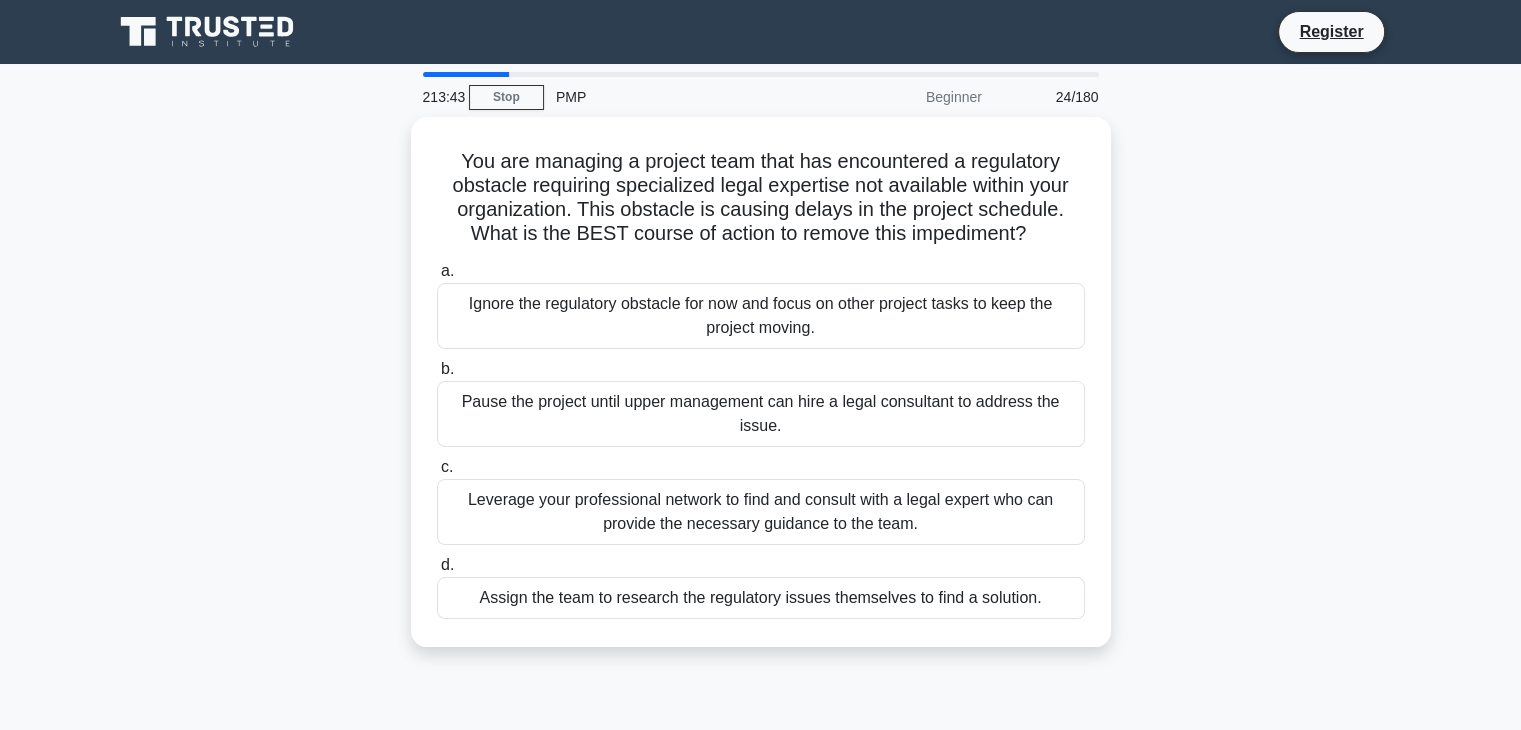 drag, startPoint x: 608, startPoint y: 205, endPoint x: 1202, endPoint y: 249, distance: 595.6274 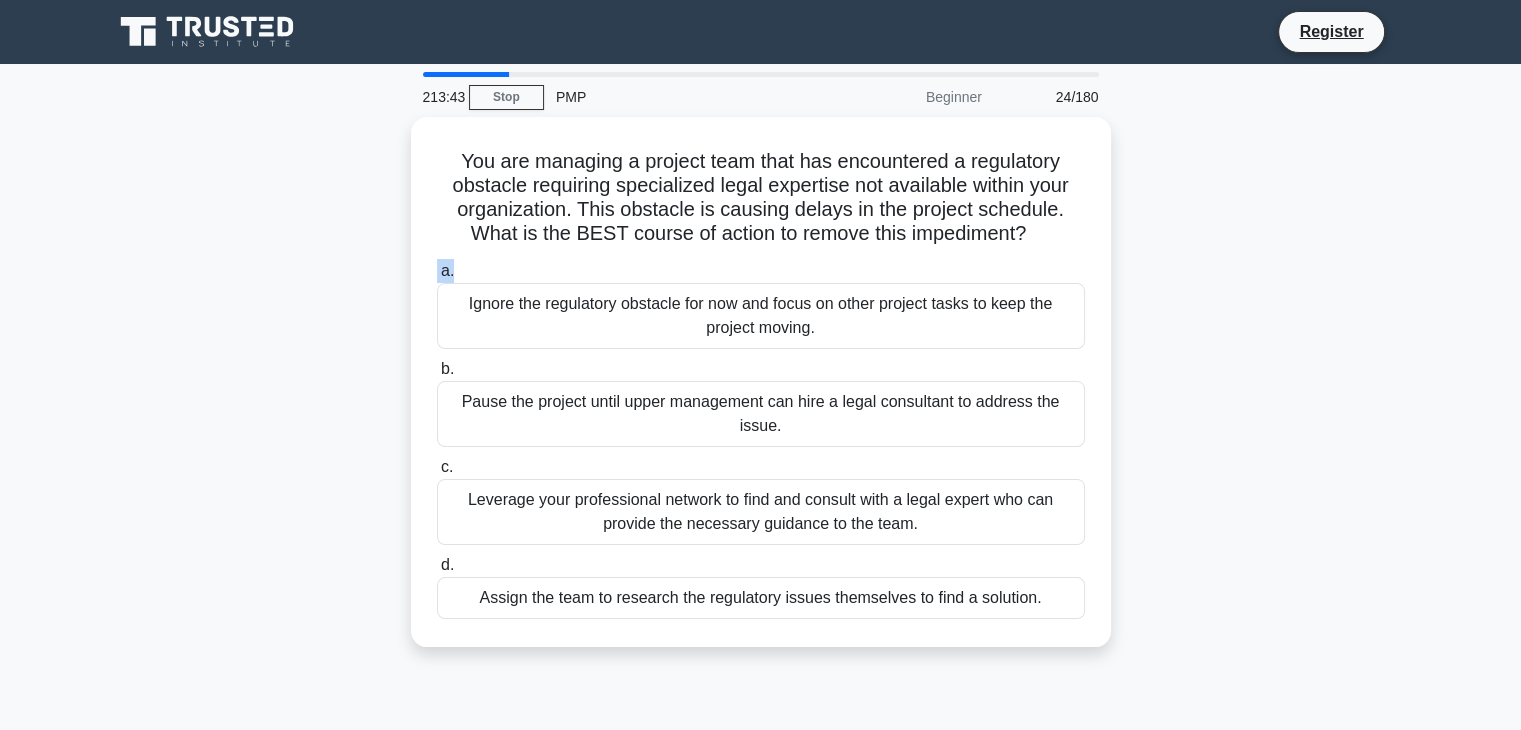 click on "You are managing a project team that has encountered a regulatory obstacle requiring specialized legal expertise not available within your organization. This obstacle is causing delays in the project schedule. What is the BEST course of action to remove this impediment?
.spinner_0XTQ{transform-origin:center;animation:spinner_y6GP .75s linear infinite}@keyframes spinner_y6GP{100%{transform:rotate(360deg)}}
a.
b." at bounding box center [761, 394] 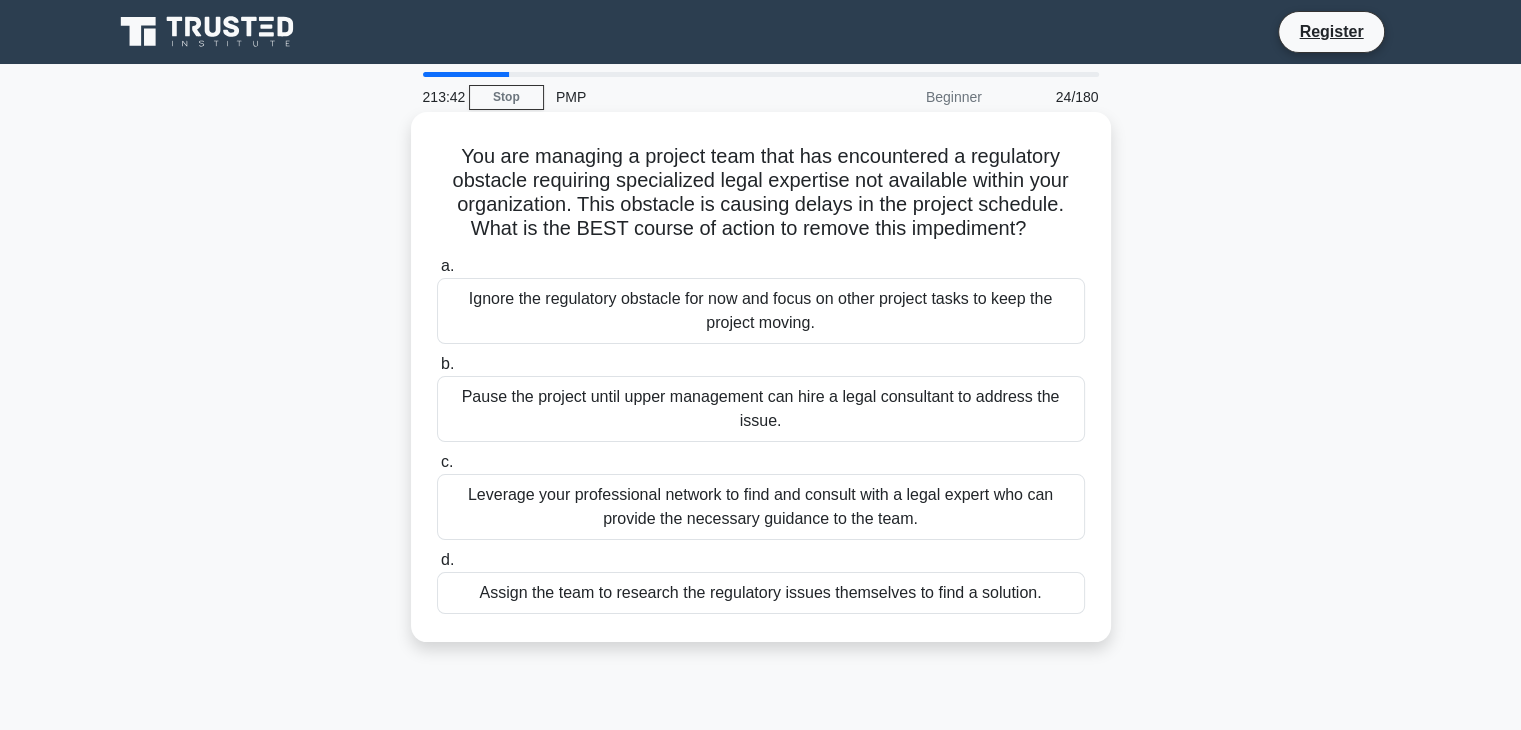 click on "You are managing a project team that has encountered a regulatory obstacle requiring specialized legal expertise not available within your organization. This obstacle is causing delays in the project schedule. What is the BEST course of action to remove this impediment?
.spinner_0XTQ{transform-origin:center;animation:spinner_y6GP .75s linear infinite}@keyframes spinner_y6GP{100%{transform:rotate(360deg)}}" at bounding box center [761, 193] 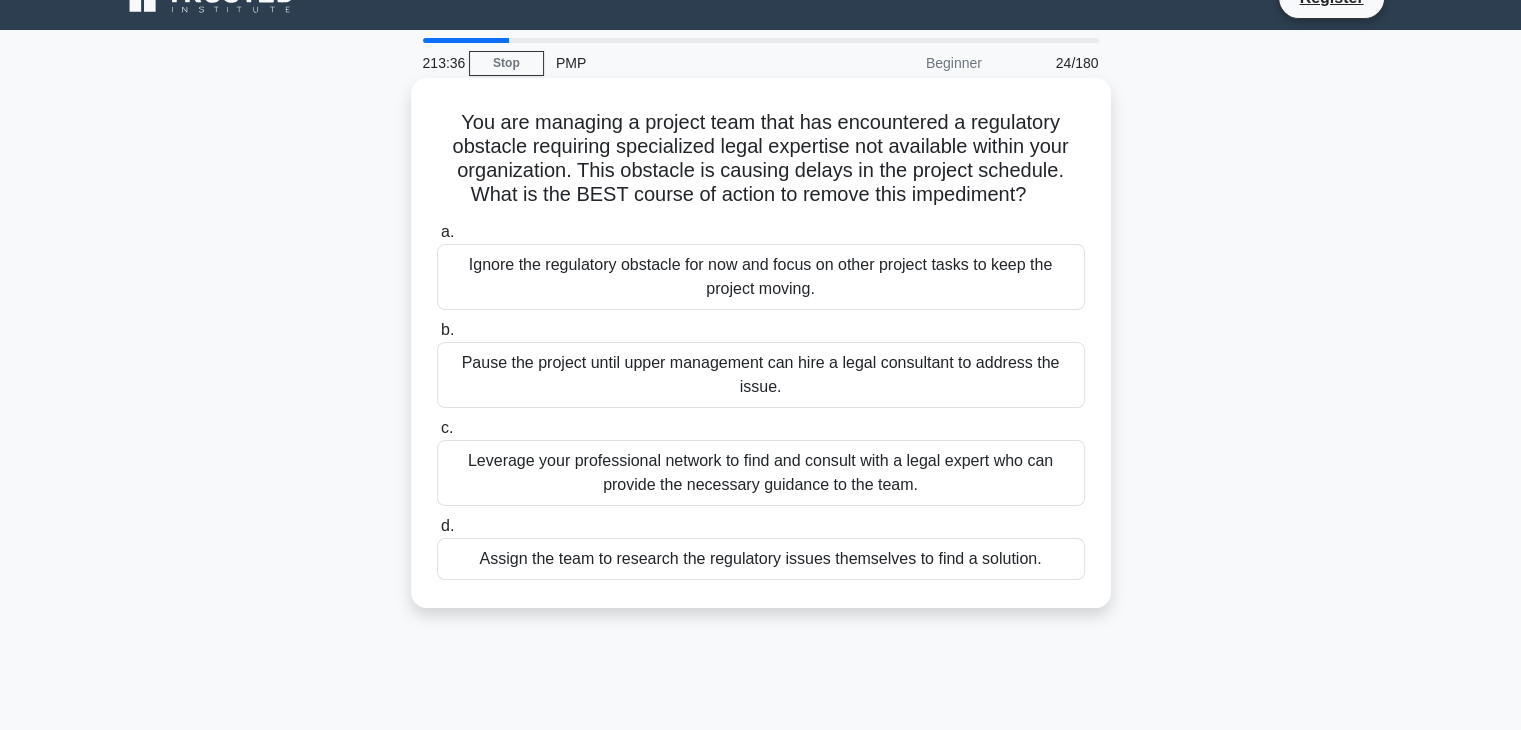 scroll, scrollTop: 0, scrollLeft: 0, axis: both 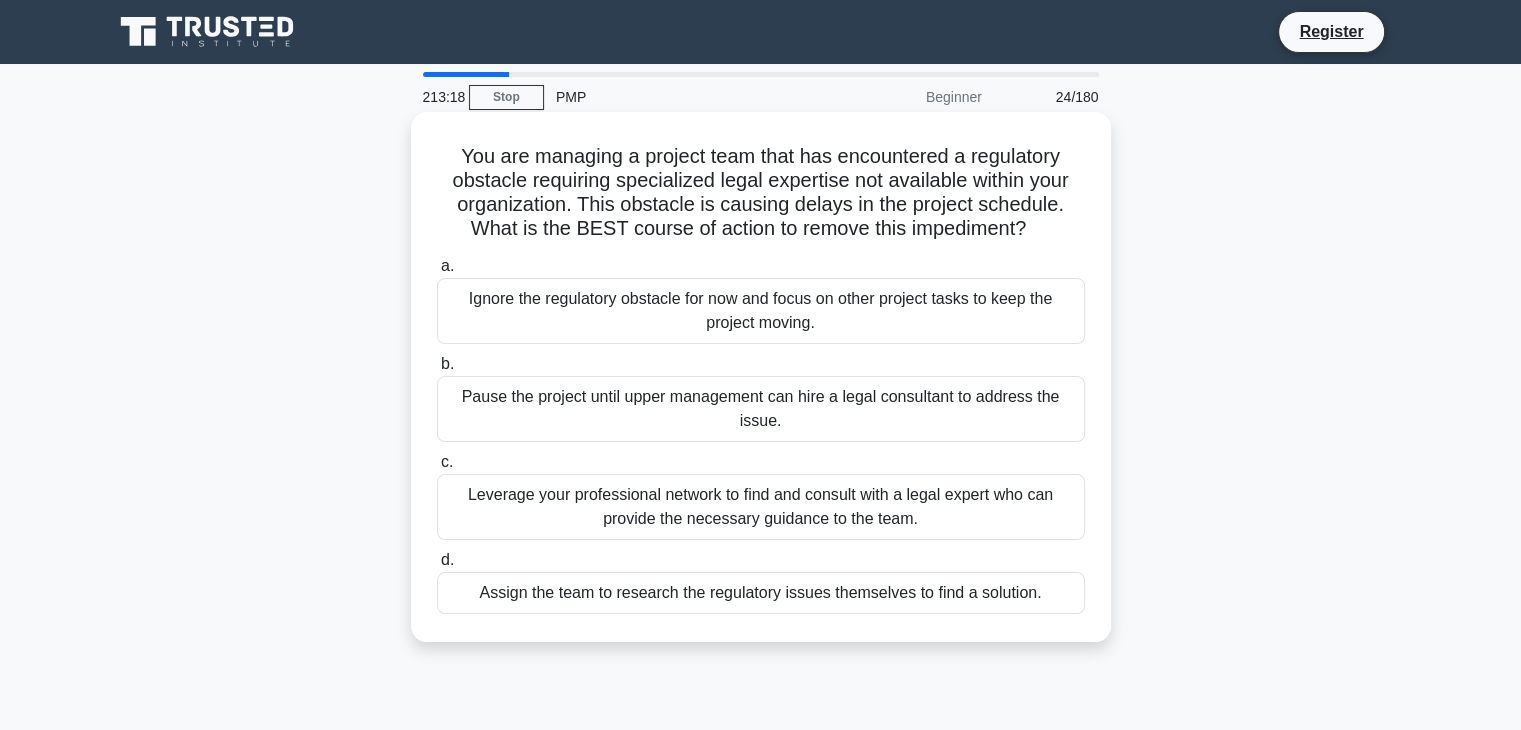 click on "Leverage your professional network to find and consult with a legal expert who can provide the necessary guidance to the team." at bounding box center [761, 507] 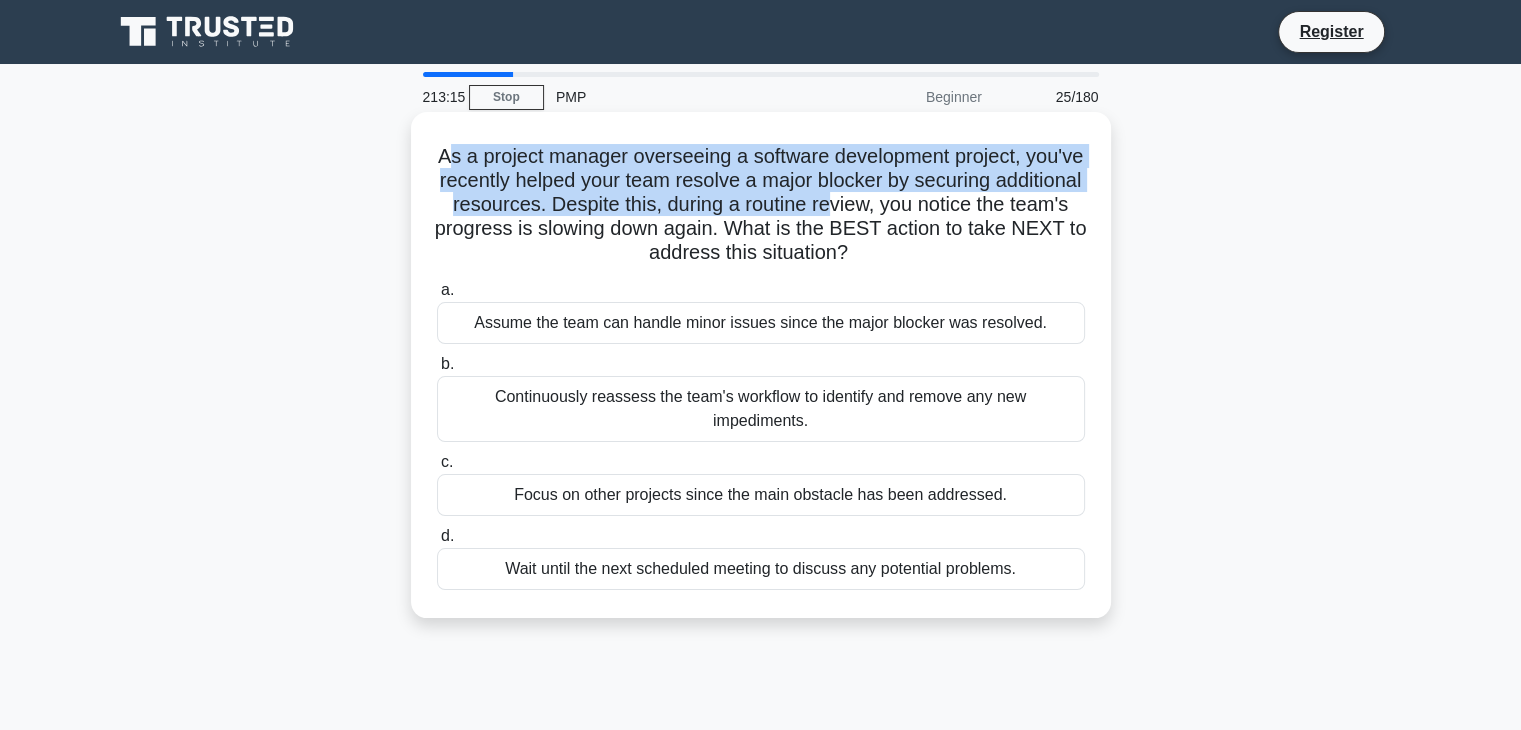 drag, startPoint x: 471, startPoint y: 155, endPoint x: 925, endPoint y: 201, distance: 456.32443 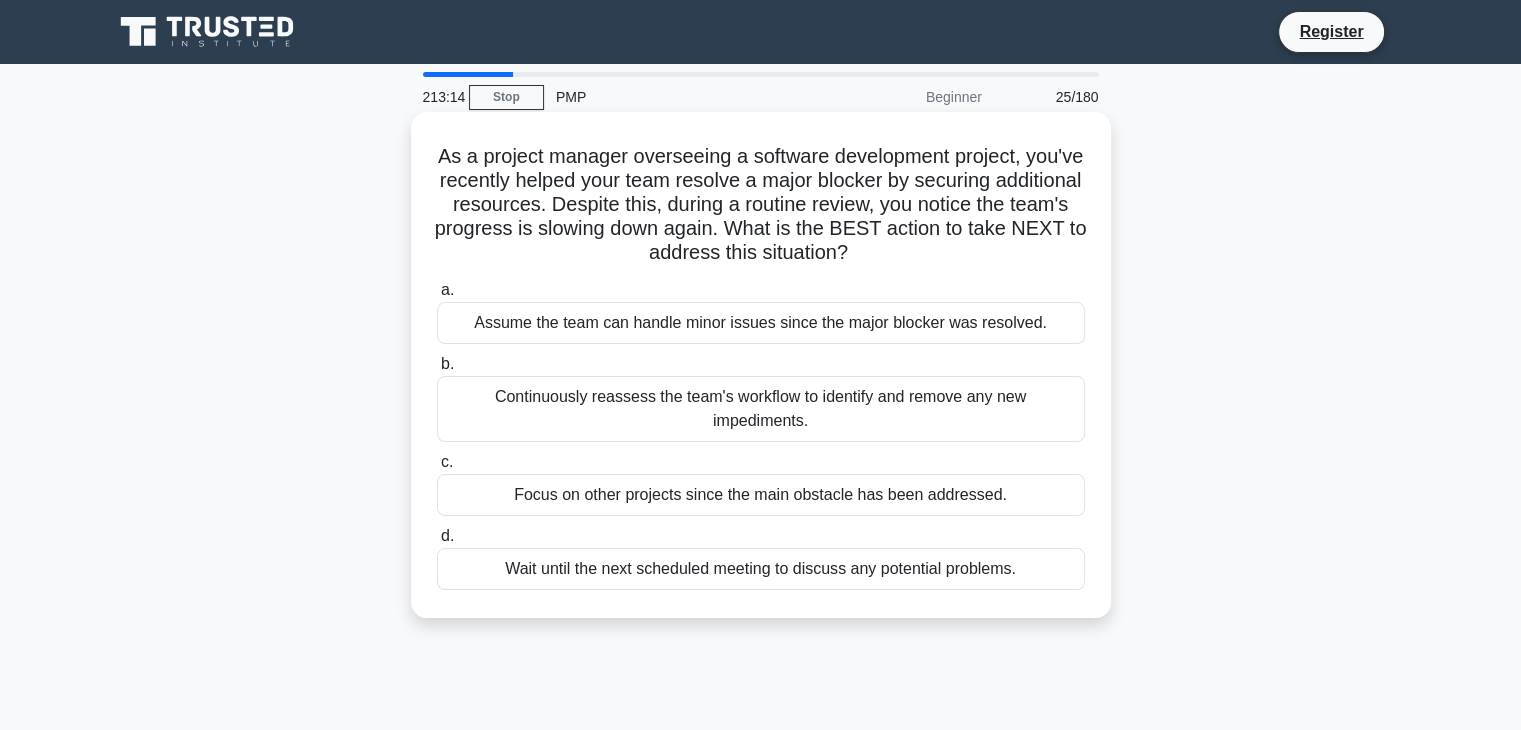 click on "As a project manager overseeing a software development project, you've recently helped your team resolve a major blocker by securing additional resources. Despite this, during a routine review, you notice the team's progress is slowing down again. What is the BEST action to take NEXT to address this situation?
.spinner_0XTQ{transform-origin:center;animation:spinner_y6GP .75s linear infinite}@keyframes spinner_y6GP{100%{transform:rotate(360deg)}}" at bounding box center [761, 205] 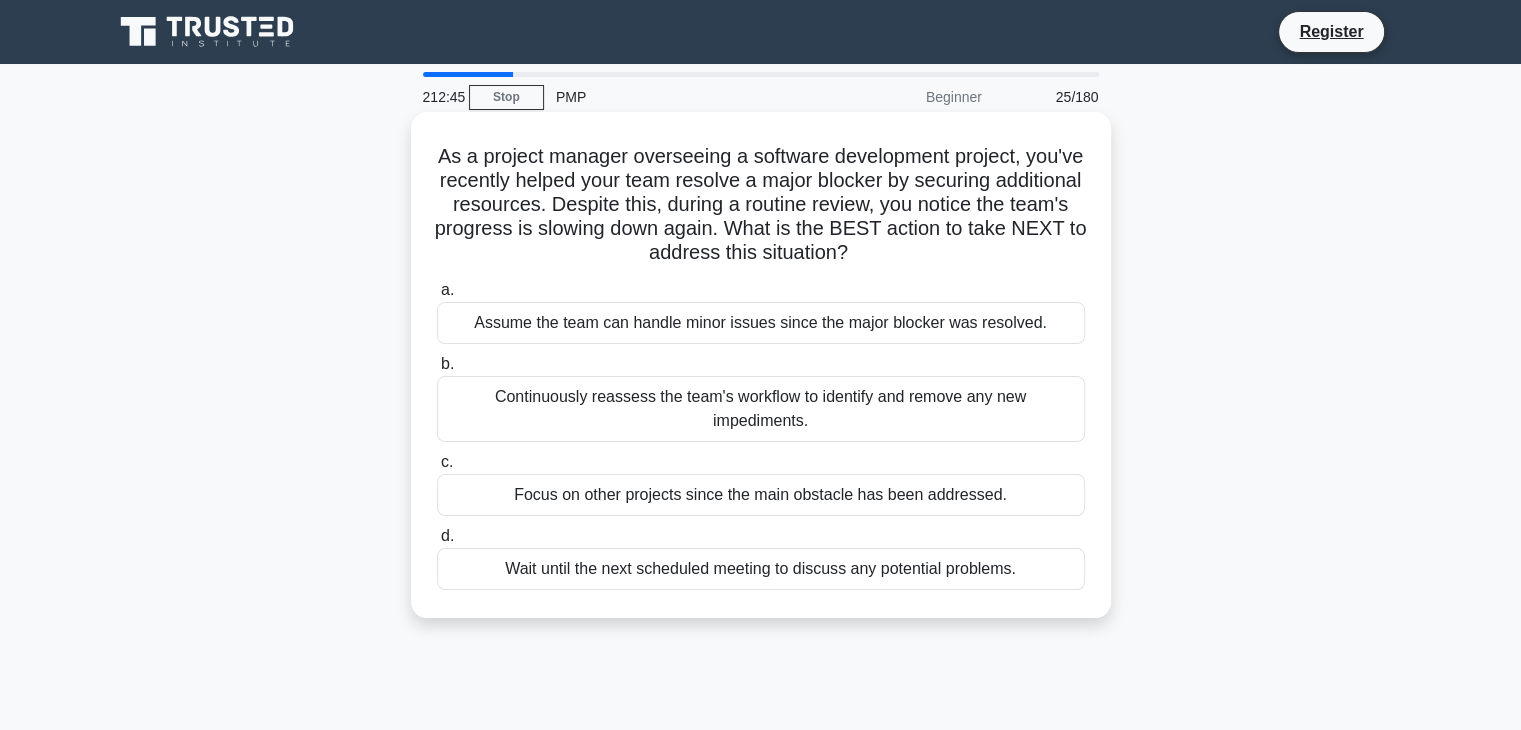 click on "Continuously reassess the team's workflow to identify and remove any new impediments." at bounding box center [761, 409] 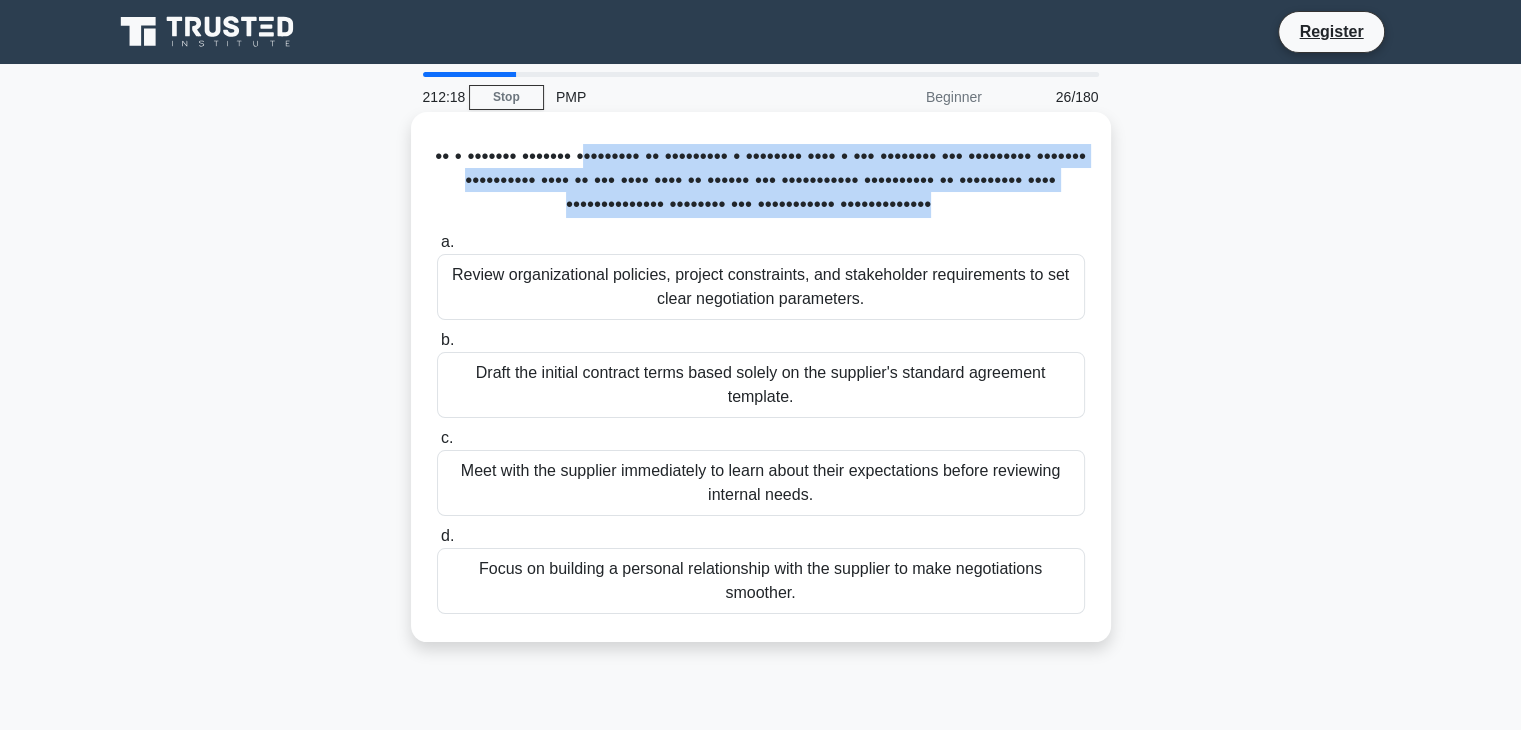 drag, startPoint x: 668, startPoint y: 161, endPoint x: 883, endPoint y: 221, distance: 223.21515 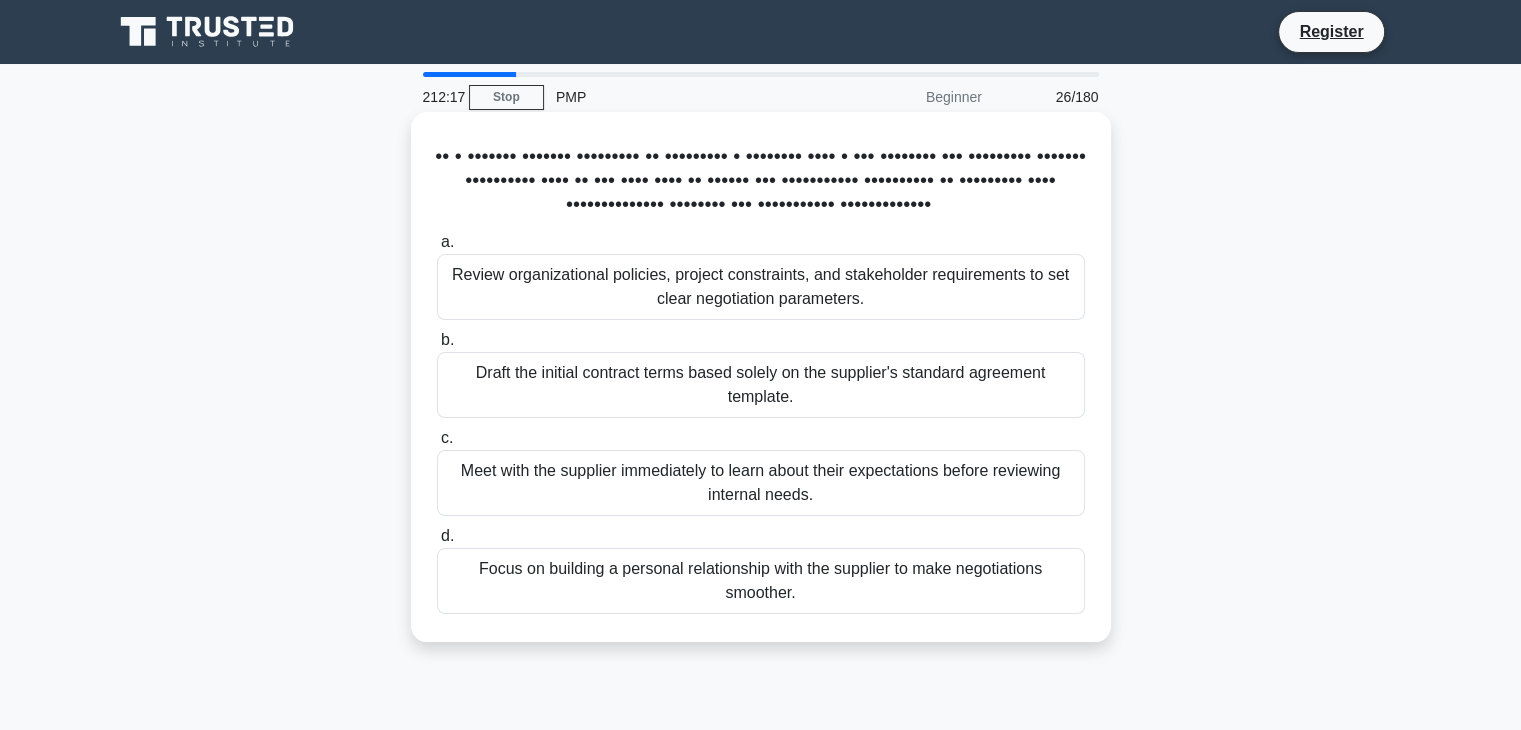 click on "As a project manager preparing to negotiate a contract with a new supplier for essential project materials, what is the BEST step to define the negotiation boundaries in alignment with organizational policies and stakeholder expectations?" at bounding box center [761, 181] 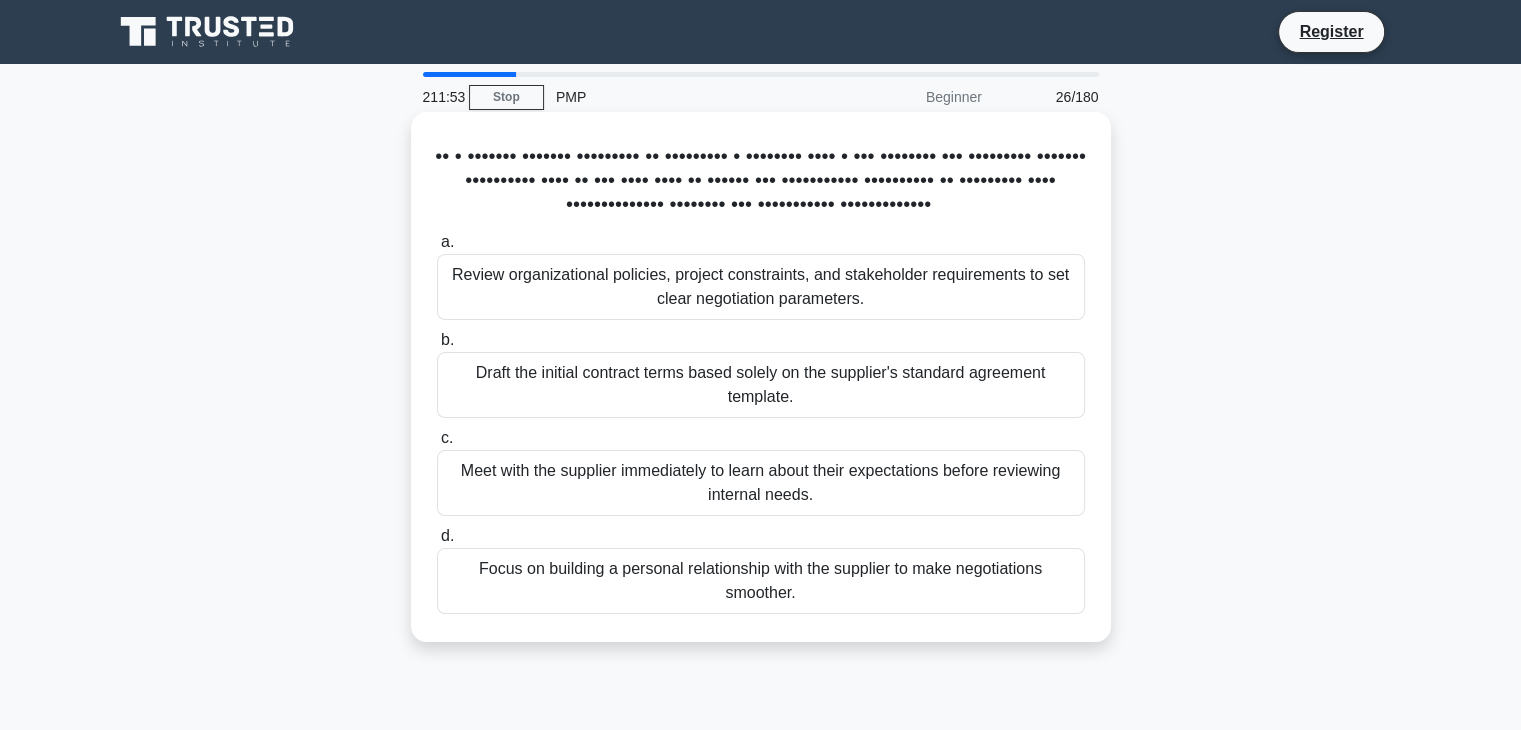 click on "Review organizational policies, project constraints, and stakeholder requirements to set clear negotiation parameters." at bounding box center [761, 287] 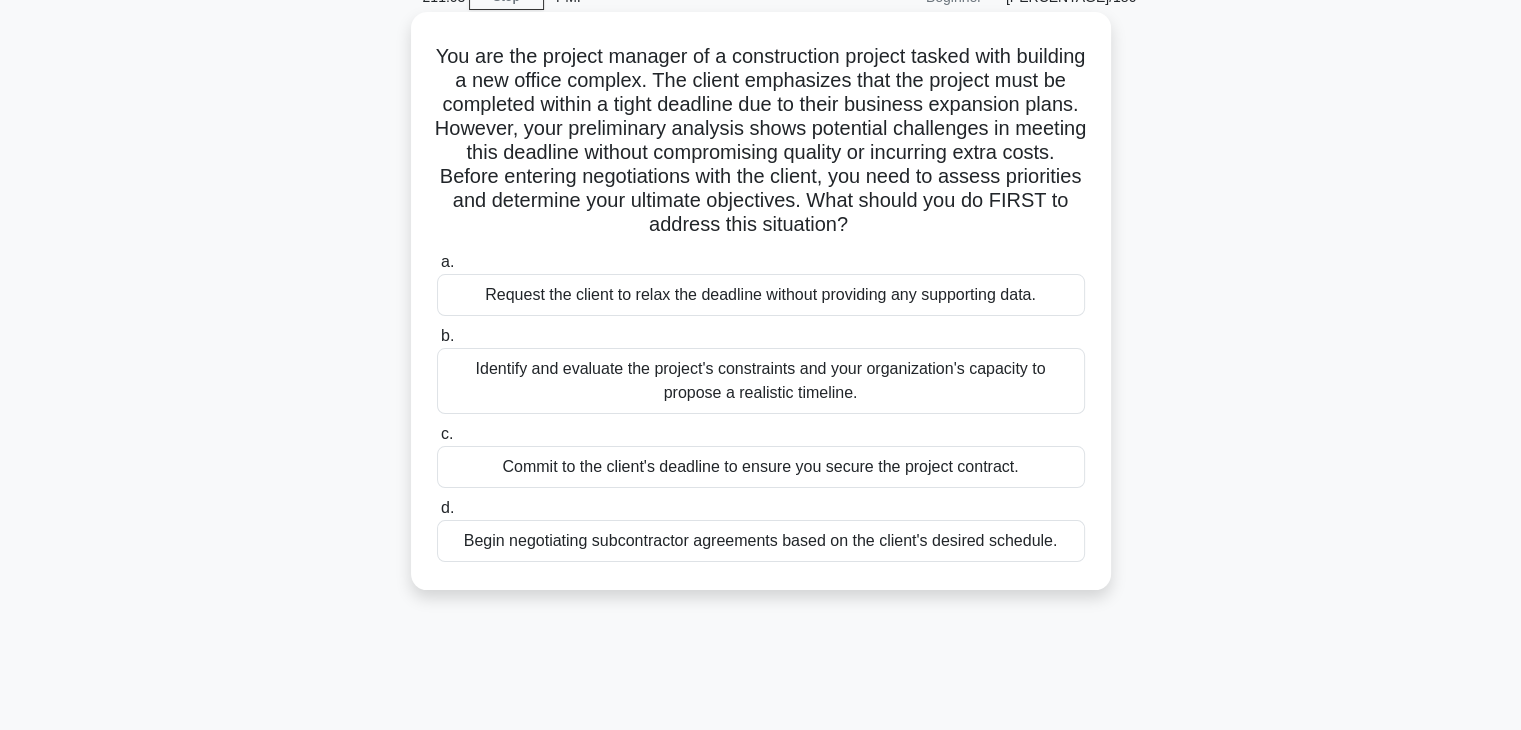 scroll, scrollTop: 0, scrollLeft: 0, axis: both 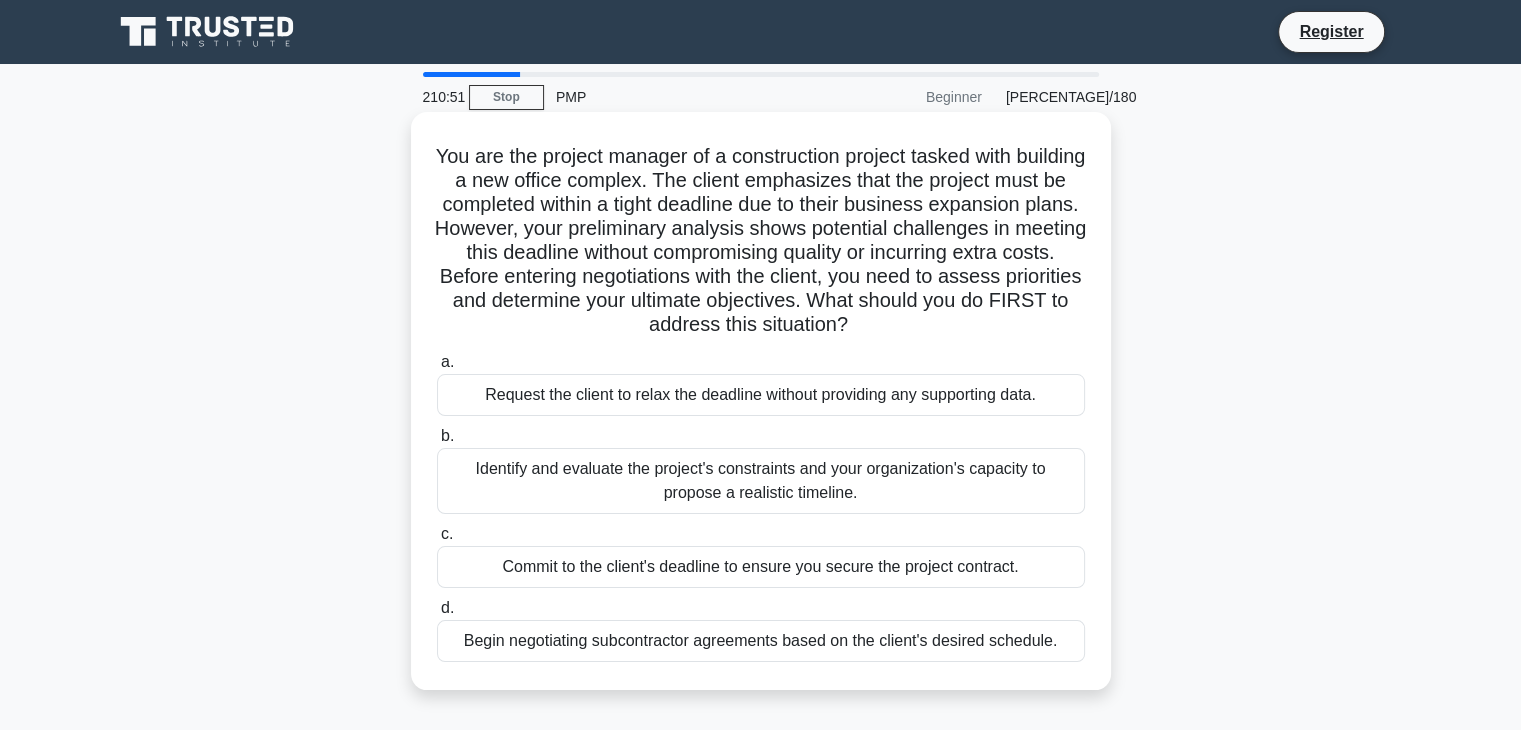 click on "Identify and evaluate the project's constraints and your organization's capacity to propose a realistic timeline." at bounding box center (761, 481) 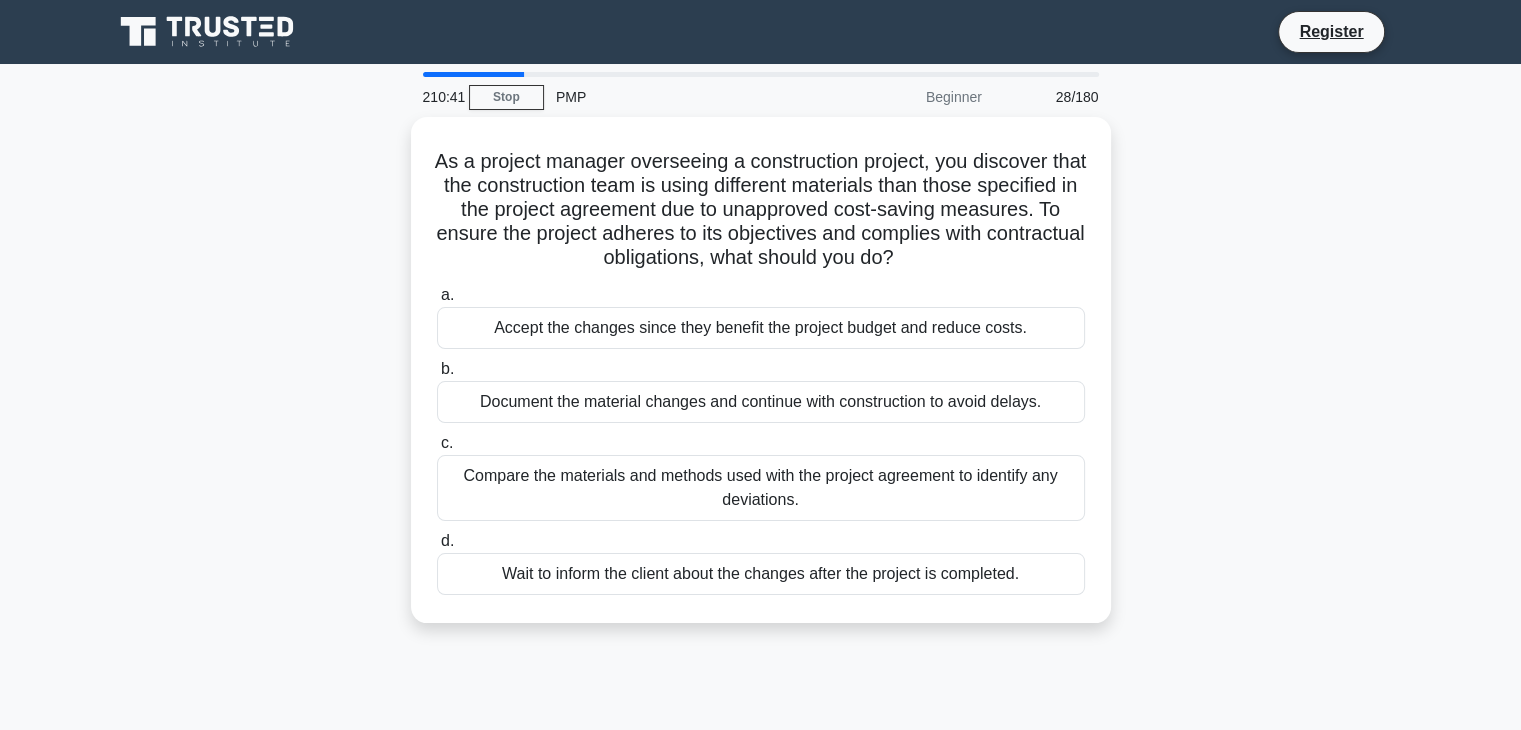 click at bounding box center (473, 74) 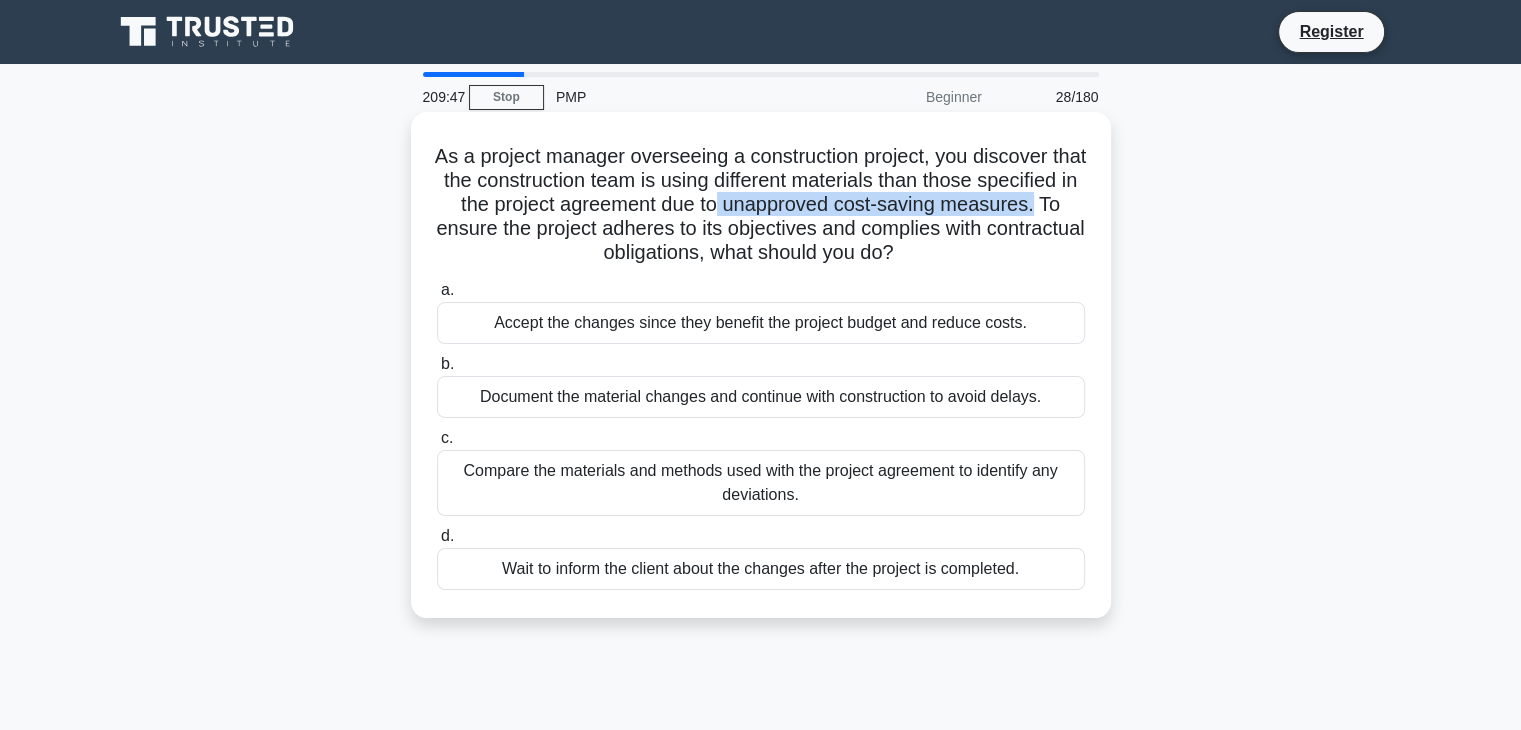 drag, startPoint x: 836, startPoint y: 213, endPoint x: 530, endPoint y: 234, distance: 306.71973 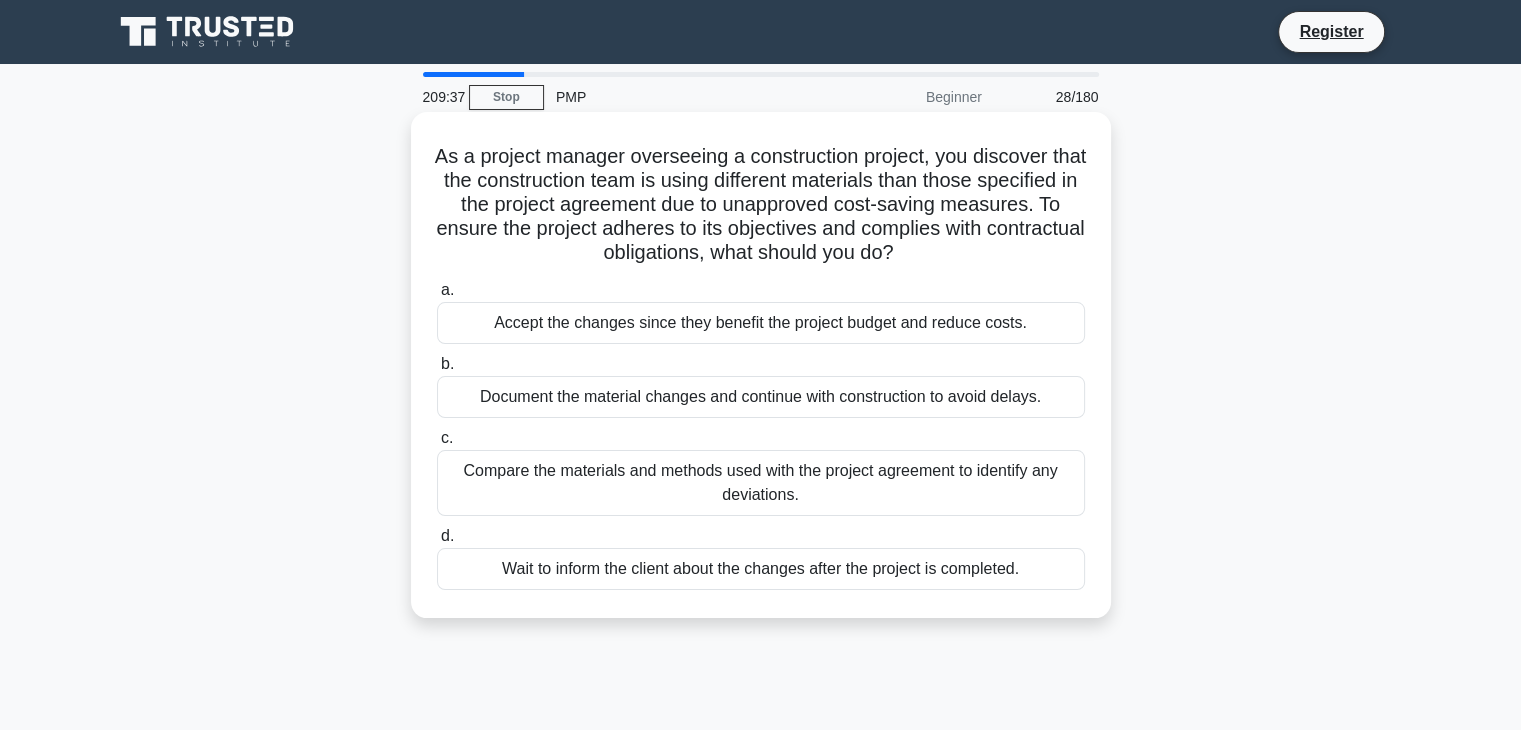 click on "Compare the materials and methods used with the project agreement to identify any deviations." at bounding box center (761, 483) 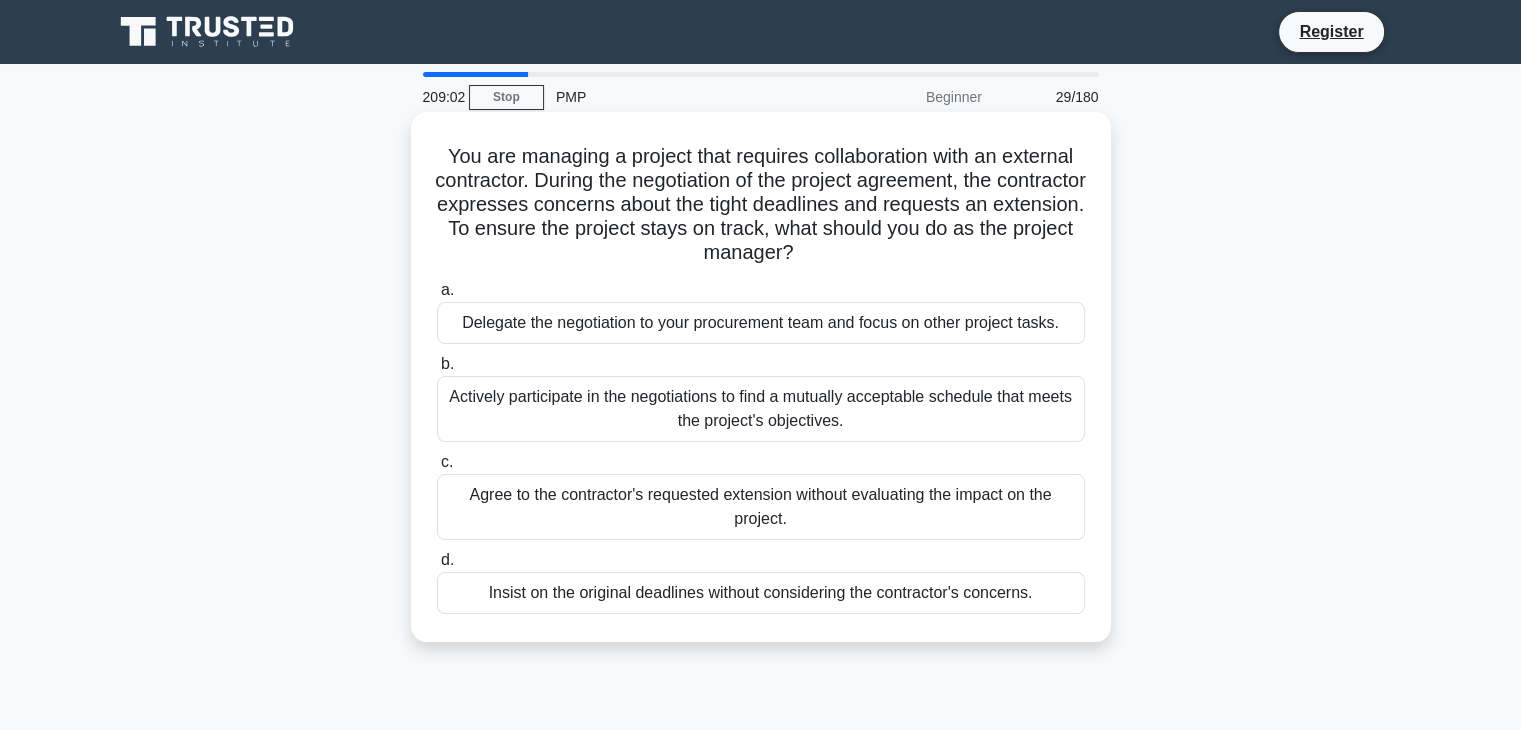 click on "Actively participate in the negotiations to find a mutually acceptable schedule that meets the project's objectives." at bounding box center (761, 409) 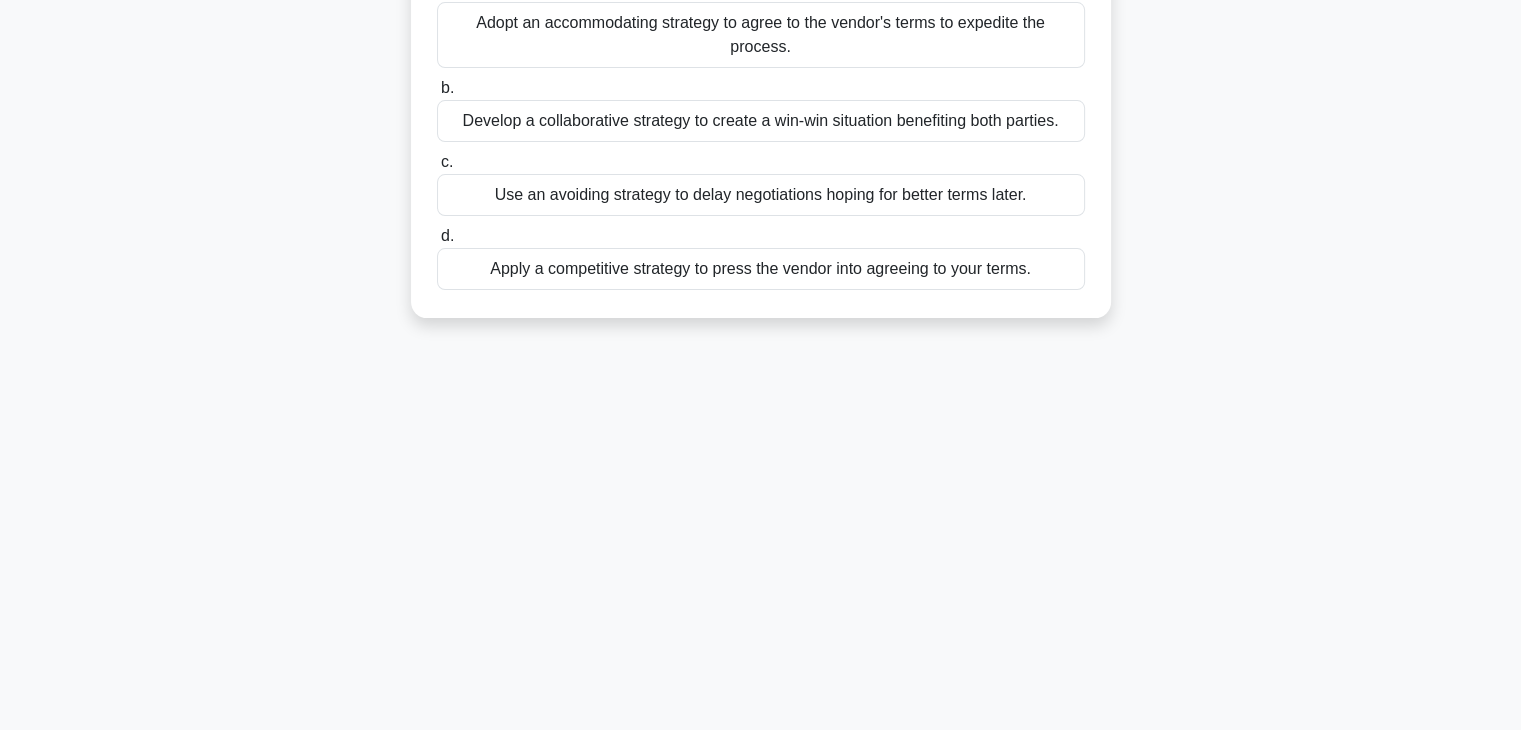 scroll, scrollTop: 0, scrollLeft: 0, axis: both 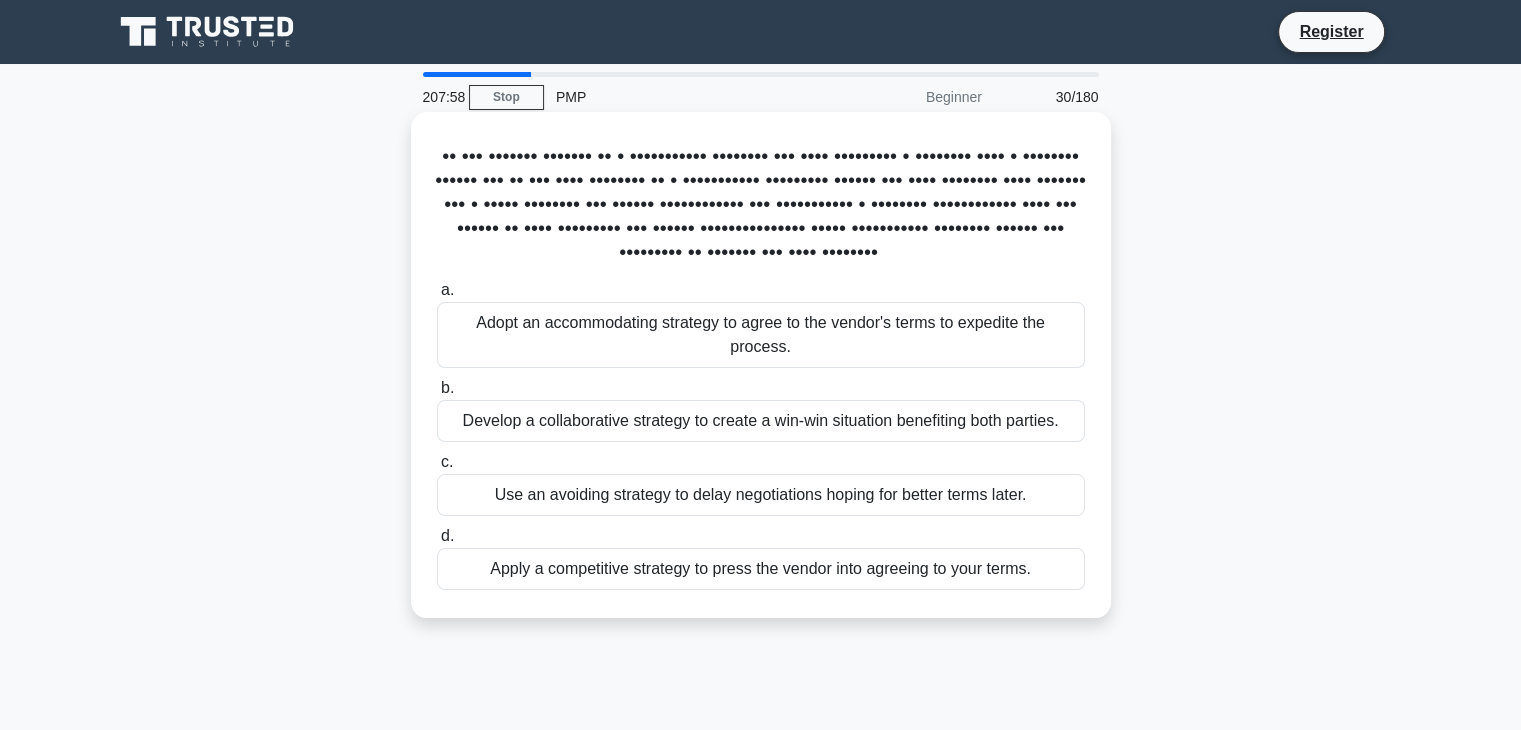 click on "Develop a collaborative strategy to create a win-win situation benefiting both parties." at bounding box center [761, 421] 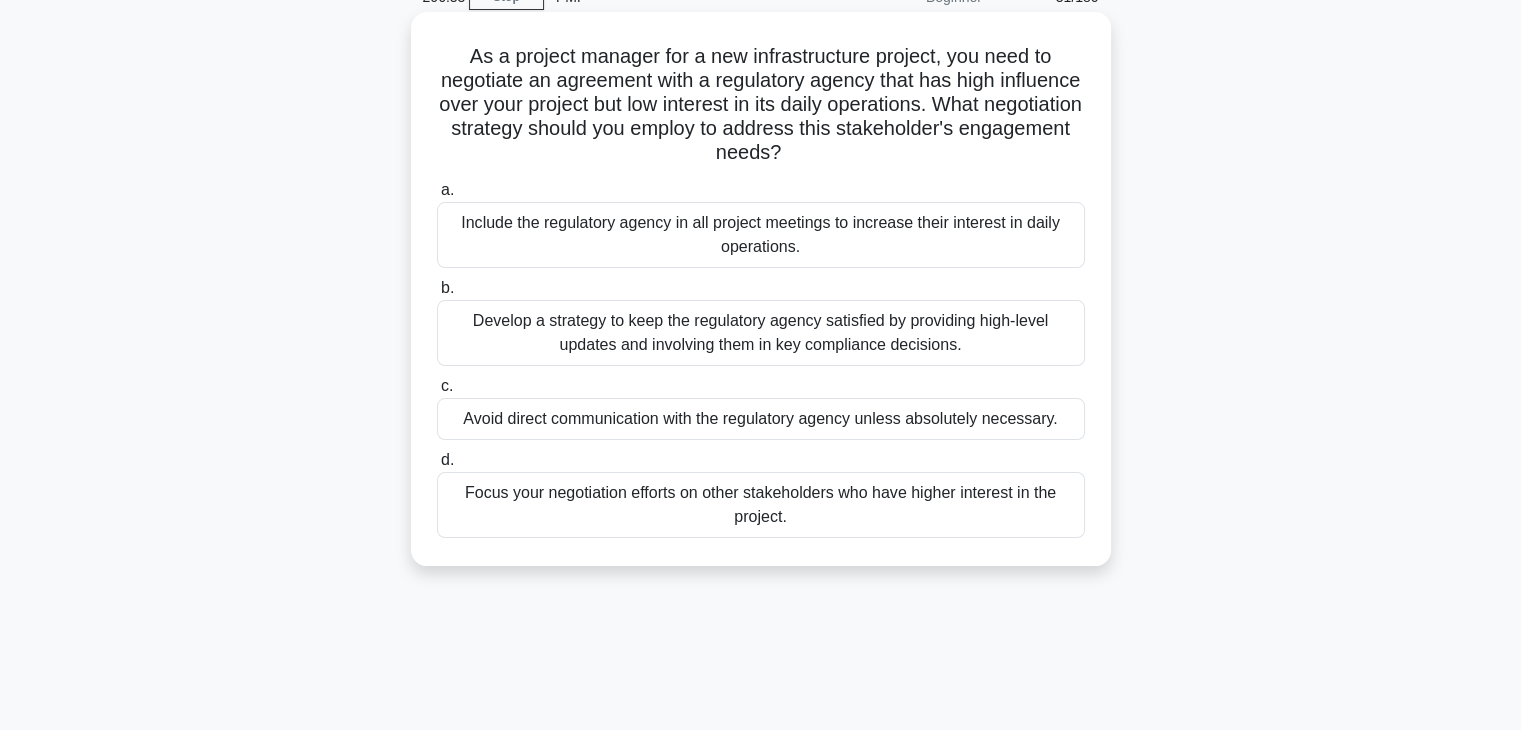 scroll, scrollTop: 0, scrollLeft: 0, axis: both 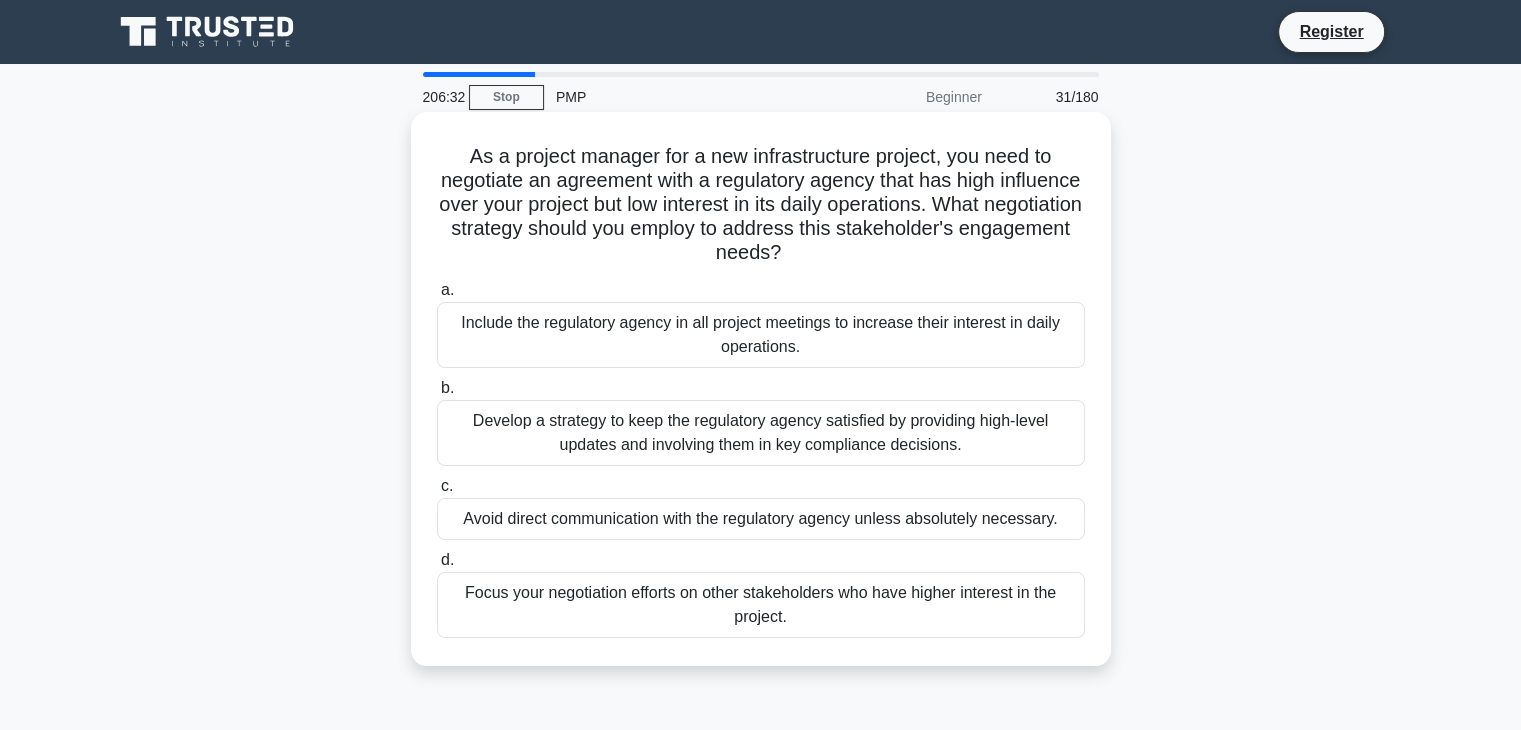 click on "Develop a strategy to keep the regulatory agency satisfied by providing high-level updates and involving them in key compliance decisions." at bounding box center [761, 433] 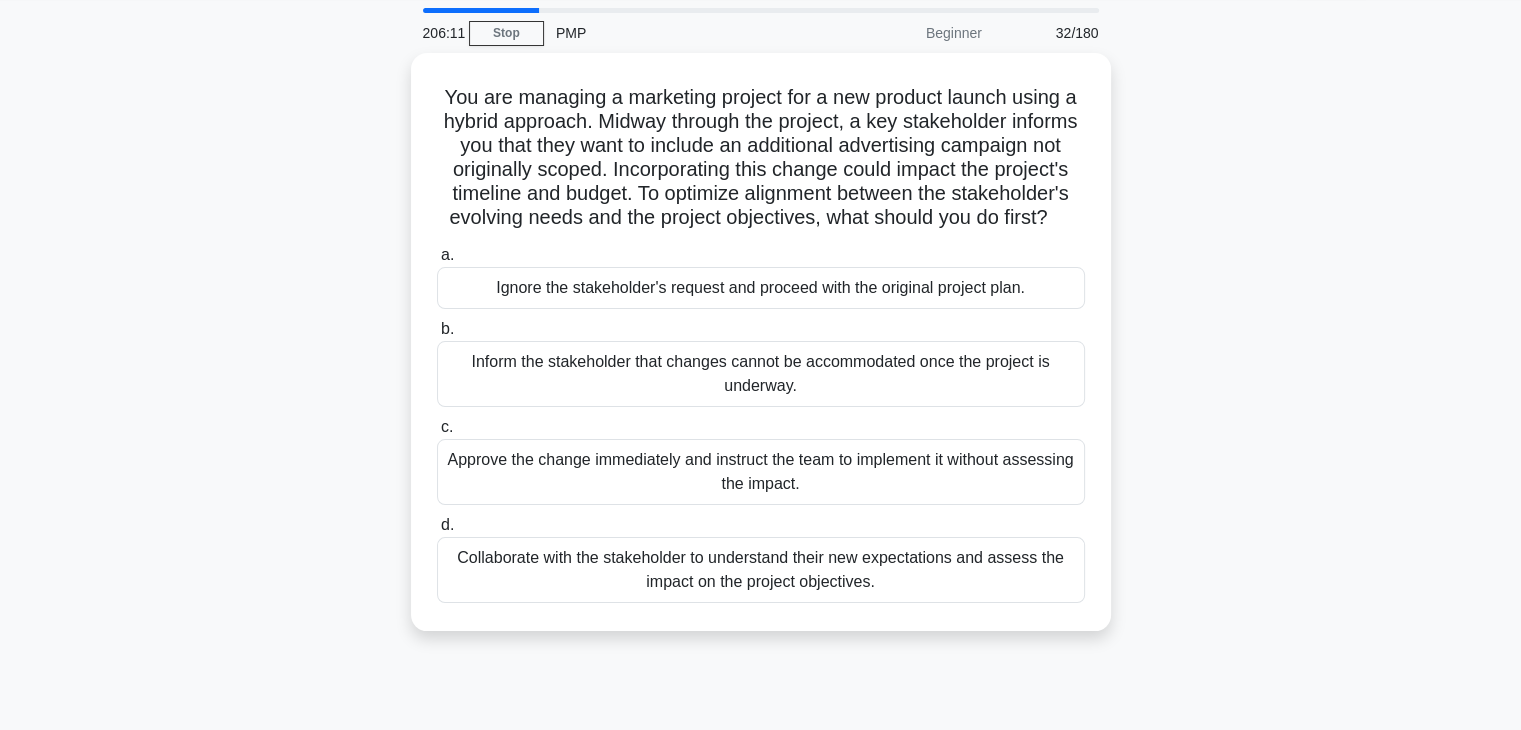 scroll, scrollTop: 100, scrollLeft: 0, axis: vertical 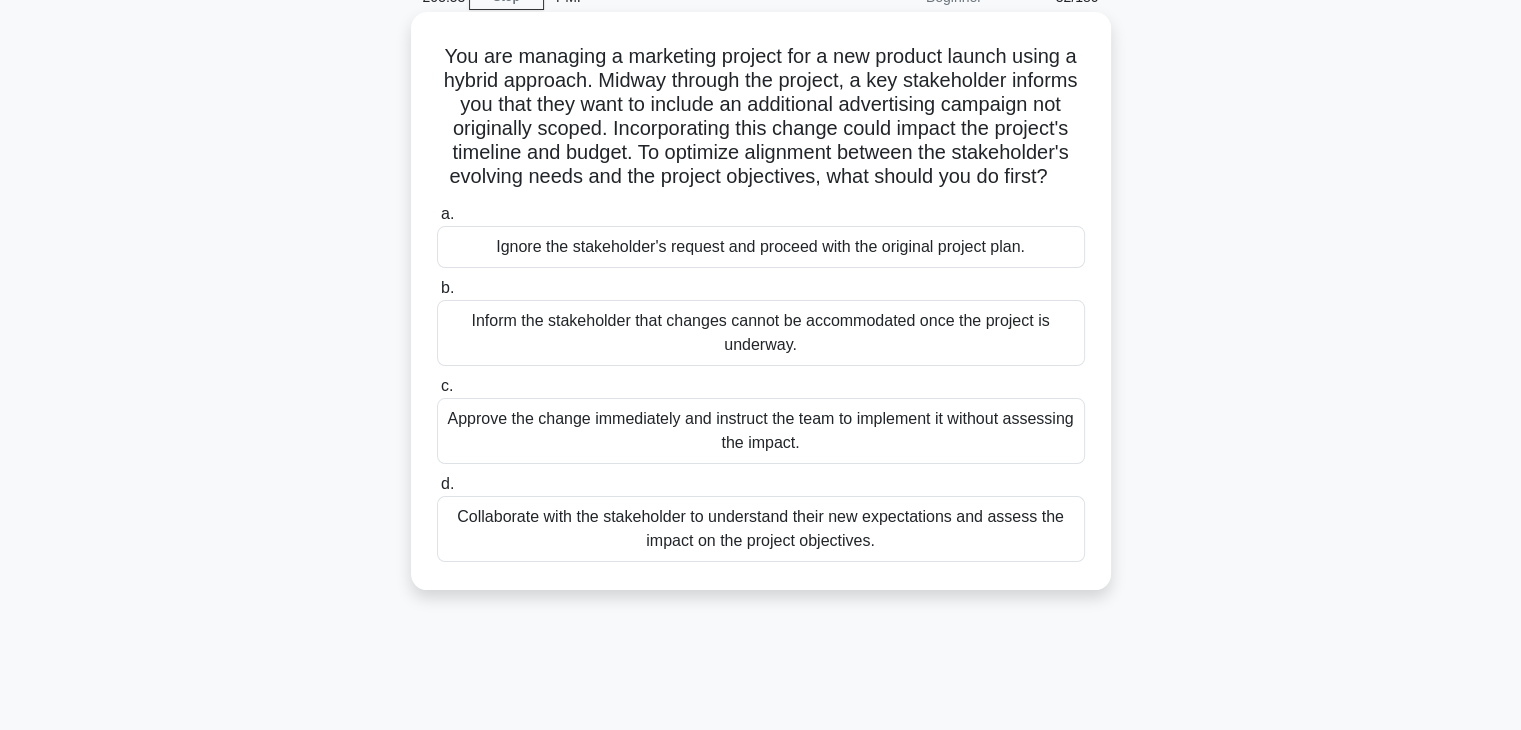 click on "Collaborate with the stakeholder to understand their new expectations and assess the impact on the project objectives." at bounding box center [761, 529] 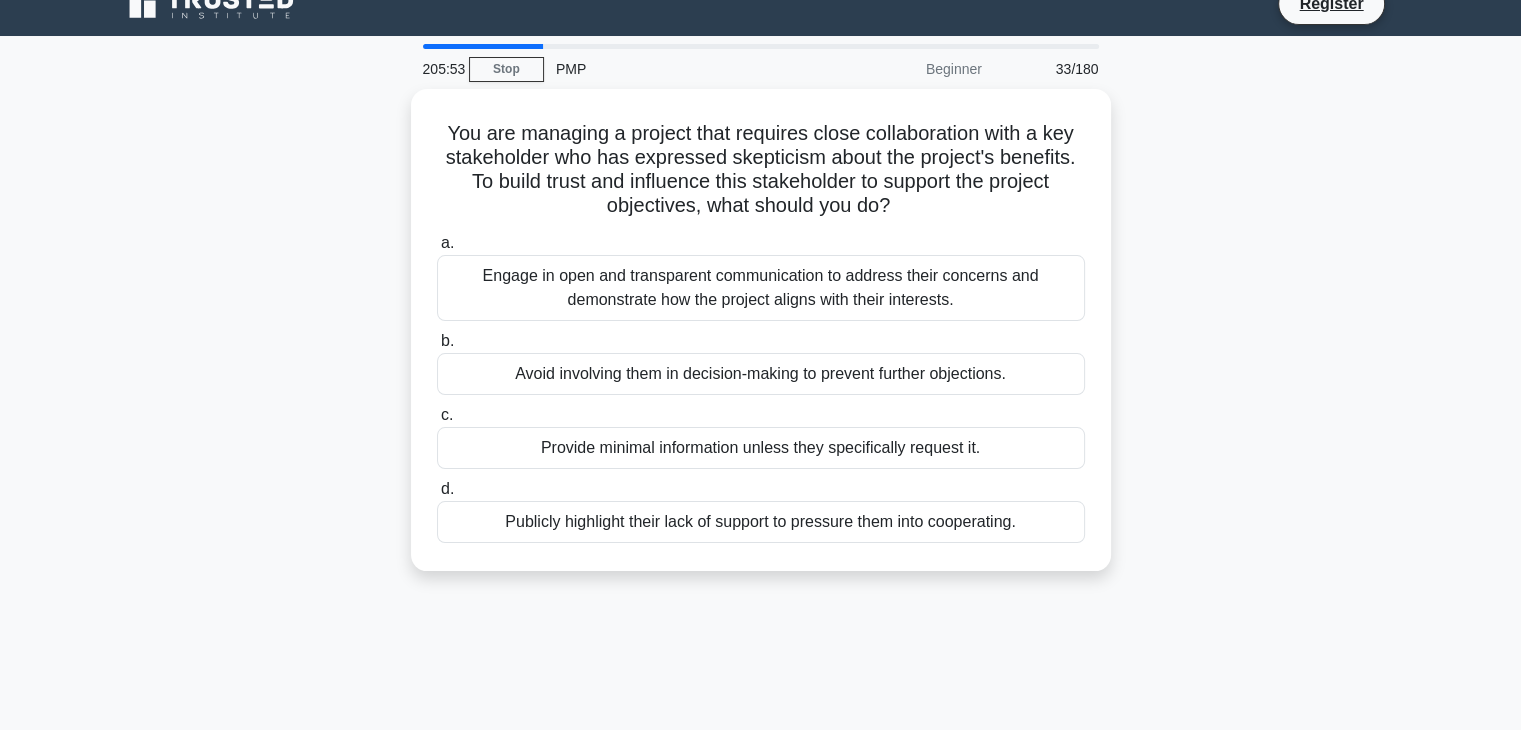 scroll, scrollTop: 0, scrollLeft: 0, axis: both 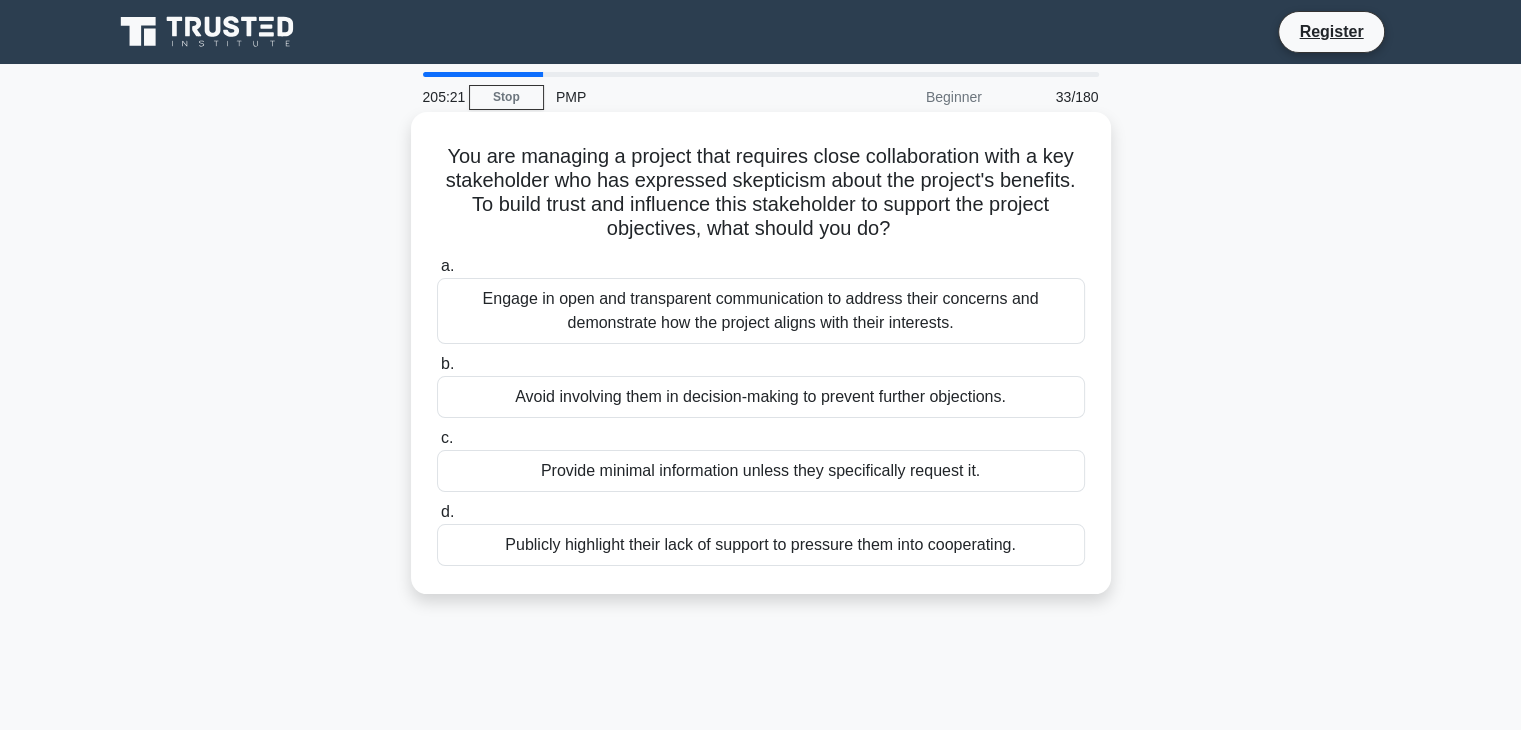 click on "Engage in open and transparent communication to address their concerns and demonstrate how the project aligns with their interests." at bounding box center (761, 311) 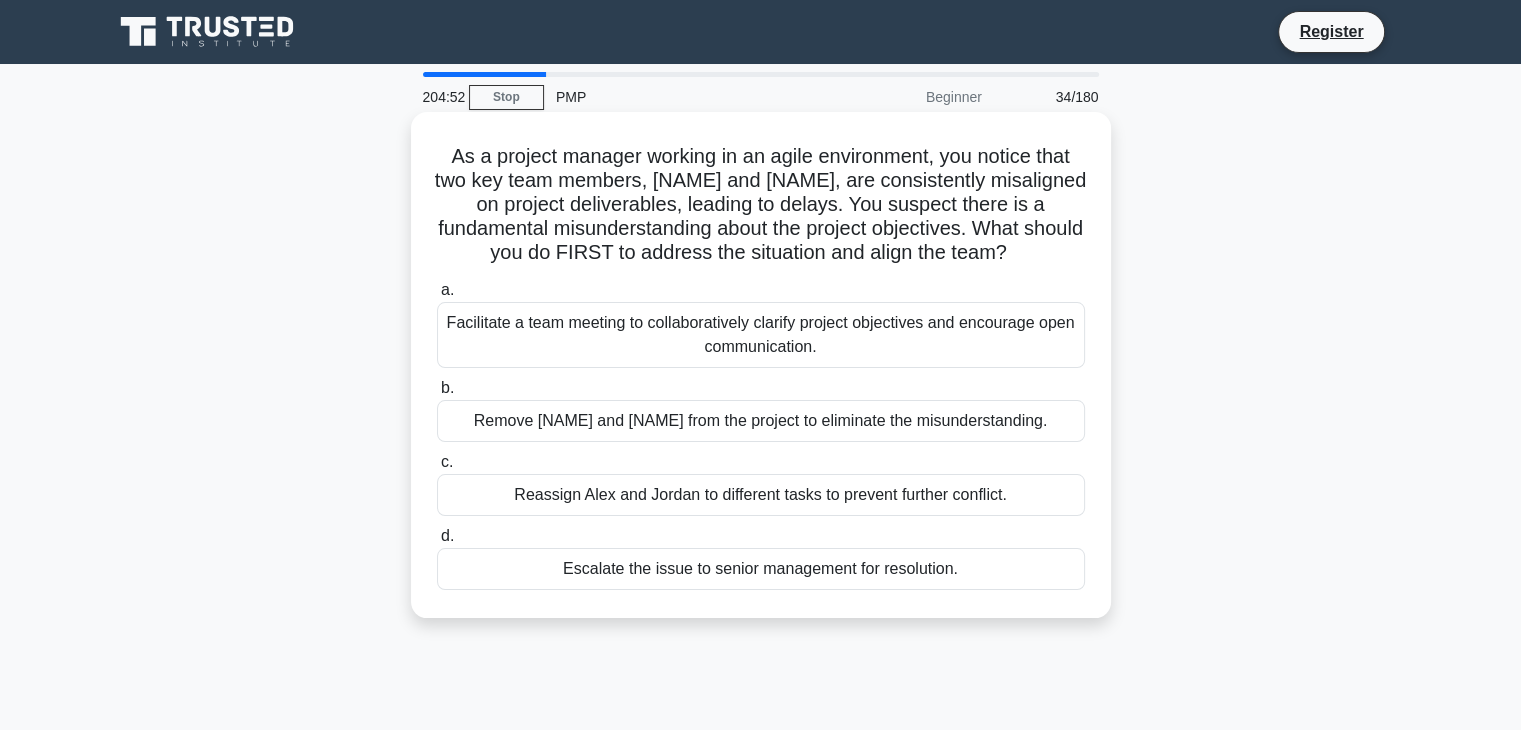 click on "Facilitate a team meeting to collaboratively clarify project objectives and encourage open communication." at bounding box center [761, 335] 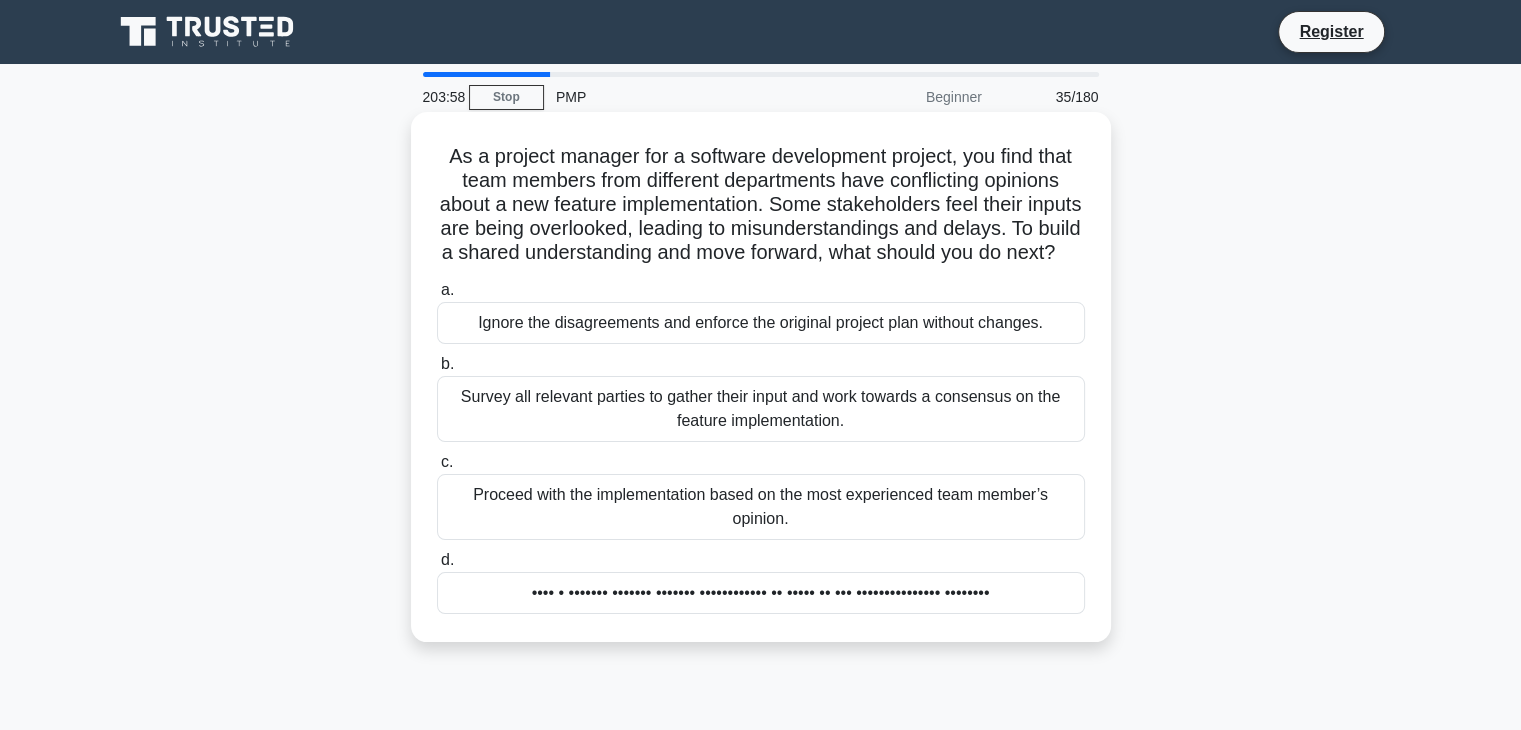 click on "Survey all relevant parties to gather their input and work towards a consensus on the feature implementation." at bounding box center (761, 409) 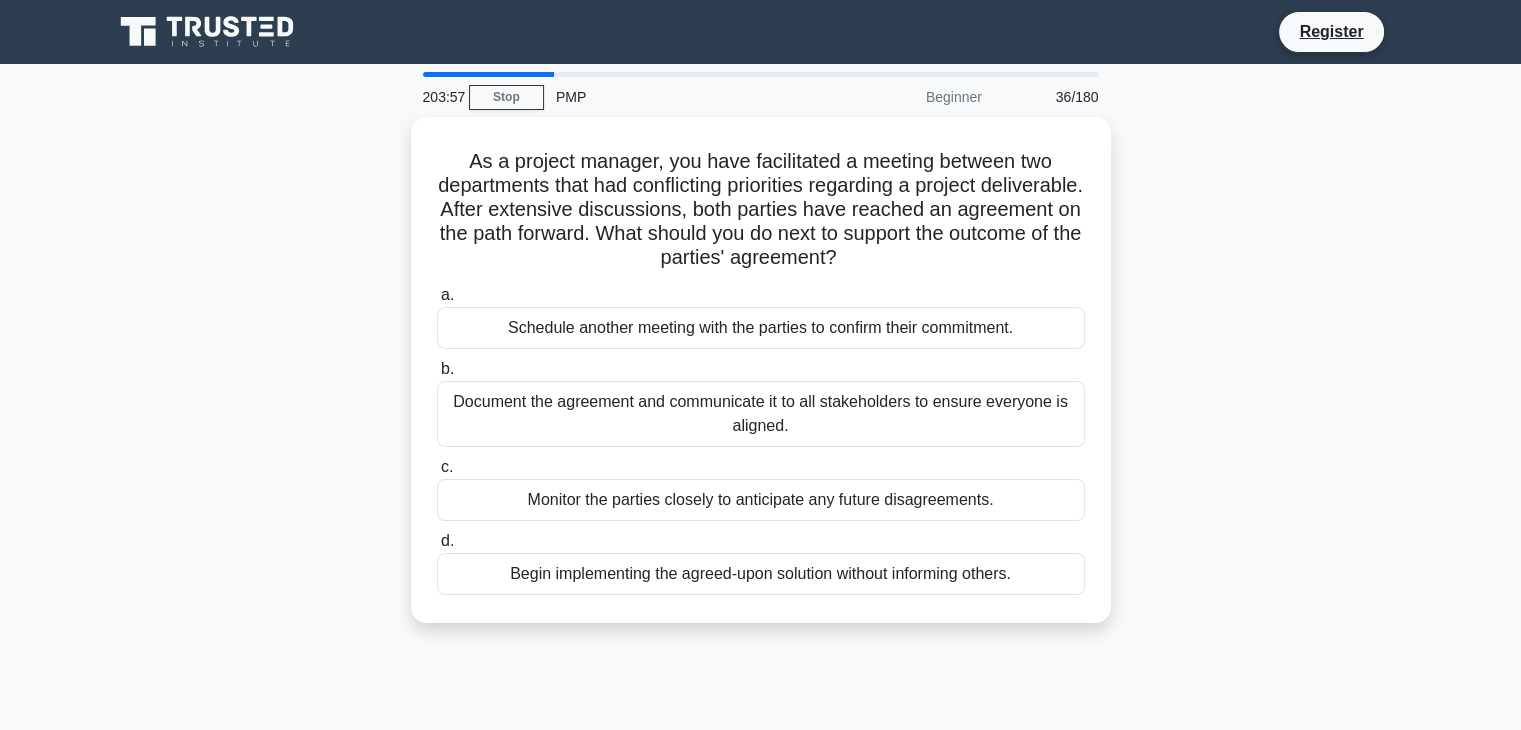 scroll, scrollTop: 0, scrollLeft: 0, axis: both 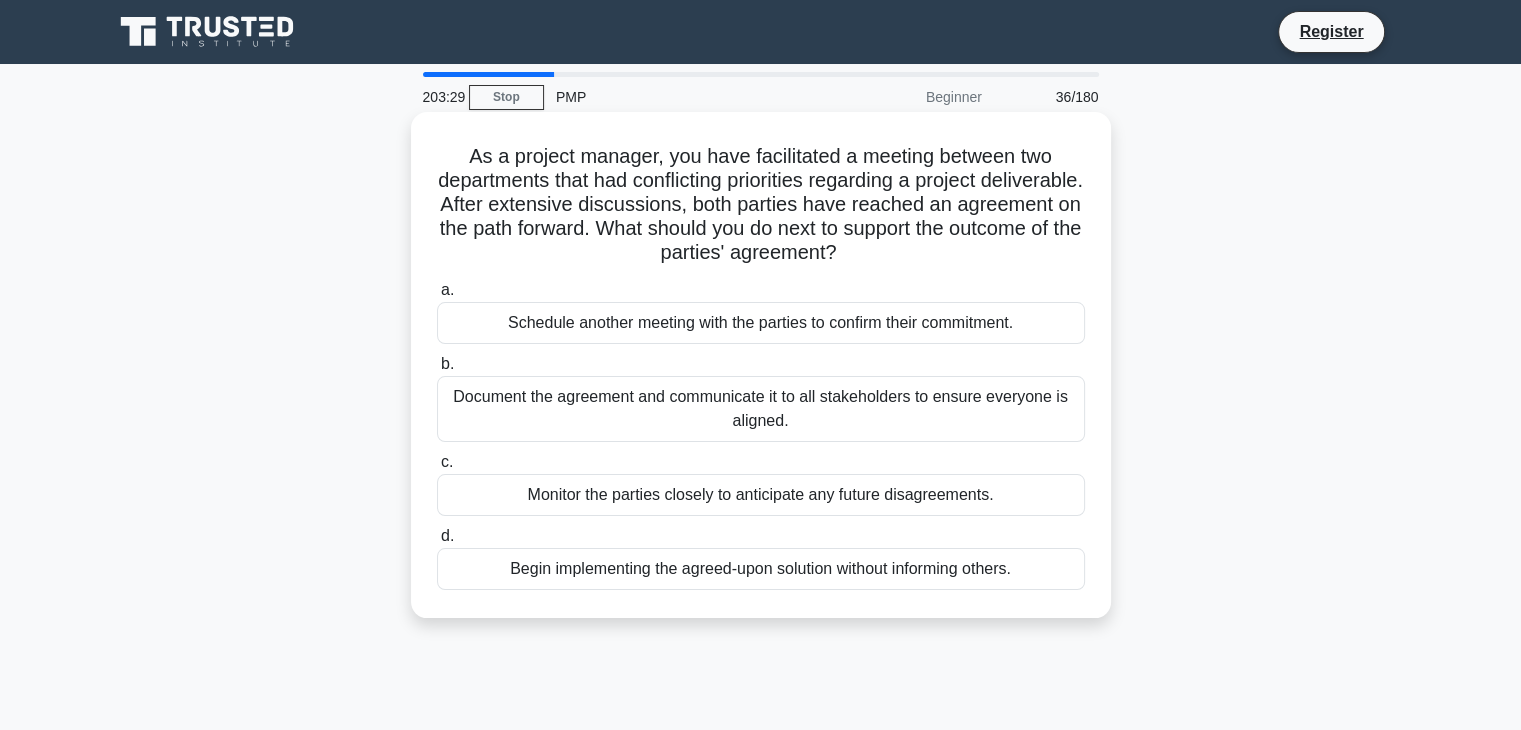 click on "Document the agreement and communicate it to all stakeholders to ensure everyone is aligned." at bounding box center [761, 409] 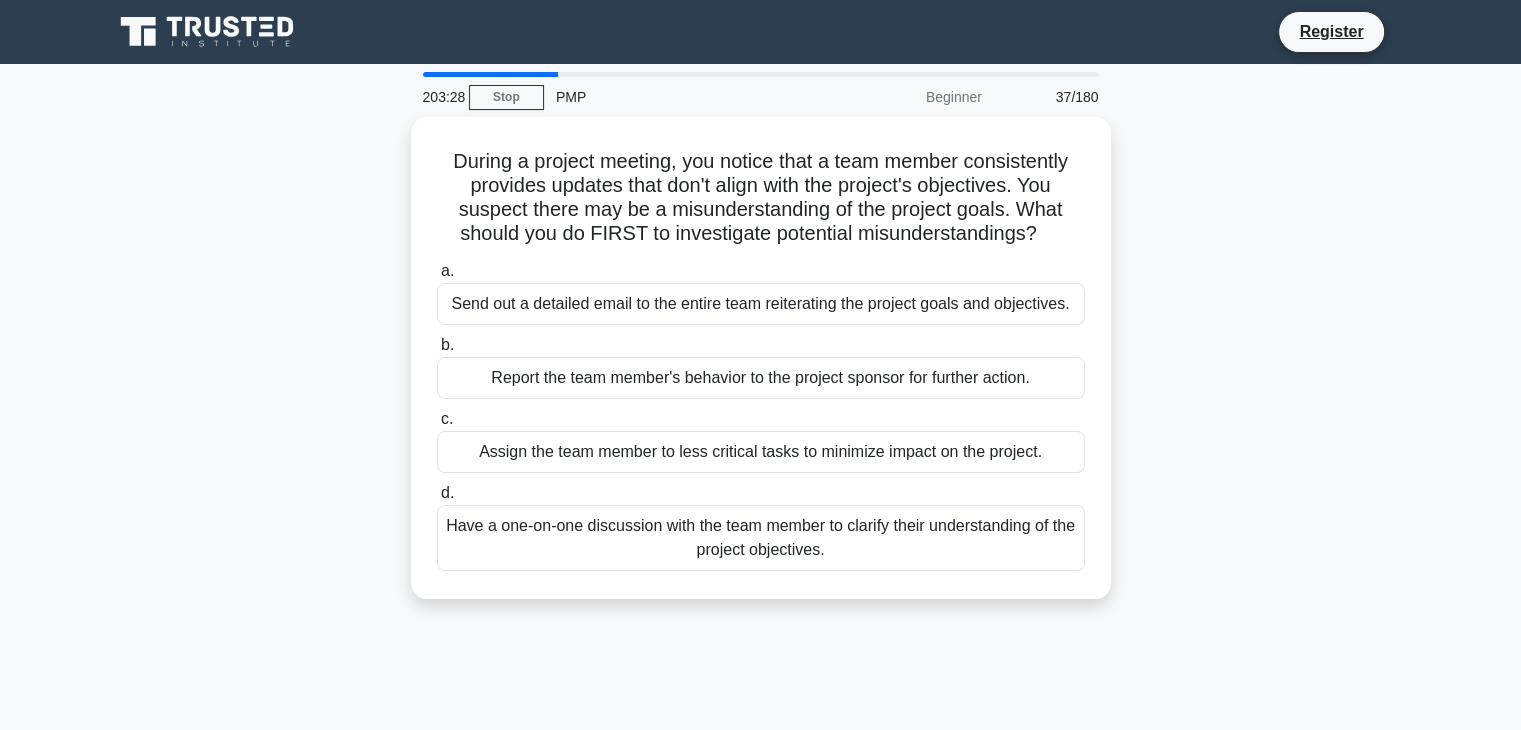 scroll, scrollTop: 0, scrollLeft: 0, axis: both 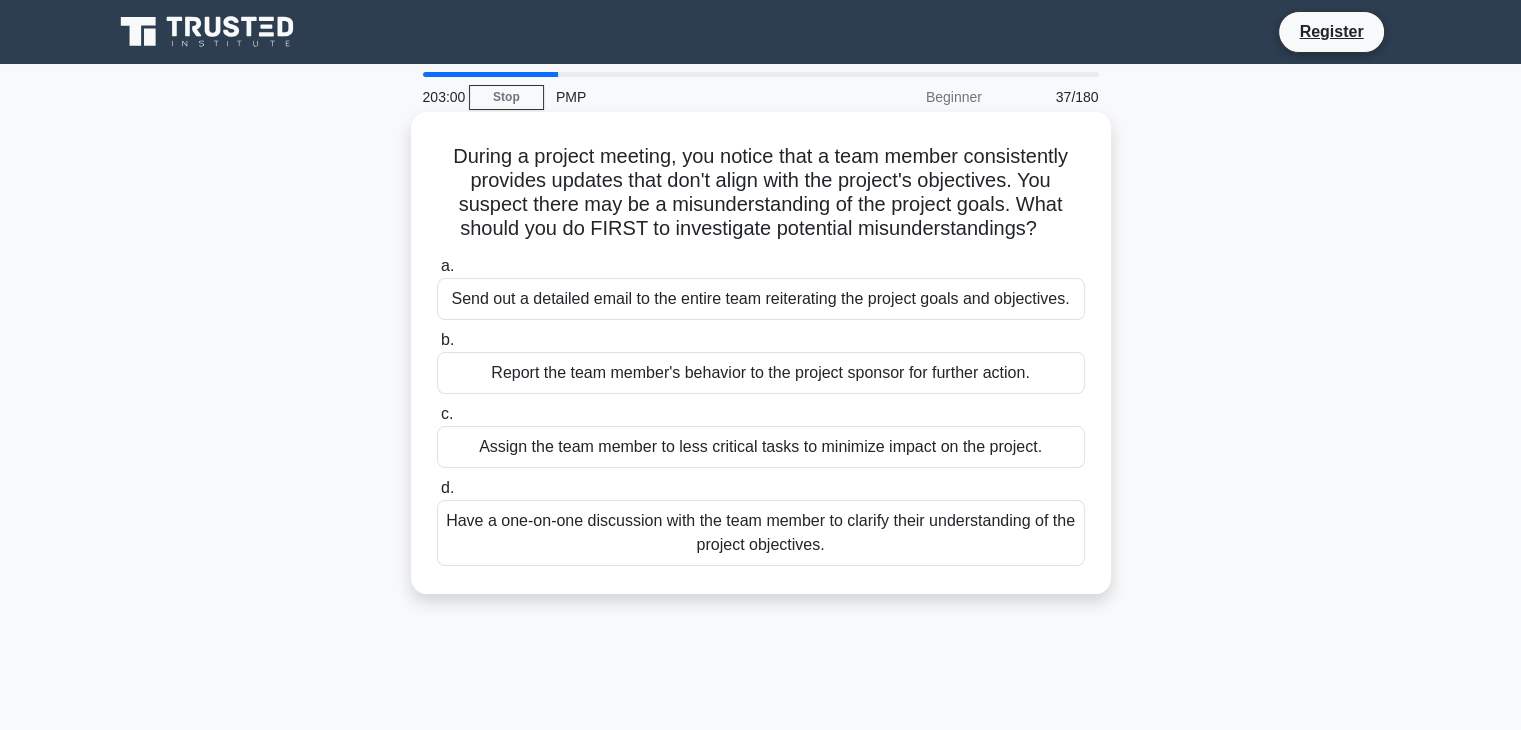 click on "Have a one-on-one discussion with the team member to clarify their understanding of the project objectives." at bounding box center (761, 533) 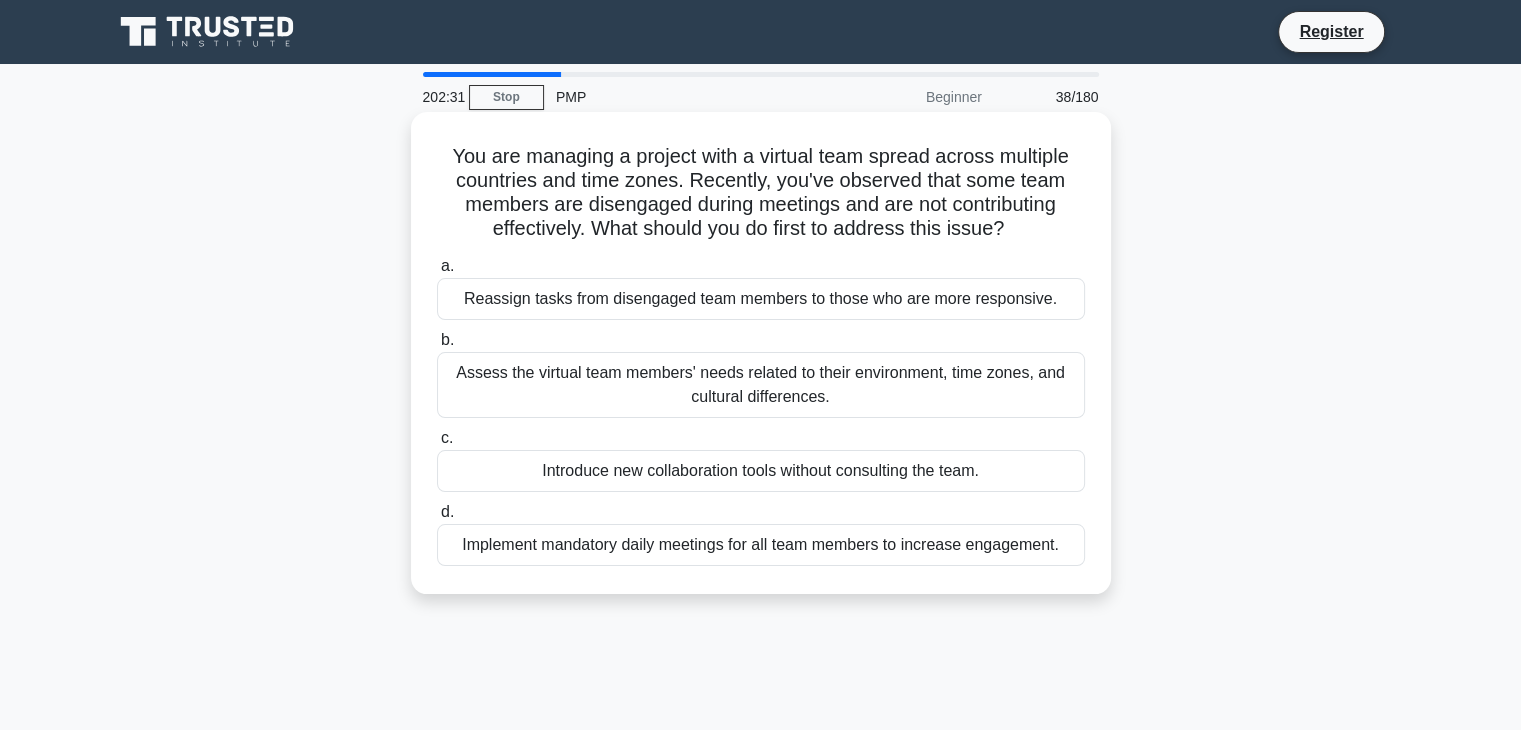 click on "Assess the virtual team members' needs related to their environment, time zones, and cultural differences." at bounding box center (761, 385) 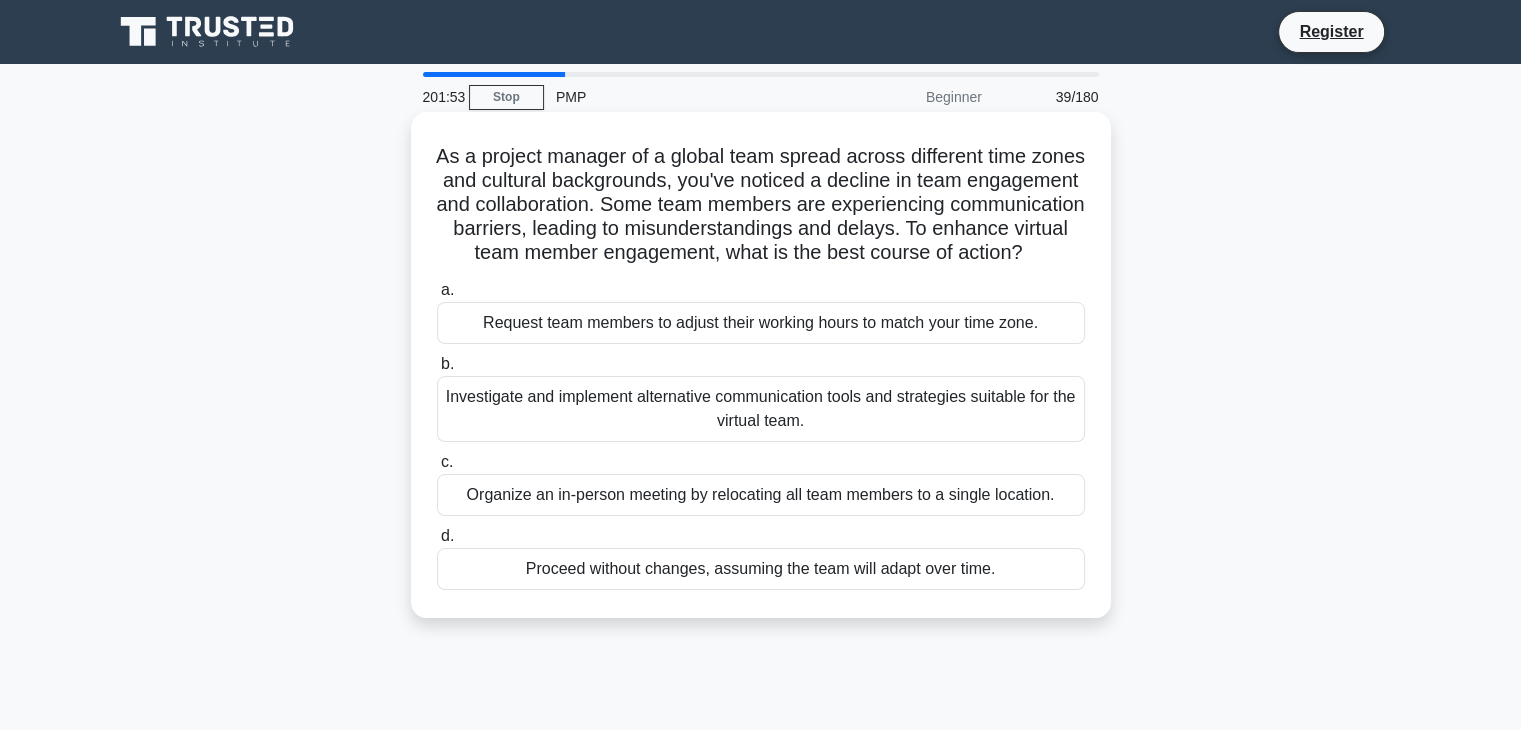 click on "Investigate and implement alternative communication tools and strategies suitable for the virtual team." at bounding box center (761, 409) 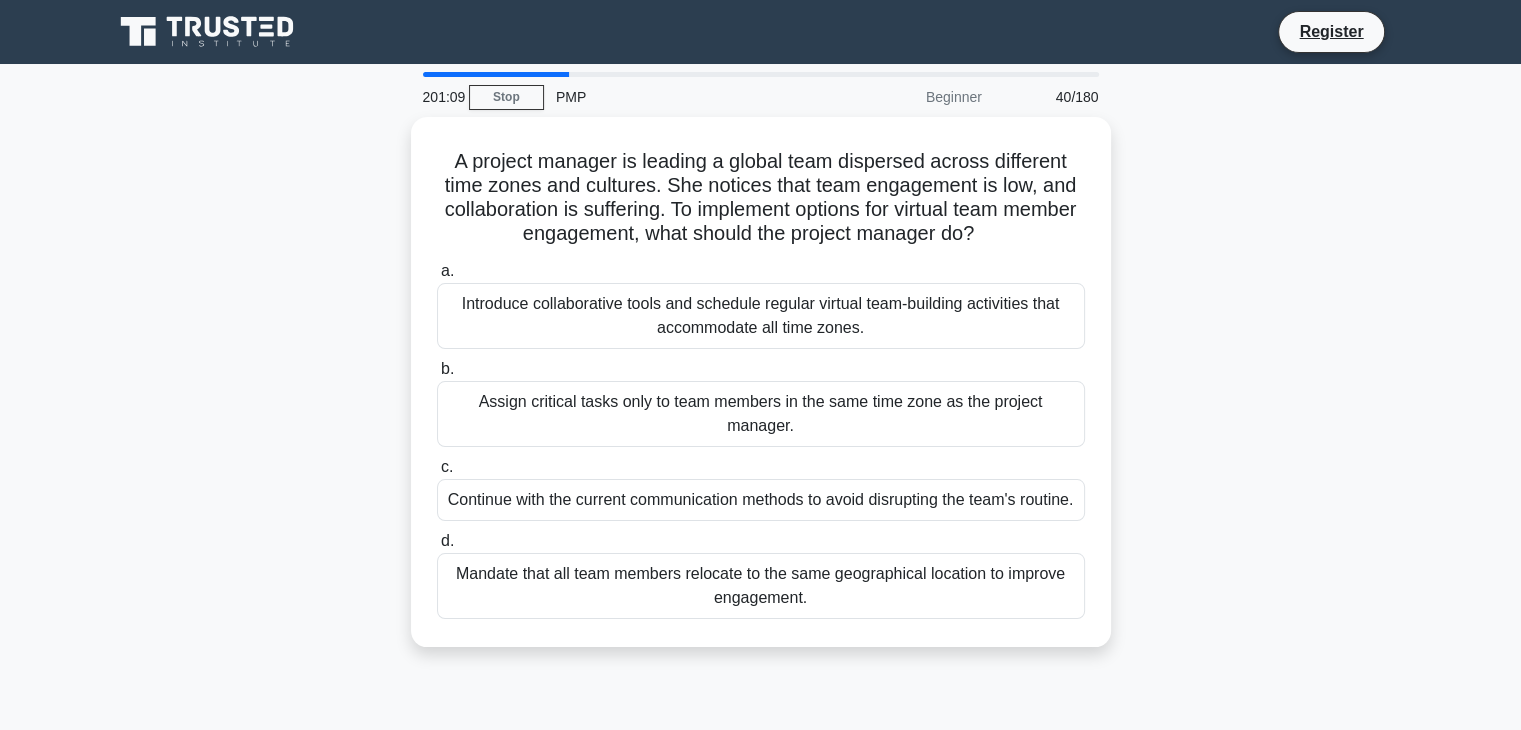 click on "A project manager is leading a global team dispersed across different time zones and cultures. She notices that team engagement is low, and collaboration is suffering. To implement options for virtual team member engagement, what should the project manager do?
.spinner_0XTQ{transform-origin:center;animation:spinner_y6GP .75s linear infinite}@keyframes spinner_y6GP{100%{transform:rotate(360deg)}}
a.
b. c. d." at bounding box center (761, 394) 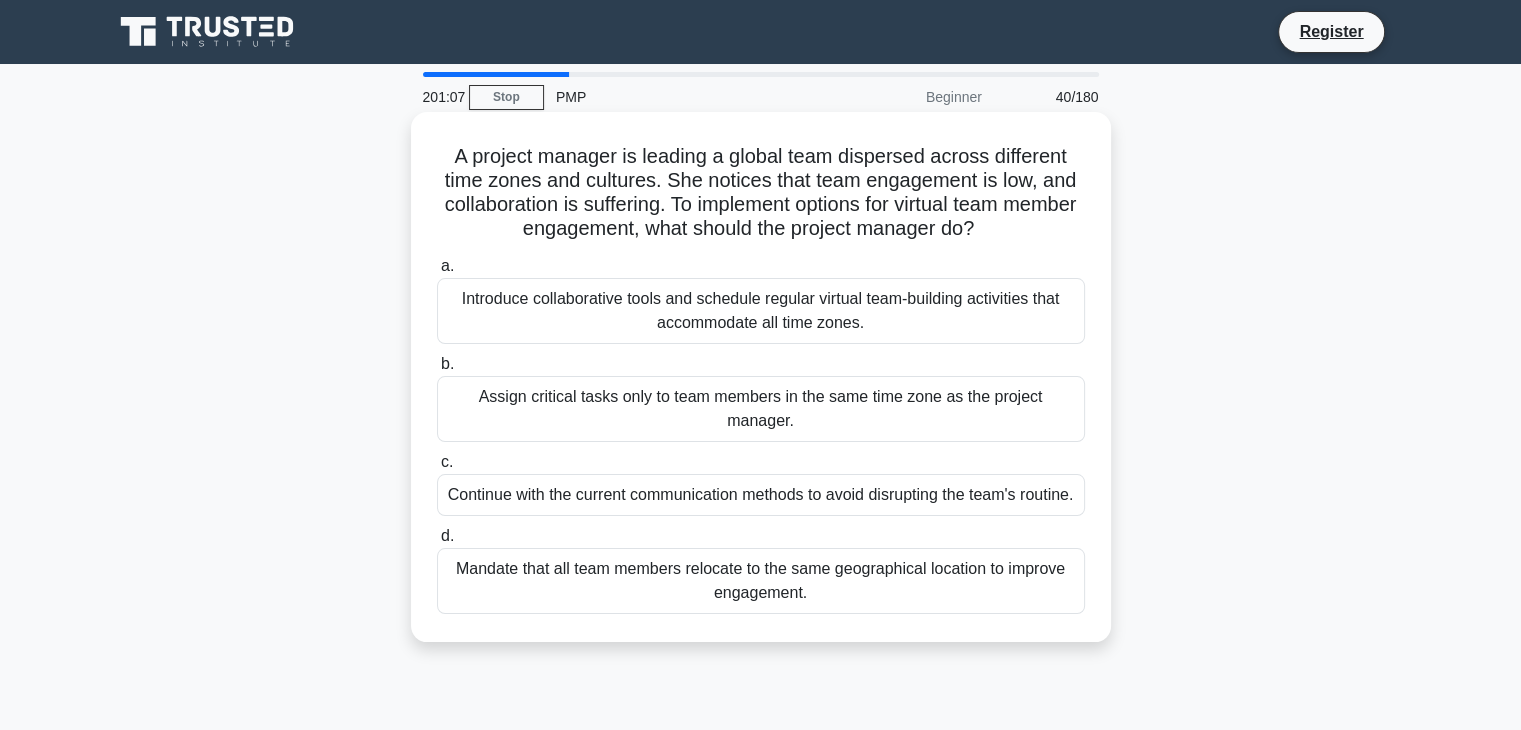 click on "Introduce collaborative tools and schedule regular virtual team-building activities that accommodate all time zones." at bounding box center (761, 311) 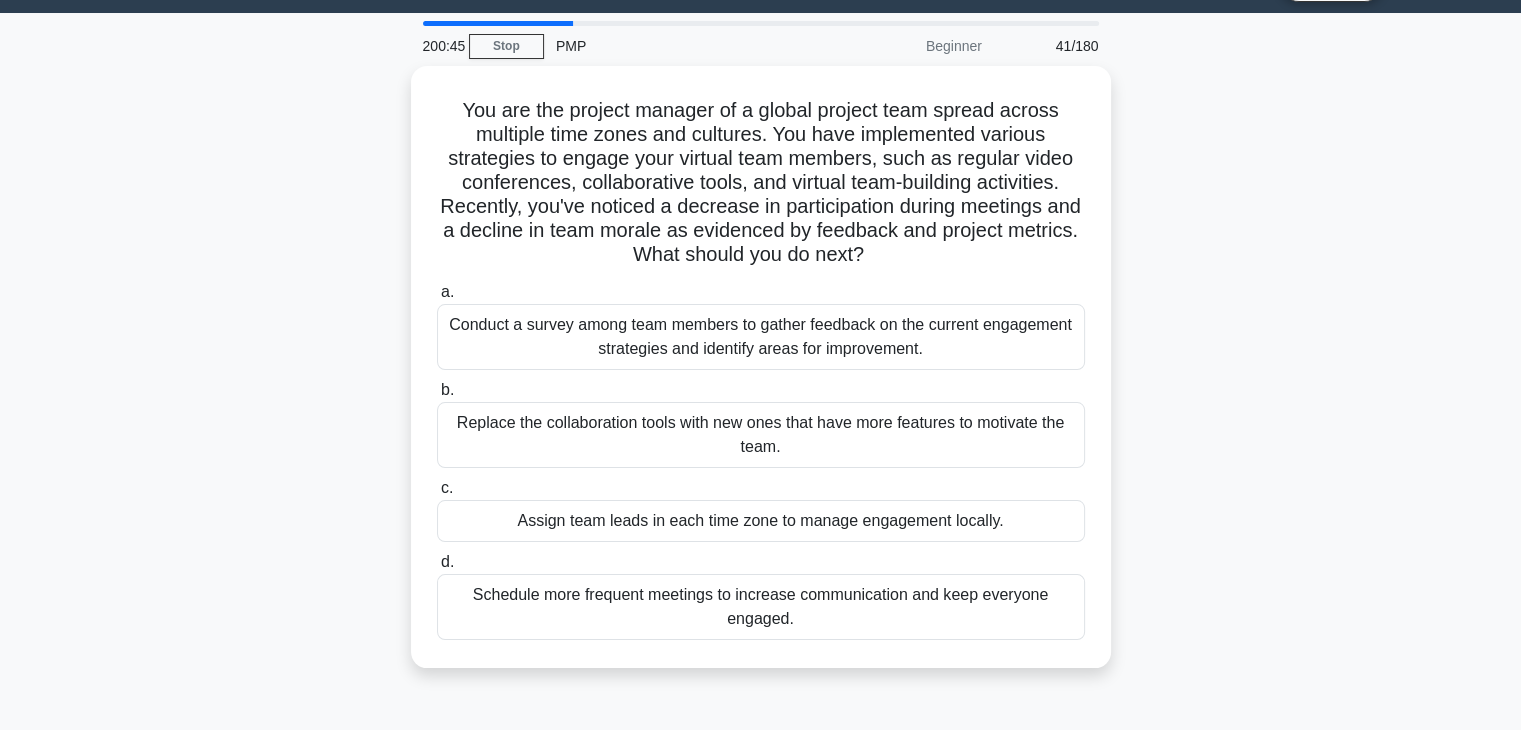 scroll, scrollTop: 60, scrollLeft: 0, axis: vertical 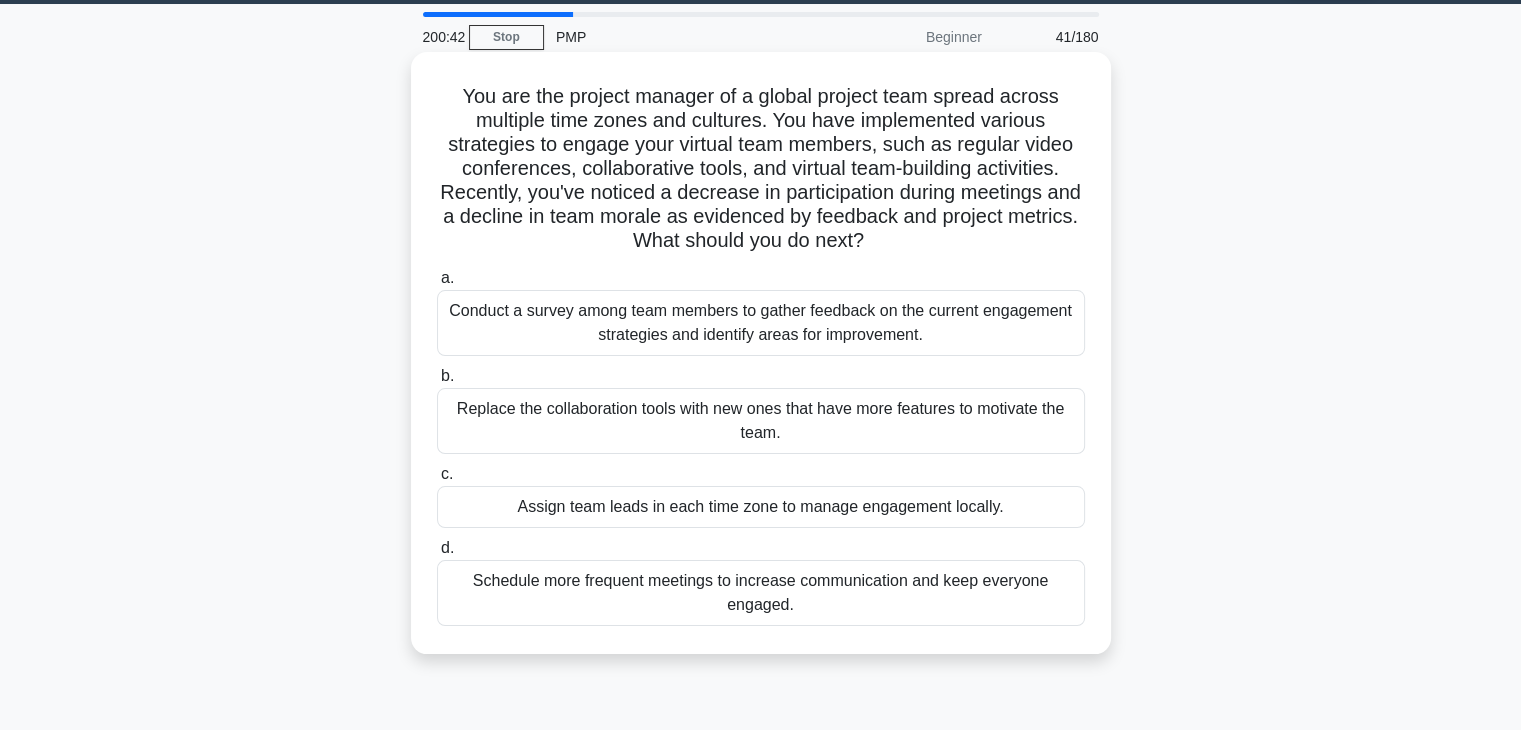click on "Conduct a survey among team members to gather feedback on the current engagement strategies and identify areas for improvement." at bounding box center [761, 323] 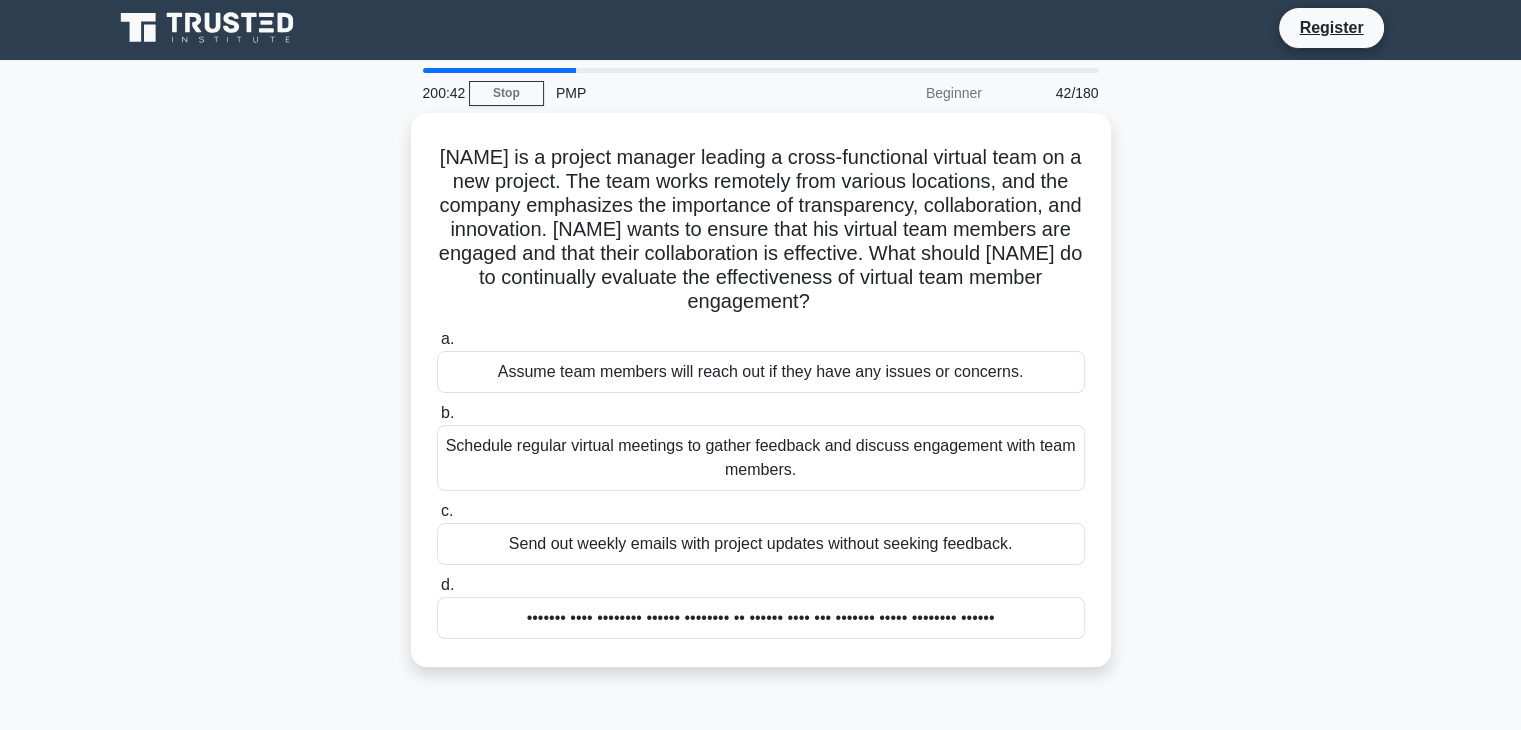 scroll, scrollTop: 0, scrollLeft: 0, axis: both 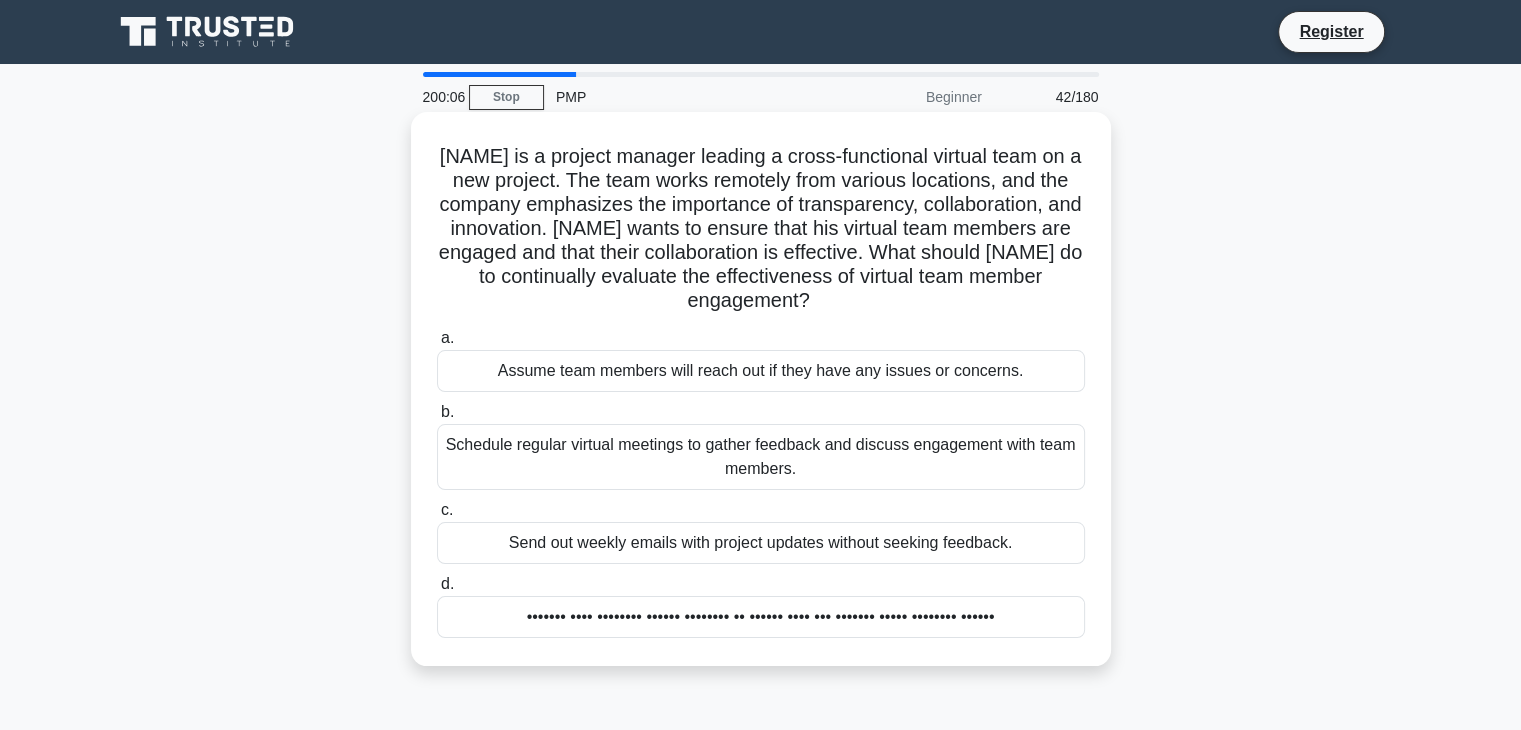 click on "Schedule regular virtual meetings to gather feedback and discuss engagement with team members." at bounding box center [761, 457] 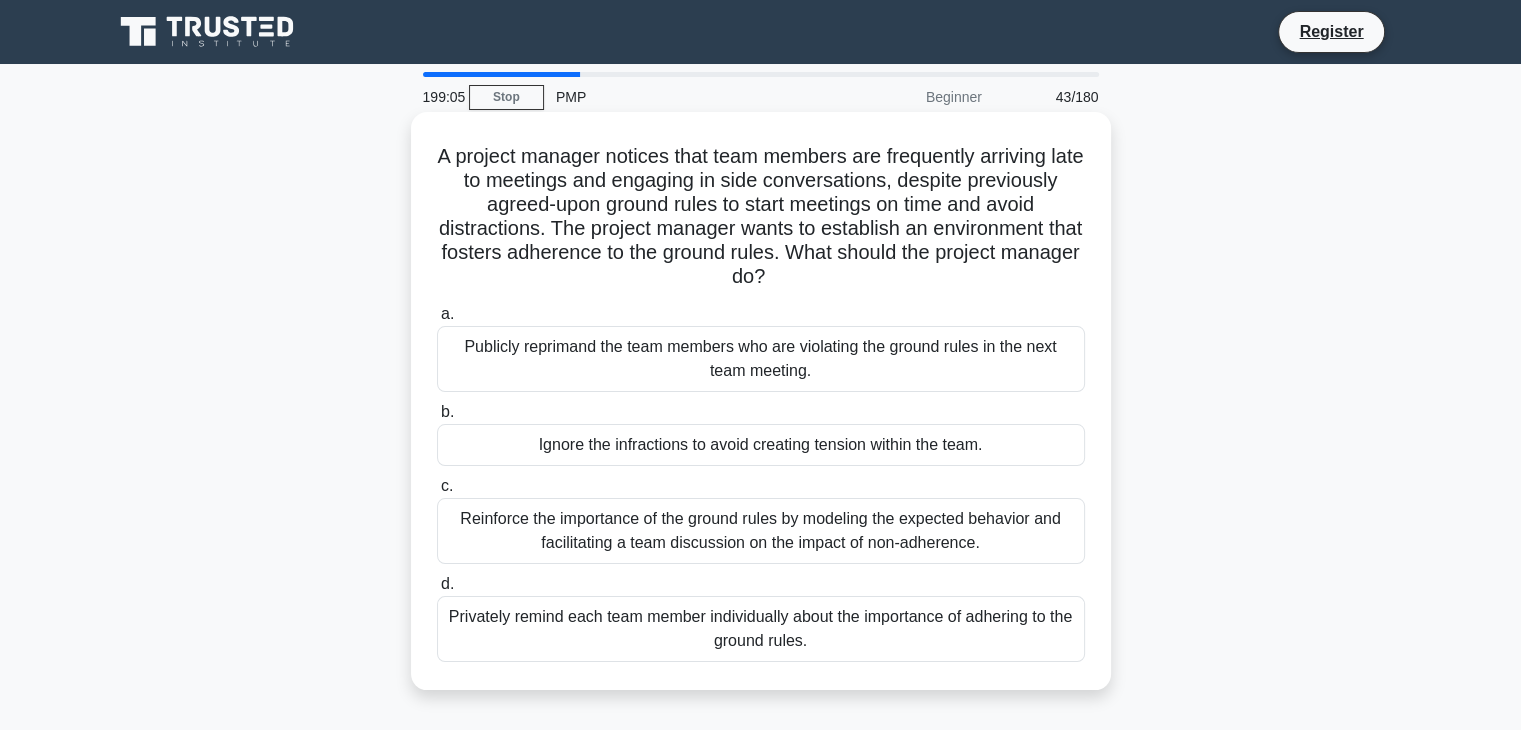 click on "Reinforce the importance of the ground rules by modeling the expected behavior and facilitating a team discussion on the impact of non-adherence." at bounding box center [761, 531] 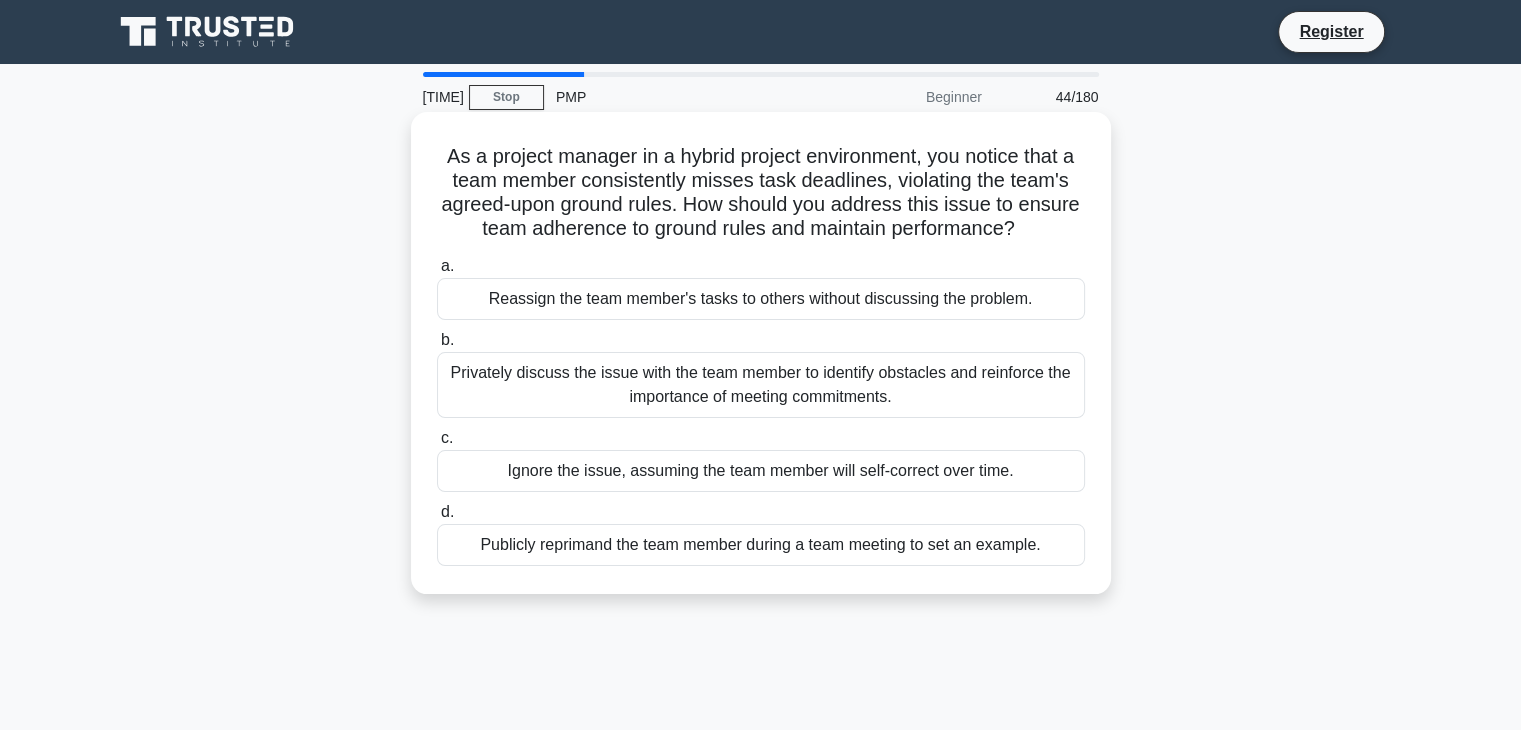 click on "Privately discuss the issue with the team member to identify obstacles and reinforce the importance of meeting commitments." at bounding box center [761, 385] 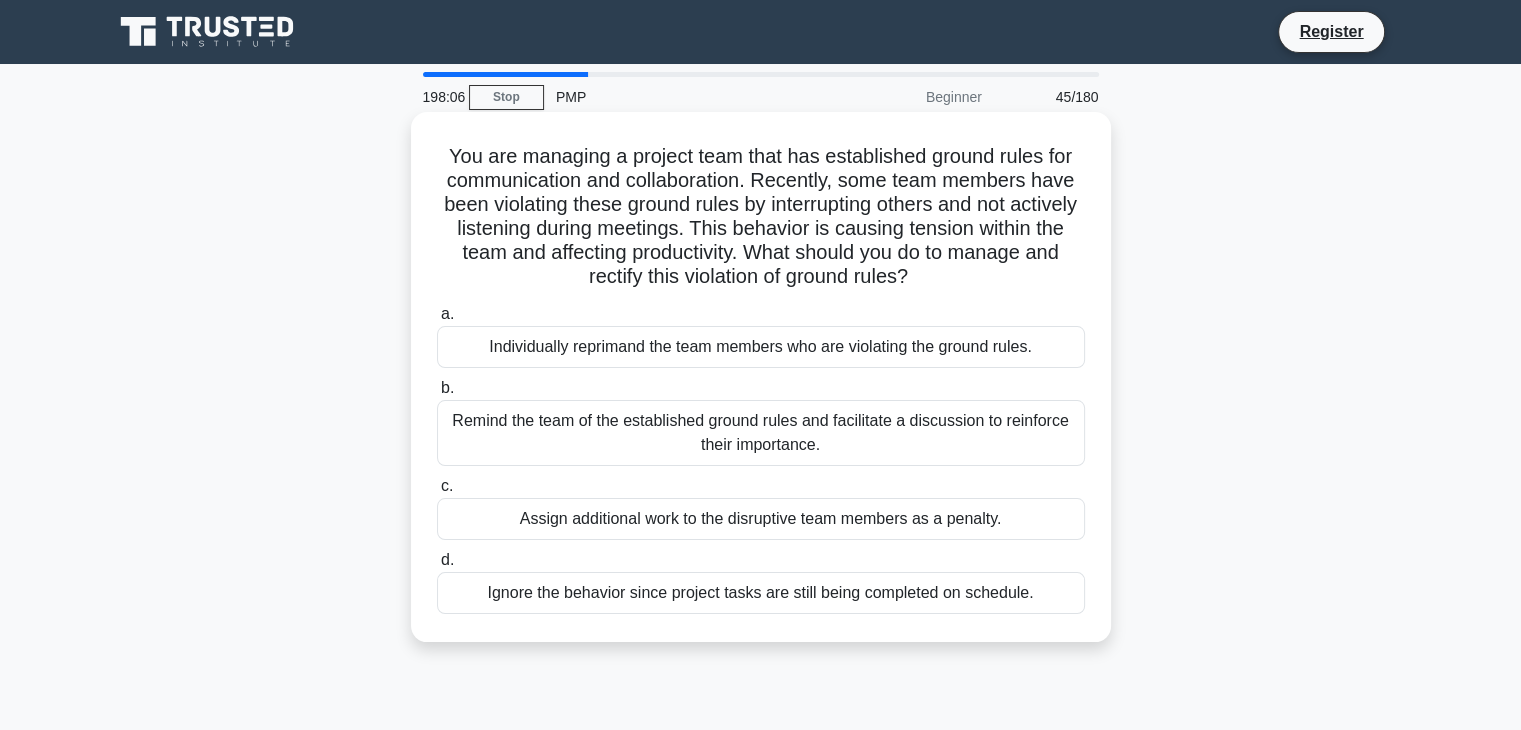 click on "Remind the team of the established ground rules and facilitate a discussion to reinforce their importance." at bounding box center (761, 433) 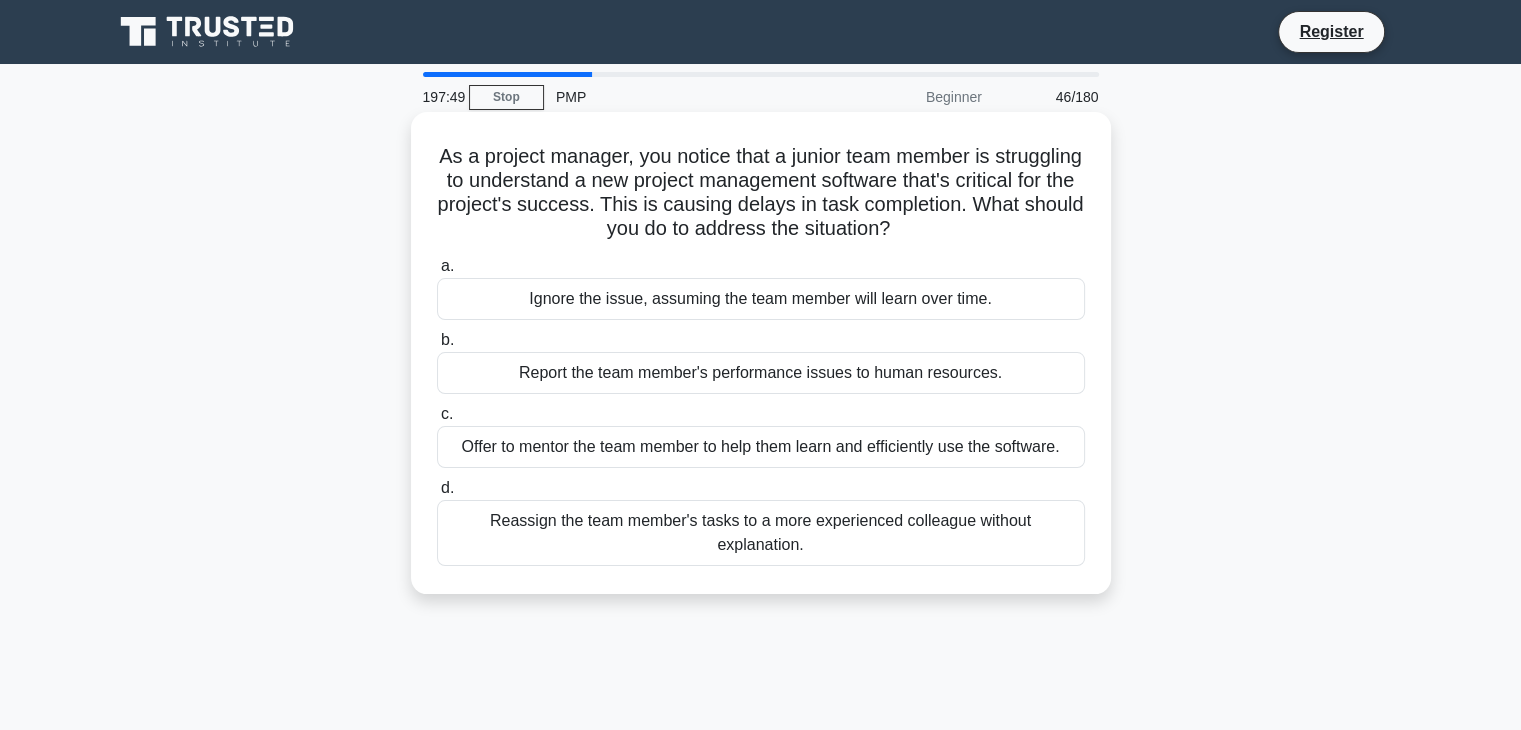 click on "Offer to mentor the team member to help them learn and efficiently use the software." at bounding box center [761, 447] 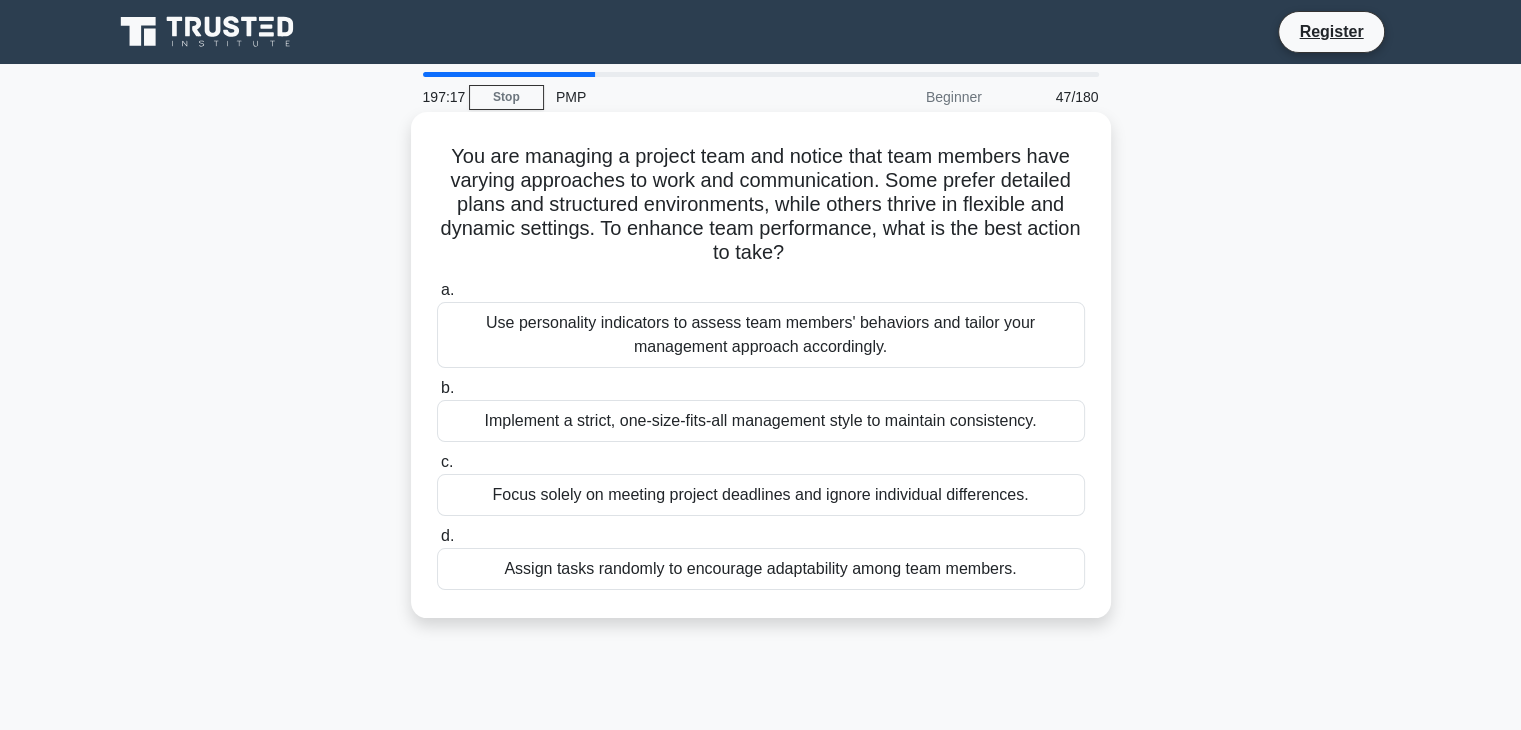 click on "Use personality indicators to assess team members' behaviors and tailor your management approach accordingly." at bounding box center [761, 335] 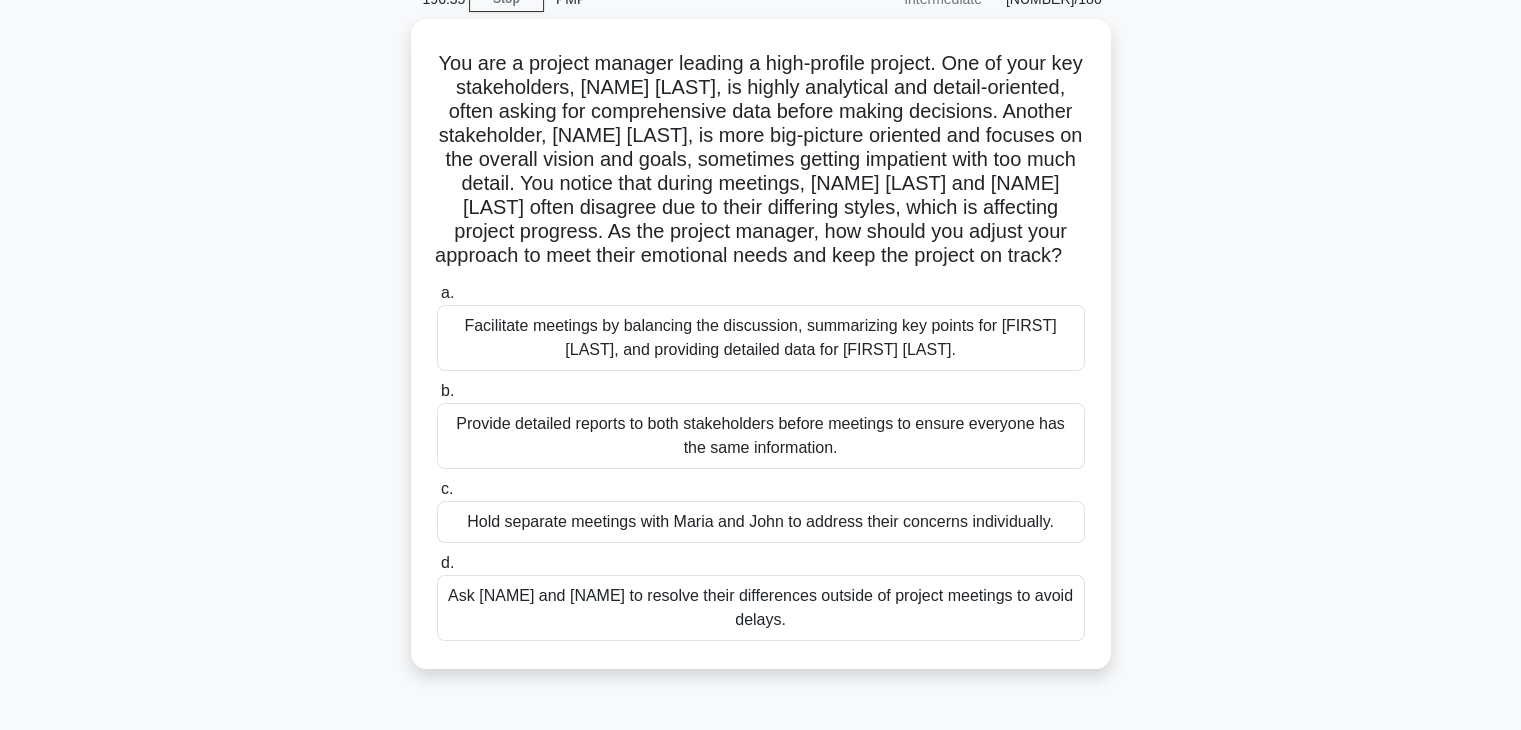 scroll, scrollTop: 99, scrollLeft: 0, axis: vertical 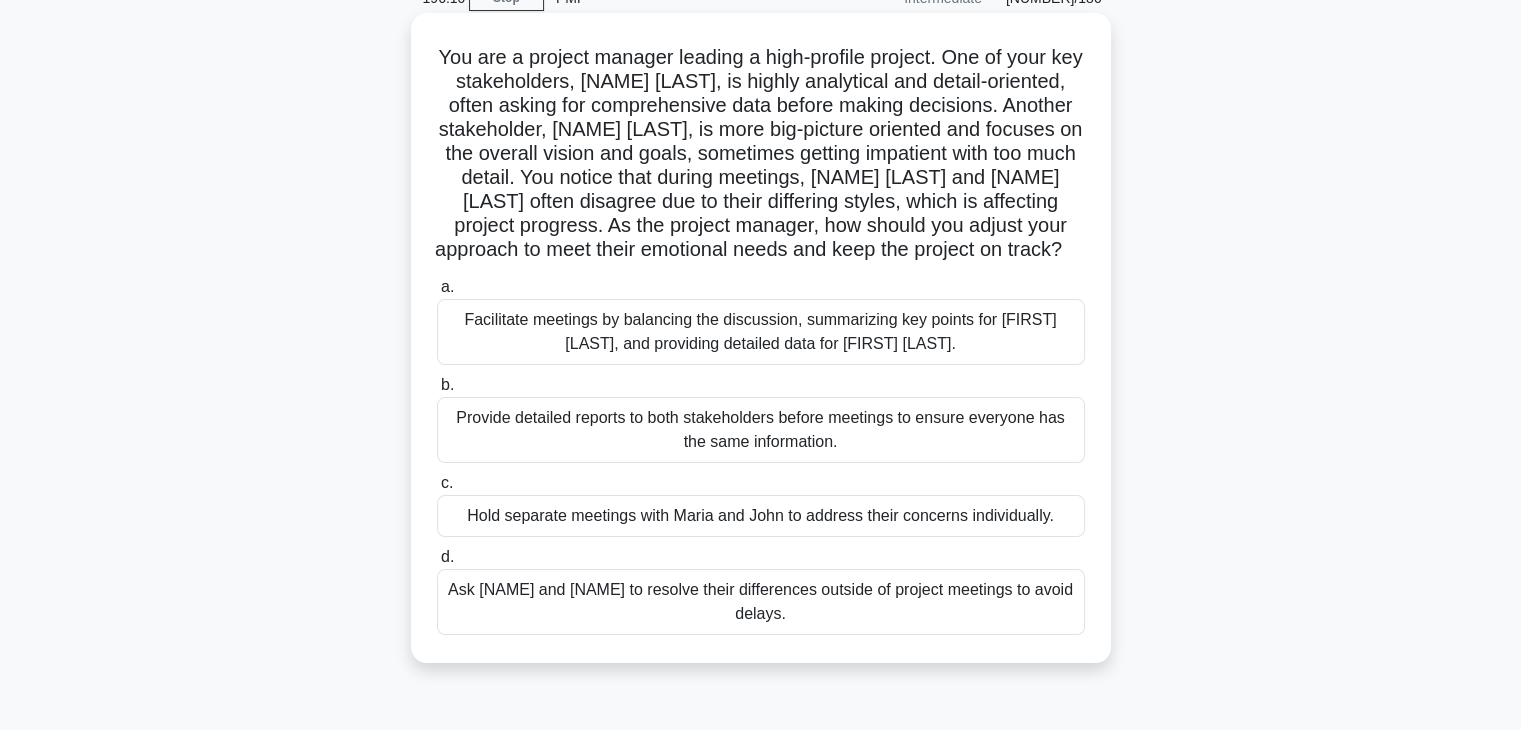 click on "Facilitate meetings by balancing the discussion, summarizing key points for [FIRST] [LAST], and providing detailed data for [FIRST] [LAST]." at bounding box center (761, 332) 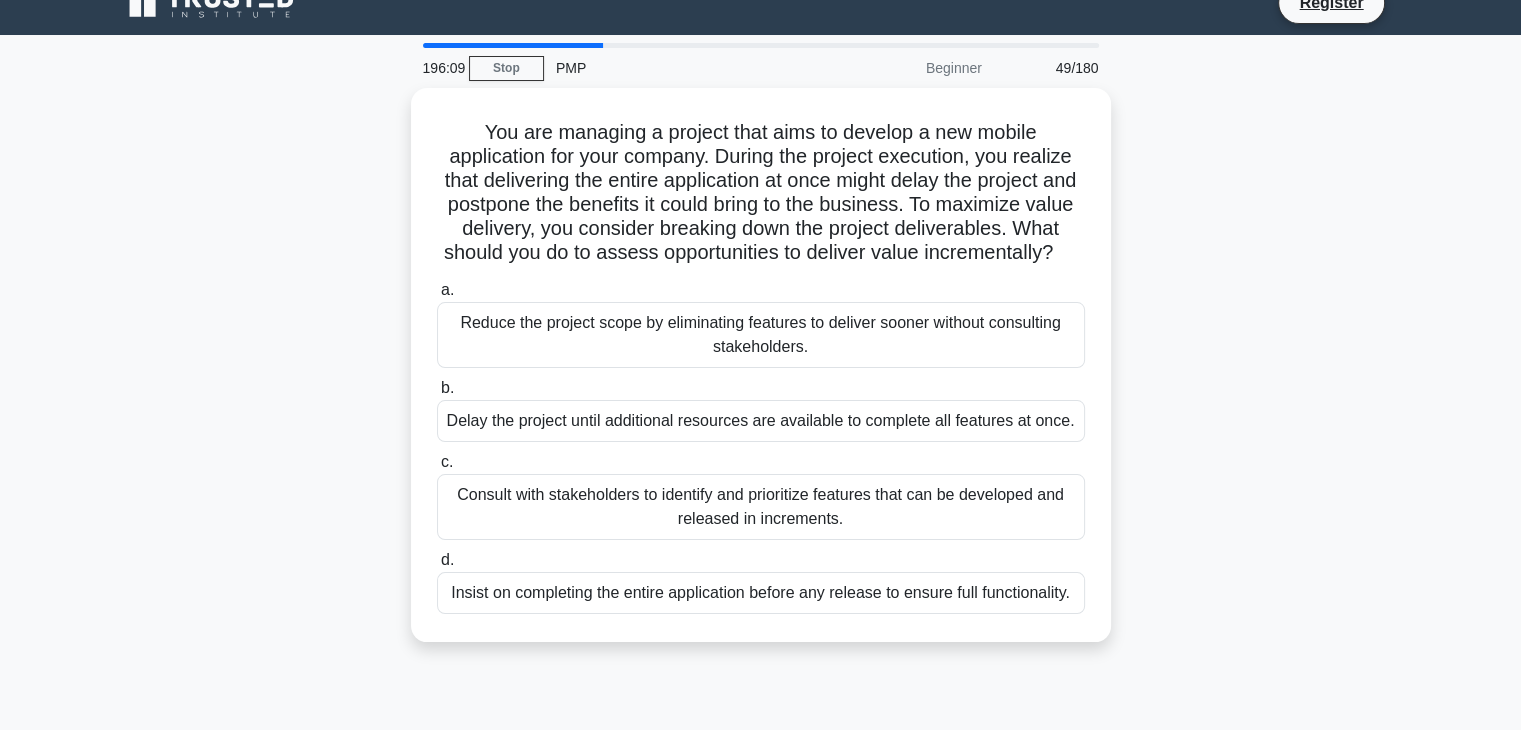 scroll, scrollTop: 0, scrollLeft: 0, axis: both 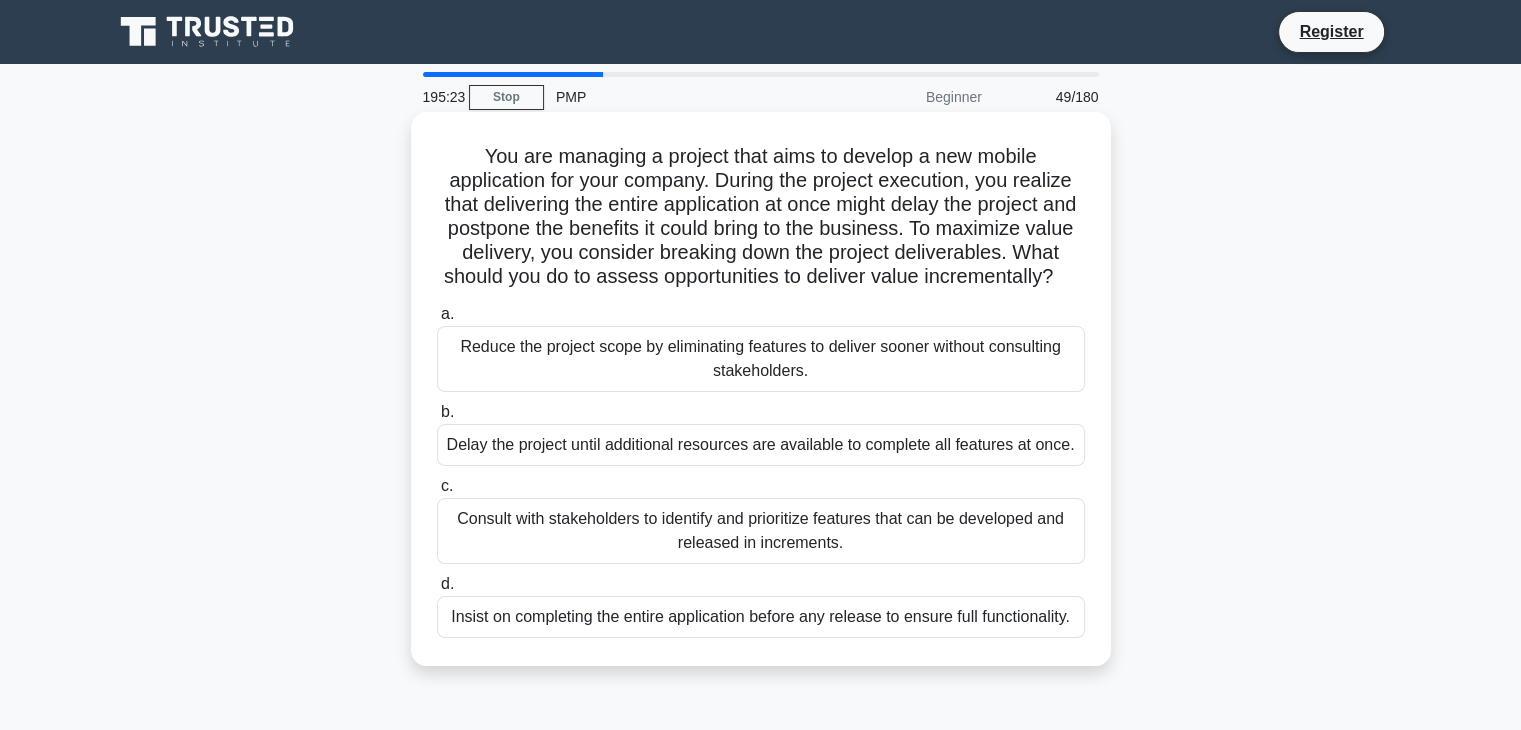 click on "Consult with stakeholders to identify and prioritize features that can be developed and released in increments." at bounding box center [761, 531] 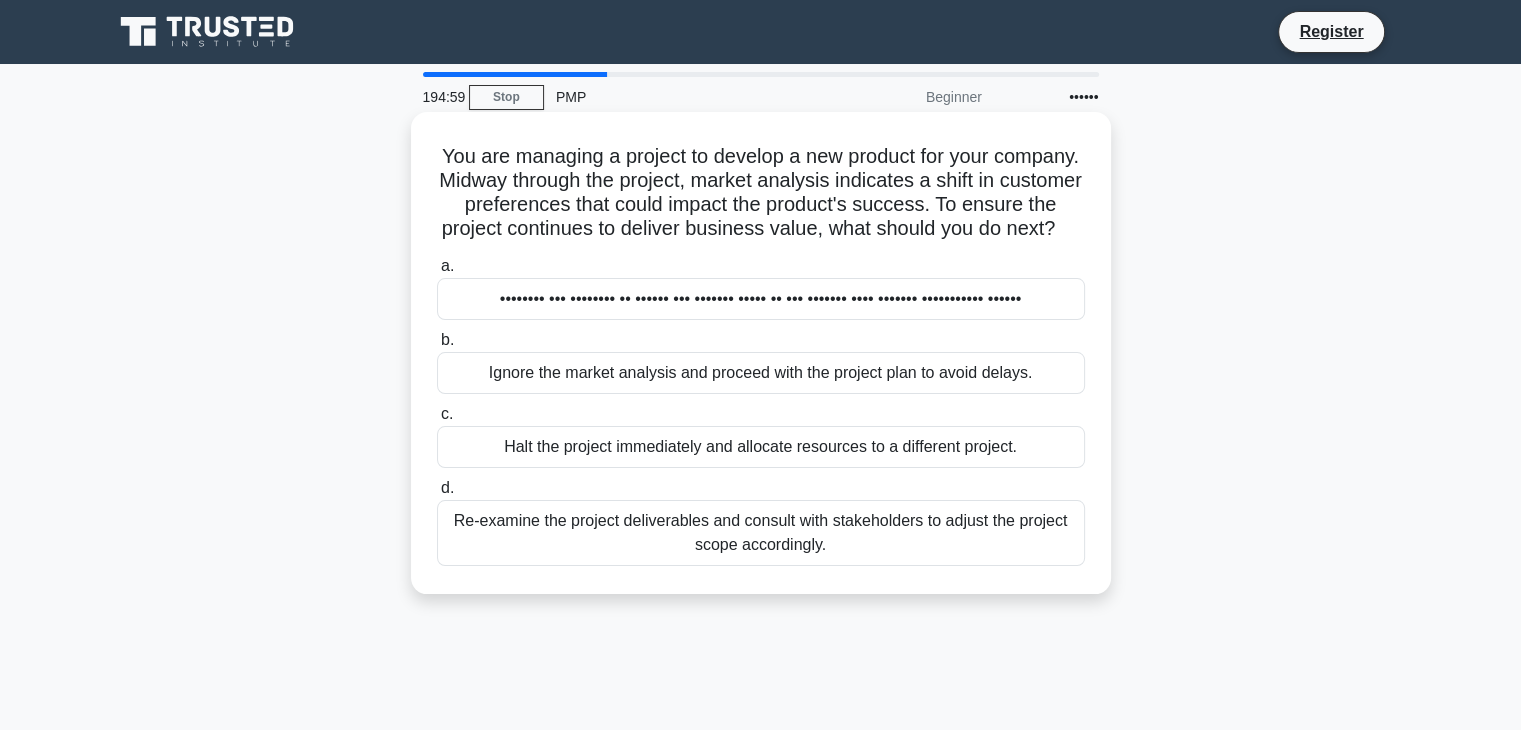 click on "Re-examine the project deliverables and consult with stakeholders to adjust the project scope accordingly." at bounding box center [761, 533] 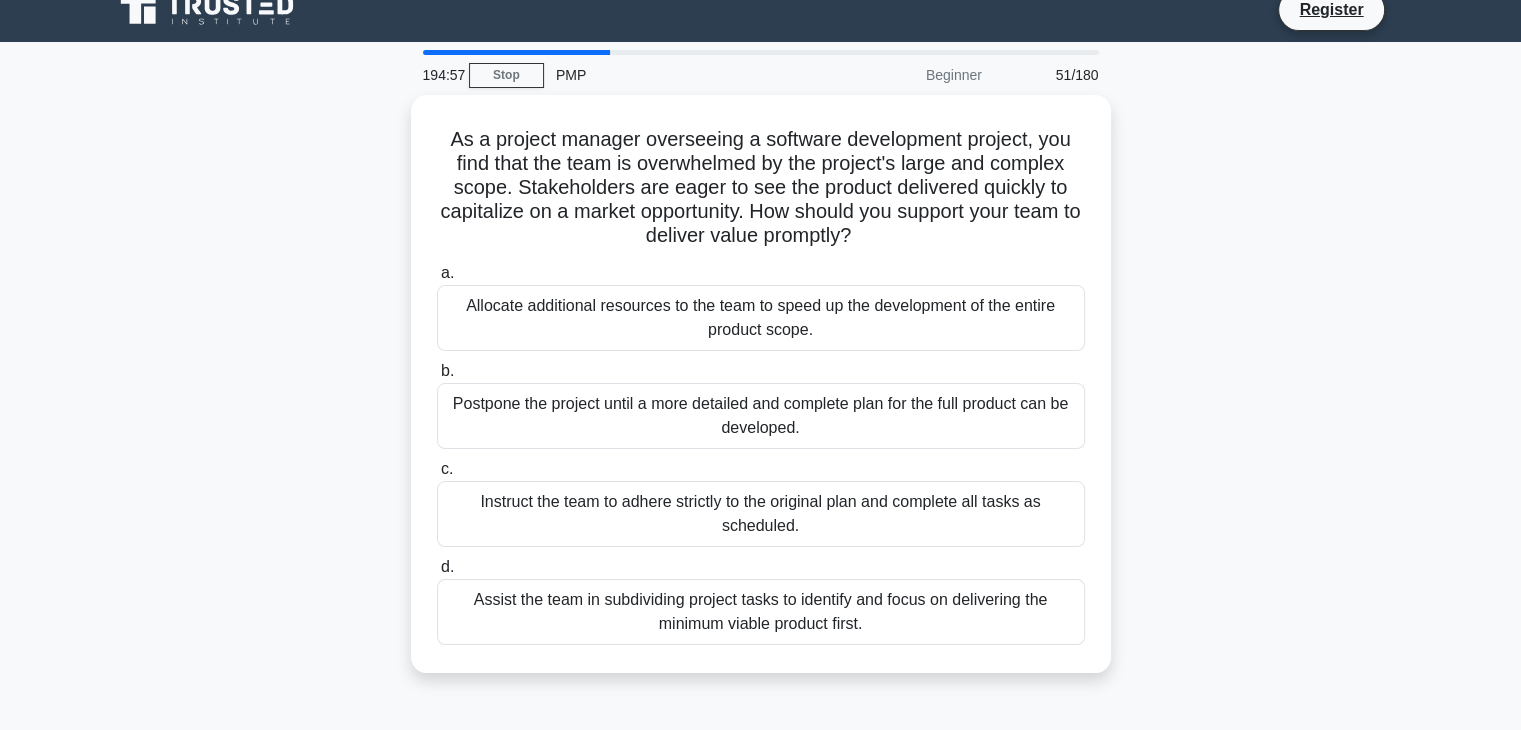 scroll, scrollTop: 27, scrollLeft: 0, axis: vertical 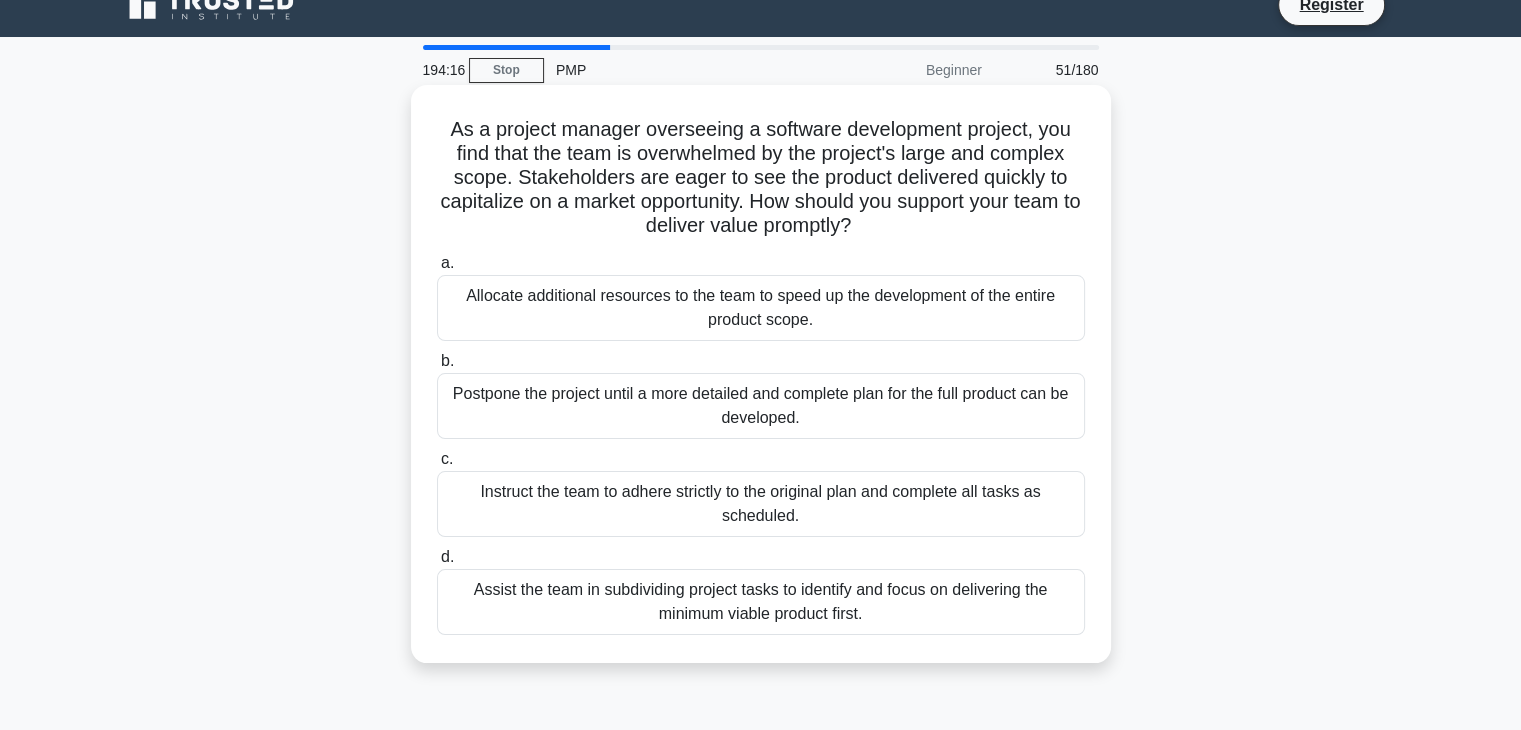 click on "Assist the team in subdividing project tasks to identify and focus on delivering the minimum viable product first." at bounding box center (761, 602) 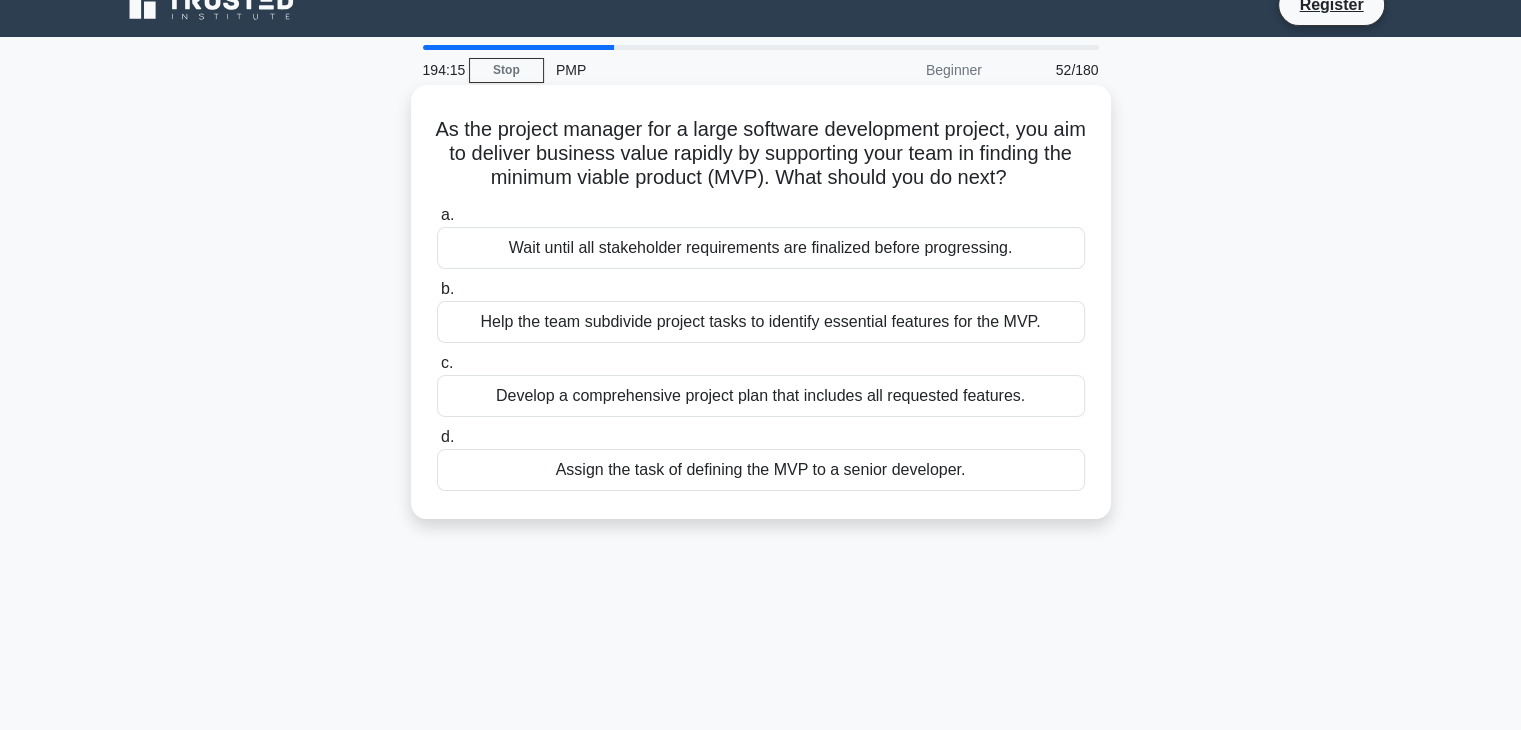 scroll, scrollTop: 0, scrollLeft: 0, axis: both 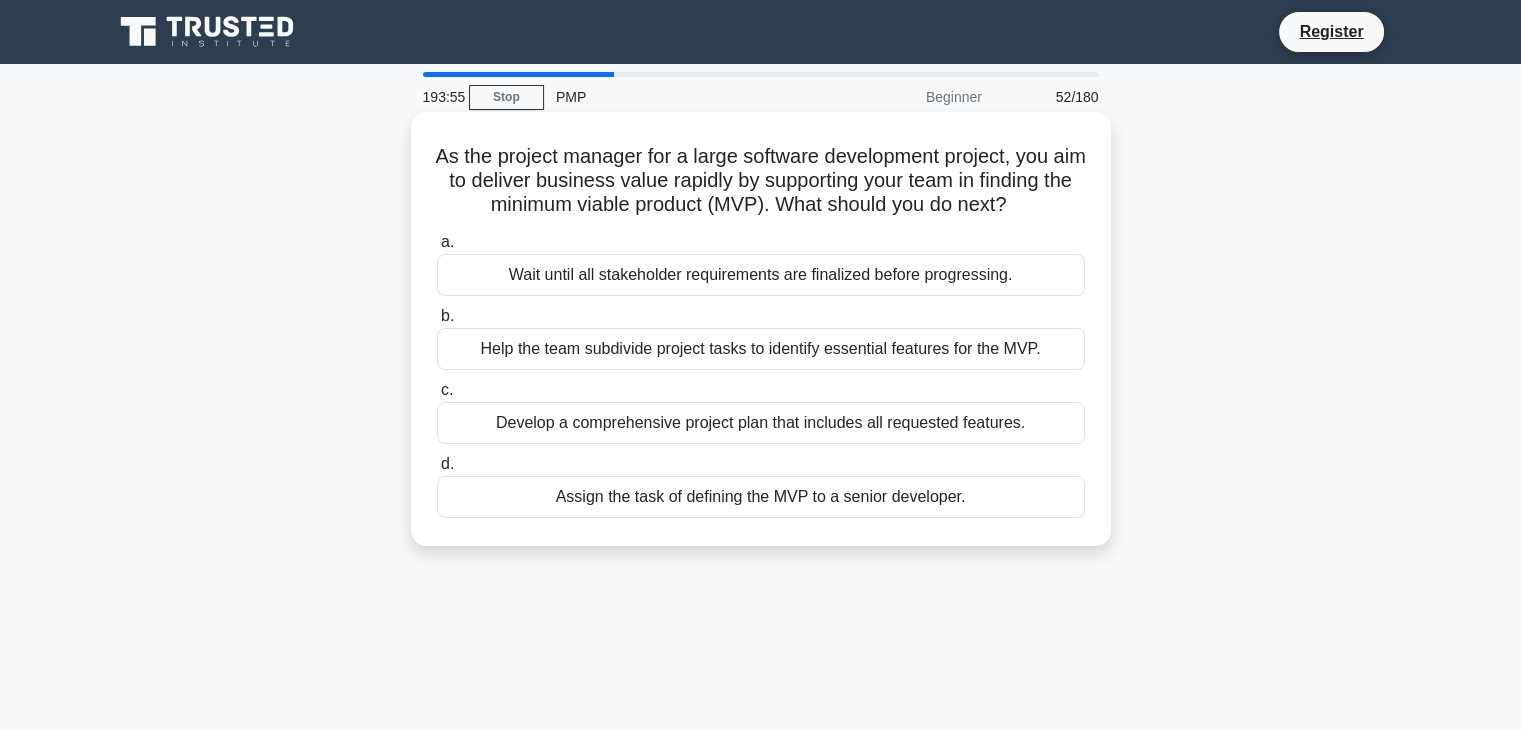 click on "Help the team subdivide project tasks to identify essential features for the MVP." at bounding box center (761, 349) 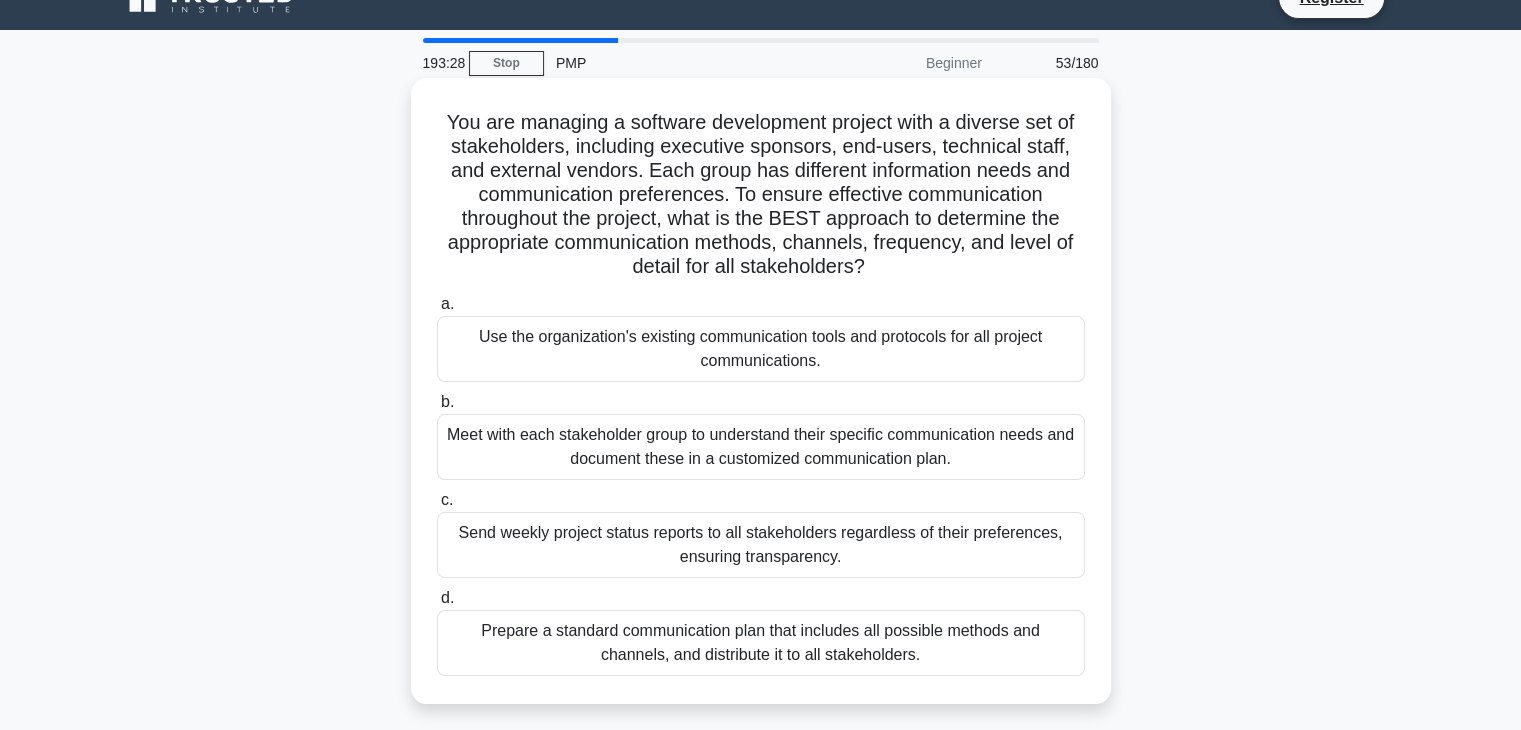 scroll, scrollTop: 0, scrollLeft: 0, axis: both 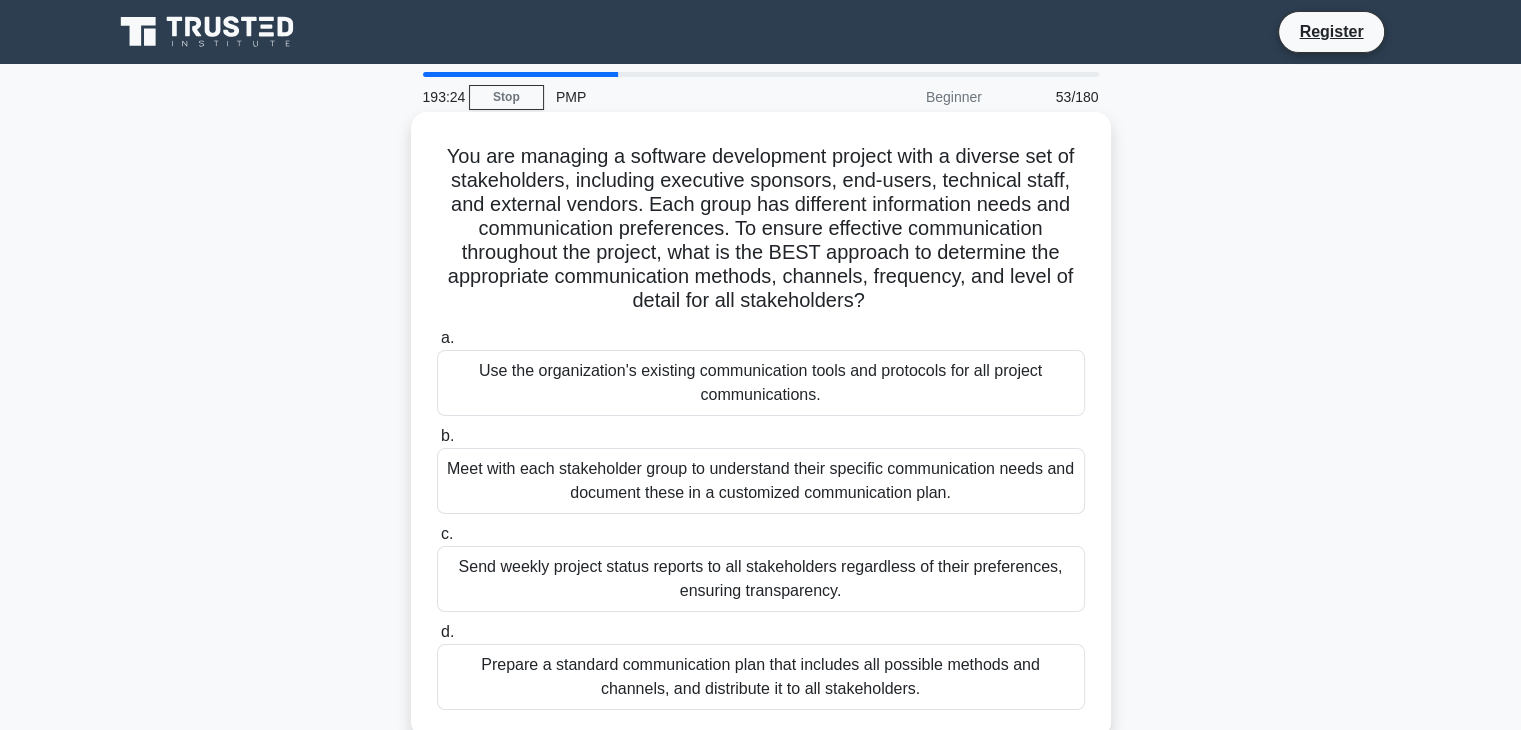 click on "Meet with each stakeholder group to understand their specific communication needs and document these in a customized communication plan." at bounding box center [761, 481] 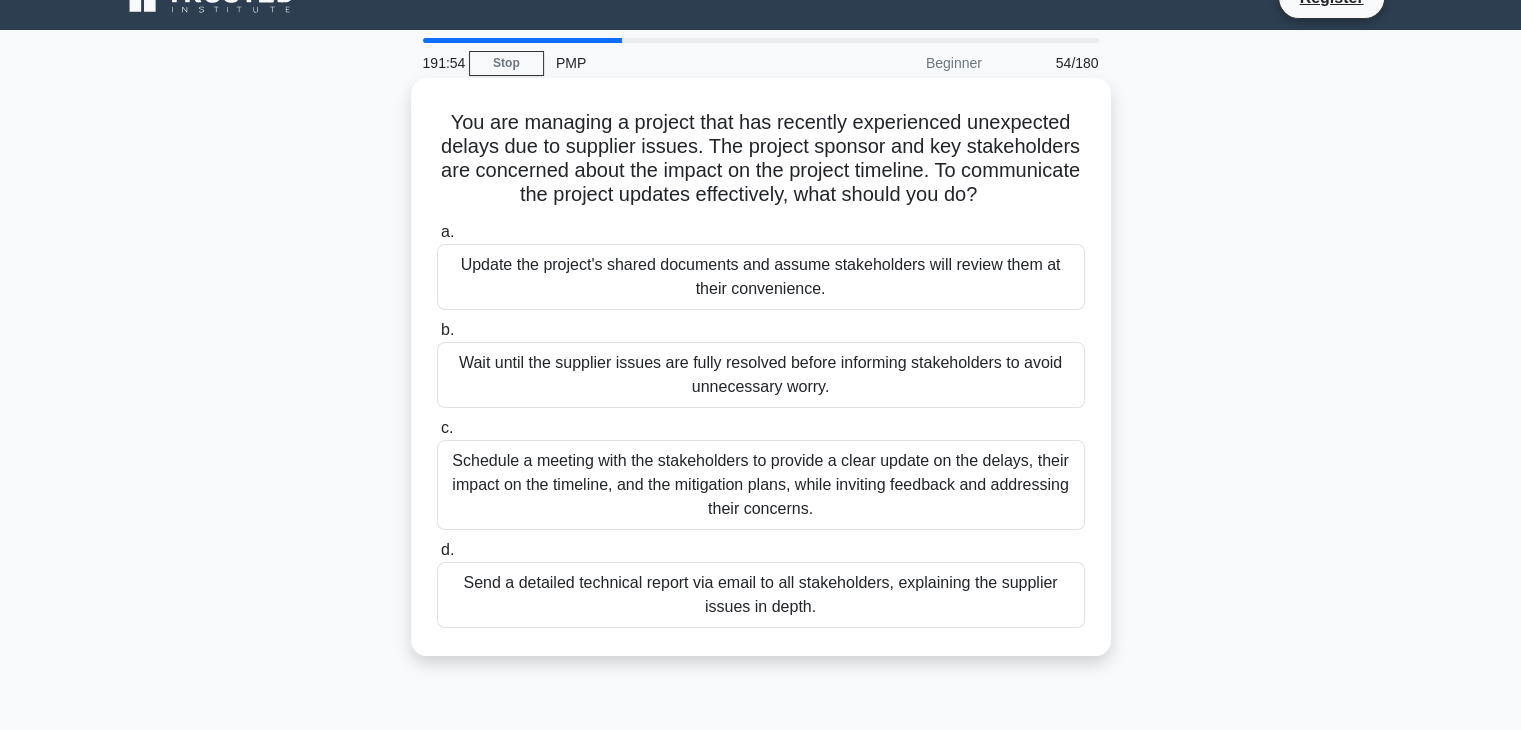 scroll, scrollTop: 0, scrollLeft: 0, axis: both 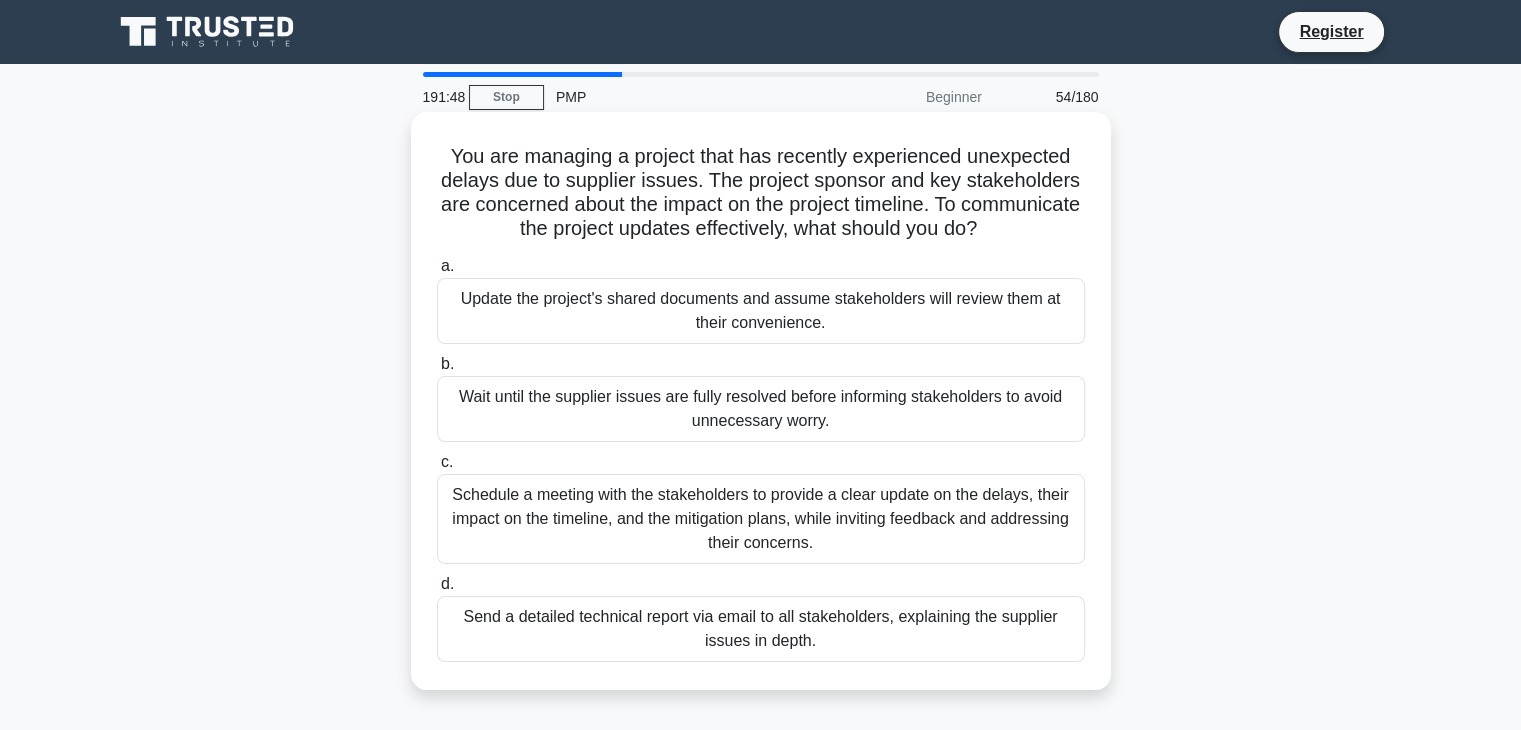 click on "Schedule a meeting with the stakeholders to provide a clear update on the delays, their impact on the timeline, and the mitigation plans, while inviting feedback and addressing their concerns." at bounding box center [761, 519] 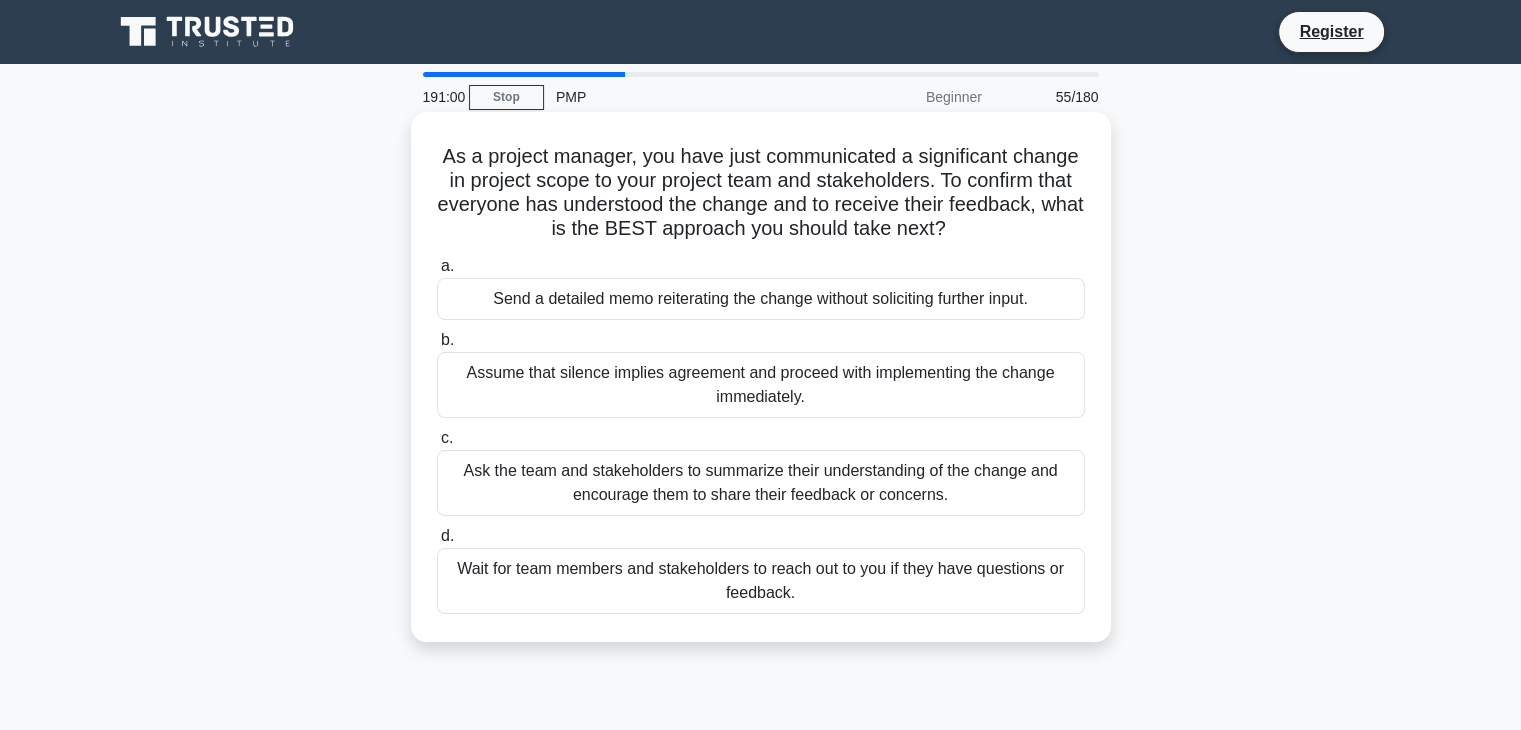 click on "Ask the team and stakeholders to summarize their understanding of the change and encourage them to share their feedback or concerns." at bounding box center [761, 483] 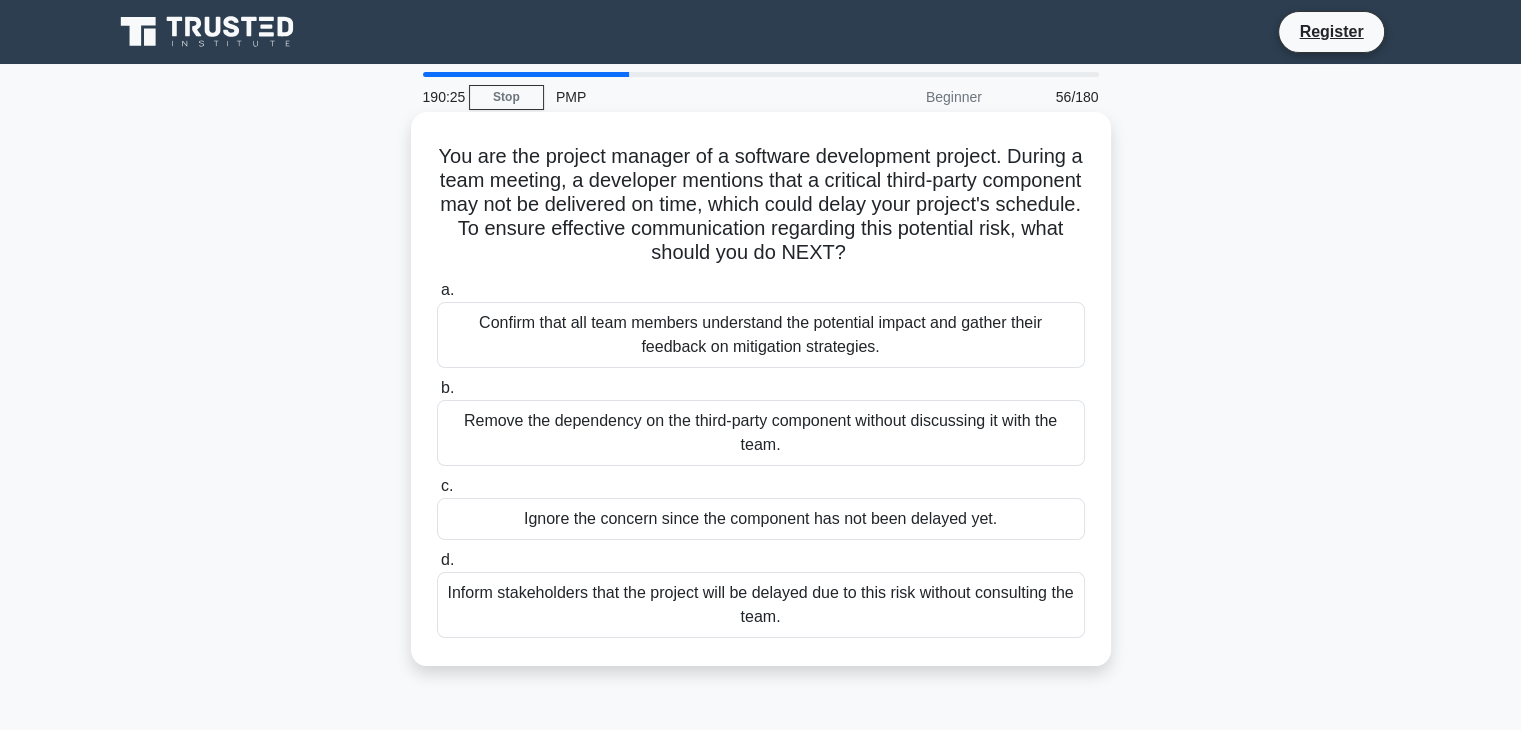click on "Confirm that all team members understand the potential impact and gather their feedback on mitigation strategies." at bounding box center (761, 335) 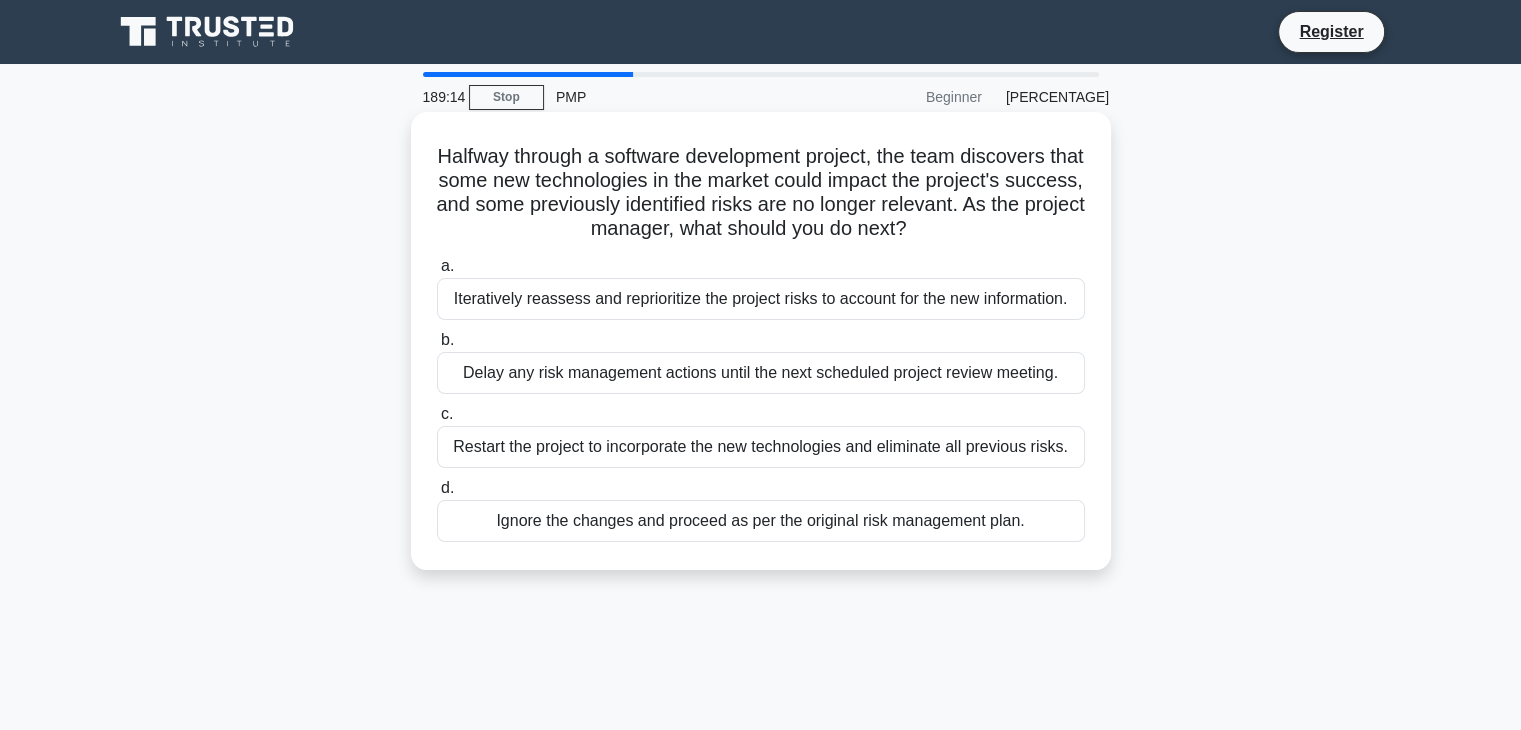click on "Iteratively reassess and reprioritize the project risks to account for the new information." at bounding box center [761, 299] 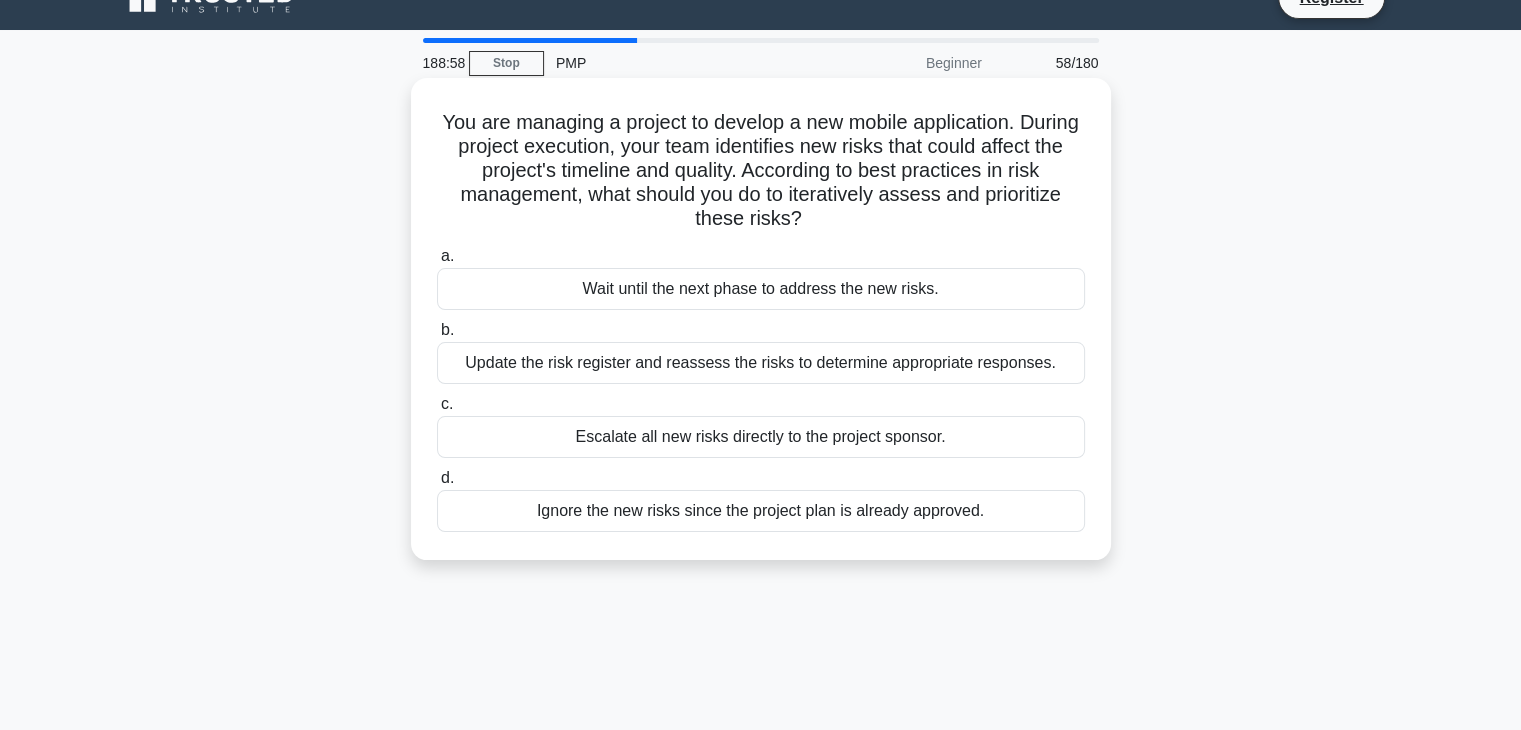 scroll, scrollTop: 0, scrollLeft: 0, axis: both 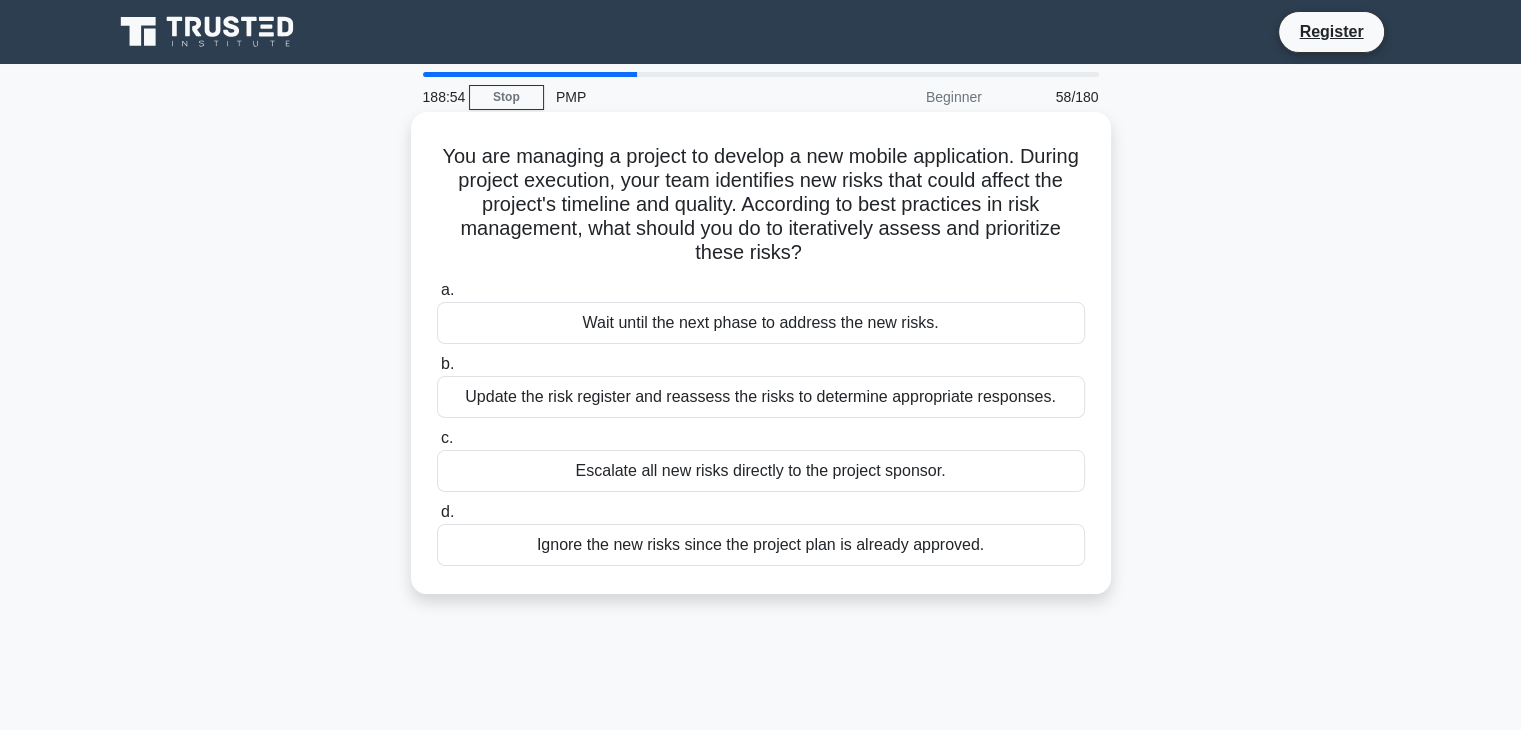 click on "Update the risk register and reassess the risks to determine appropriate responses." at bounding box center (761, 397) 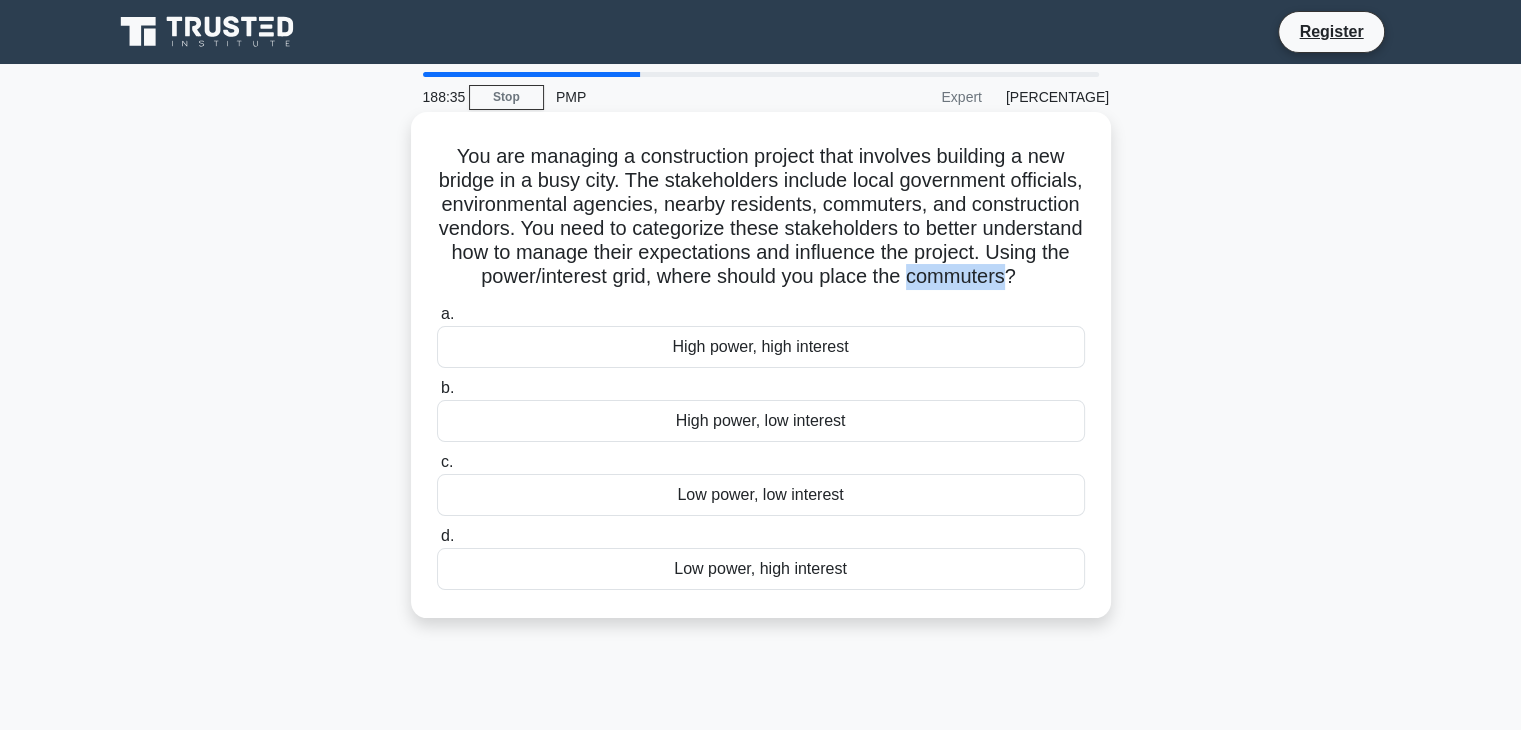 drag, startPoint x: 685, startPoint y: 298, endPoint x: 859, endPoint y: 309, distance: 174.34735 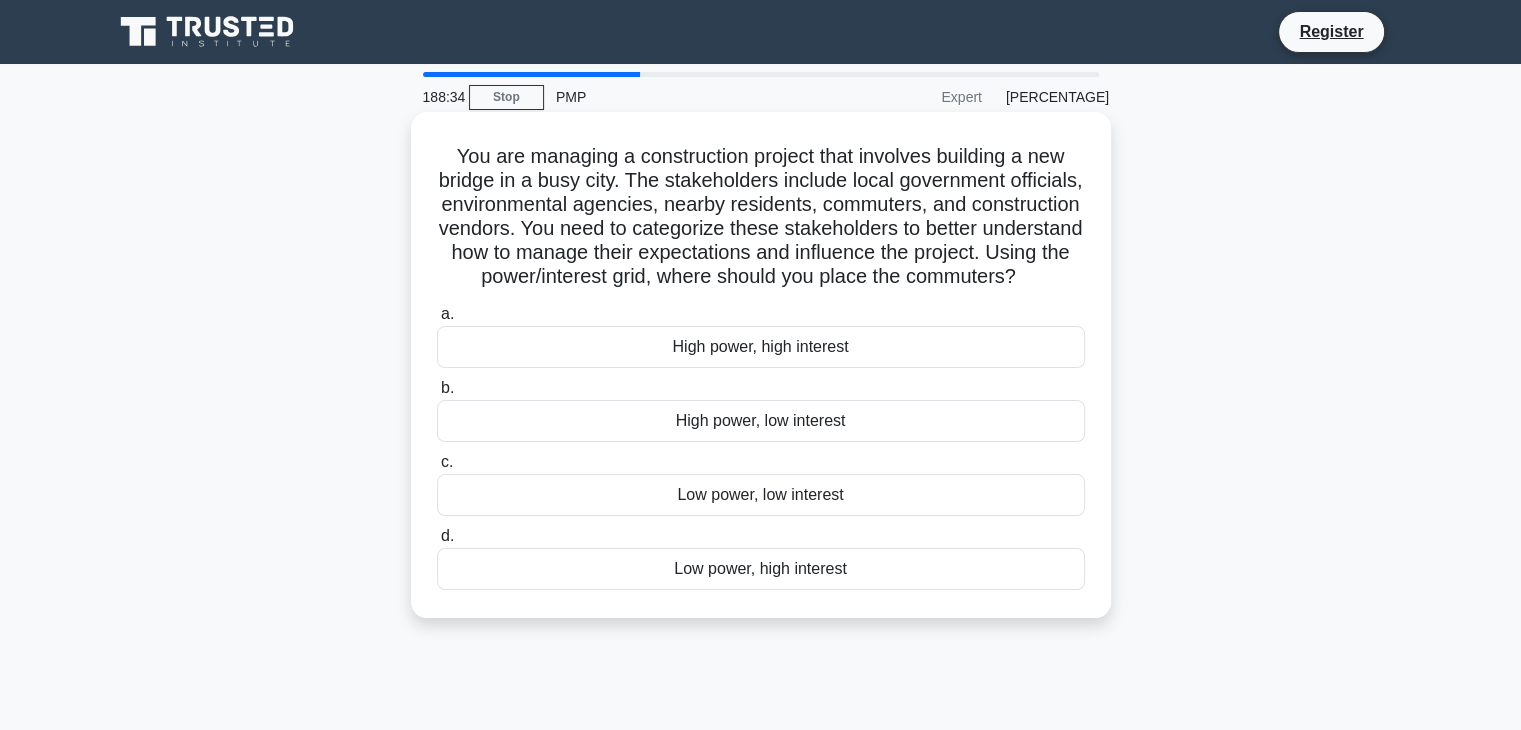 click on "You are managing a construction project that involves building a new bridge in a busy city. The stakeholders include local government officials, environmental agencies, nearby residents, commuters, and construction vendors. You need to categorize these stakeholders to better understand how to manage their expectations and influence the project. Using the power/interest grid, where should you place the commuters?
.spinner_0XTQ{transform-origin:center;animation:spinner_y6GP .75s linear infinite}@keyframes spinner_y6GP{100%{transform:rotate(360deg)}}" at bounding box center (761, 217) 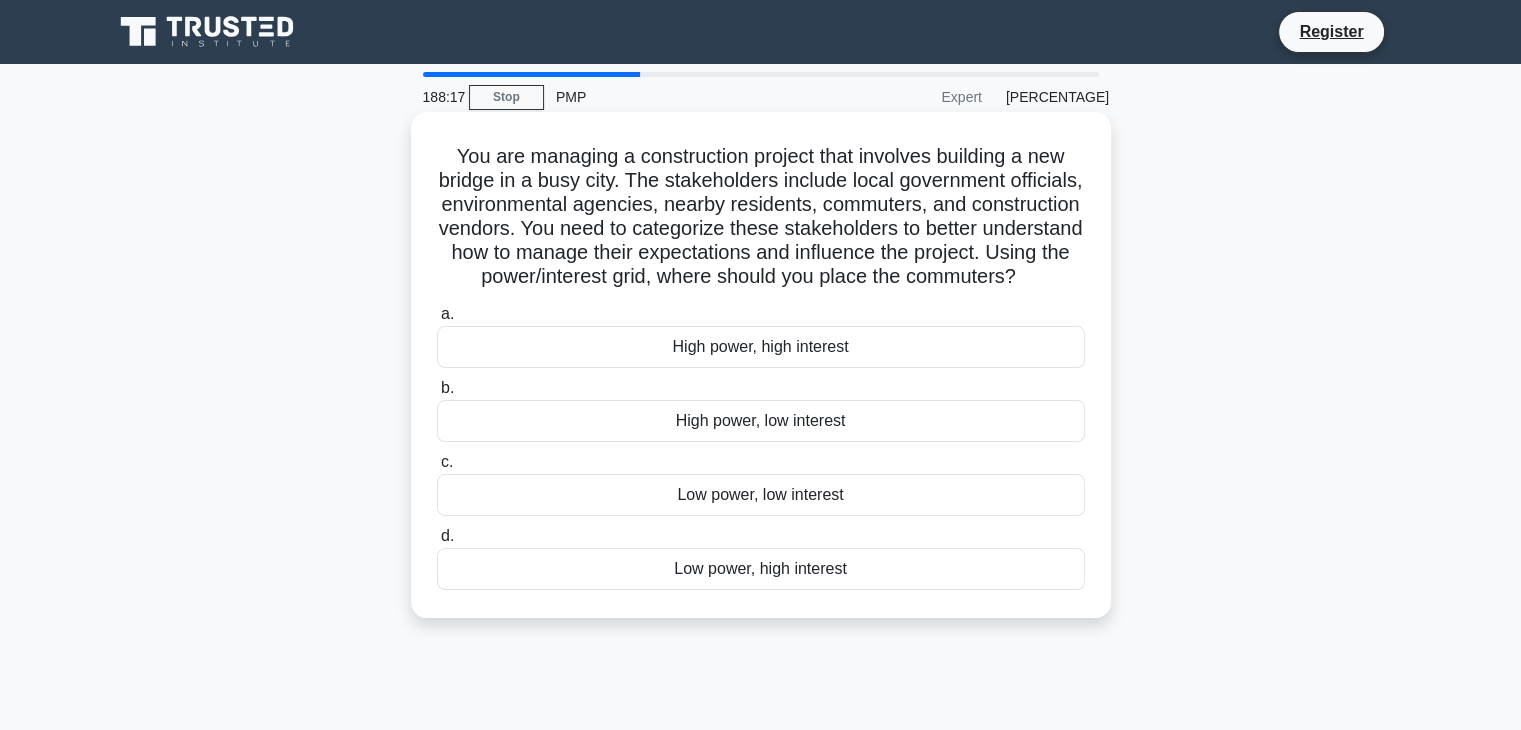 click on "Low power, high interest" at bounding box center [761, 569] 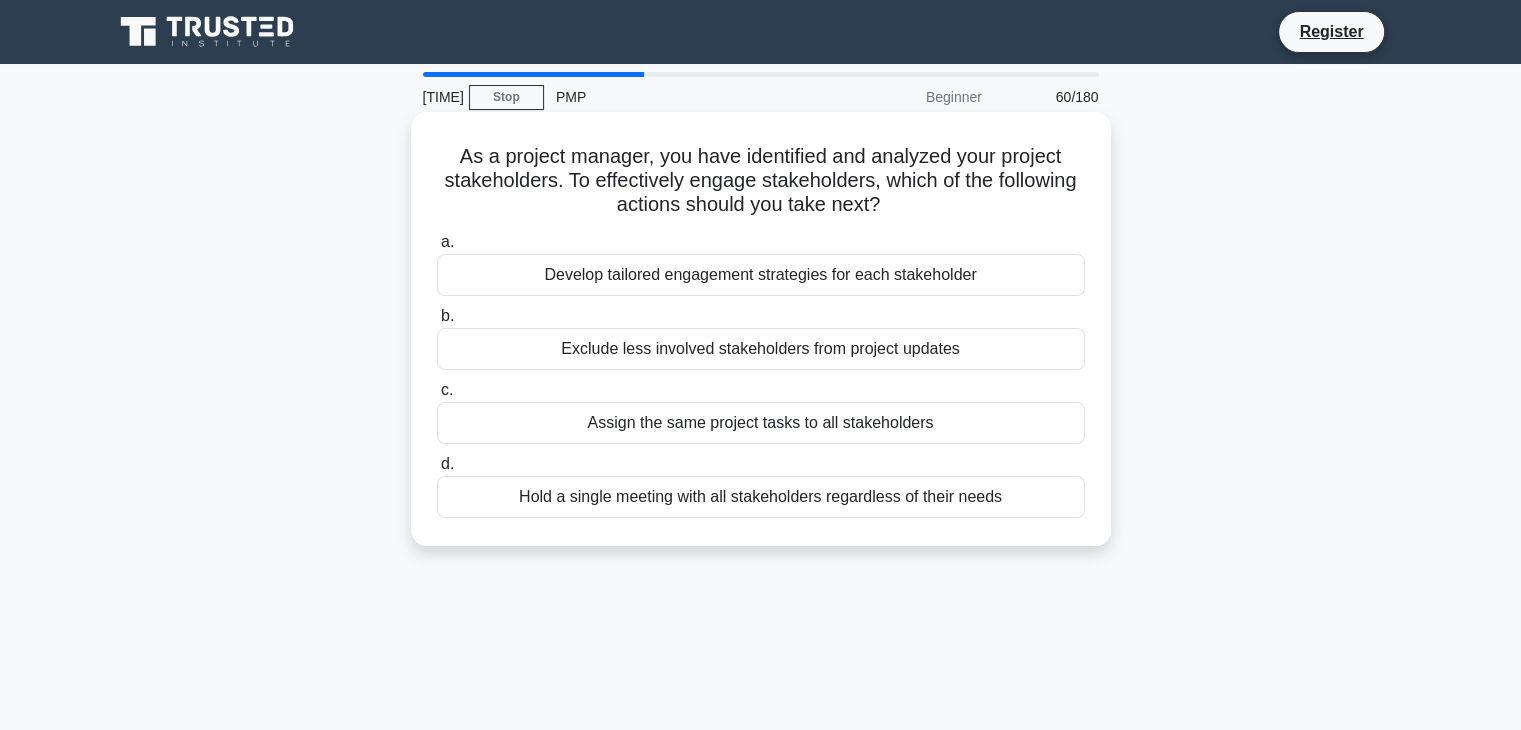 click on "Develop tailored engagement strategies for each stakeholder" at bounding box center [761, 275] 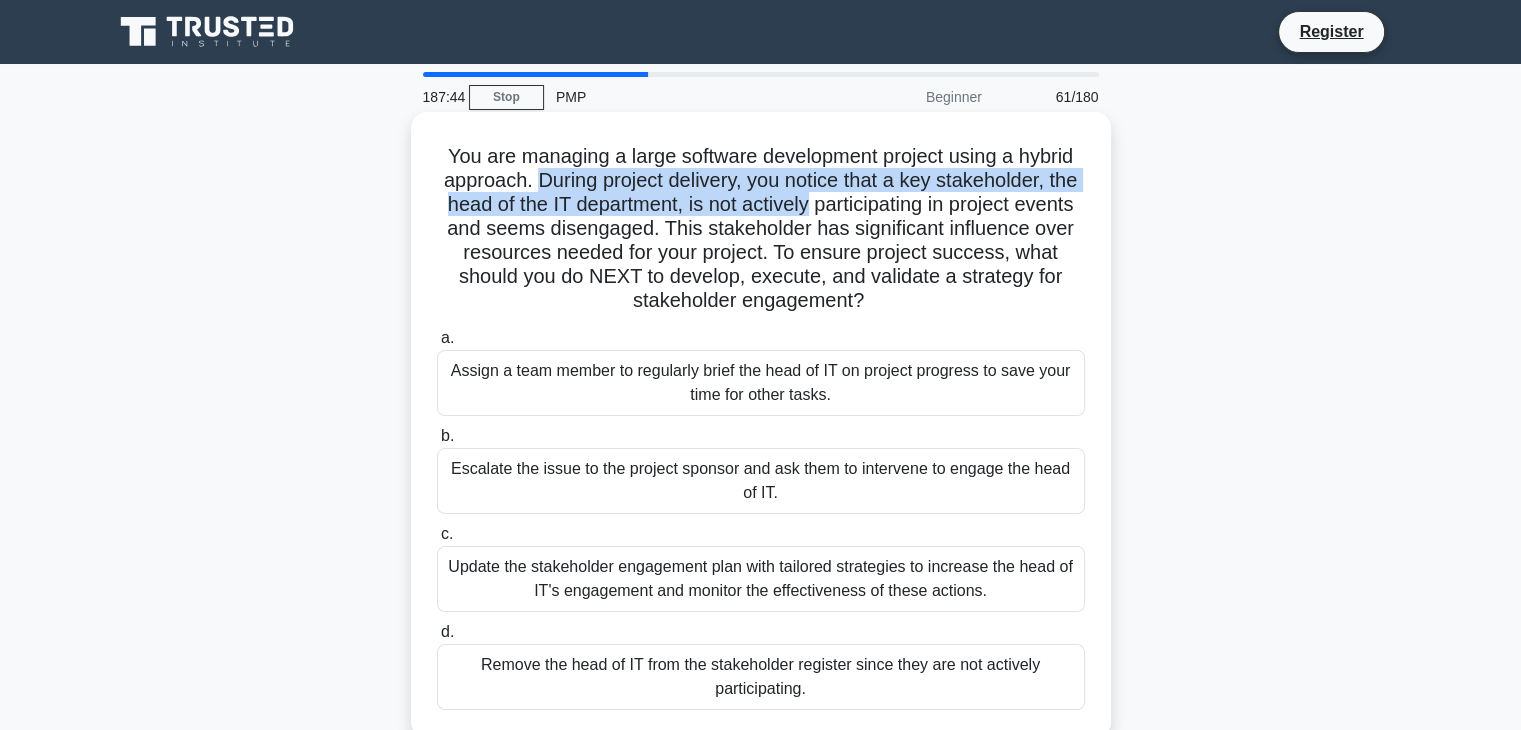 drag, startPoint x: 547, startPoint y: 183, endPoint x: 860, endPoint y: 212, distance: 314.34058 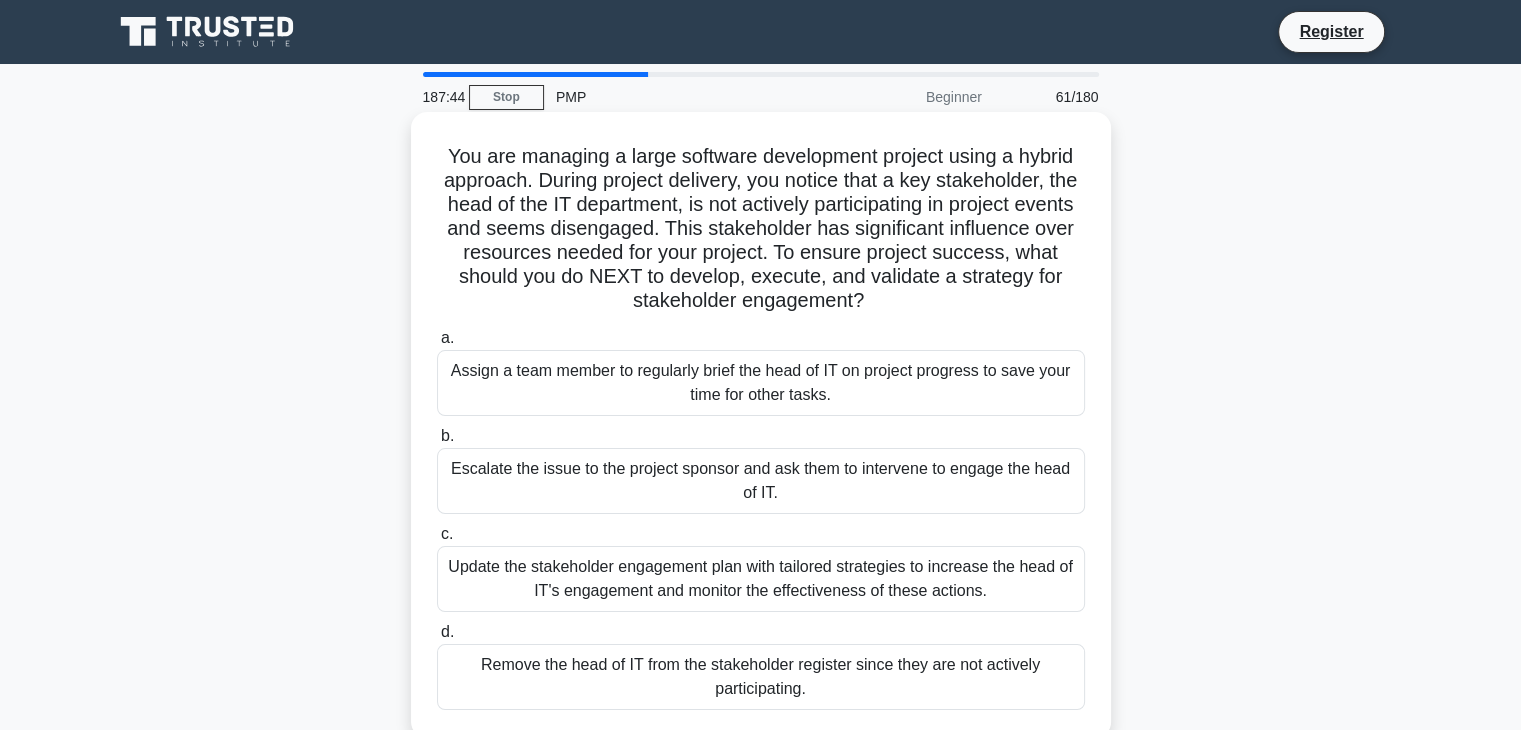 click on "You are managing a large software development project using a hybrid approach. During project delivery, you notice that a key stakeholder, the head of the IT department, is not actively participating in project events and seems disengaged. This stakeholder has significant influence over resources needed for your project. To ensure project success, what should you do NEXT to develop, execute, and validate a strategy for stakeholder engagement?
.spinner_0XTQ{transform-origin:center;animation:spinner_y6GP .75s linear infinite}@keyframes spinner_y6GP{100%{transform:rotate(360deg)}}" at bounding box center [761, 229] 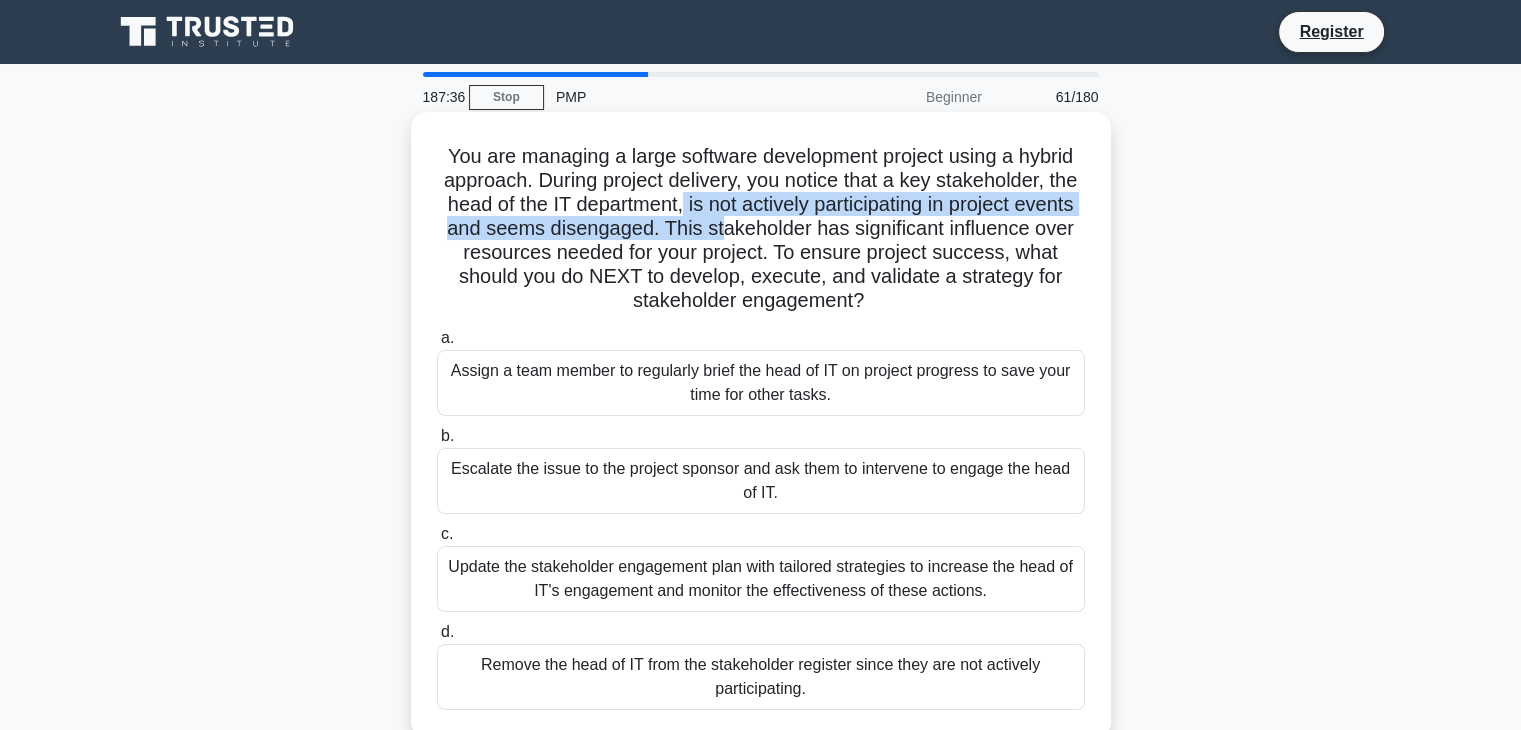 drag, startPoint x: 728, startPoint y: 206, endPoint x: 818, endPoint y: 240, distance: 96.20811 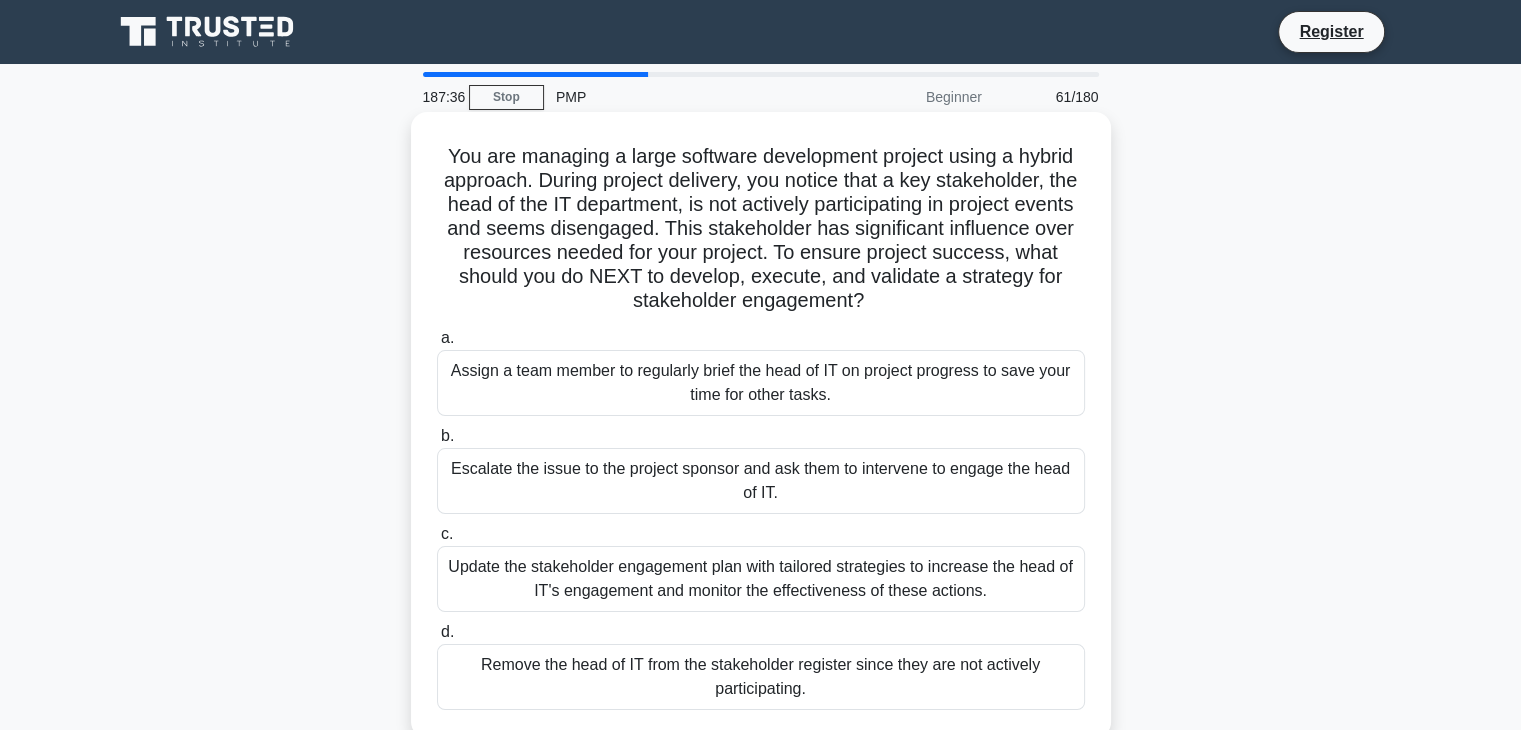 click on "You are managing a large software development project using a hybrid approach. During project delivery, you notice that a key stakeholder, the head of the IT department, is not actively participating in project events and seems disengaged. This stakeholder has significant influence over resources needed for your project. To ensure project success, what should you do NEXT to develop, execute, and validate a strategy for stakeholder engagement?
.spinner_0XTQ{transform-origin:center;animation:spinner_y6GP .75s linear infinite}@keyframes spinner_y6GP{100%{transform:rotate(360deg)}}" at bounding box center [761, 229] 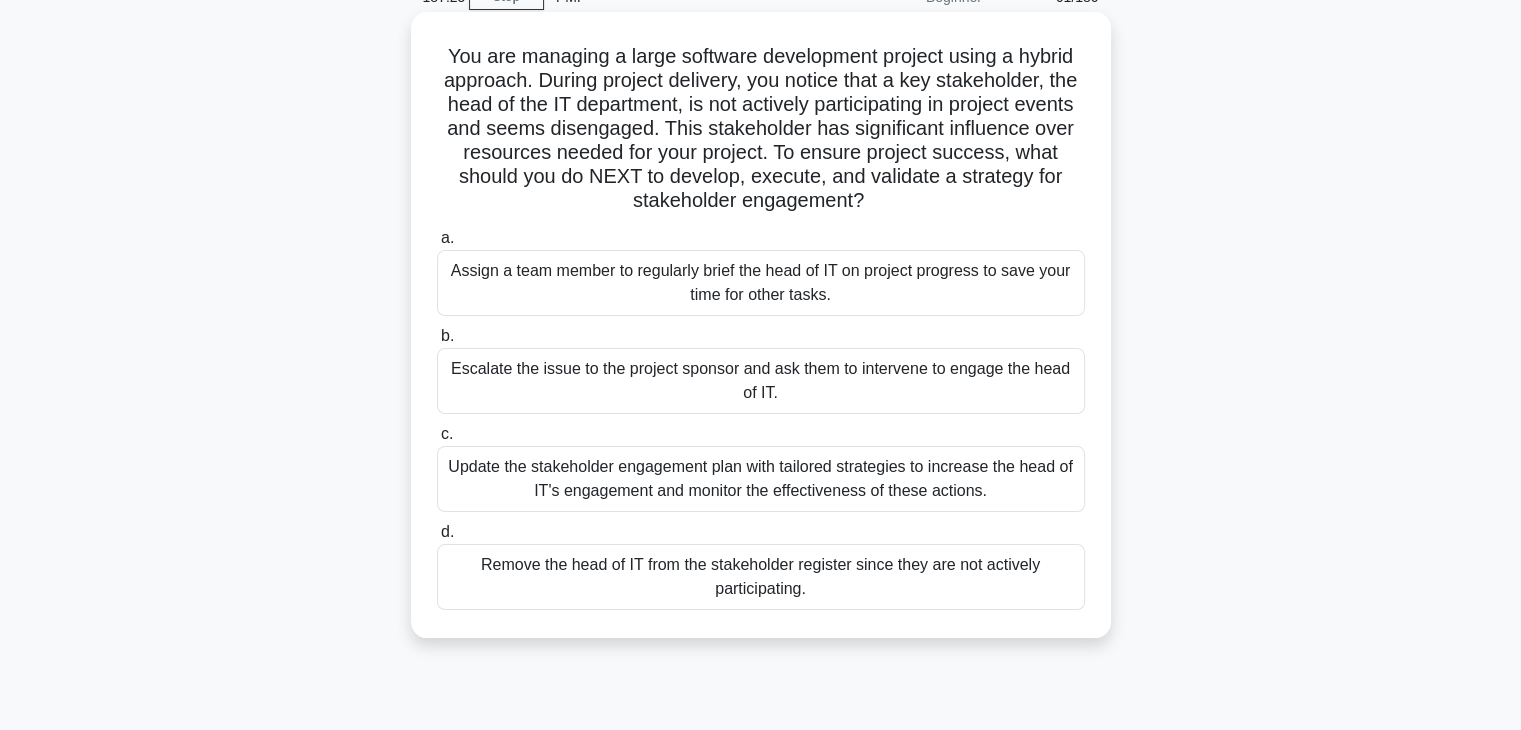 scroll, scrollTop: 100, scrollLeft: 0, axis: vertical 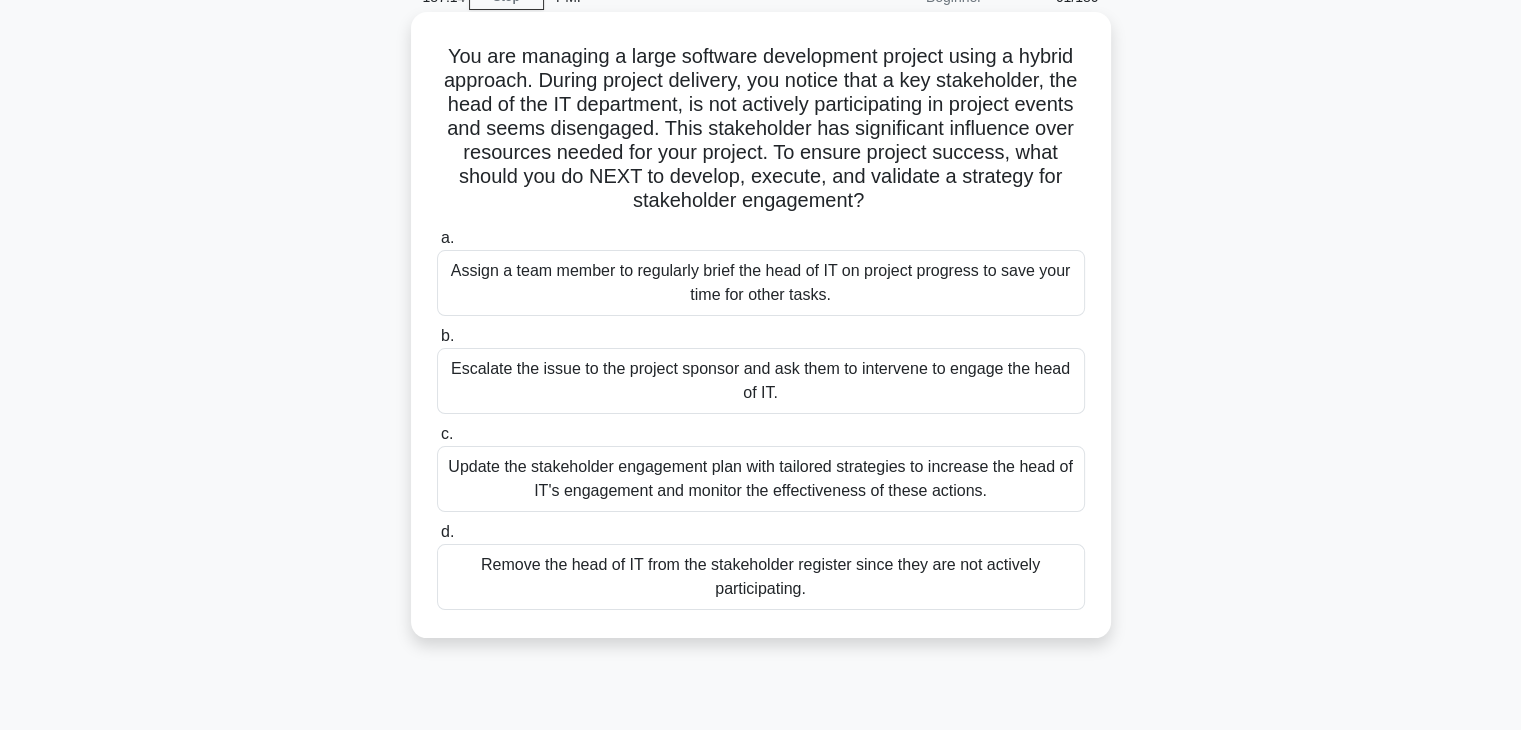 click on "Update the stakeholder engagement plan with tailored strategies to increase the head of IT's engagement and monitor the effectiveness of these actions." at bounding box center [761, 479] 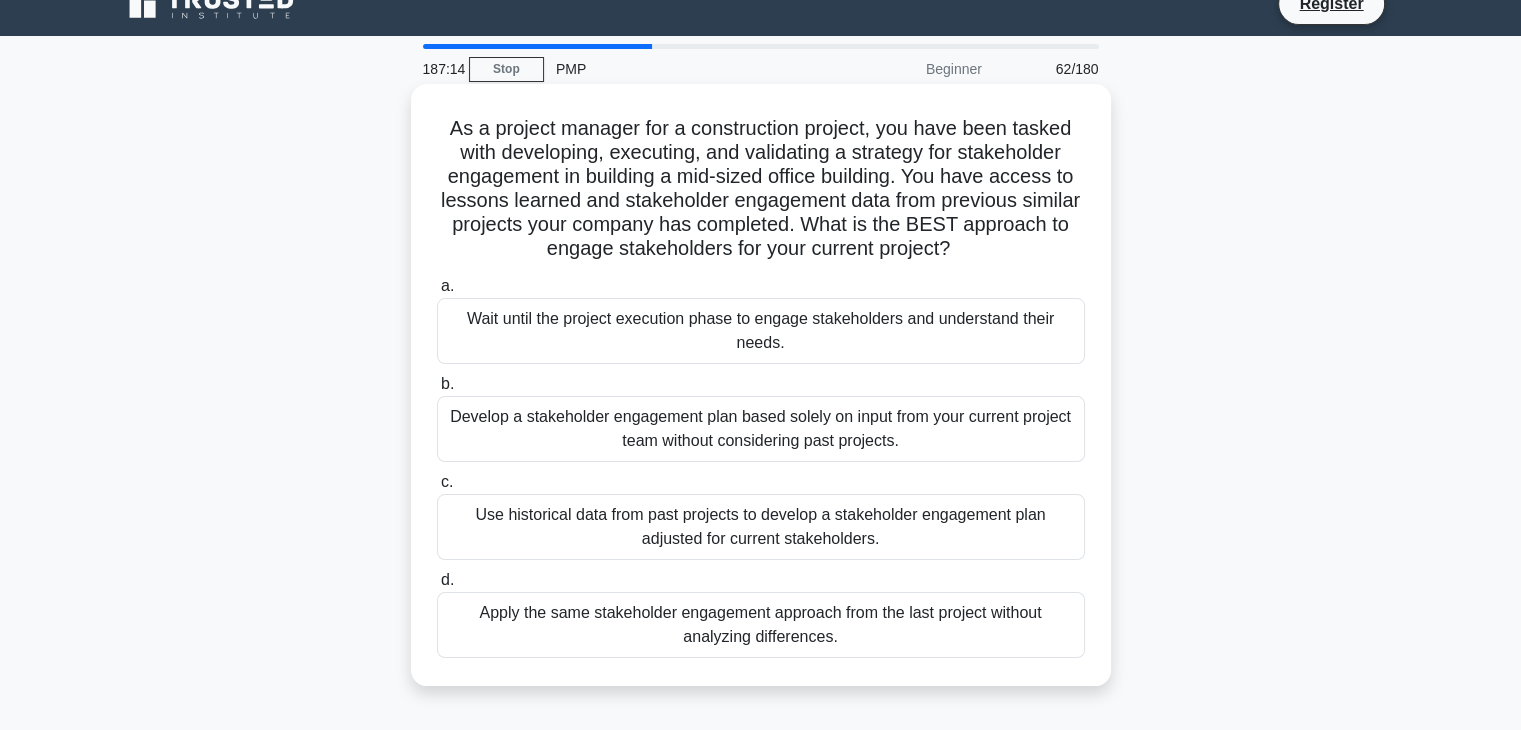 scroll, scrollTop: 0, scrollLeft: 0, axis: both 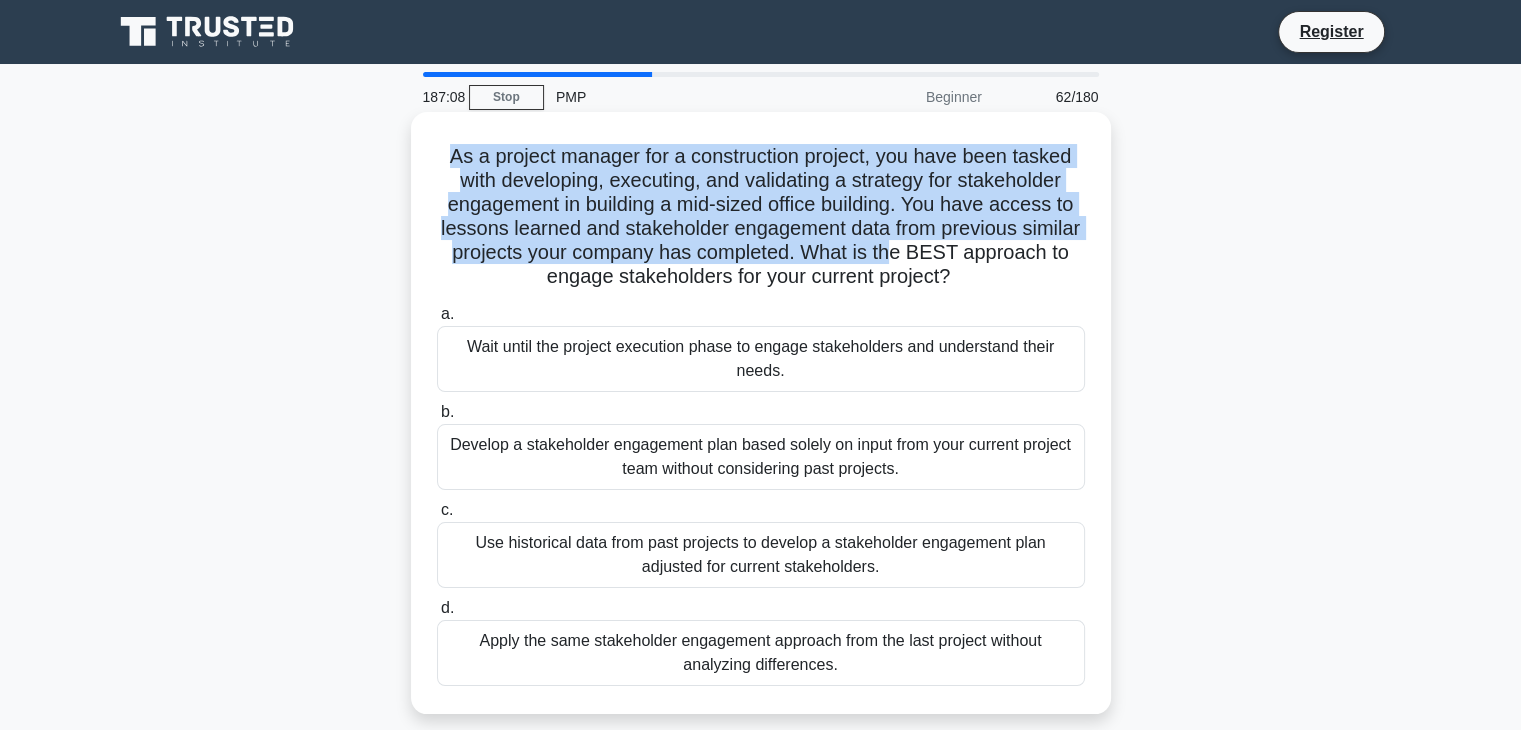 drag, startPoint x: 470, startPoint y: 156, endPoint x: 987, endPoint y: 261, distance: 527.55475 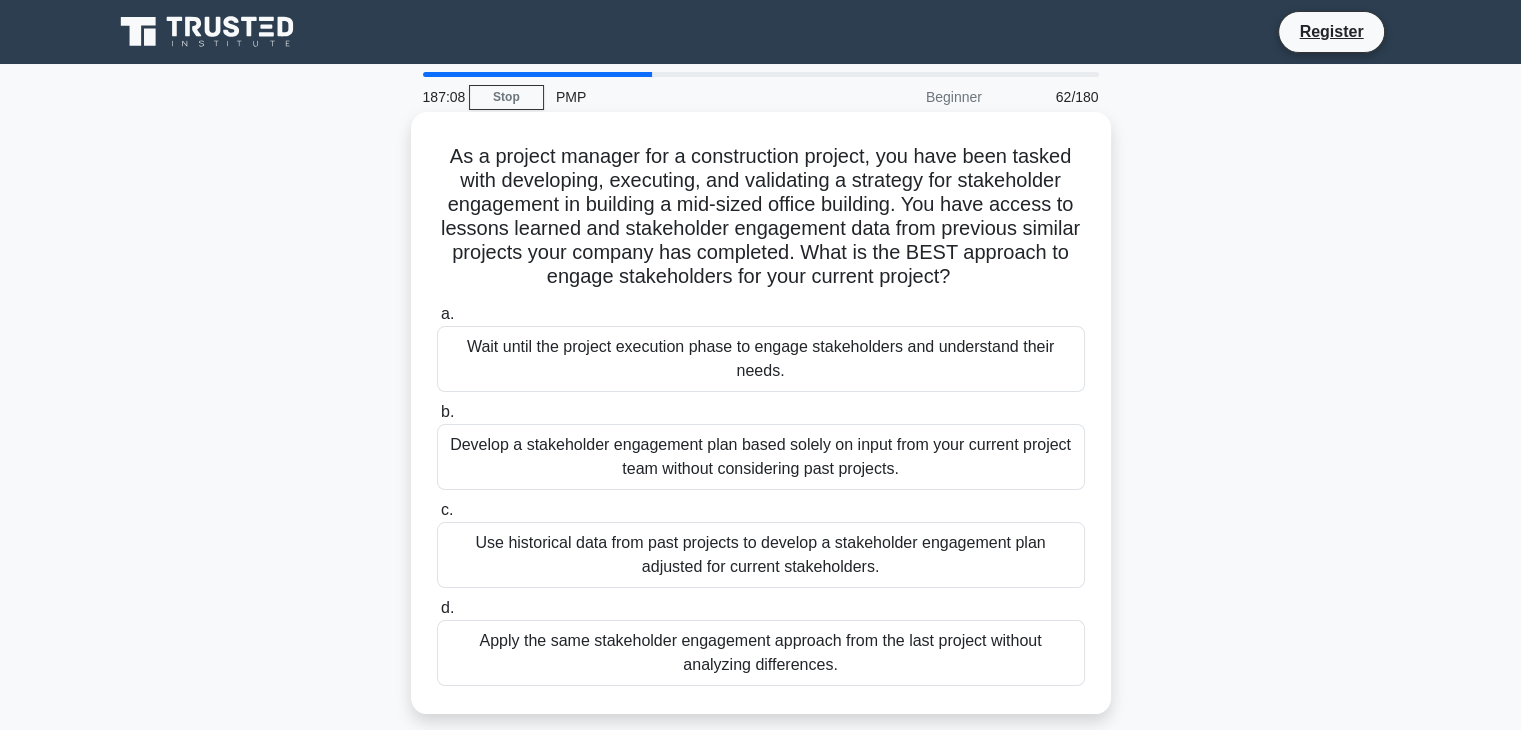 click on "As a project manager for a construction project, you have been tasked with developing, executing, and validating a strategy for stakeholder engagement in building a mid-sized office building. You have access to lessons learned and stakeholder engagement data from previous similar projects your company has completed. What is the BEST approach to engage stakeholders for your current project?
.spinner_0XTQ{transform-origin:center;animation:spinner_y6GP .75s linear infinite}@keyframes spinner_y6GP{100%{transform:rotate(360deg)}}
a." at bounding box center (761, 413) 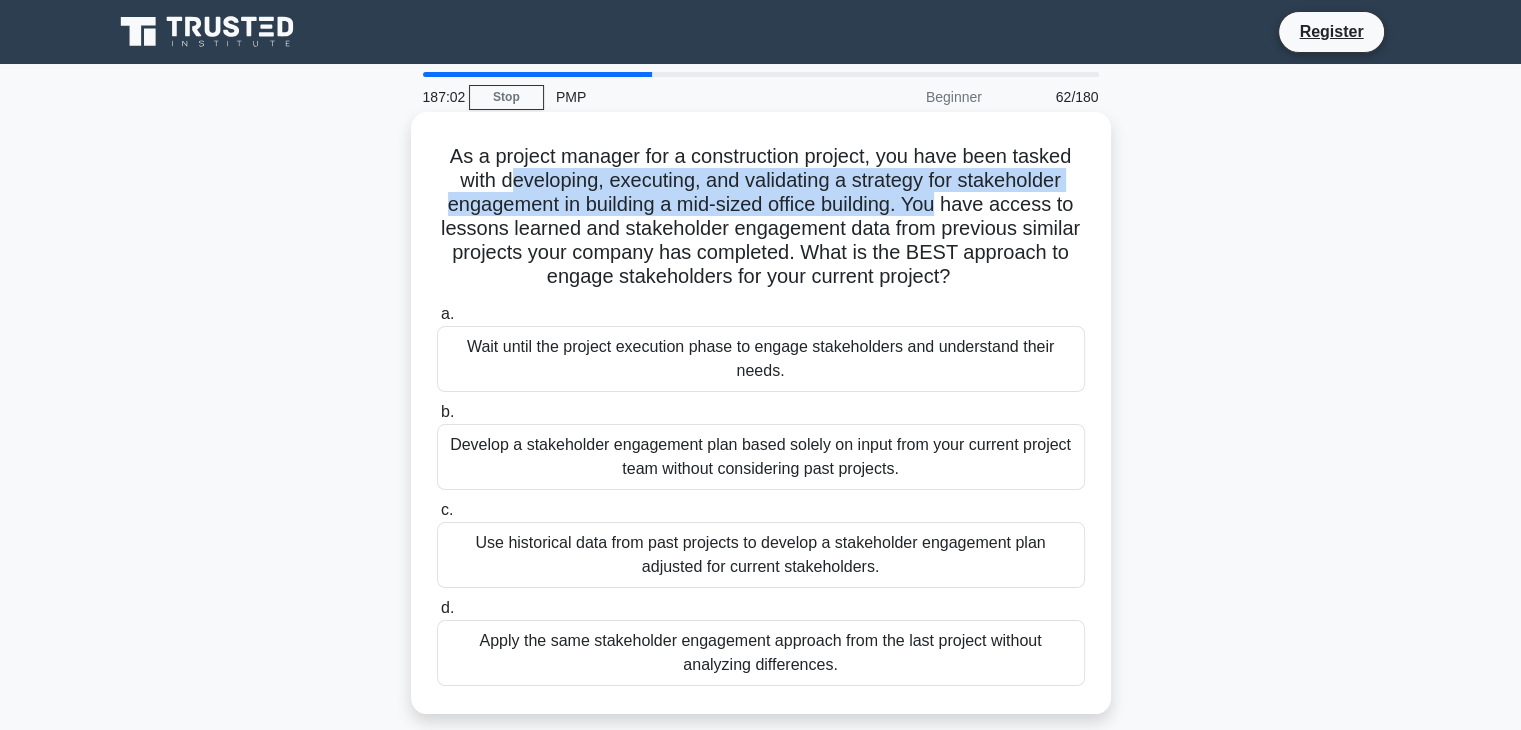 drag, startPoint x: 502, startPoint y: 181, endPoint x: 944, endPoint y: 193, distance: 442.16287 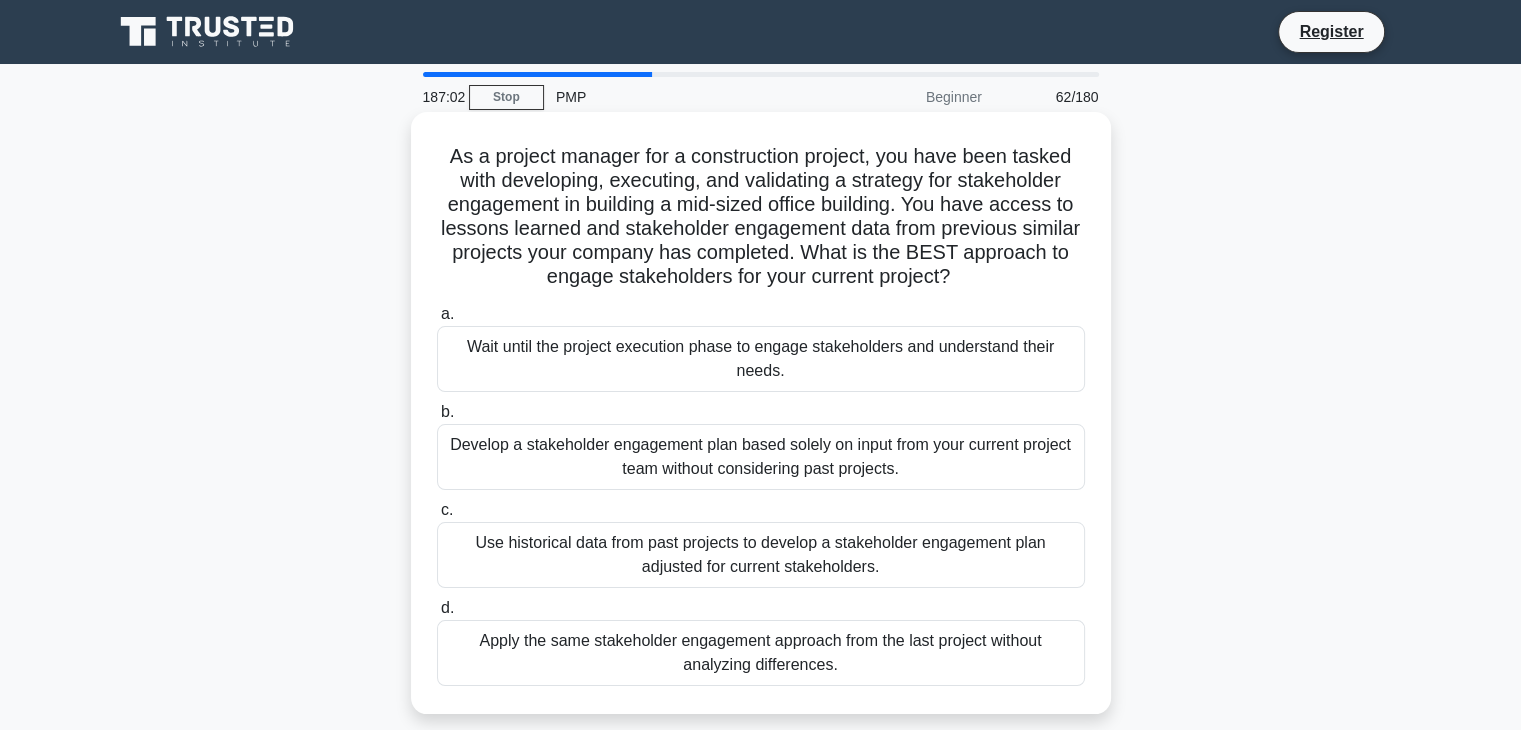 click on "As a project manager for a construction project, you have been tasked with developing, executing, and validating a strategy for stakeholder engagement in building a mid-sized office building. You have access to lessons learned and stakeholder engagement data from previous similar projects your company has completed. What is the BEST approach to engage stakeholders for your current project?" at bounding box center [761, 217] 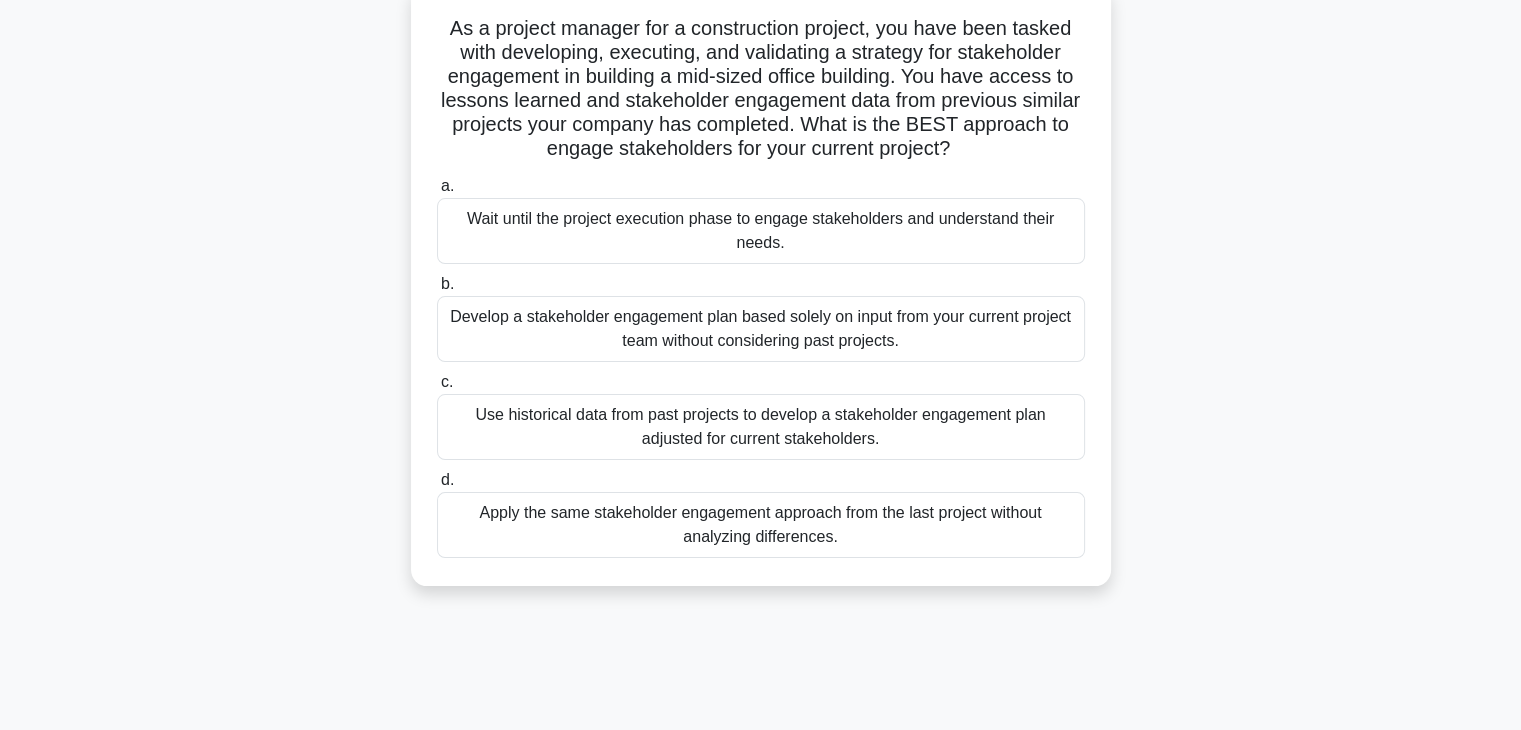 scroll, scrollTop: 100, scrollLeft: 0, axis: vertical 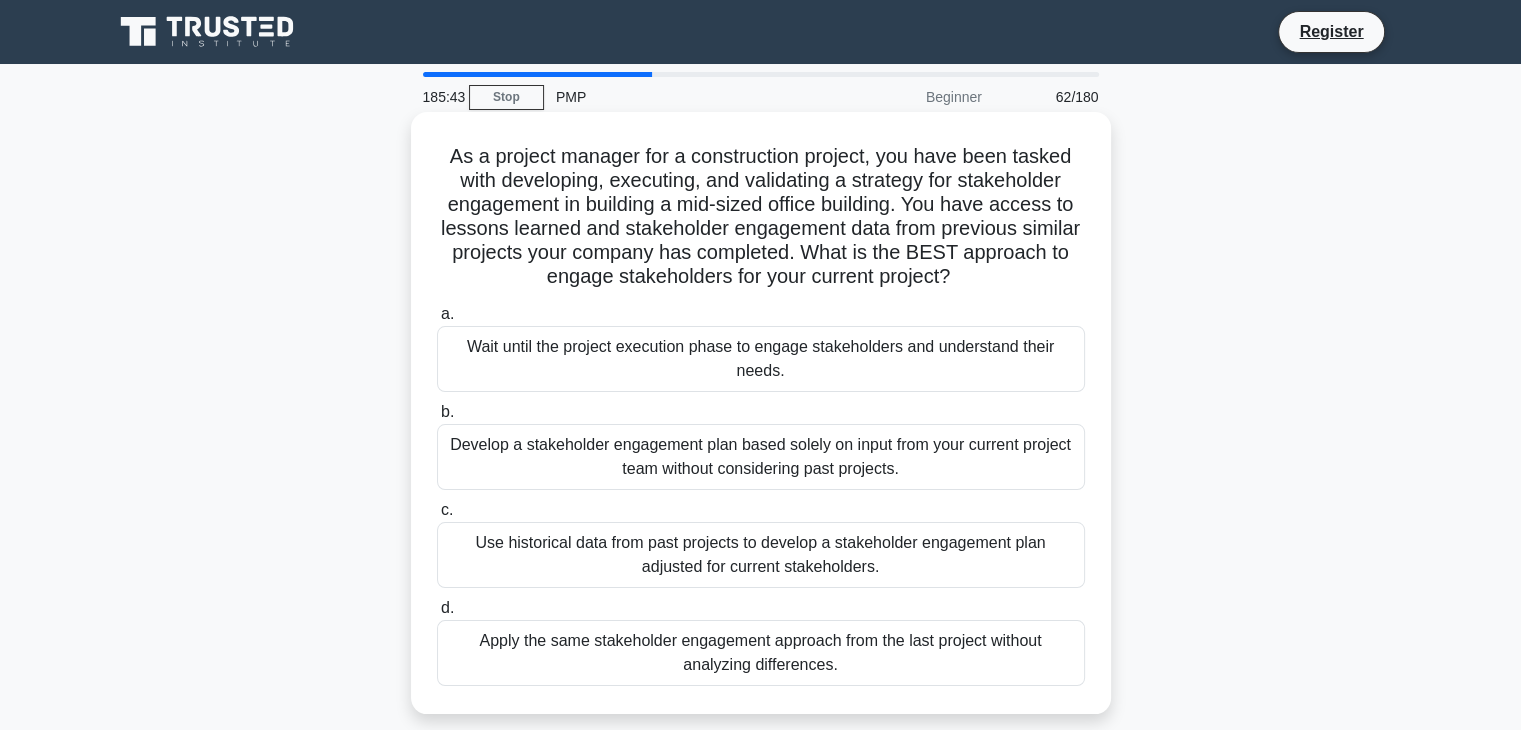 click on "Use historical data from past projects to develop a stakeholder engagement plan adjusted for current stakeholders." at bounding box center [761, 555] 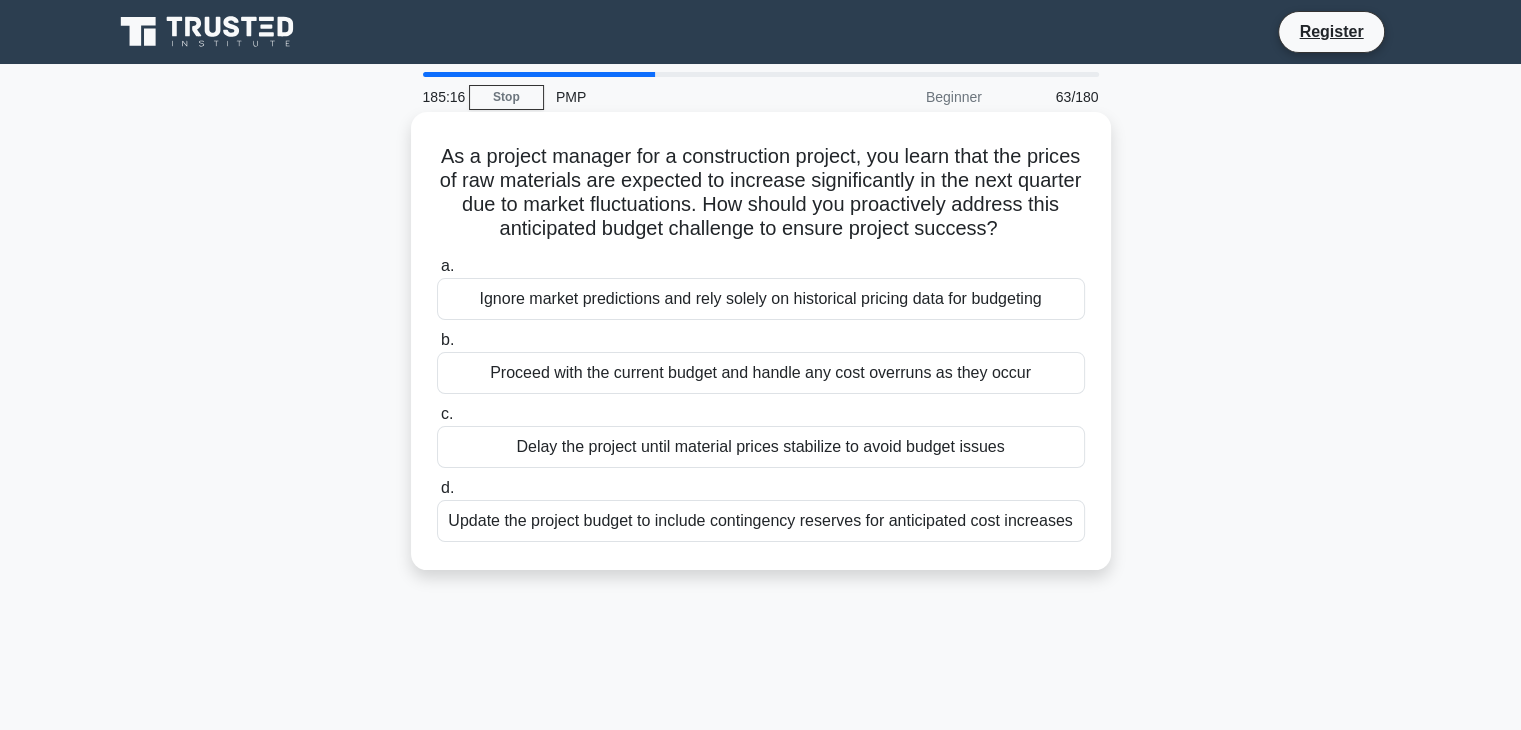 click on "Update the project budget to include contingency reserves for anticipated cost increases" at bounding box center (761, 521) 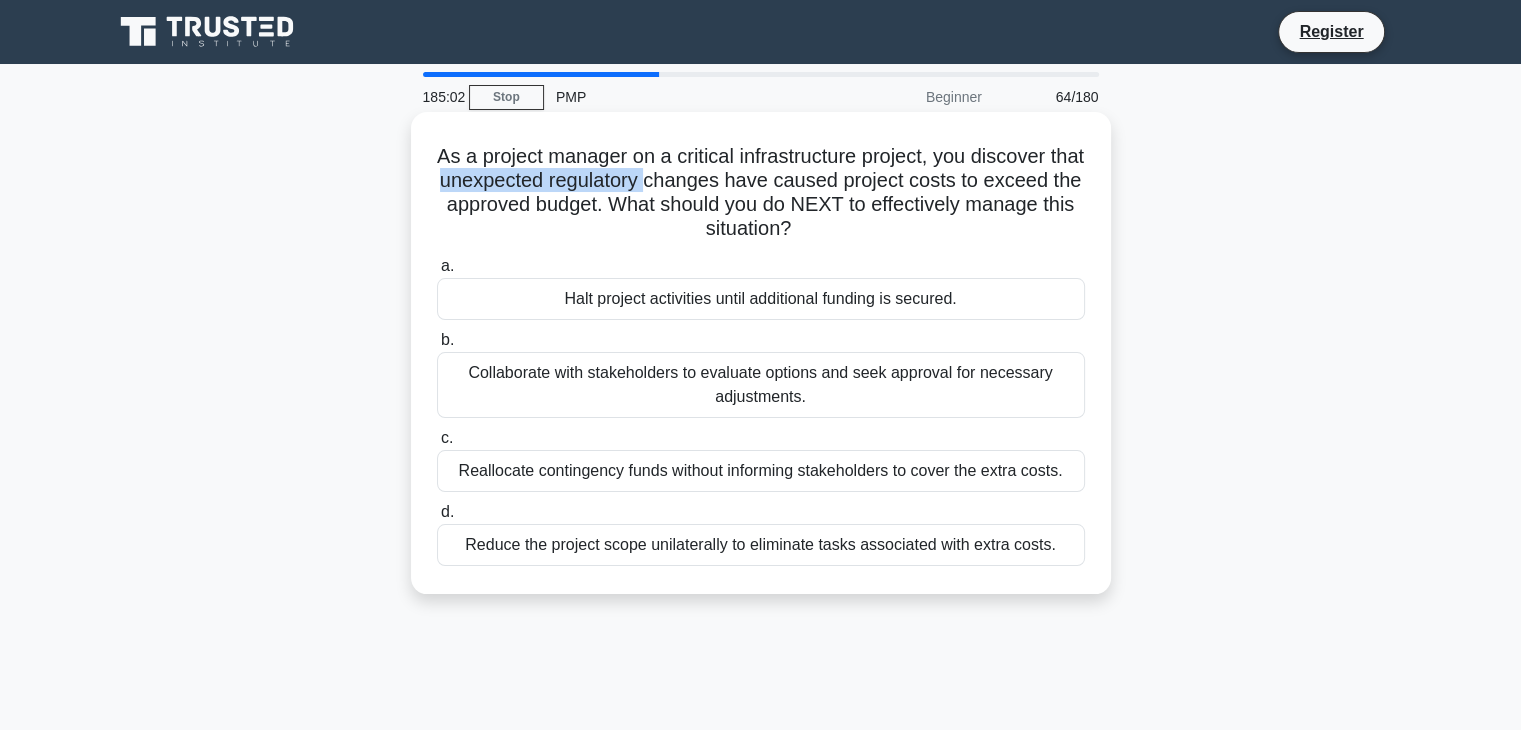drag, startPoint x: 506, startPoint y: 173, endPoint x: 716, endPoint y: 183, distance: 210.23796 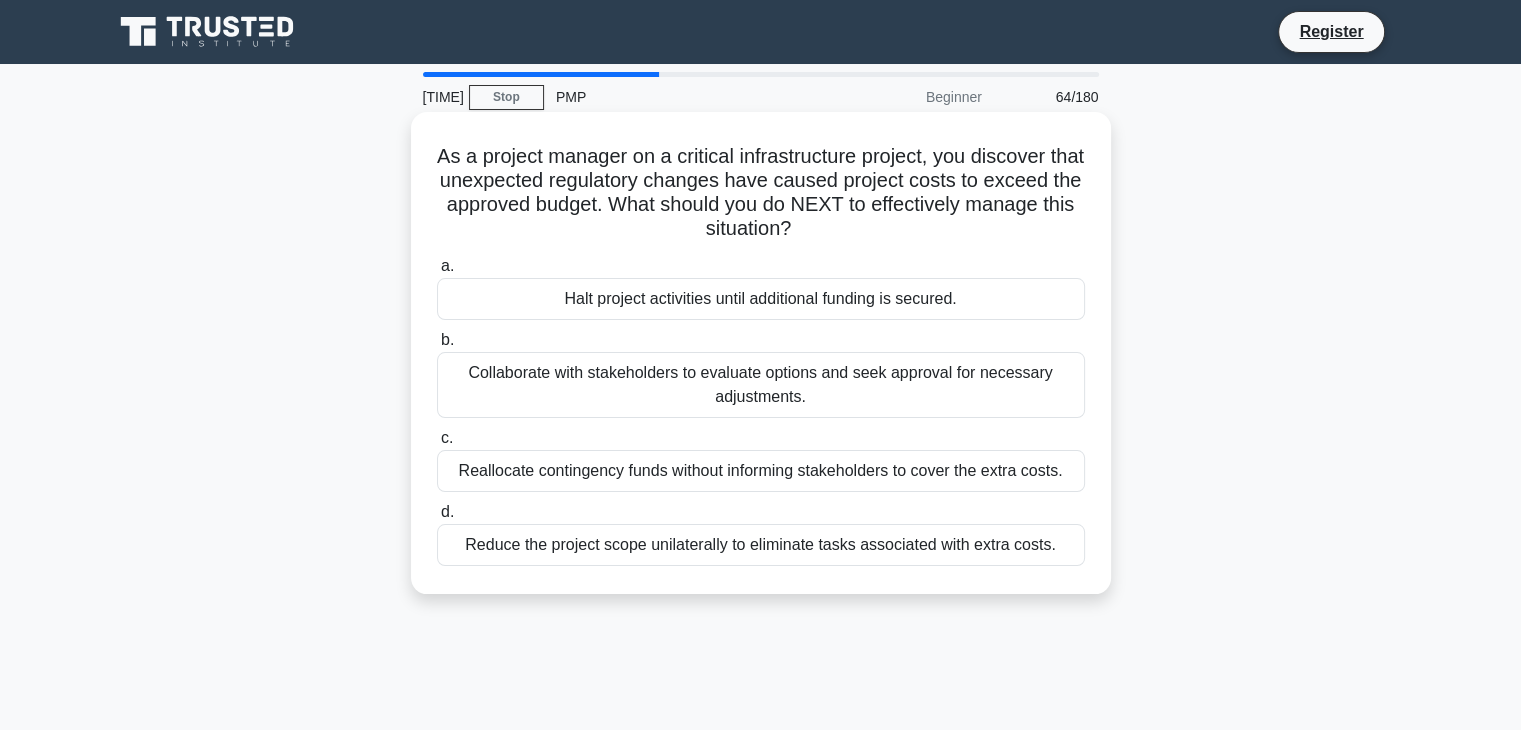 click on "Collaborate with stakeholders to evaluate options and seek approval for necessary adjustments." at bounding box center [761, 385] 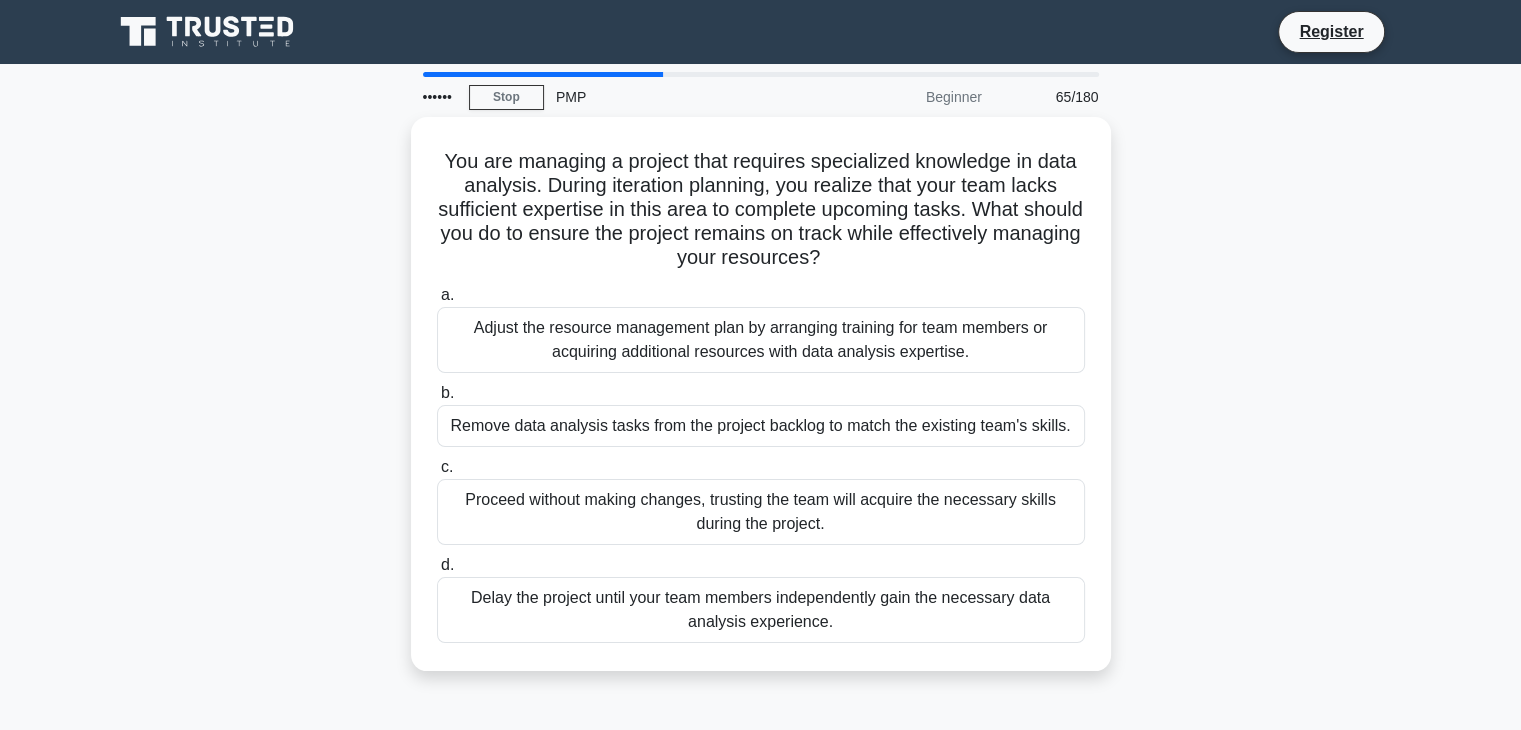 click on "Beginner" at bounding box center (906, 97) 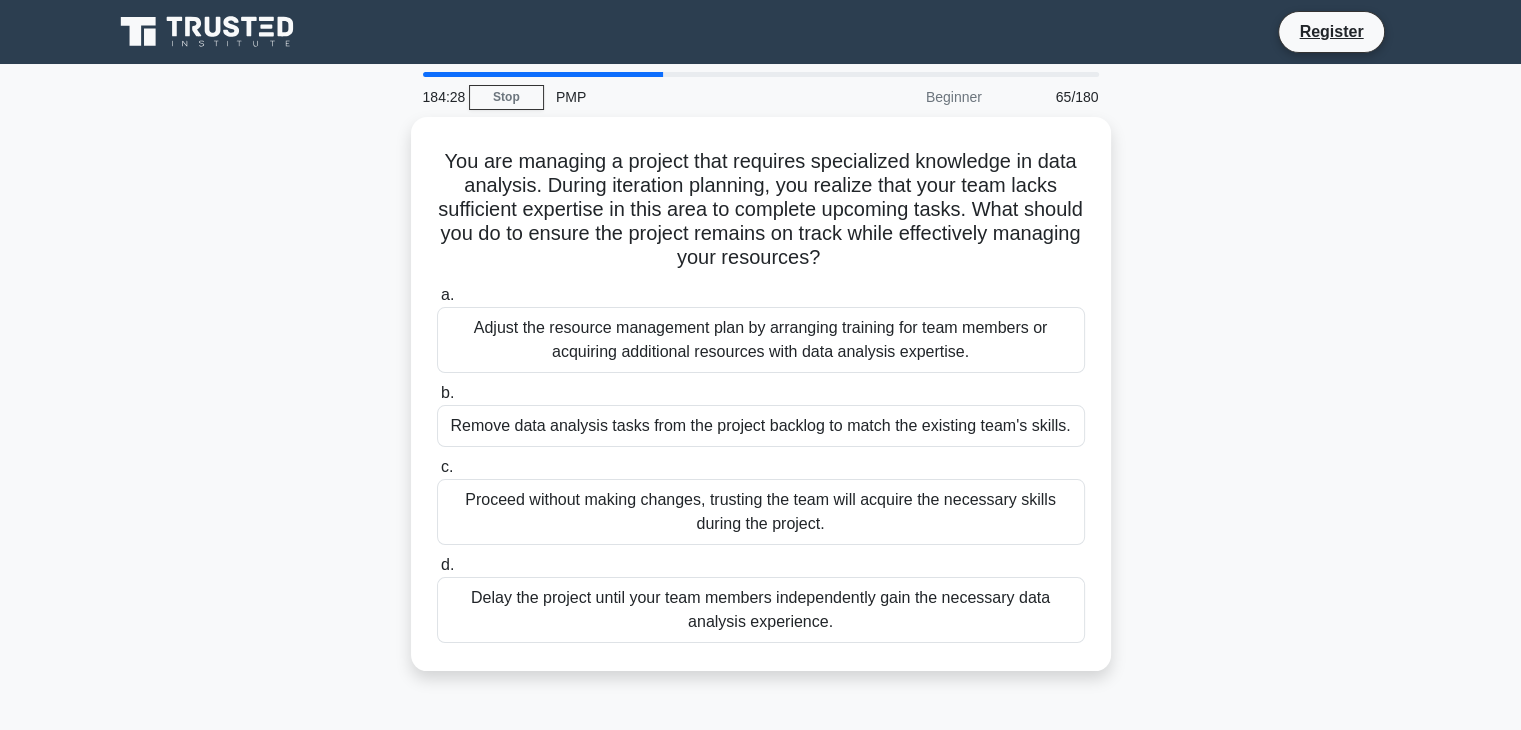 click on "Beginner" at bounding box center (906, 97) 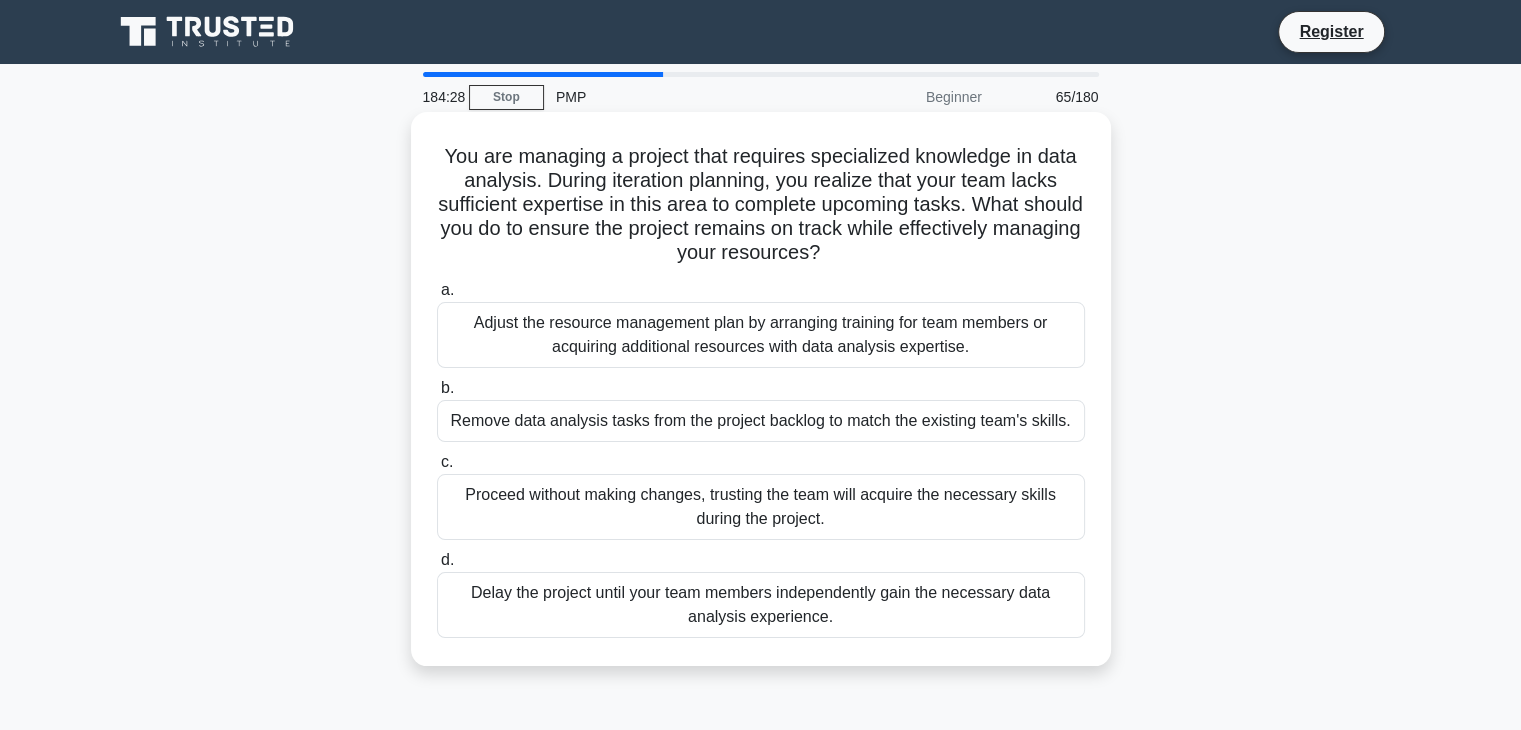 click on "You are managing a project that requires specialized knowledge in data analysis. During iteration planning, you realize that your team lacks sufficient expertise in this area to complete upcoming tasks. What should you do to ensure the project remains on track while effectively managing your resources?
.spinner_0XTQ{transform-origin:center;animation:spinner_y6GP .75s linear infinite}@keyframes spinner_y6GP{100%{transform:rotate(360deg)}}" at bounding box center [761, 205] 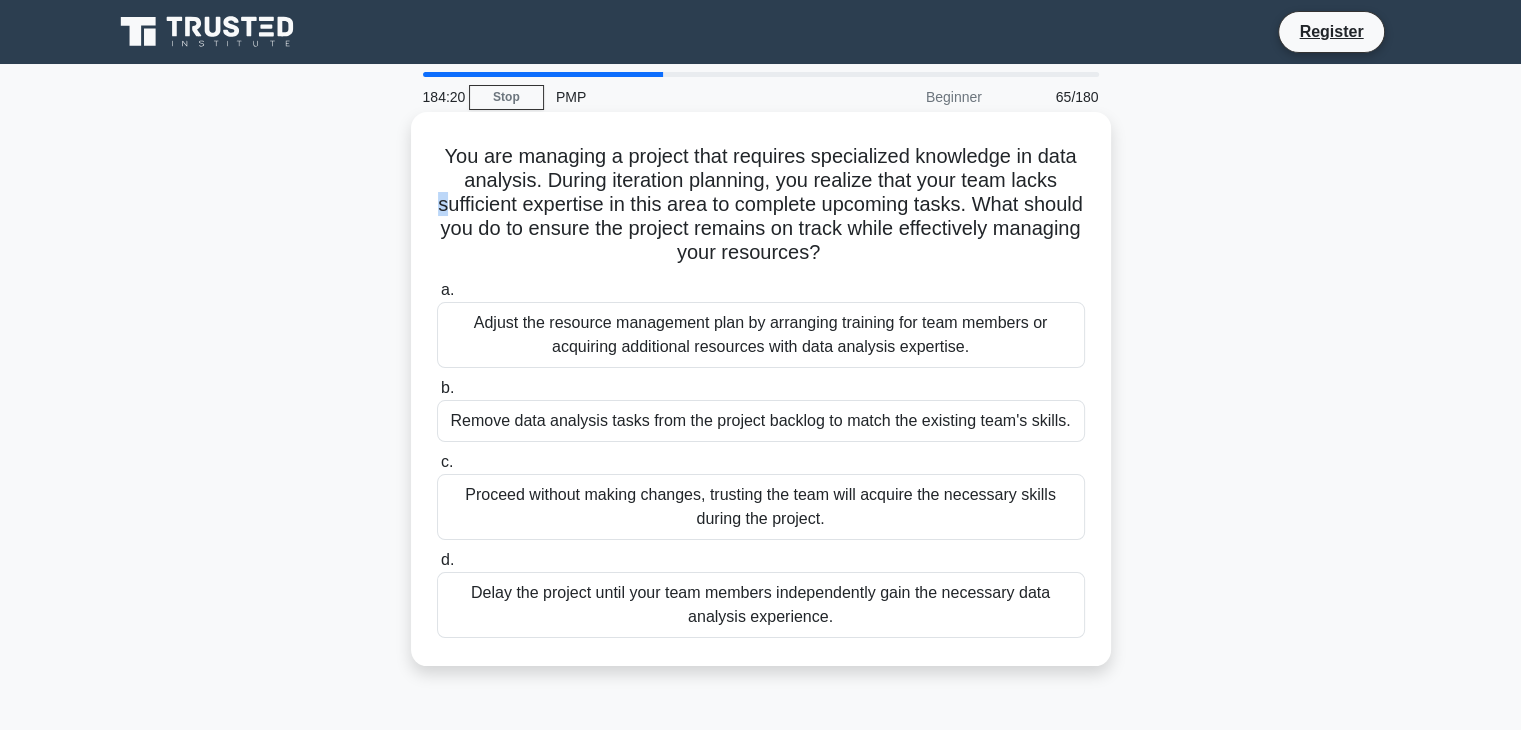 click on "You are managing a project that requires specialized knowledge in data analysis. During iteration planning, you realize that your team lacks sufficient expertise in this area to complete upcoming tasks. What should you do to ensure the project remains on track while effectively managing your resources?
.spinner_0XTQ{transform-origin:center;animation:spinner_y6GP .75s linear infinite}@keyframes spinner_y6GP{100%{transform:rotate(360deg)}}" at bounding box center (761, 205) 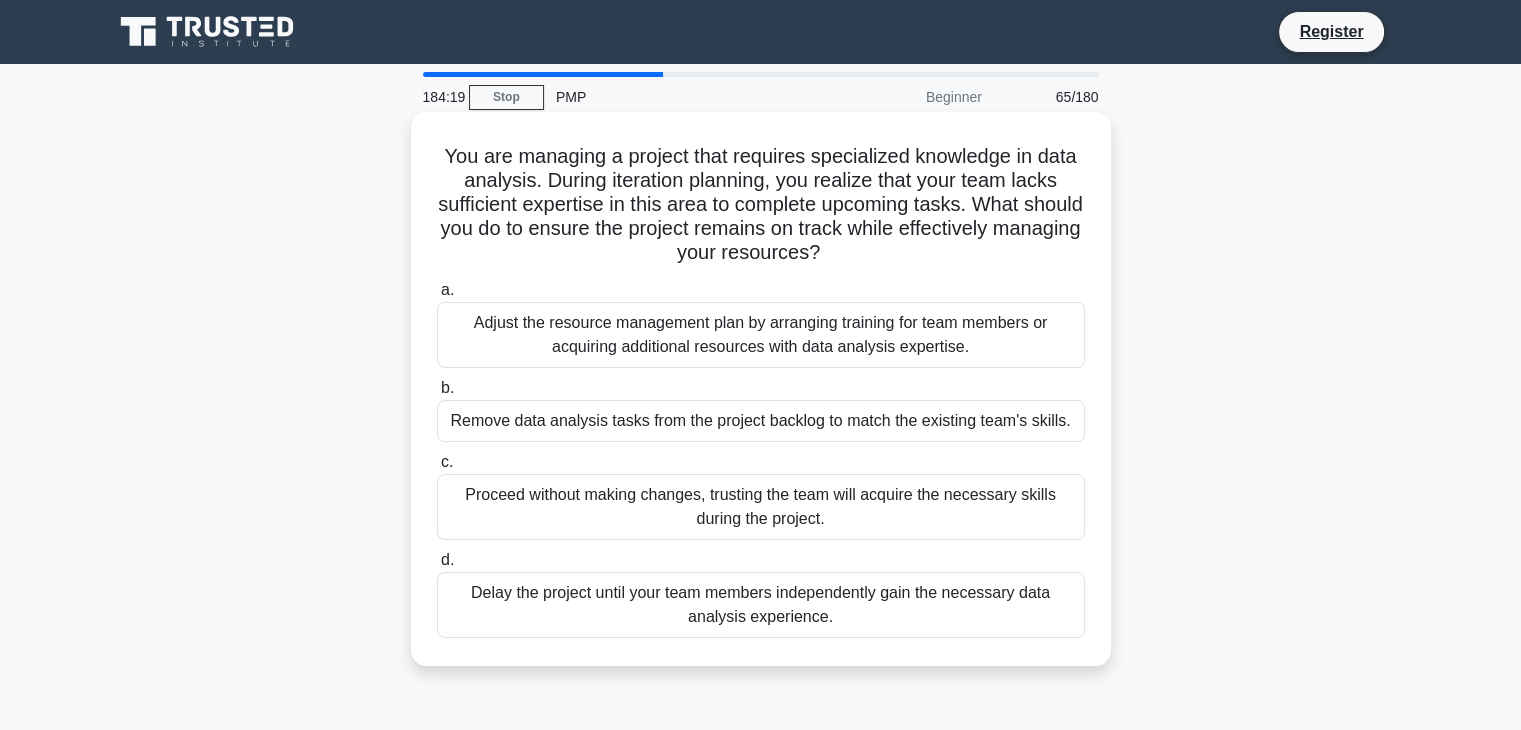 click on "You are managing a project that requires specialized knowledge in data analysis. During iteration planning, you realize that your team lacks sufficient expertise in this area to complete upcoming tasks. What should you do to ensure the project remains on track while effectively managing your resources?
.spinner_0XTQ{transform-origin:center;animation:spinner_y6GP .75s linear infinite}@keyframes spinner_y6GP{100%{transform:rotate(360deg)}}" at bounding box center [761, 205] 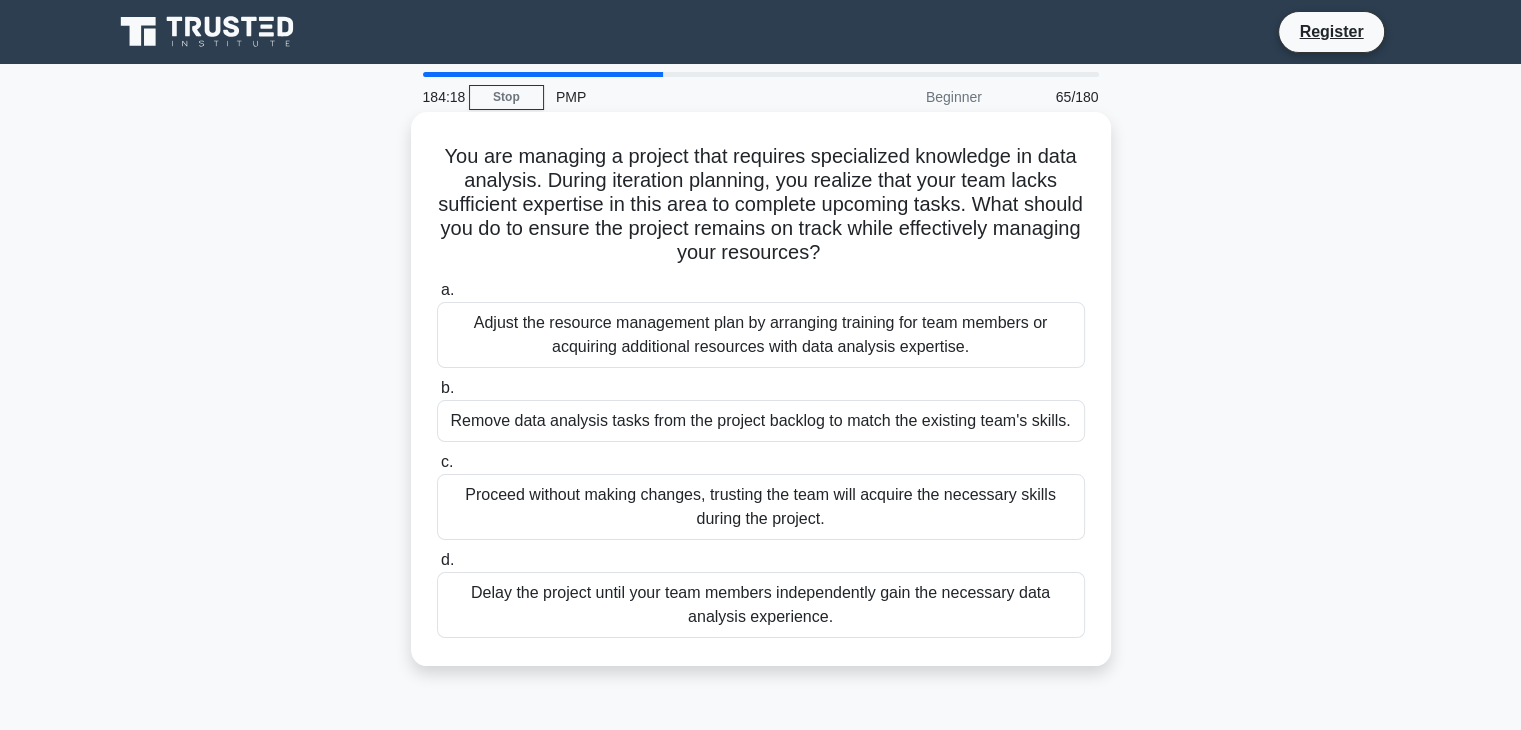 click on "You are managing a project that requires specialized knowledge in data analysis. During iteration planning, you realize that your team lacks sufficient expertise in this area to complete upcoming tasks. What should you do to ensure the project remains on track while effectively managing your resources?
.spinner_0XTQ{transform-origin:center;animation:spinner_y6GP .75s linear infinite}@keyframes spinner_y6GP{100%{transform:rotate(360deg)}}" at bounding box center [761, 205] 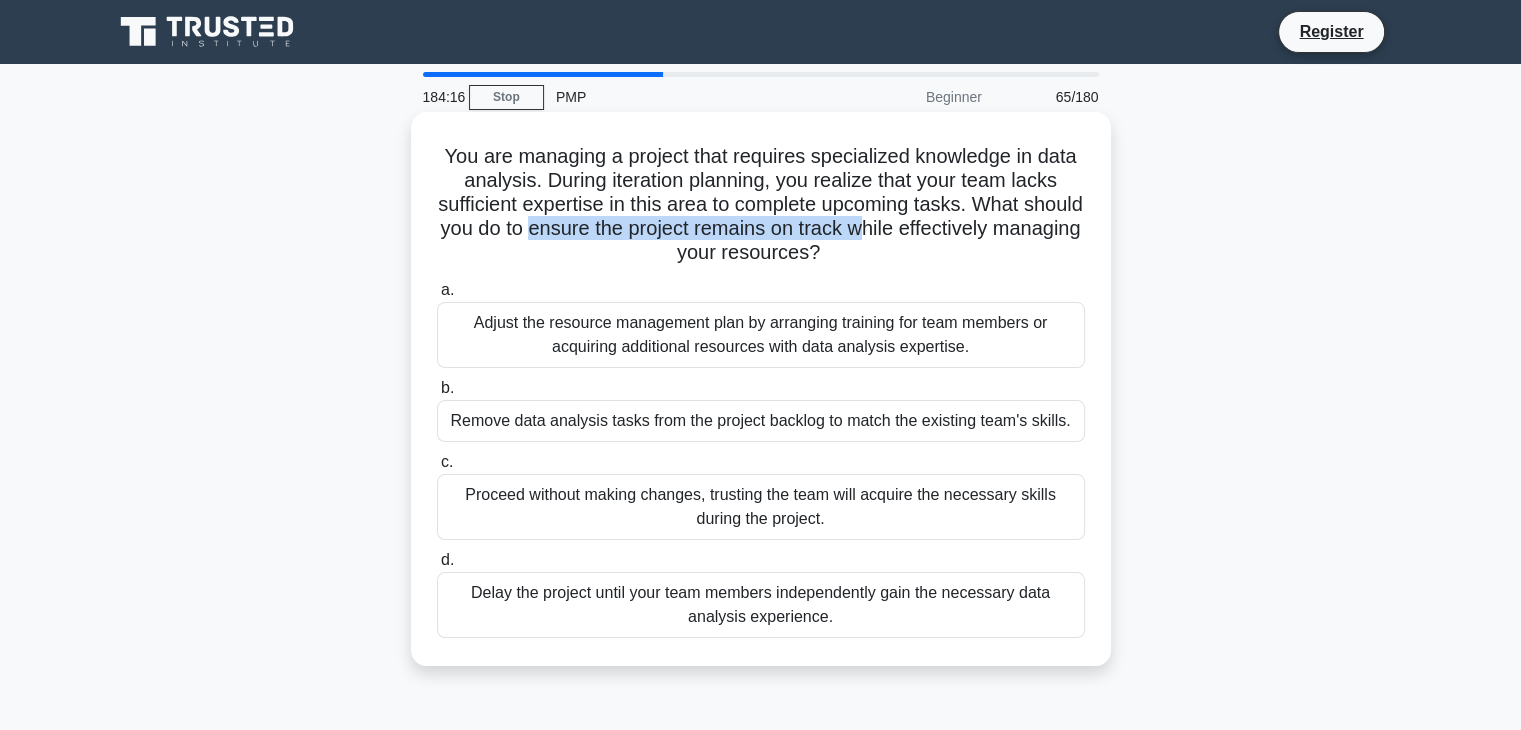 drag, startPoint x: 607, startPoint y: 233, endPoint x: 944, endPoint y: 237, distance: 337.02374 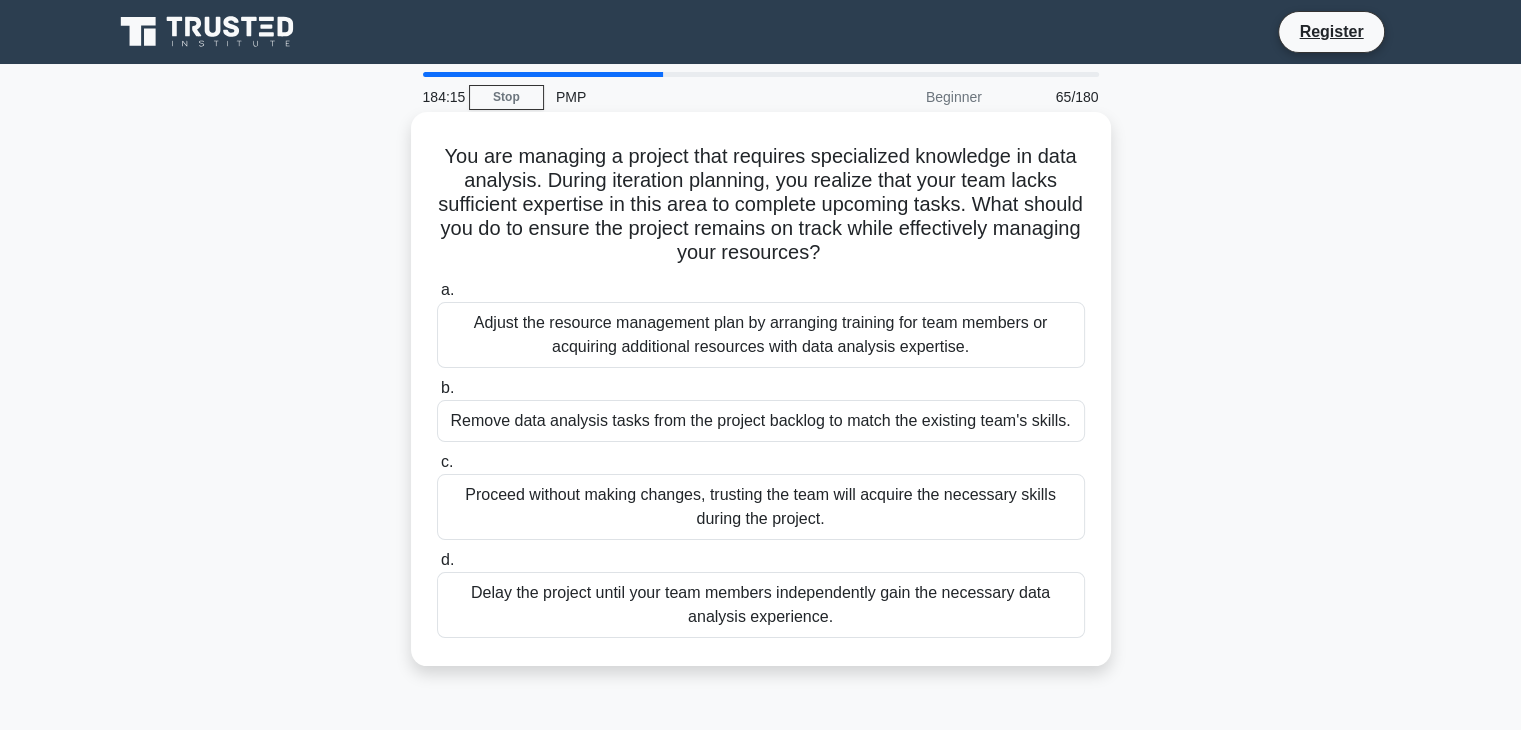 click on "You are managing a project that requires specialized knowledge in data analysis. During iteration planning, you realize that your team lacks sufficient expertise in this area to complete upcoming tasks. What should you do to ensure the project remains on track while effectively managing your resources?
.spinner_0XTQ{transform-origin:center;animation:spinner_y6GP .75s linear infinite}@keyframes spinner_y6GP{100%{transform:rotate(360deg)}}" at bounding box center [761, 205] 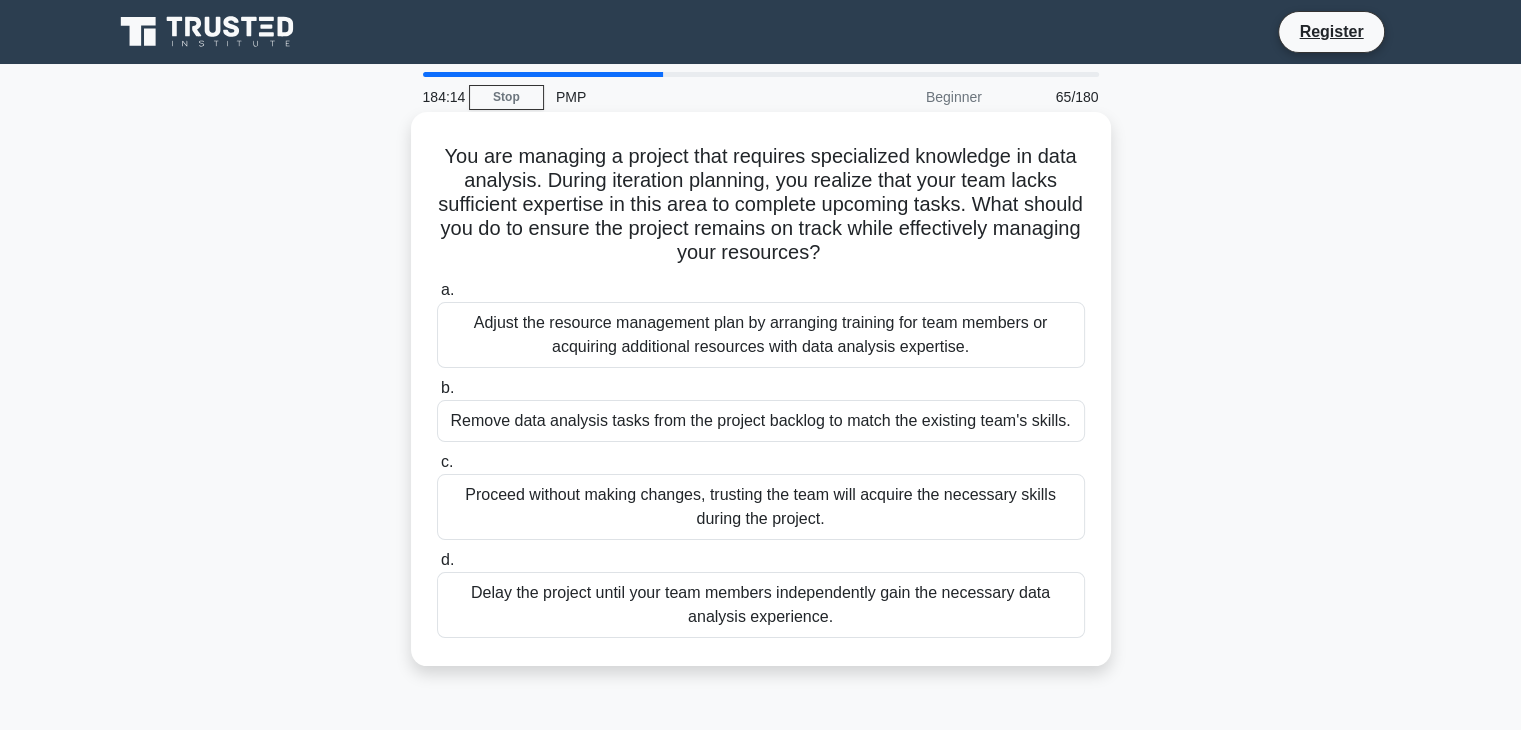 drag, startPoint x: 972, startPoint y: 240, endPoint x: 942, endPoint y: 258, distance: 34.98571 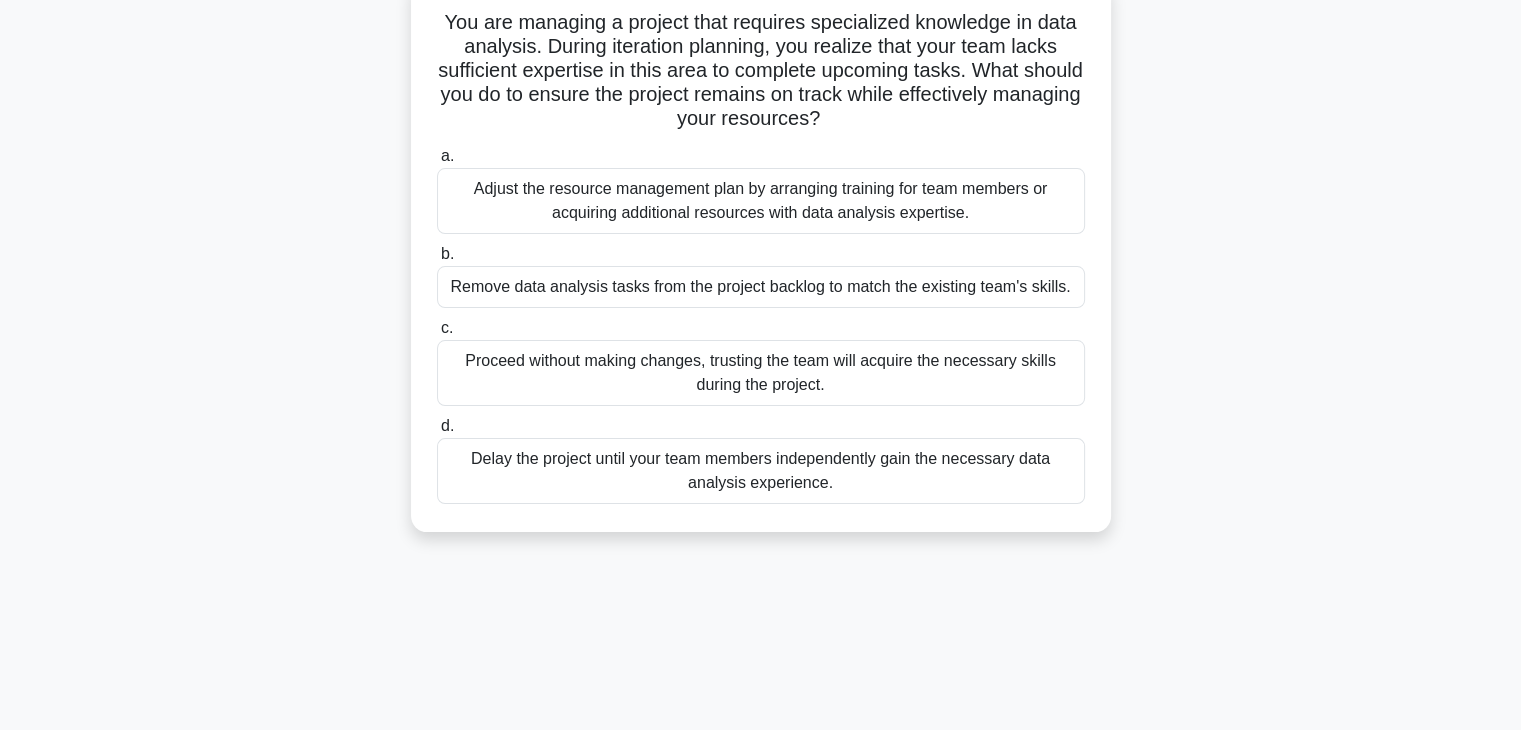 scroll, scrollTop: 100, scrollLeft: 0, axis: vertical 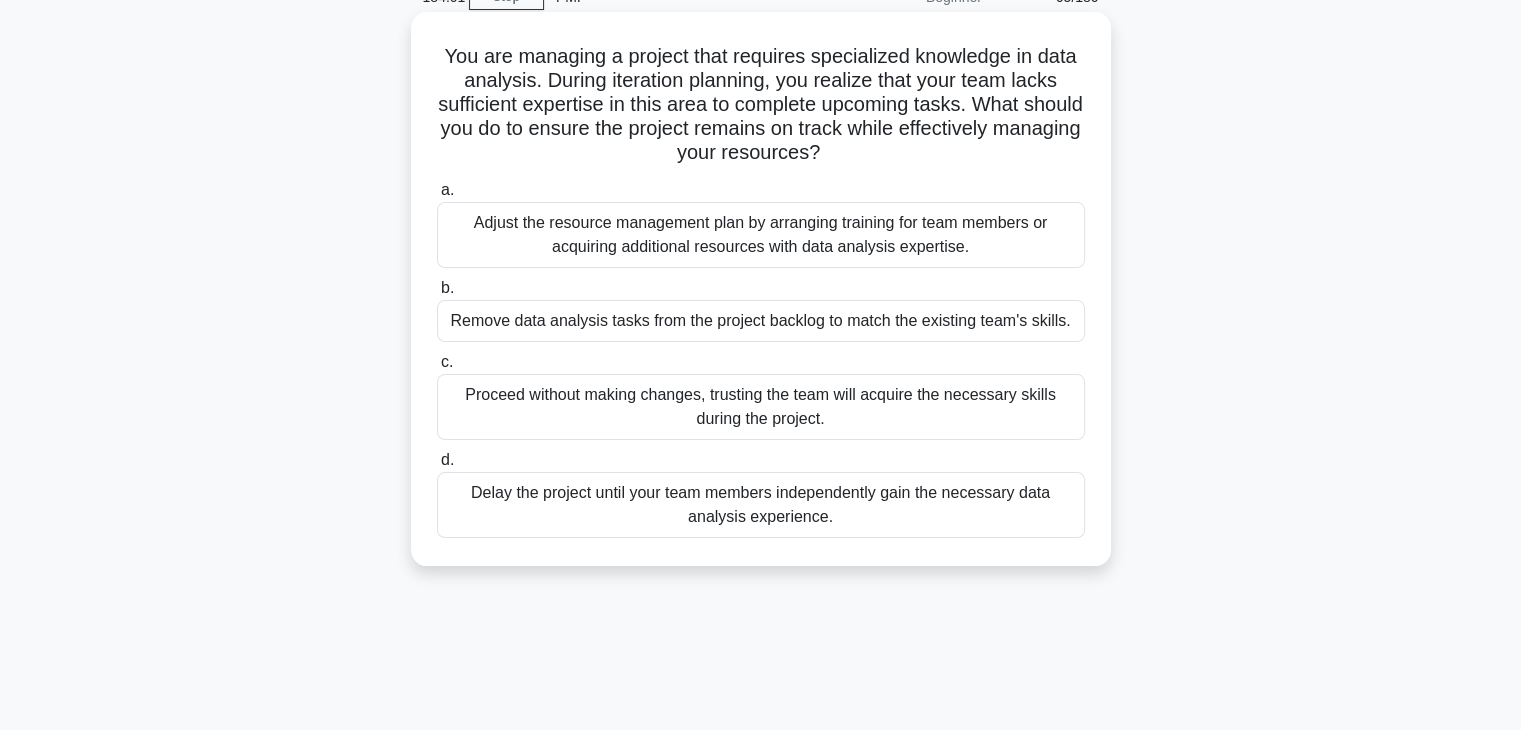 click on "Adjust the resource management plan by arranging training for team members or acquiring additional resources with data analysis expertise." at bounding box center [761, 235] 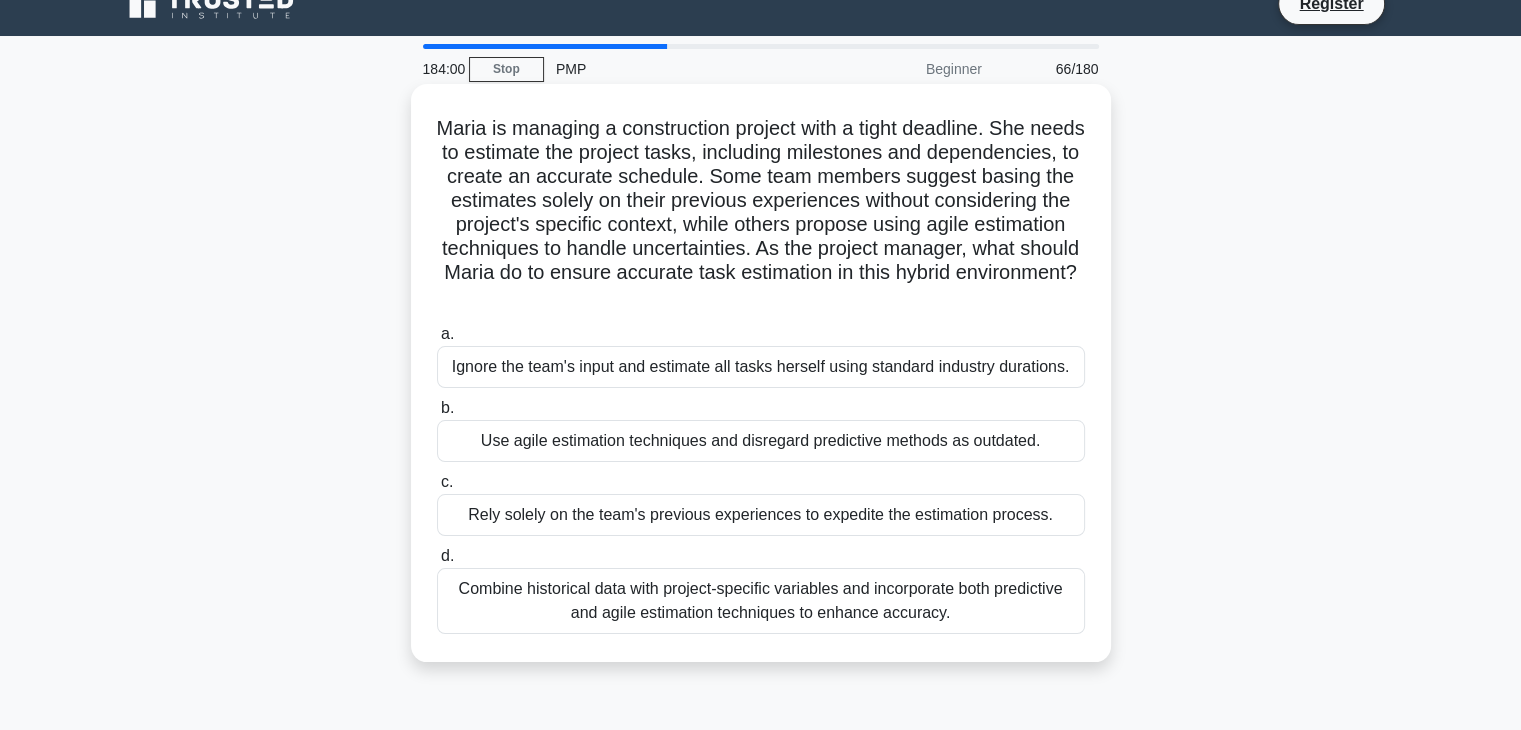 scroll, scrollTop: 0, scrollLeft: 0, axis: both 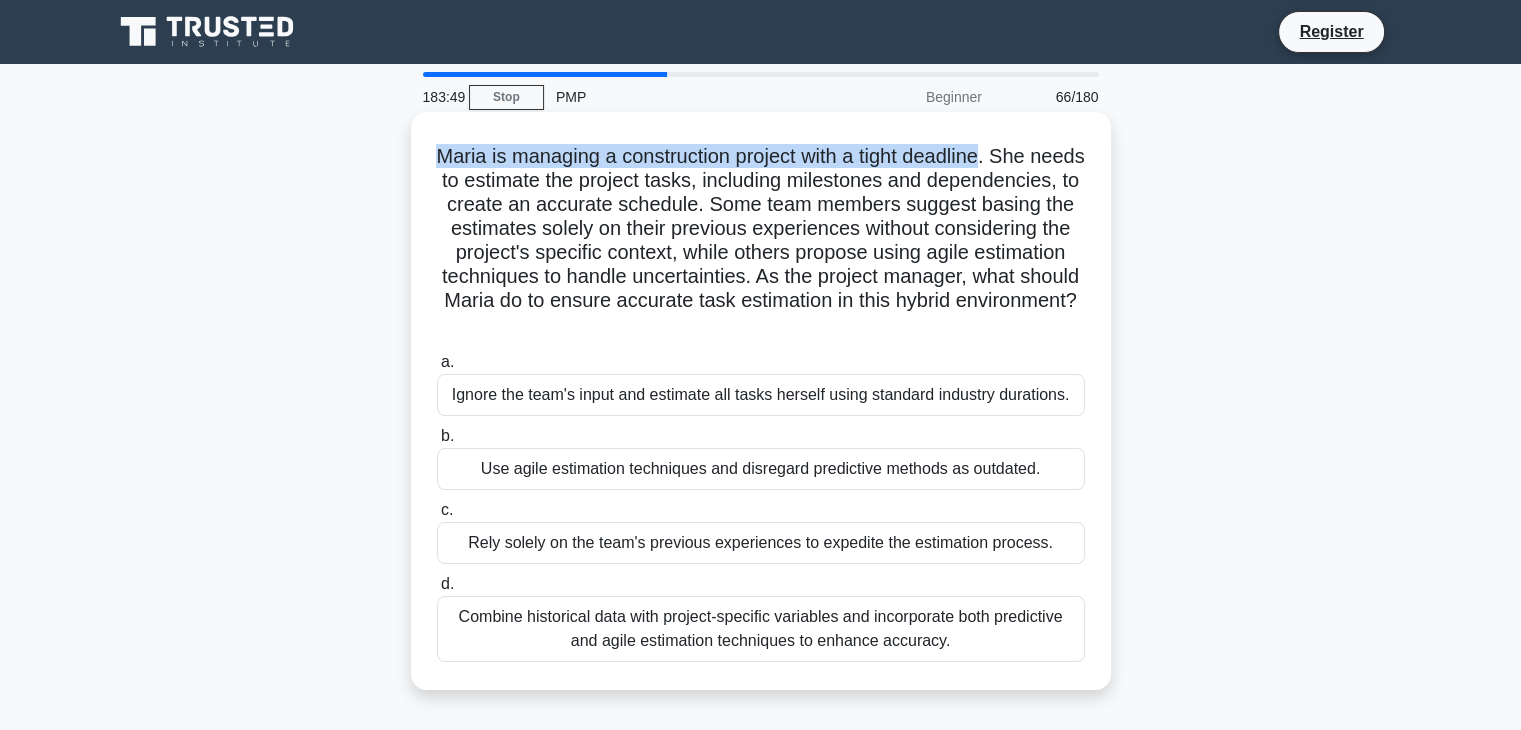 drag, startPoint x: 458, startPoint y: 158, endPoint x: 1018, endPoint y: 165, distance: 560.04376 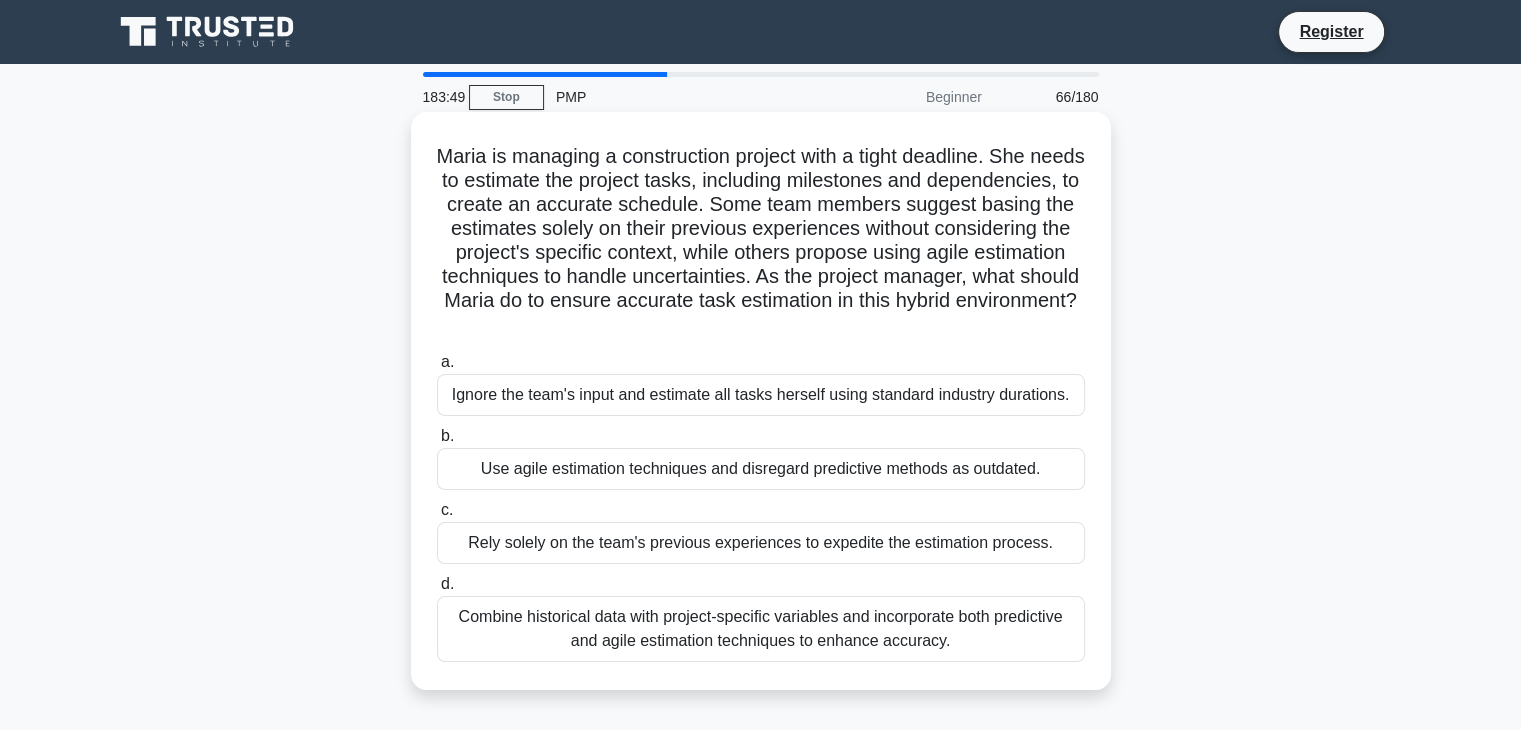 click on "Maria is managing a construction project with a tight deadline. She needs to estimate the project tasks, including milestones and dependencies, to create an accurate schedule. Some team members suggest basing the estimates solely on their previous experiences without considering the project's specific context, while others propose using agile estimation techniques to handle uncertainties. As the project manager, what should Maria do to ensure accurate task estimation in this hybrid environment?" at bounding box center [761, 241] 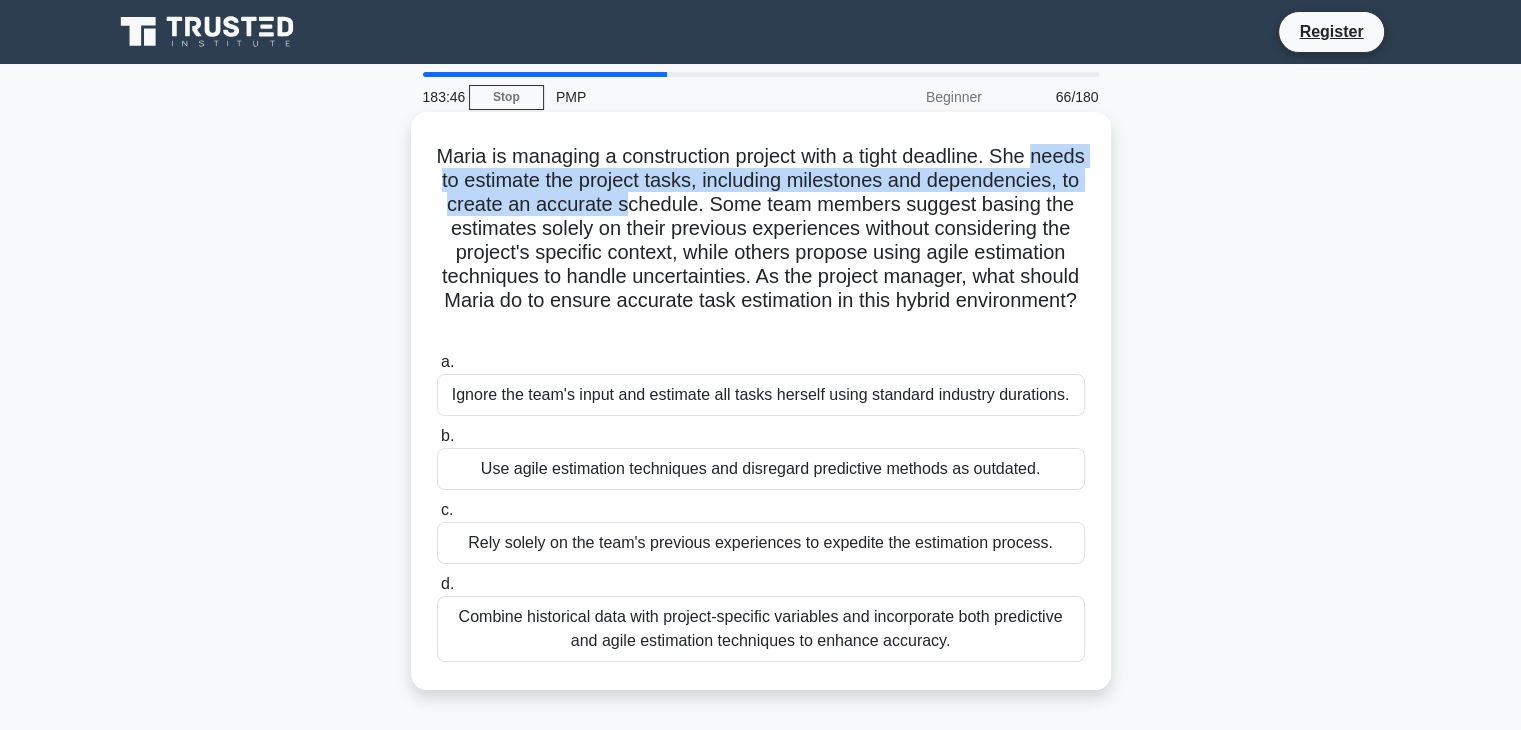 drag, startPoint x: 516, startPoint y: 187, endPoint x: 803, endPoint y: 192, distance: 287.04355 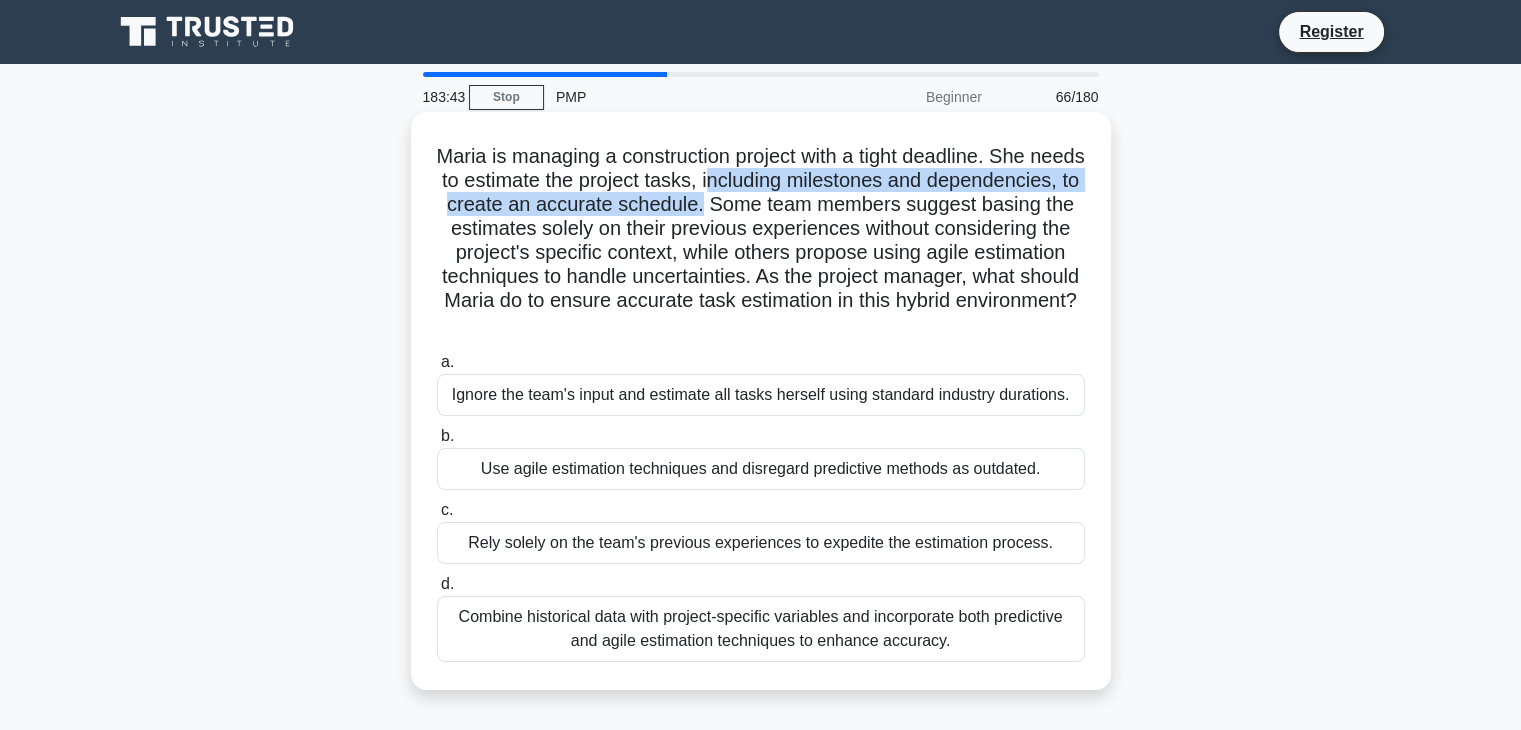 drag, startPoint x: 816, startPoint y: 183, endPoint x: 867, endPoint y: 212, distance: 58.66856 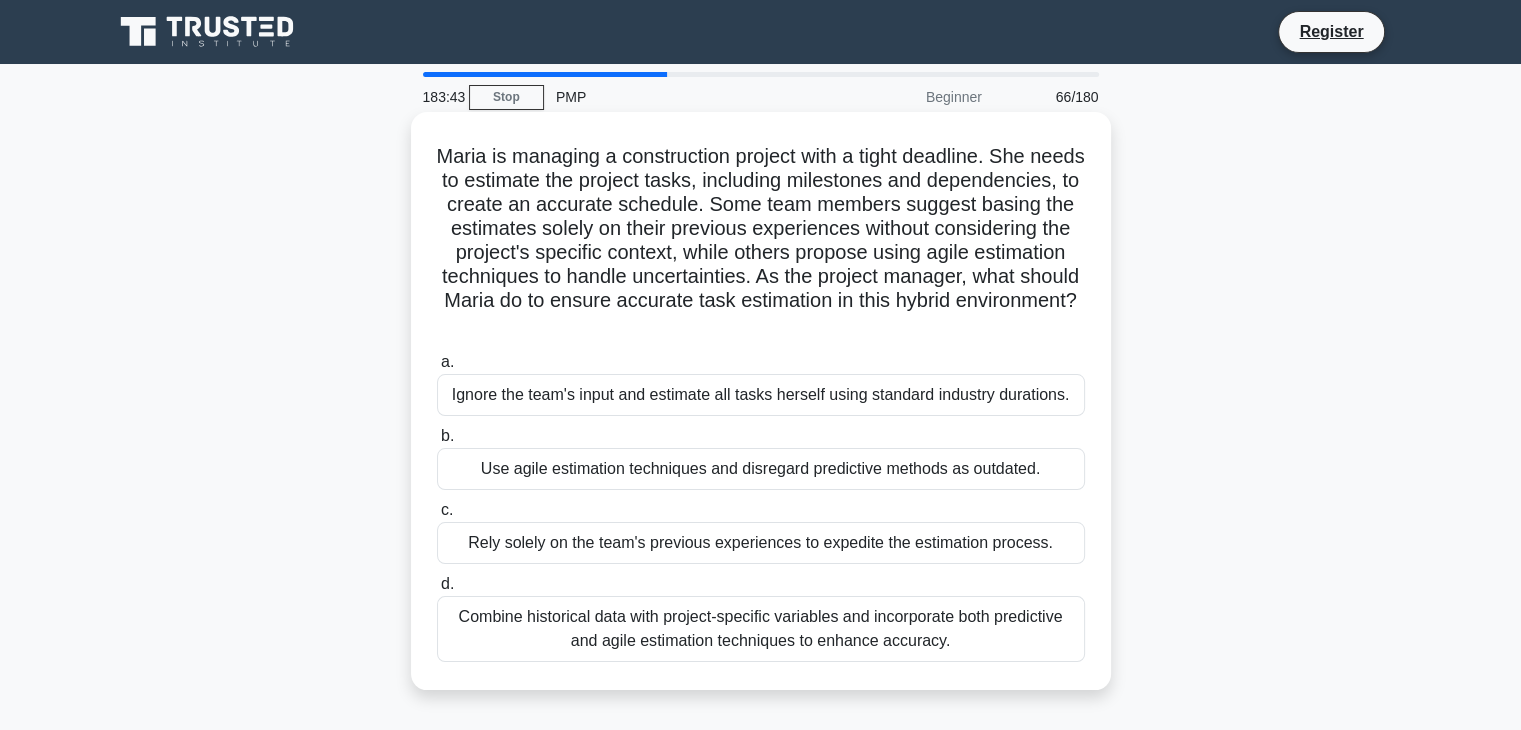 click on "Maria is managing a construction project with a tight deadline. She needs to estimate the project tasks, including milestones and dependencies, to create an accurate schedule. Some team members suggest basing the estimates solely on their previous experiences without considering the project's specific context, while others propose using agile estimation techniques to handle uncertainties. As the project manager, what should Maria do to ensure accurate task estimation in this hybrid environment?" at bounding box center [761, 241] 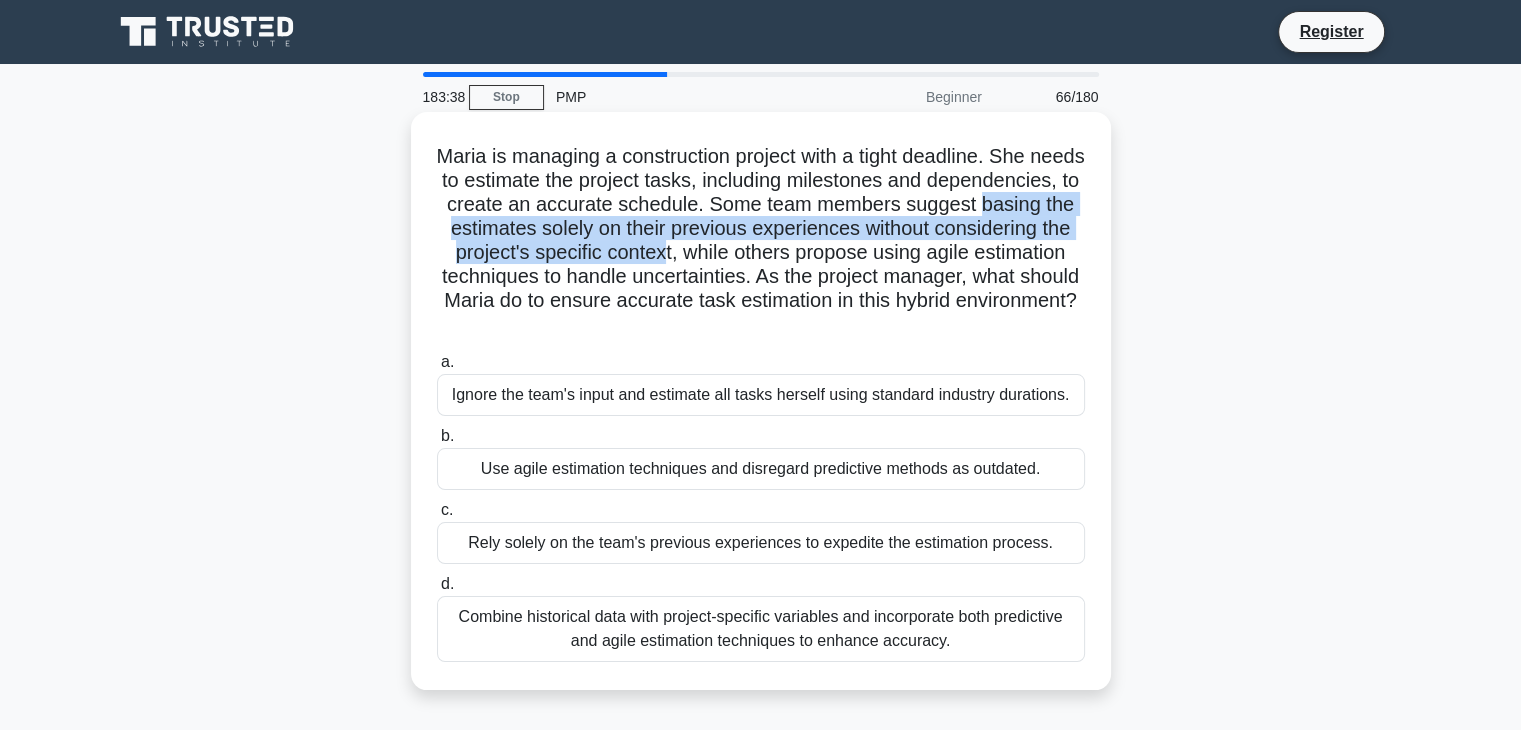 drag, startPoint x: 538, startPoint y: 232, endPoint x: 879, endPoint y: 257, distance: 341.9152 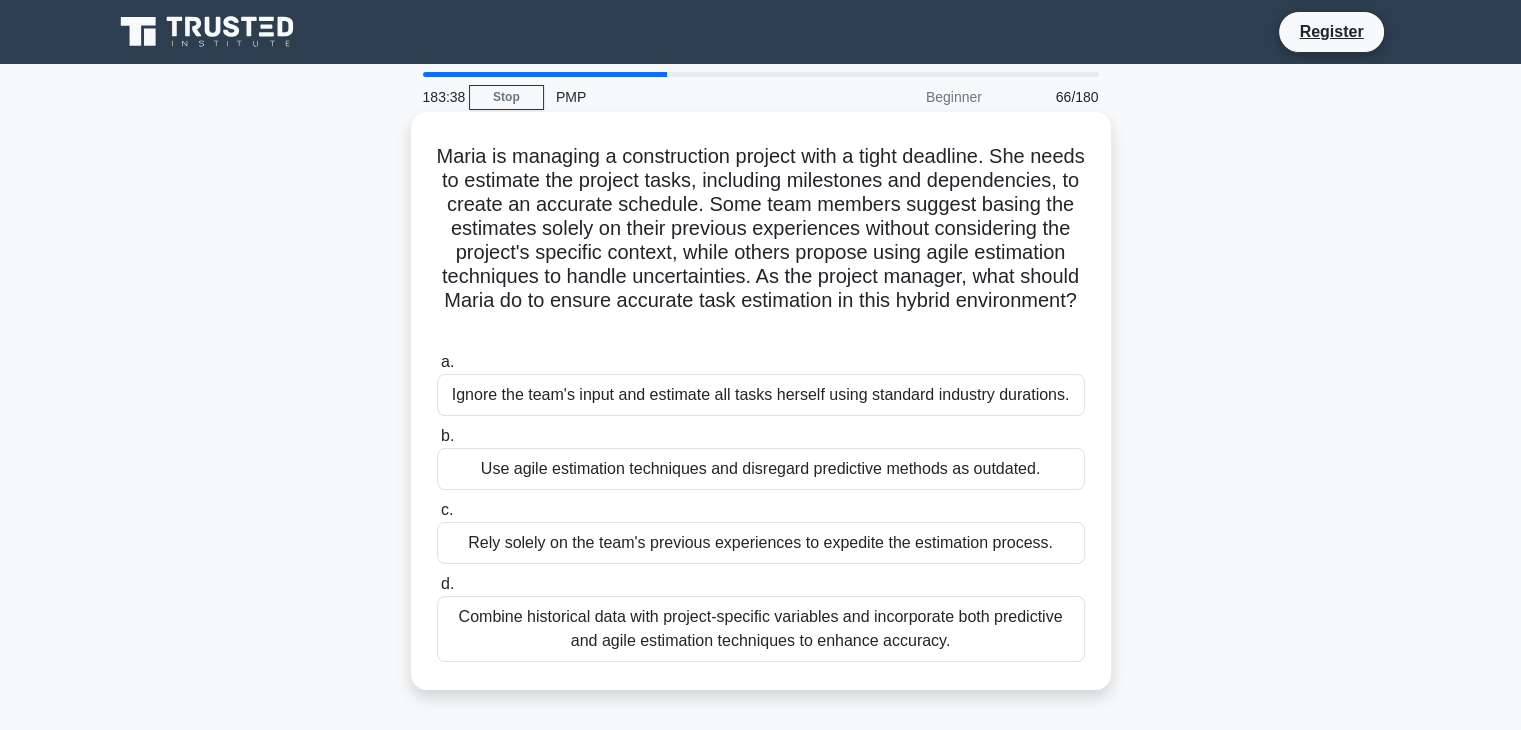 click on "Maria is managing a construction project with a tight deadline. She needs to estimate the project tasks, including milestones and dependencies, to create an accurate schedule. Some team members suggest basing the estimates solely on their previous experiences without considering the project's specific context, while others propose using agile estimation techniques to handle uncertainties. As the project manager, what should Maria do to ensure accurate task estimation in this hybrid environment?" at bounding box center [761, 241] 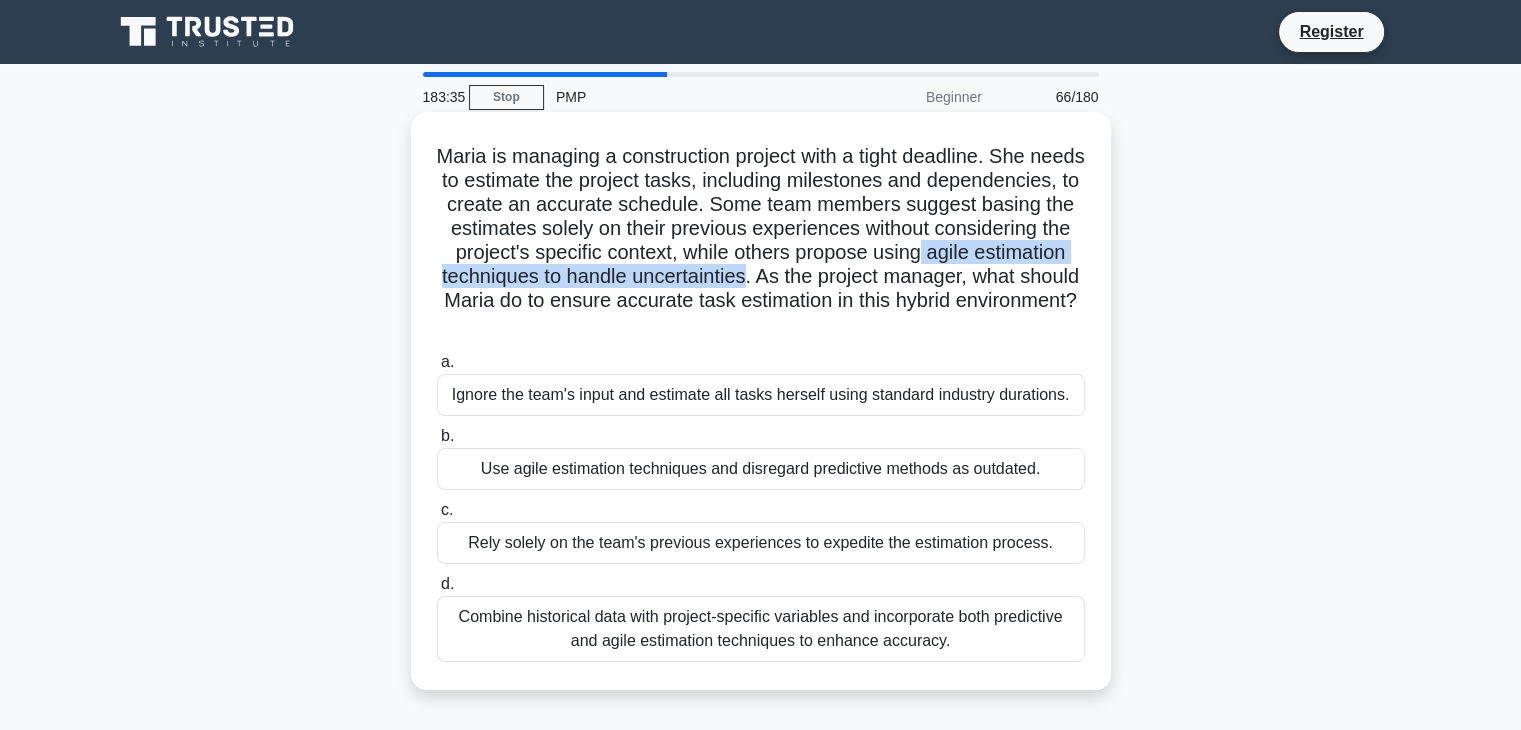 drag, startPoint x: 521, startPoint y: 276, endPoint x: 985, endPoint y: 271, distance: 464.02695 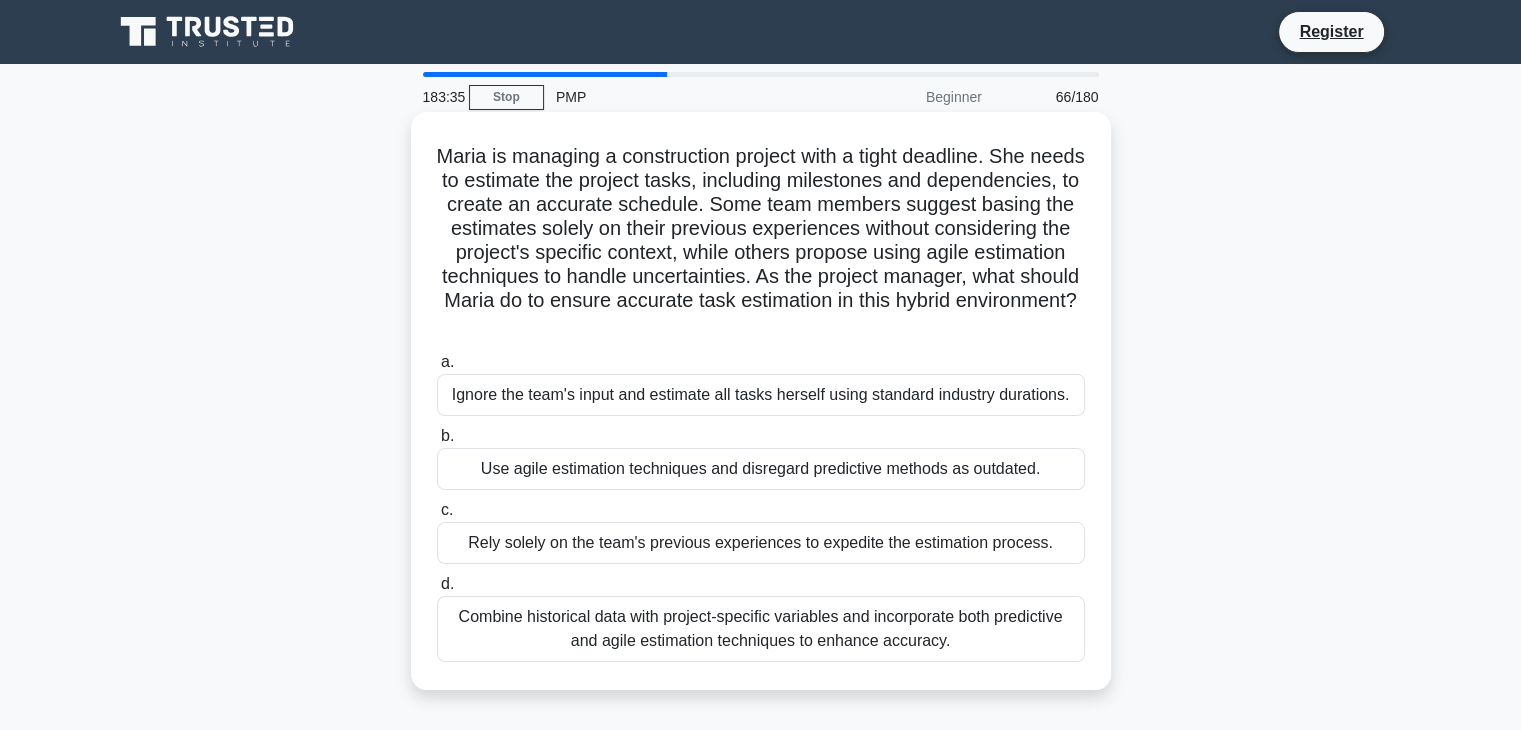 click on "Maria is managing a construction project with a tight deadline. She needs to estimate the project tasks, including milestones and dependencies, to create an accurate schedule. Some team members suggest basing the estimates solely on their previous experiences without considering the project's specific context, while others propose using agile estimation techniques to handle uncertainties. As the project manager, what should Maria do to ensure accurate task estimation in this hybrid environment?" at bounding box center (761, 241) 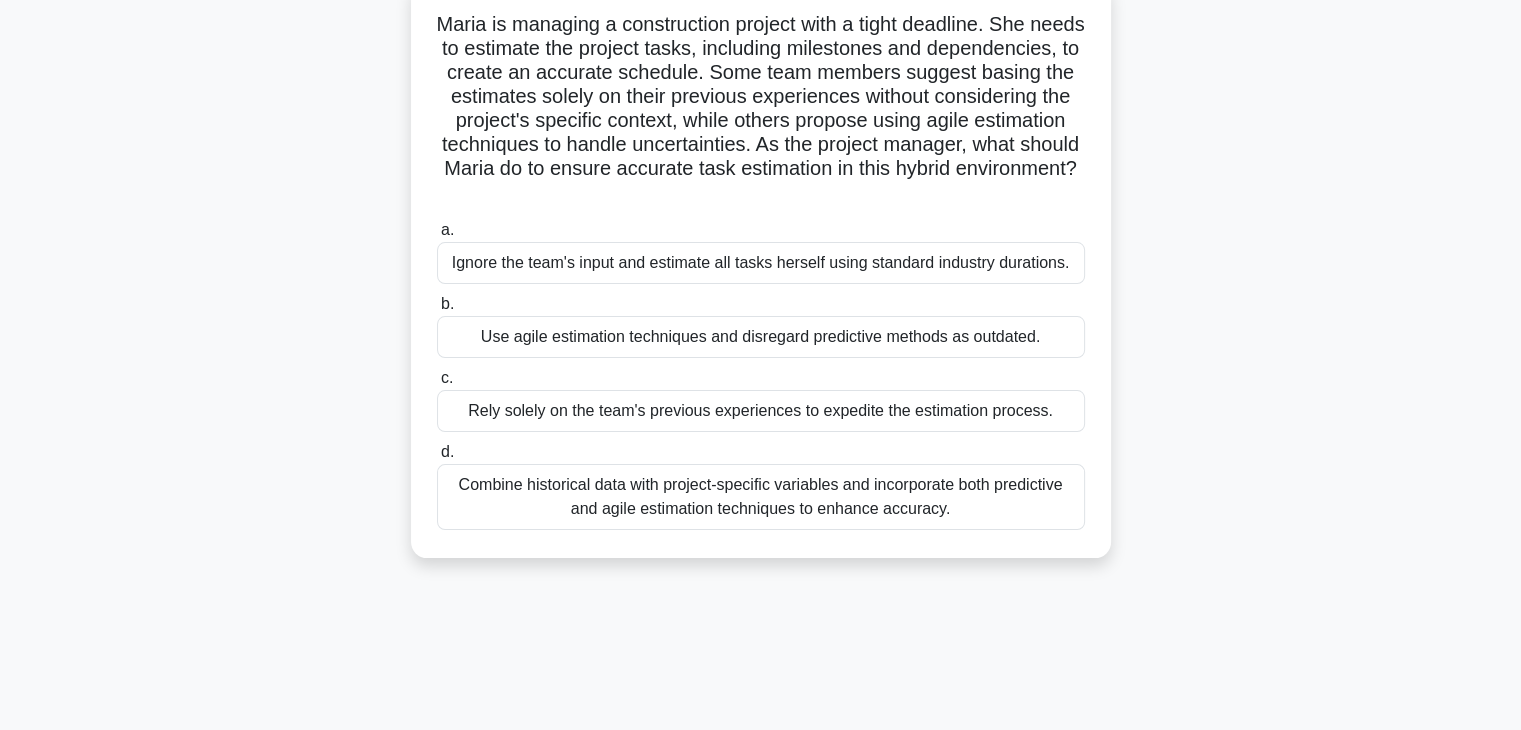 scroll, scrollTop: 100, scrollLeft: 0, axis: vertical 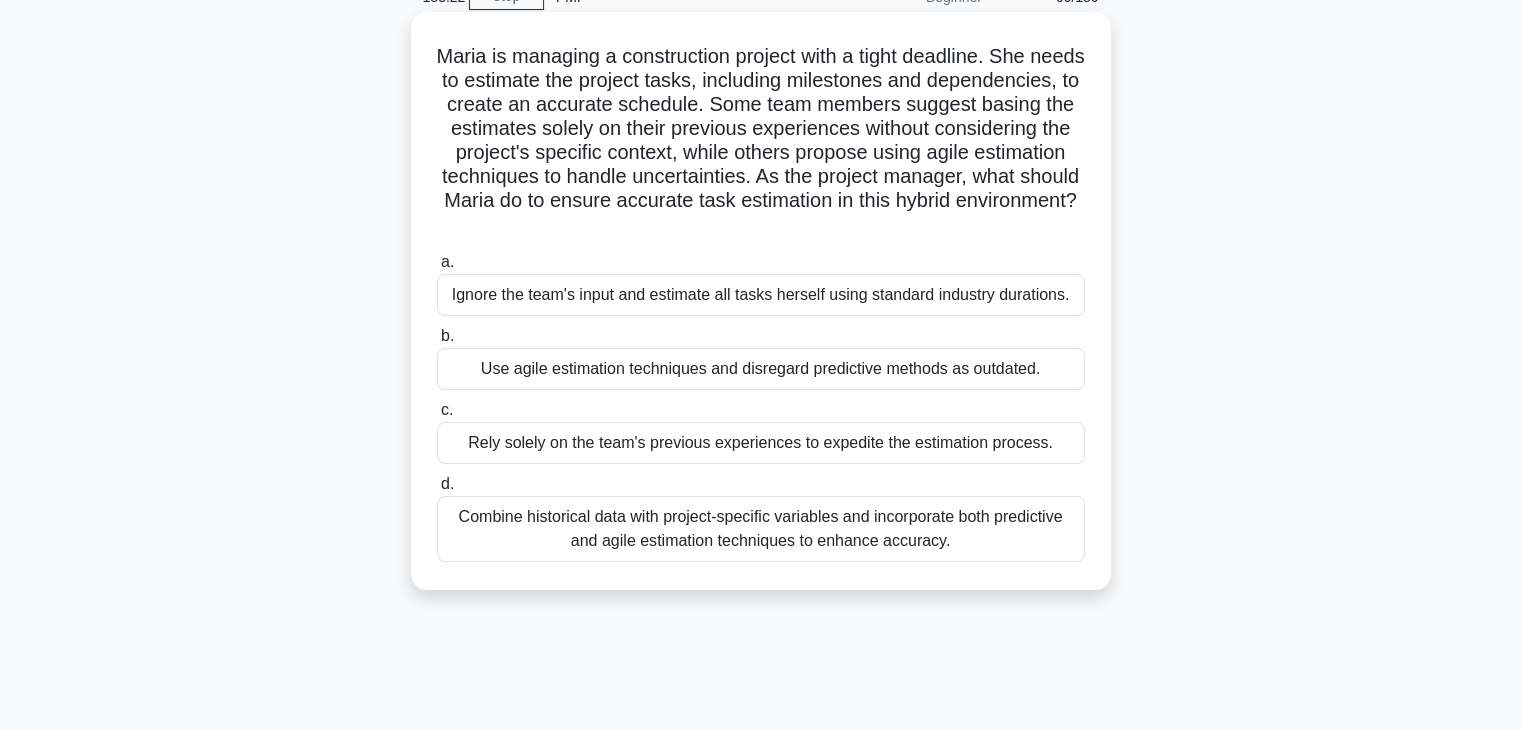 click on "Combine historical data with project-specific variables and incorporate both predictive and agile estimation techniques to enhance accuracy." at bounding box center (761, 529) 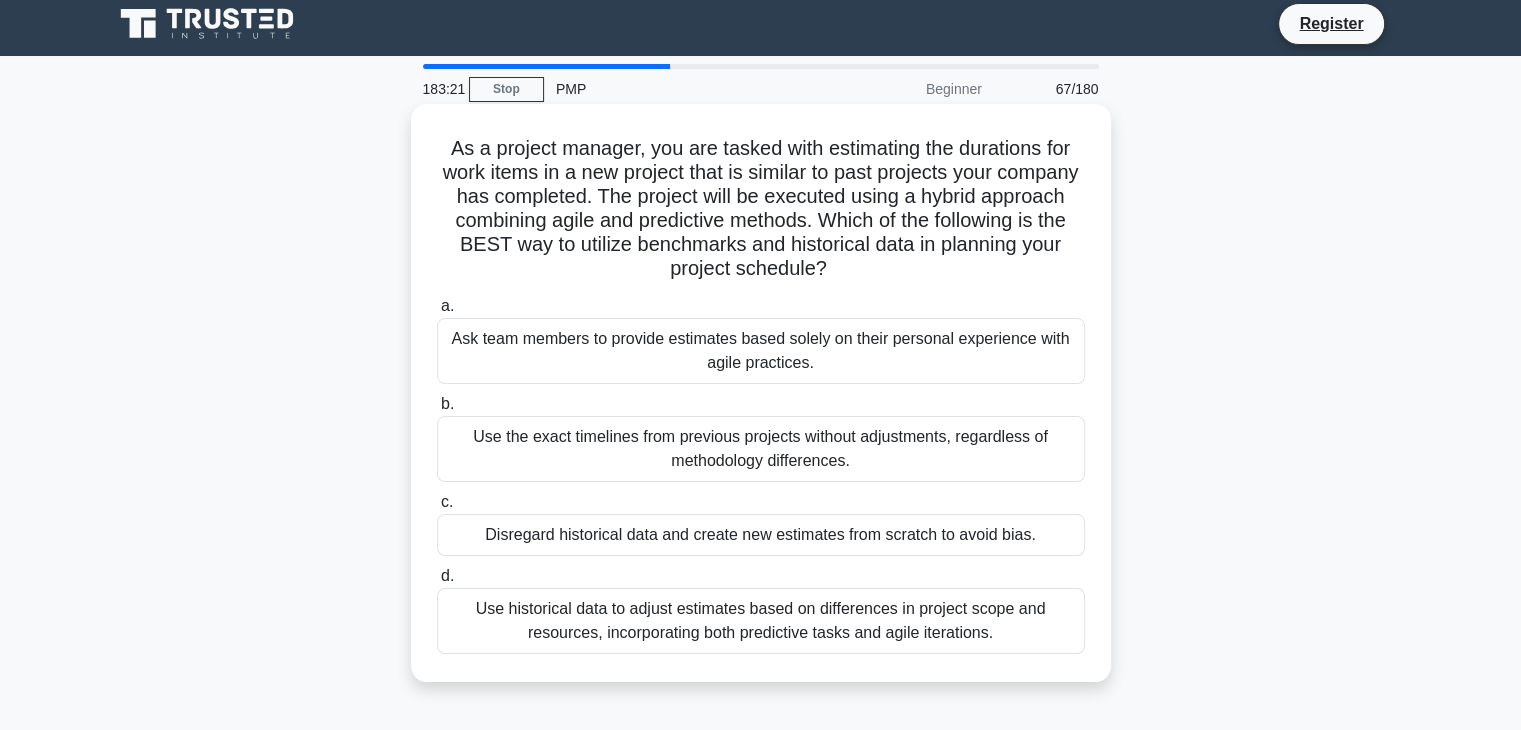 scroll, scrollTop: 0, scrollLeft: 0, axis: both 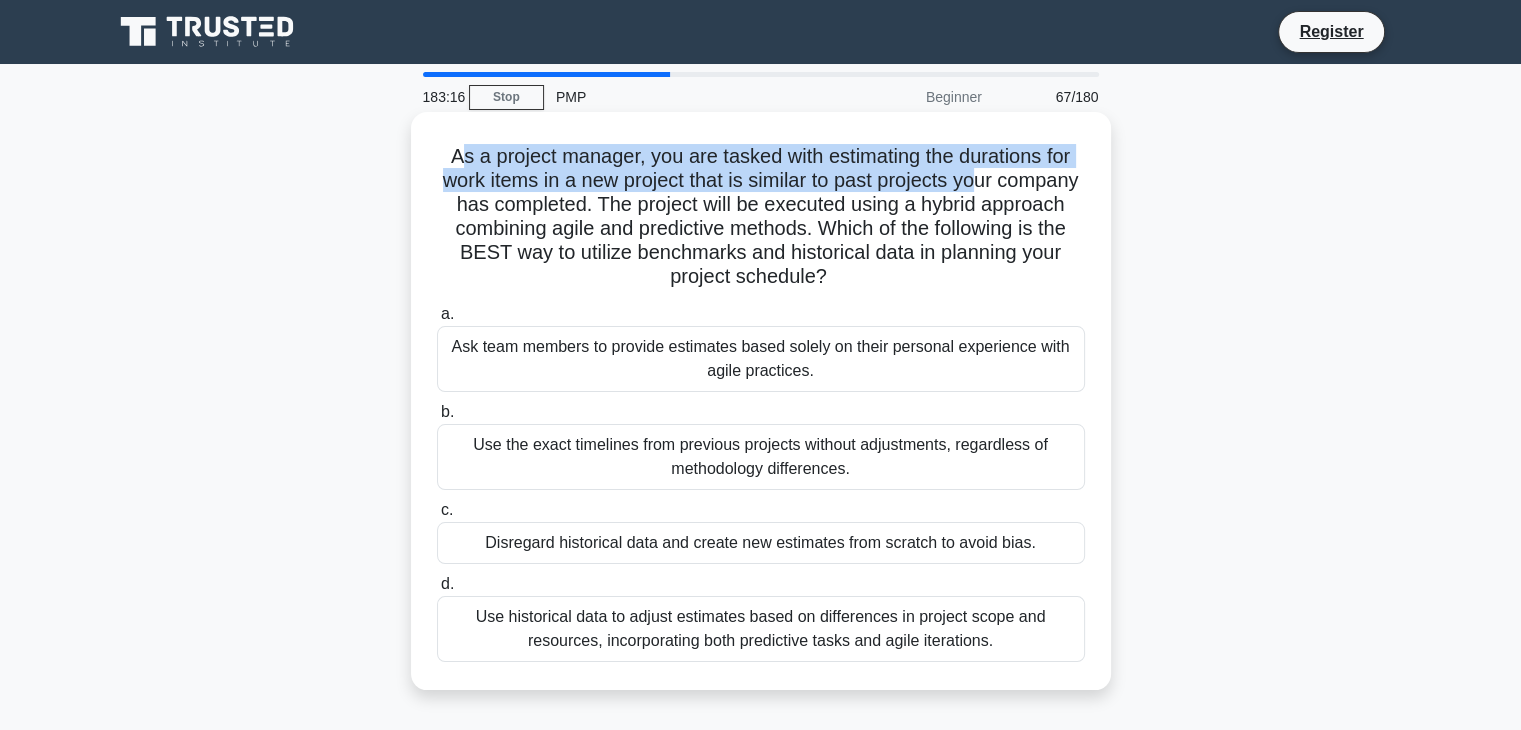 drag, startPoint x: 462, startPoint y: 161, endPoint x: 1021, endPoint y: 181, distance: 559.35767 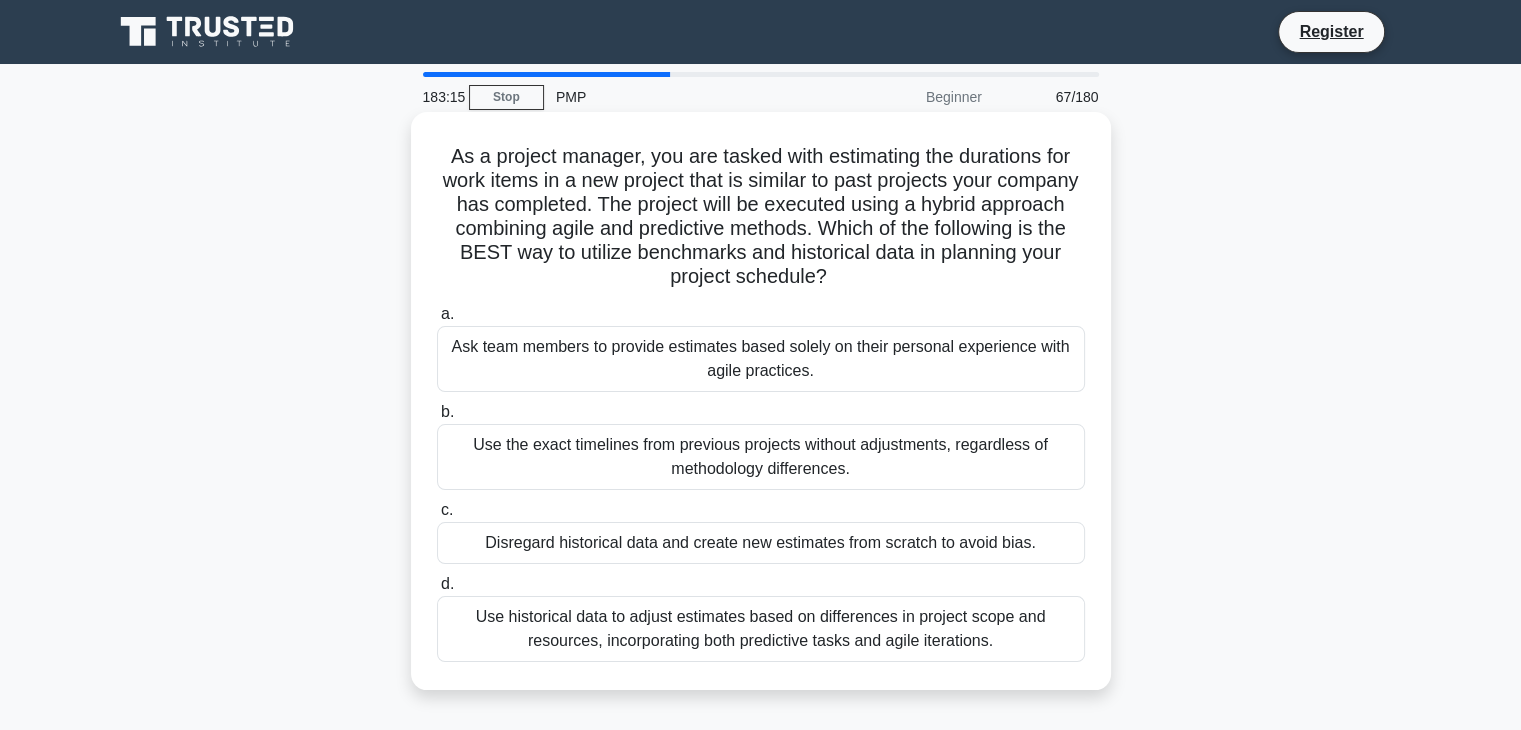 drag, startPoint x: 907, startPoint y: 238, endPoint x: 776, endPoint y: 187, distance: 140.57738 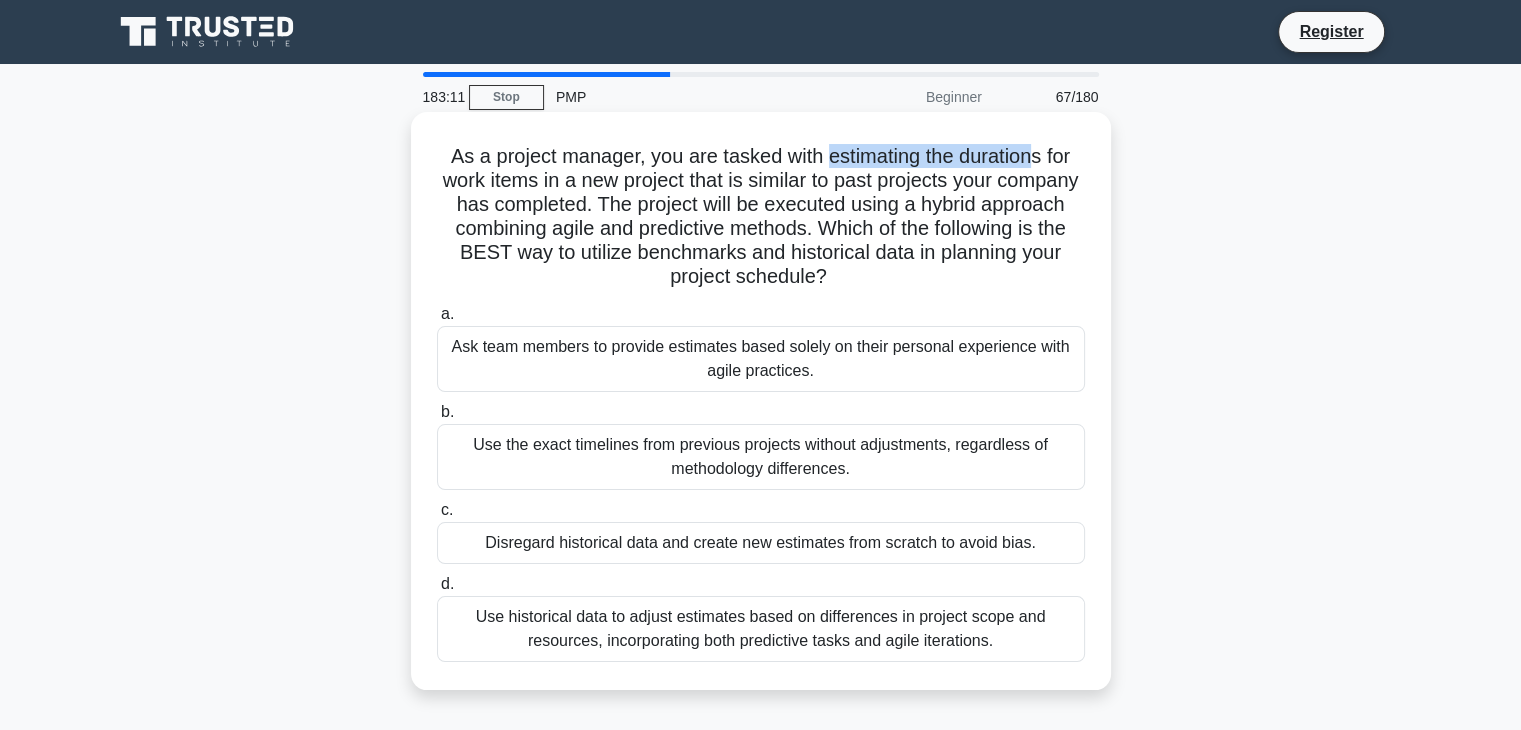 drag, startPoint x: 824, startPoint y: 157, endPoint x: 1042, endPoint y: 163, distance: 218.08255 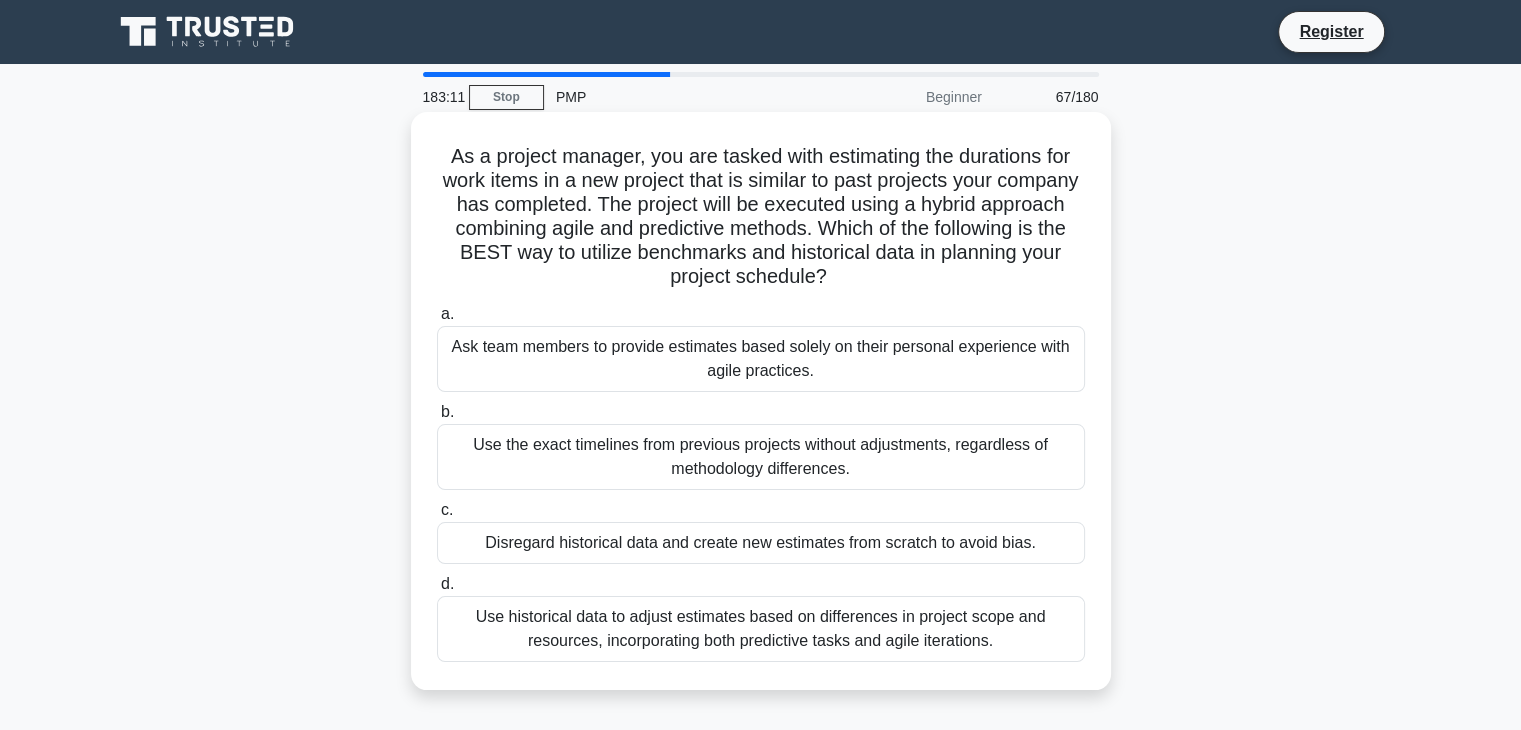 click on "As a project manager, you are tasked with estimating the durations for work items in a new project that is similar to past projects your company has completed. The project will be executed using a hybrid approach combining agile and predictive methods. Which of the following is the BEST way to utilize benchmarks and historical data in planning your project schedule?
.spinner_0XTQ{transform-origin:center;animation:spinner_y6GP .75s linear infinite}@keyframes spinner_y6GP{100%{transform:rotate(360deg)}}" at bounding box center (761, 217) 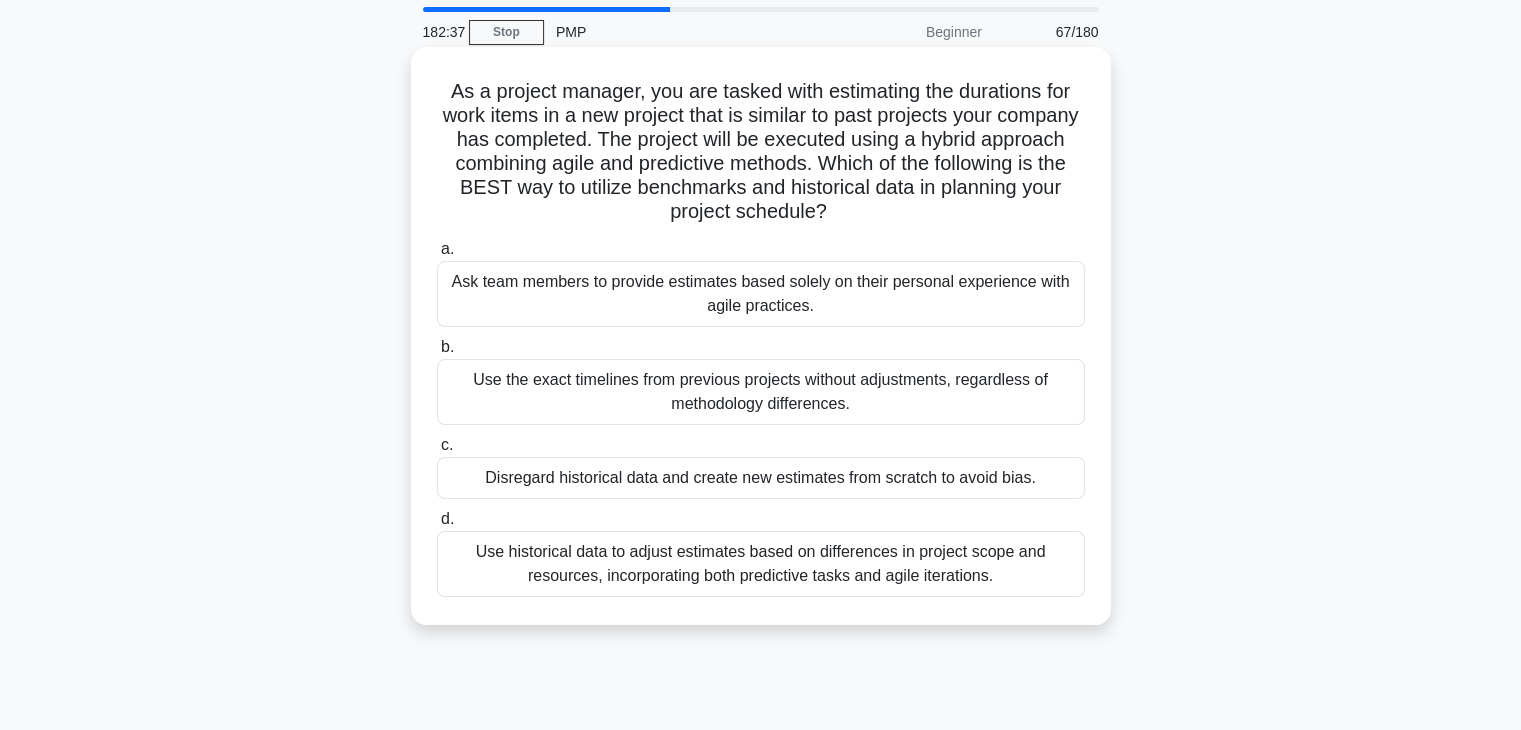 scroll, scrollTop: 100, scrollLeft: 0, axis: vertical 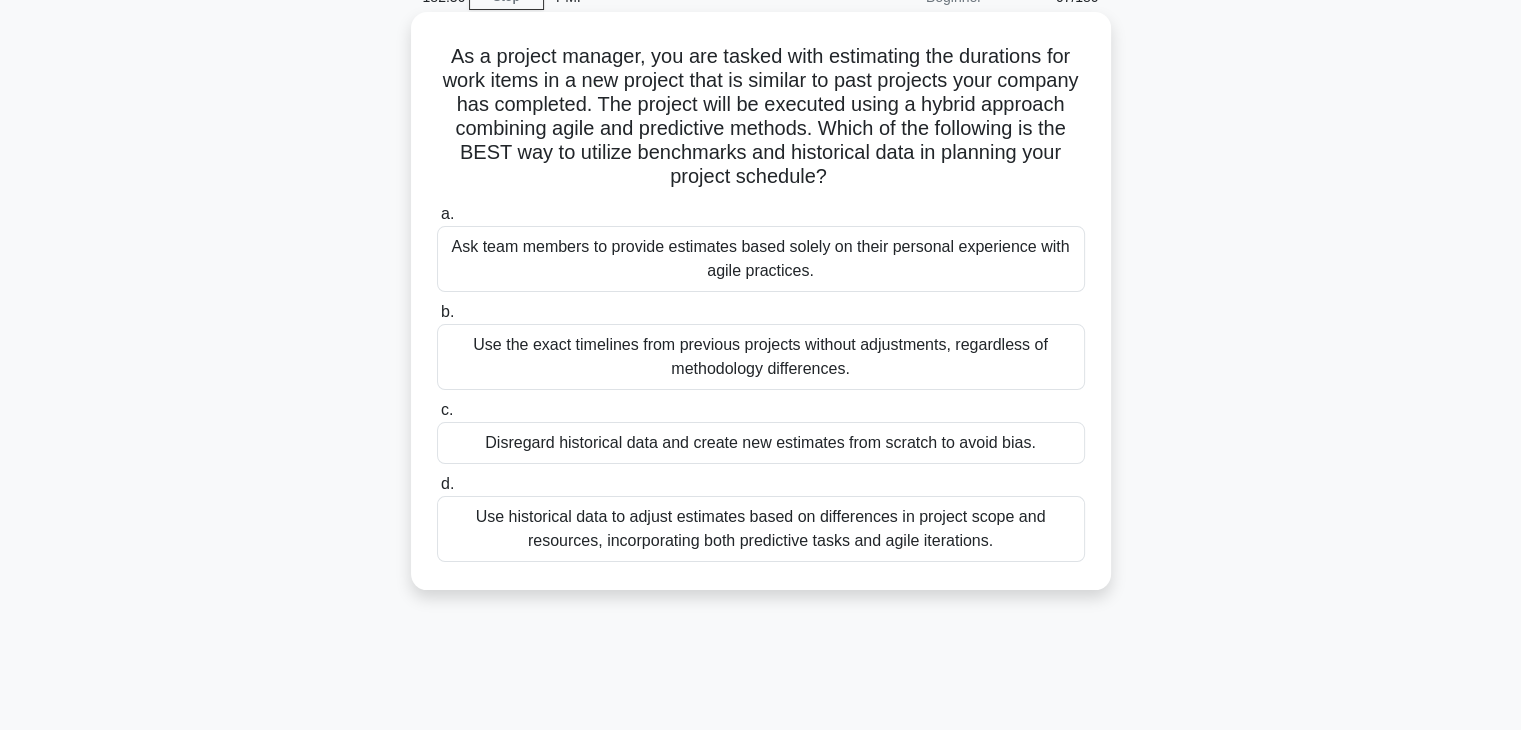 click on "Use historical data to adjust estimates based on differences in project scope and resources, incorporating both predictive tasks and agile iterations." at bounding box center (761, 529) 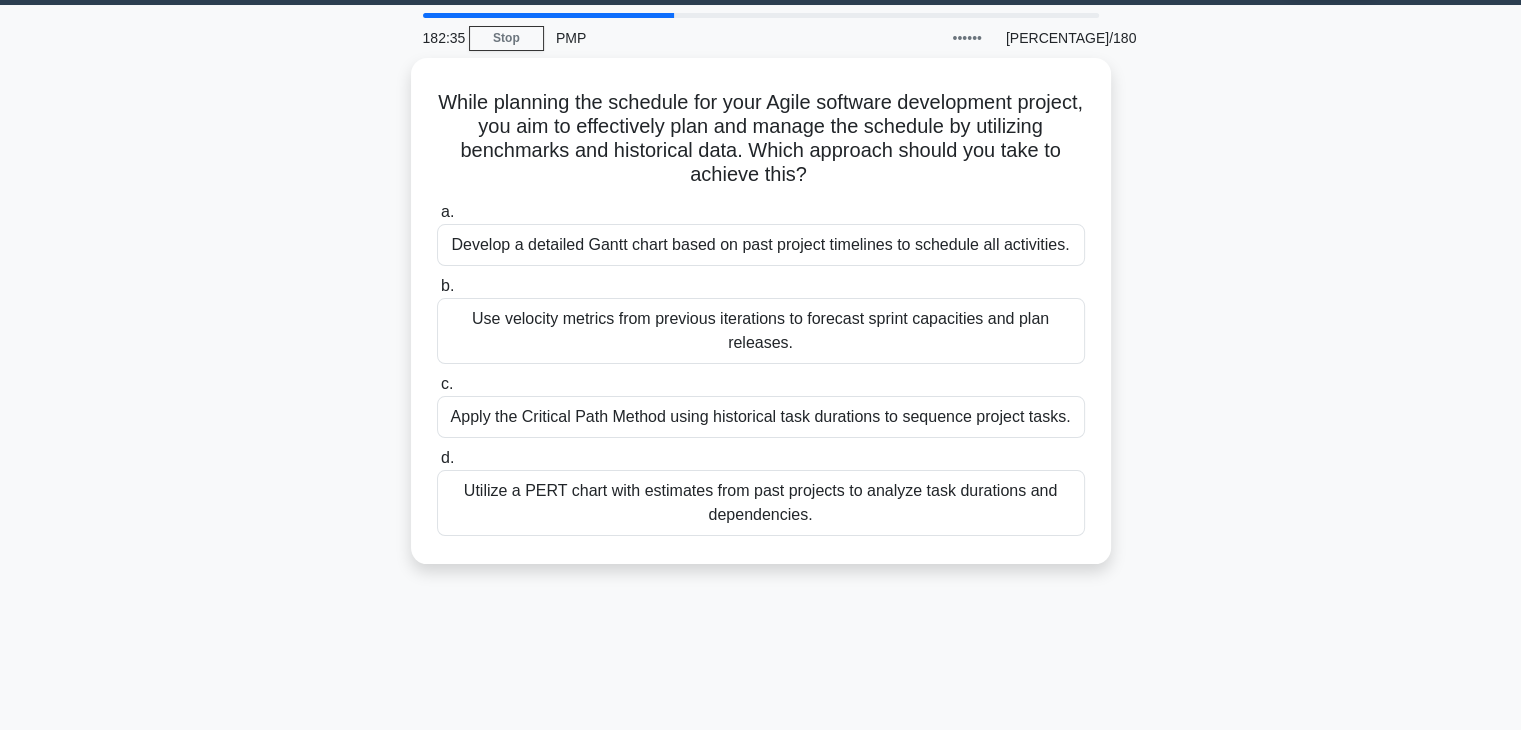 scroll, scrollTop: 0, scrollLeft: 0, axis: both 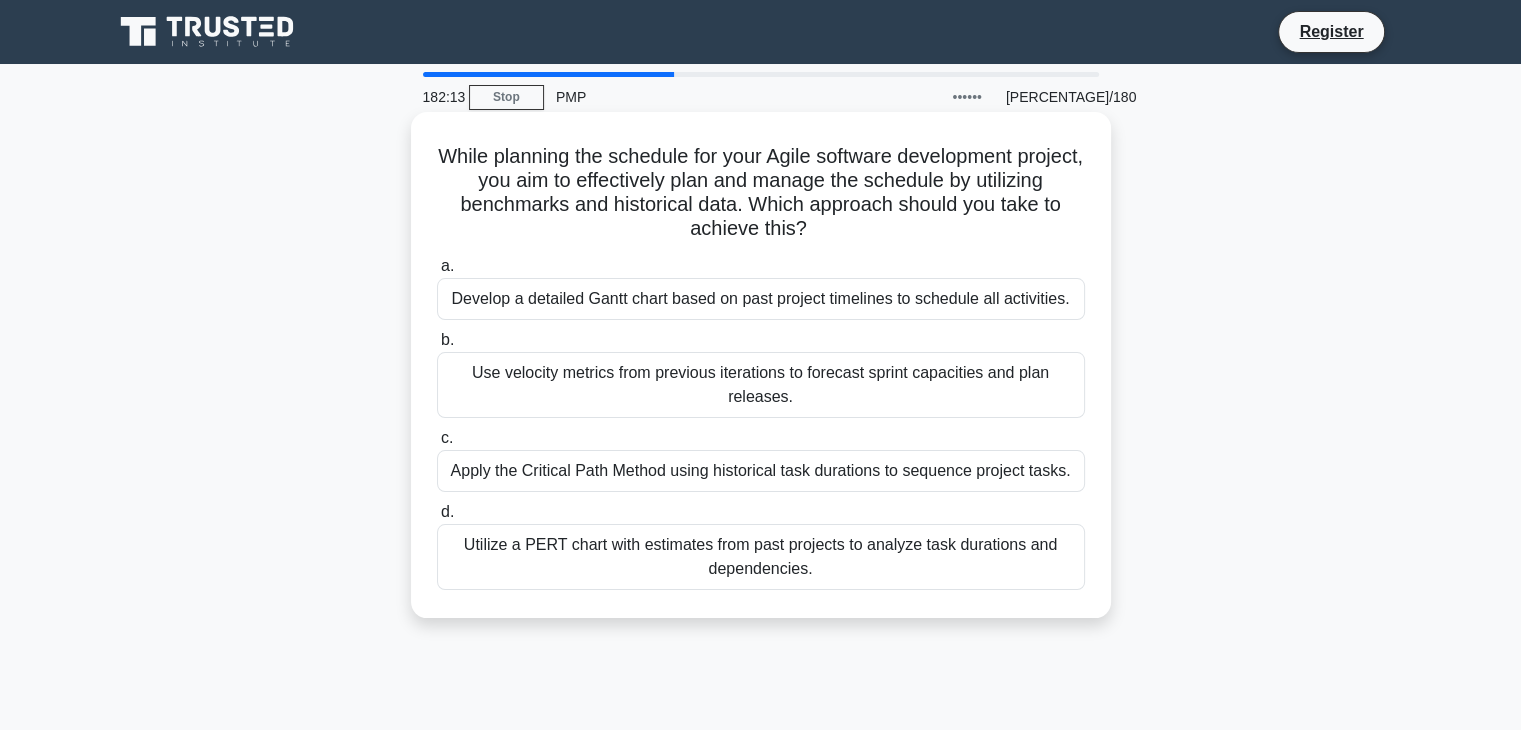 click on "While planning the schedule for your Agile software development project, you aim to effectively plan and manage the schedule by utilizing benchmarks and historical data. Which approach should you take to achieve this?
.spinner_0XTQ{transform-origin:center;animation:spinner_y6GP .75s linear infinite}@keyframes spinner_y6GP{100%{transform:rotate(360deg)}}" at bounding box center (761, 193) 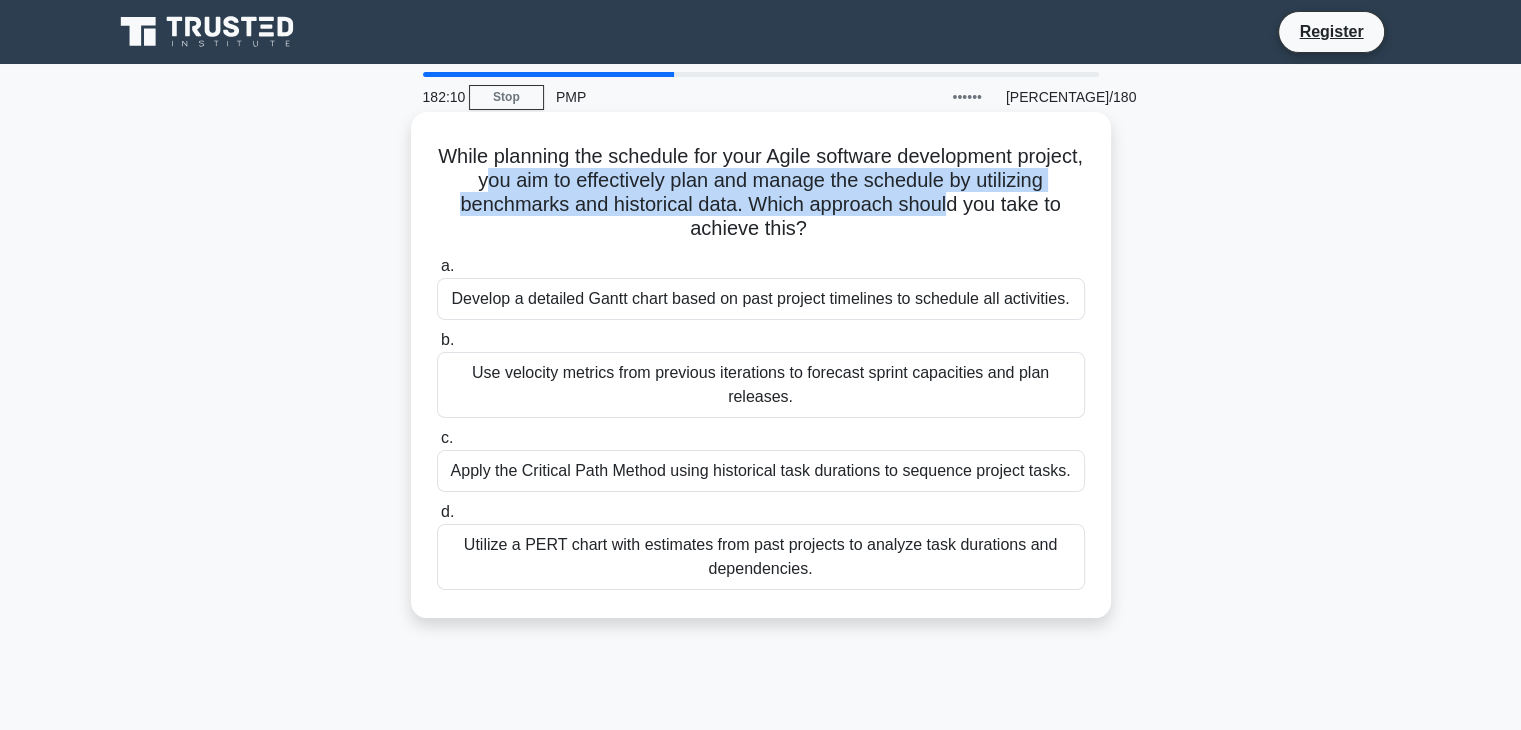 drag, startPoint x: 550, startPoint y: 178, endPoint x: 995, endPoint y: 207, distance: 445.94394 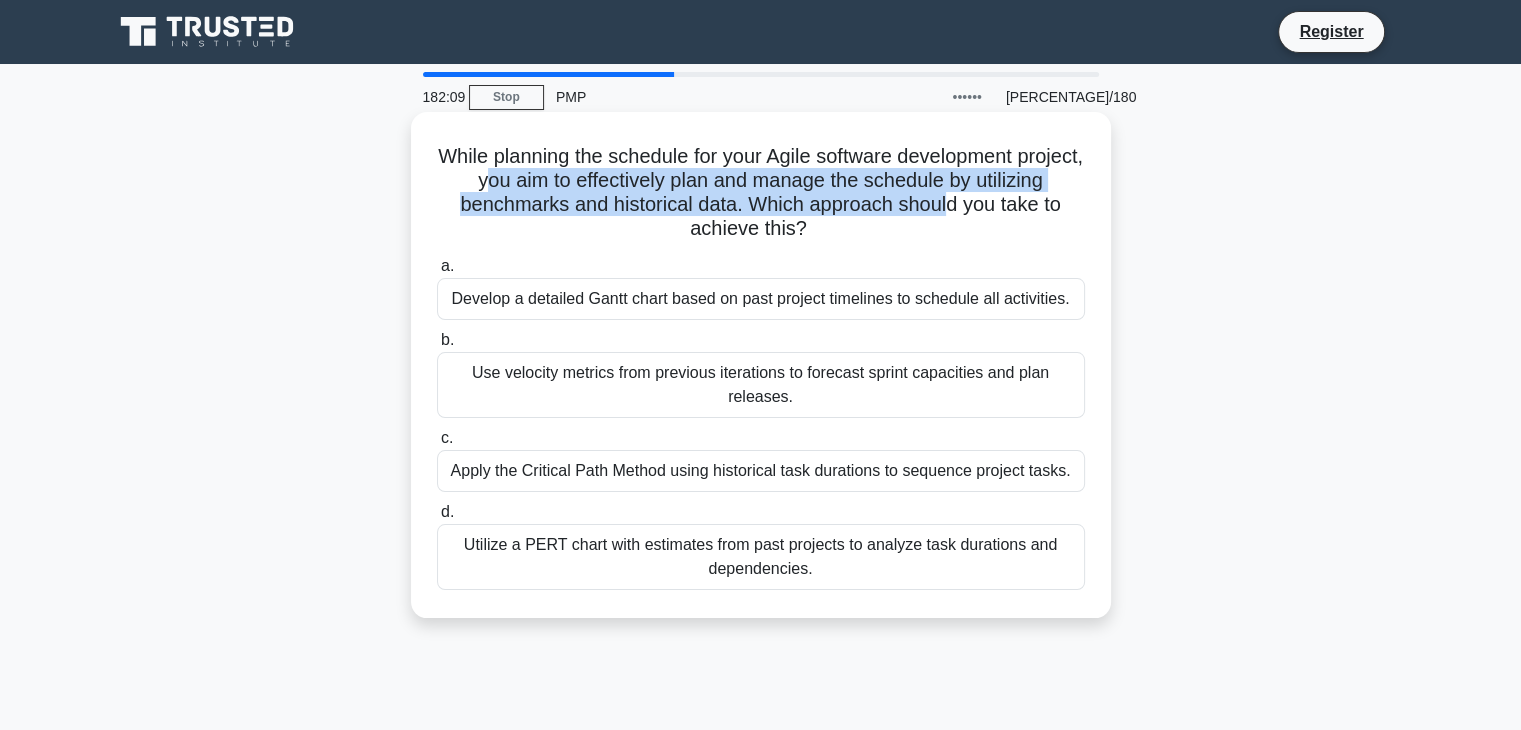 click on "While planning the schedule for your Agile software development project, you aim to effectively plan and manage the schedule by utilizing benchmarks and historical data. Which approach should you take to achieve this?
.spinner_0XTQ{transform-origin:center;animation:spinner_y6GP .75s linear infinite}@keyframes spinner_y6GP{100%{transform:rotate(360deg)}}" at bounding box center [761, 193] 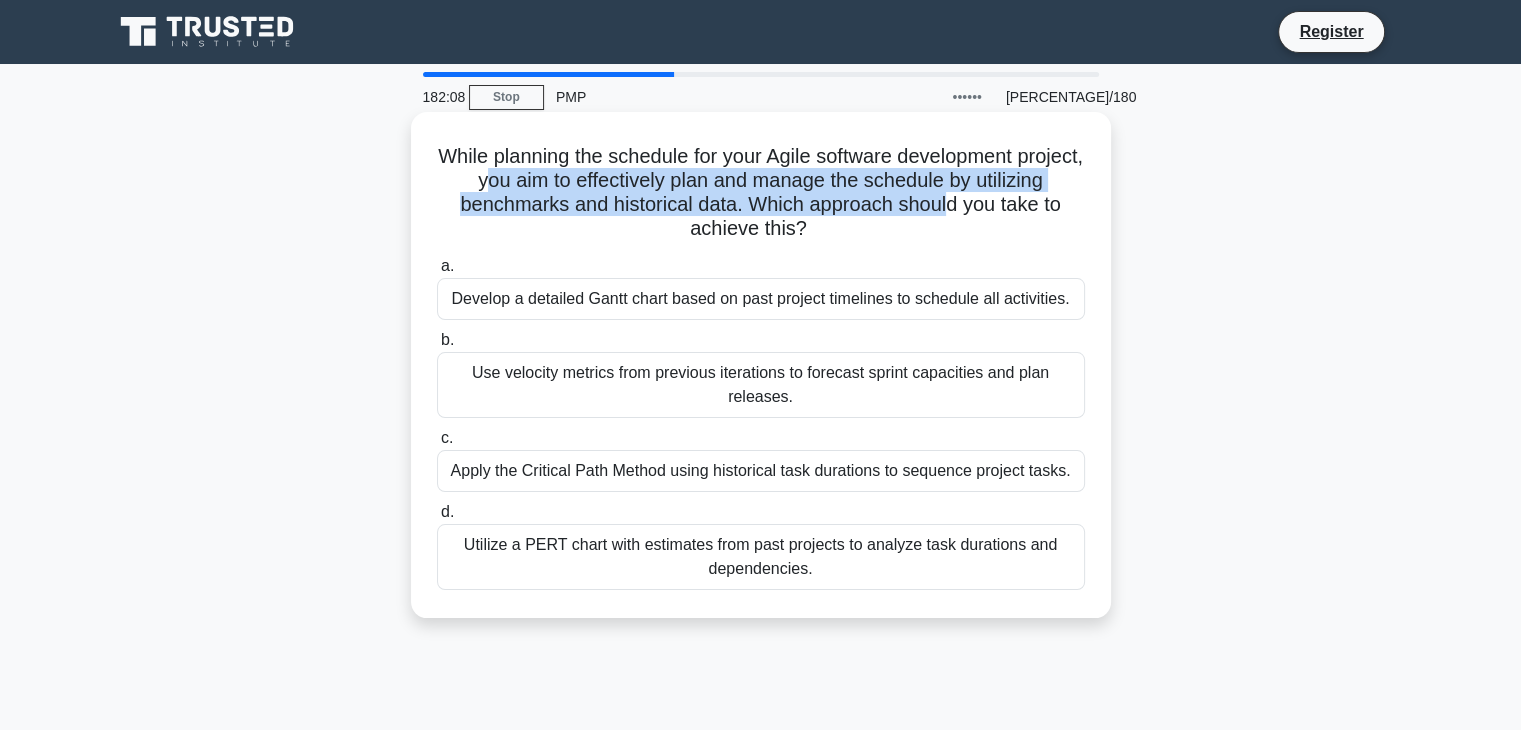 click on "While planning the schedule for your Agile software development project, you aim to effectively plan and manage the schedule by utilizing benchmarks and historical data. Which approach should you take to achieve this?
.spinner_0XTQ{transform-origin:center;animation:spinner_y6GP .75s linear infinite}@keyframes spinner_y6GP{100%{transform:rotate(360deg)}}" at bounding box center [761, 193] 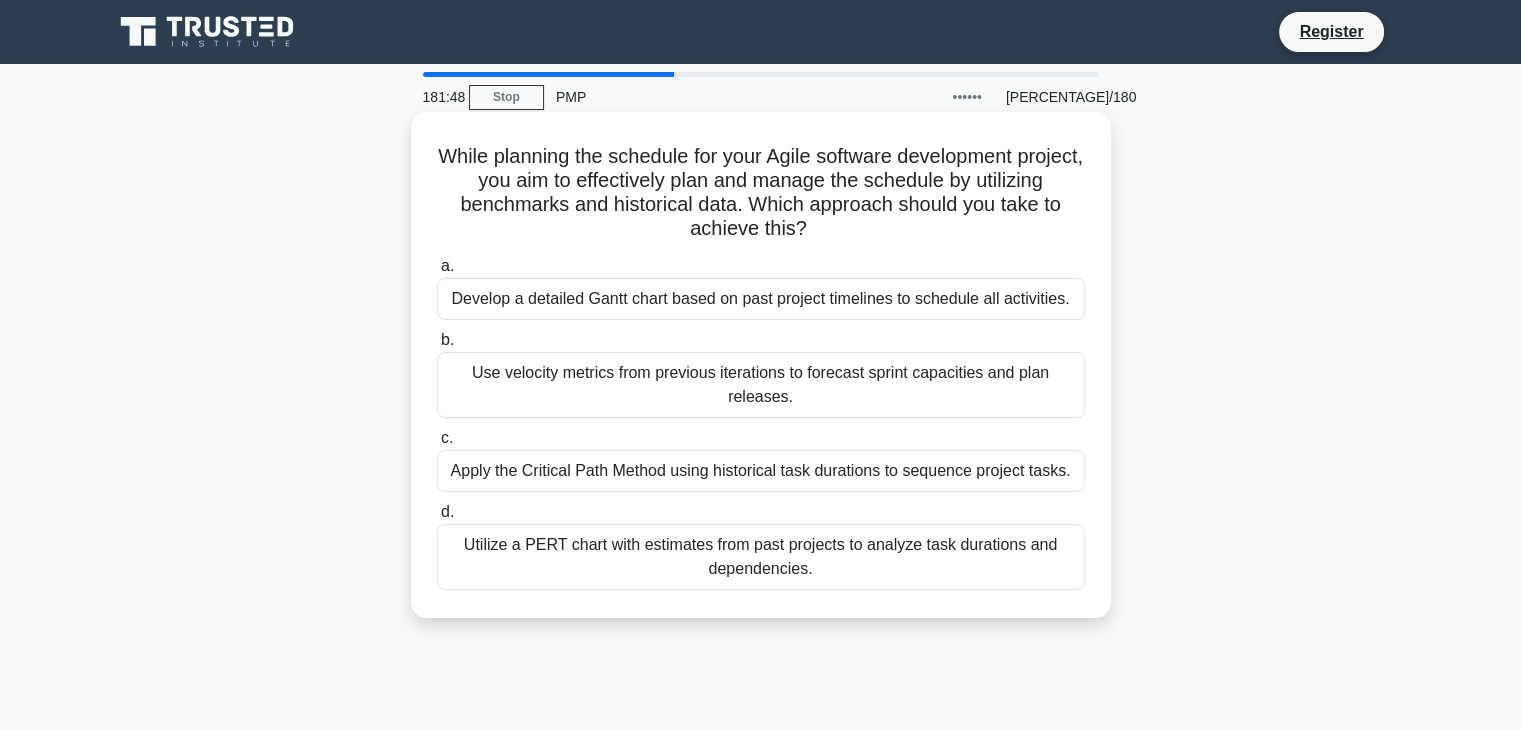 click on "Use velocity metrics from previous iterations to forecast sprint capacities and plan releases." at bounding box center [761, 385] 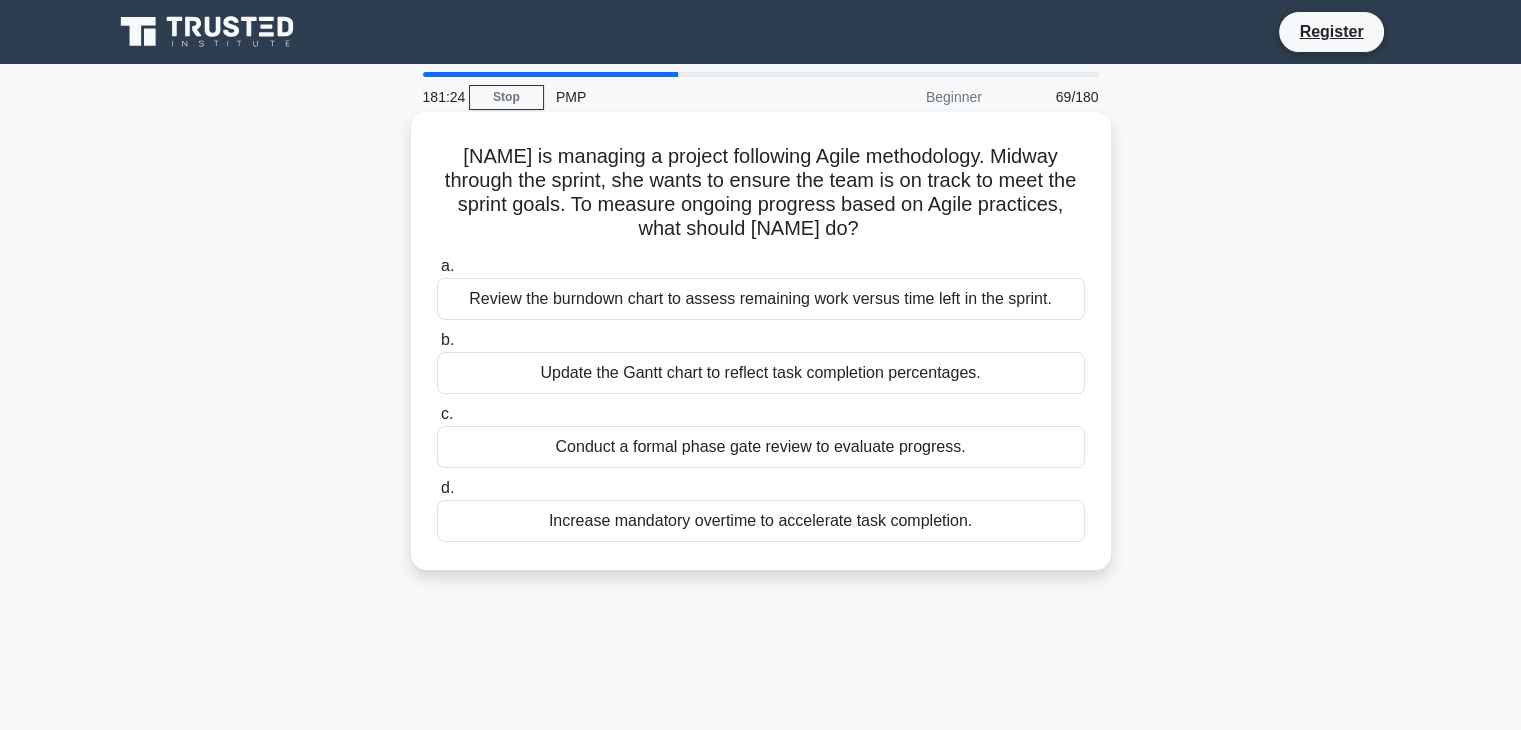 click on "Review the burndown chart to assess remaining work versus time left in the sprint." at bounding box center [761, 299] 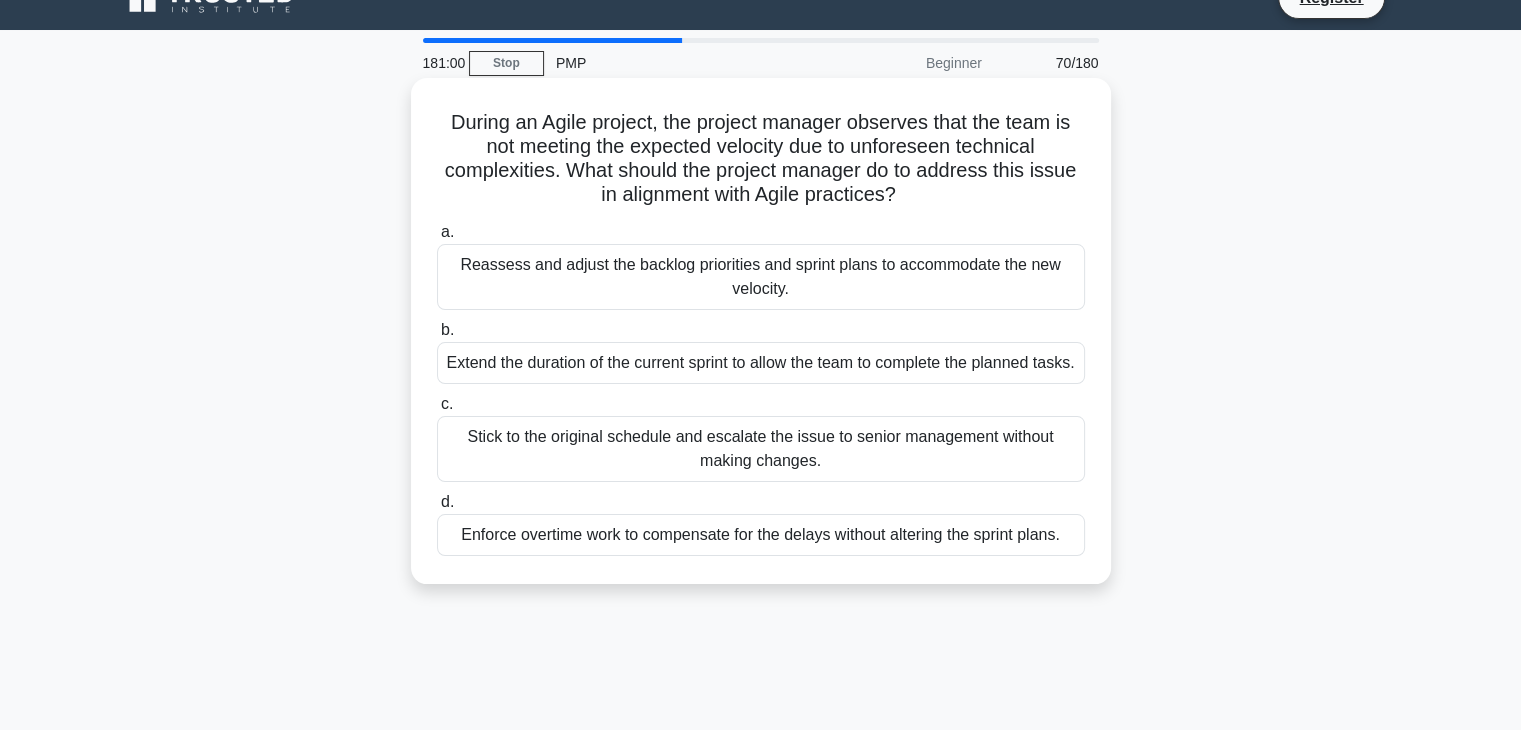 scroll, scrollTop: 0, scrollLeft: 0, axis: both 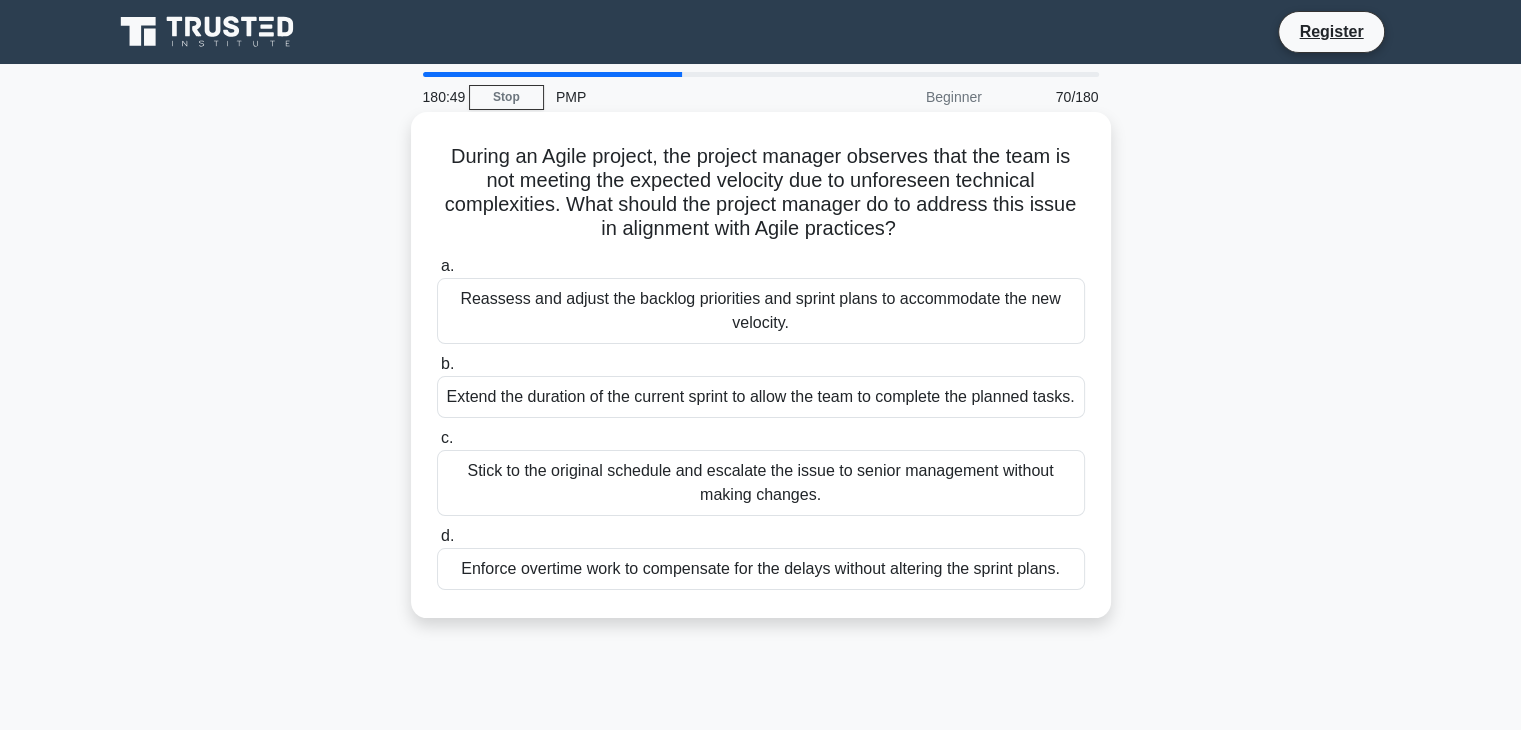 click on "Reassess and adjust the backlog priorities and sprint plans to accommodate the new velocity." at bounding box center (761, 311) 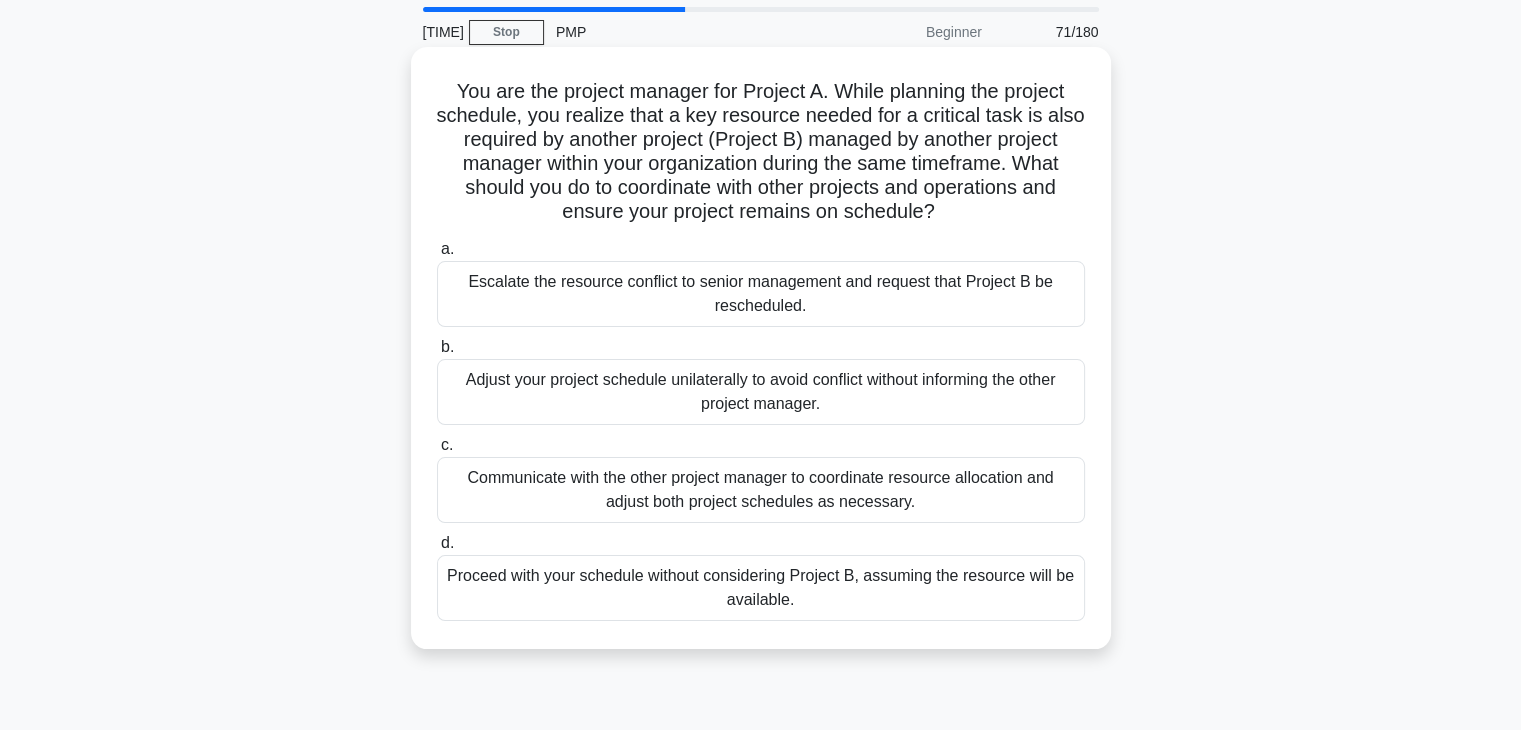 scroll, scrollTop: 100, scrollLeft: 0, axis: vertical 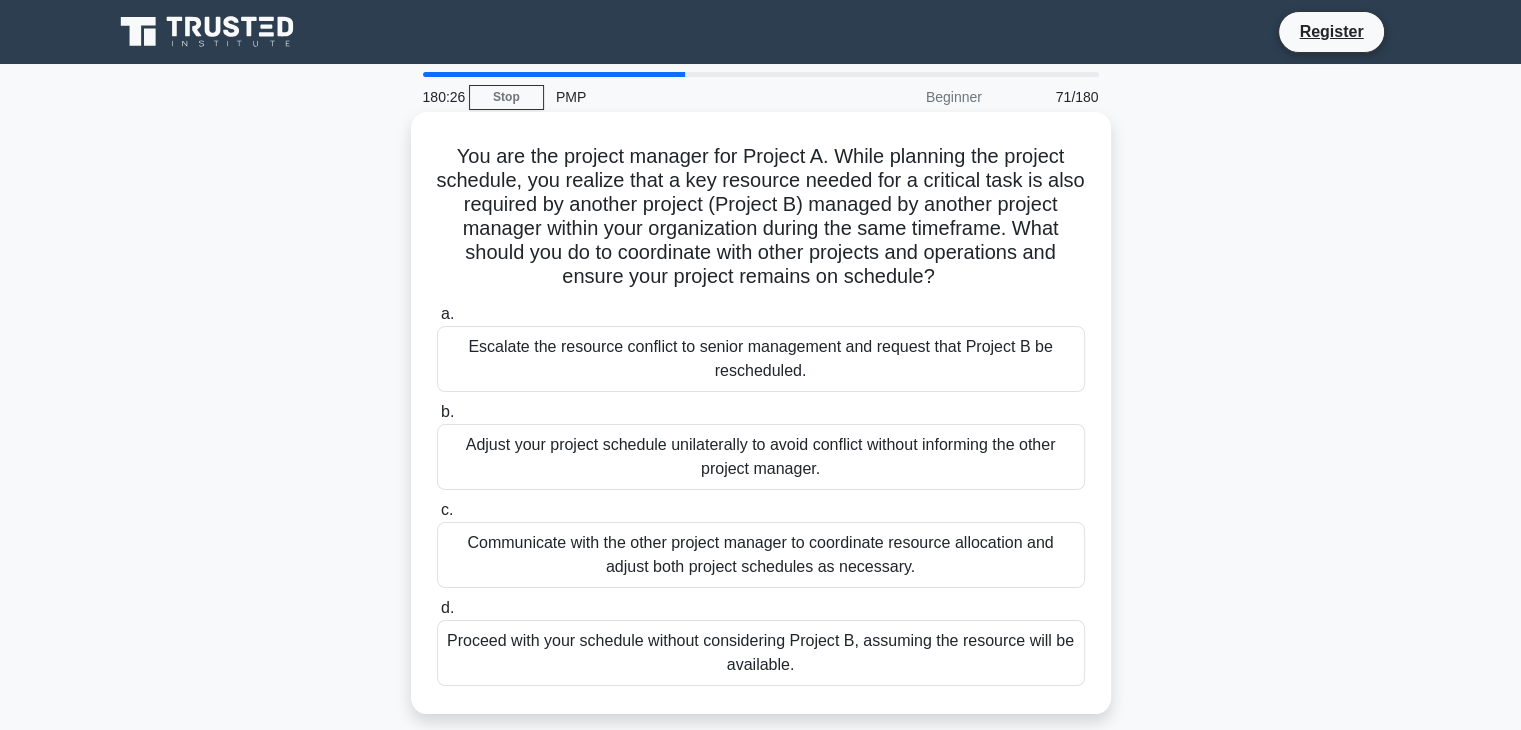 click on "Communicate with the other project manager to coordinate resource allocation and adjust both project schedules as necessary." at bounding box center (761, 555) 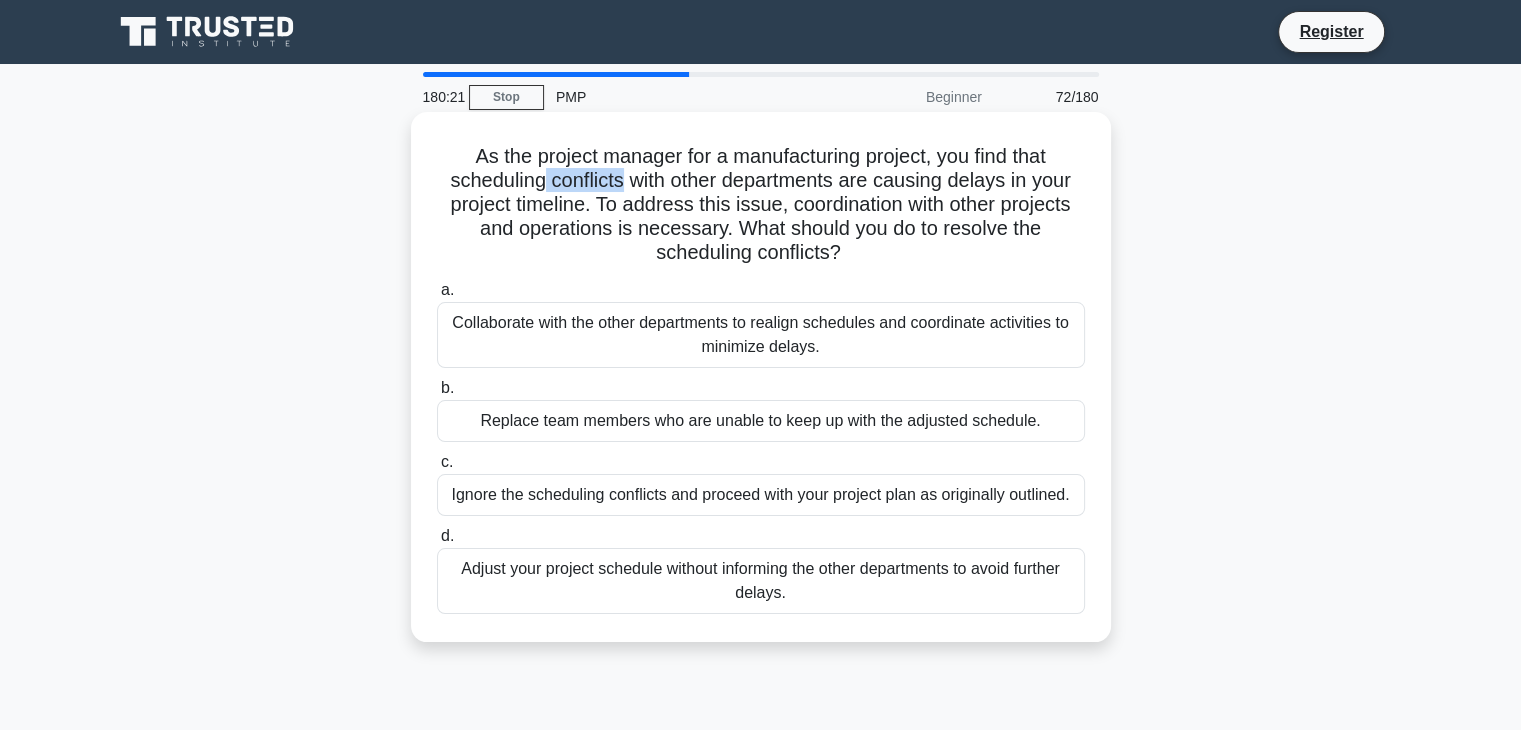 drag, startPoint x: 536, startPoint y: 182, endPoint x: 618, endPoint y: 182, distance: 82 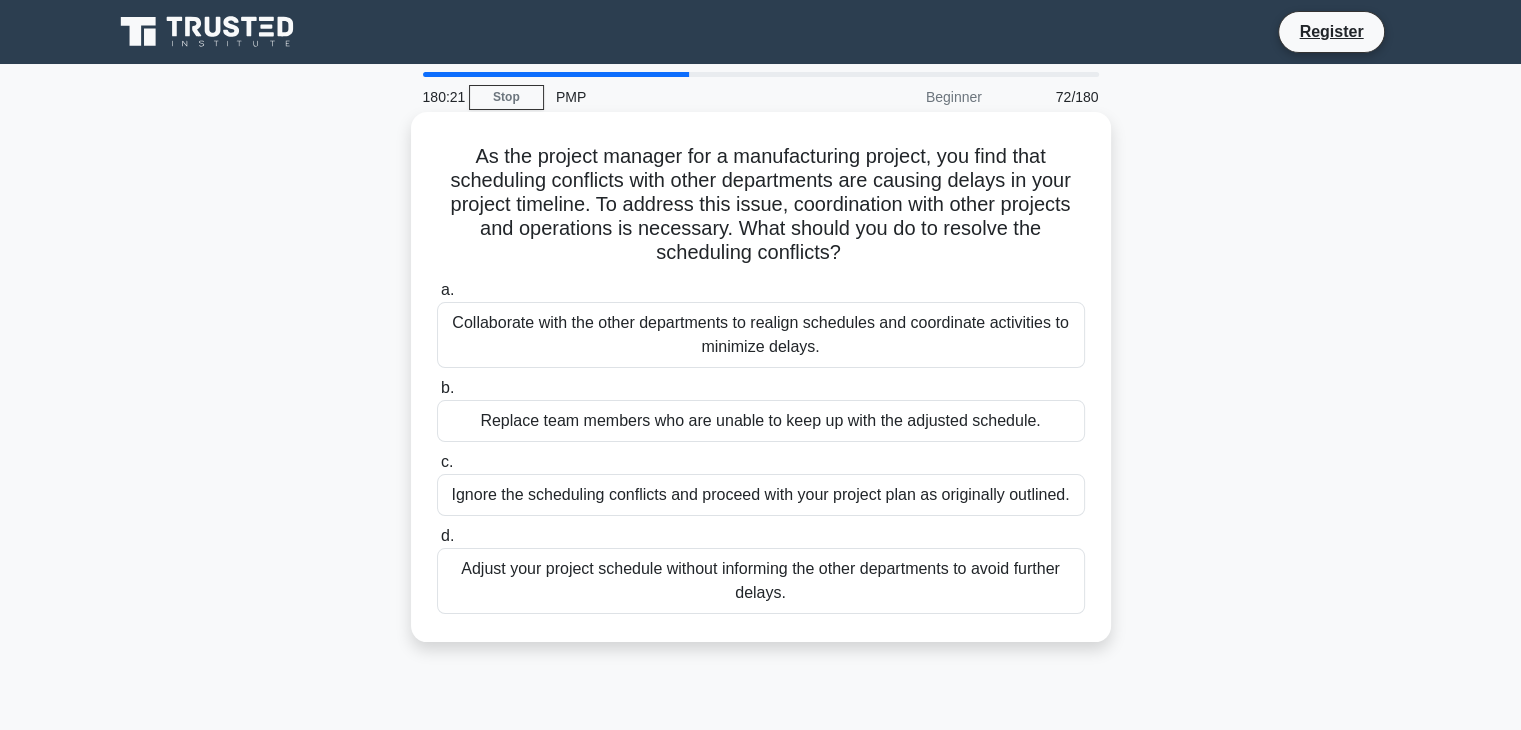 click on "As the project manager for a manufacturing project, you find that scheduling conflicts with other departments are causing delays in your project timeline. To address this issue, coordination with other projects and operations is necessary. What should you do to resolve the scheduling conflicts?
.spinner_0XTQ{transform-origin:center;animation:spinner_y6GP .75s linear infinite}@keyframes spinner_y6GP{100%{transform:rotate(360deg)}}" at bounding box center [761, 205] 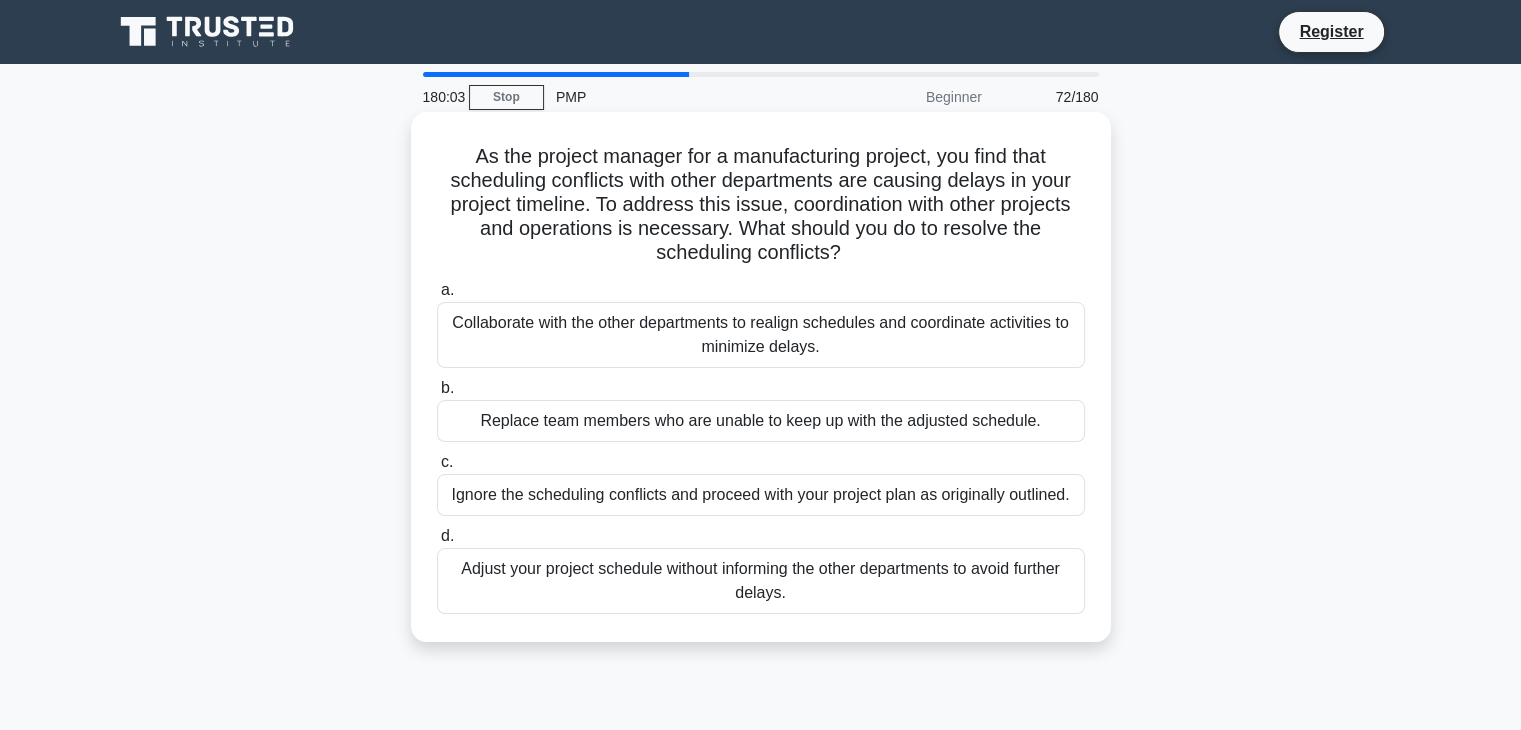 click on "Collaborate with the other departments to realign schedules and coordinate activities to minimize delays." at bounding box center (761, 335) 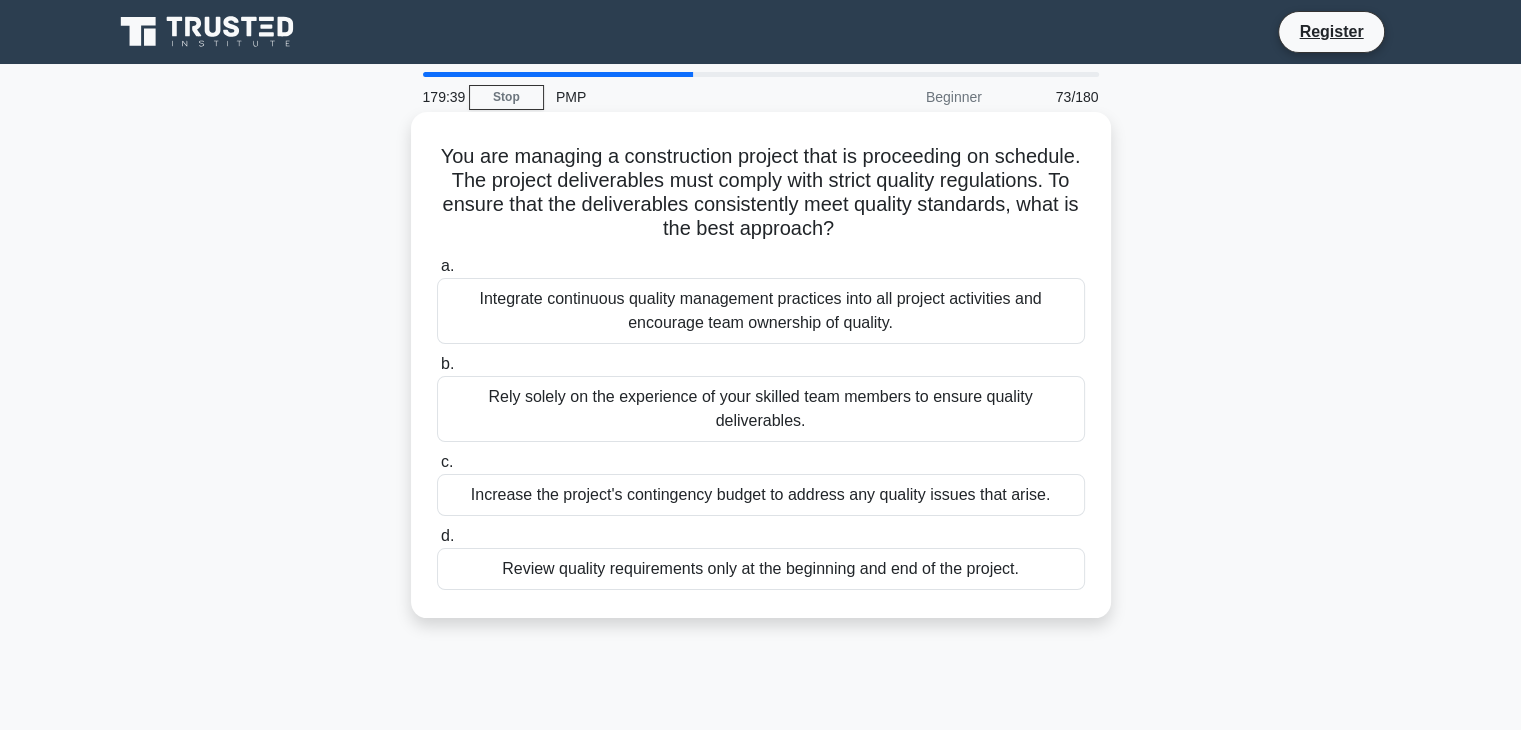 click on "Integrate continuous quality management practices into all project activities and encourage team ownership of quality." at bounding box center [761, 311] 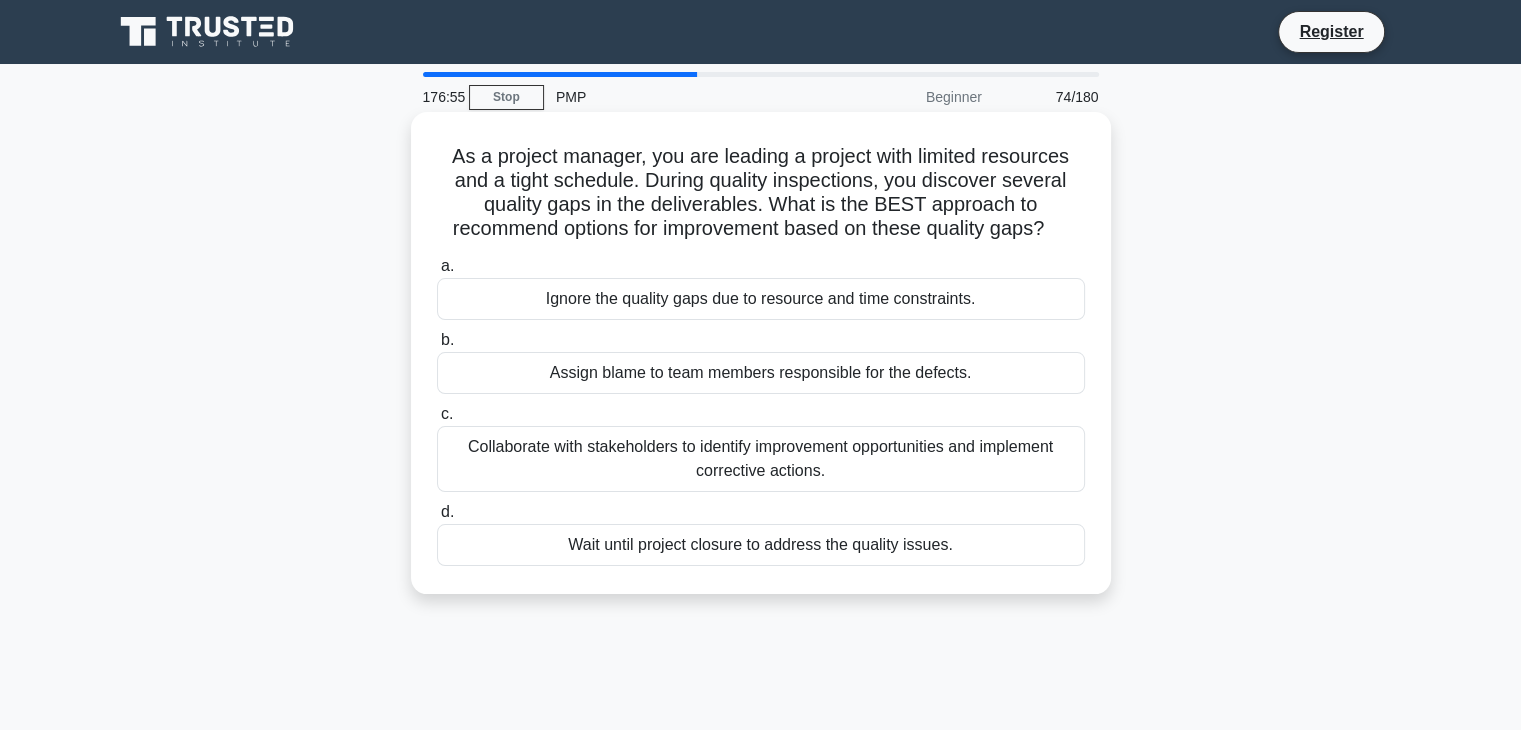 click on "Collaborate with stakeholders to identify improvement opportunities and implement corrective actions." at bounding box center (761, 459) 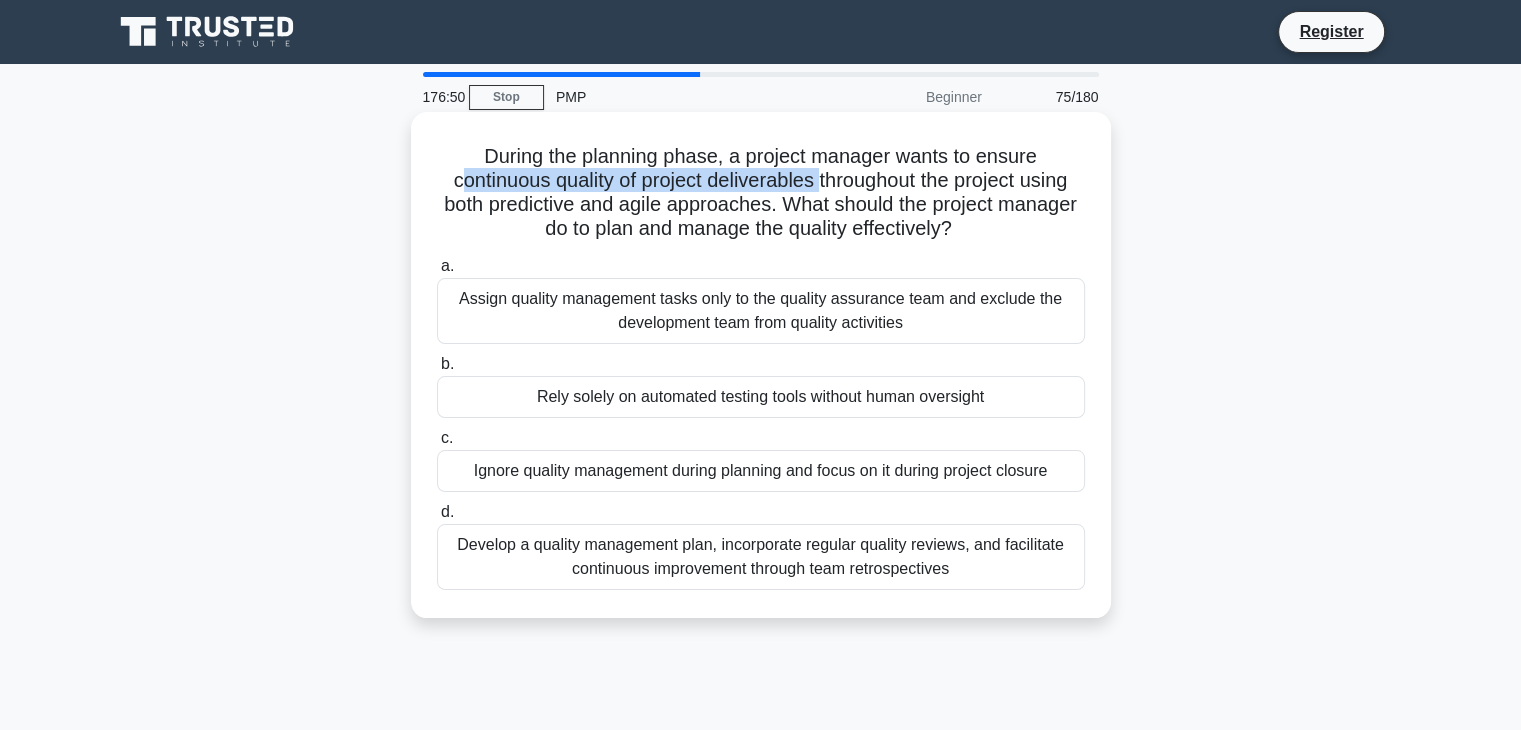drag, startPoint x: 445, startPoint y: 182, endPoint x: 820, endPoint y: 182, distance: 375 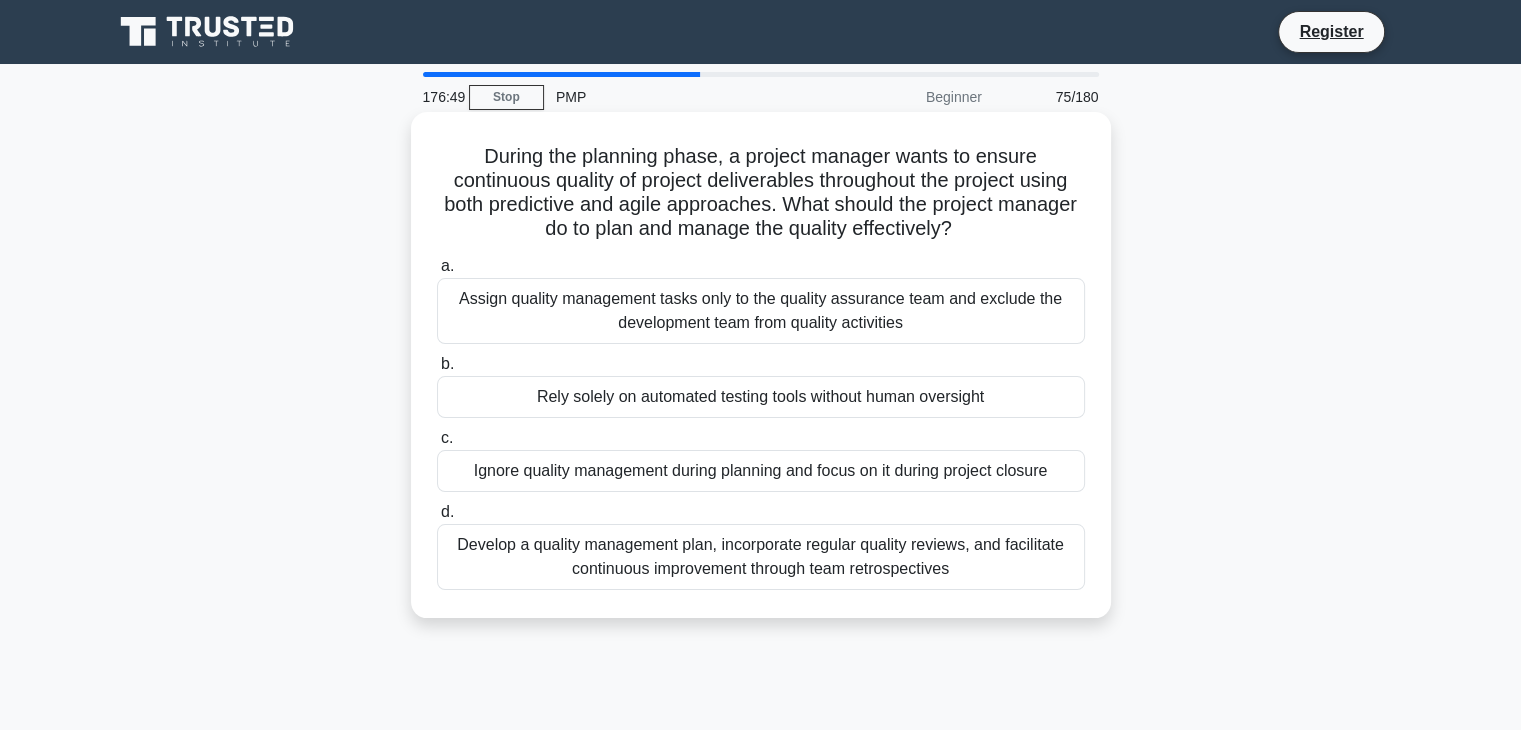 click on "During the planning phase, a project manager wants to ensure continuous quality of project deliverables throughout the project using both predictive and agile approaches. What should the project manager do to plan and manage the quality effectively?
.spinner_0XTQ{transform-origin:center;animation:spinner_y6GP .75s linear infinite}@keyframes spinner_y6GP{100%{transform:rotate(360deg)}}" at bounding box center [761, 193] 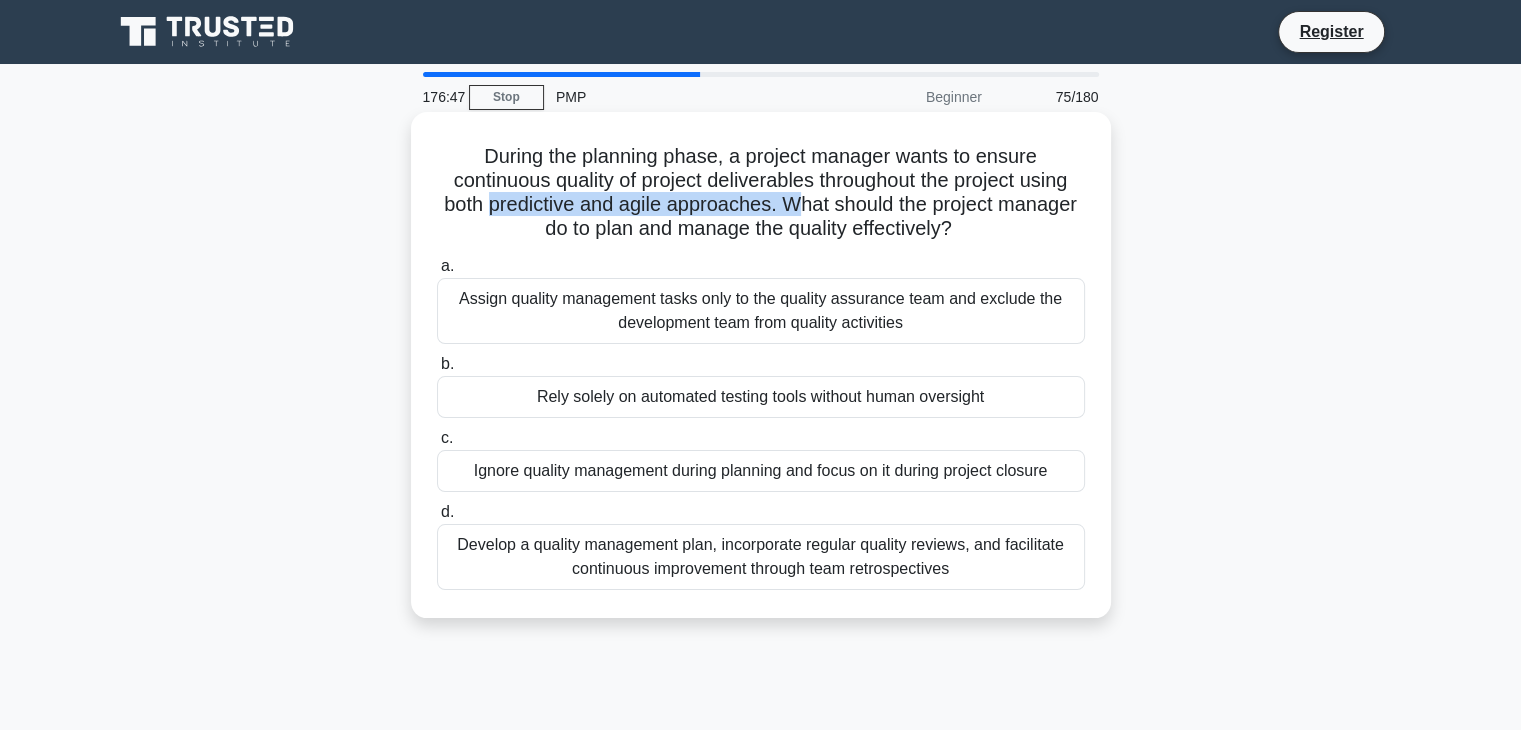 drag, startPoint x: 529, startPoint y: 209, endPoint x: 836, endPoint y: 203, distance: 307.05862 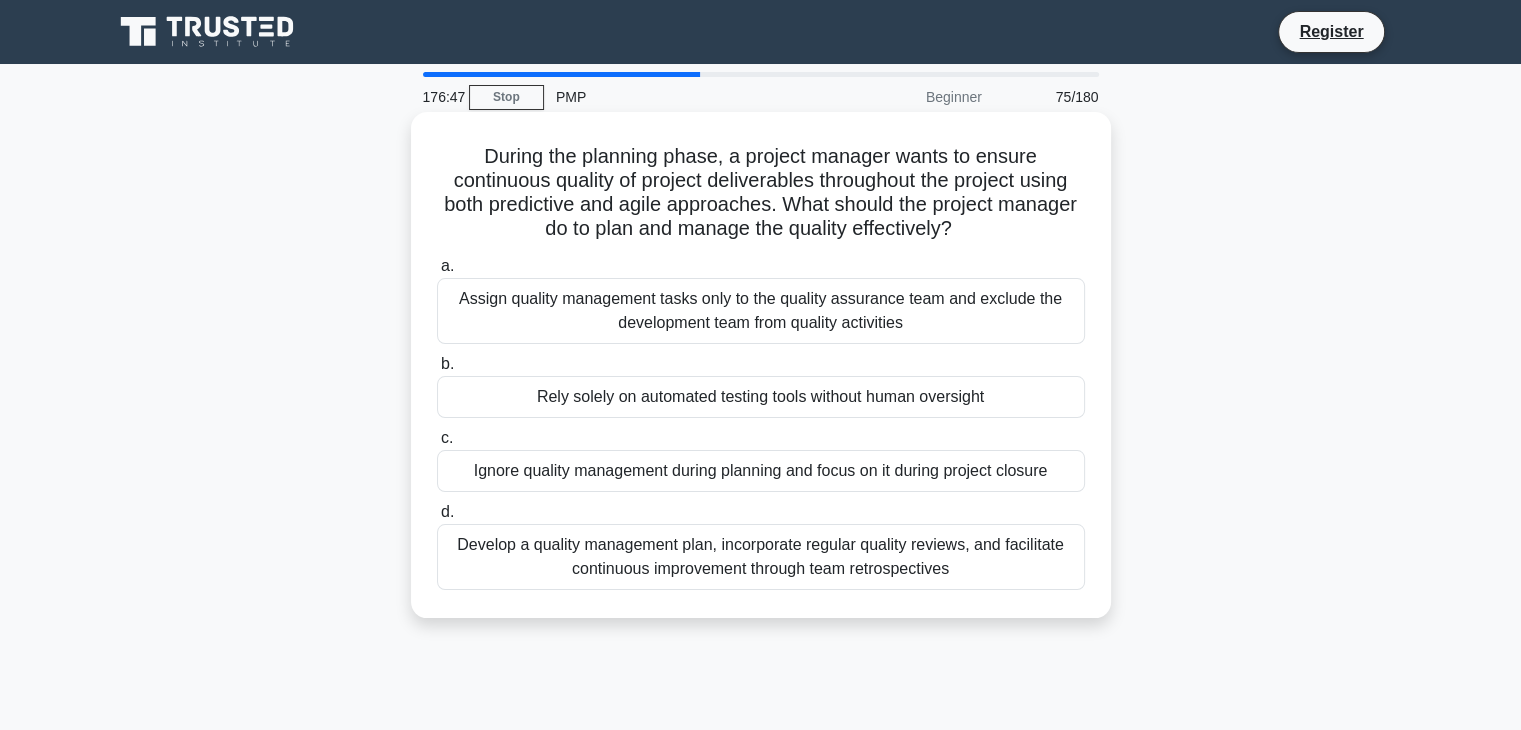 click on "During the planning phase, a project manager wants to ensure continuous quality of project deliverables throughout the project using both predictive and agile approaches. What should the project manager do to plan and manage the quality effectively?
.spinner_0XTQ{transform-origin:center;animation:spinner_y6GP .75s linear infinite}@keyframes spinner_y6GP{100%{transform:rotate(360deg)}}" at bounding box center (761, 193) 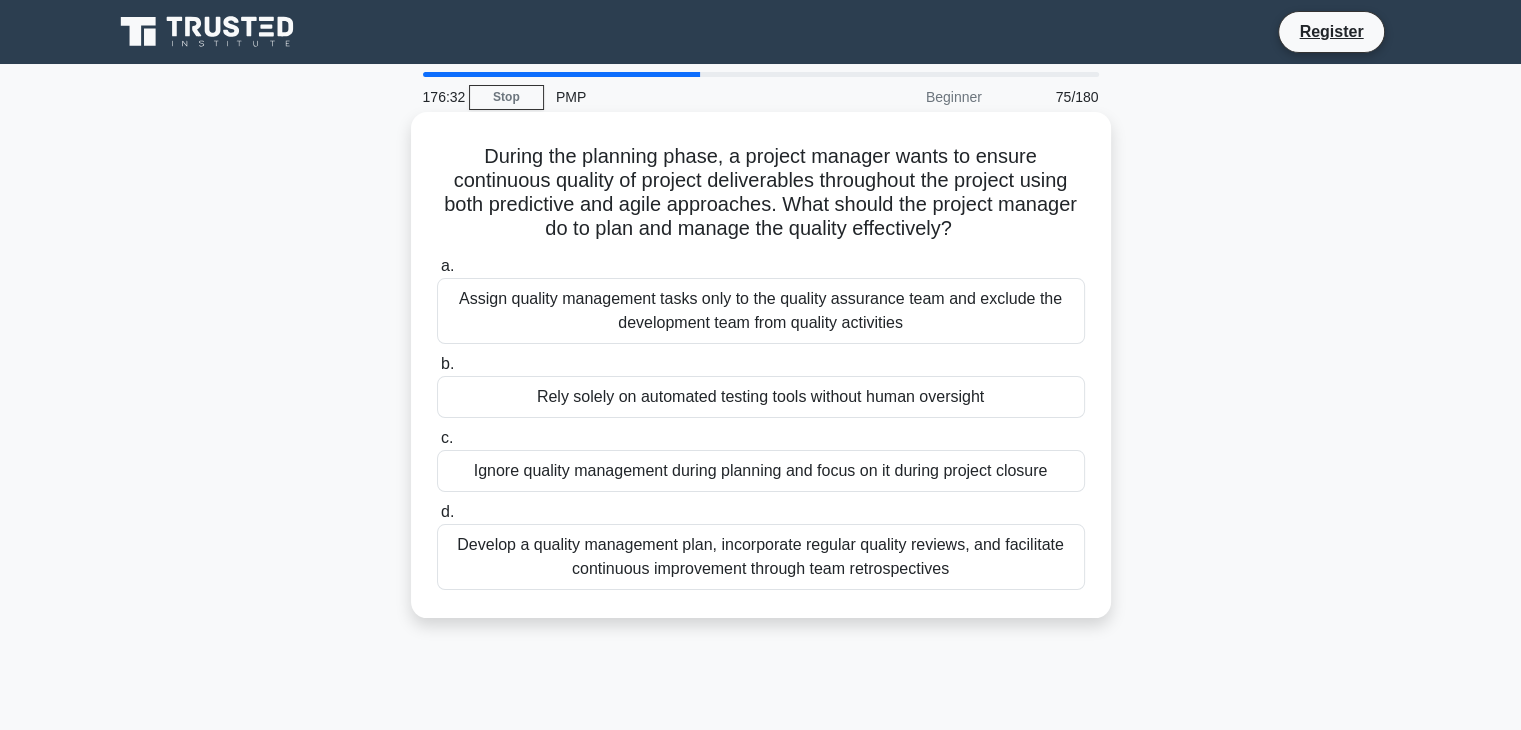 click on "Develop a quality management plan, incorporate regular quality reviews, and facilitate continuous improvement through team retrospectives" at bounding box center (761, 557) 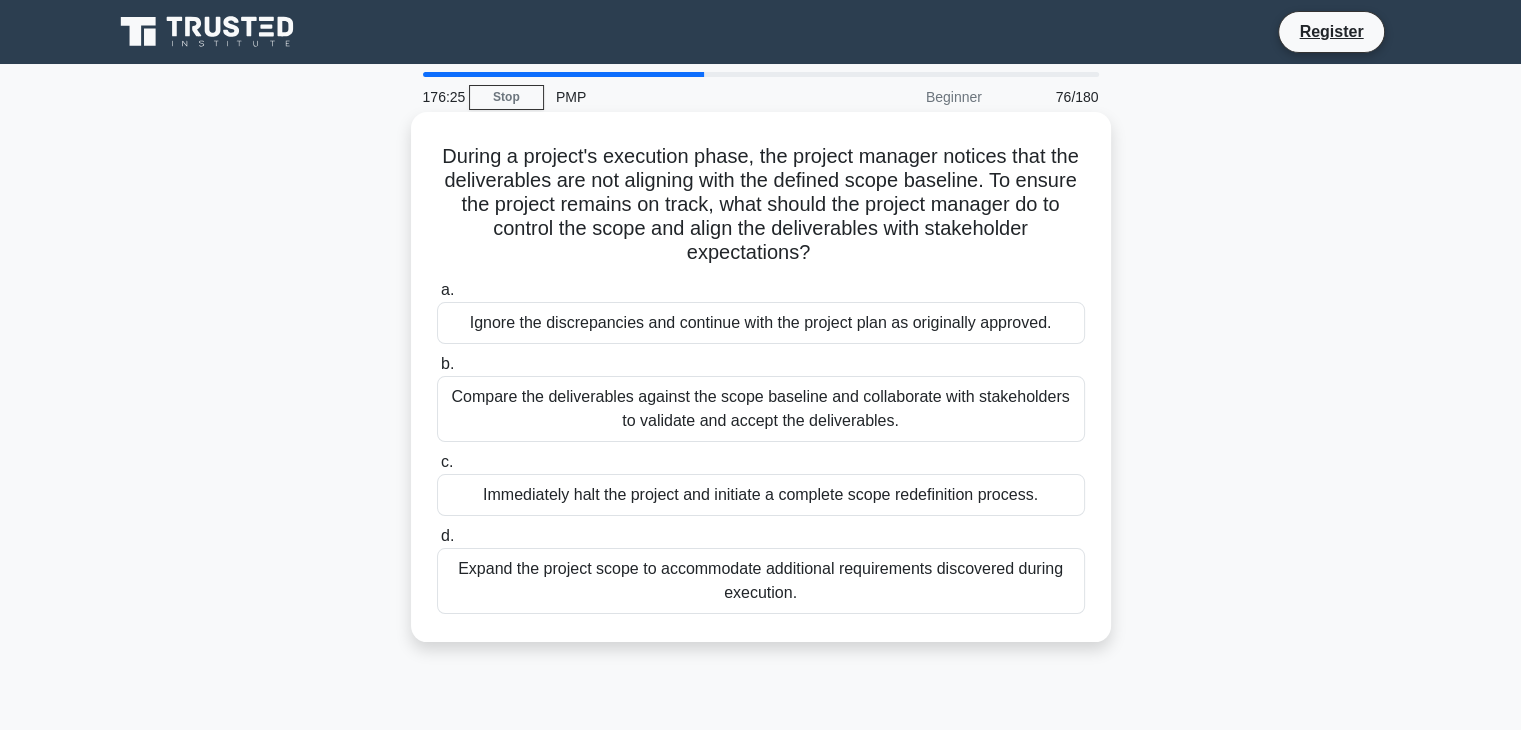 drag, startPoint x: 448, startPoint y: 156, endPoint x: 915, endPoint y: 254, distance: 477.17188 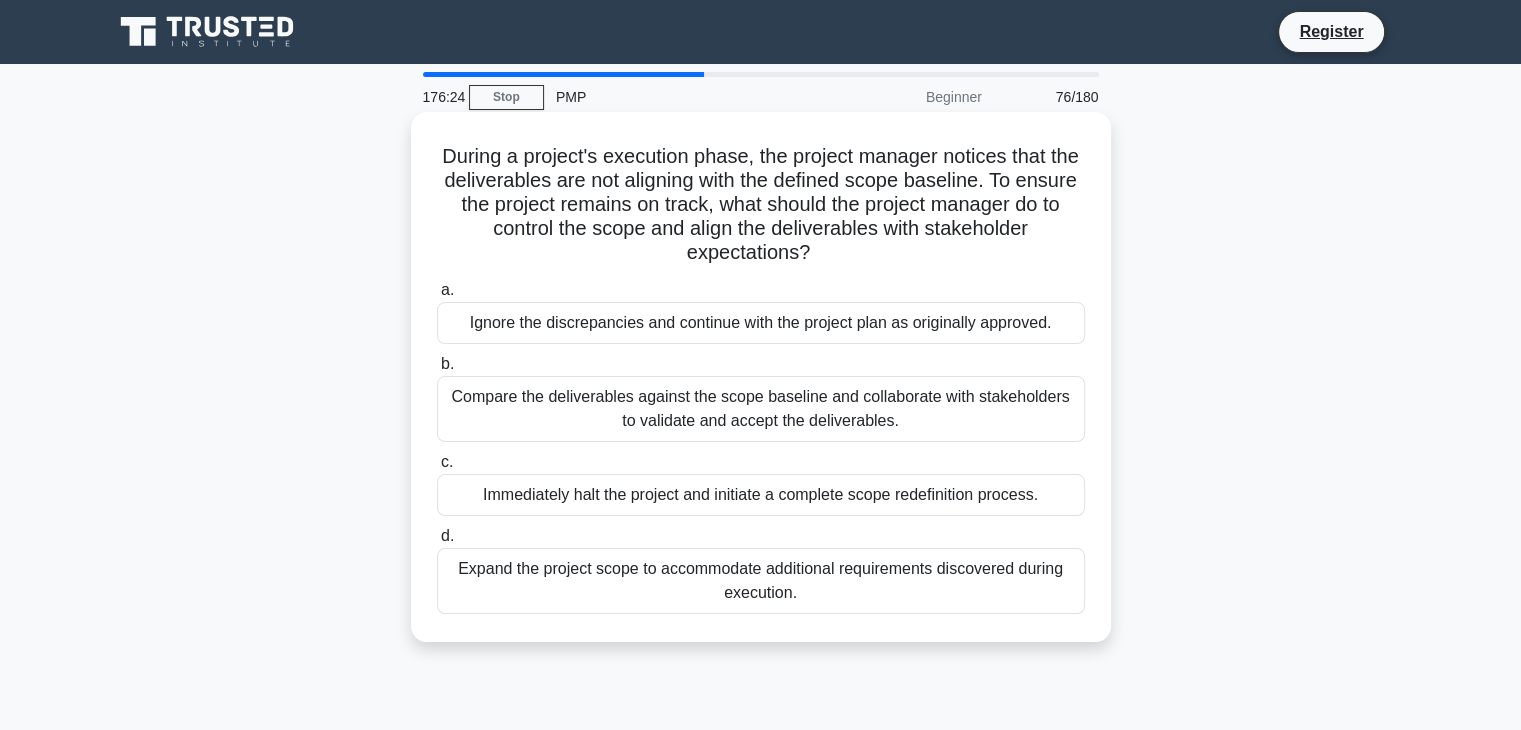 click on "During a project's execution phase, the project manager notices that the deliverables are not aligning with the defined scope baseline. To ensure the project remains on track, what should the project manager do to control the scope and align the deliverables with stakeholder expectations?
.spinner_0XTQ{transform-origin:center;animation:spinner_y6GP .75s linear infinite}@keyframes spinner_y6GP{100%{transform:rotate(360deg)}}" at bounding box center (761, 205) 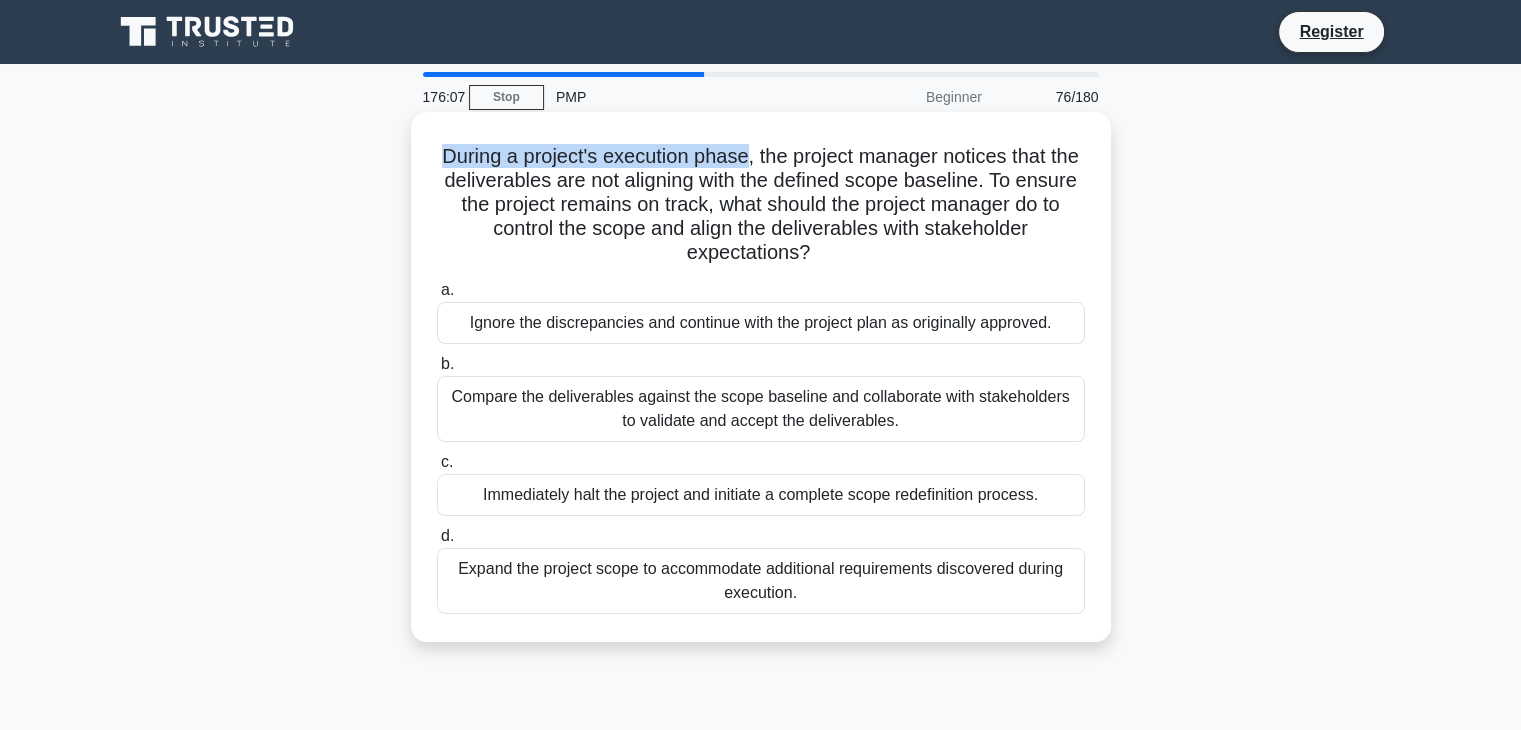 drag, startPoint x: 456, startPoint y: 159, endPoint x: 761, endPoint y: 168, distance: 305.13275 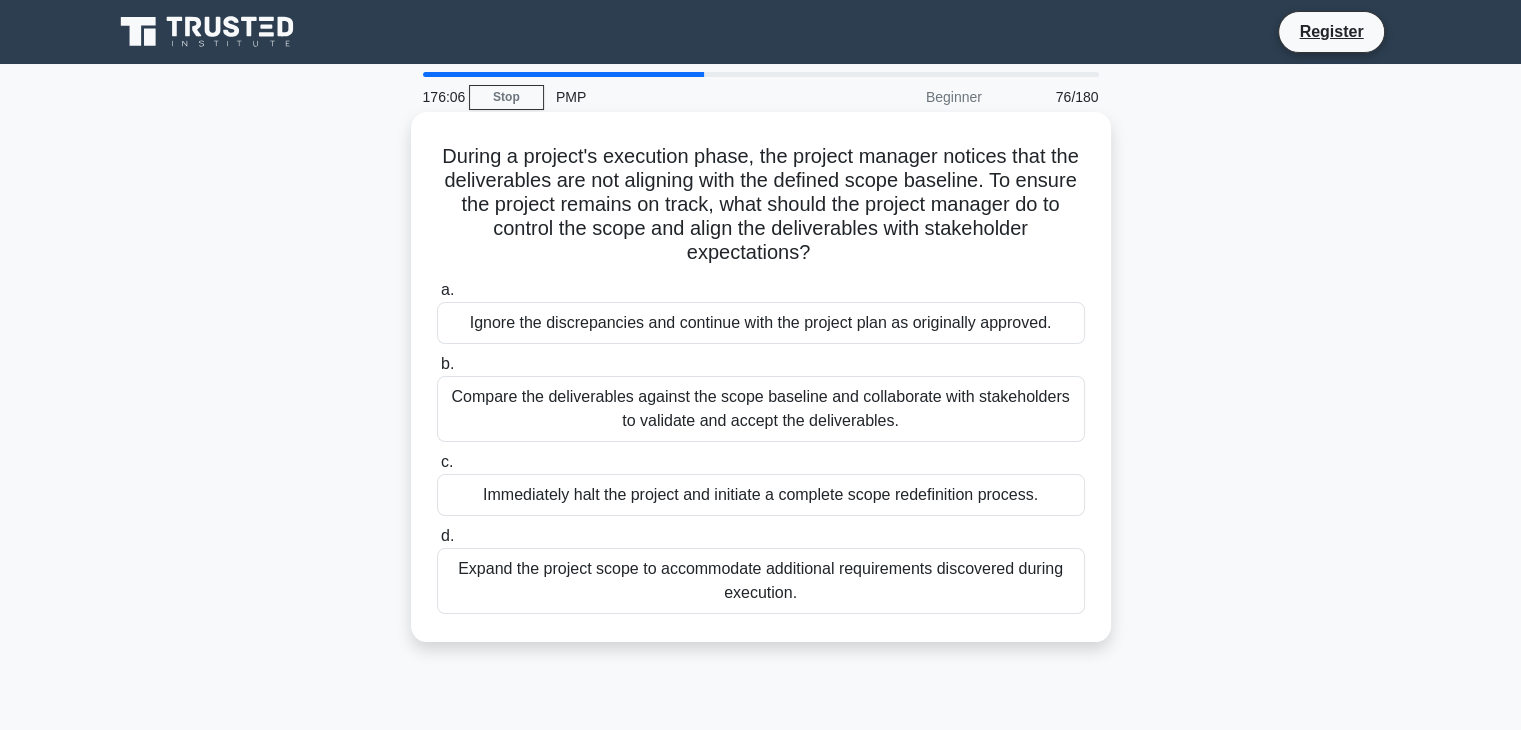 click on "During a project's execution phase, the project manager notices that the deliverables are not aligning with the defined scope baseline. To ensure the project remains on track, what should the project manager do to control the scope and align the deliverables with stakeholder expectations?
.spinner_0XTQ{transform-origin:center;animation:spinner_y6GP .75s linear infinite}@keyframes spinner_y6GP{100%{transform:rotate(360deg)}}" at bounding box center [761, 205] 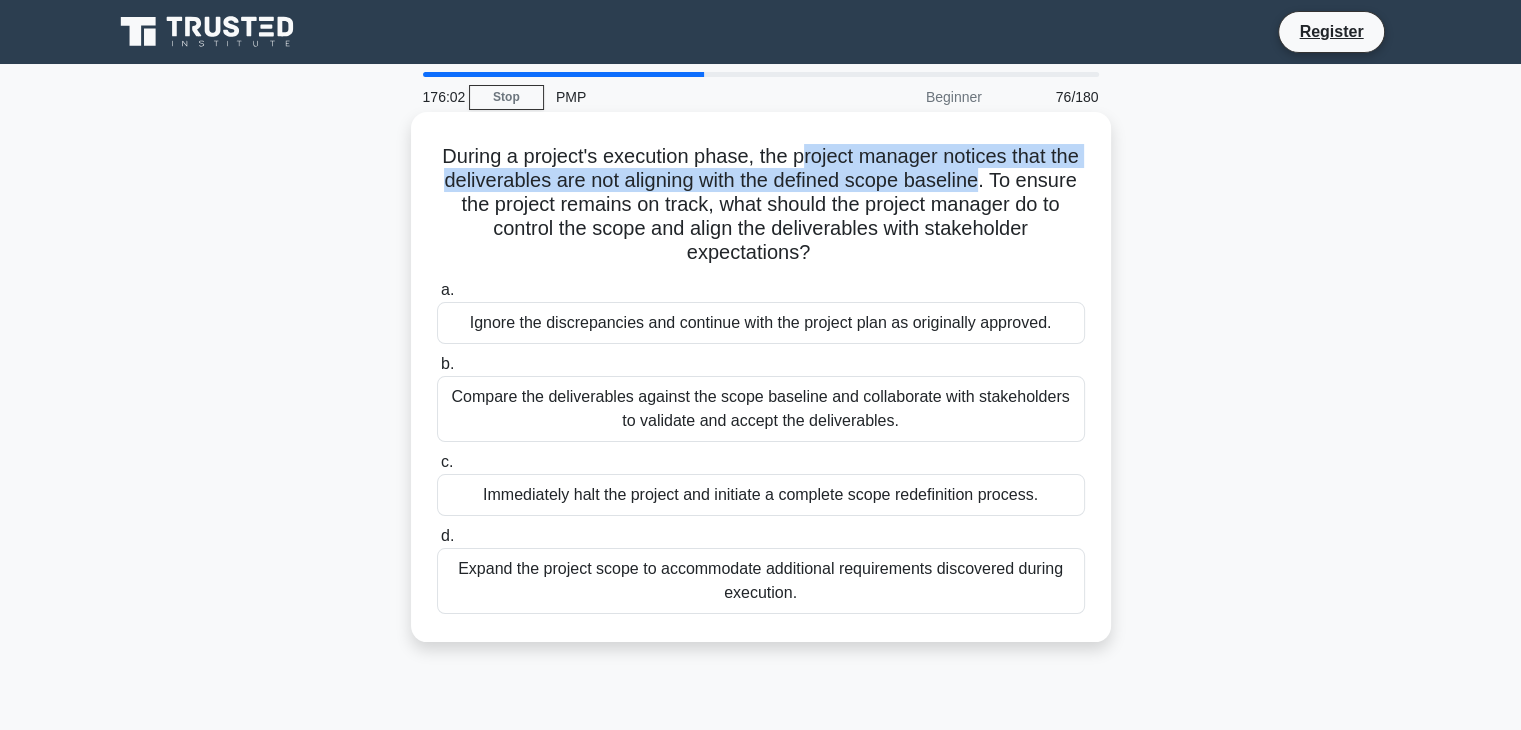 drag, startPoint x: 816, startPoint y: 157, endPoint x: 1033, endPoint y: 190, distance: 219.49487 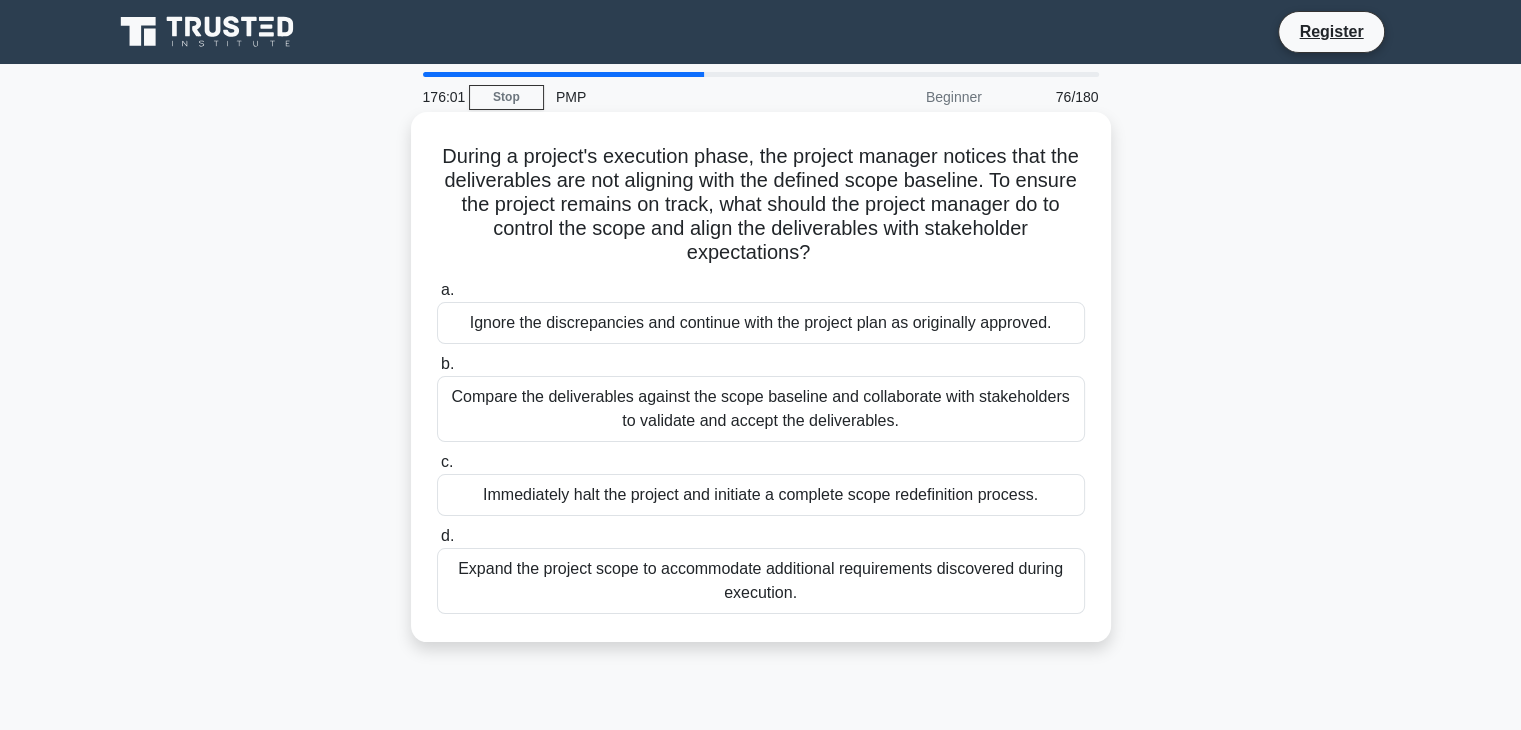 click on "During a project's execution phase, the project manager notices that the deliverables are not aligning with the defined scope baseline. To ensure the project remains on track, what should the project manager do to control the scope and align the deliverables with stakeholder expectations?
.spinner_0XTQ{transform-origin:center;animation:spinner_y6GP .75s linear infinite}@keyframes spinner_y6GP{100%{transform:rotate(360deg)}}" at bounding box center (761, 205) 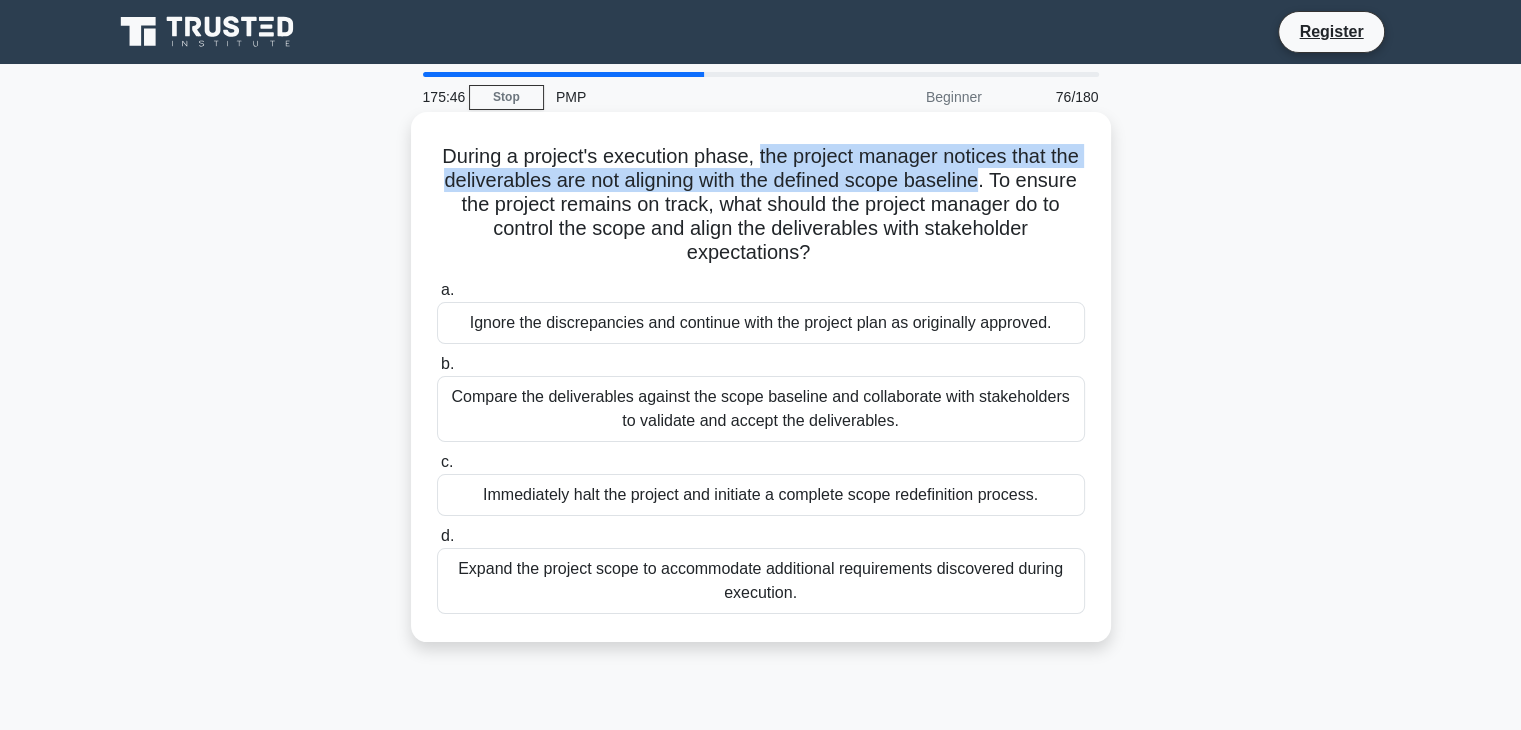 drag, startPoint x: 771, startPoint y: 157, endPoint x: 1034, endPoint y: 181, distance: 264.09277 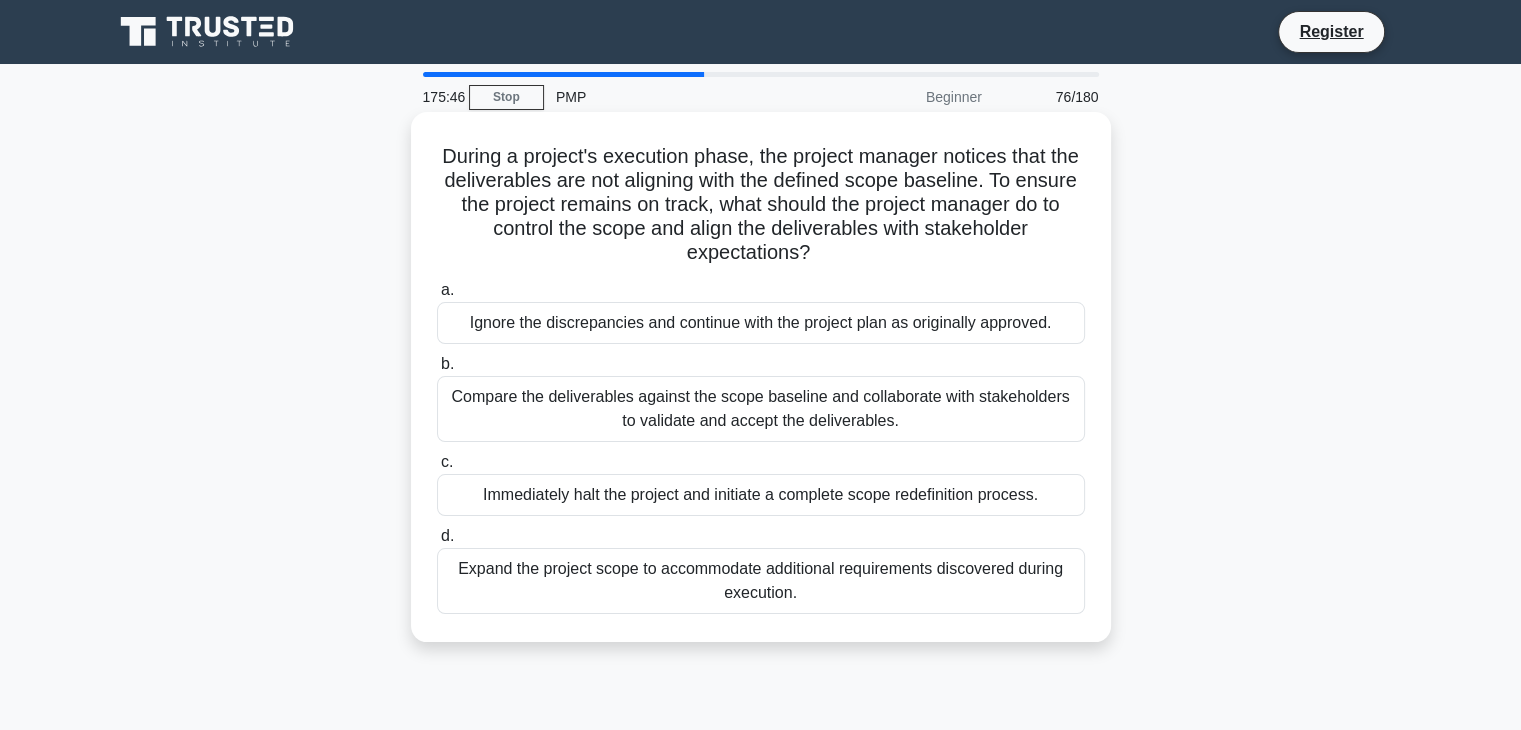 click on "During a project's execution phase, the project manager notices that the deliverables are not aligning with the defined scope baseline. To ensure the project remains on track, what should the project manager do to control the scope and align the deliverables with stakeholder expectations?
.spinner_0XTQ{transform-origin:center;animation:spinner_y6GP .75s linear infinite}@keyframes spinner_y6GP{100%{transform:rotate(360deg)}}" at bounding box center [761, 205] 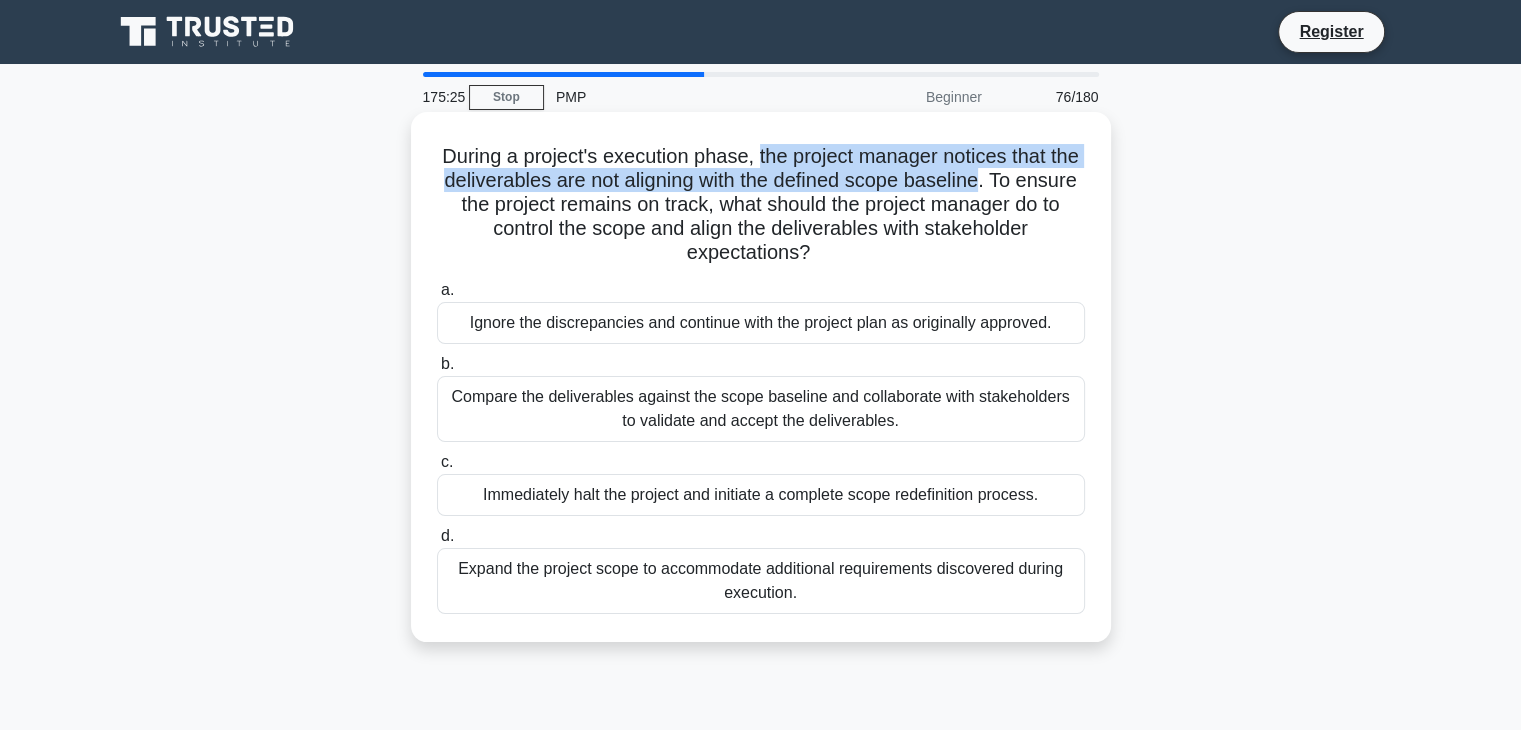 drag, startPoint x: 774, startPoint y: 156, endPoint x: 1032, endPoint y: 178, distance: 258.93628 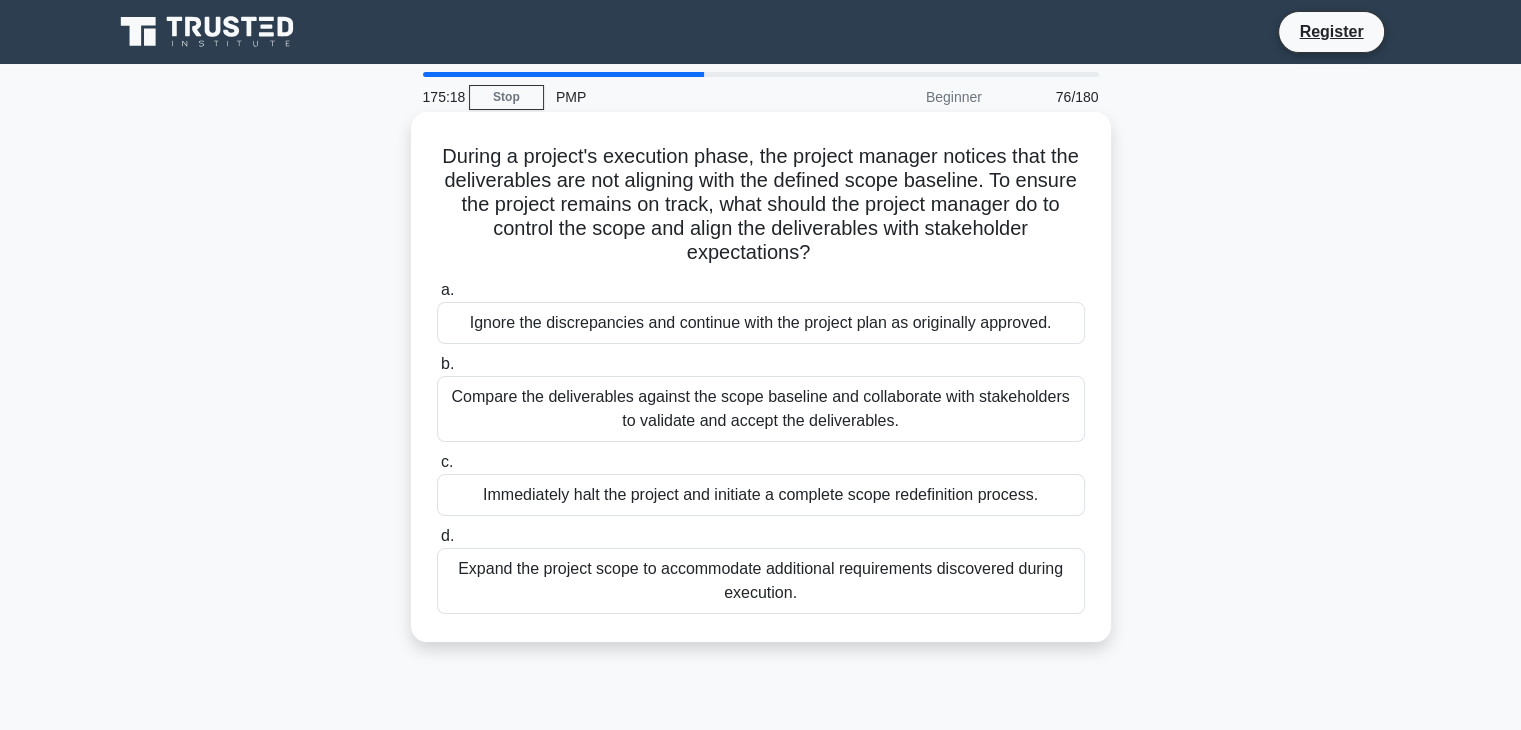 click on "During a project's execution phase, the project manager notices that the deliverables are not aligning with the defined scope baseline. To ensure the project remains on track, what should the project manager do to control the scope and align the deliverables with stakeholder expectations?
.spinner_0XTQ{transform-origin:center;animation:spinner_y6GP .75s linear infinite}@keyframes spinner_y6GP{100%{transform:rotate(360deg)}}" at bounding box center [761, 205] 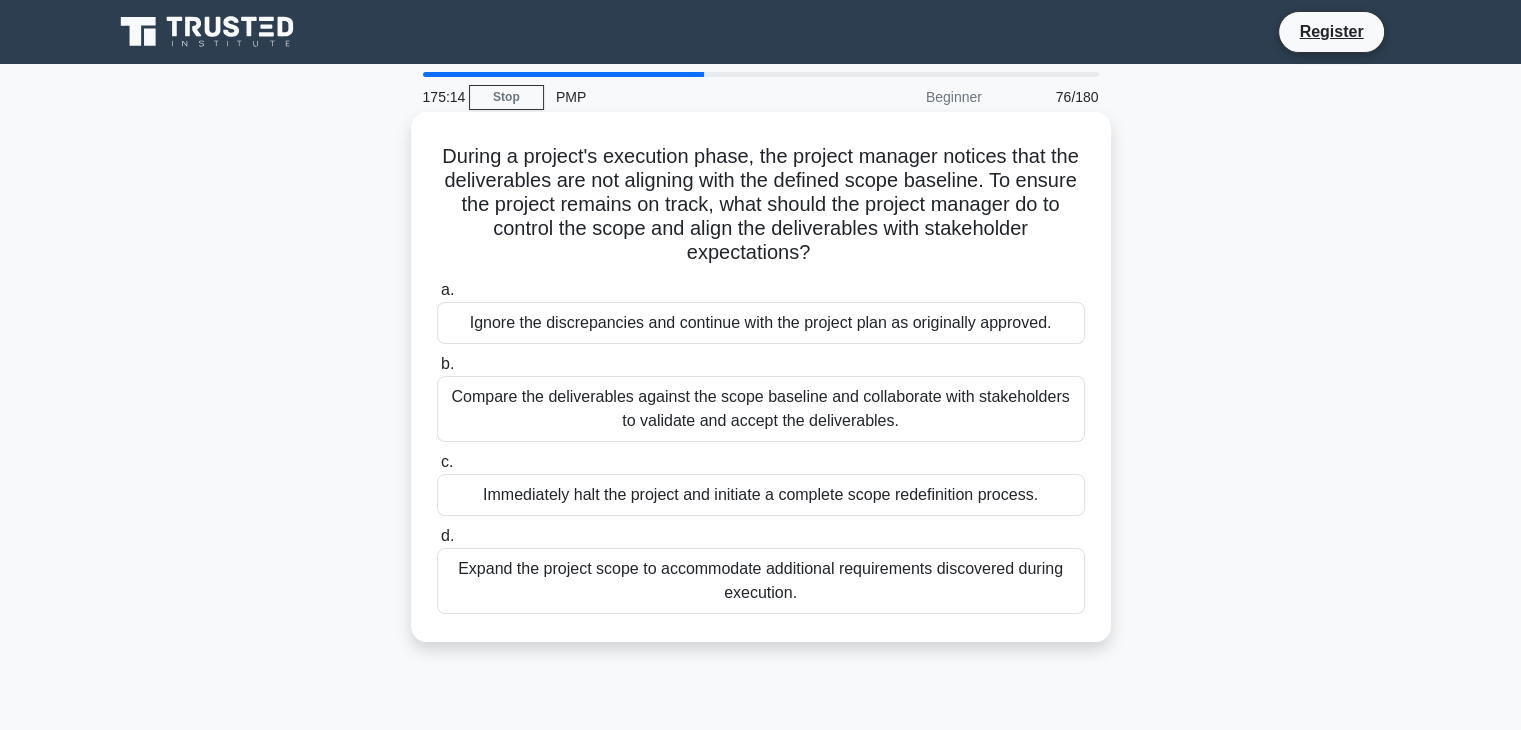 drag, startPoint x: 499, startPoint y: 223, endPoint x: 988, endPoint y: 242, distance: 489.369 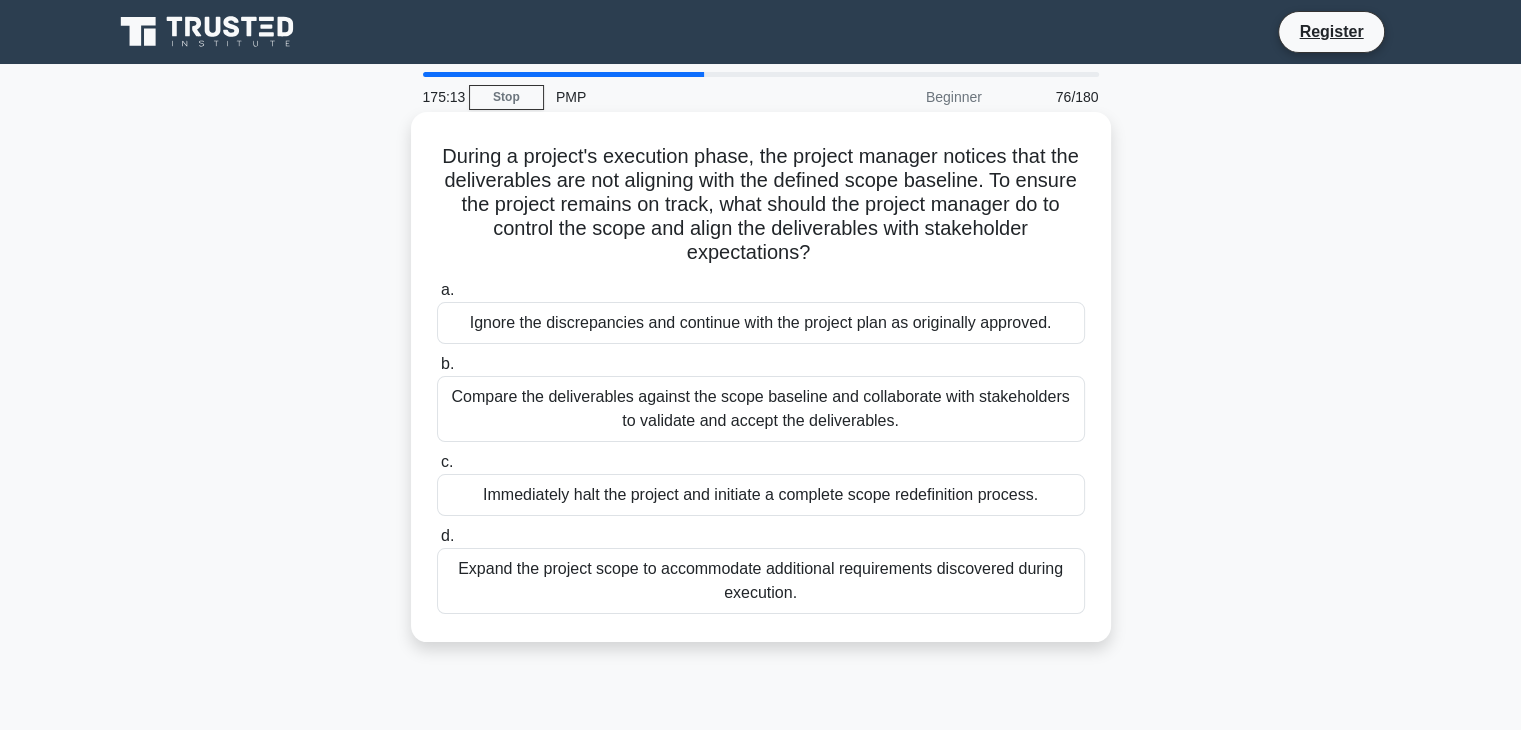 click on "During a project's execution phase, the project manager notices that the deliverables are not aligning with the defined scope baseline. To ensure the project remains on track, what should the project manager do to control the scope and align the deliverables with stakeholder expectations?
.spinner_0XTQ{transform-origin:center;animation:spinner_y6GP .75s linear infinite}@keyframes spinner_y6GP{100%{transform:rotate(360deg)}}" at bounding box center [761, 205] 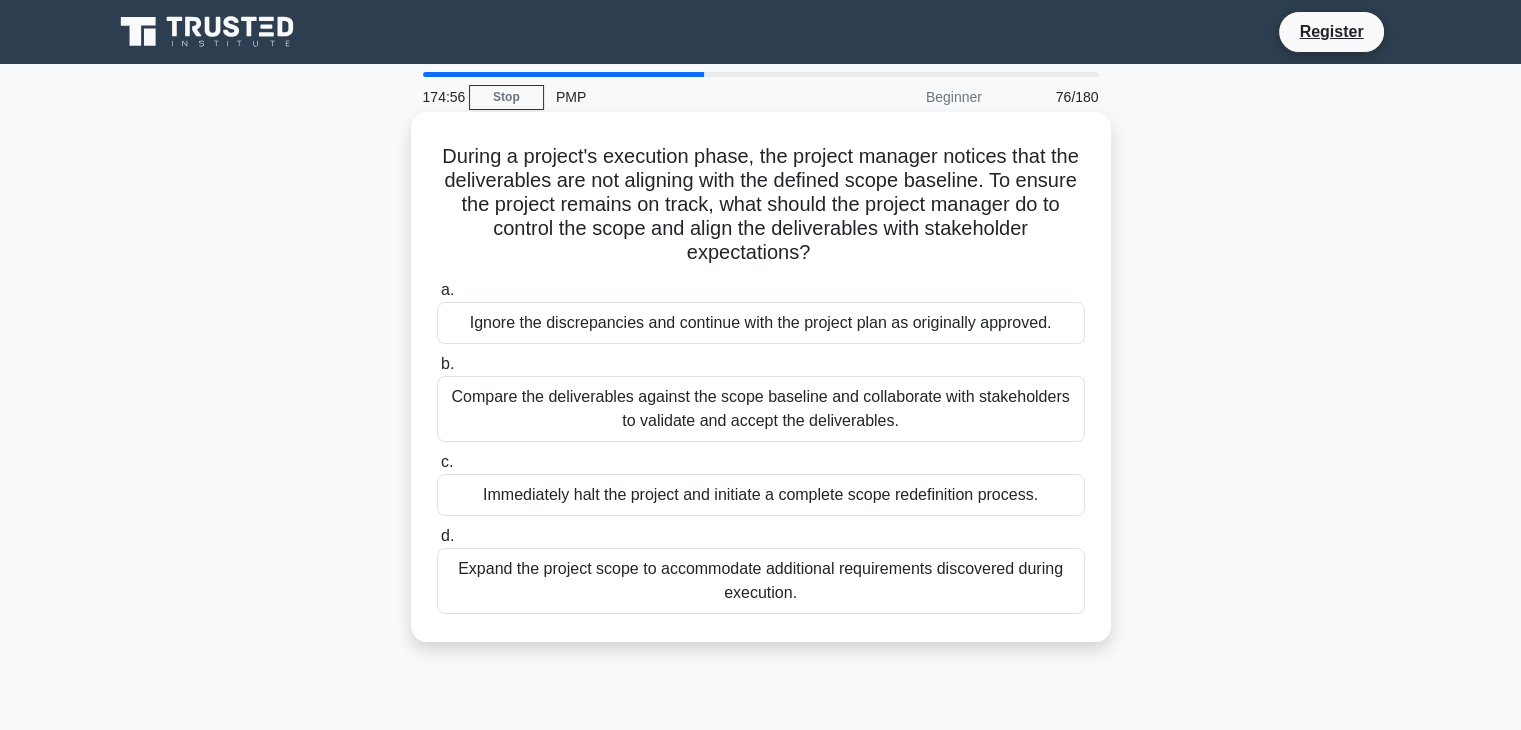 click on "Compare the deliverables against the scope baseline and collaborate with stakeholders to validate and accept the deliverables." at bounding box center (761, 409) 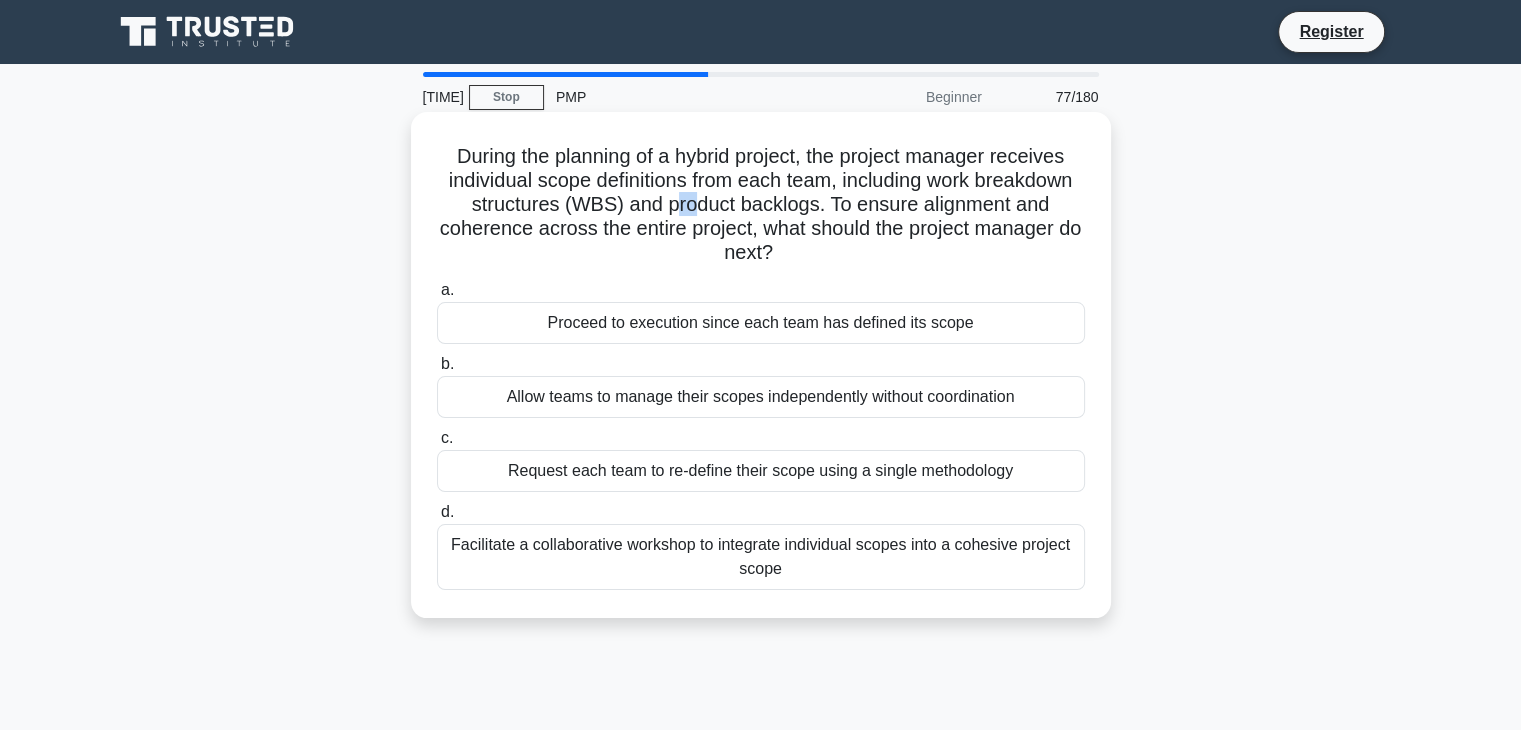 drag, startPoint x: 676, startPoint y: 205, endPoint x: 688, endPoint y: 209, distance: 12.649111 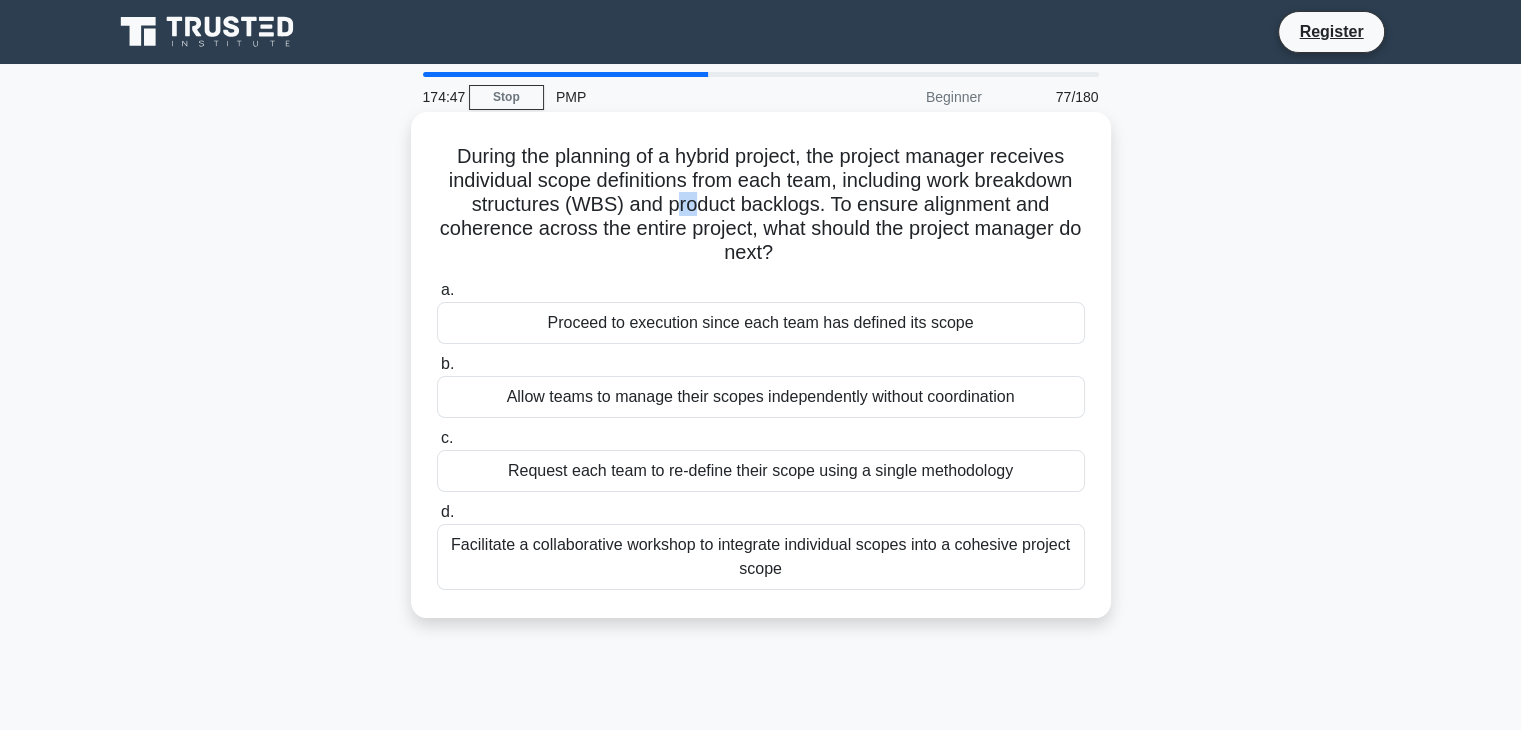 click on "During the planning of a hybrid project, the project manager receives individual scope definitions from each team, including work breakdown structures (WBS) and product backlogs. To ensure alignment and coherence across the entire project, what should the project manager do next?
.spinner_0XTQ{transform-origin:center;animation:spinner_y6GP .75s linear infinite}@keyframes spinner_y6GP{100%{transform:rotate(360deg)}}" at bounding box center (761, 205) 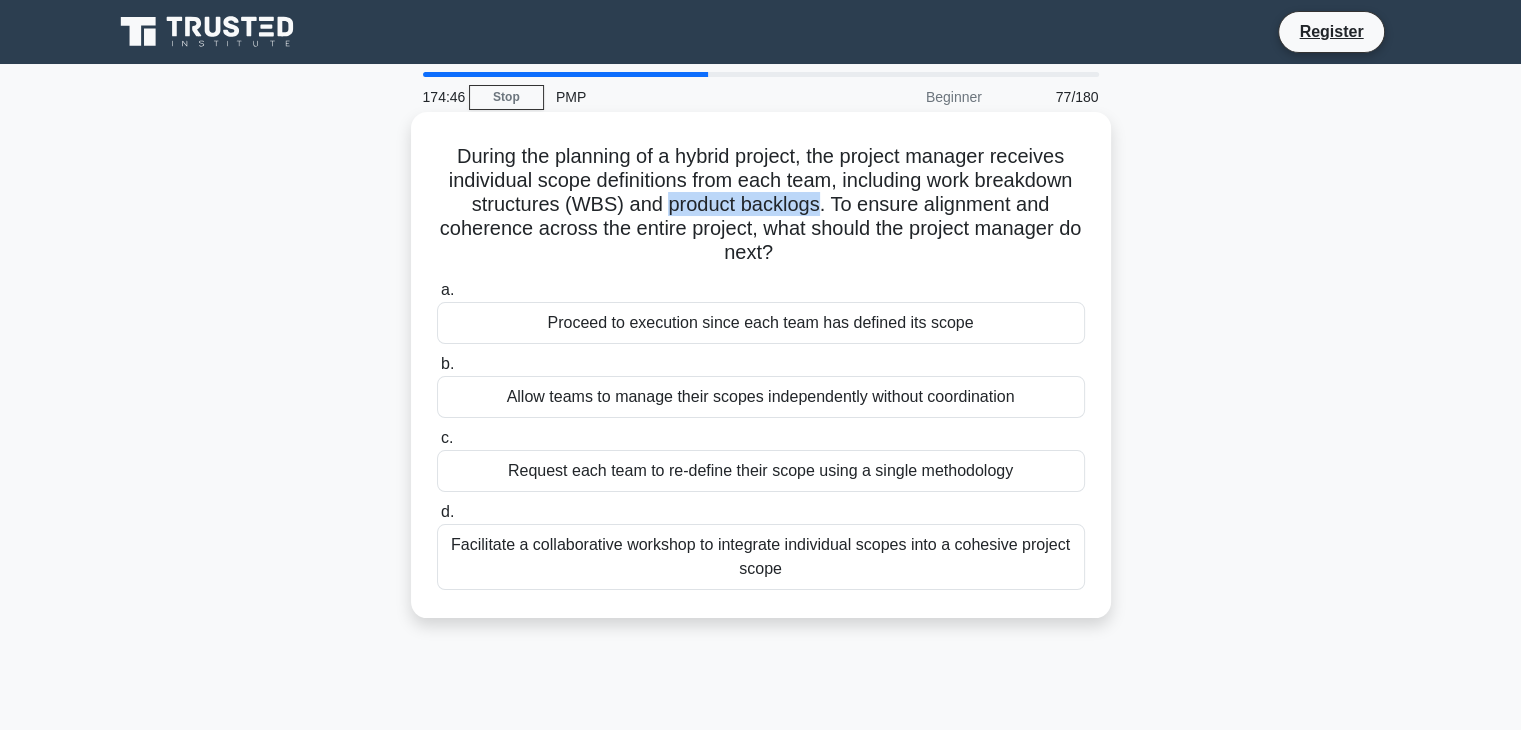 drag, startPoint x: 663, startPoint y: 208, endPoint x: 816, endPoint y: 209, distance: 153.00327 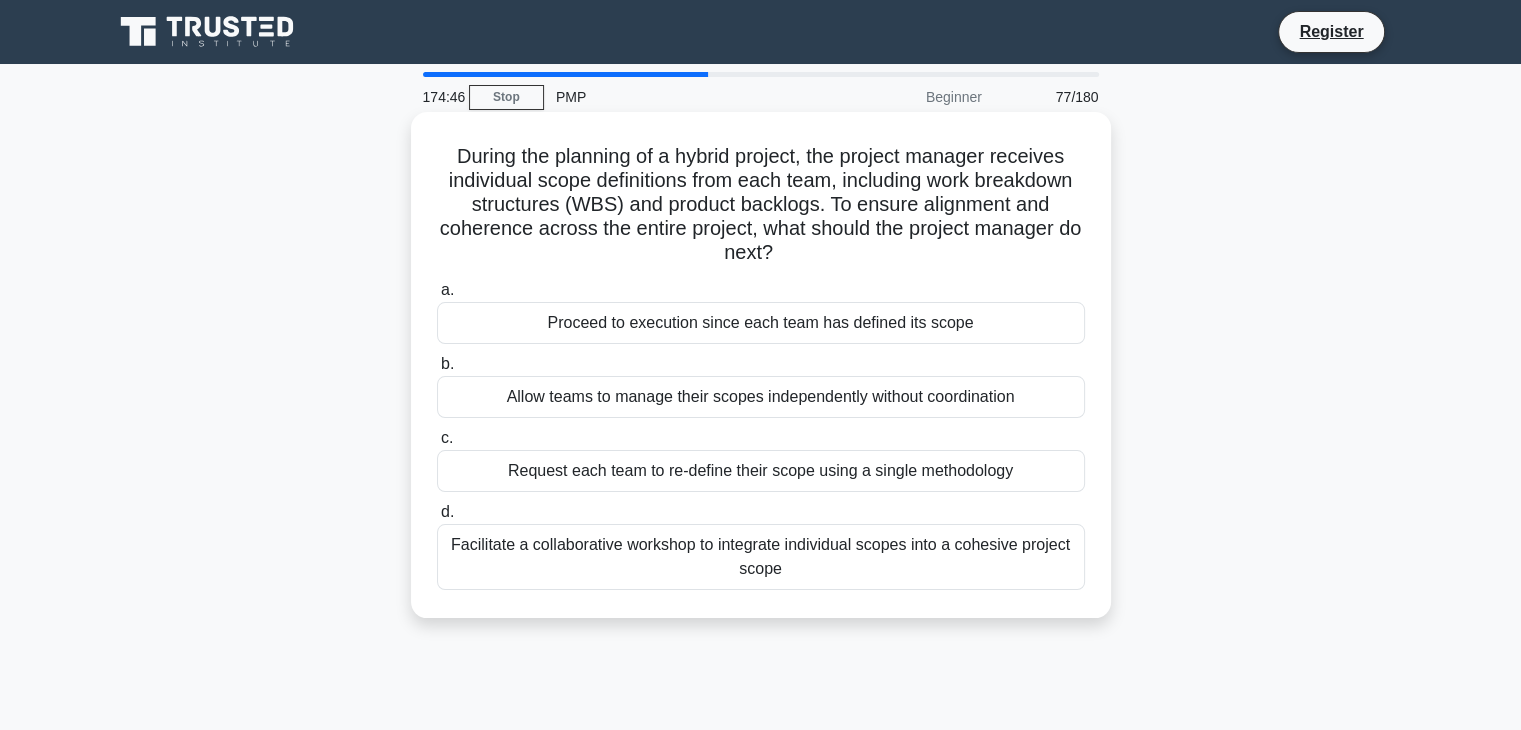 click on "During the planning of a hybrid project, the project manager receives individual scope definitions from each team, including work breakdown structures (WBS) and product backlogs. To ensure alignment and coherence across the entire project, what should the project manager do next?
.spinner_0XTQ{transform-origin:center;animation:spinner_y6GP .75s linear infinite}@keyframes spinner_y6GP{100%{transform:rotate(360deg)}}
a.
b. c. d." at bounding box center (761, 365) 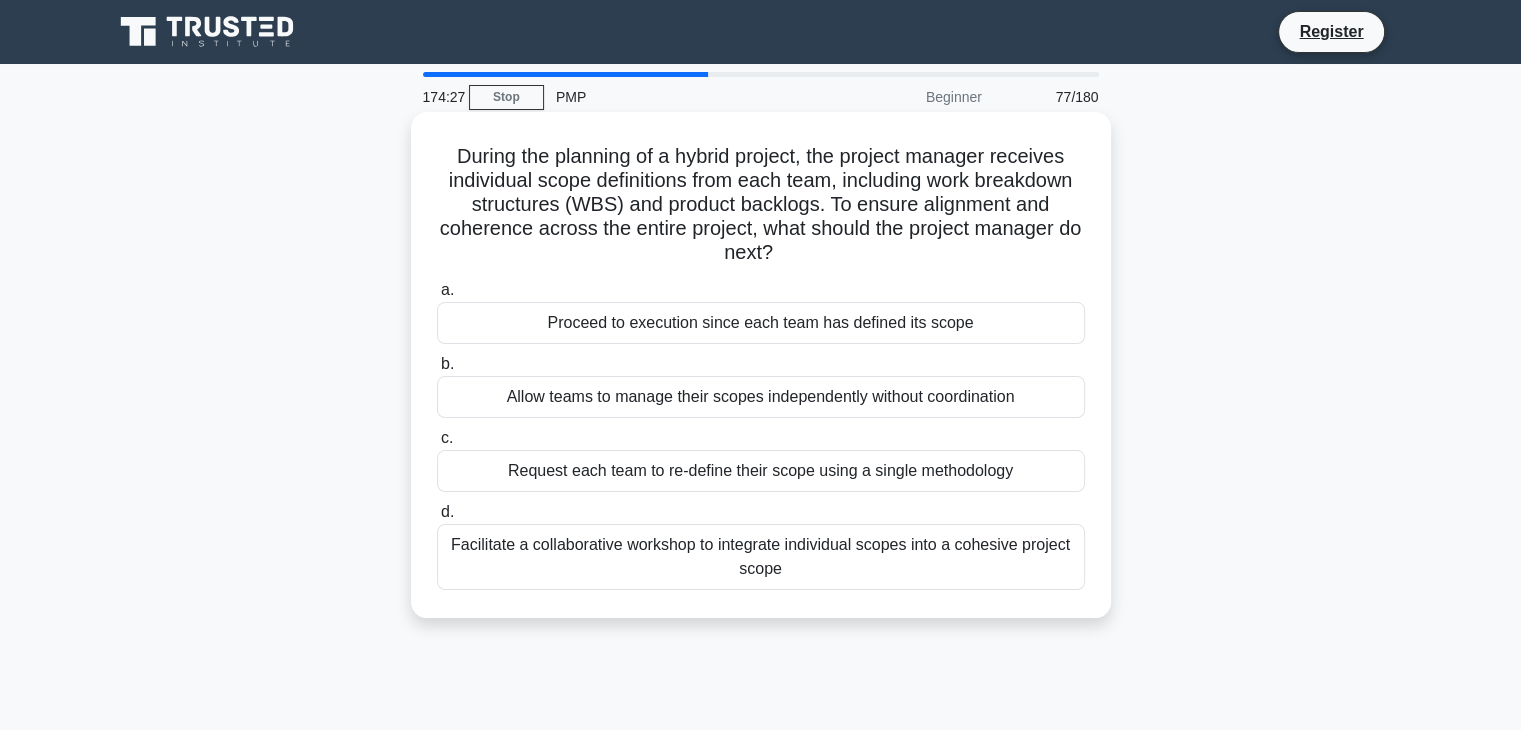 click on "Facilitate a collaborative workshop to integrate individual scopes into a cohesive project scope" at bounding box center [761, 557] 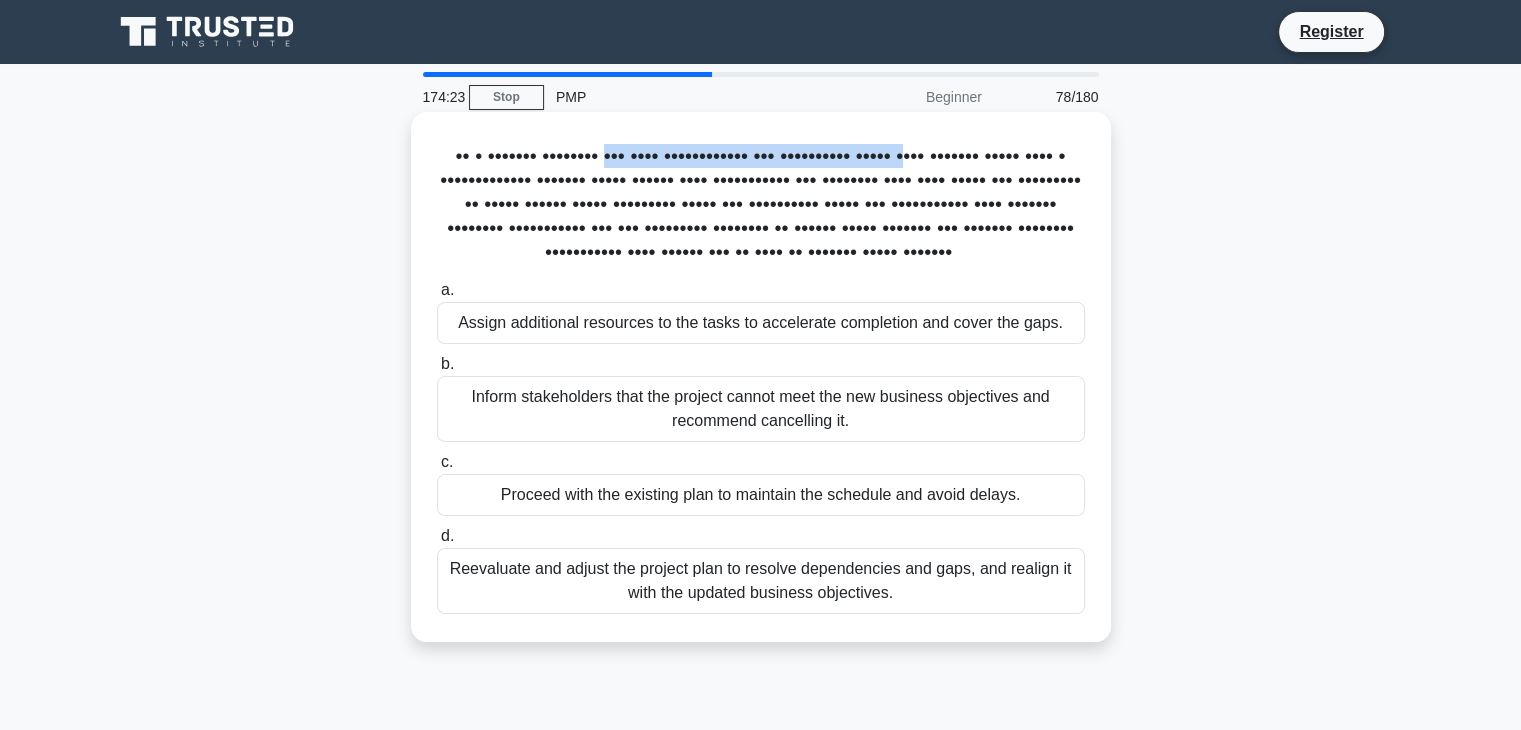 drag, startPoint x: 656, startPoint y: 154, endPoint x: 1046, endPoint y: 168, distance: 390.2512 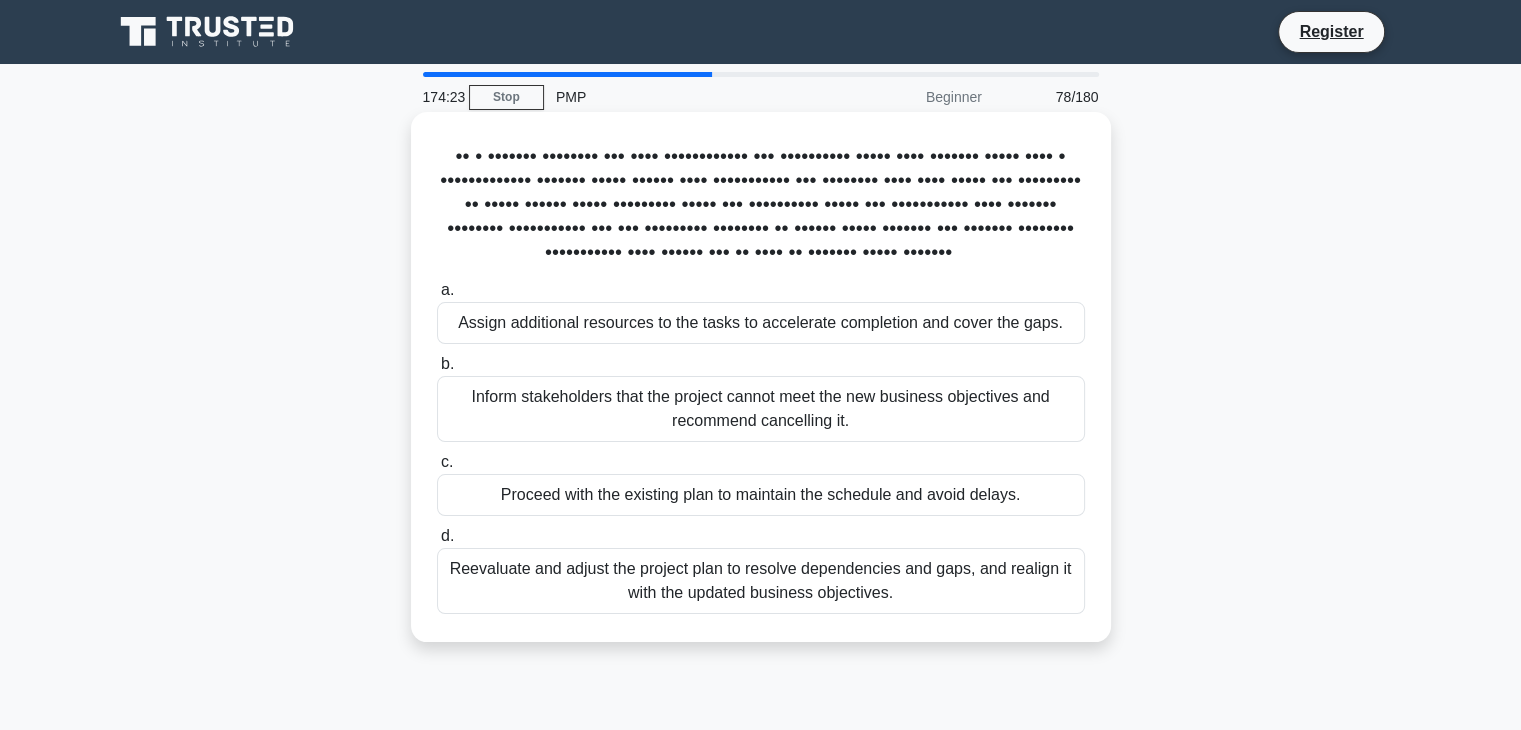 click on "As a project manager, you have consolidated the individual plans from various teams into a comprehensive project plan. During your assessment, you discover that some tasks are scheduled to start before their dependent tasks are completed, there are unexplained gaps between critical activities, and the project's outcomes no longer fully support the updated business objectives. What should you do next to address these issues?
.spinner_0XTQ{transform-origin:center;animation:spinner_y6GP .75s linear infinite}@keyframes spinner_y6GP{100%{transform:rotate(360deg)}}" at bounding box center [761, 205] 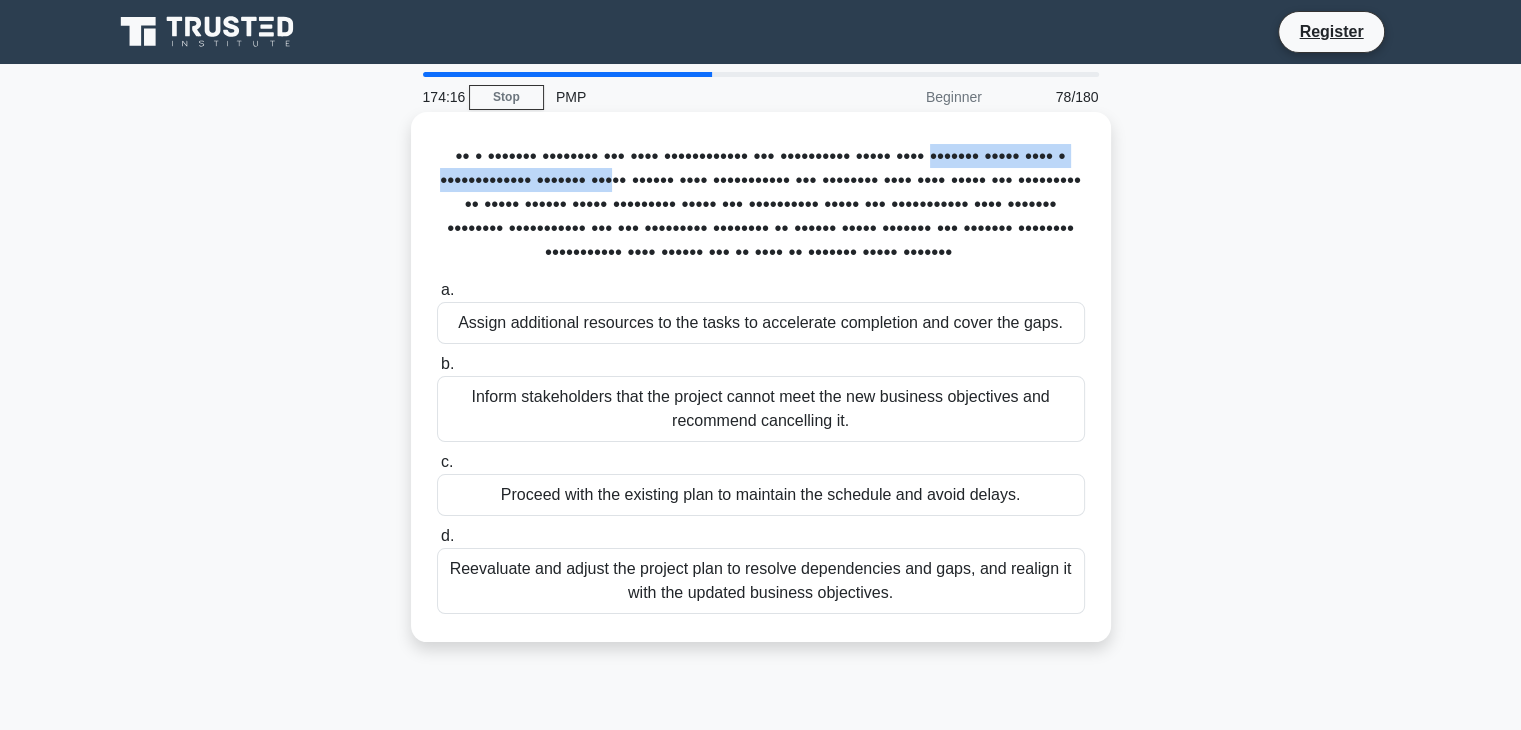 drag, startPoint x: 500, startPoint y: 180, endPoint x: 914, endPoint y: 188, distance: 414.0773 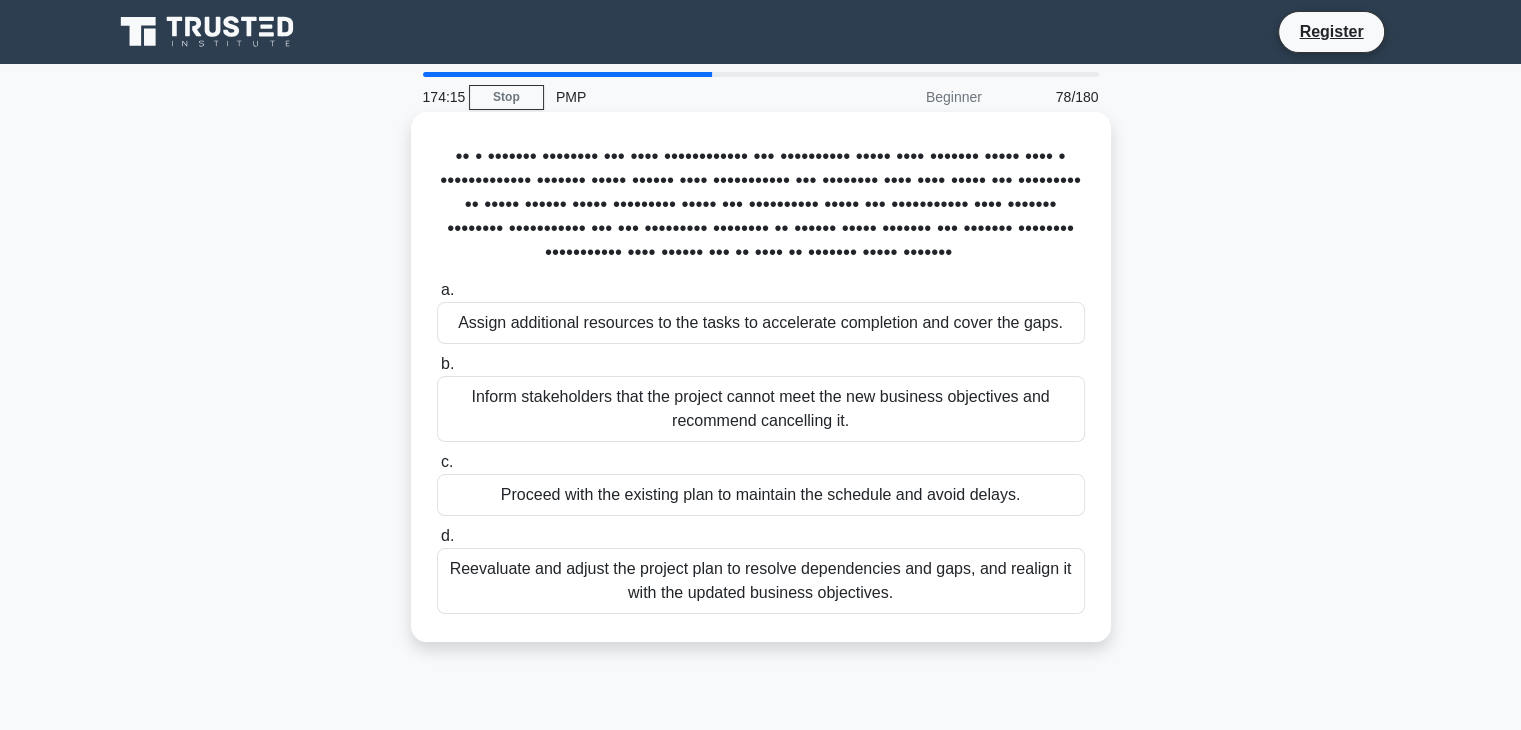 click on "As a project manager, you have consolidated the individual plans from various teams into a comprehensive project plan. During your assessment, you discover that some tasks are scheduled to start before their dependent tasks are completed, there are unexplained gaps between critical activities, and the project's outcomes no longer fully support the updated business objectives. What should you do next to address these issues?
.spinner_0XTQ{transform-origin:center;animation:spinner_y6GP .75s linear infinite}@keyframes spinner_y6GP{100%{transform:rotate(360deg)}}" at bounding box center [761, 205] 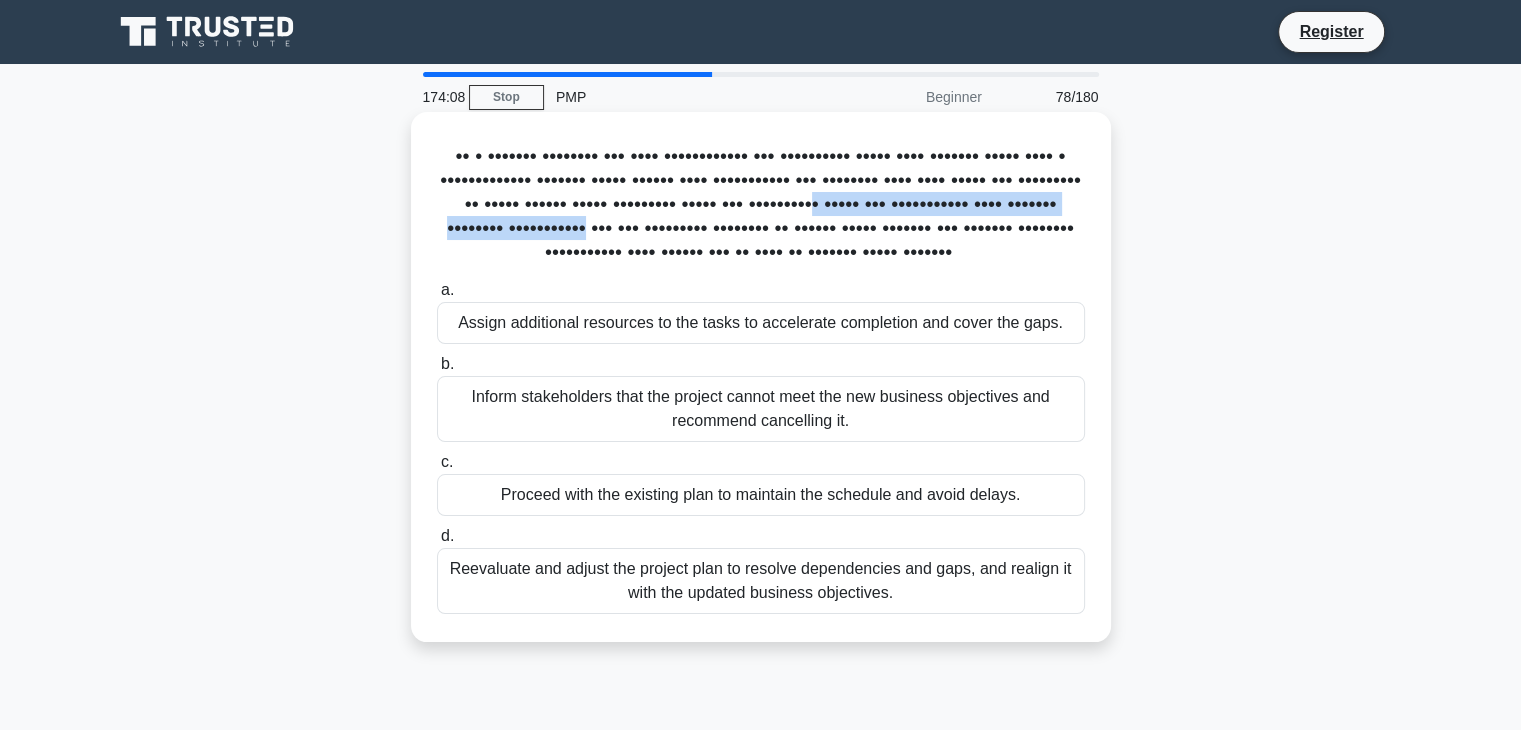 drag, startPoint x: 793, startPoint y: 234, endPoint x: 680, endPoint y: 255, distance: 114.93476 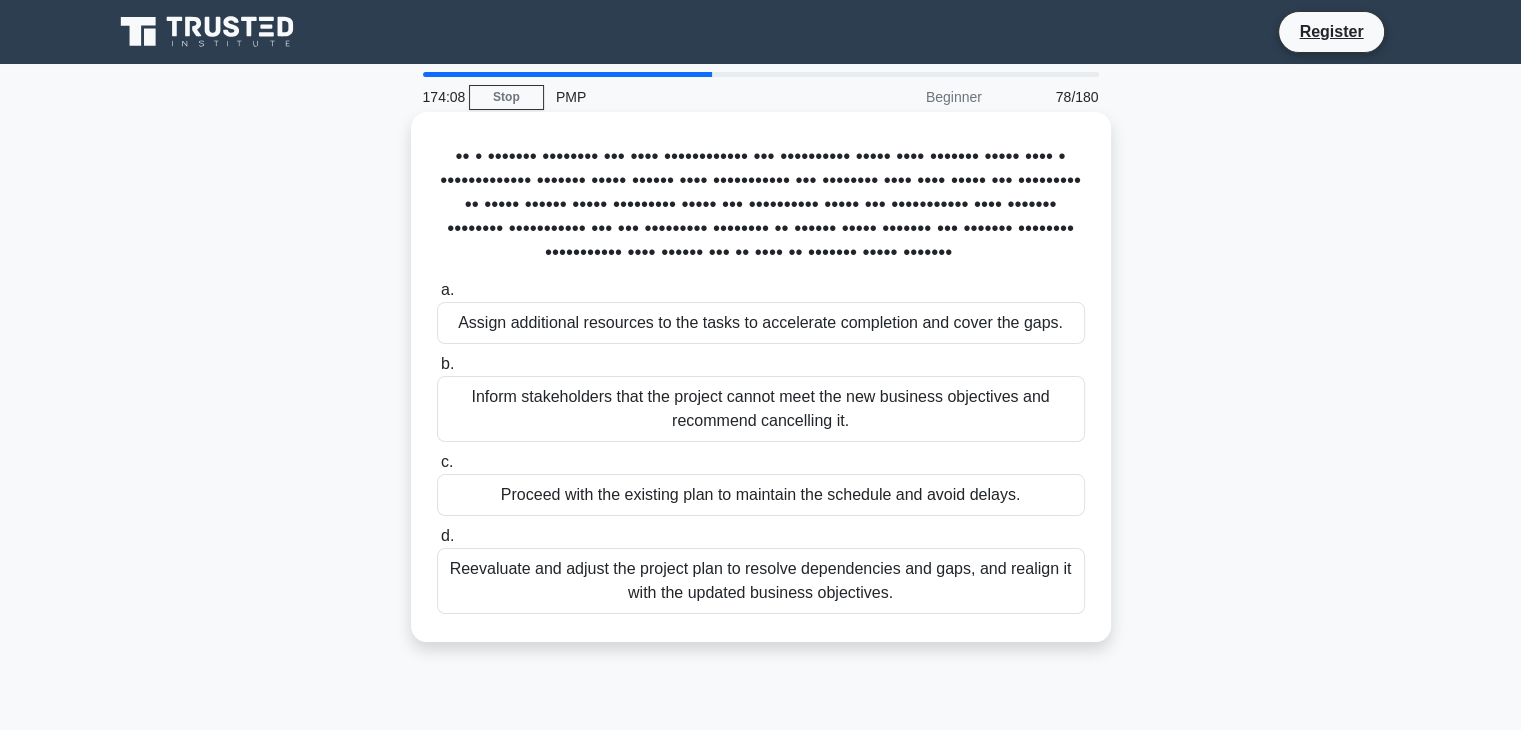 click on "As a project manager, you have consolidated the individual plans from various teams into a comprehensive project plan. During your assessment, you discover that some tasks are scheduled to start before their dependent tasks are completed, there are unexplained gaps between critical activities, and the project's outcomes no longer fully support the updated business objectives. What should you do next to address these issues?
.spinner_0XTQ{transform-origin:center;animation:spinner_y6GP .75s linear infinite}@keyframes spinner_y6GP{100%{transform:rotate(360deg)}}" at bounding box center (761, 205) 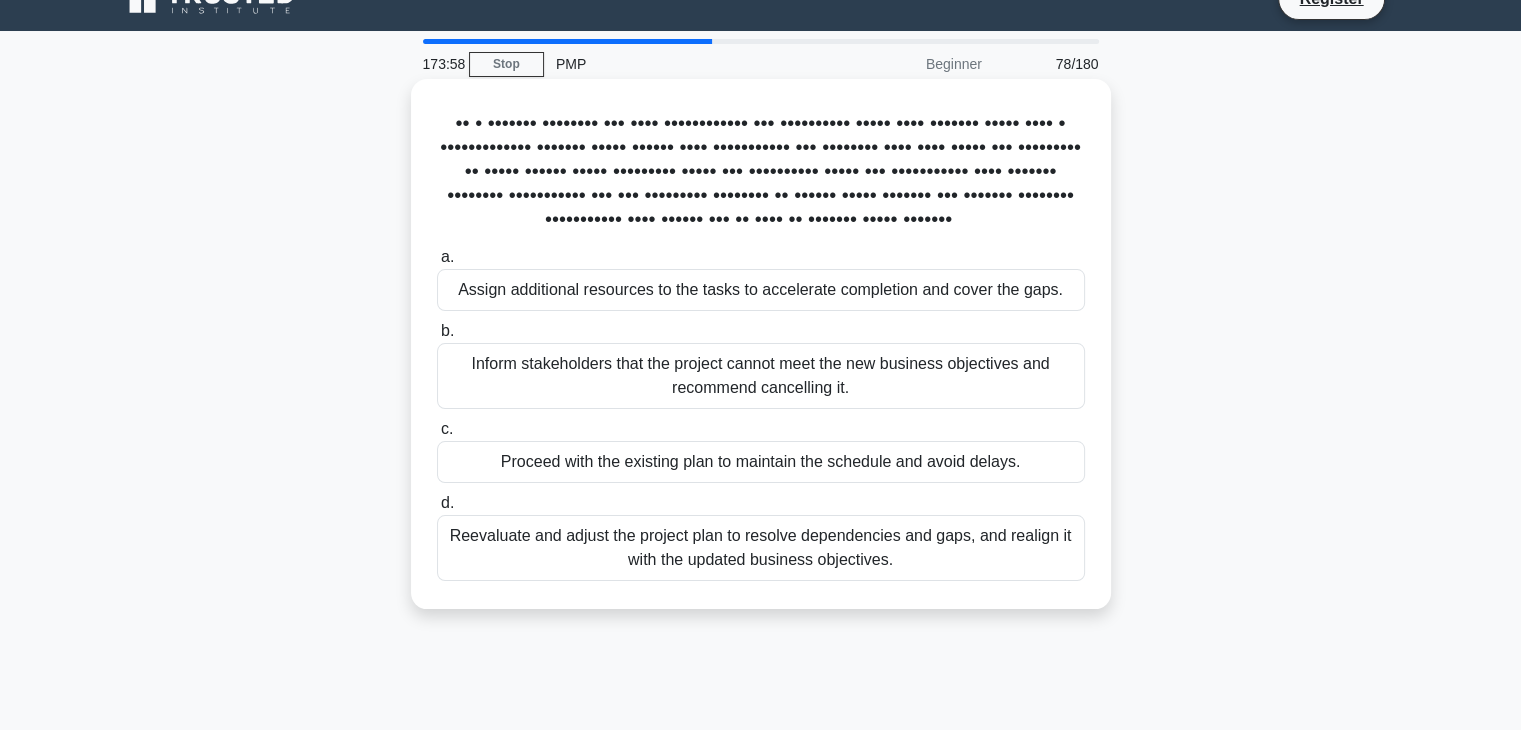 scroll, scrollTop: 0, scrollLeft: 0, axis: both 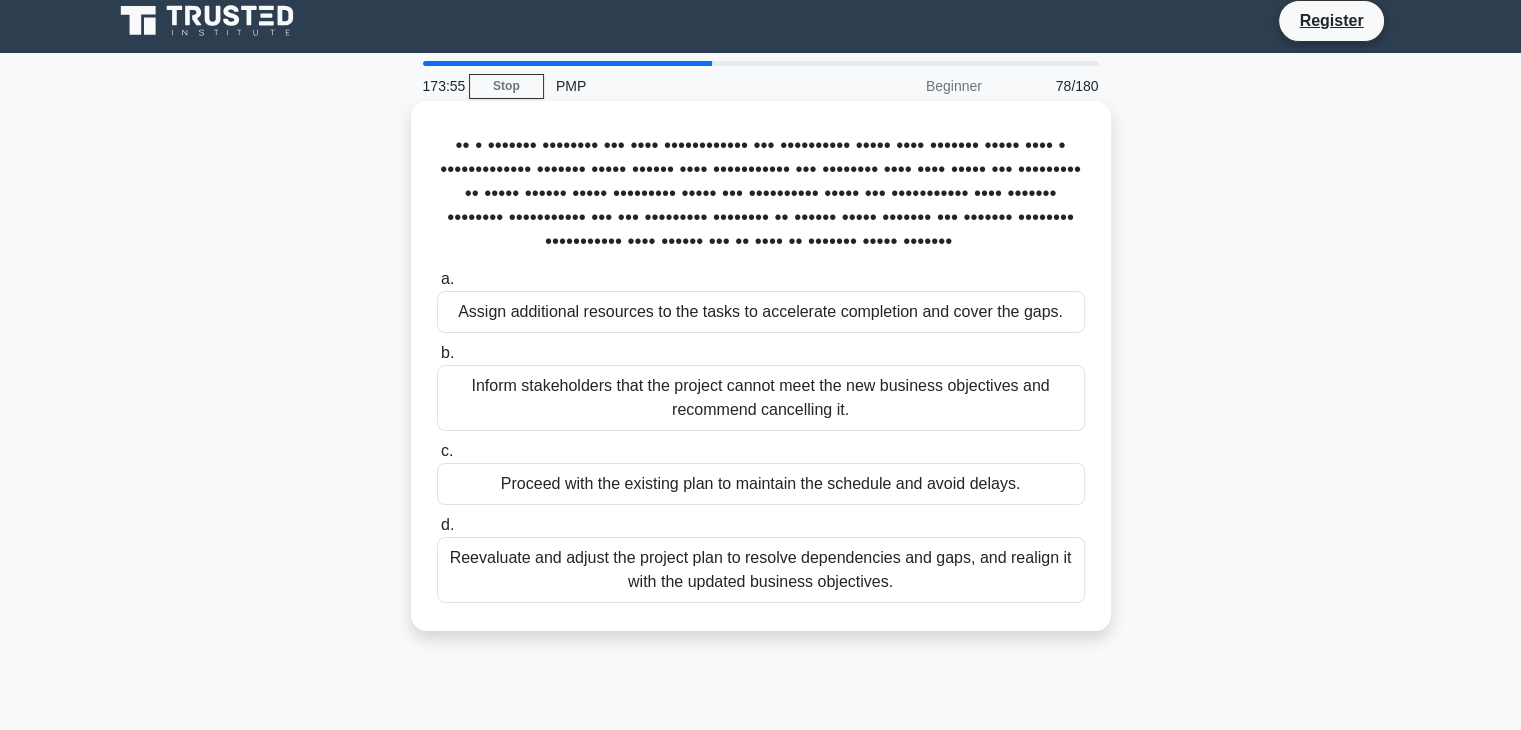click on "Reevaluate and adjust the project plan to resolve dependencies and gaps, and realign it with the updated business objectives." at bounding box center (761, 570) 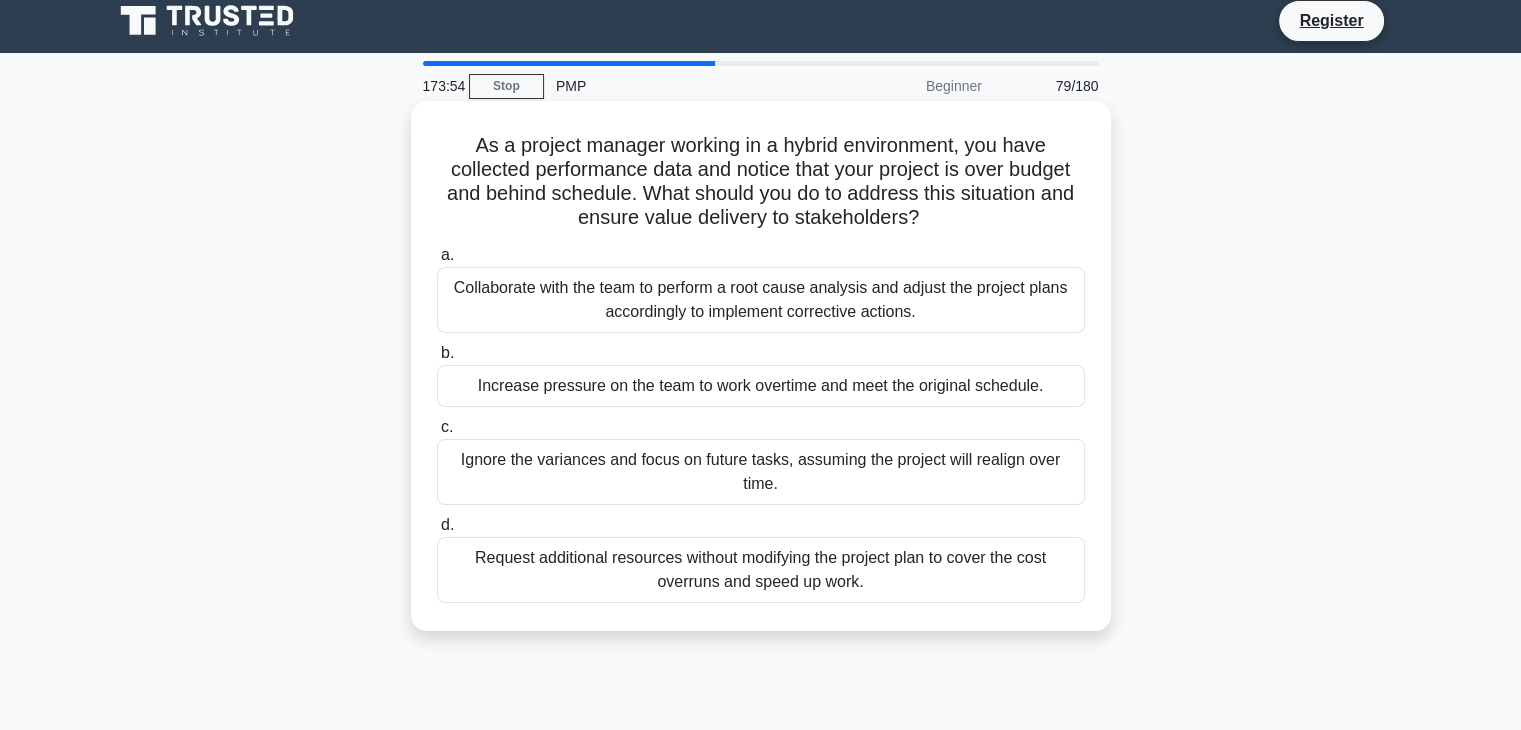 scroll, scrollTop: 0, scrollLeft: 0, axis: both 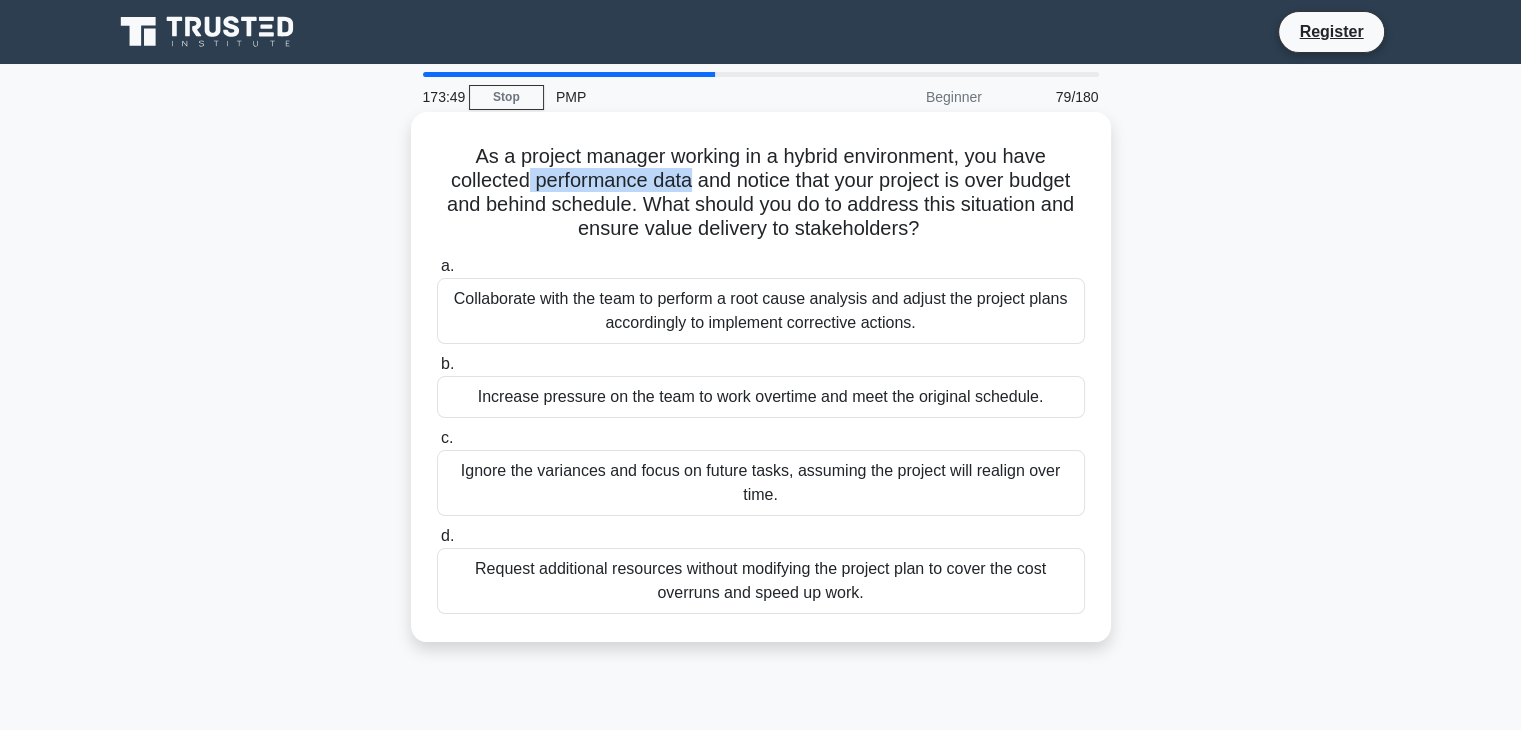 drag, startPoint x: 518, startPoint y: 182, endPoint x: 717, endPoint y: 195, distance: 199.42416 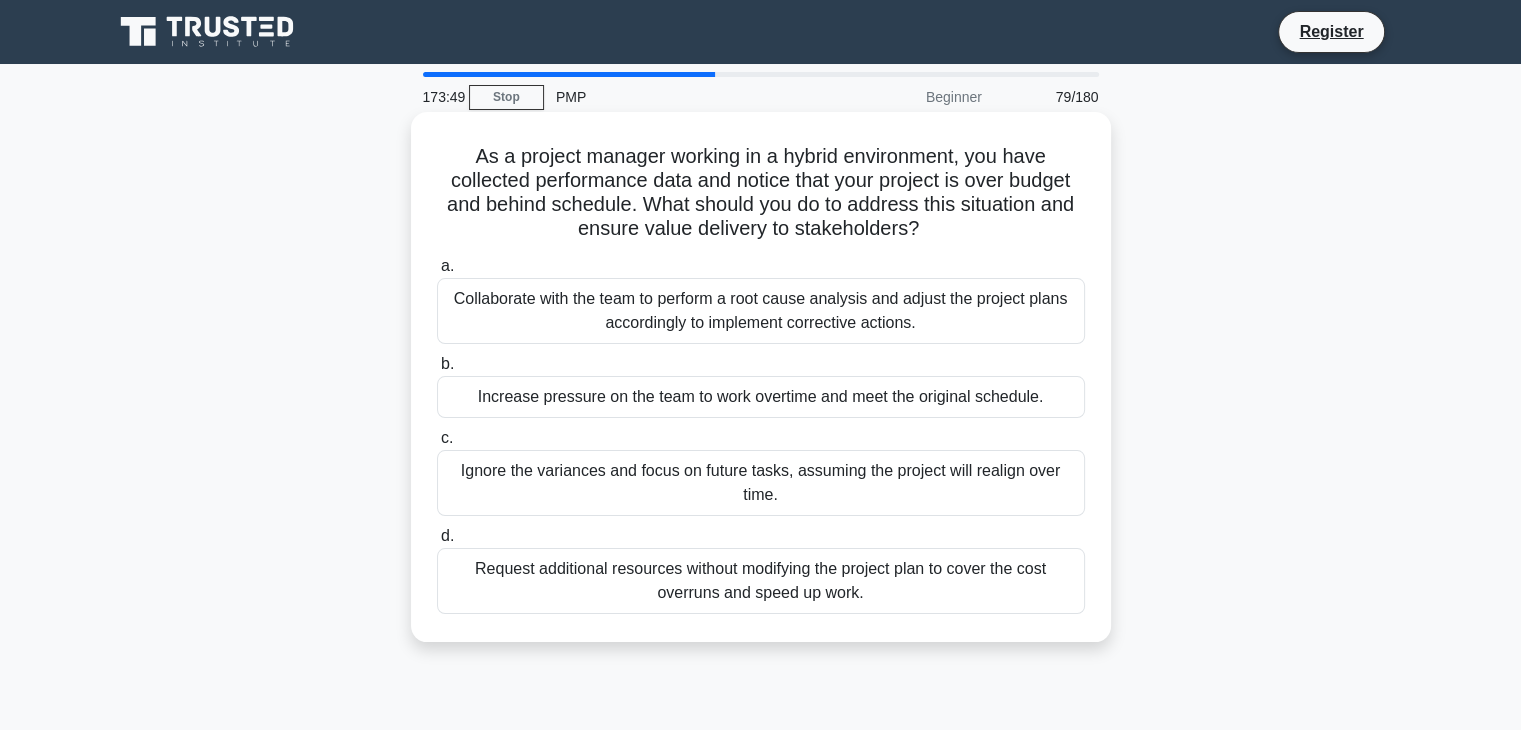 drag, startPoint x: 754, startPoint y: 208, endPoint x: 781, endPoint y: 209, distance: 27.018513 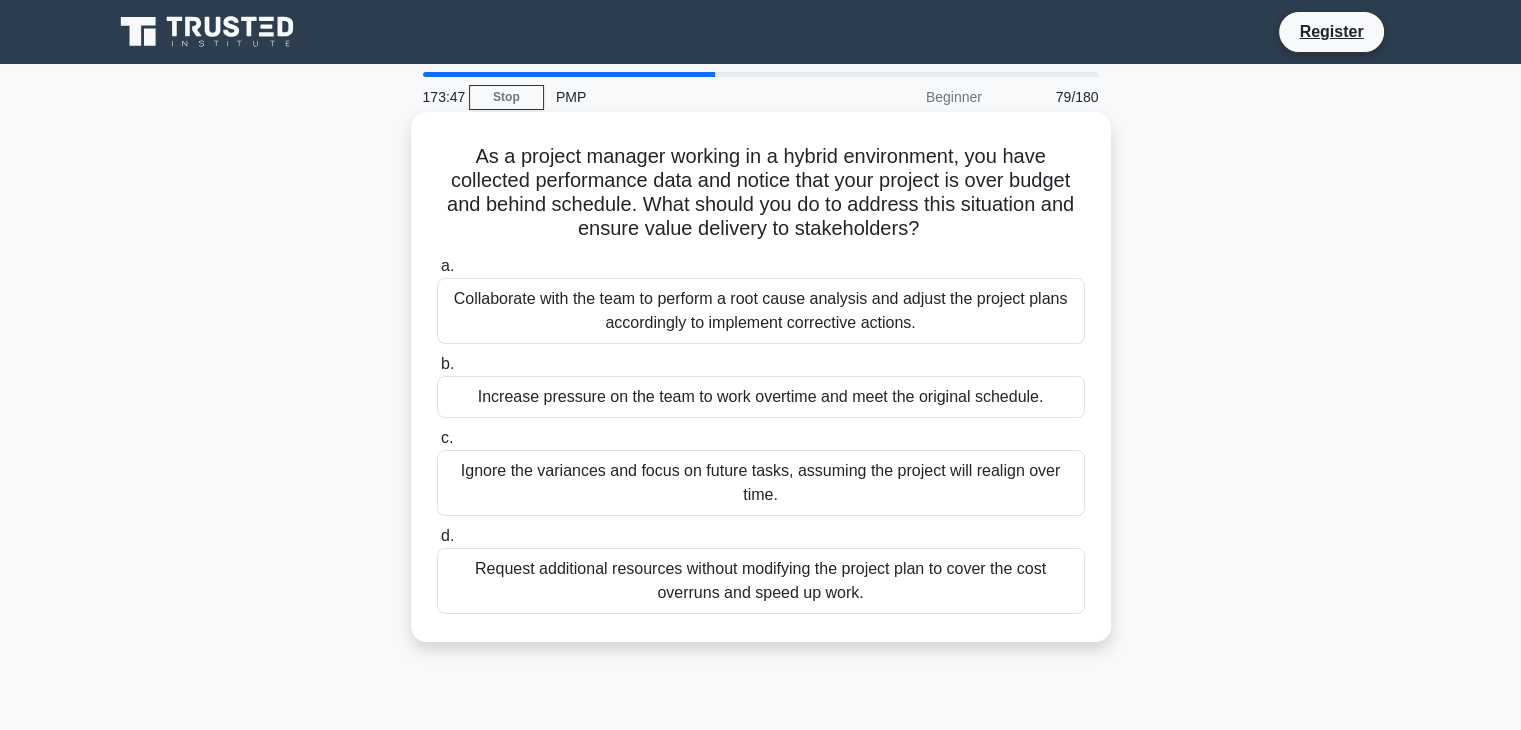 click on "As a project manager working in a hybrid environment, you have collected performance data and notice that your project is over budget and behind schedule. What should you do to address this situation and ensure value delivery to stakeholders?
.spinner_0XTQ{transform-origin:center;animation:spinner_y6GP .75s linear infinite}@keyframes spinner_y6GP{100%{transform:rotate(360deg)}}" at bounding box center [761, 193] 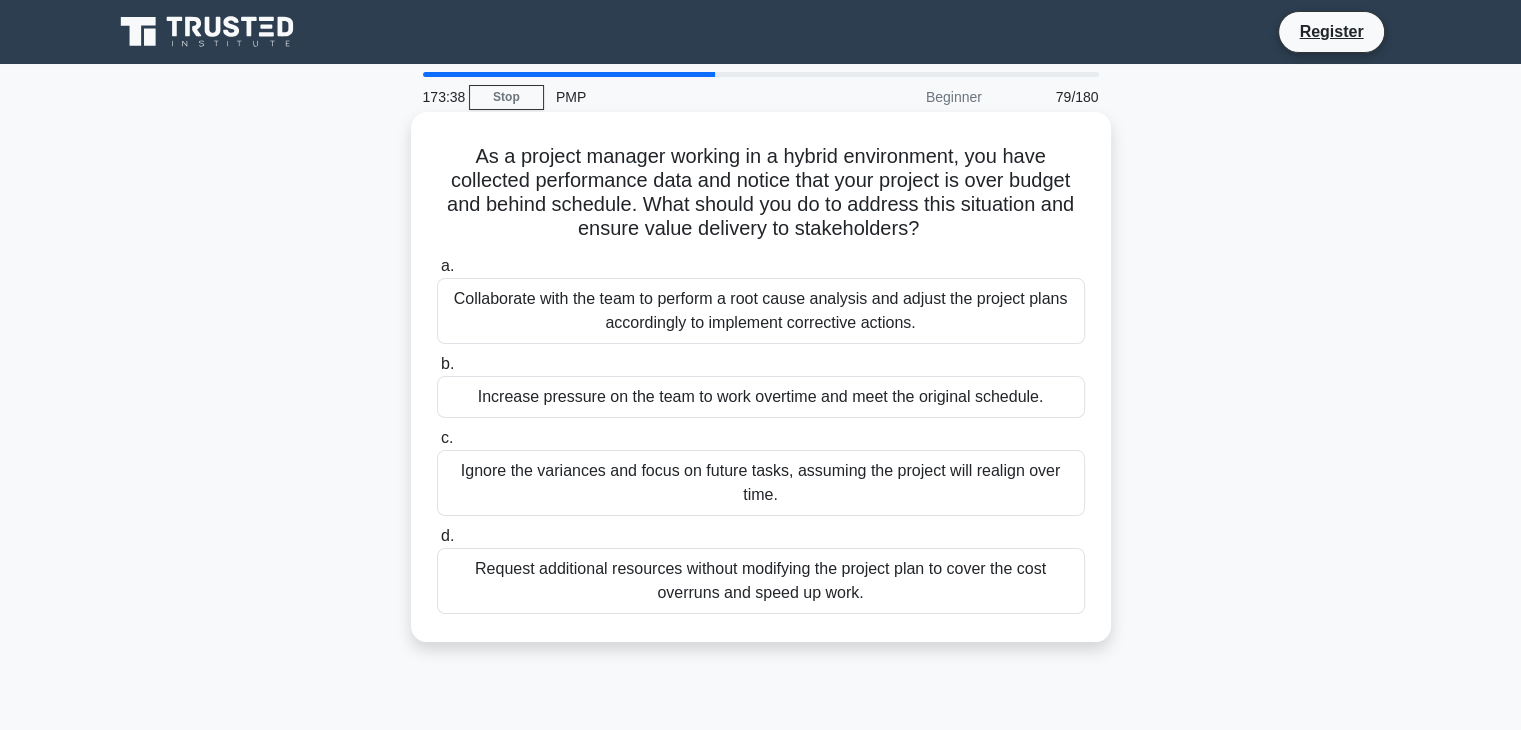 drag, startPoint x: 859, startPoint y: 205, endPoint x: 929, endPoint y: 236, distance: 76.55717 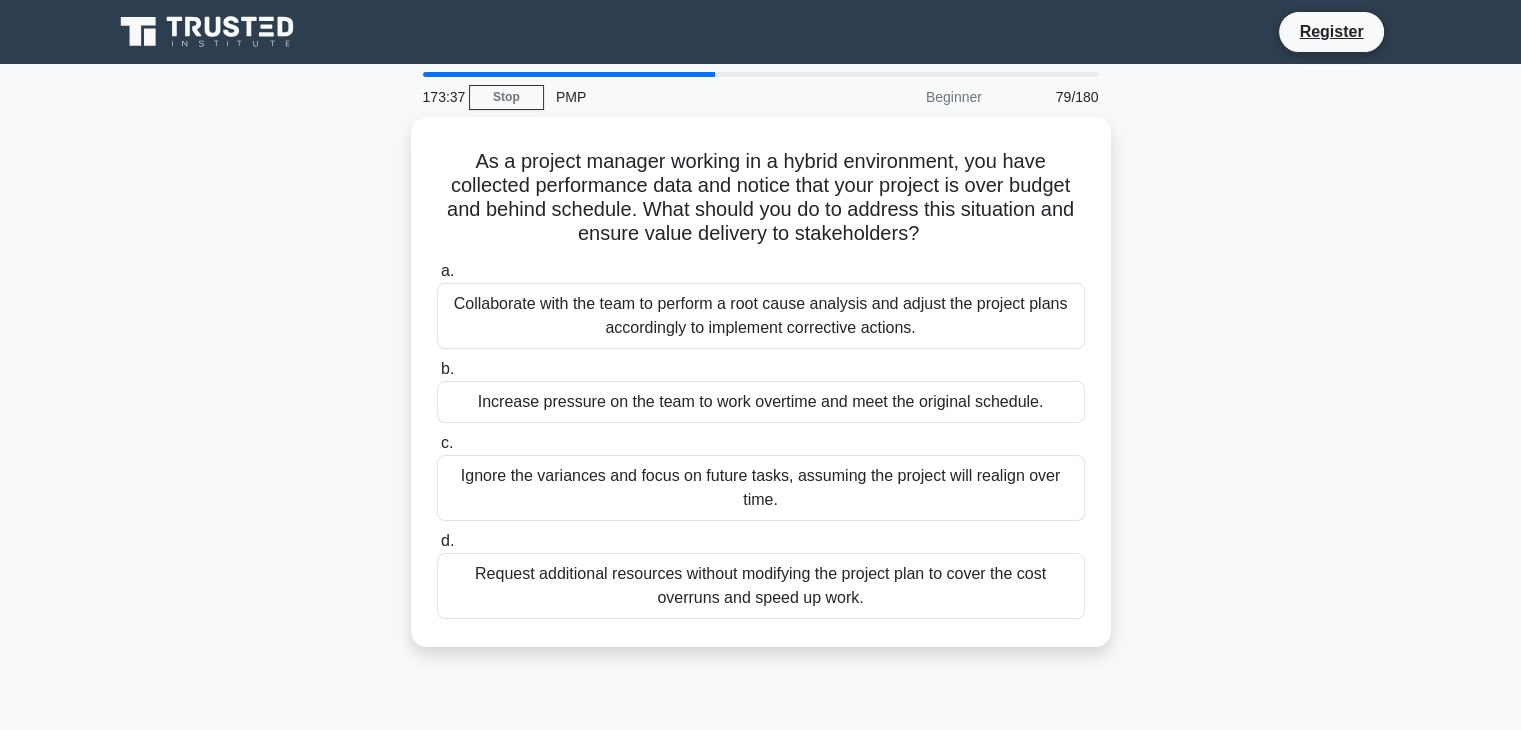 click on "As a project manager working in a hybrid environment, you have collected performance data and notice that your project is over budget and behind schedule. What should you do to address this situation and ensure value delivery to stakeholders?
.spinner_0XTQ{transform-origin:center;animation:spinner_y6GP .75s linear infinite}@keyframes spinner_y6GP{100%{transform:rotate(360deg)}}
a.
b. c. d." at bounding box center (761, 394) 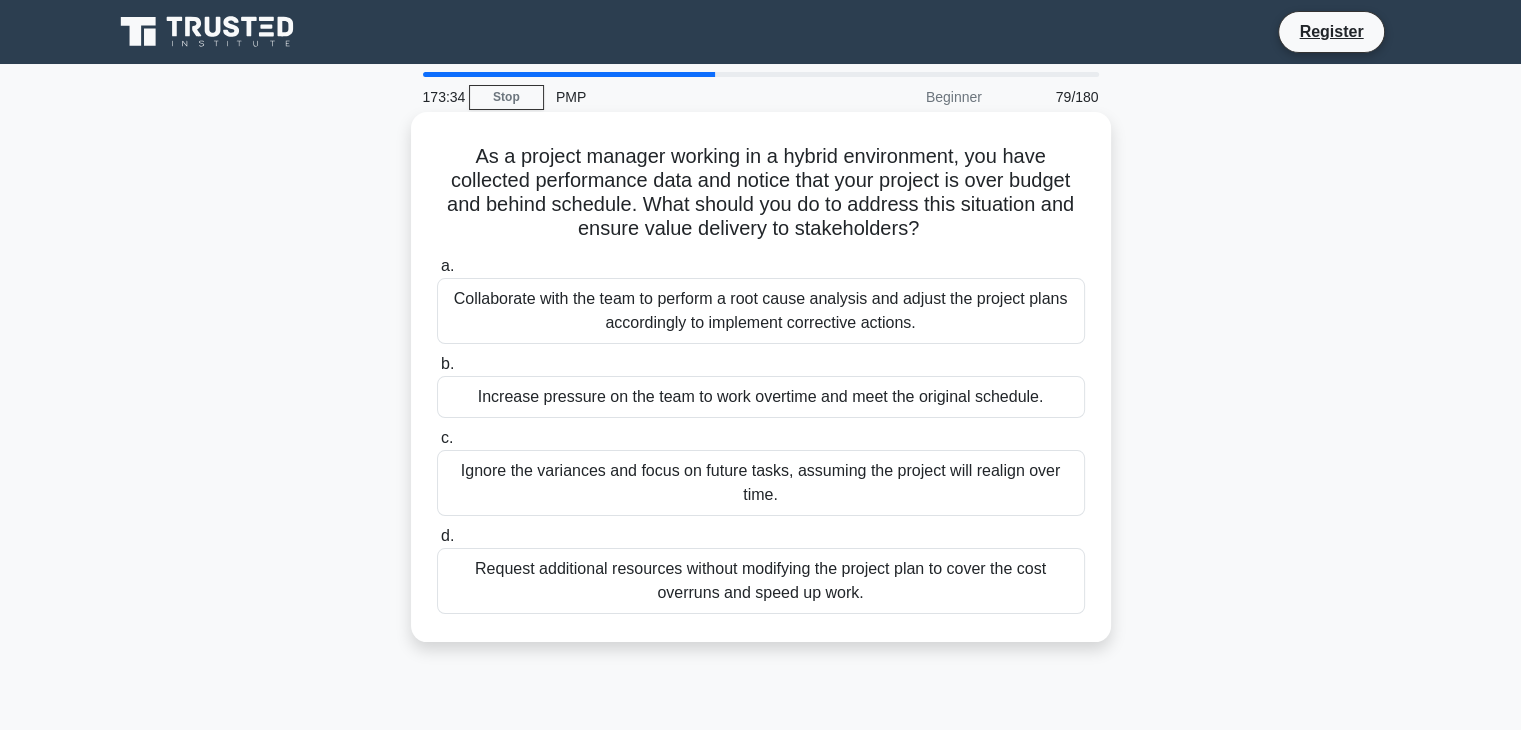 click on "Collaborate with the team to perform a root cause analysis and adjust the project plans accordingly to implement corrective actions." at bounding box center [761, 311] 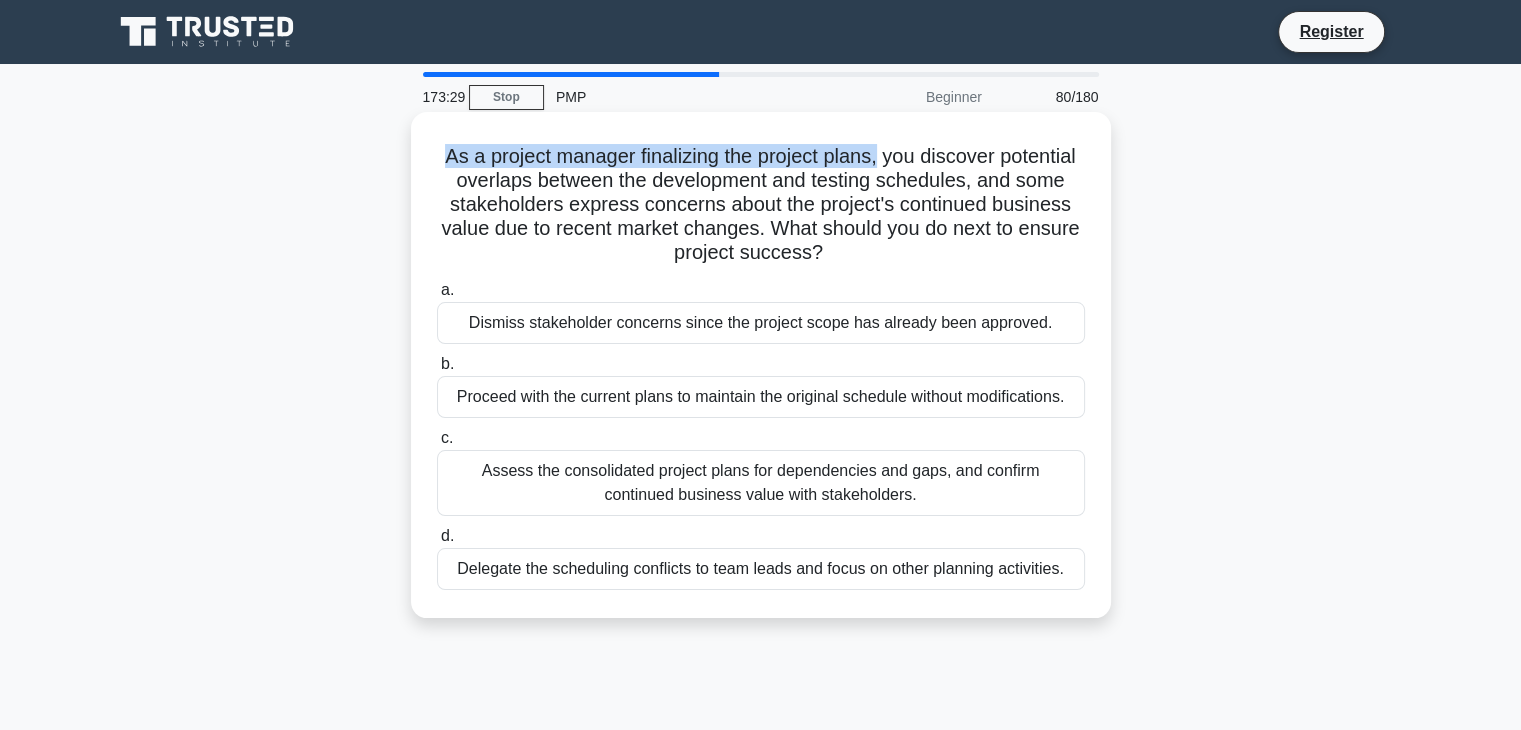drag, startPoint x: 438, startPoint y: 157, endPoint x: 878, endPoint y: 158, distance: 440.00113 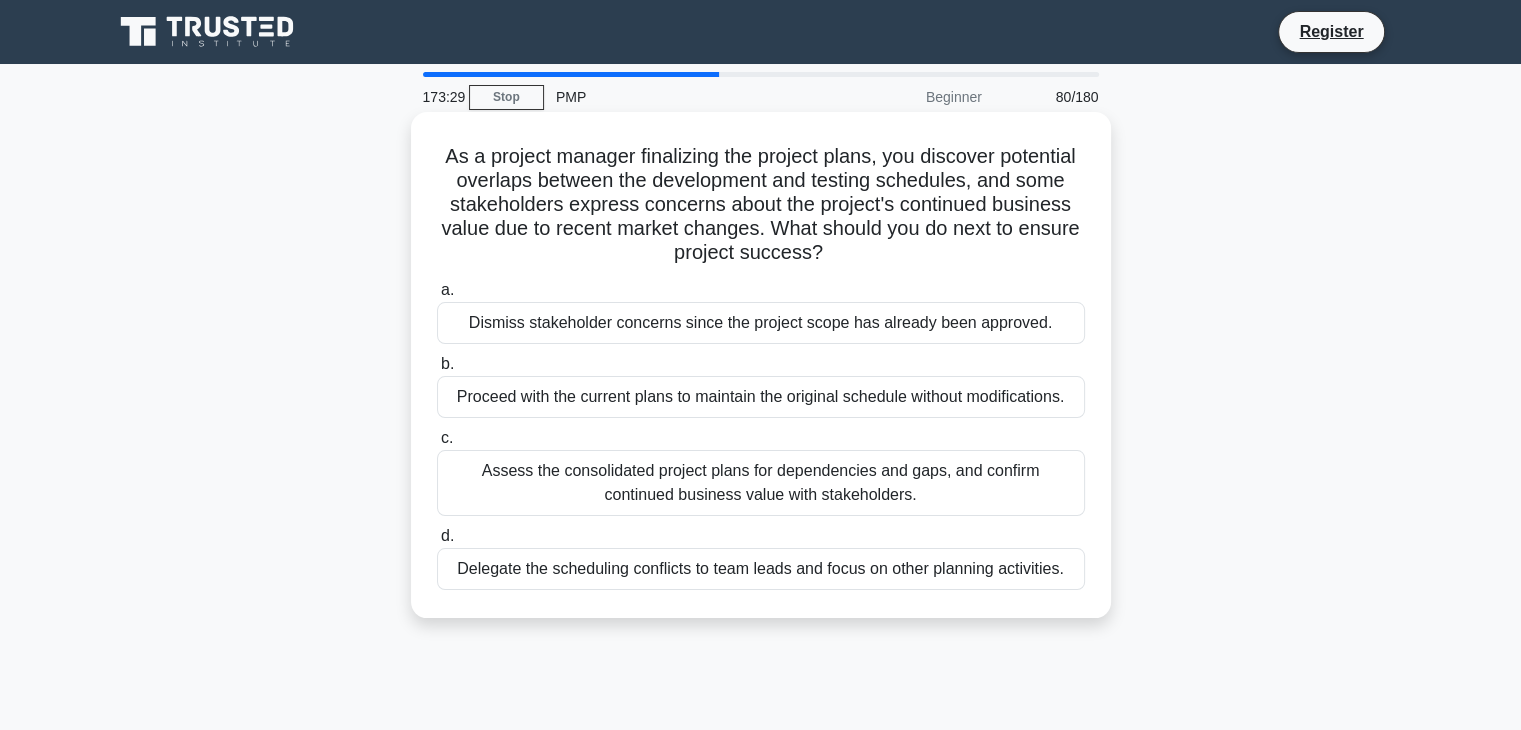 click on "As a project manager finalizing the project plans, you discover potential overlaps between the development and testing schedules, and some stakeholders express concerns about the project's continued business value due to recent market changes. What should you do next to ensure project success?" at bounding box center (761, 205) 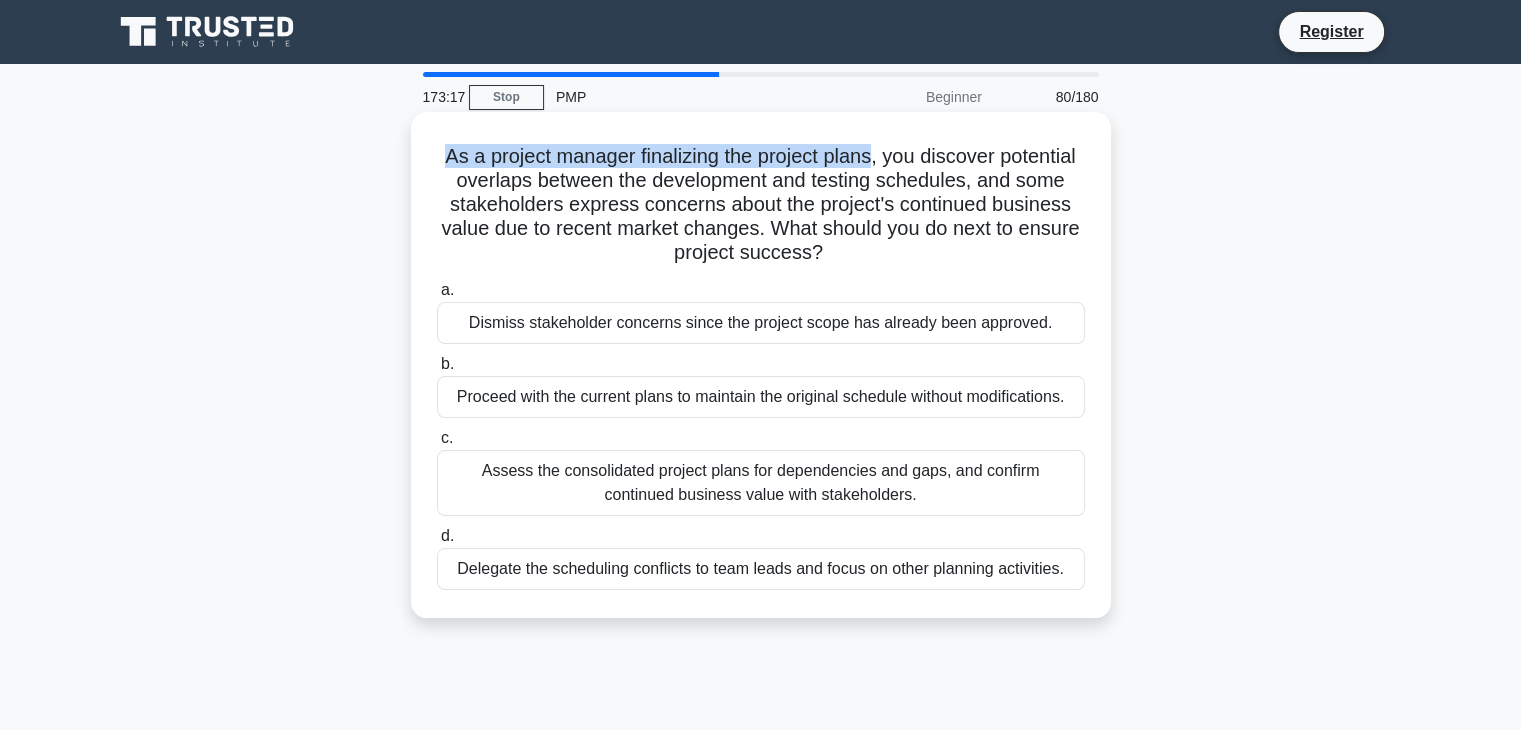 drag, startPoint x: 439, startPoint y: 158, endPoint x: 872, endPoint y: 159, distance: 433.00116 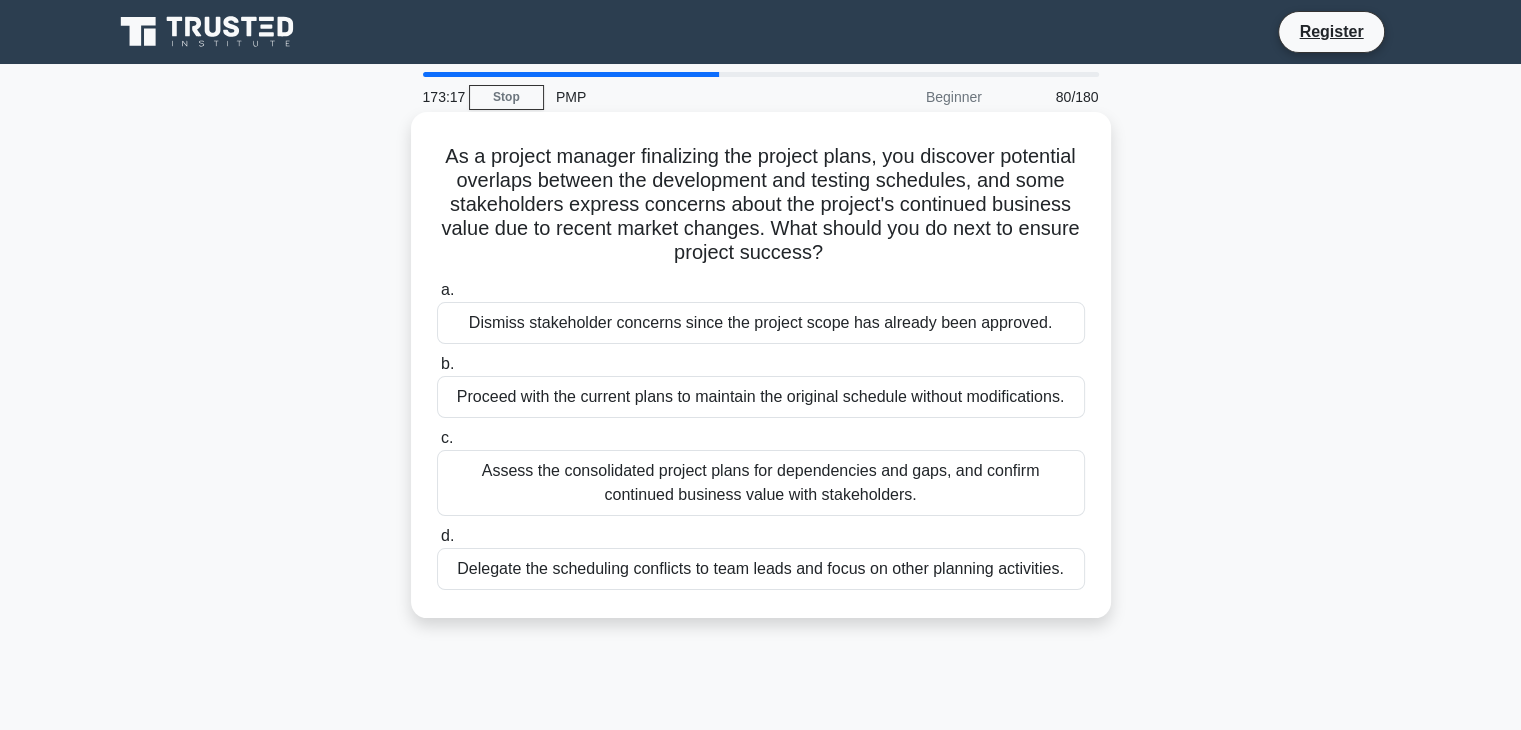 click on "As a project manager finalizing the project plans, you discover potential overlaps between the development and testing schedules, and some stakeholders express concerns about the project's continued business value due to recent market changes. What should you do next to ensure project success?" at bounding box center (761, 205) 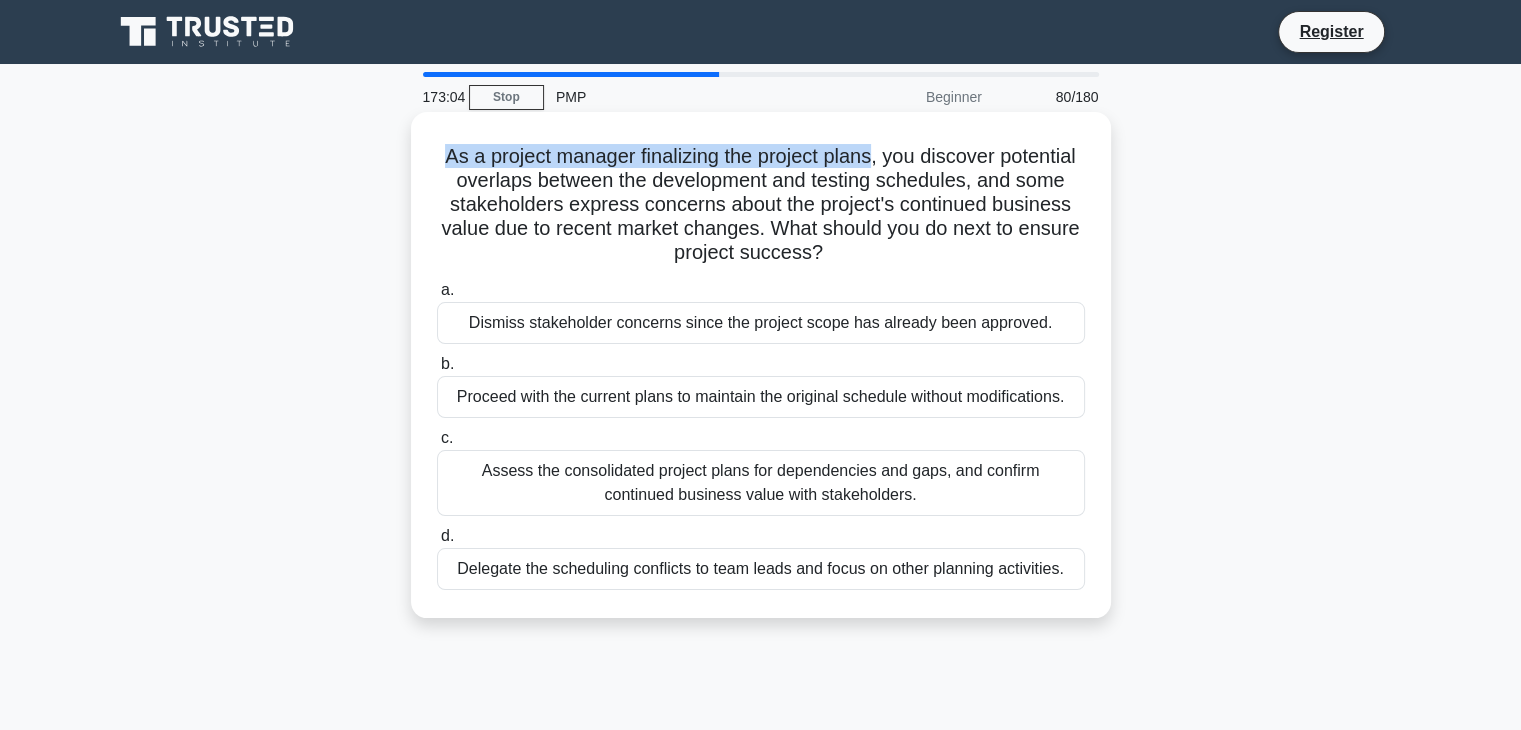 drag, startPoint x: 432, startPoint y: 157, endPoint x: 872, endPoint y: 161, distance: 440.0182 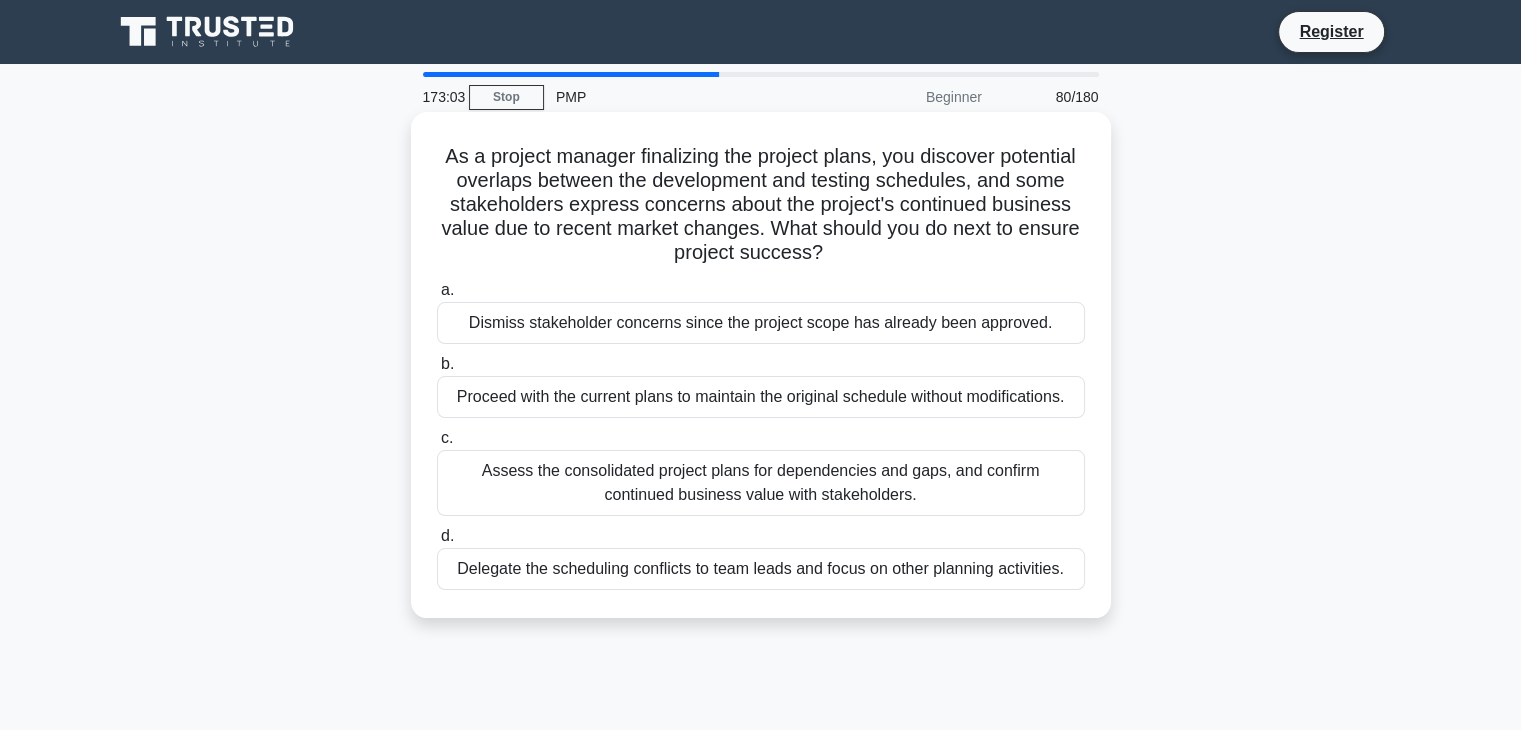 click on "As a project manager finalizing the project plans, you discover potential overlaps between the development and testing schedules, and some stakeholders express concerns about the project's continued business value due to recent market changes. What should you do next to ensure project success?" at bounding box center (761, 205) 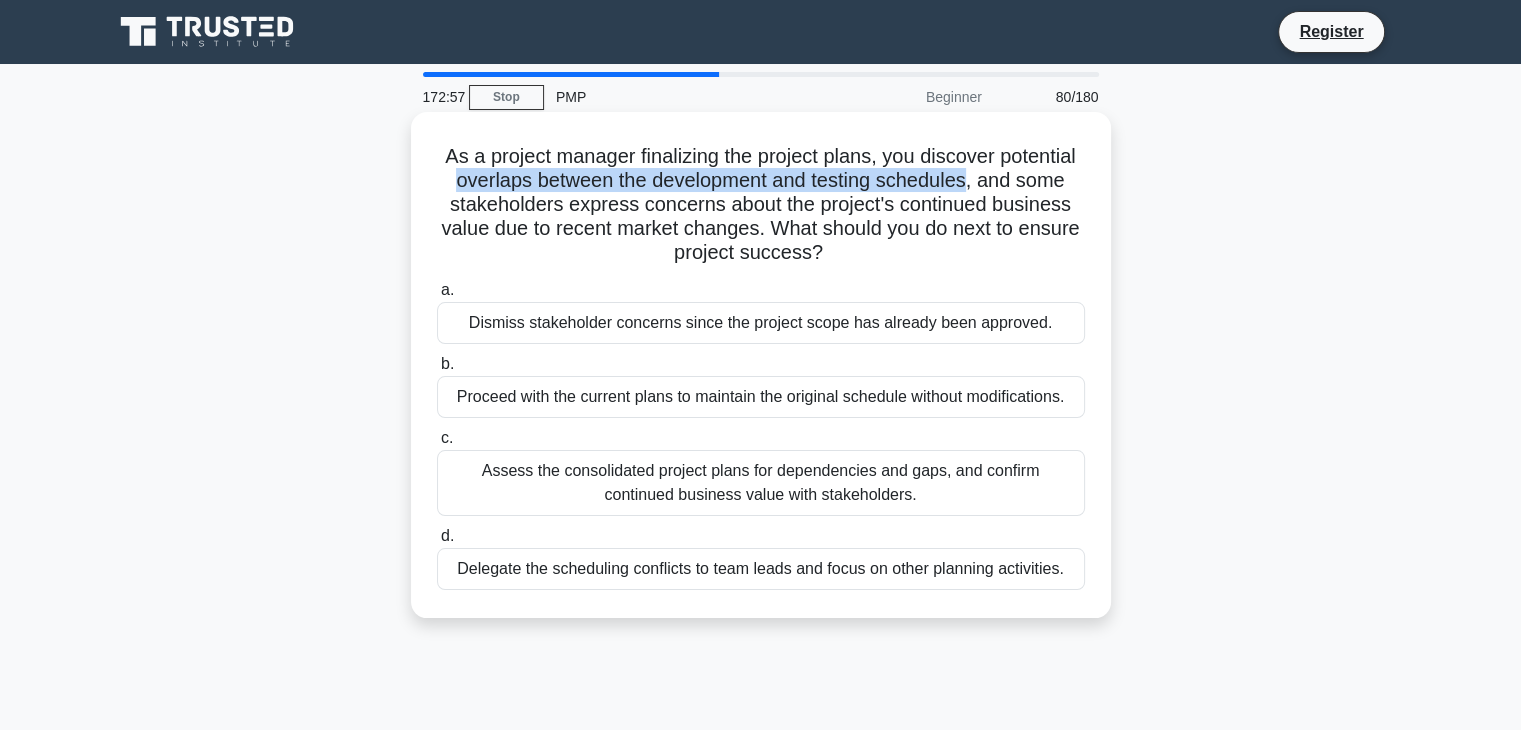 drag, startPoint x: 453, startPoint y: 182, endPoint x: 972, endPoint y: 185, distance: 519.00867 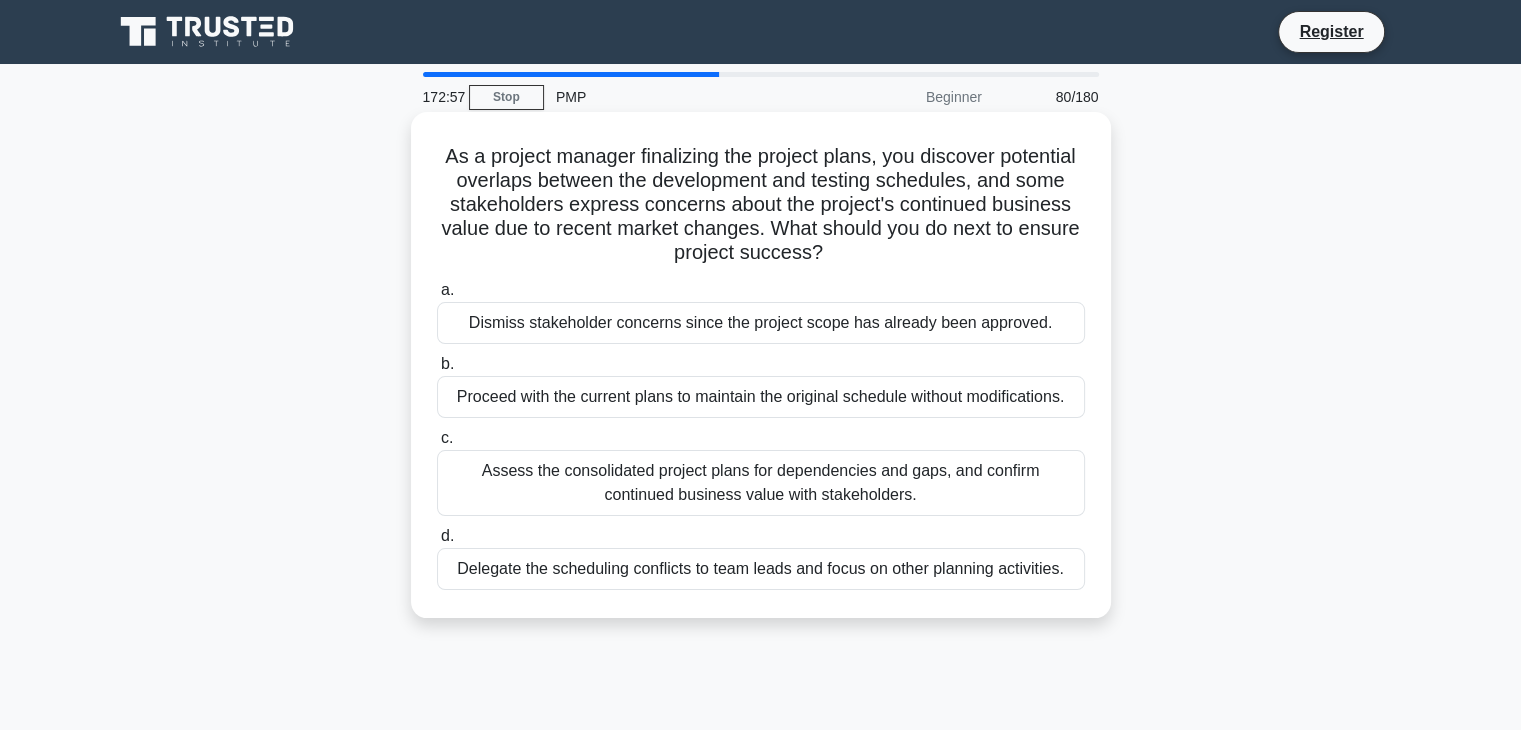click on "As a project manager finalizing the project plans, you discover potential overlaps between the development and testing schedules, and some stakeholders express concerns about the project's continued business value due to recent market changes. What should you do next to ensure project success?" at bounding box center (761, 205) 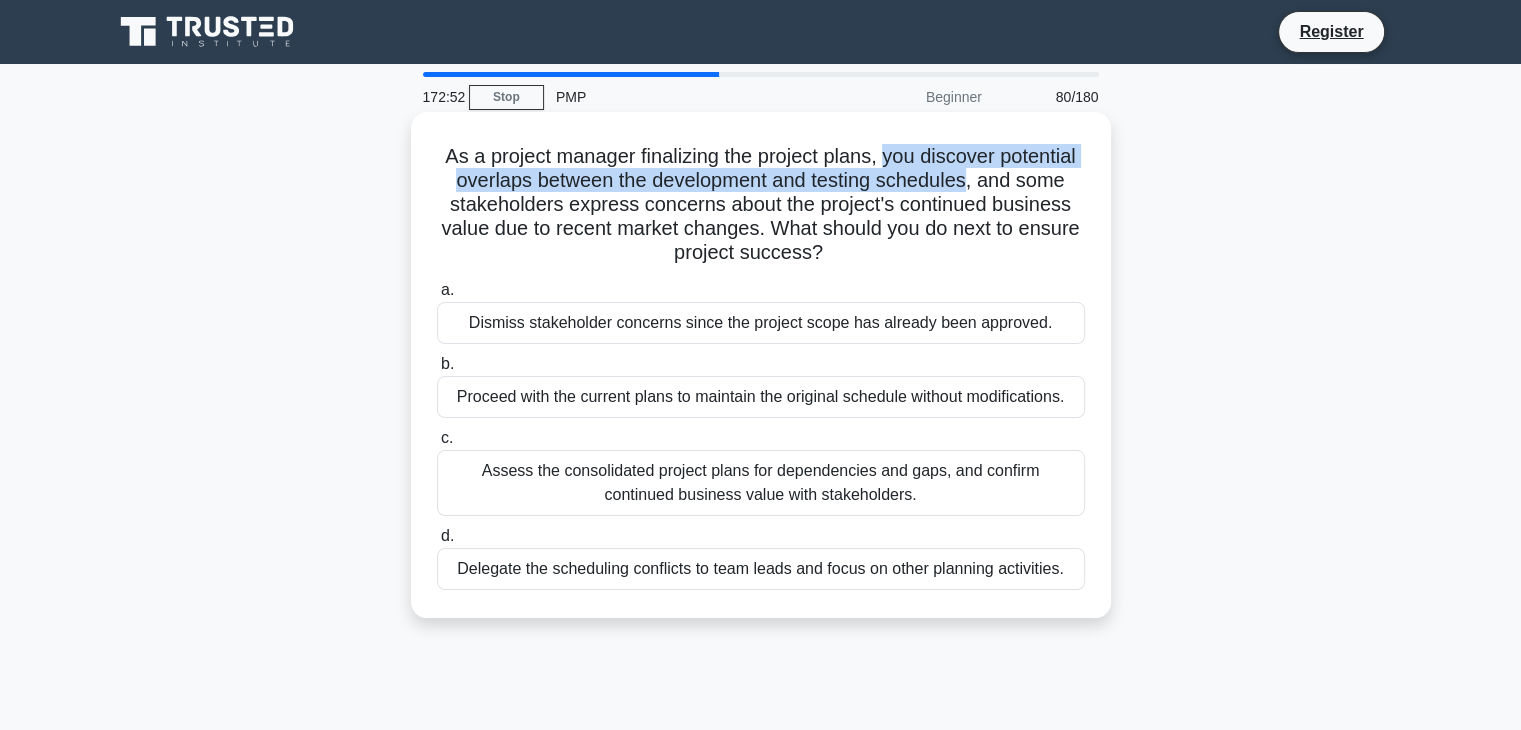 drag, startPoint x: 883, startPoint y: 154, endPoint x: 969, endPoint y: 176, distance: 88.76936 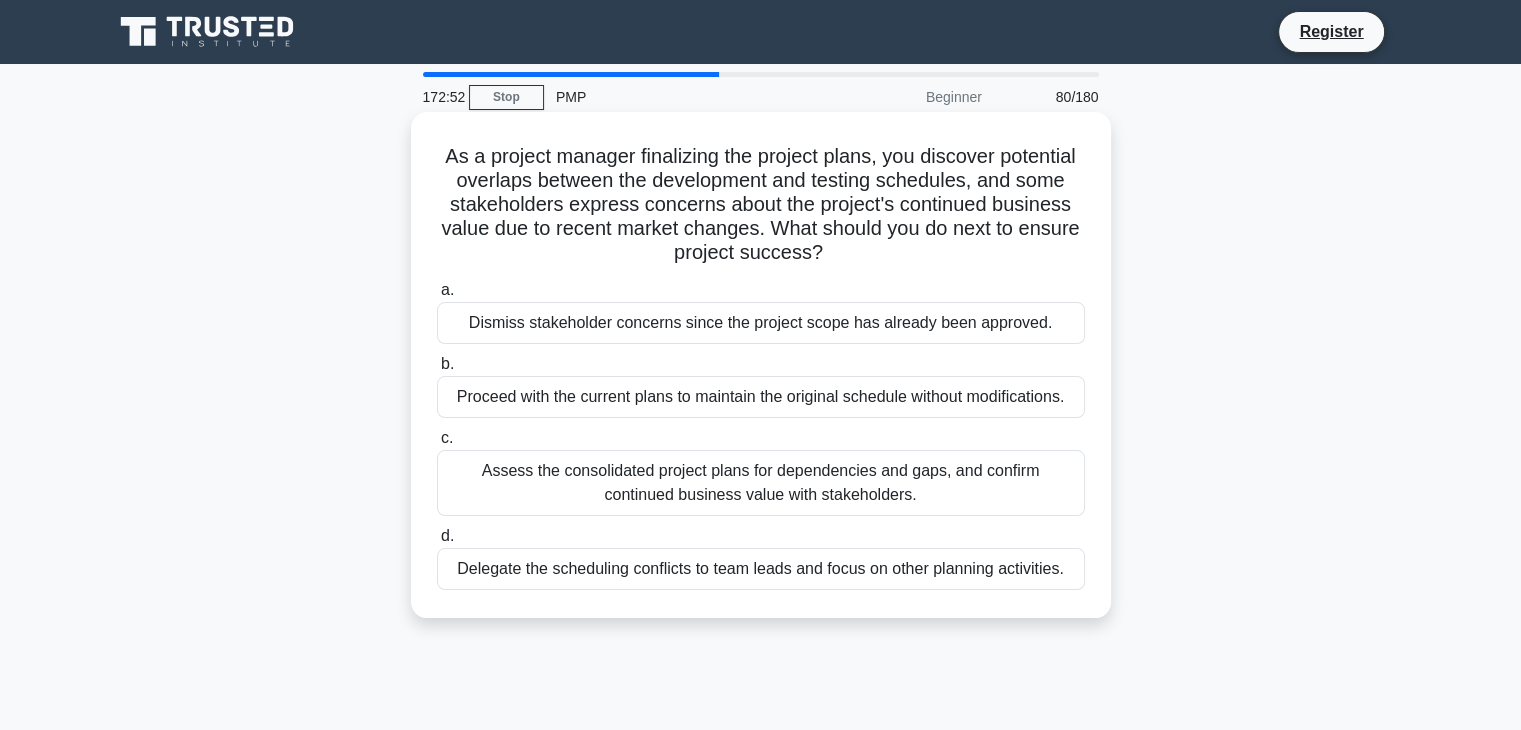 click on "As a project manager finalizing the project plans, you discover potential overlaps between the development and testing schedules, and some stakeholders express concerns about the project's continued business value due to recent market changes. What should you do next to ensure project success?" at bounding box center [761, 205] 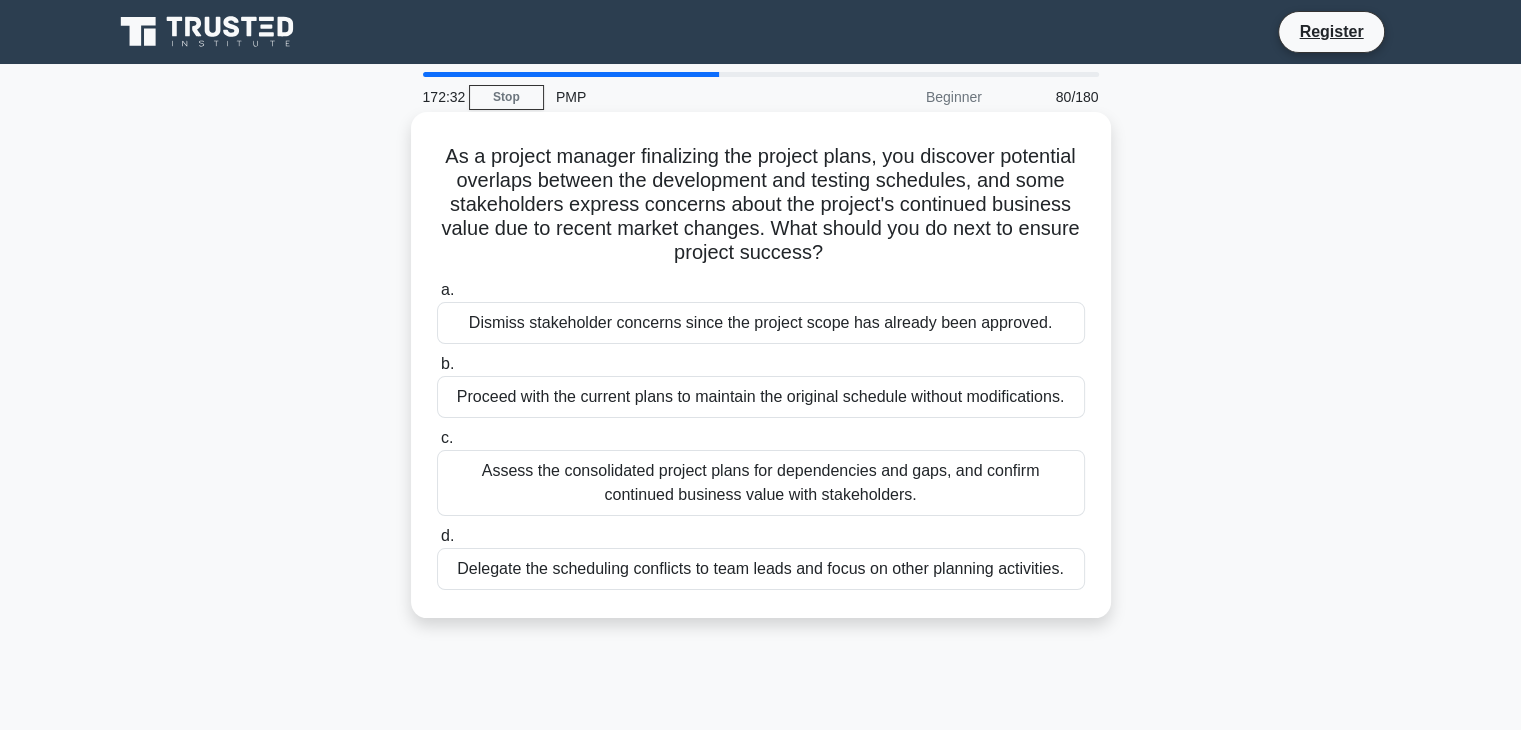 drag, startPoint x: 798, startPoint y: 227, endPoint x: 856, endPoint y: 257, distance: 65.29931 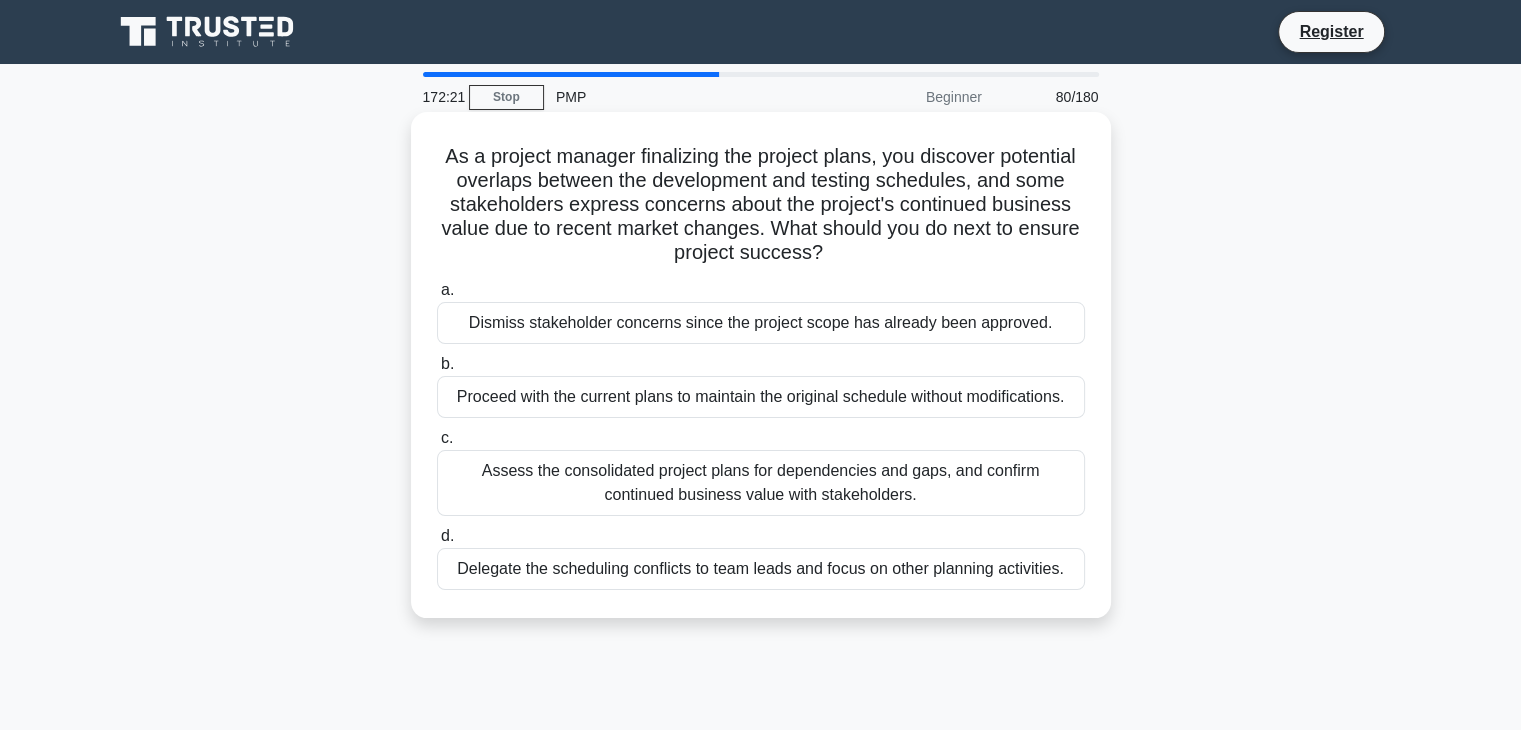 click on "Assess the consolidated project plans for dependencies and gaps, and confirm continued business value with stakeholders." at bounding box center (761, 483) 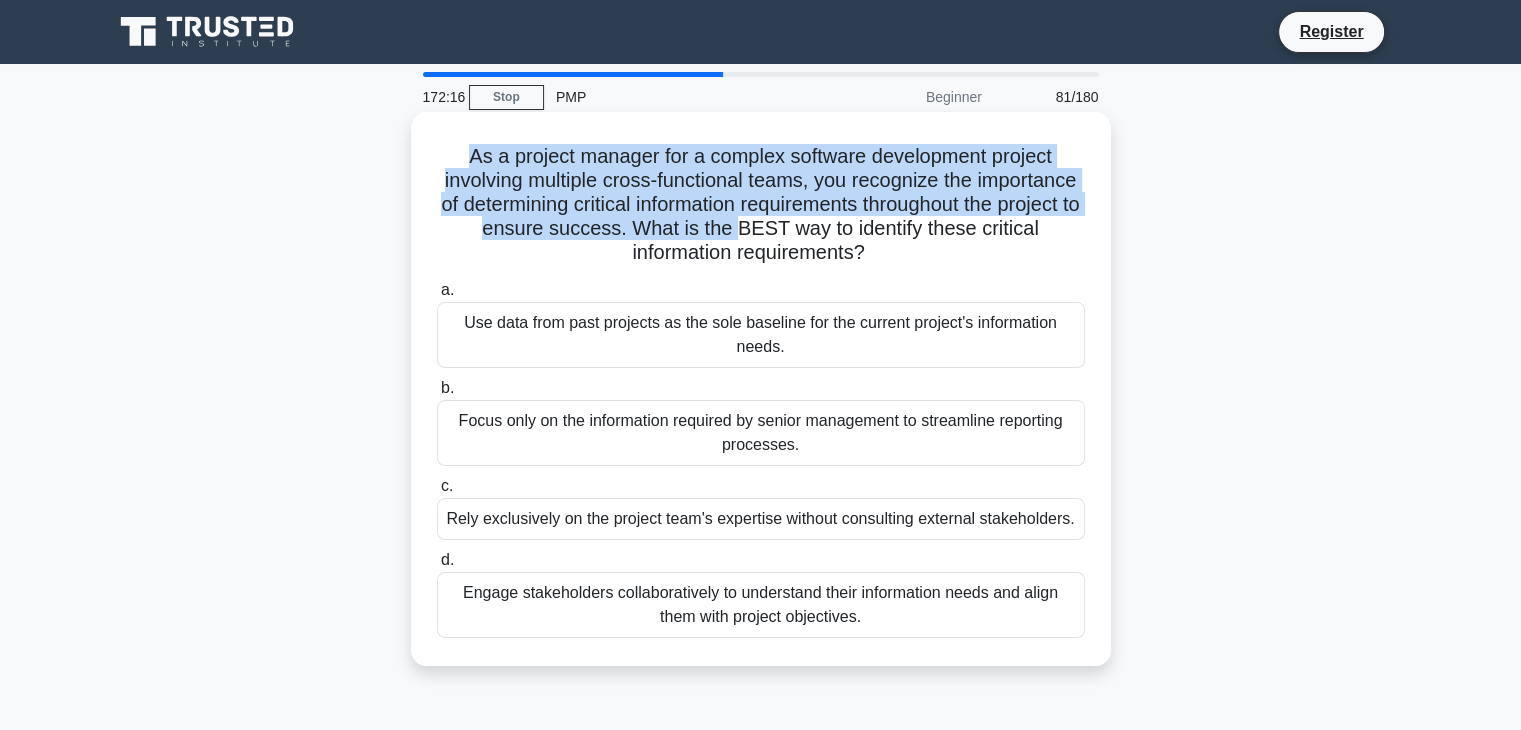 drag, startPoint x: 464, startPoint y: 157, endPoint x: 952, endPoint y: 235, distance: 494.1943 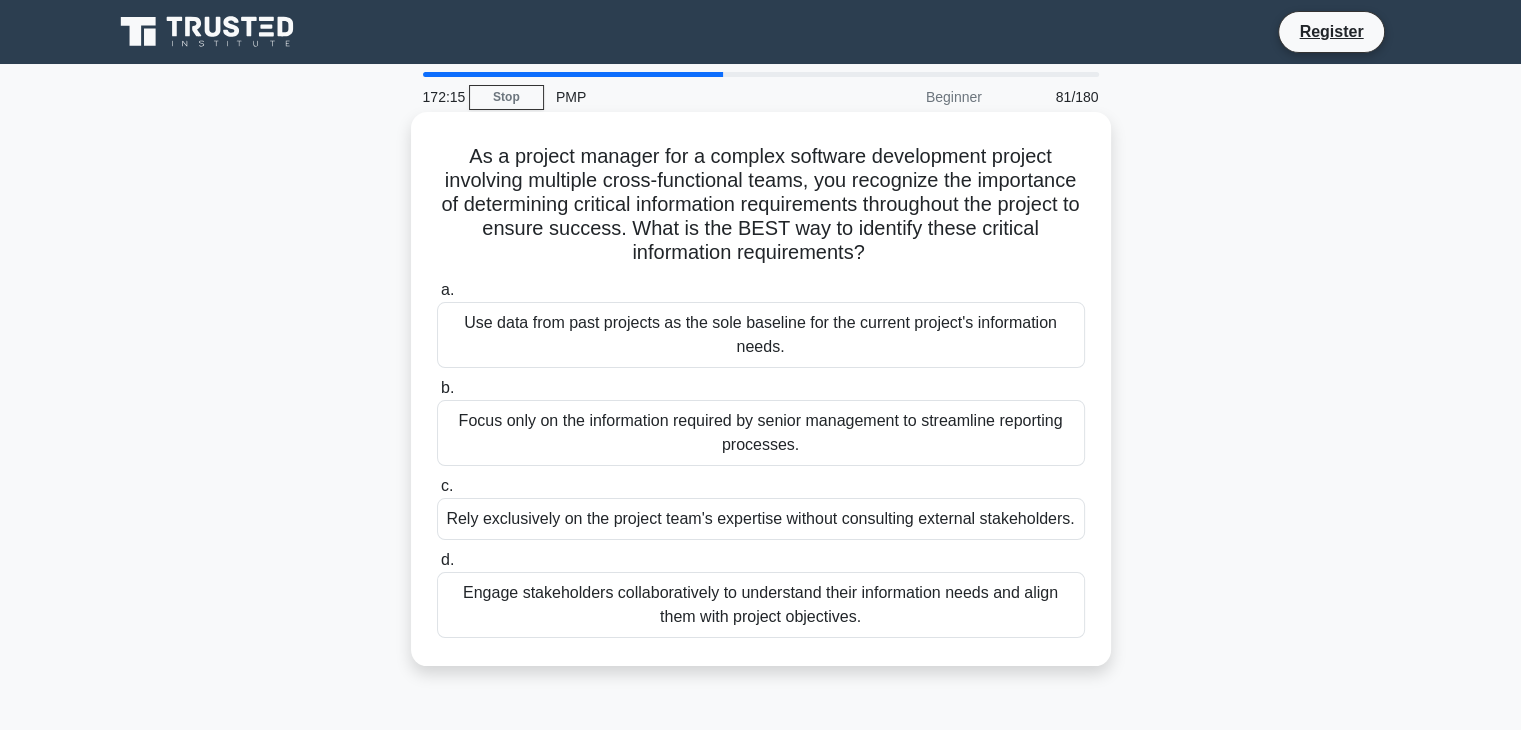 click at bounding box center [871, 254] 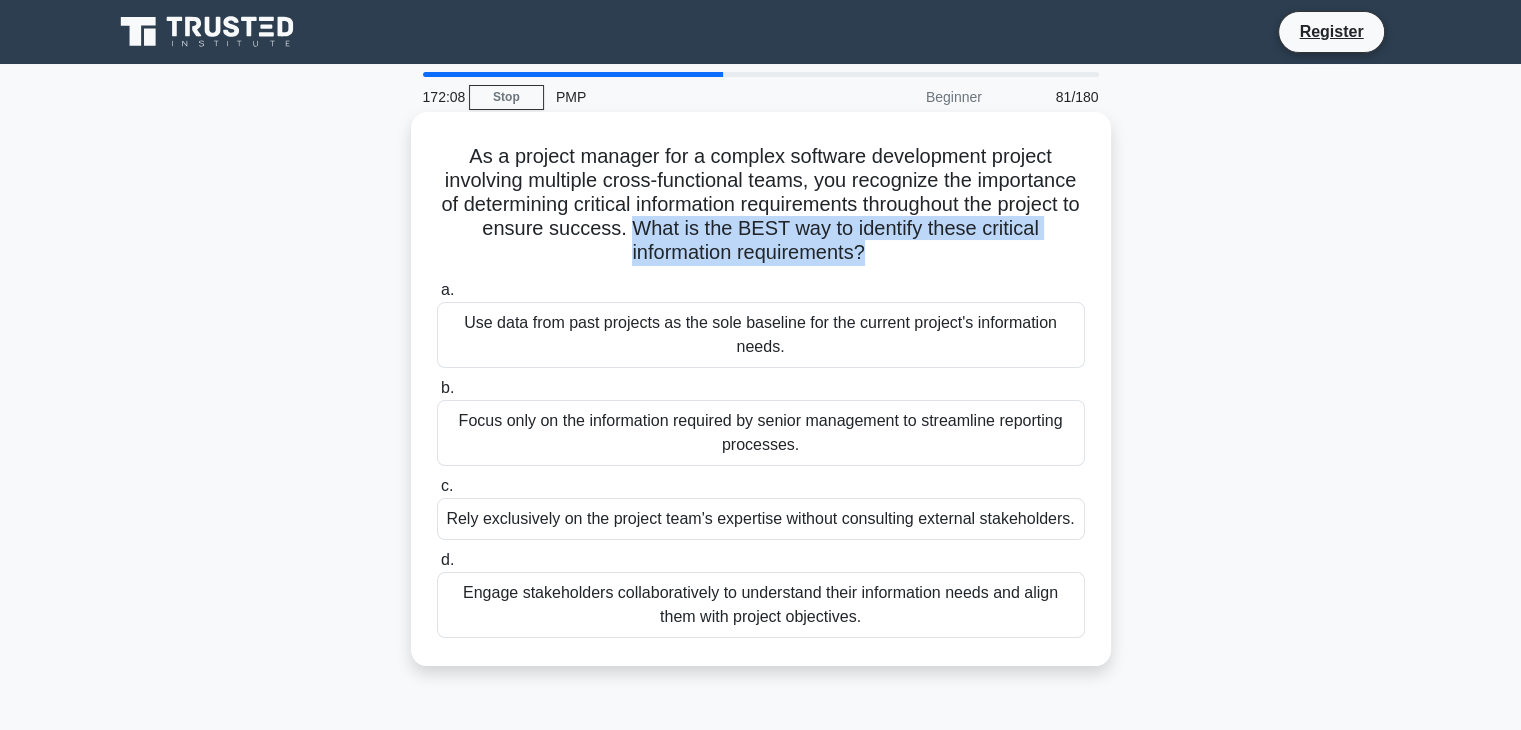 drag, startPoint x: 841, startPoint y: 229, endPoint x: 960, endPoint y: 257, distance: 122.24974 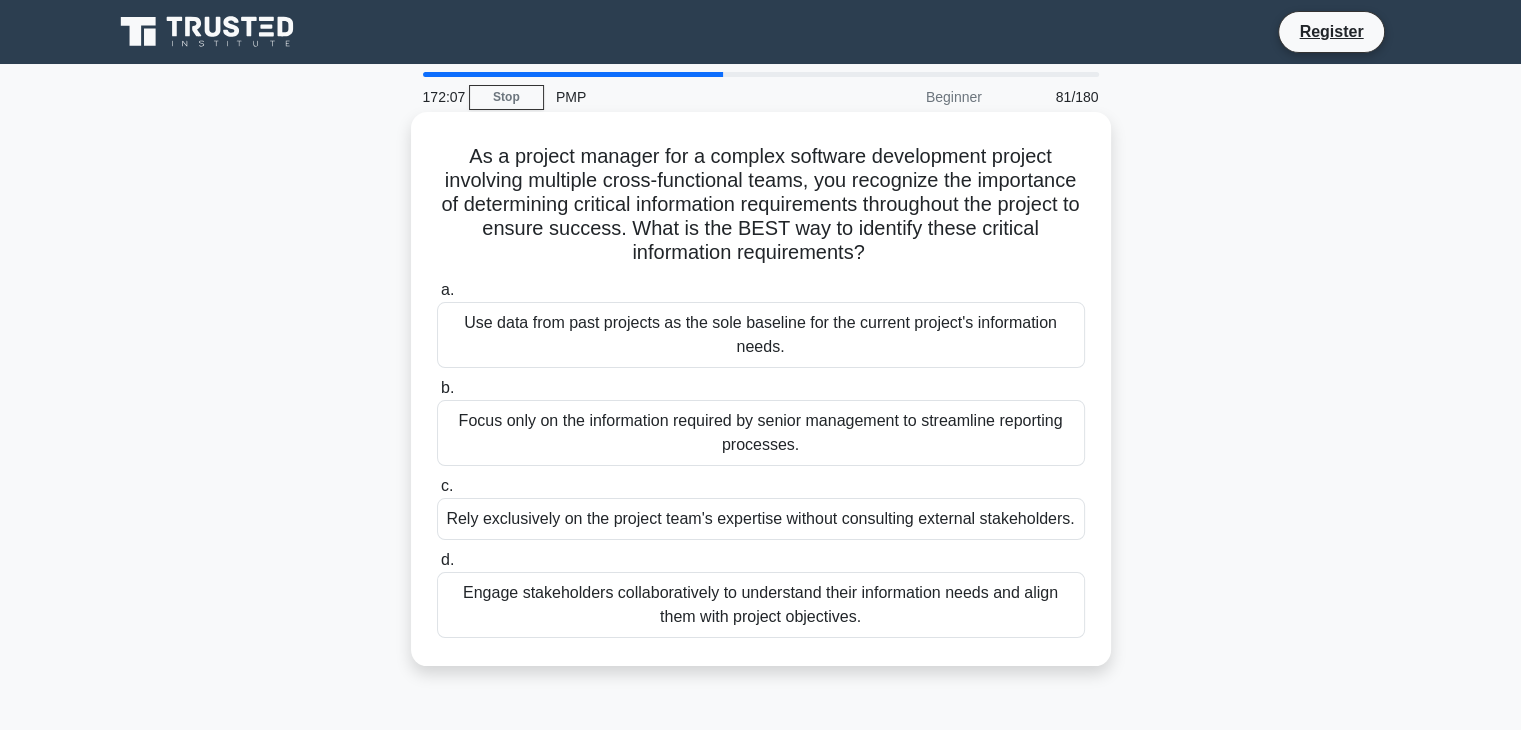 click on "As a project manager for a complex software development project involving multiple cross-functional teams, you recognize the importance of determining critical information requirements throughout the project to ensure success. What is the BEST way to identify these critical information requirements?
.spinner_0XTQ{transform-origin:center;animation:spinner_y6GP .75s linear infinite}@keyframes spinner_y6GP{100%{transform:rotate(360deg)}}" at bounding box center [761, 205] 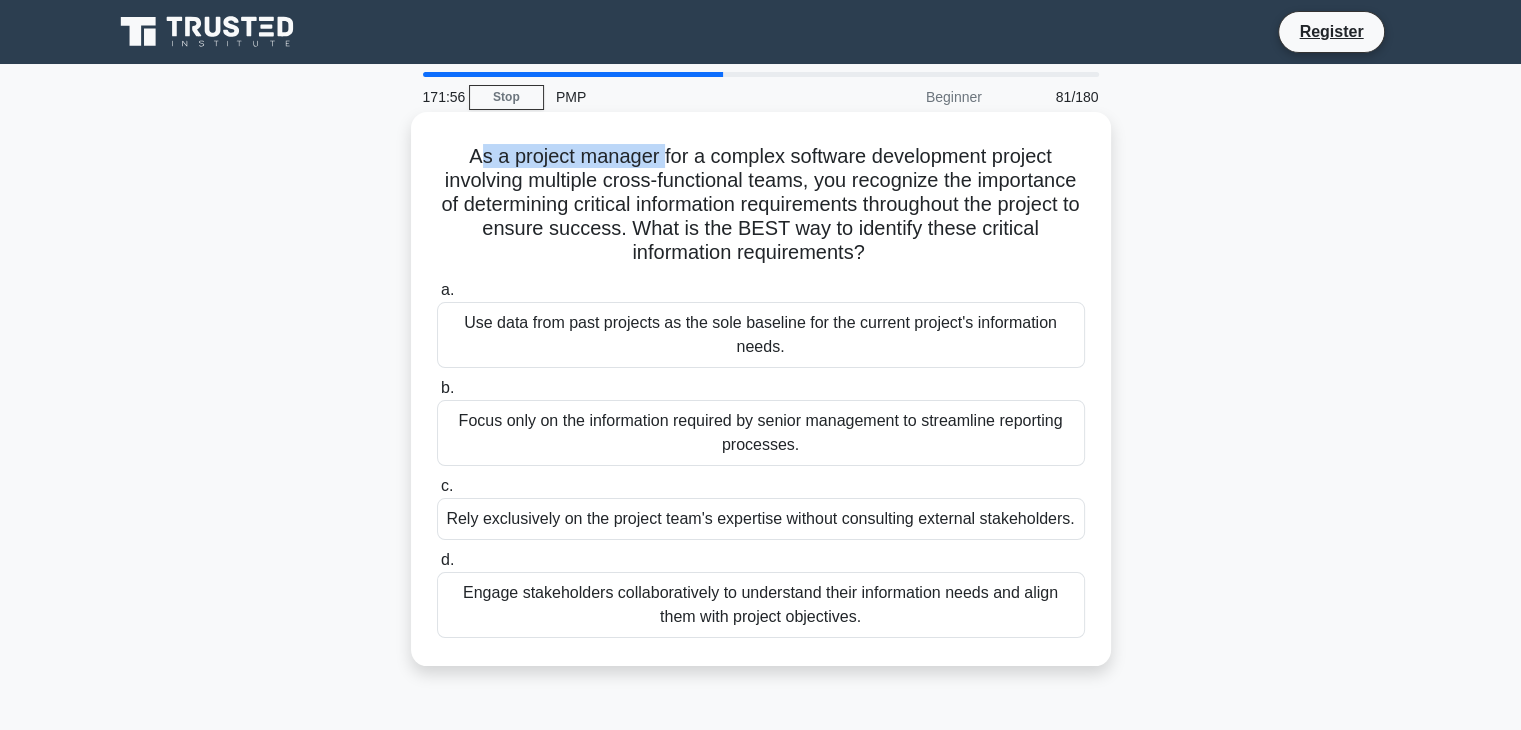 drag, startPoint x: 471, startPoint y: 155, endPoint x: 659, endPoint y: 157, distance: 188.01064 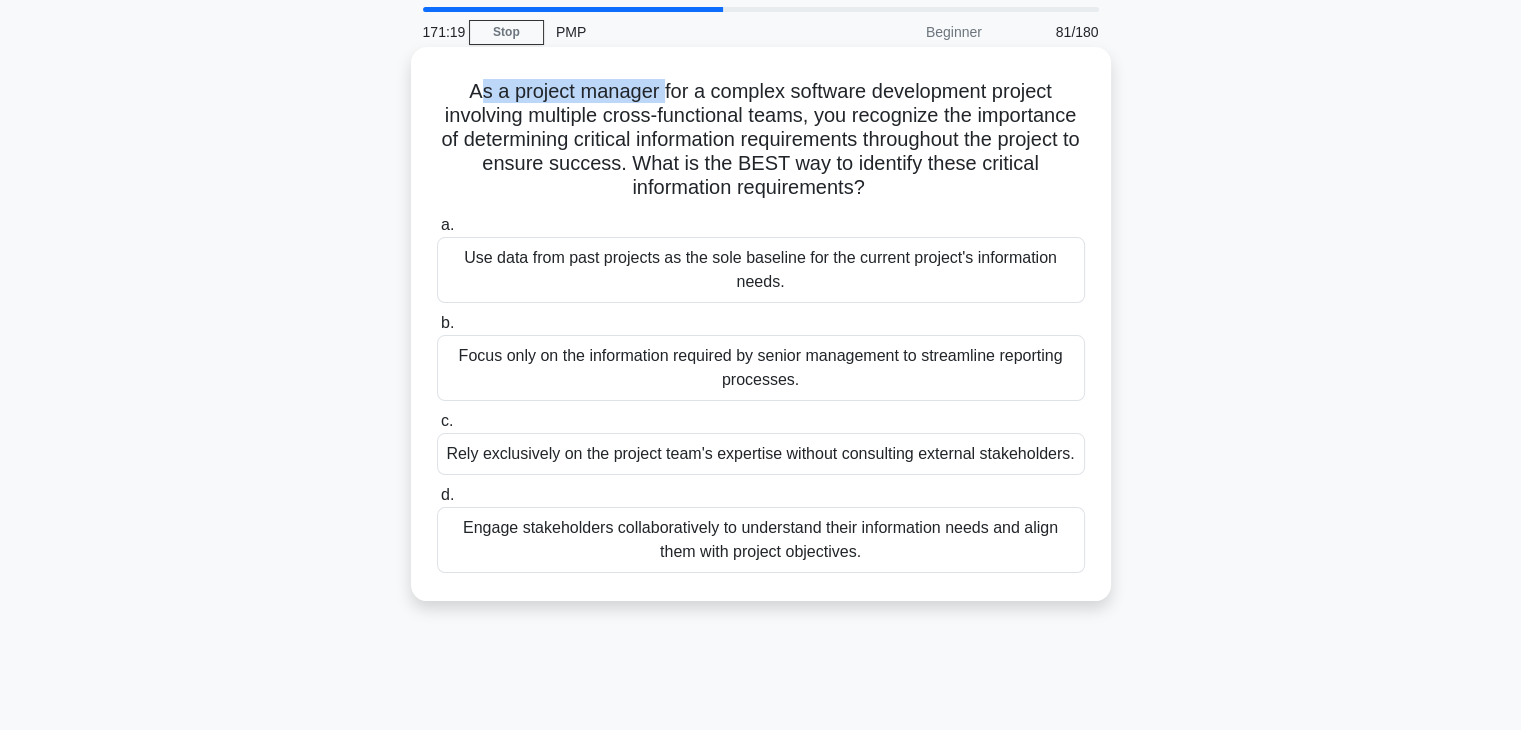 scroll, scrollTop: 100, scrollLeft: 0, axis: vertical 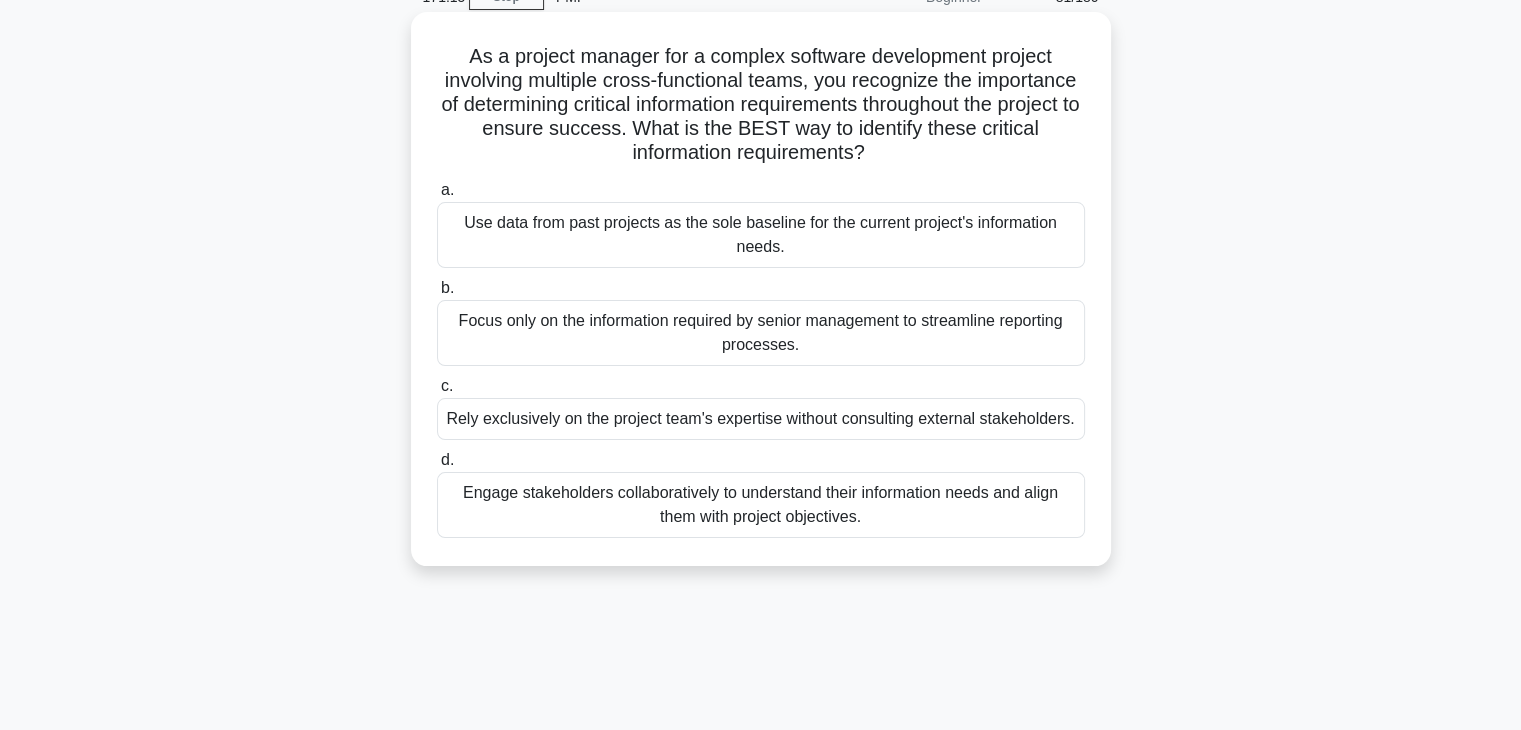 click on "Engage stakeholders collaboratively to understand their information needs and align them with project objectives." at bounding box center (761, 505) 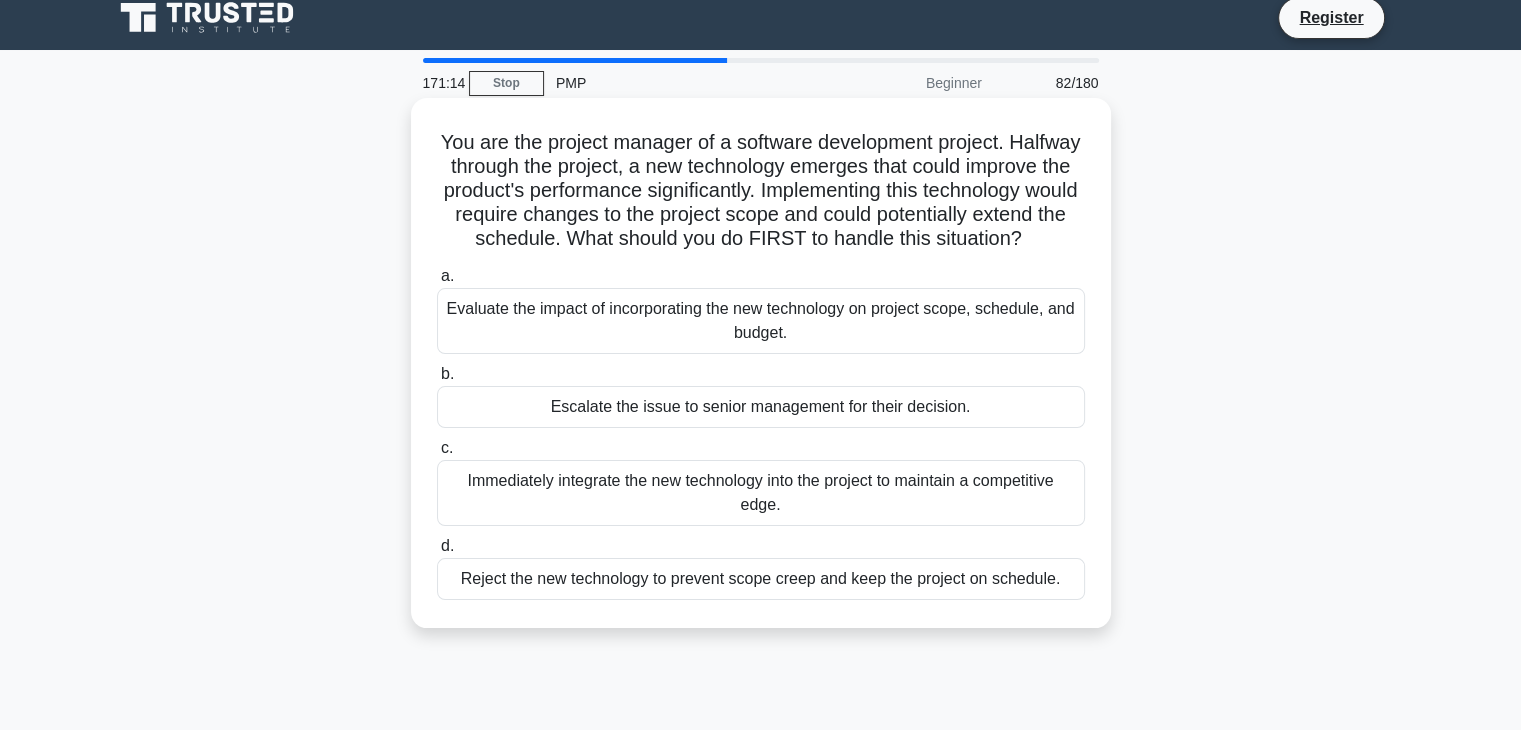 scroll, scrollTop: 0, scrollLeft: 0, axis: both 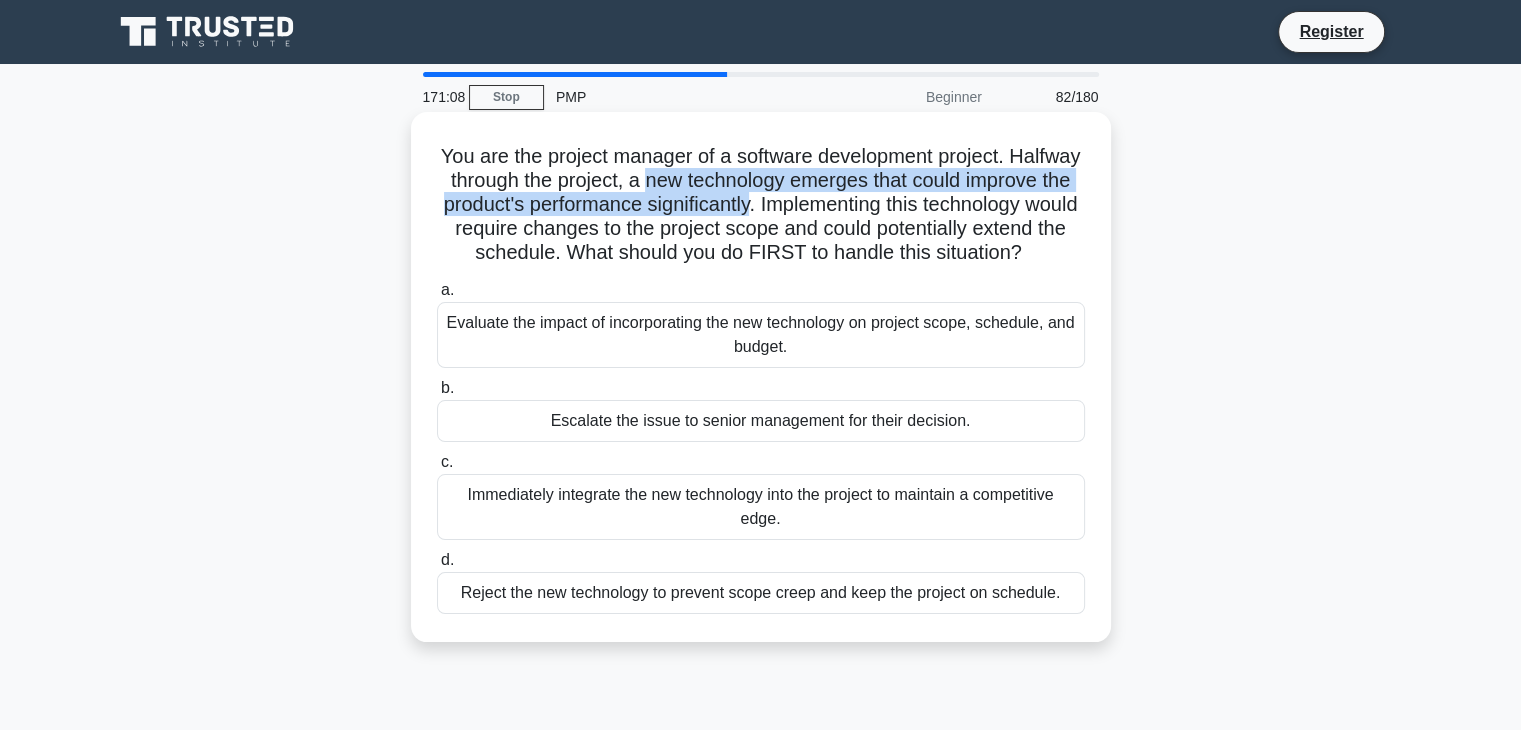 drag, startPoint x: 740, startPoint y: 185, endPoint x: 888, endPoint y: 209, distance: 149.93332 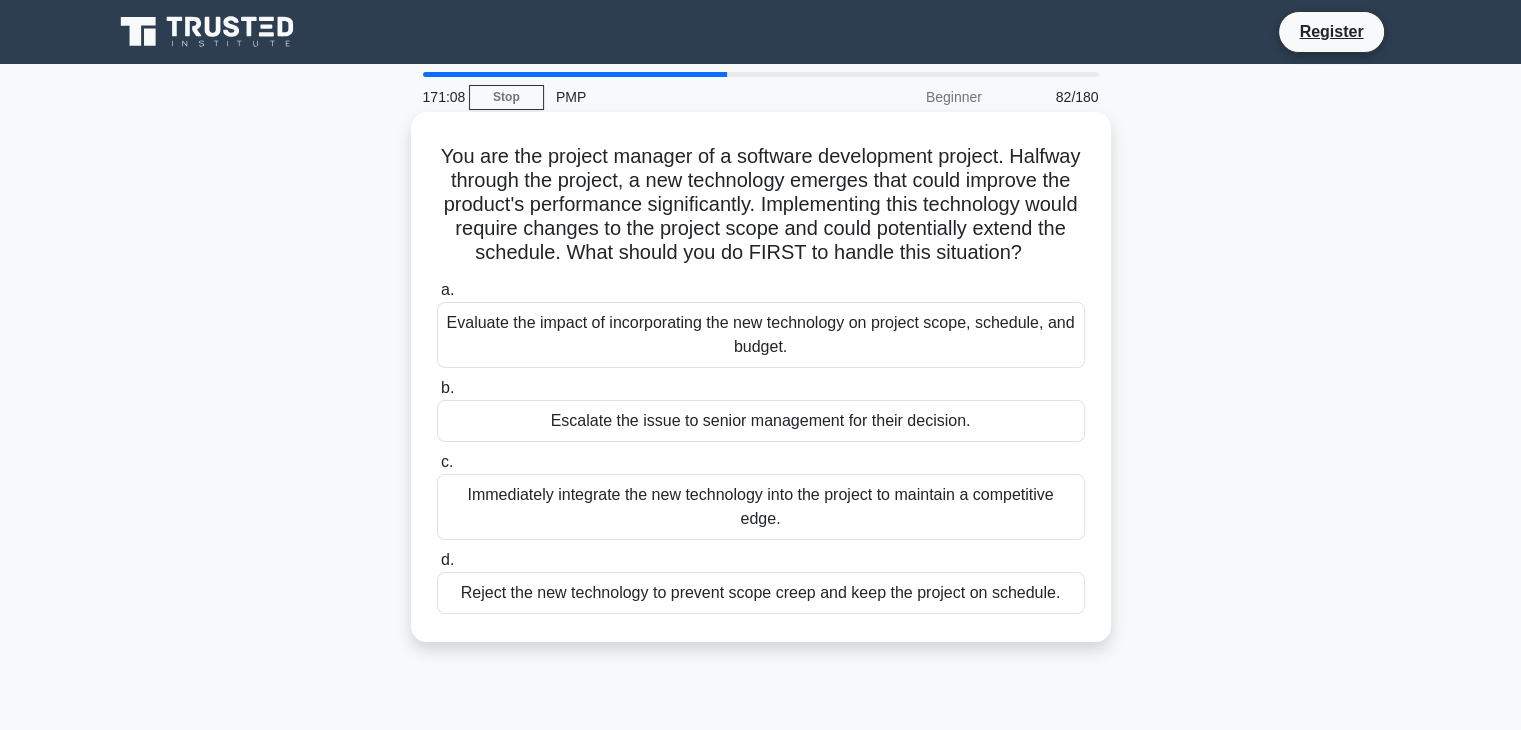 click on "You are the project manager of a software development project. Halfway through the project, a new technology emerges that could improve the product's performance significantly. Implementing this technology would require changes to the project scope and could potentially extend the schedule. What should you do FIRST to handle this situation?
.spinner_0XTQ{transform-origin:center;animation:spinner_y6GP .75s linear infinite}@keyframes spinner_y6GP{100%{transform:rotate(360deg)}}" at bounding box center [761, 205] 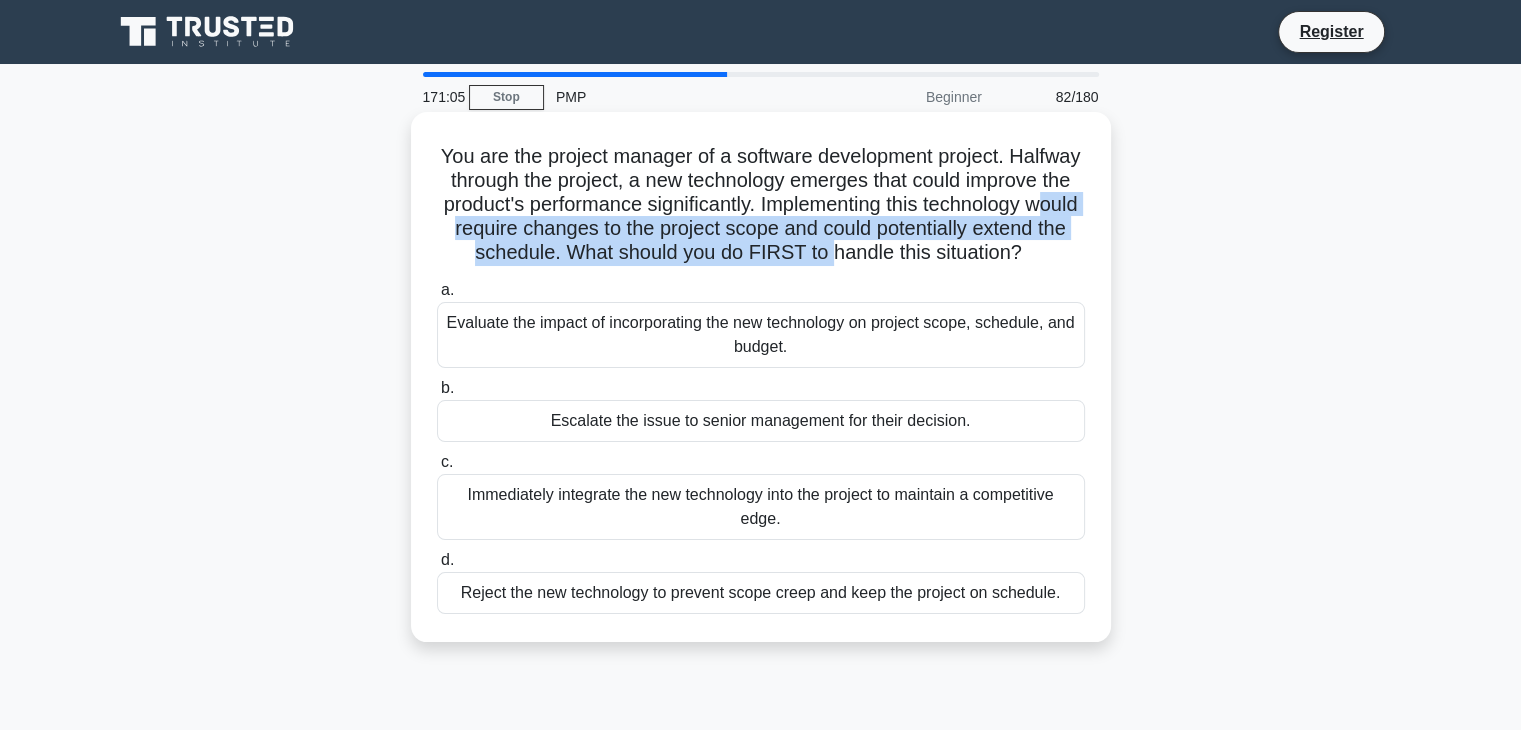 drag, startPoint x: 588, startPoint y: 226, endPoint x: 931, endPoint y: 277, distance: 346.7708 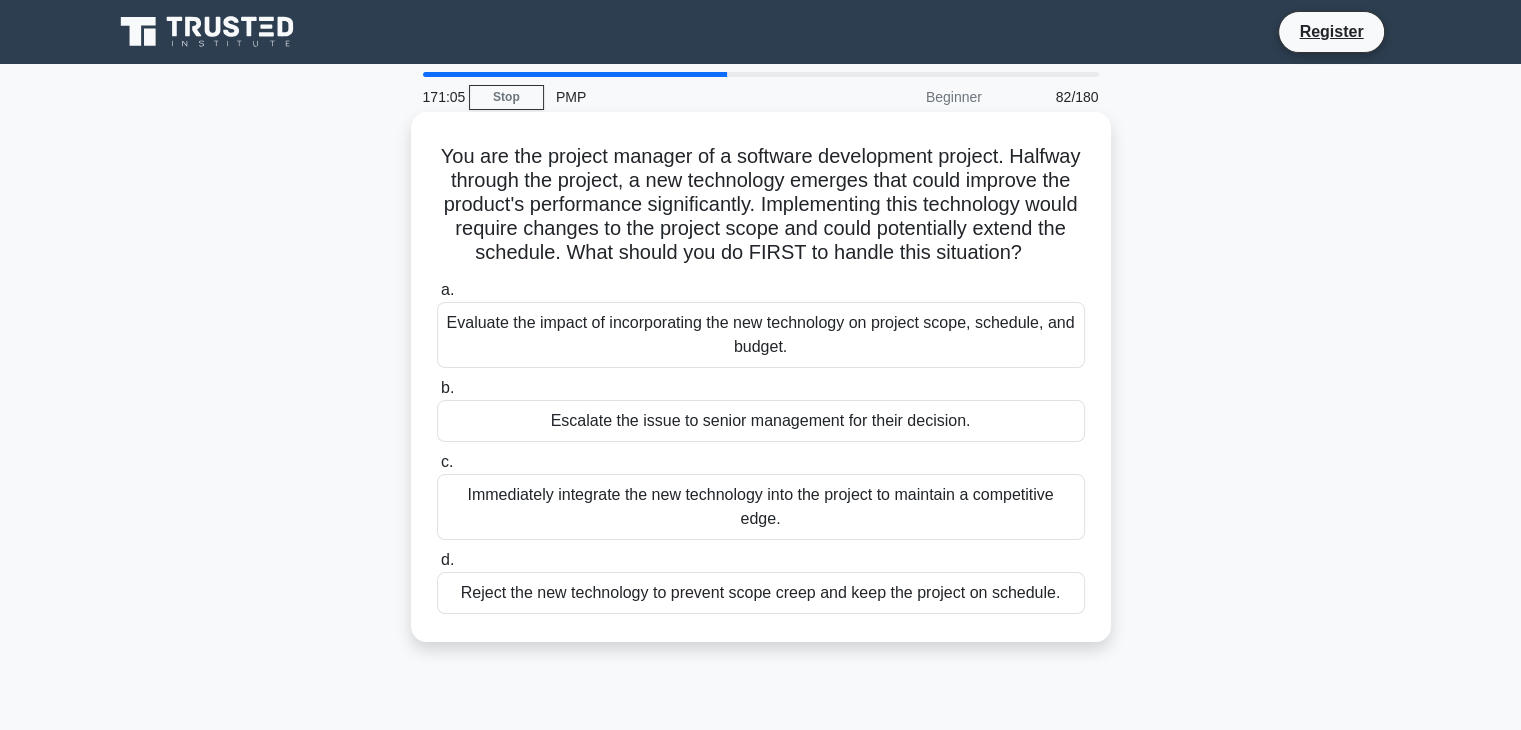 drag, startPoint x: 931, startPoint y: 277, endPoint x: 919, endPoint y: 273, distance: 12.649111 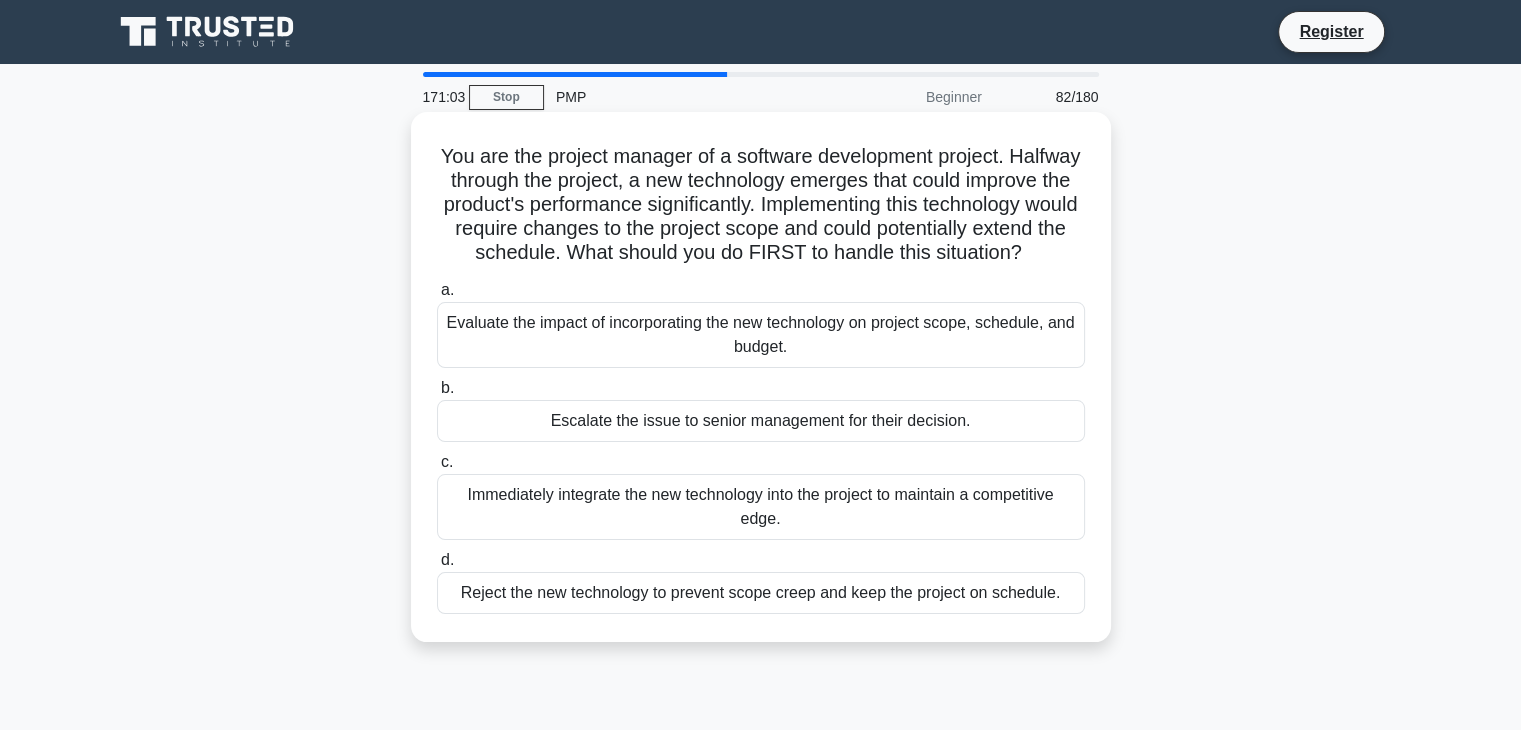 drag, startPoint x: 756, startPoint y: 250, endPoint x: 898, endPoint y: 277, distance: 144.54411 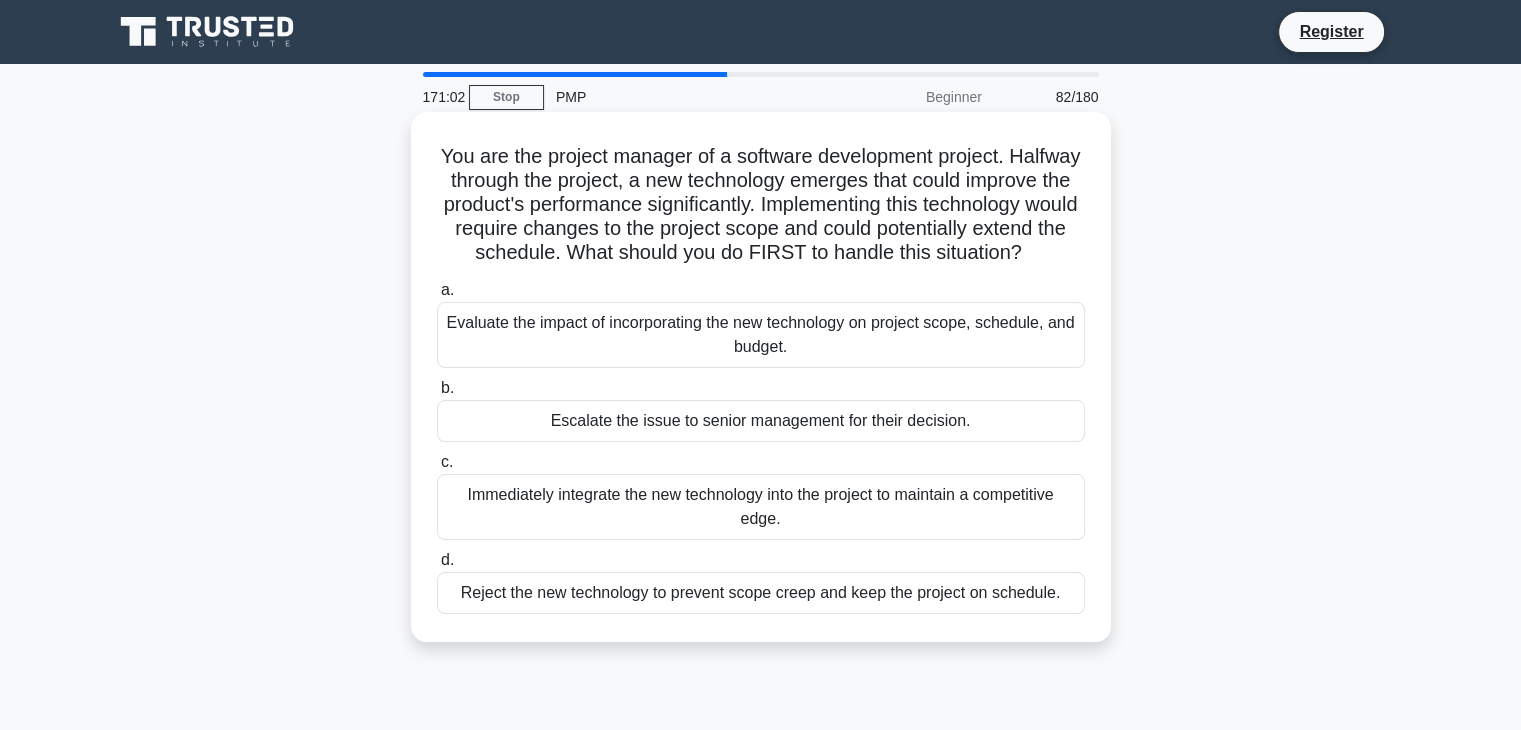 click on "You are the project manager of a software development project. Halfway through the project, a new technology emerges that could improve the product's performance significantly. Implementing this technology would require changes to the project scope and could potentially extend the schedule. What should you do FIRST to handle this situation?
.spinner_0XTQ{transform-origin:center;animation:spinner_y6GP .75s linear infinite}@keyframes spinner_y6GP{100%{transform:rotate(360deg)}}" at bounding box center (761, 205) 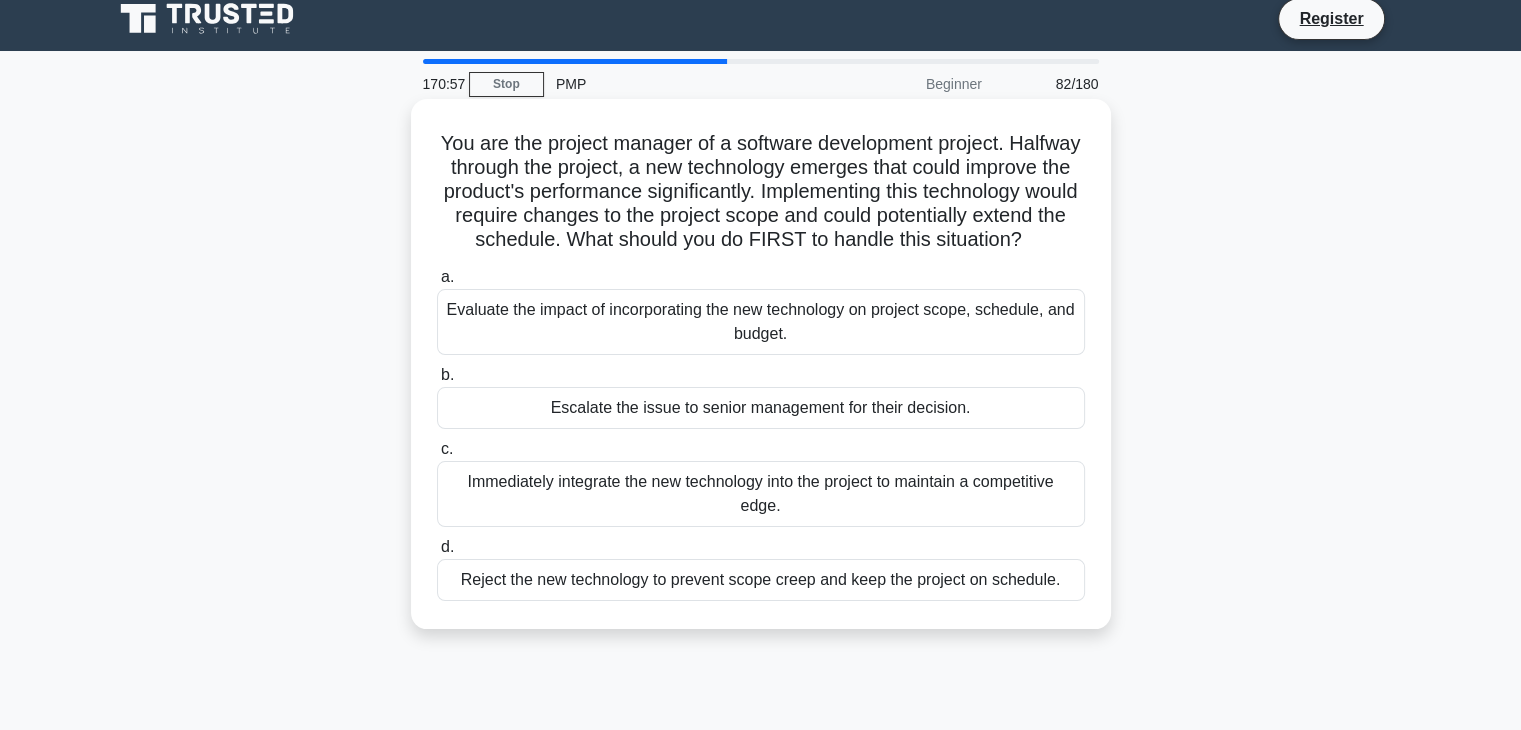 scroll, scrollTop: 100, scrollLeft: 0, axis: vertical 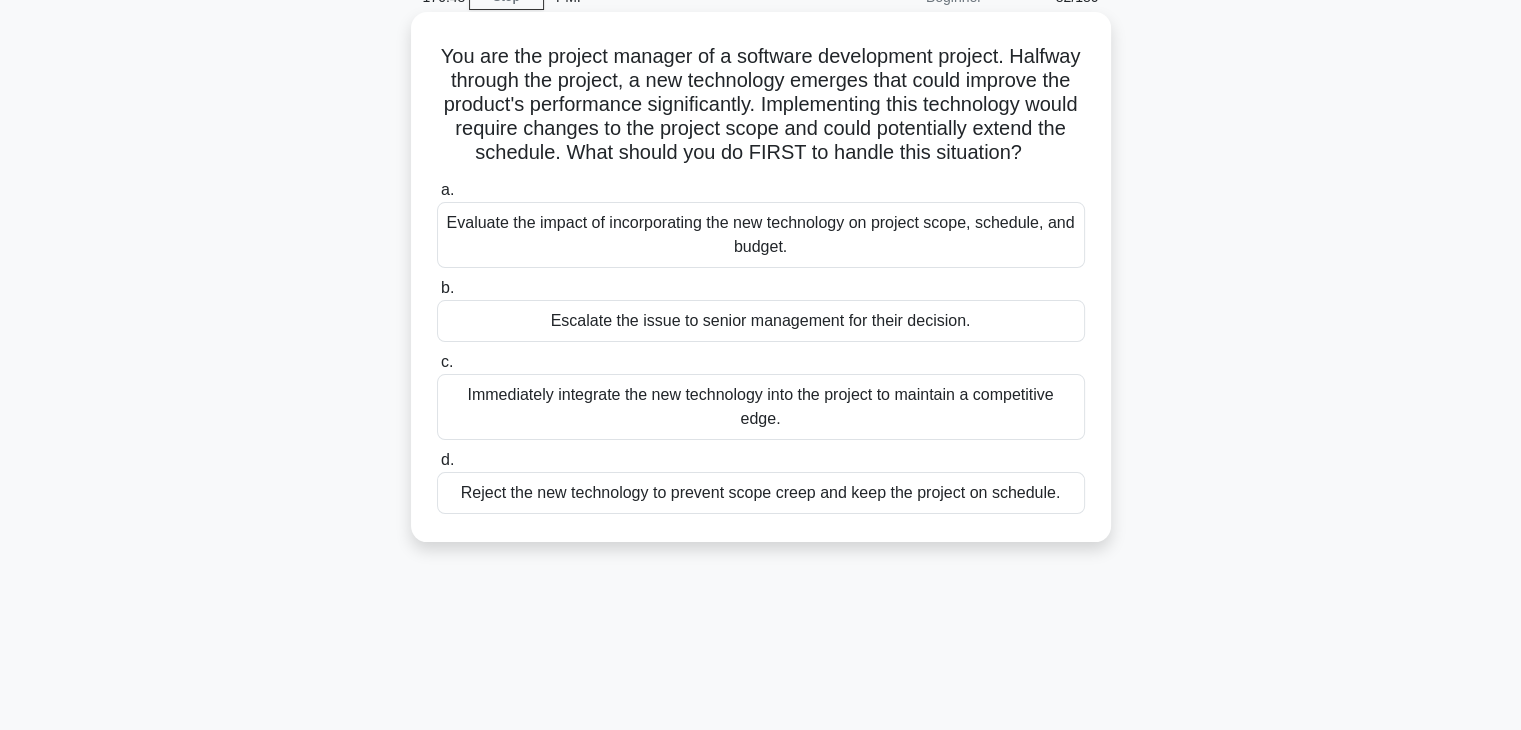 click on "Evaluate the impact of incorporating the new technology on project scope, schedule, and budget." at bounding box center (761, 235) 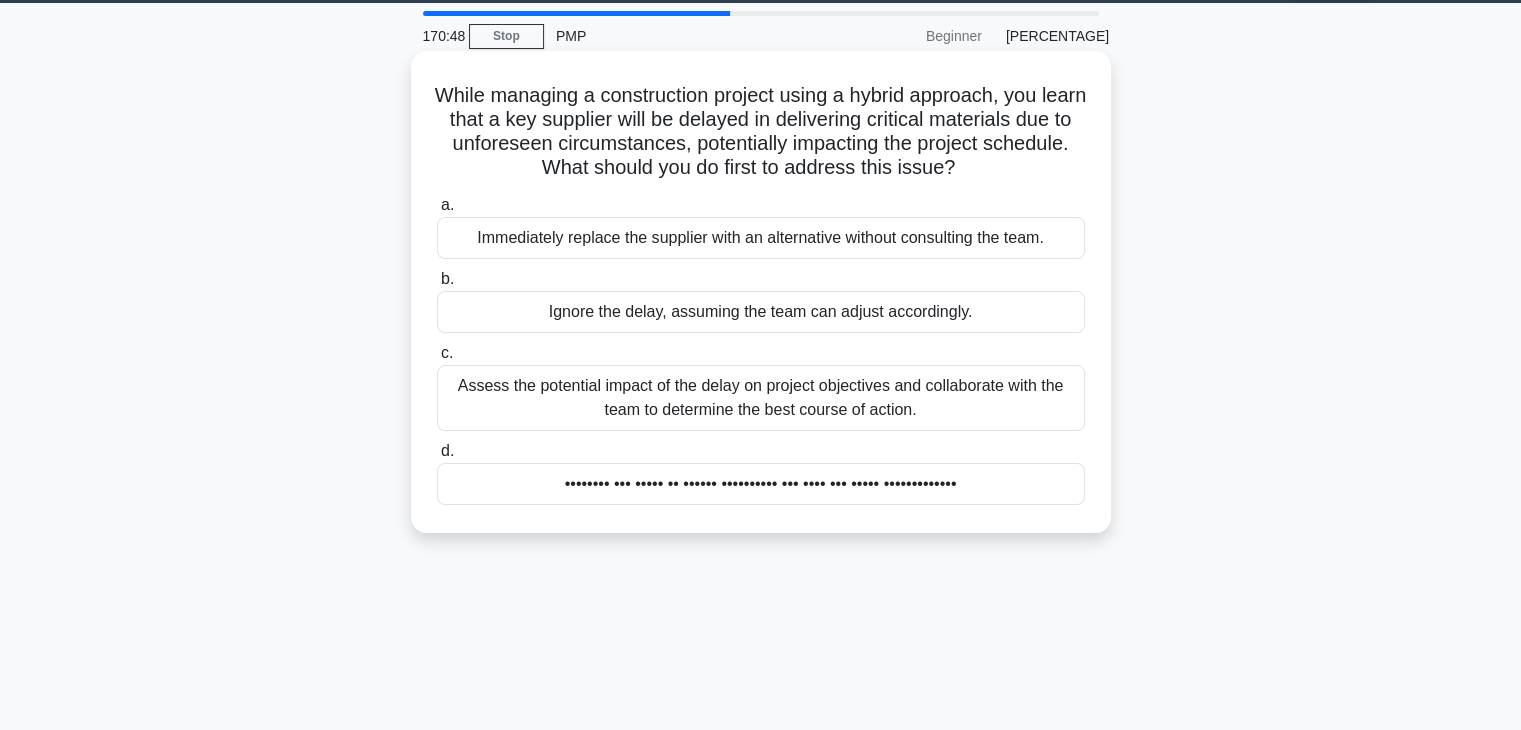 scroll, scrollTop: 0, scrollLeft: 0, axis: both 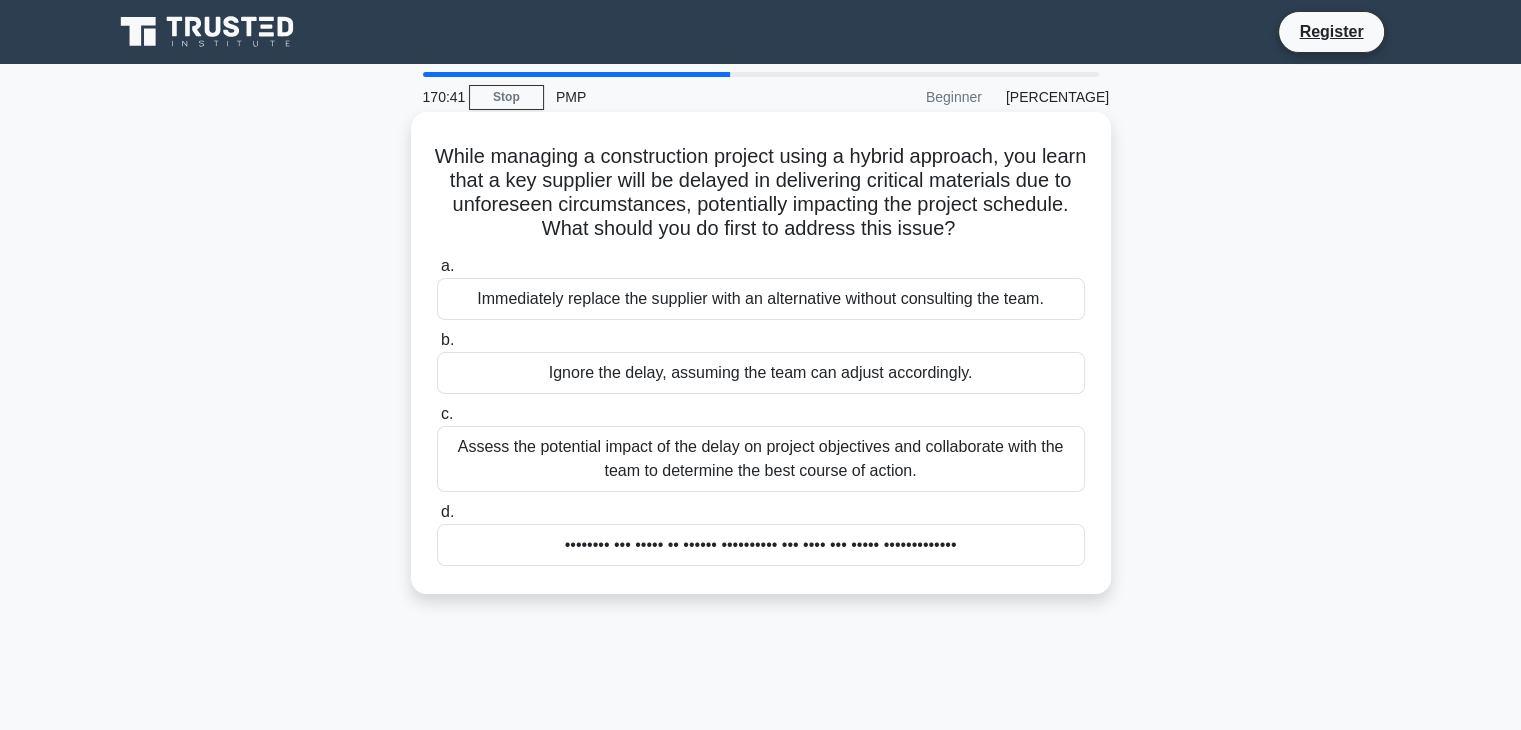 drag, startPoint x: 444, startPoint y: 158, endPoint x: 1020, endPoint y: 222, distance: 579.5447 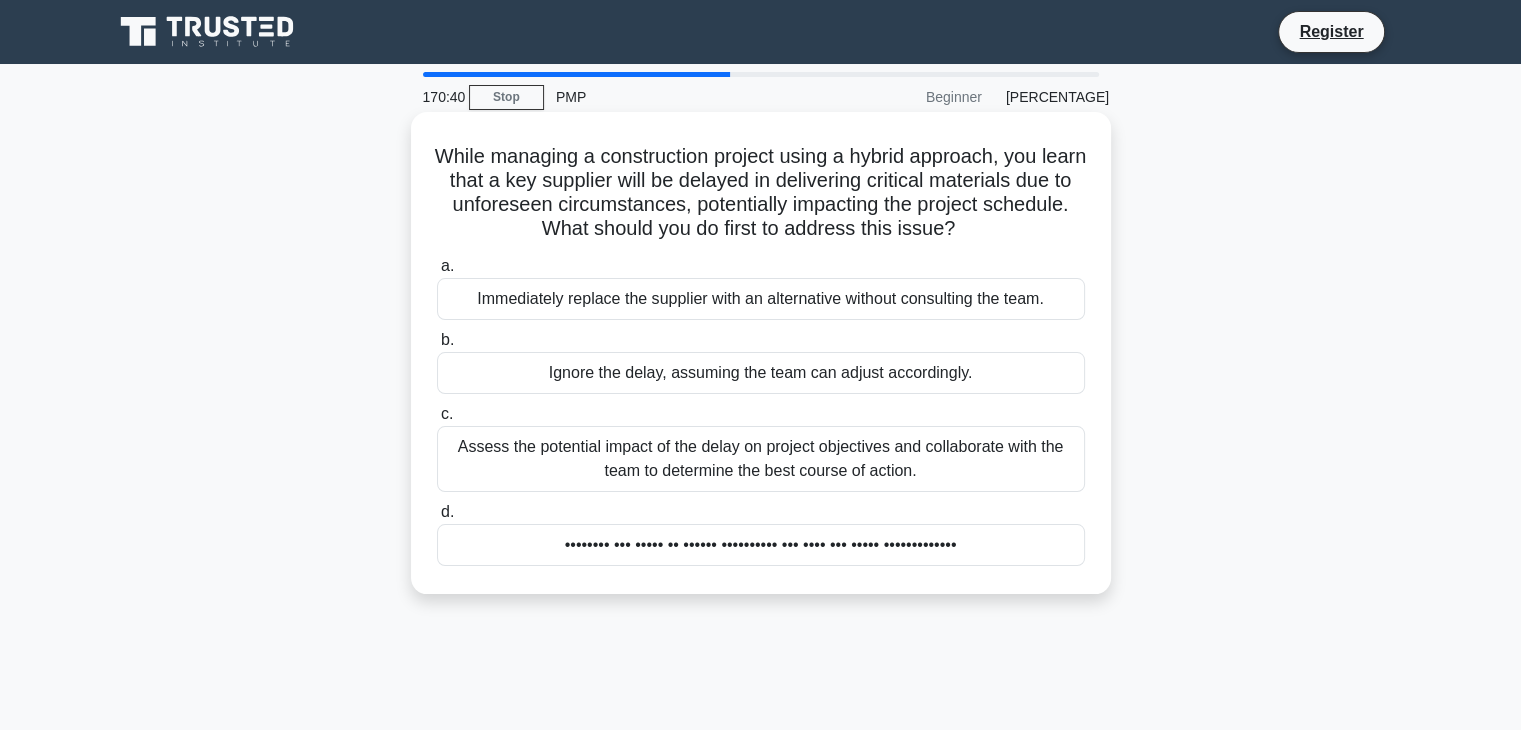 drag, startPoint x: 872, startPoint y: 200, endPoint x: 724, endPoint y: 196, distance: 148.05405 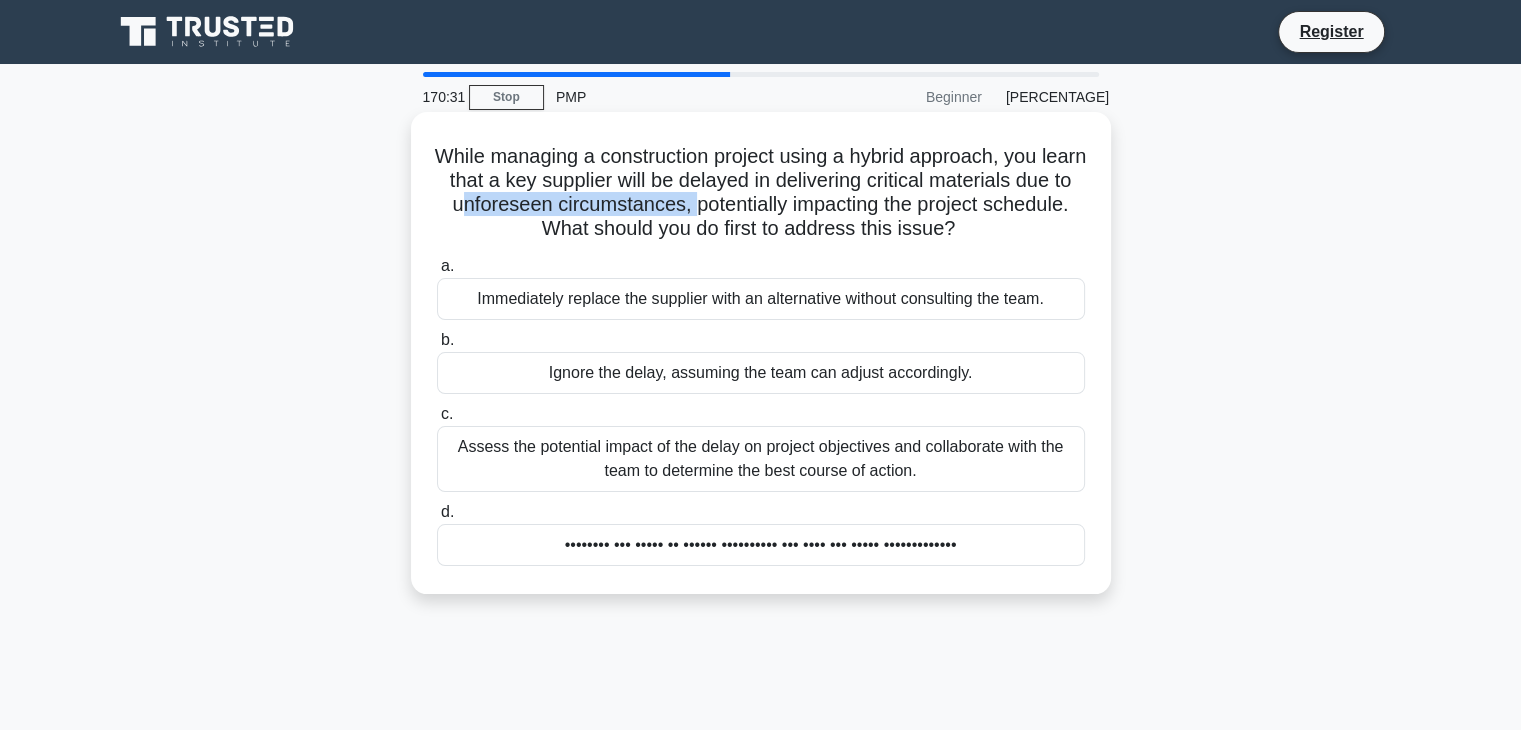 drag, startPoint x: 528, startPoint y: 205, endPoint x: 764, endPoint y: 213, distance: 236.13556 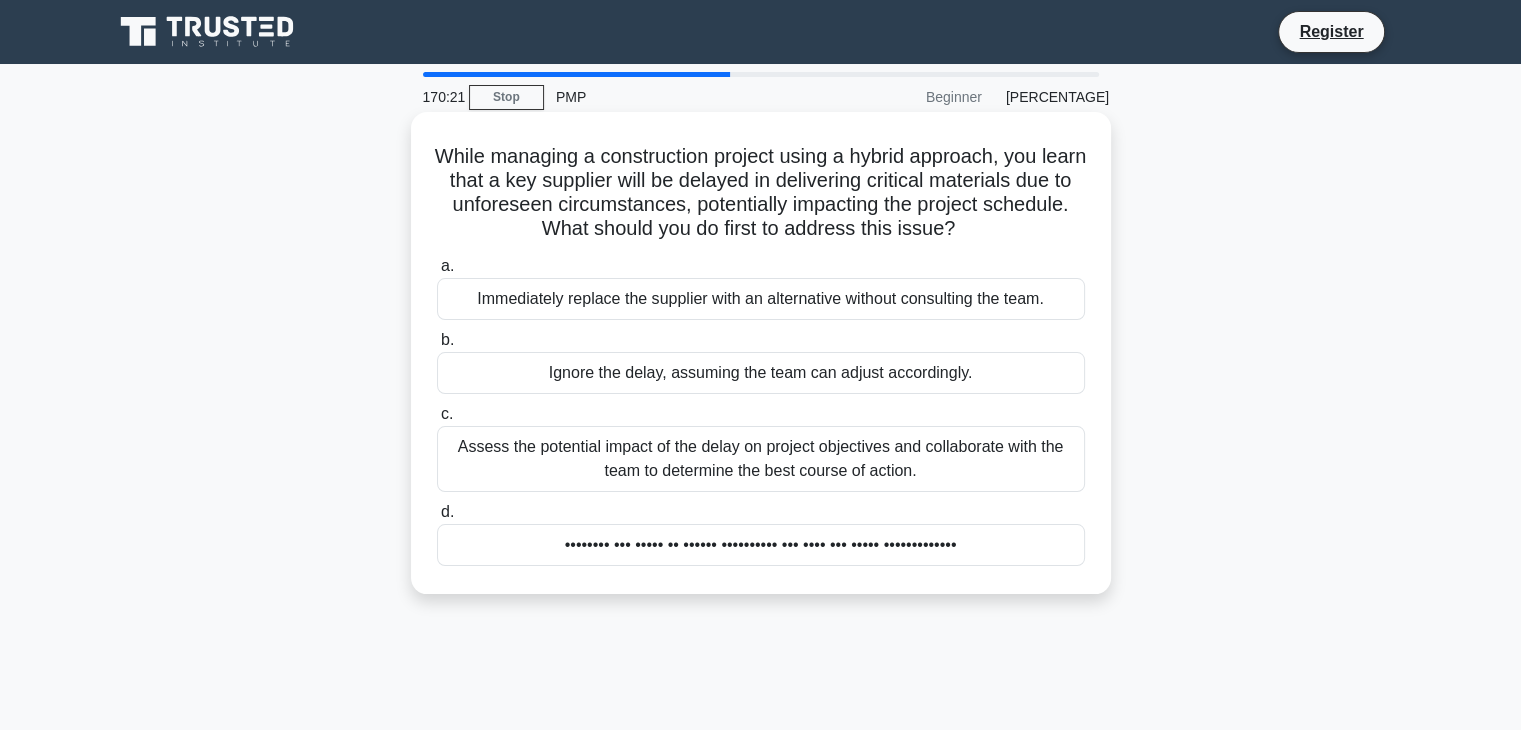 click on "Assess the potential impact of the delay on project objectives and collaborate with the team to determine the best course of action." at bounding box center [761, 459] 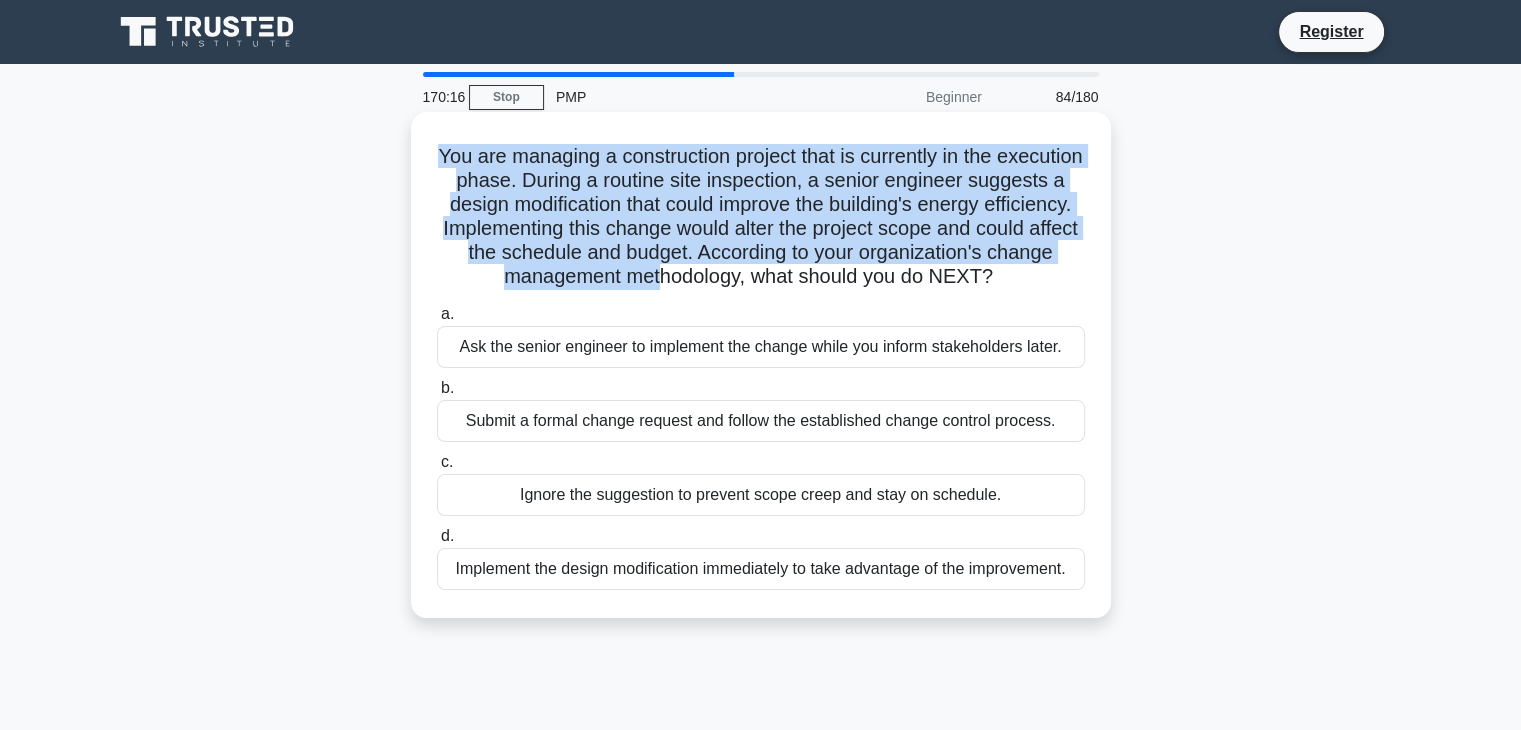 drag, startPoint x: 473, startPoint y: 157, endPoint x: 806, endPoint y: 287, distance: 357.47586 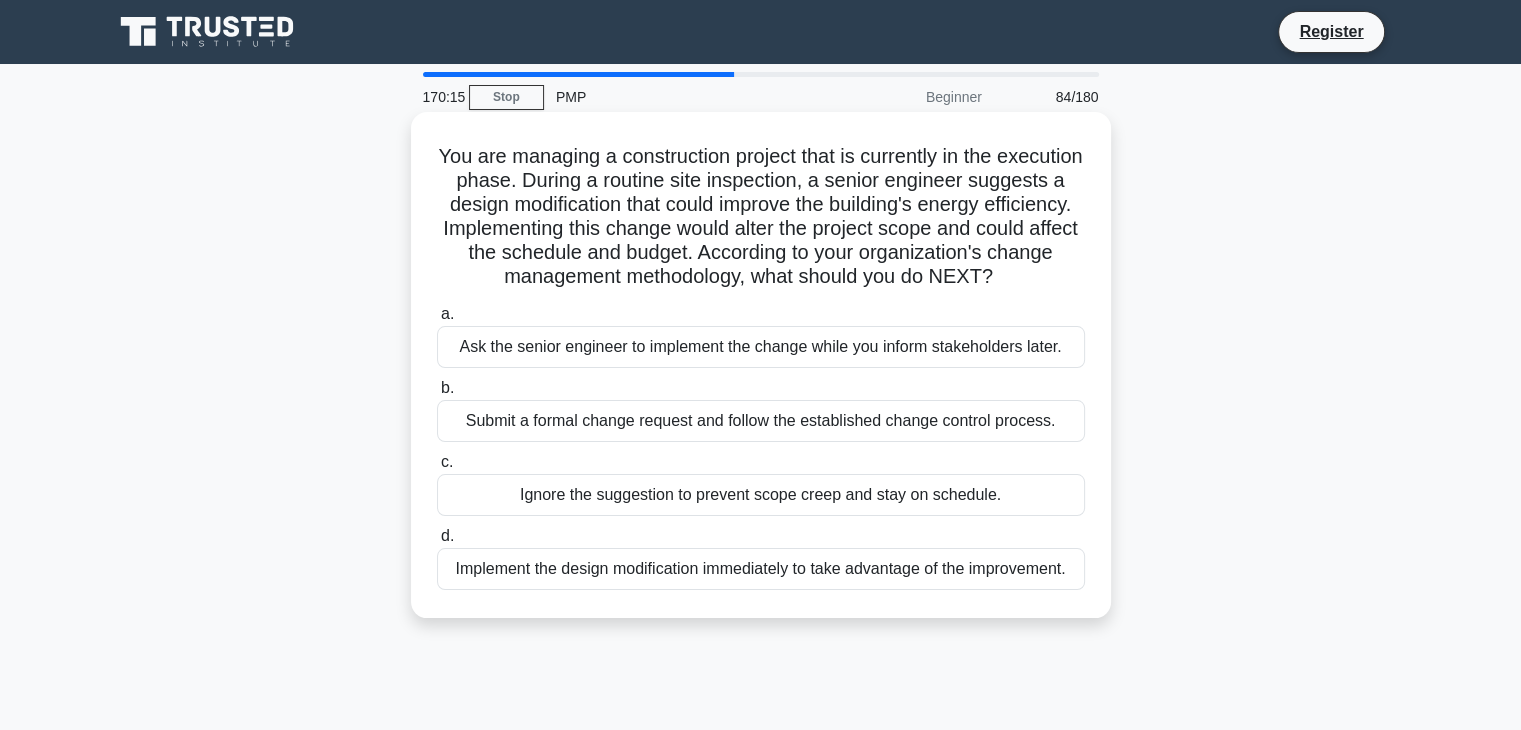 click on "You are managing a construction project that is currently in the execution phase. During a routine site inspection, a senior engineer suggests a design modification that could improve the building's energy efficiency. Implementing this change would alter the project scope and could affect the schedule and budget. According to your organization's change management methodology, what should you do NEXT?" at bounding box center [761, 217] 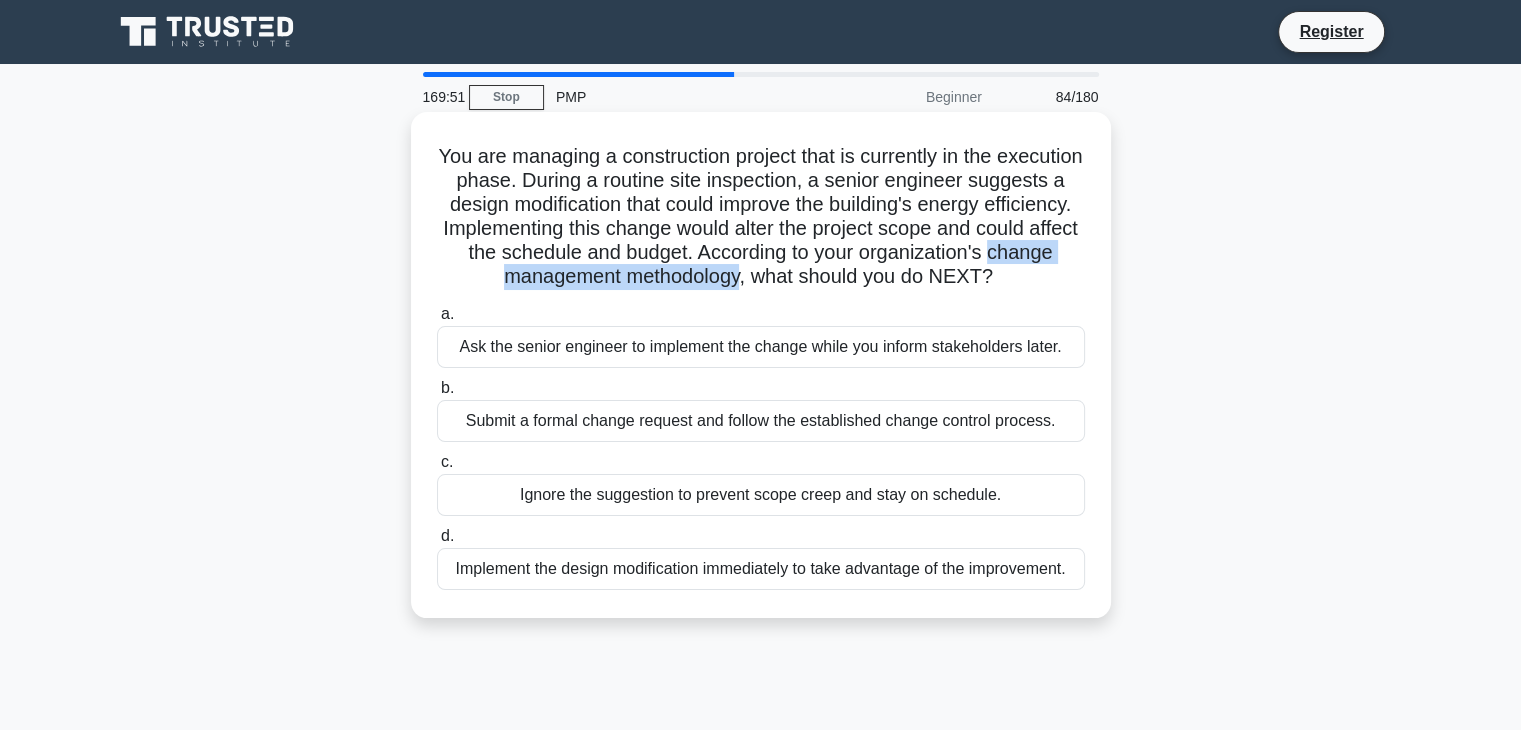 drag, startPoint x: 570, startPoint y: 280, endPoint x: 892, endPoint y: 283, distance: 322.01398 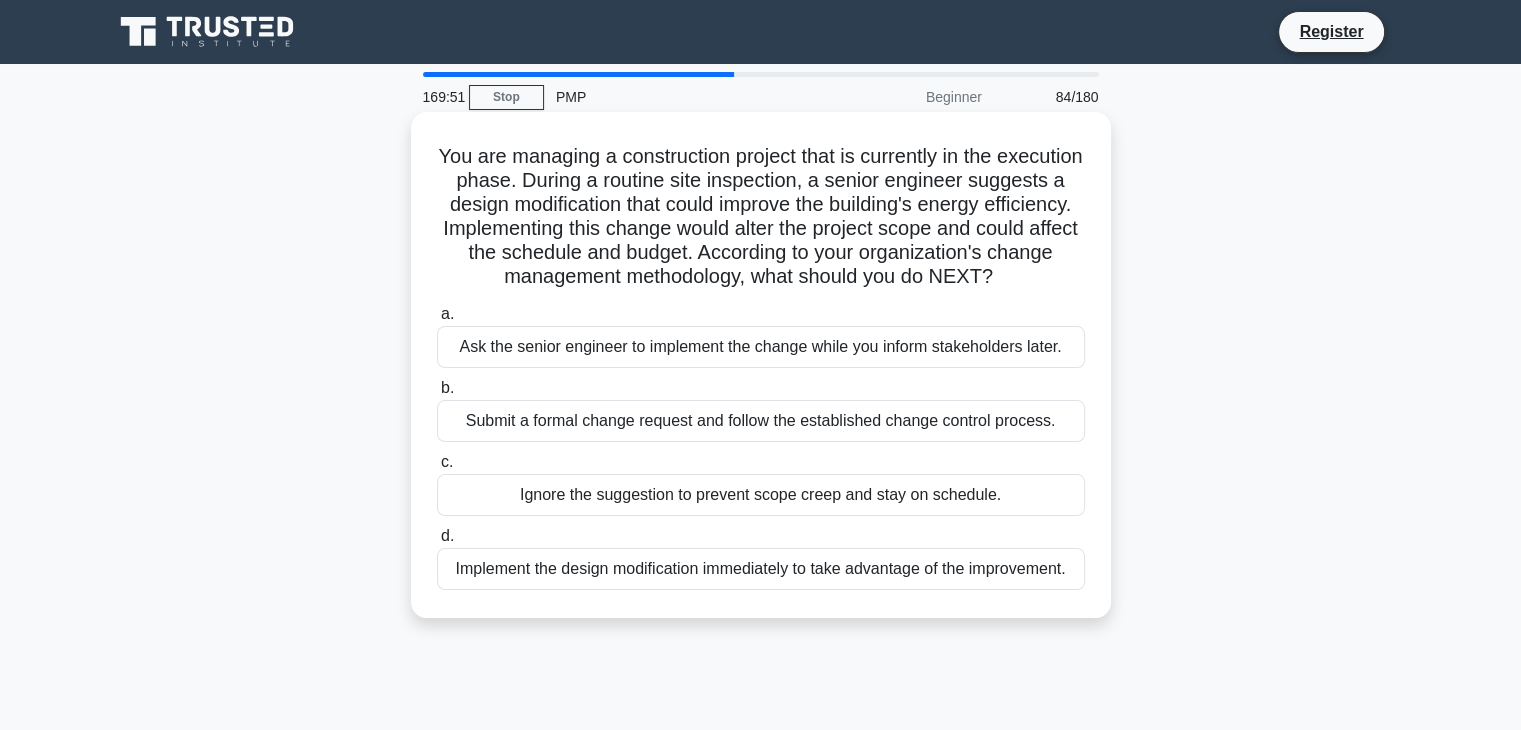click on "You are managing a construction project that is currently in the execution phase. During a routine site inspection, a senior engineer suggests a design modification that could improve the building's energy efficiency. Implementing this change would alter the project scope and could affect the schedule and budget. According to your organization's change management methodology, what should you do NEXT?" at bounding box center (761, 217) 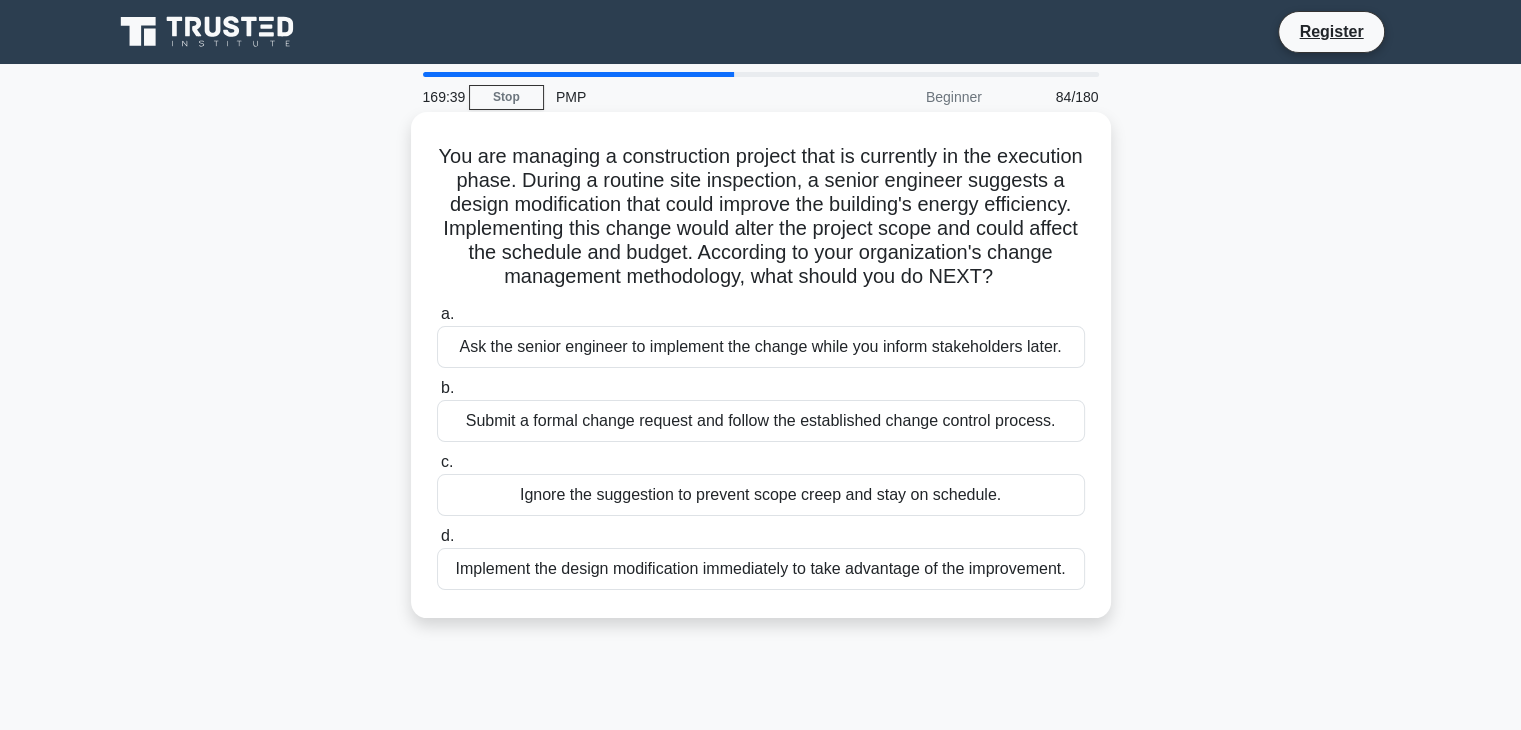 click on "Submit a formal change request and follow the established change control process." at bounding box center (761, 421) 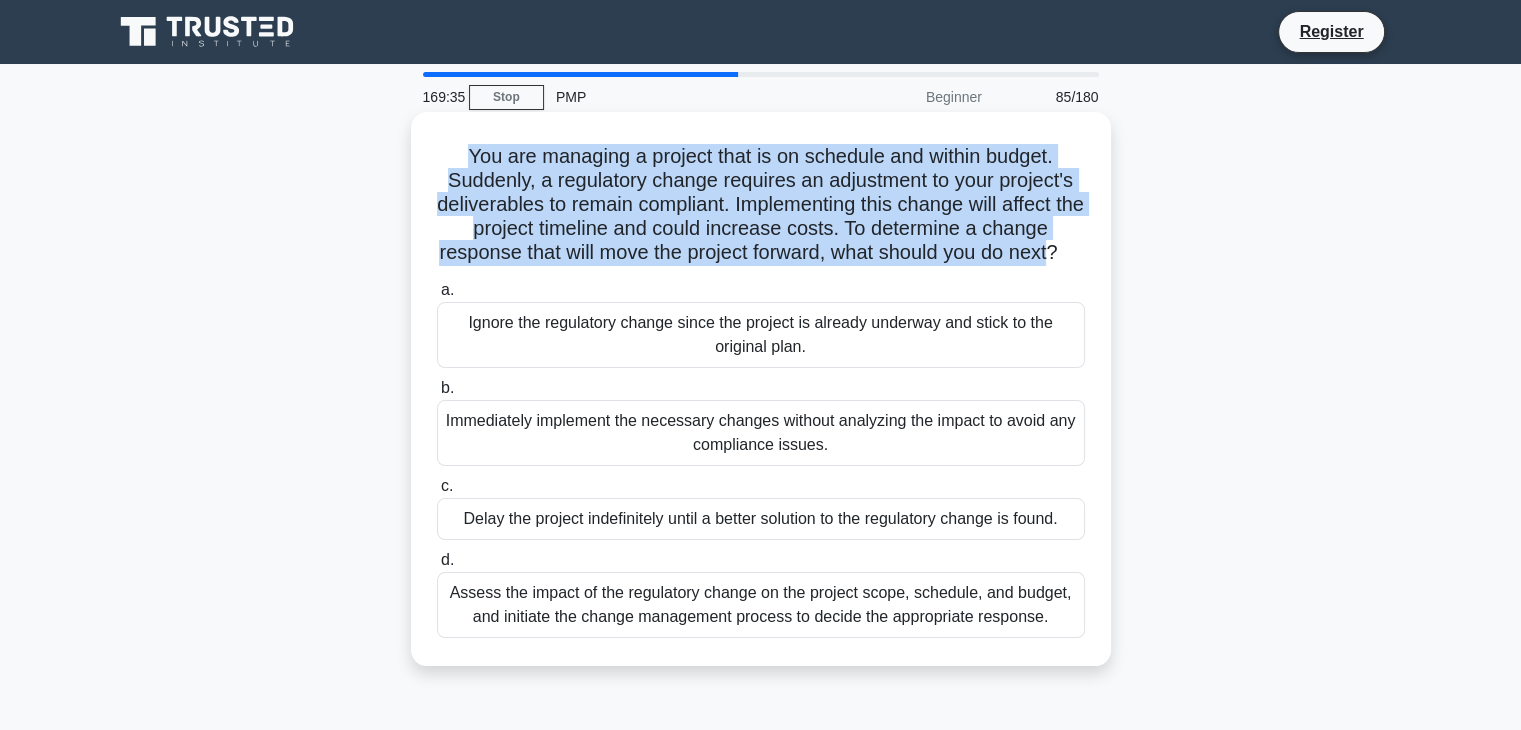 drag, startPoint x: 455, startPoint y: 158, endPoint x: 1068, endPoint y: 265, distance: 622.26843 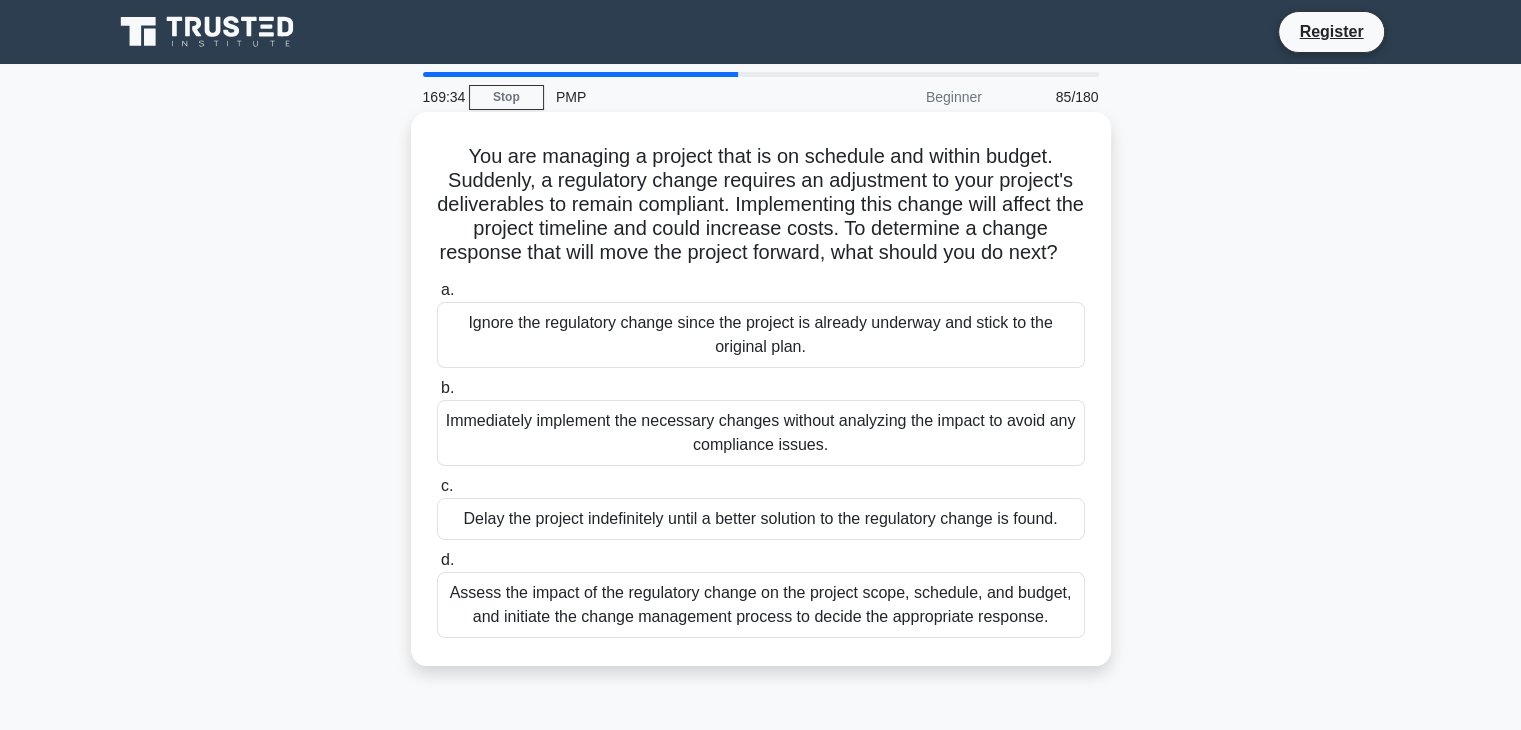 click on "You are managing a project that is on schedule and within budget. Suddenly, a regulatory change requires an adjustment to your project's deliverables to remain compliant. Implementing this change will affect the project timeline and could increase costs. To determine a change response that will move the project forward, what should you do next?
.spinner_0XTQ{transform-origin:center;animation:spinner_y6GP .75s linear infinite}@keyframes spinner_y6GP{100%{transform:rotate(360deg)}}
a.
b. c. d." at bounding box center [761, 389] 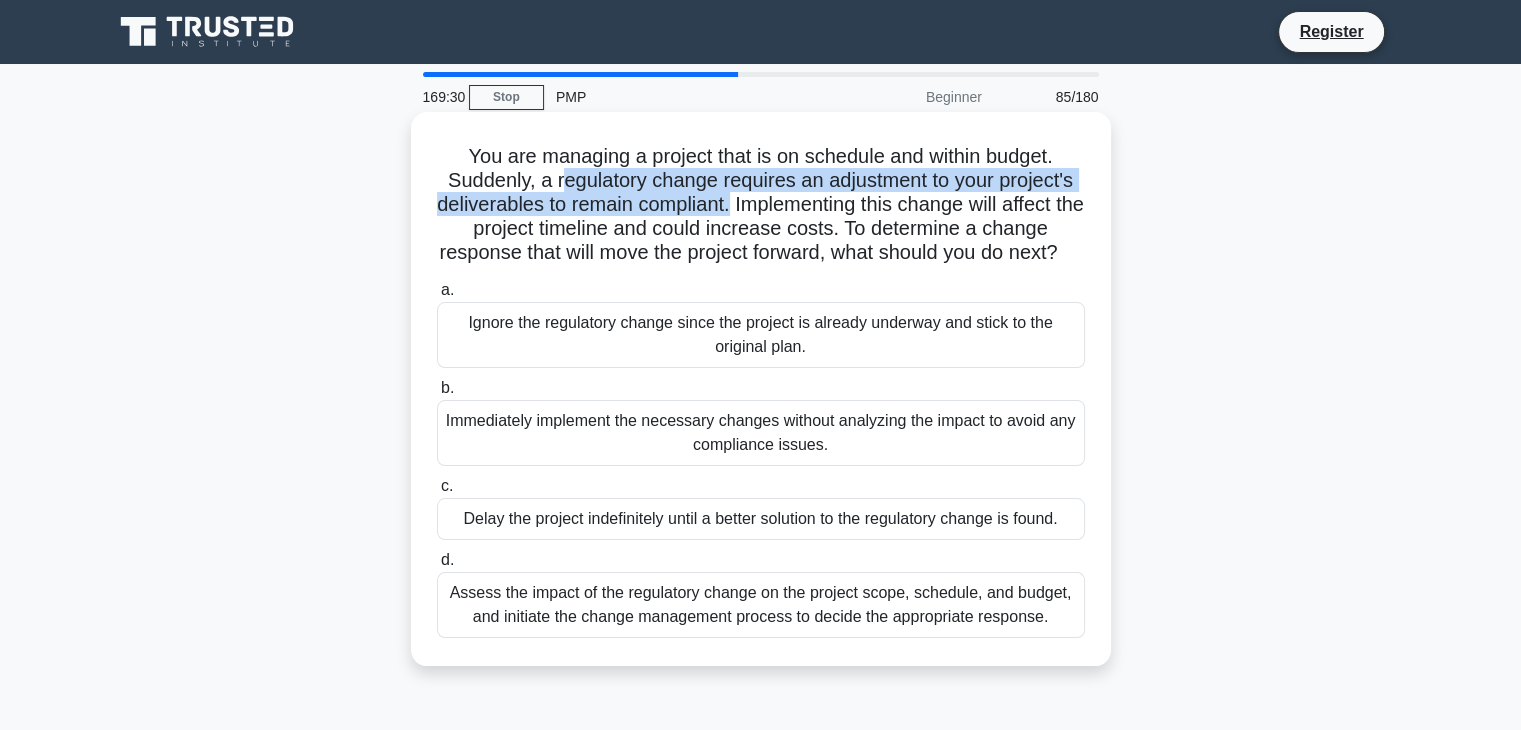 drag, startPoint x: 564, startPoint y: 187, endPoint x: 741, endPoint y: 216, distance: 179.35997 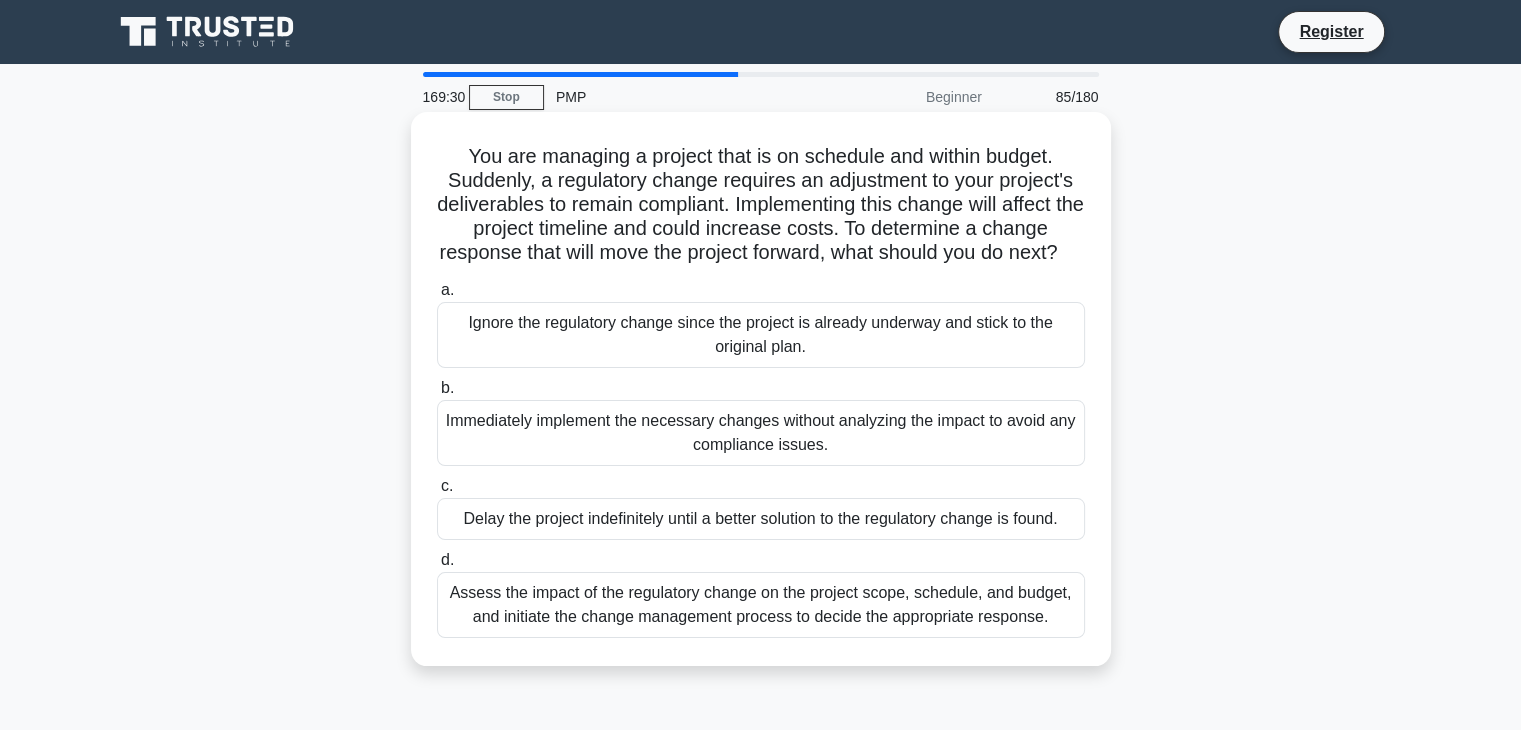 click on "You are managing a project that is on schedule and within budget. Suddenly, a regulatory change requires an adjustment to your project's deliverables to remain compliant. Implementing this change will affect the project timeline and could increase costs. To determine a change response that will move the project forward, what should you do next?" at bounding box center [761, 205] 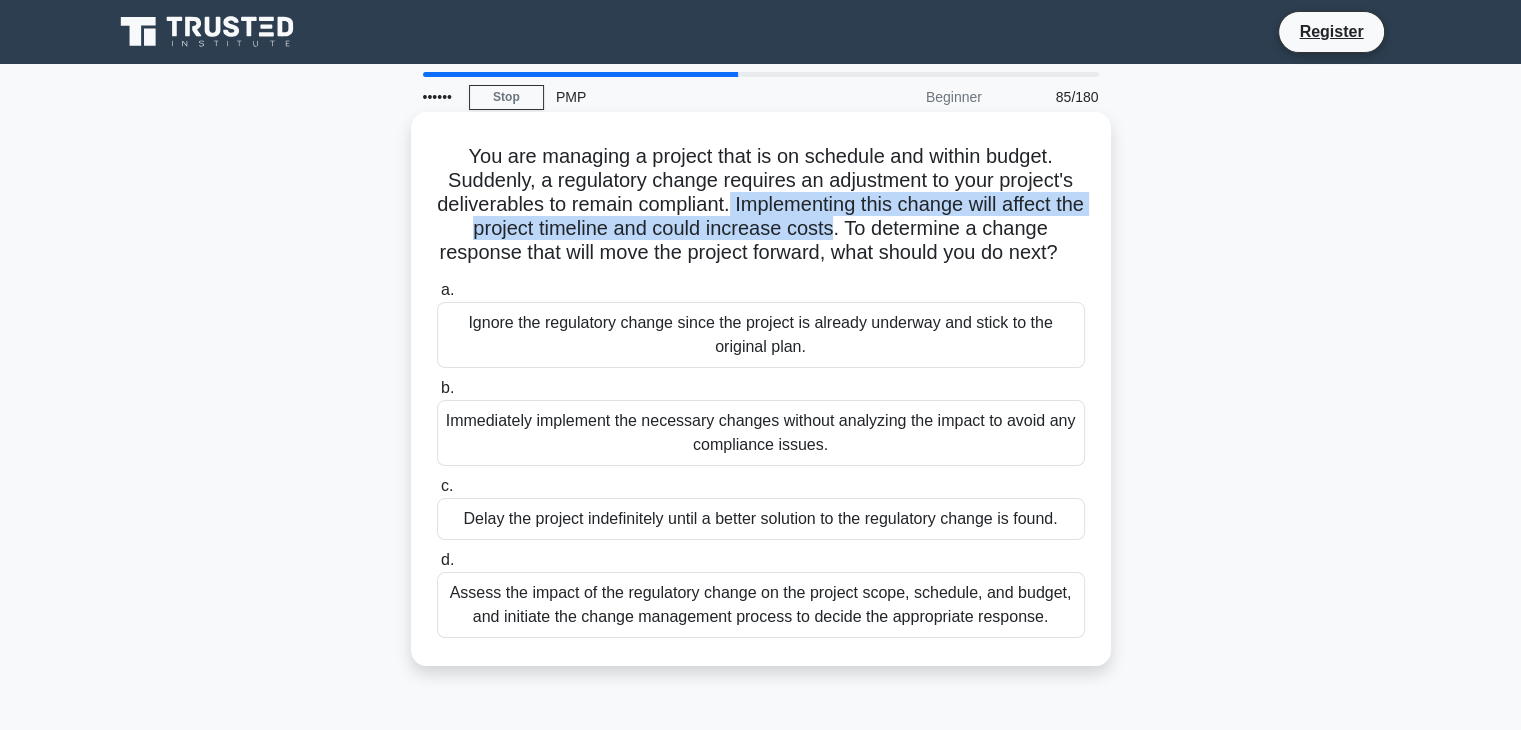 drag, startPoint x: 744, startPoint y: 208, endPoint x: 850, endPoint y: 229, distance: 108.060165 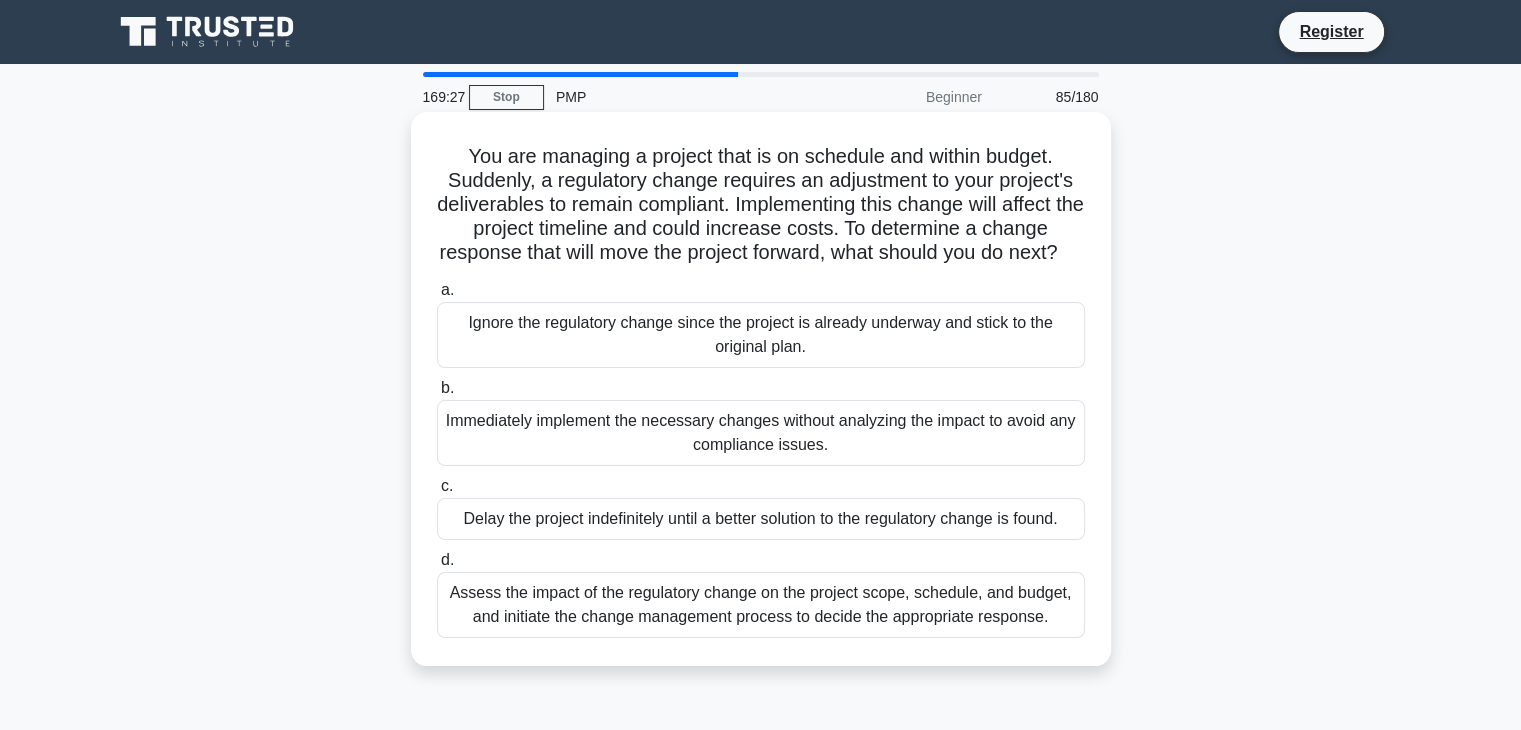 drag, startPoint x: 915, startPoint y: 302, endPoint x: 914, endPoint y: 286, distance: 16.03122 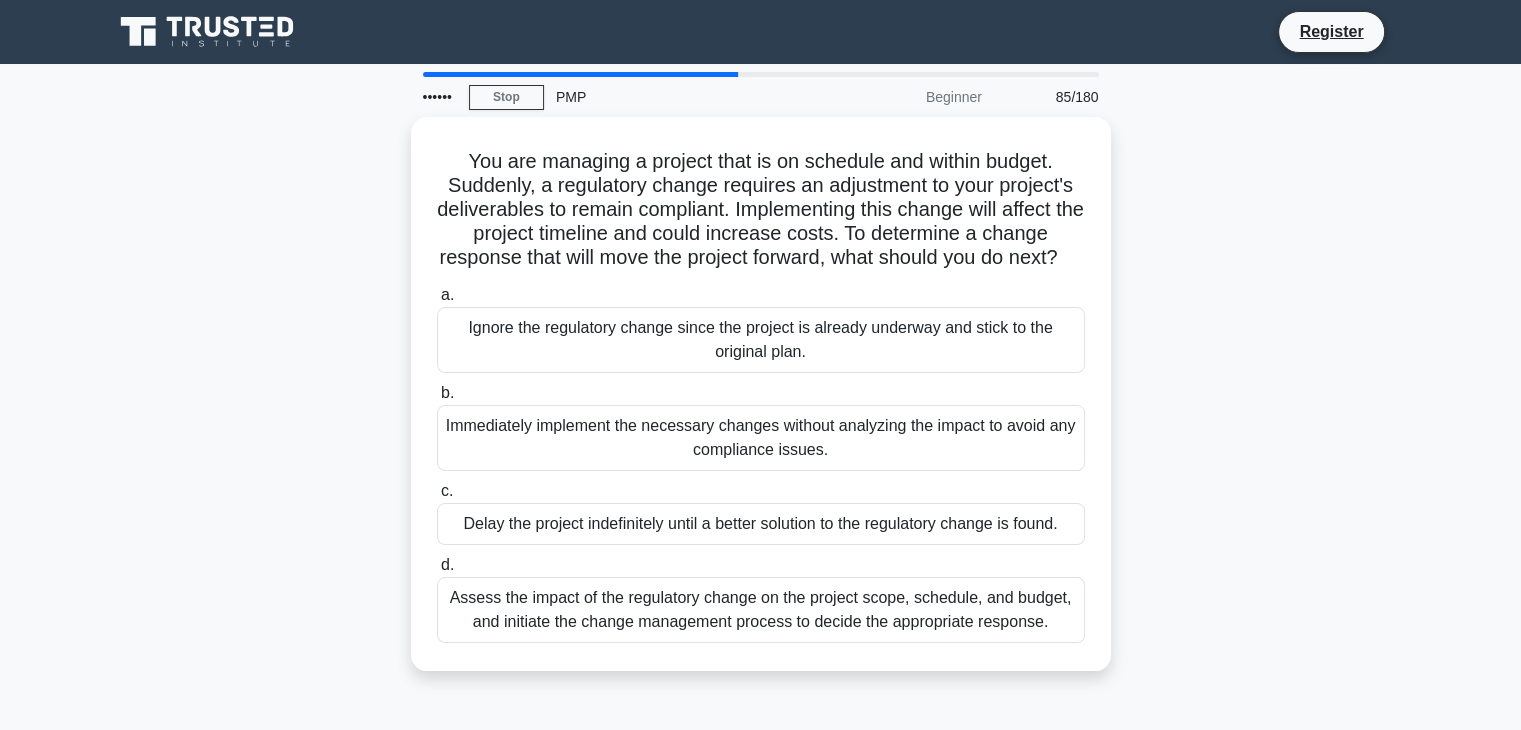 drag, startPoint x: 872, startPoint y: 234, endPoint x: 1171, endPoint y: 268, distance: 300.9269 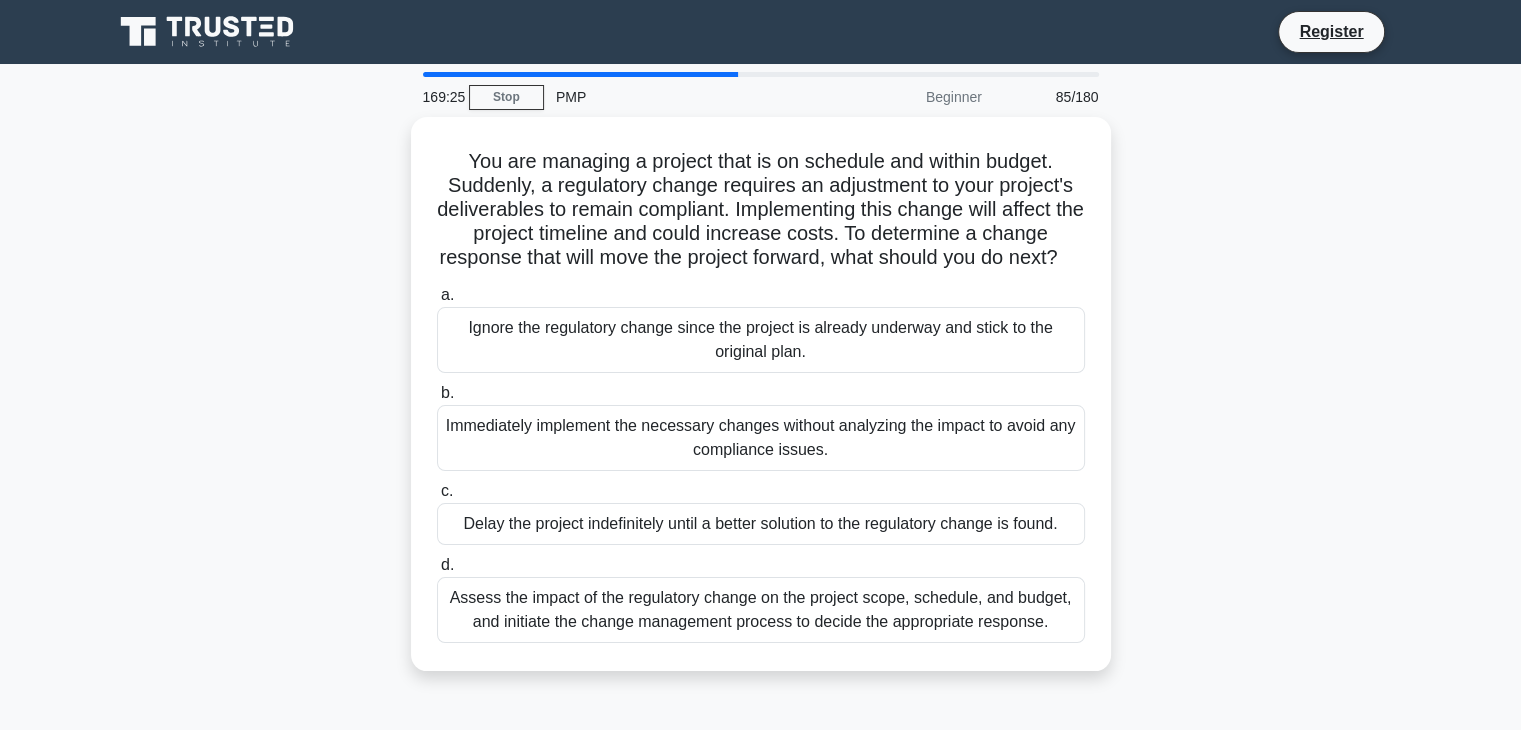 click on "You are managing a project that is on schedule and within budget. Suddenly, a regulatory change requires an adjustment to your project's deliverables to remain compliant. Implementing this change will affect the project timeline and could increase costs. To determine a change response that will move the project forward, what should you do next?
.spinner_0XTQ{transform-origin:center;animation:spinner_y6GP .75s linear infinite}@keyframes spinner_y6GP{100%{transform:rotate(360deg)}}
a.
b. c." at bounding box center [761, 406] 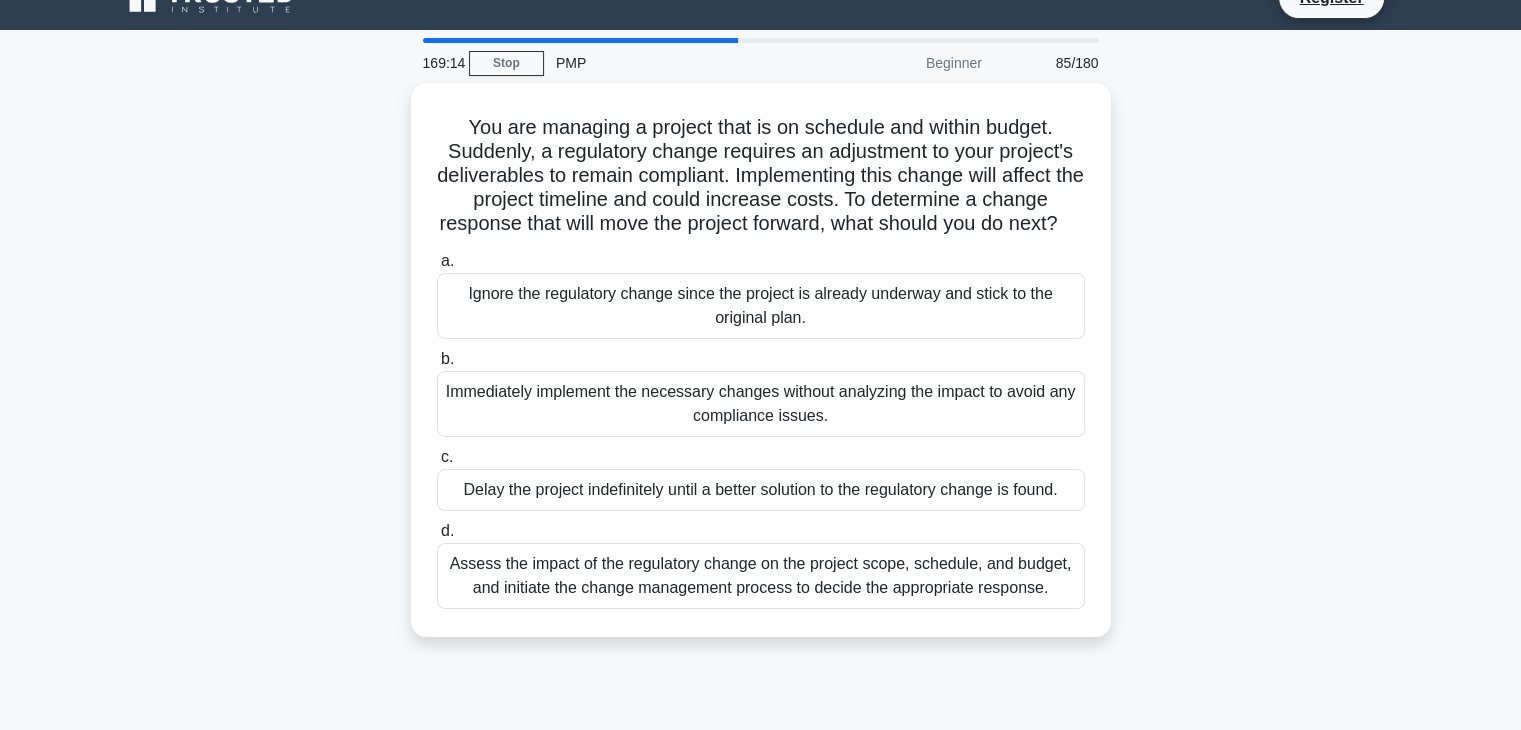 scroll, scrollTop: 0, scrollLeft: 0, axis: both 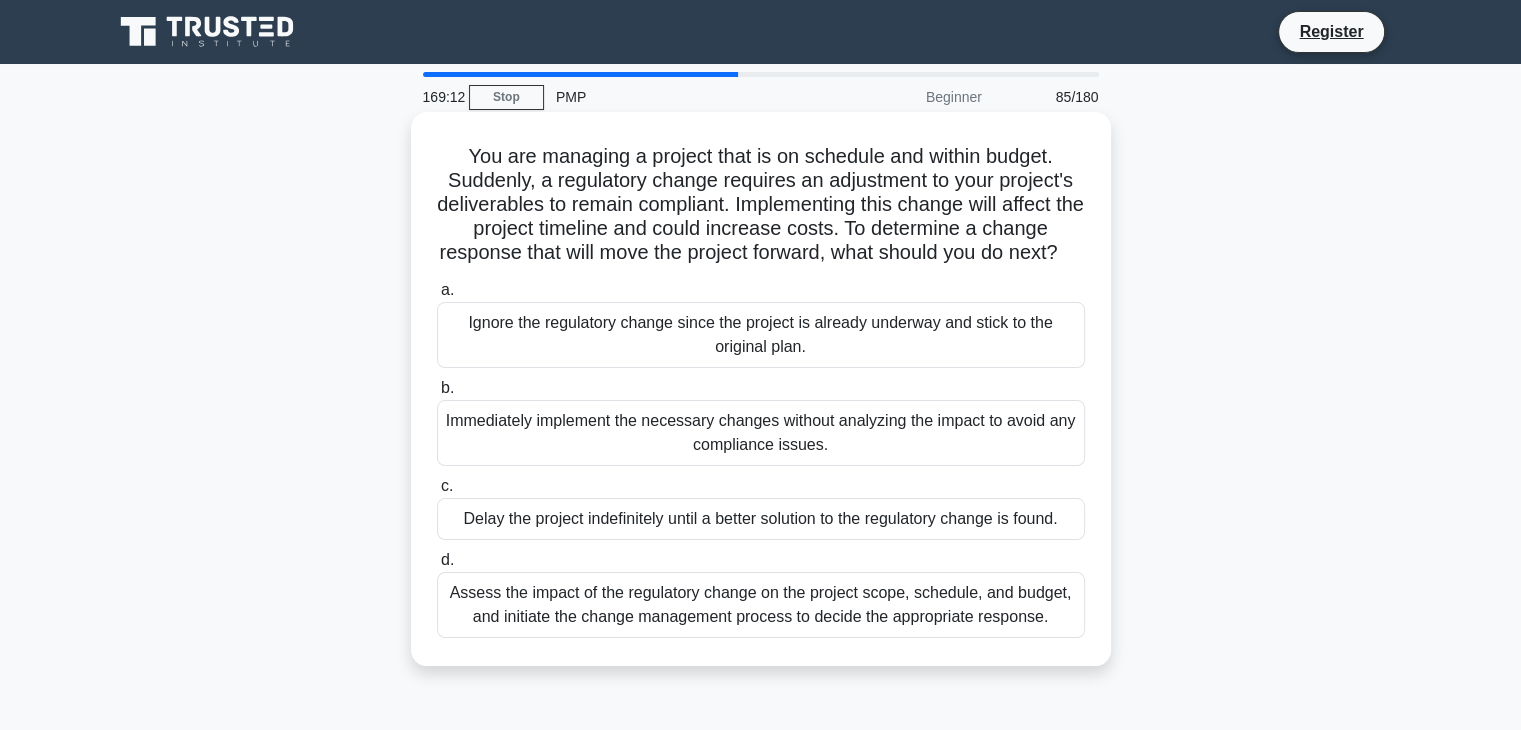 click on "Assess the impact of the regulatory change on the project scope, schedule, and budget, and initiate the change management process to decide the appropriate response." at bounding box center (761, 605) 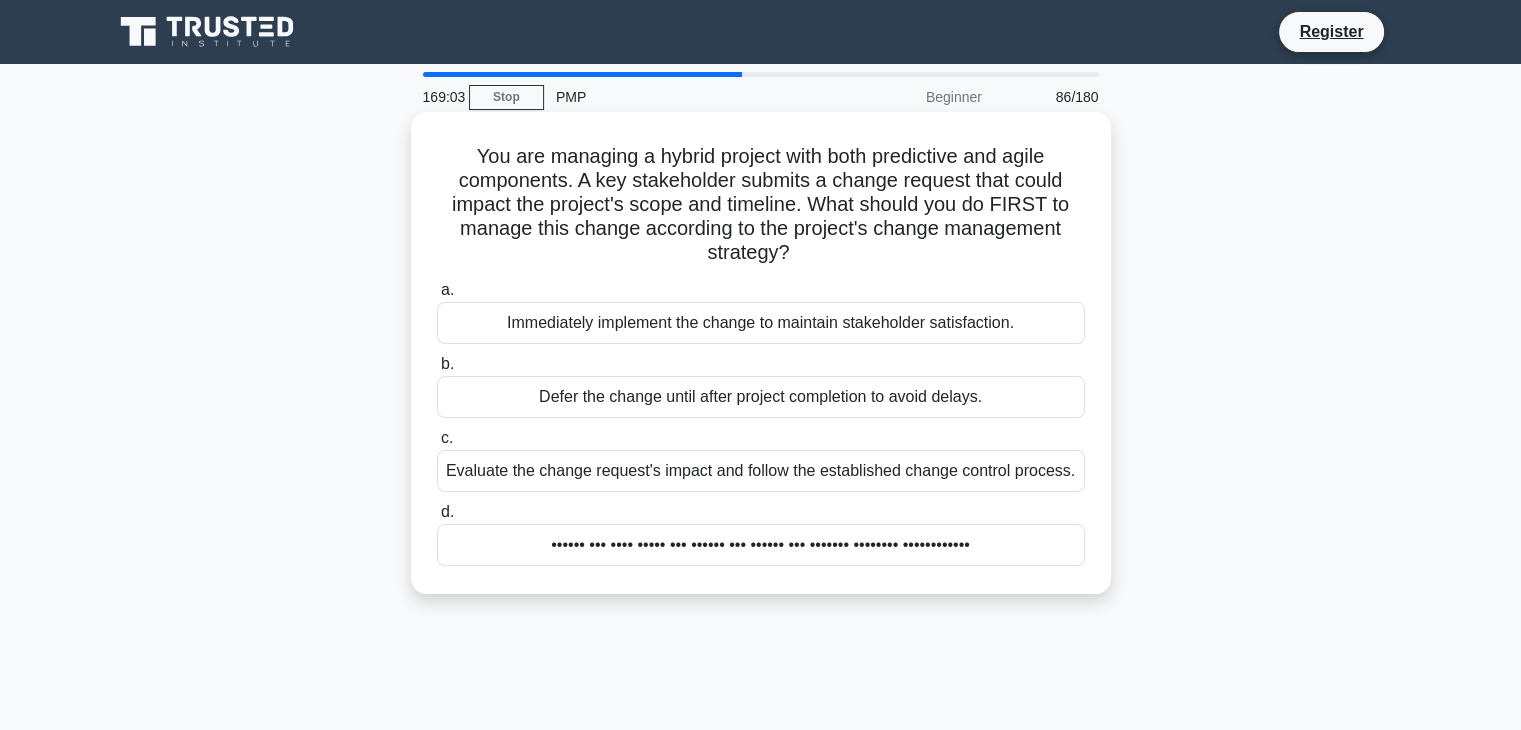 drag, startPoint x: 568, startPoint y: 181, endPoint x: 944, endPoint y: 242, distance: 380.91602 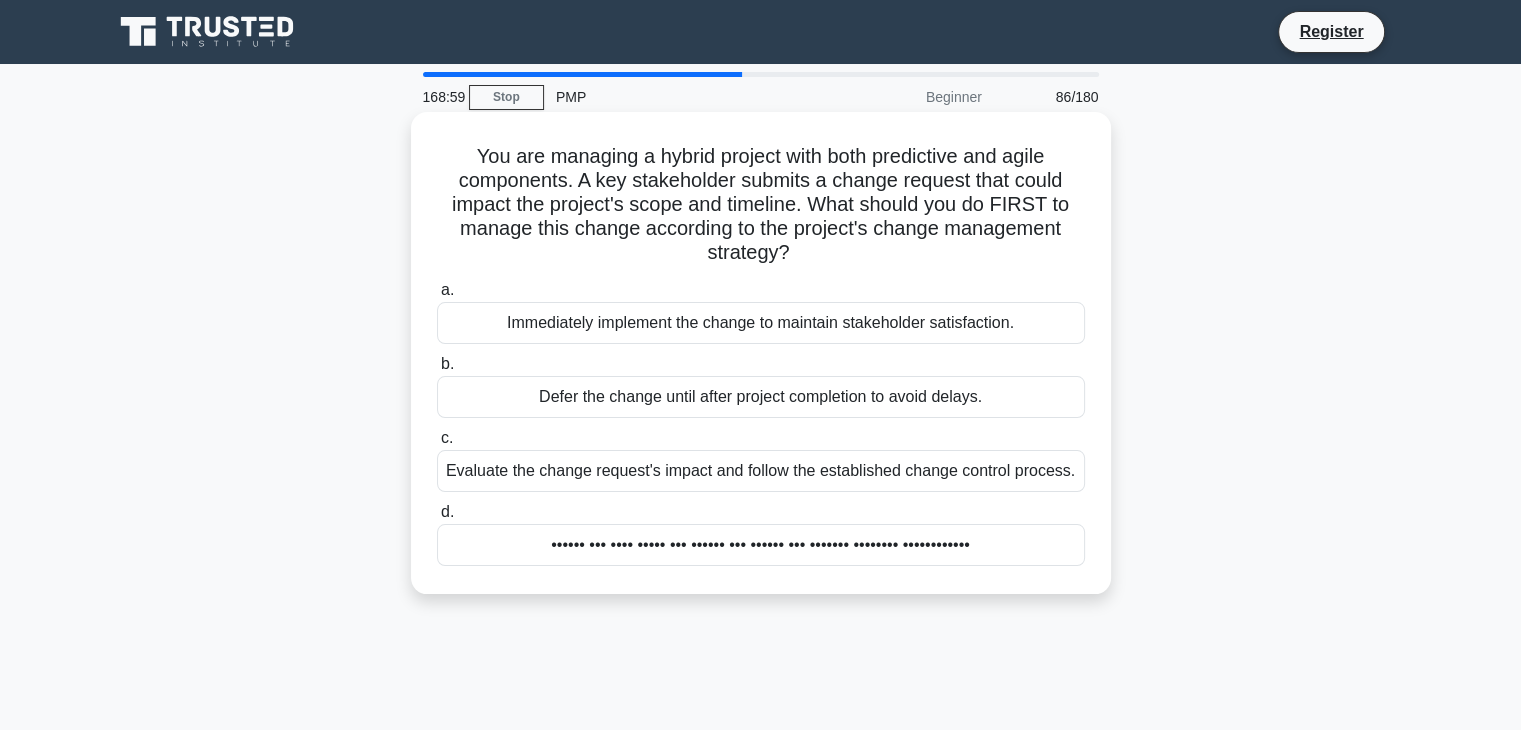 click on "You are managing a hybrid project with both predictive and agile components. A key stakeholder submits a change request that could impact the project's scope and timeline. What should you do FIRST to manage this change according to the project's change management strategy?" at bounding box center (761, 205) 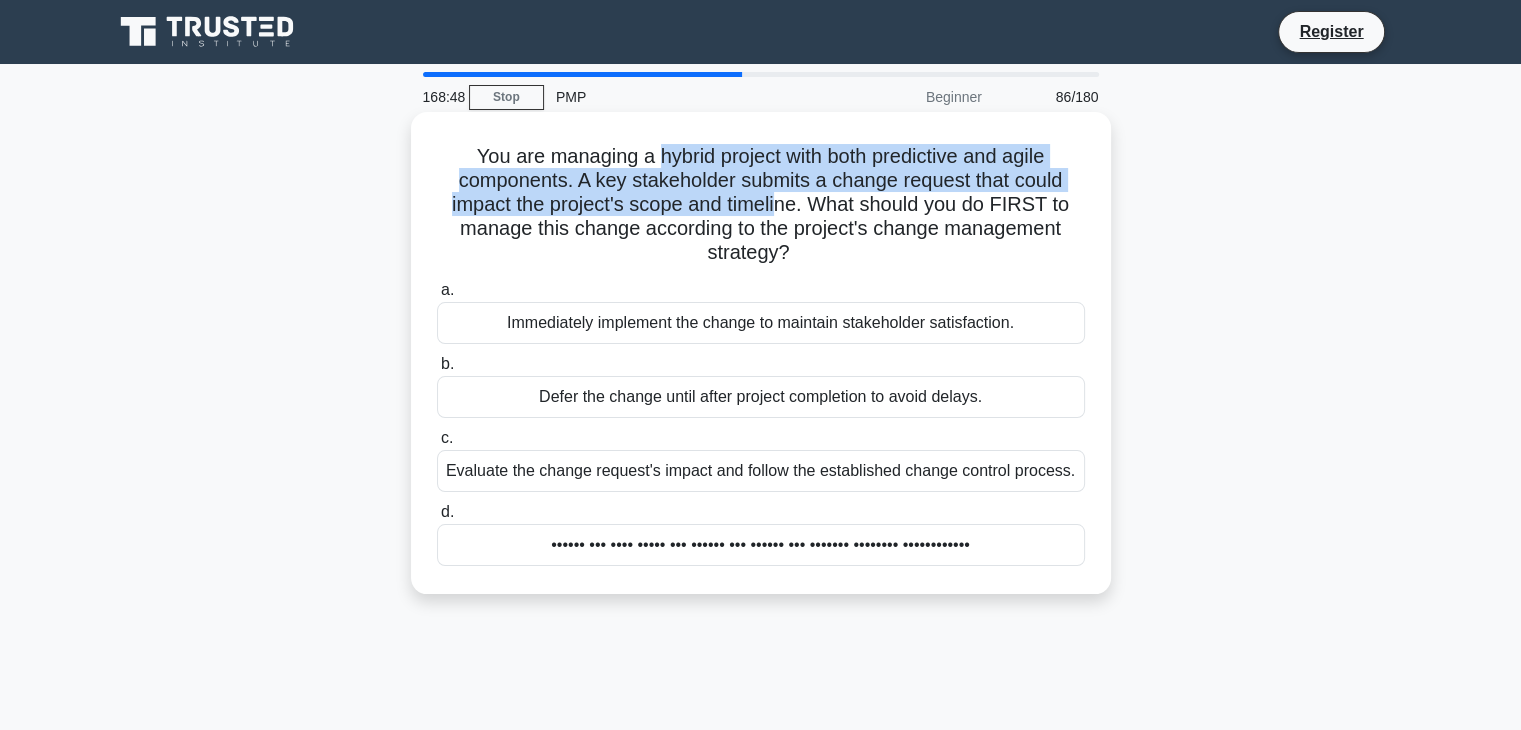 drag, startPoint x: 650, startPoint y: 161, endPoint x: 782, endPoint y: 197, distance: 136.82104 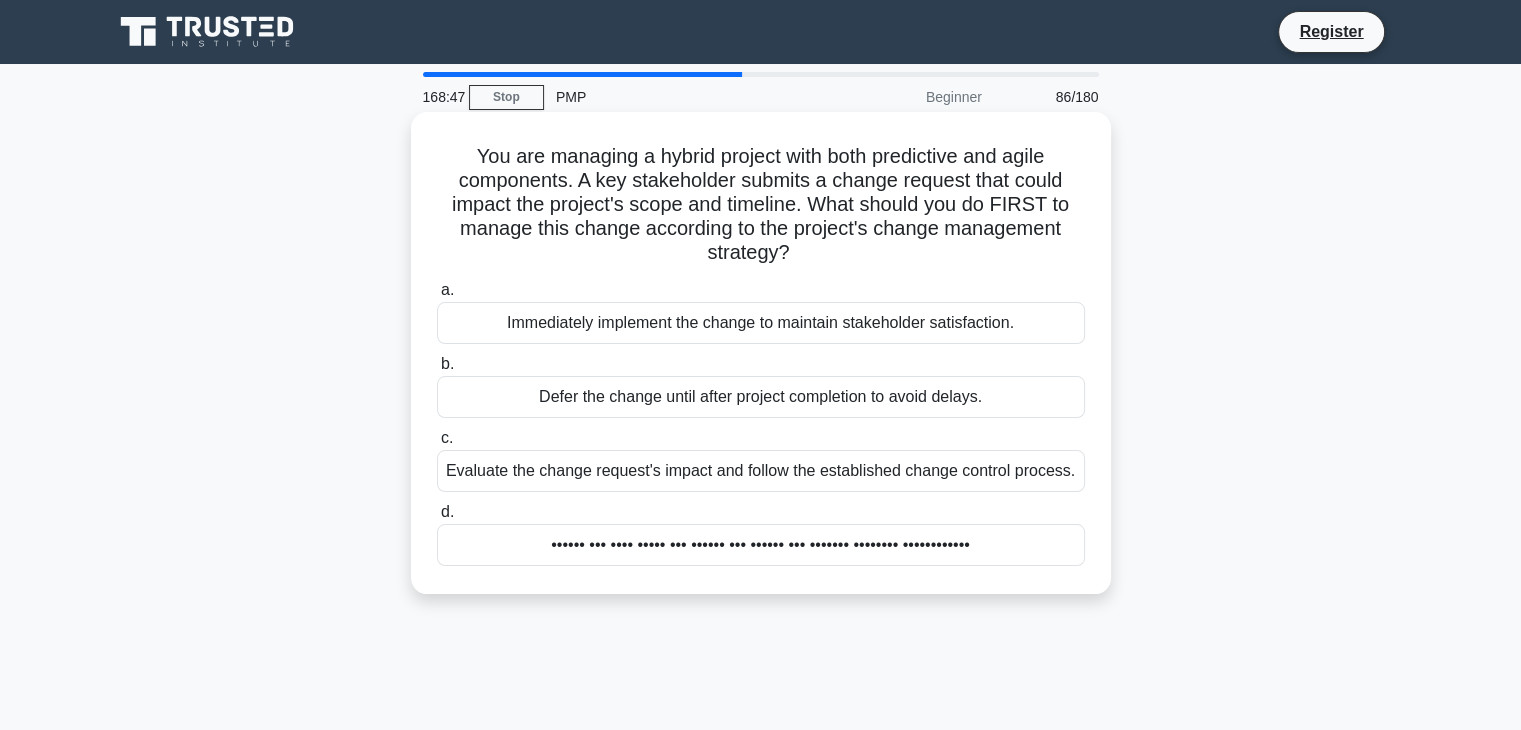click on "You are managing a hybrid project with both predictive and agile components. A key stakeholder submits a change request that could impact the project's scope and timeline. What should you do FIRST to manage this change according to the project's change management strategy?" at bounding box center [761, 205] 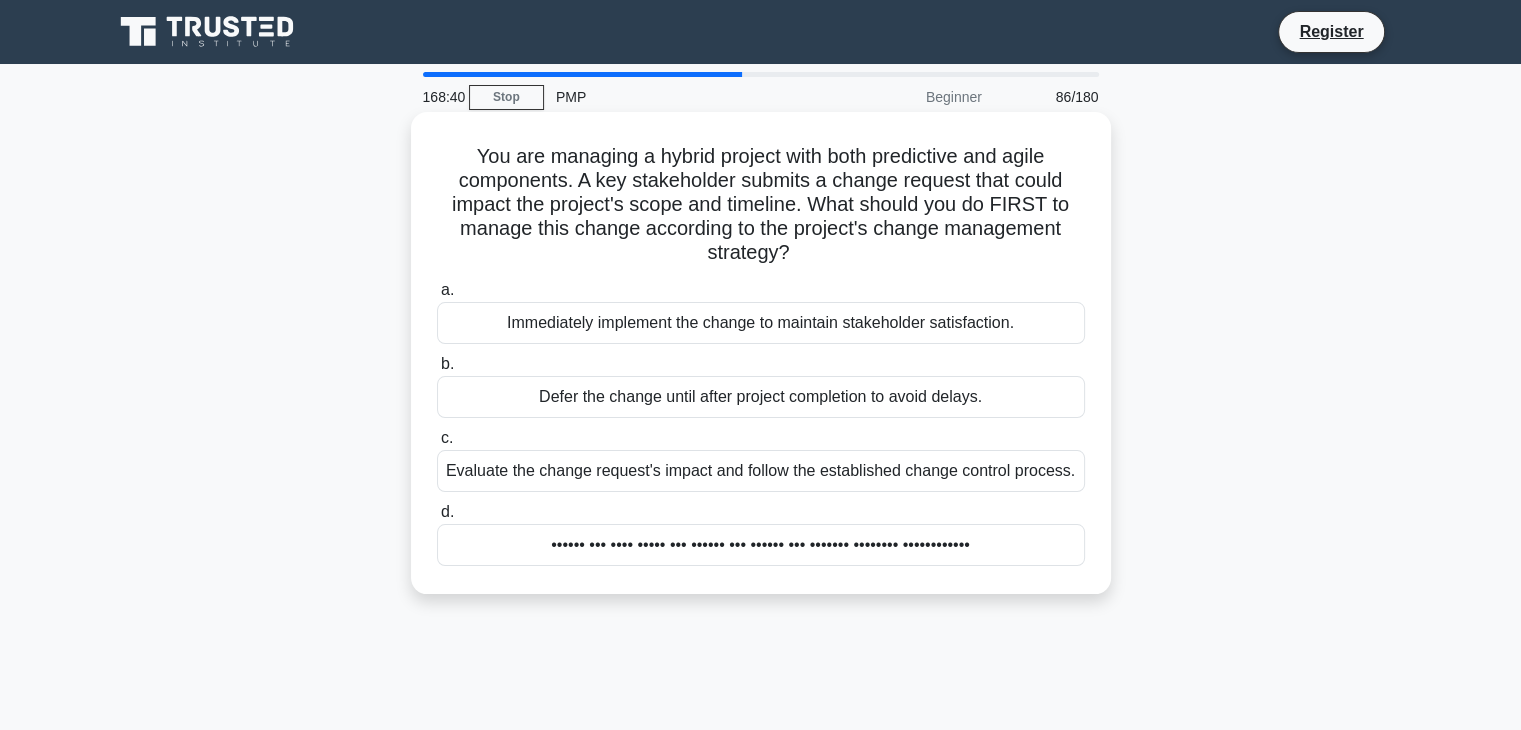 drag, startPoint x: 572, startPoint y: 181, endPoint x: 905, endPoint y: 252, distance: 340.48495 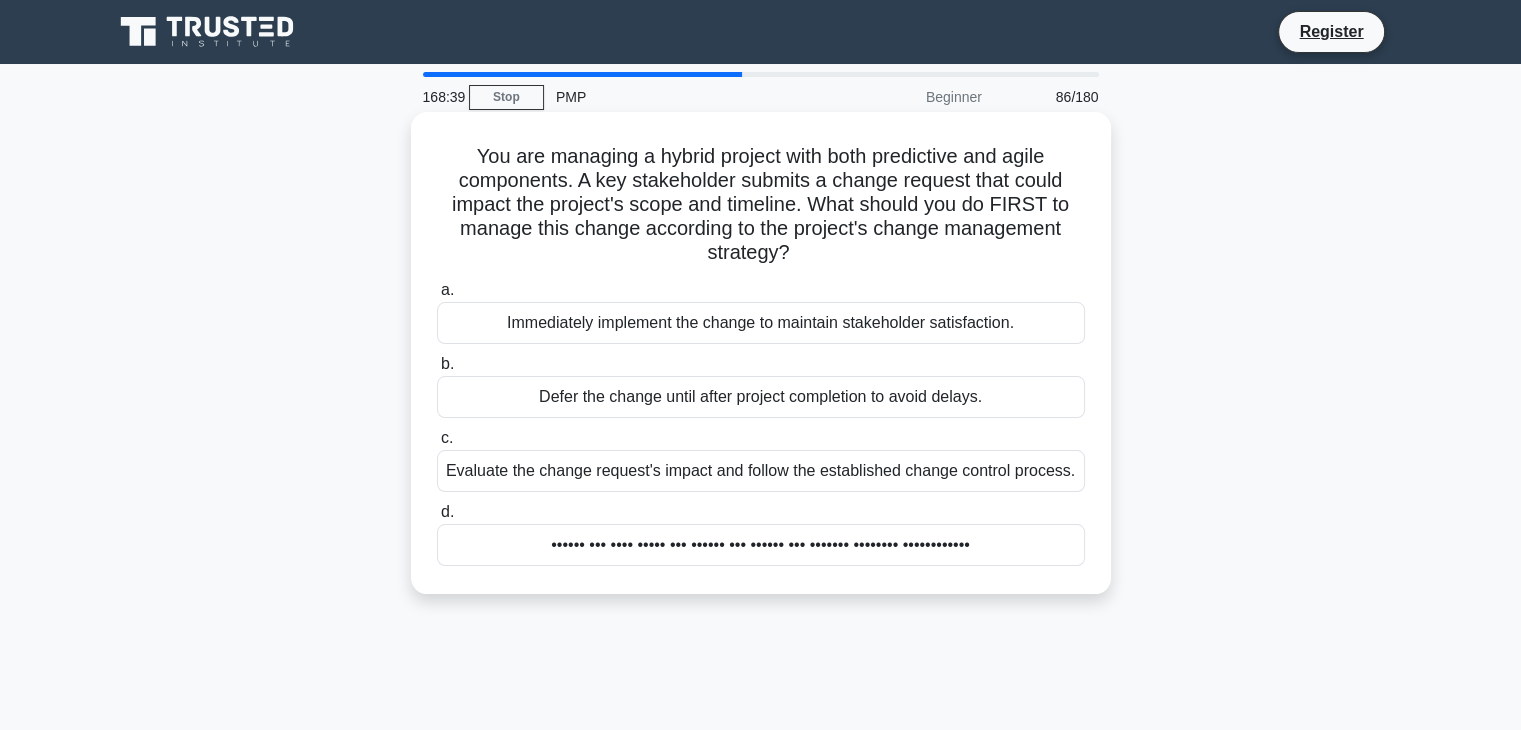 click on "You are managing a hybrid project with both predictive and agile components. A key stakeholder submits a change request that could impact the project's scope and timeline. What should you do FIRST to manage this change according to the project's change management strategy?" at bounding box center [761, 205] 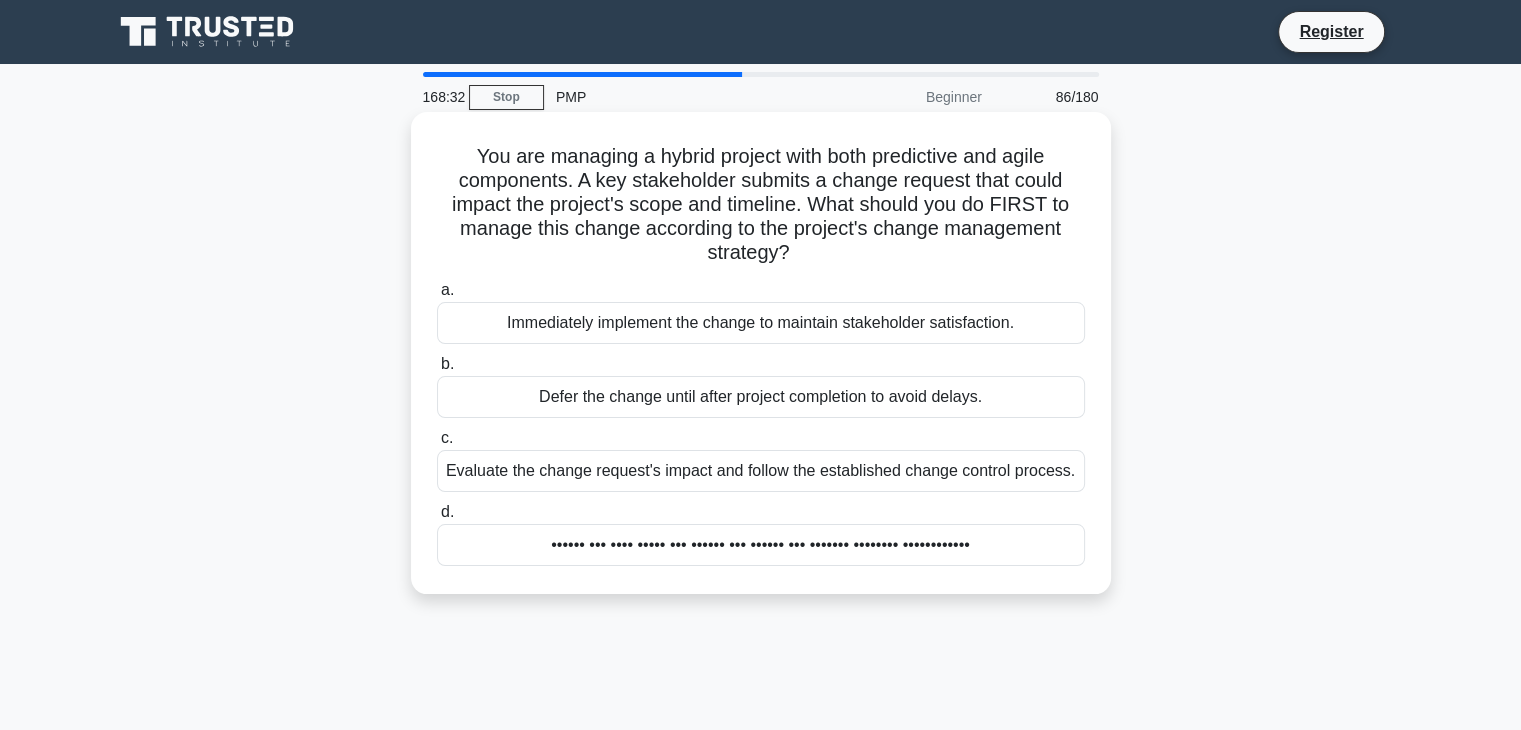 click on "Evaluate the change request's impact and follow the established change control process." at bounding box center [761, 471] 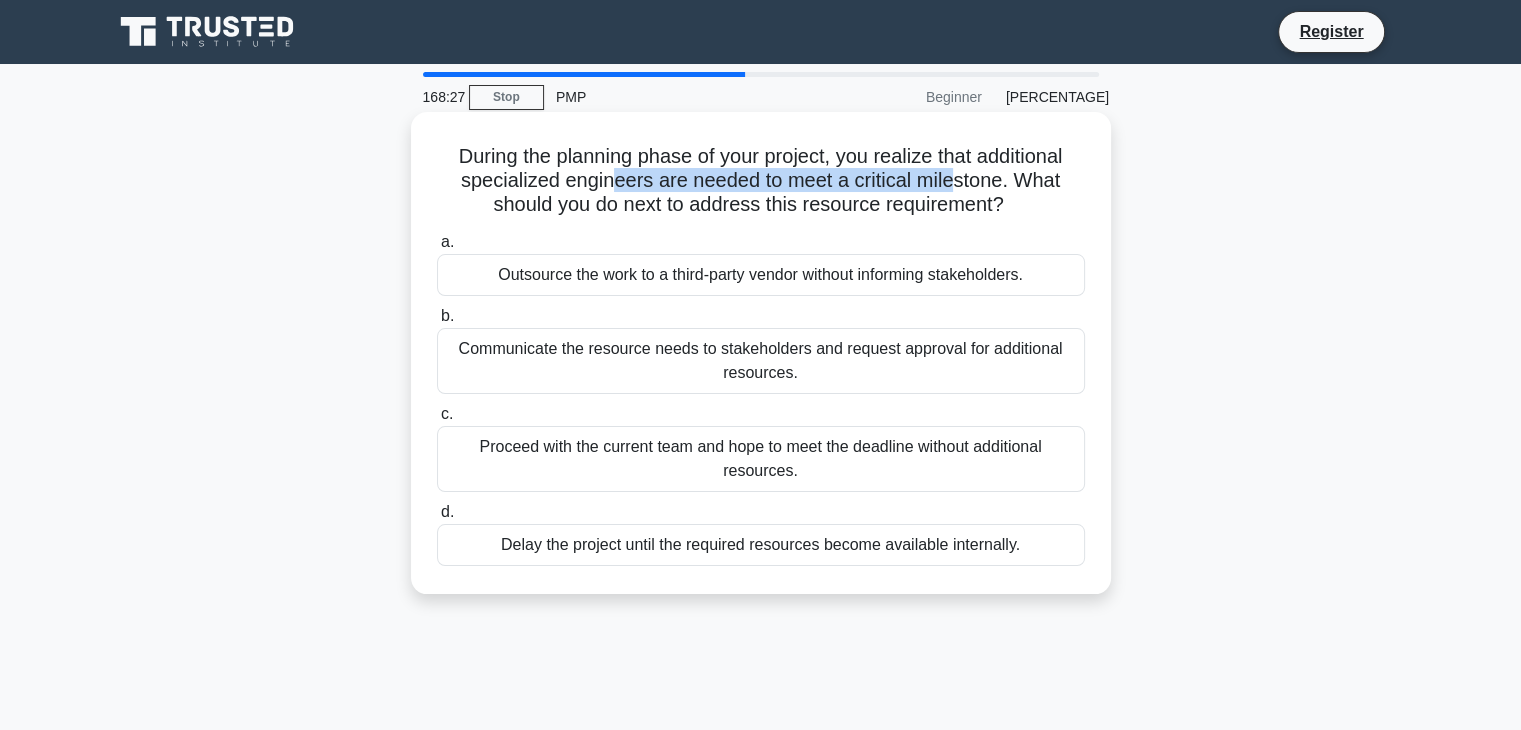 drag, startPoint x: 614, startPoint y: 186, endPoint x: 956, endPoint y: 184, distance: 342.00586 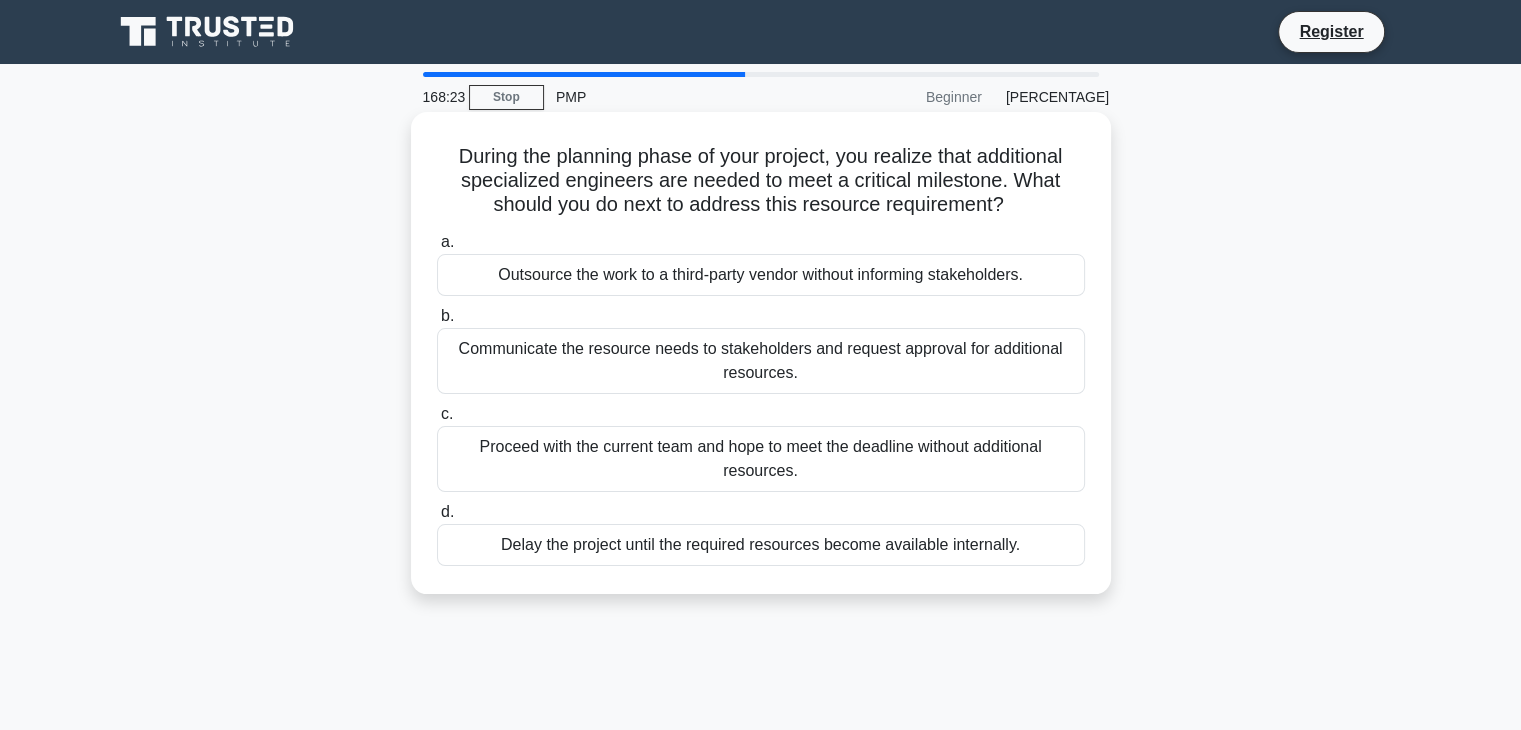 click on "During the planning phase of your project, you realize that additional specialized engineers are needed to meet a critical milestone. What should you do next to address this resource requirement?
.spinner_0XTQ{transform-origin:center;animation:spinner_y6GP .75s linear infinite}@keyframes spinner_y6GP{100%{transform:rotate(360deg)}}" at bounding box center [761, 181] 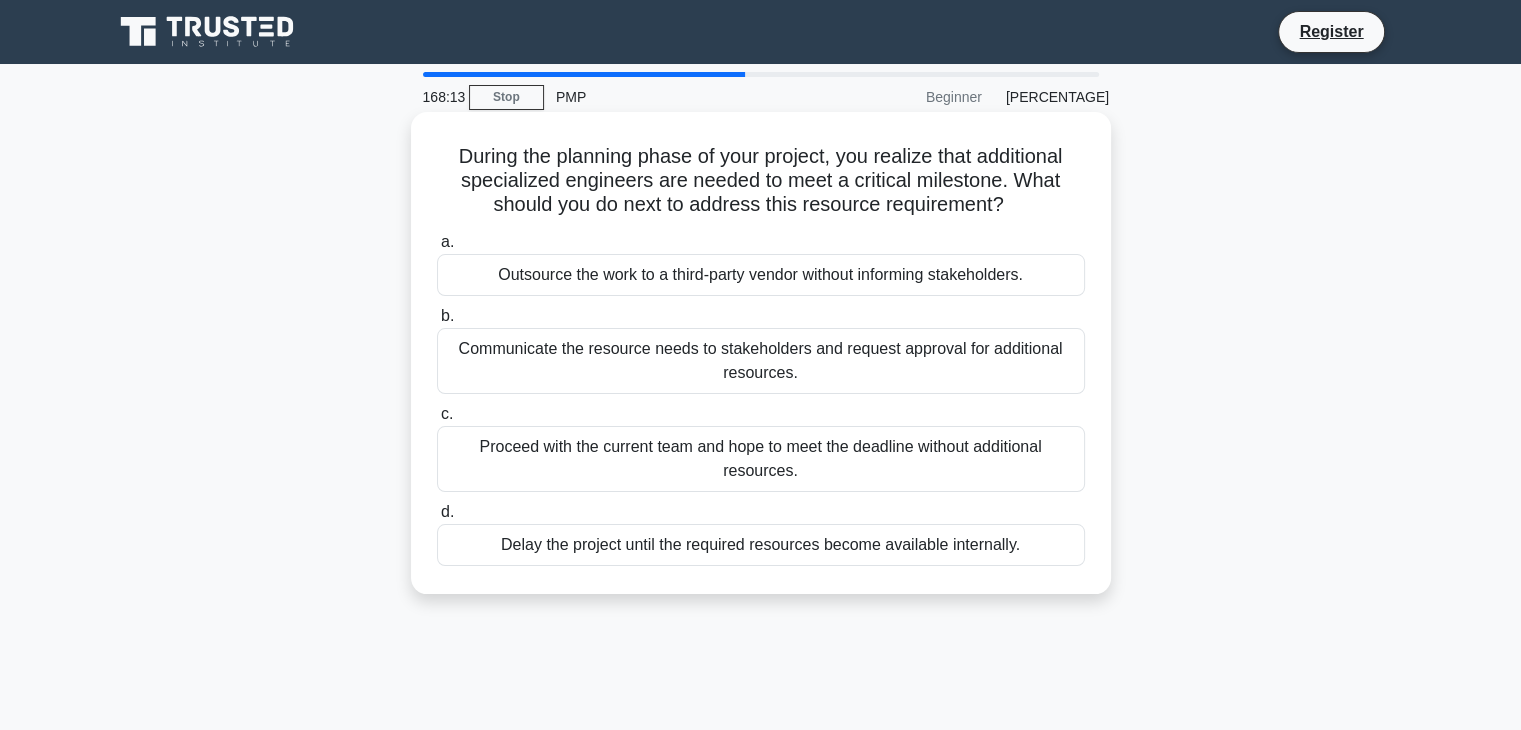 drag, startPoint x: 688, startPoint y: 207, endPoint x: 1009, endPoint y: 204, distance: 321.014 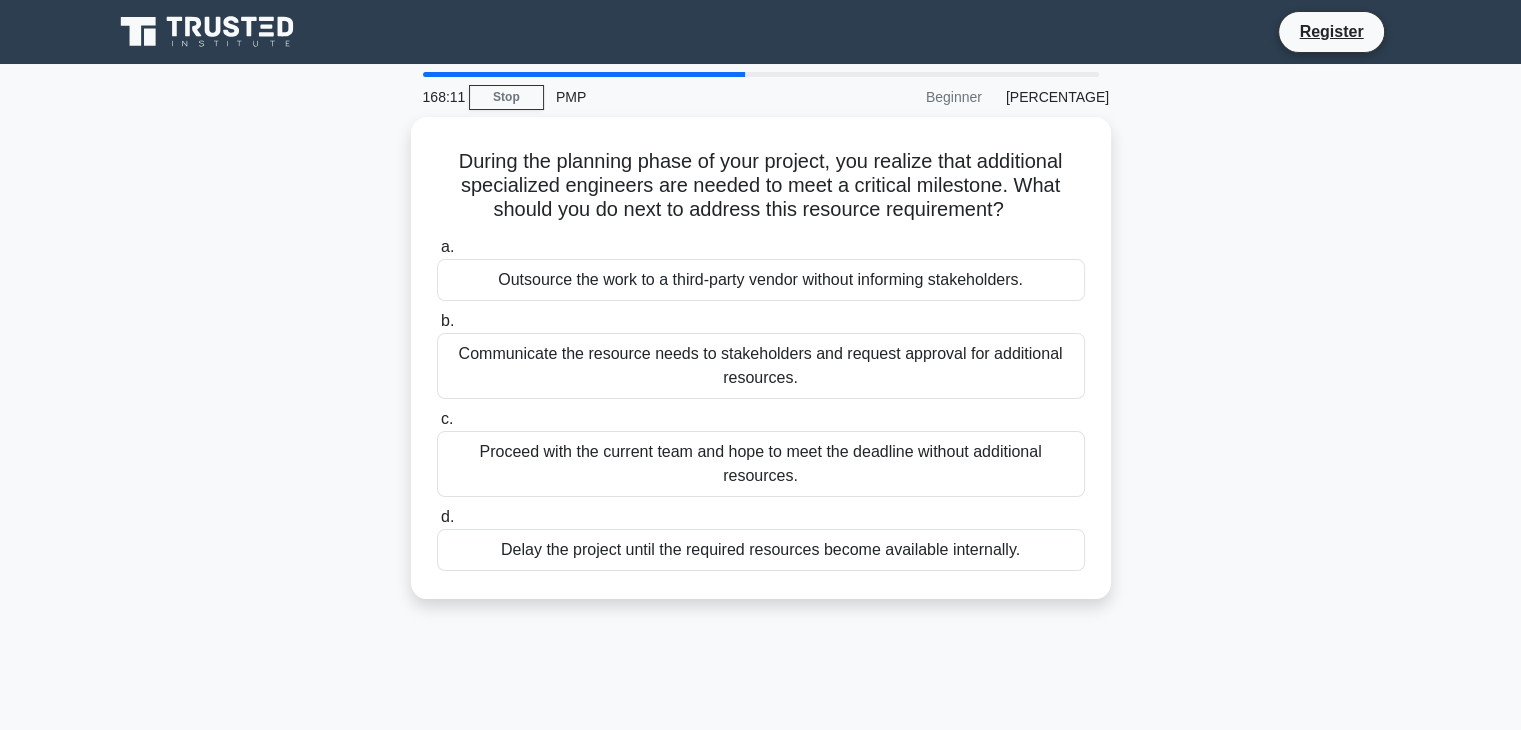 drag, startPoint x: 1259, startPoint y: 394, endPoint x: 1201, endPoint y: 376, distance: 60.728905 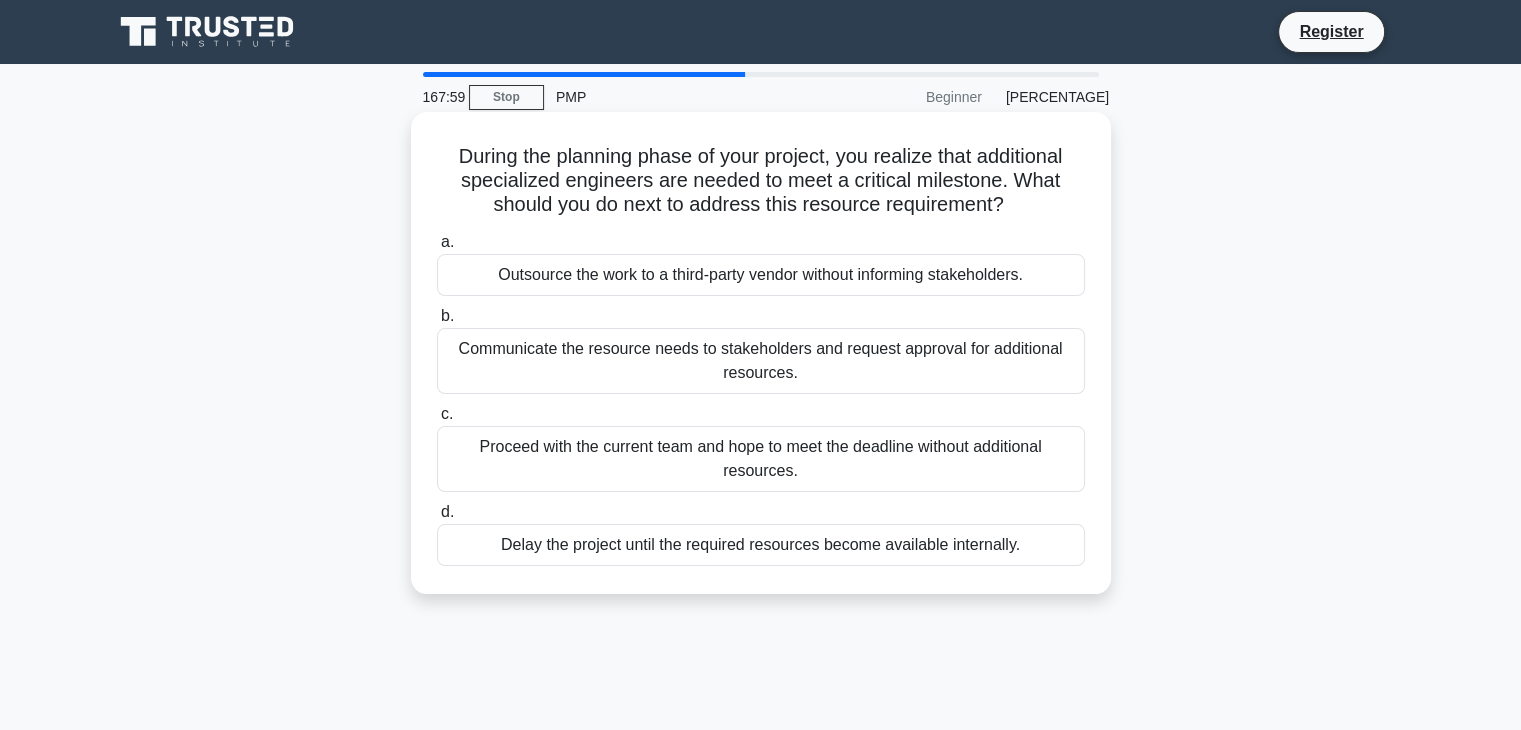 click on "Communicate the resource needs to stakeholders and request approval for additional resources." at bounding box center (761, 361) 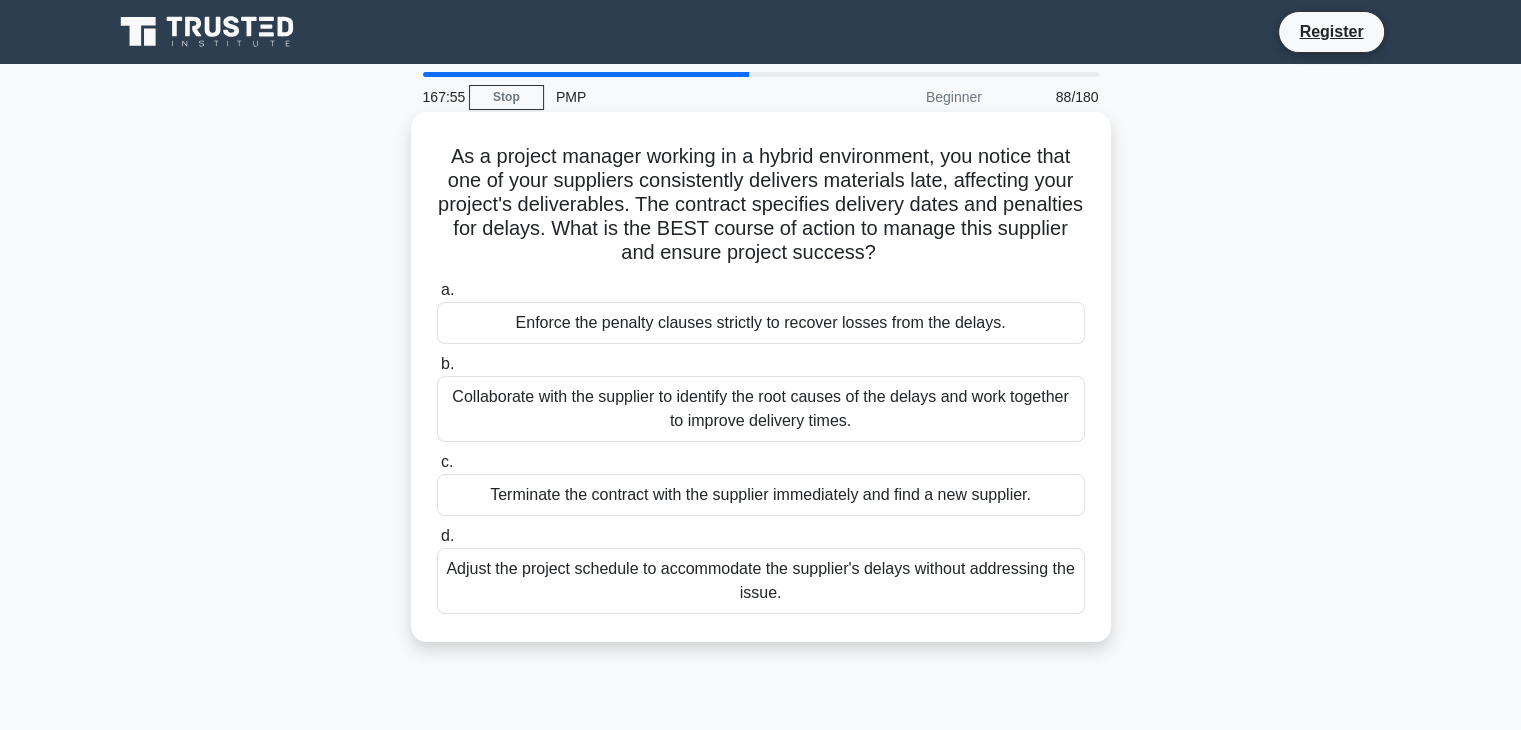 drag, startPoint x: 438, startPoint y: 155, endPoint x: 992, endPoint y: 245, distance: 561.2629 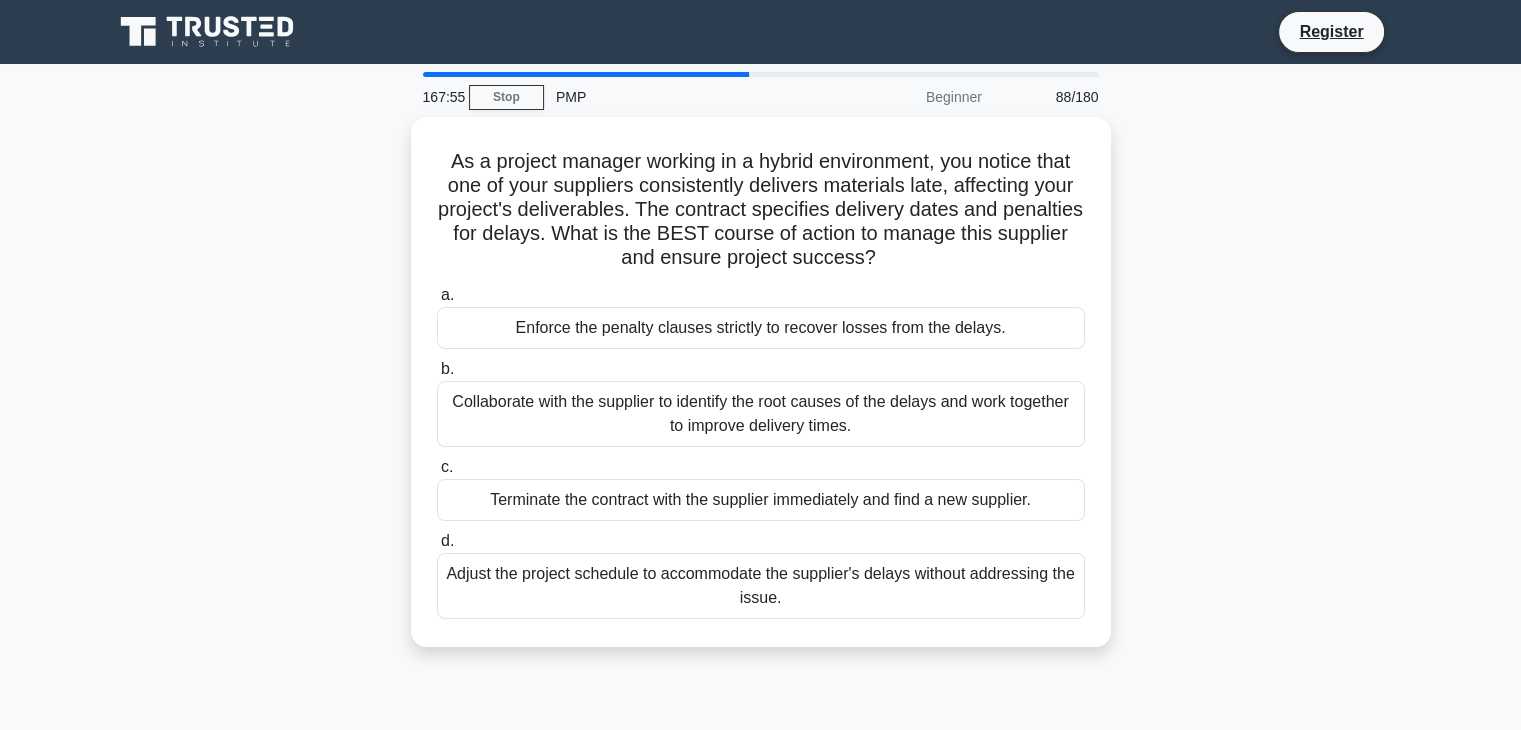 click on "As a project manager working in a hybrid environment, you notice that one of your suppliers consistently delivers materials late, affecting your project's deliverables. The contract specifies delivery dates and penalties for delays. What is the BEST course of action to manage this supplier and ensure project success?" at bounding box center [761, 394] 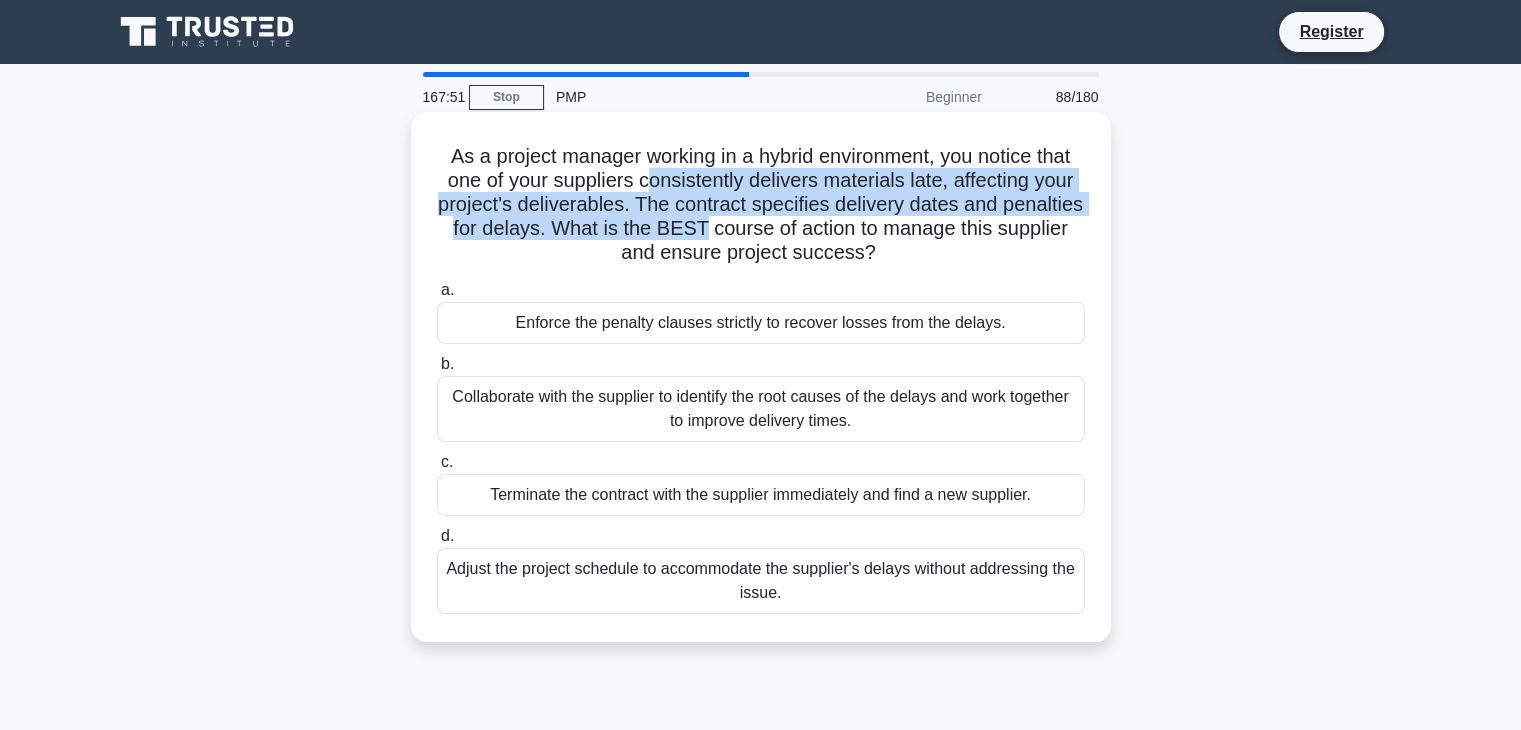 drag, startPoint x: 648, startPoint y: 183, endPoint x: 820, endPoint y: 221, distance: 176.14766 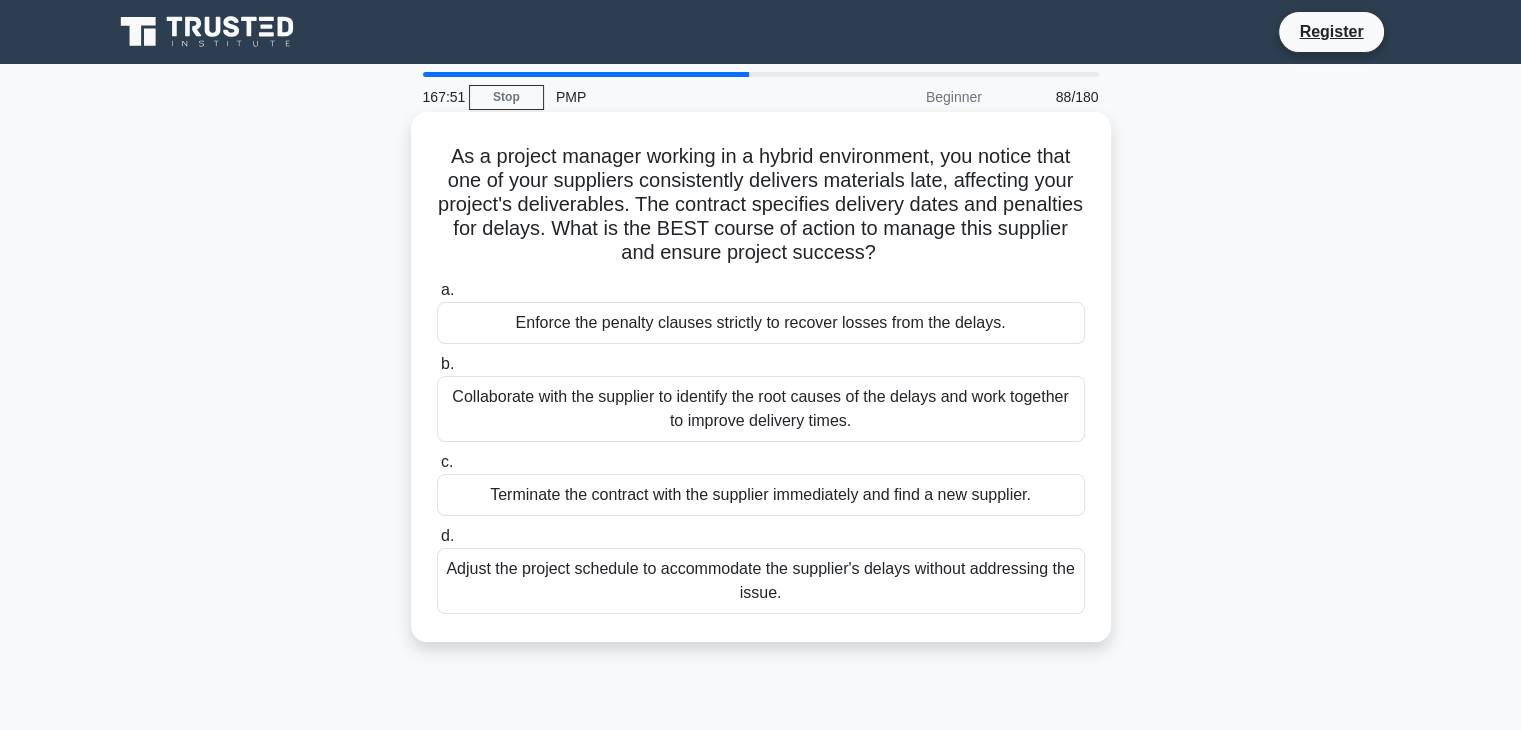 click on "As a project manager working in a hybrid environment, you notice that one of your suppliers consistently delivers materials late, affecting your project's deliverables. The contract specifies delivery dates and penalties for delays. What is the BEST course of action to manage this supplier and ensure project success?
.spinner_0XTQ{transform-origin:center;animation:spinner_y6GP .75s linear infinite}@keyframes spinner_y6GP{100%{transform:rotate(360deg)}}" at bounding box center (761, 205) 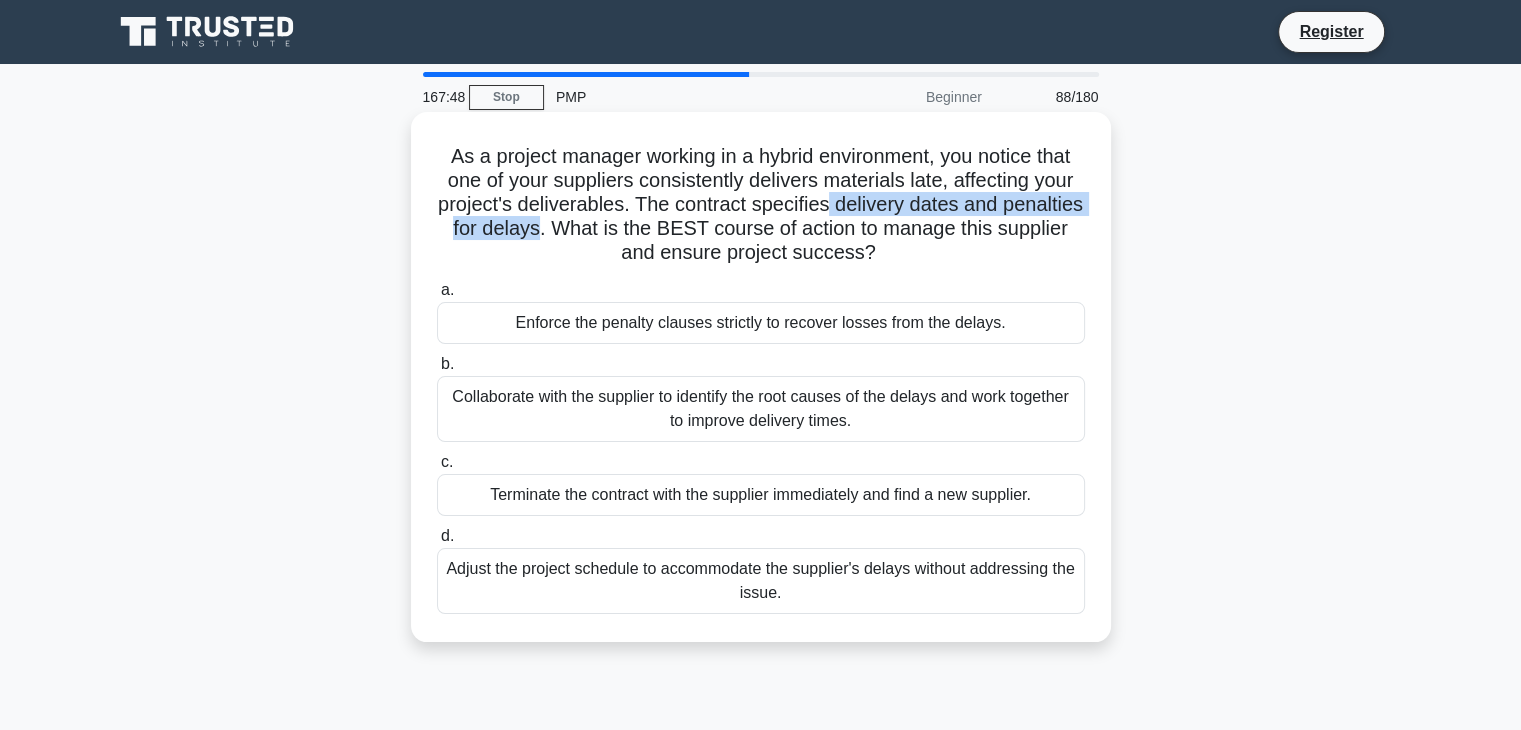 drag, startPoint x: 874, startPoint y: 205, endPoint x: 884, endPoint y: 268, distance: 63.788715 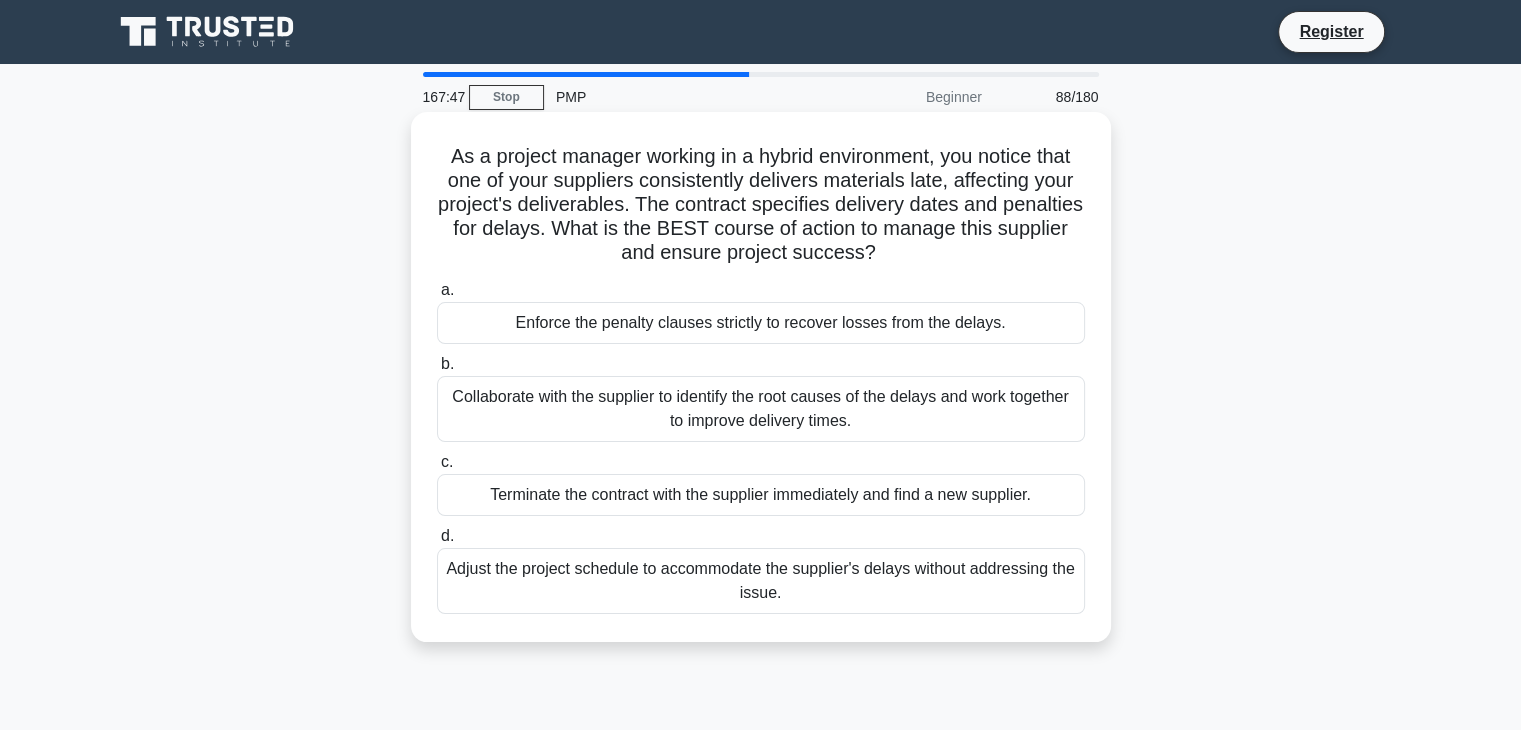 click on "As a project manager working in a hybrid environment, you notice that one of your suppliers consistently delivers materials late, affecting your project's deliverables. The contract specifies delivery dates and penalties for delays. What is the BEST course of action to manage this supplier and ensure project success?
.spinner_0XTQ{transform-origin:center;animation:spinner_y6GP .75s linear infinite}@keyframes spinner_y6GP{100%{transform:rotate(360deg)}}
a.
b. c. d." at bounding box center (761, 377) 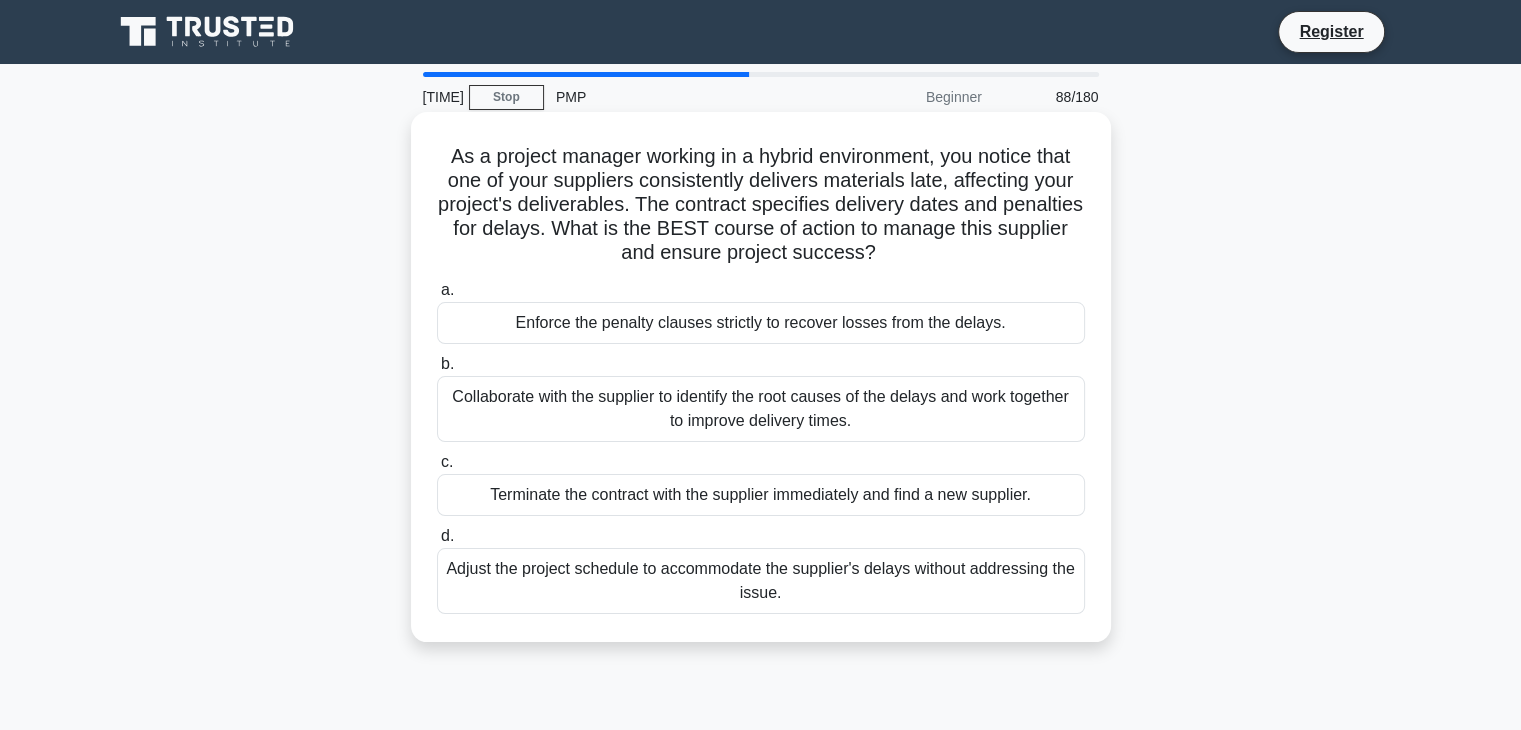 click on "Collaborate with the supplier to identify the root causes of the delays and work together to improve delivery times." at bounding box center (761, 409) 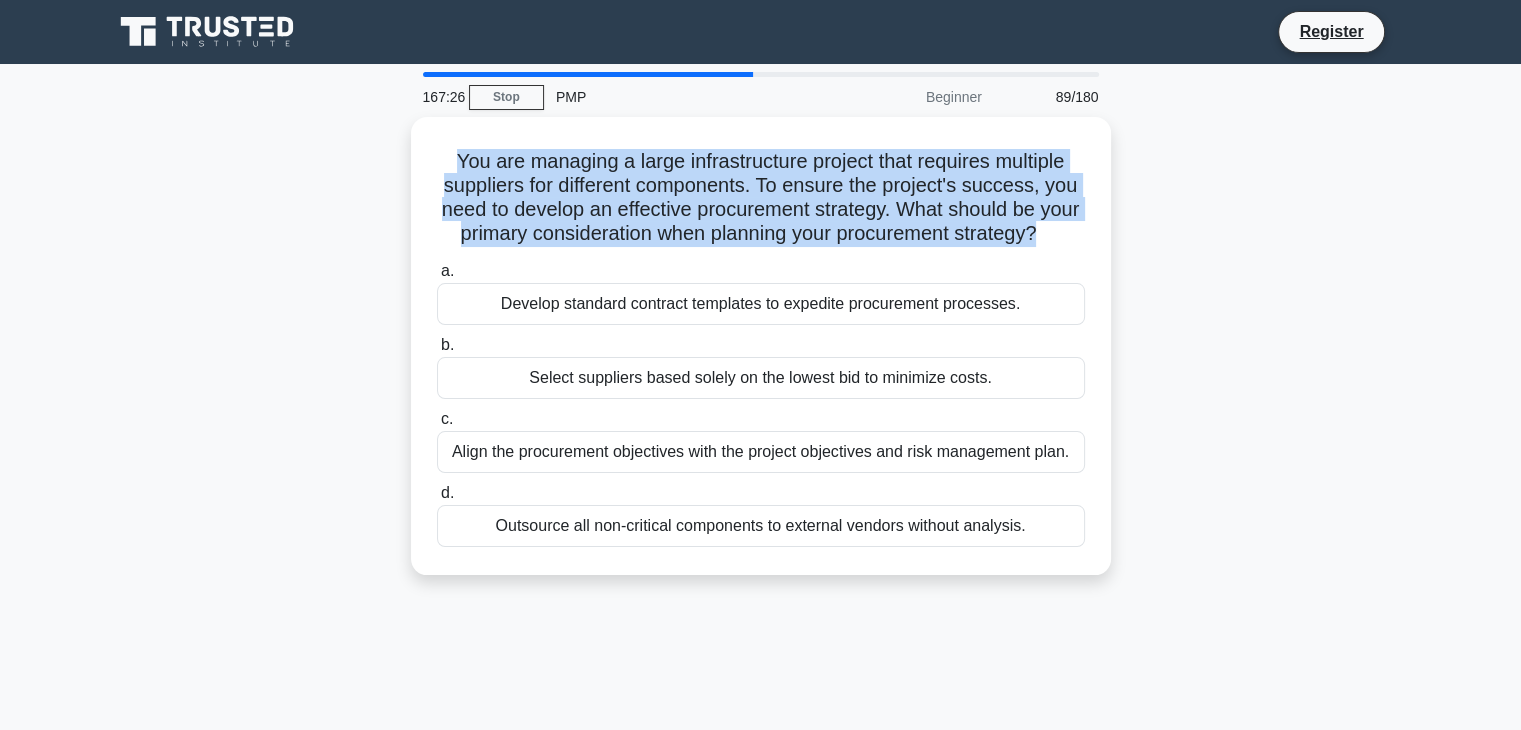 drag, startPoint x: 446, startPoint y: 154, endPoint x: 1114, endPoint y: 229, distance: 672.19714 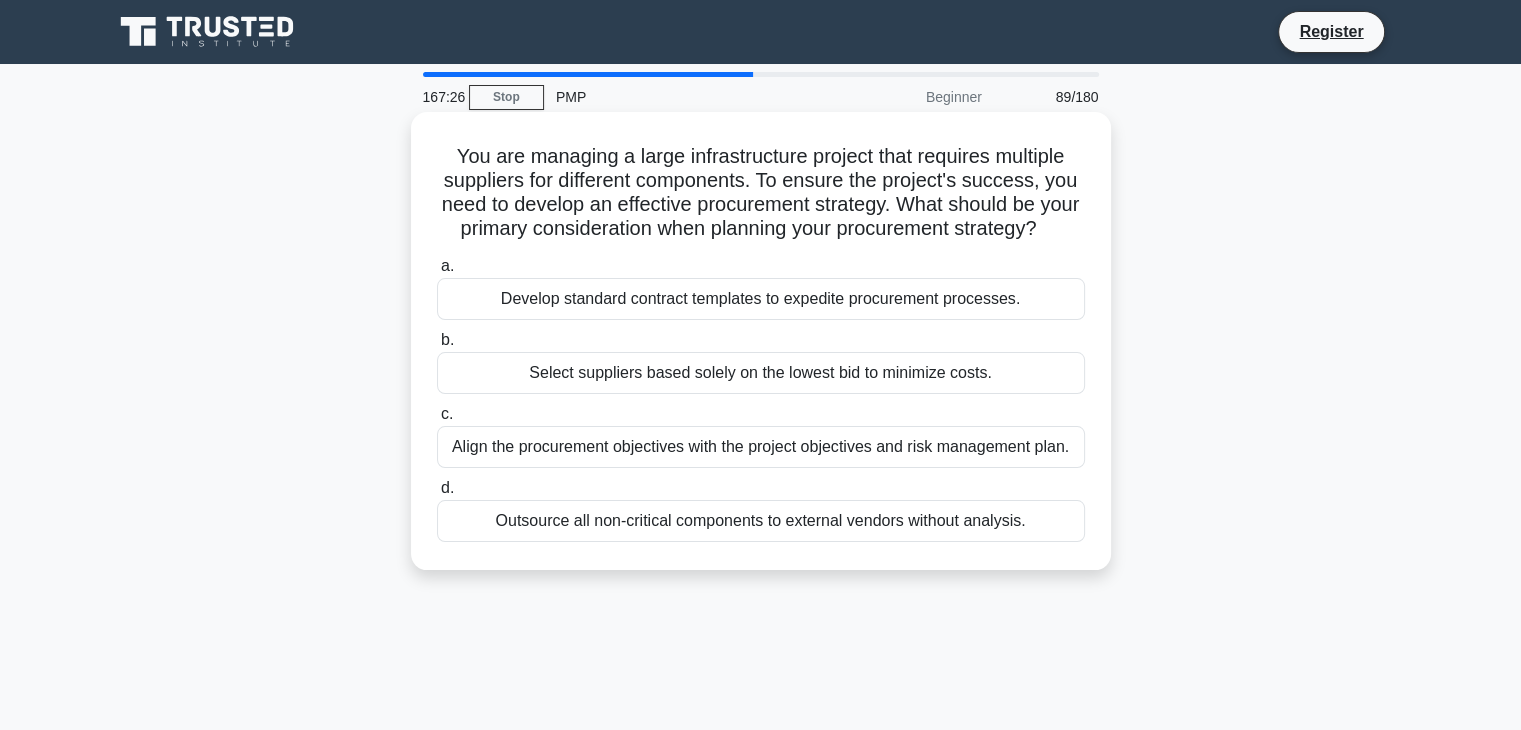 click on "You are managing a large infrastructure project that requires multiple suppliers for different components. To ensure the project's success, you need to develop an effective procurement strategy. What should be your primary consideration when planning your procurement strategy?
.spinner_0XTQ{transform-origin:center;animation:spinner_y6GP .75s linear infinite}@keyframes spinner_y6GP{100%{transform:rotate(360deg)}}" at bounding box center [761, 193] 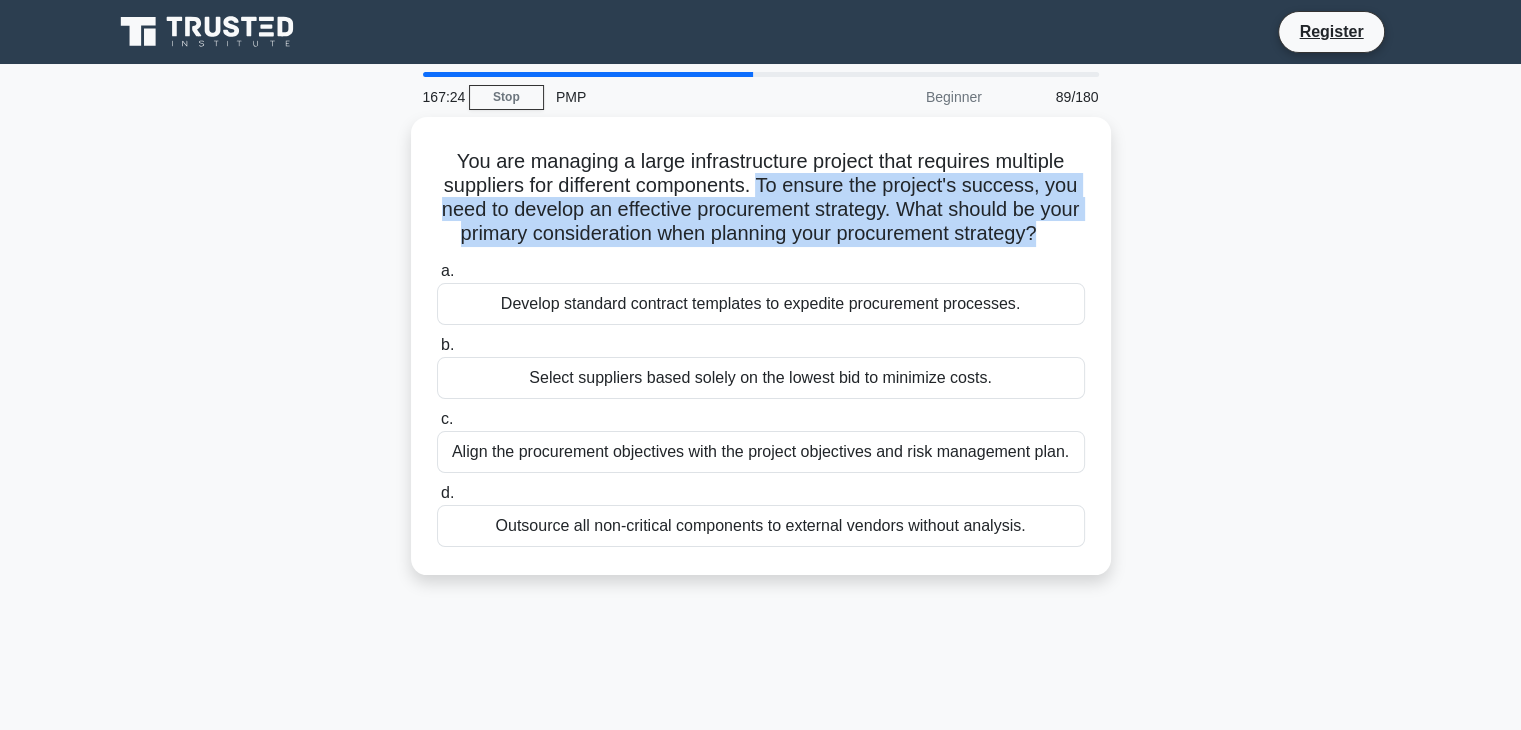 drag, startPoint x: 761, startPoint y: 177, endPoint x: 1188, endPoint y: 244, distance: 432.2245 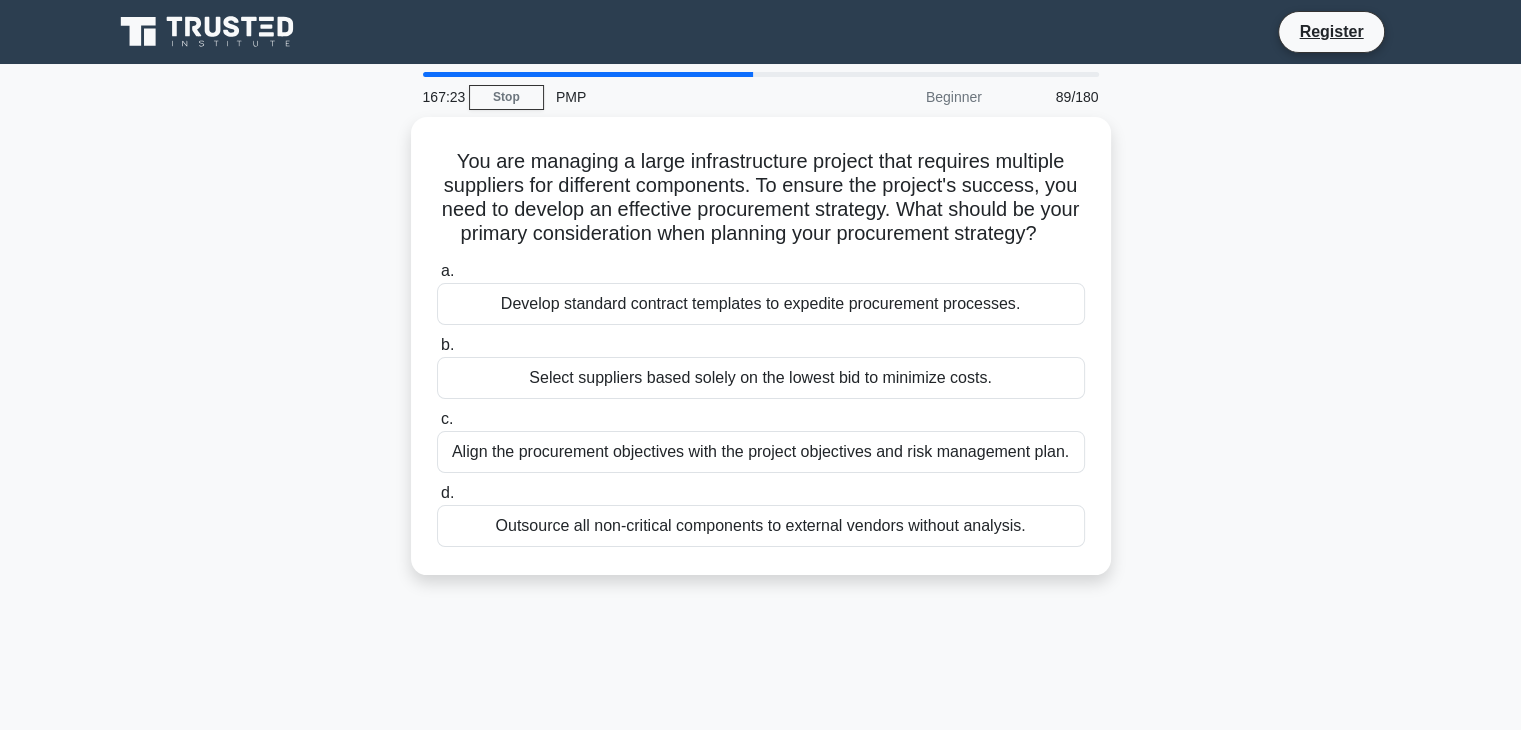 click on "You are managing a large infrastructure project that requires multiple suppliers for different components. To ensure the project's success, you need to develop an effective procurement strategy. What should be your primary consideration when planning your procurement strategy?
.spinner_0XTQ{transform-origin:center;animation:spinner_y6GP .75s linear infinite}@keyframes spinner_y6GP{100%{transform:rotate(360deg)}}
a.
b. c. d." at bounding box center (761, 358) 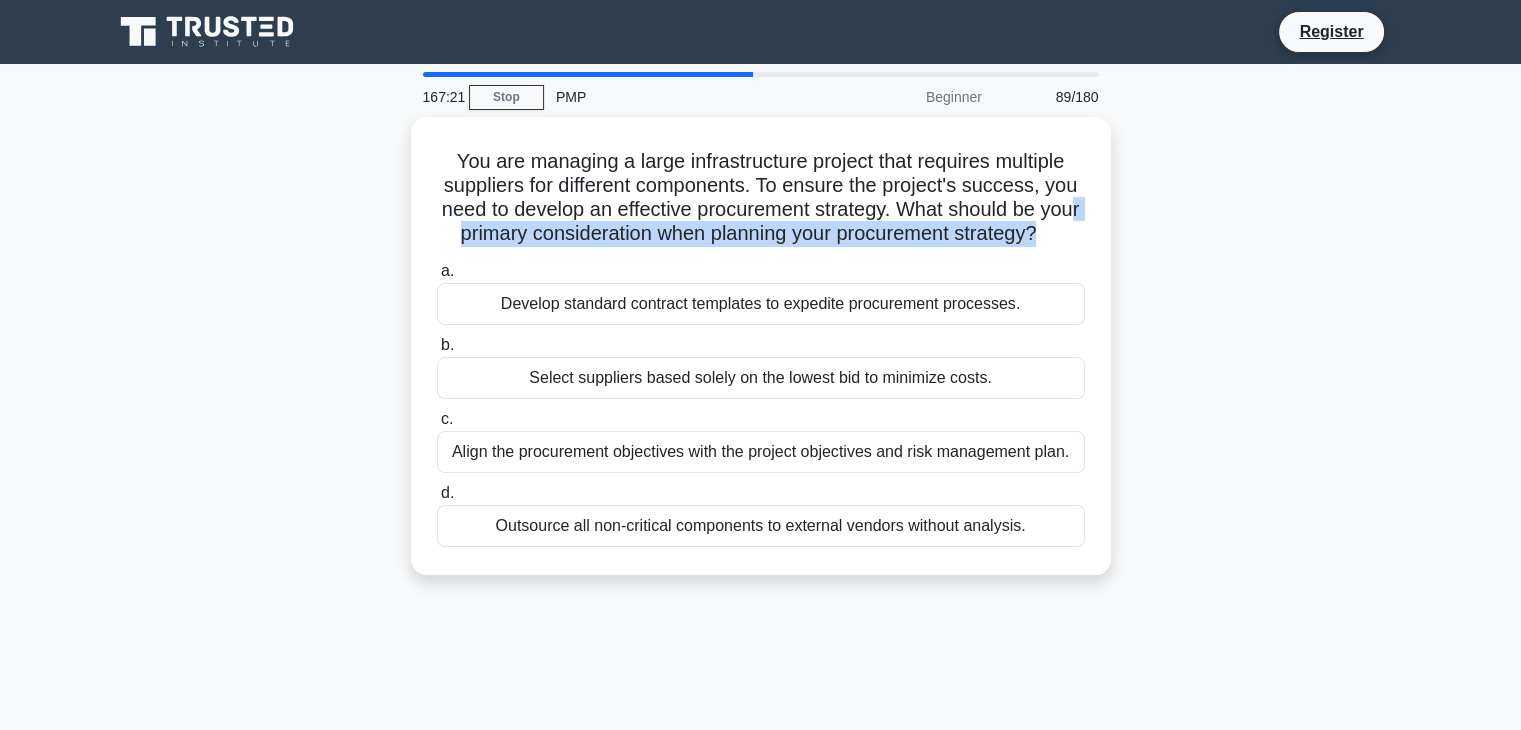 drag, startPoint x: 480, startPoint y: 237, endPoint x: 1132, endPoint y: 237, distance: 652 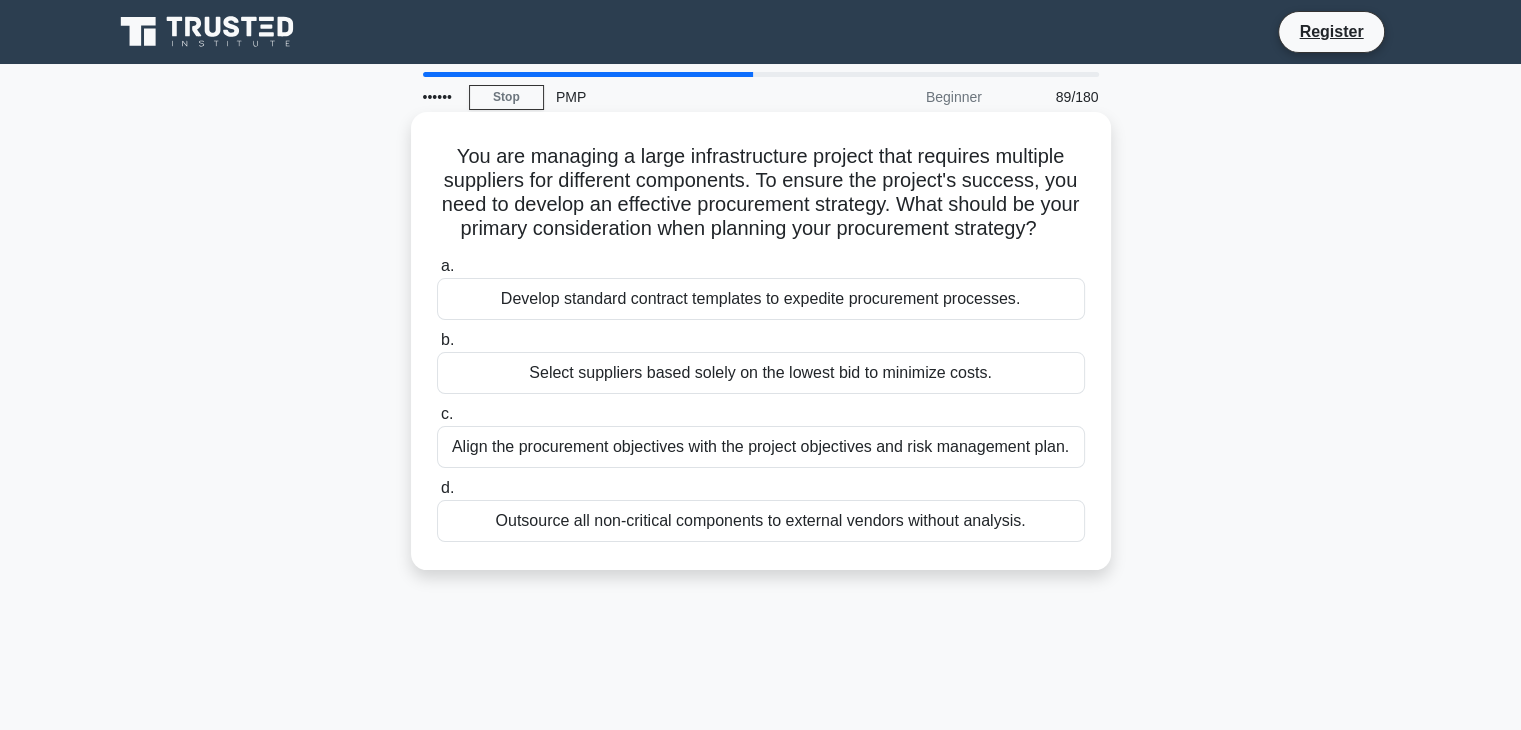 click on "Align the procurement objectives with the project objectives and risk management plan." at bounding box center (761, 447) 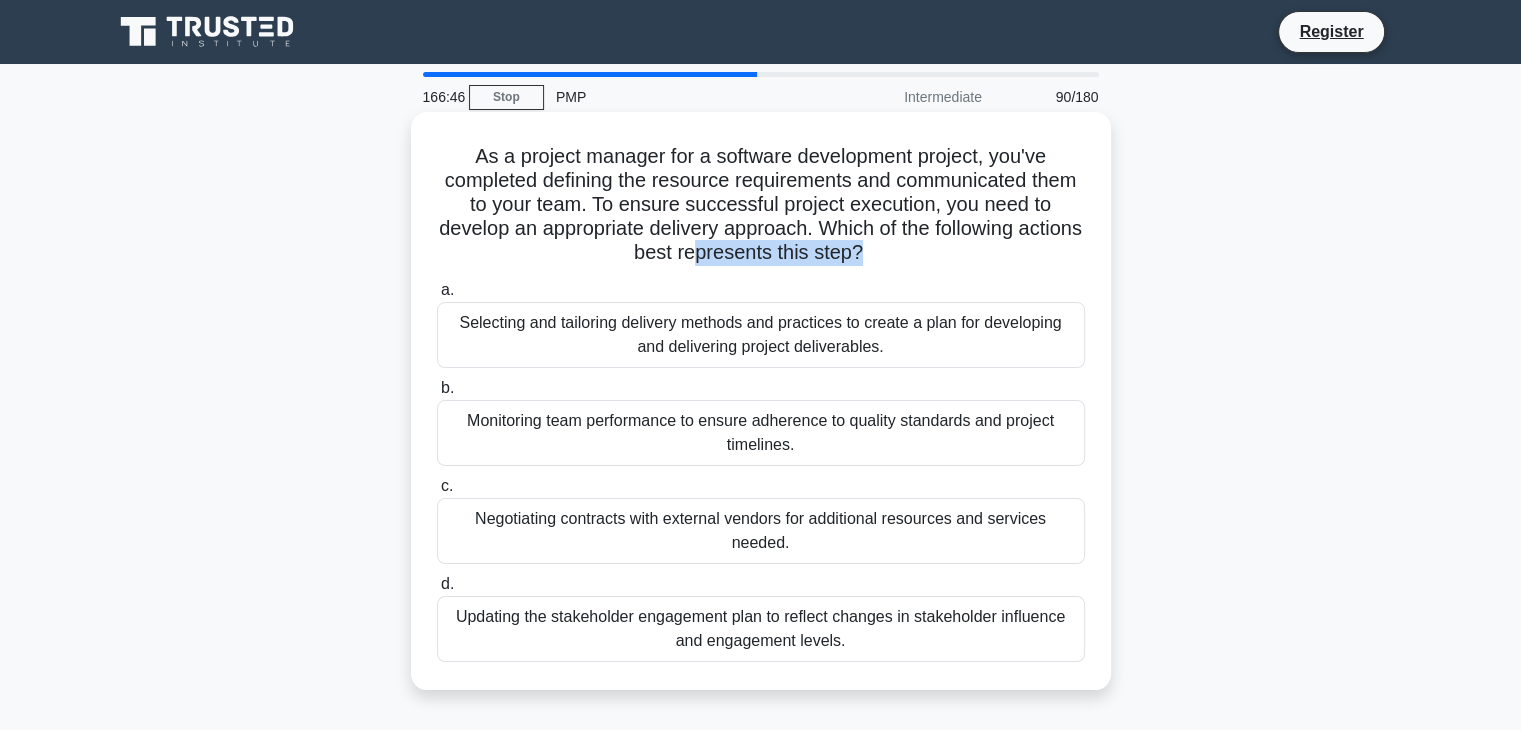 drag, startPoint x: 892, startPoint y: 262, endPoint x: 723, endPoint y: 245, distance: 169.85287 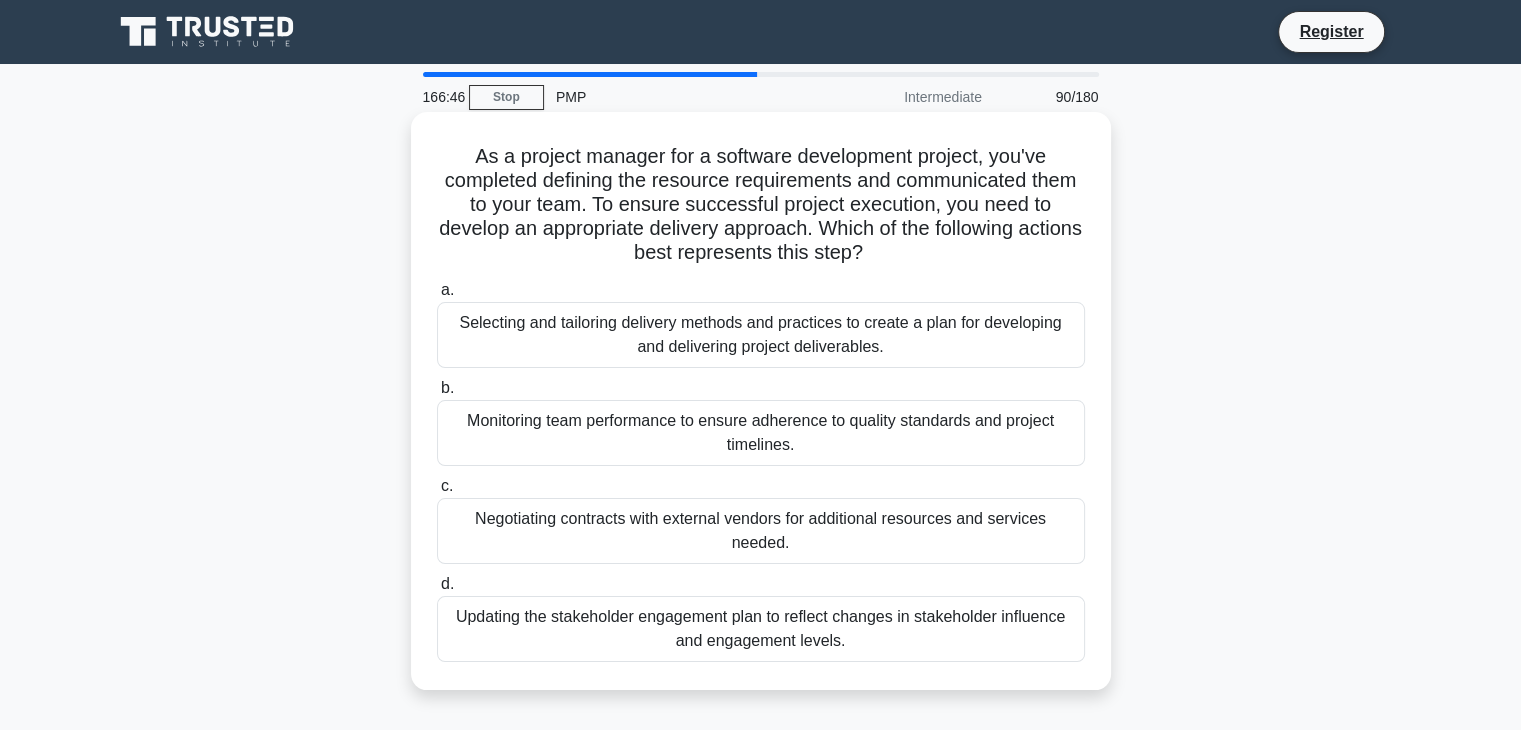 click on "As a project manager for a software development project, you've completed defining the resource requirements and communicated them to your team. To ensure successful project execution, you need to develop an appropriate delivery approach. Which of the following actions best represents this step?
.spinner_0XTQ{transform-origin:center;animation:spinner_y6GP .75s linear infinite}@keyframes spinner_y6GP{100%{transform:rotate(360deg)}}" at bounding box center [761, 205] 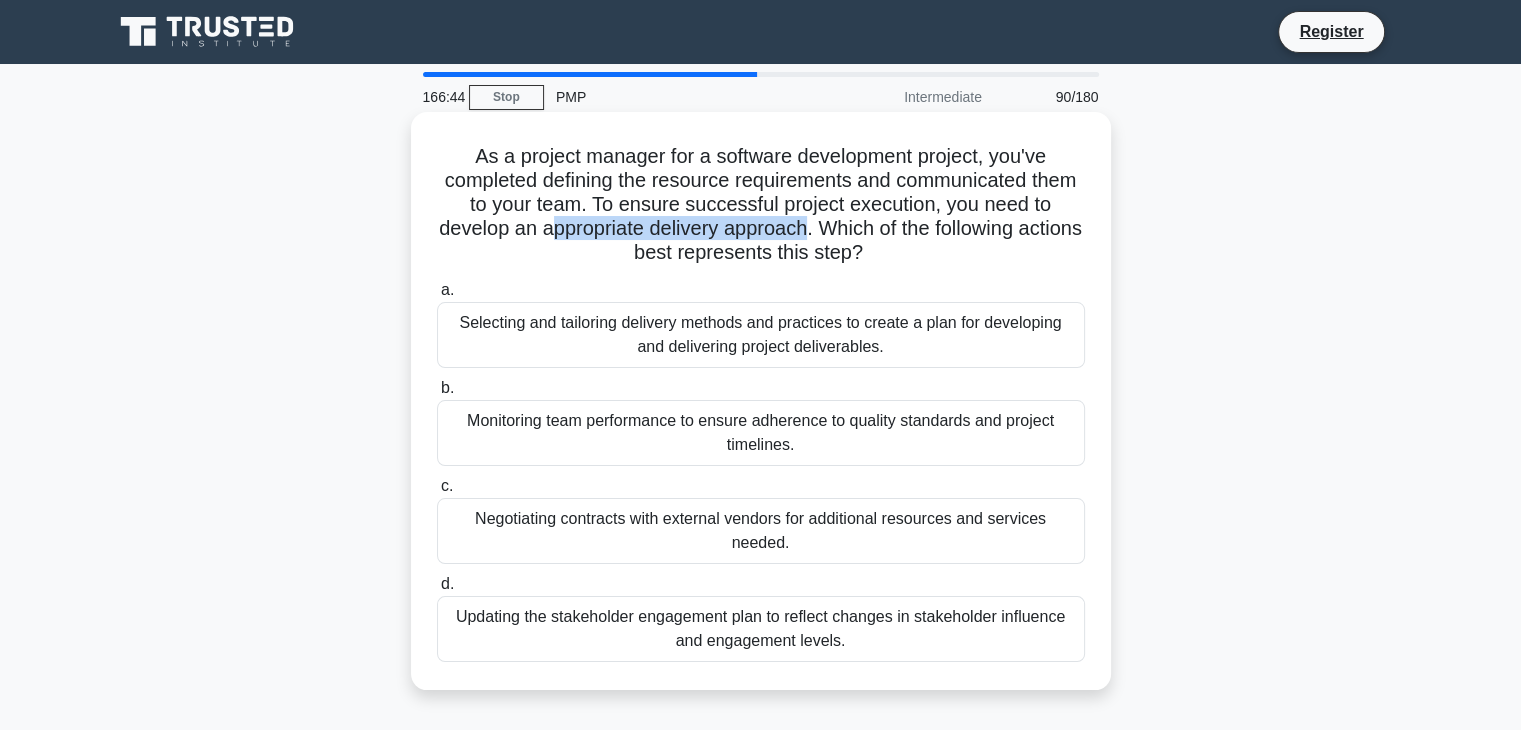 drag, startPoint x: 577, startPoint y: 233, endPoint x: 839, endPoint y: 227, distance: 262.0687 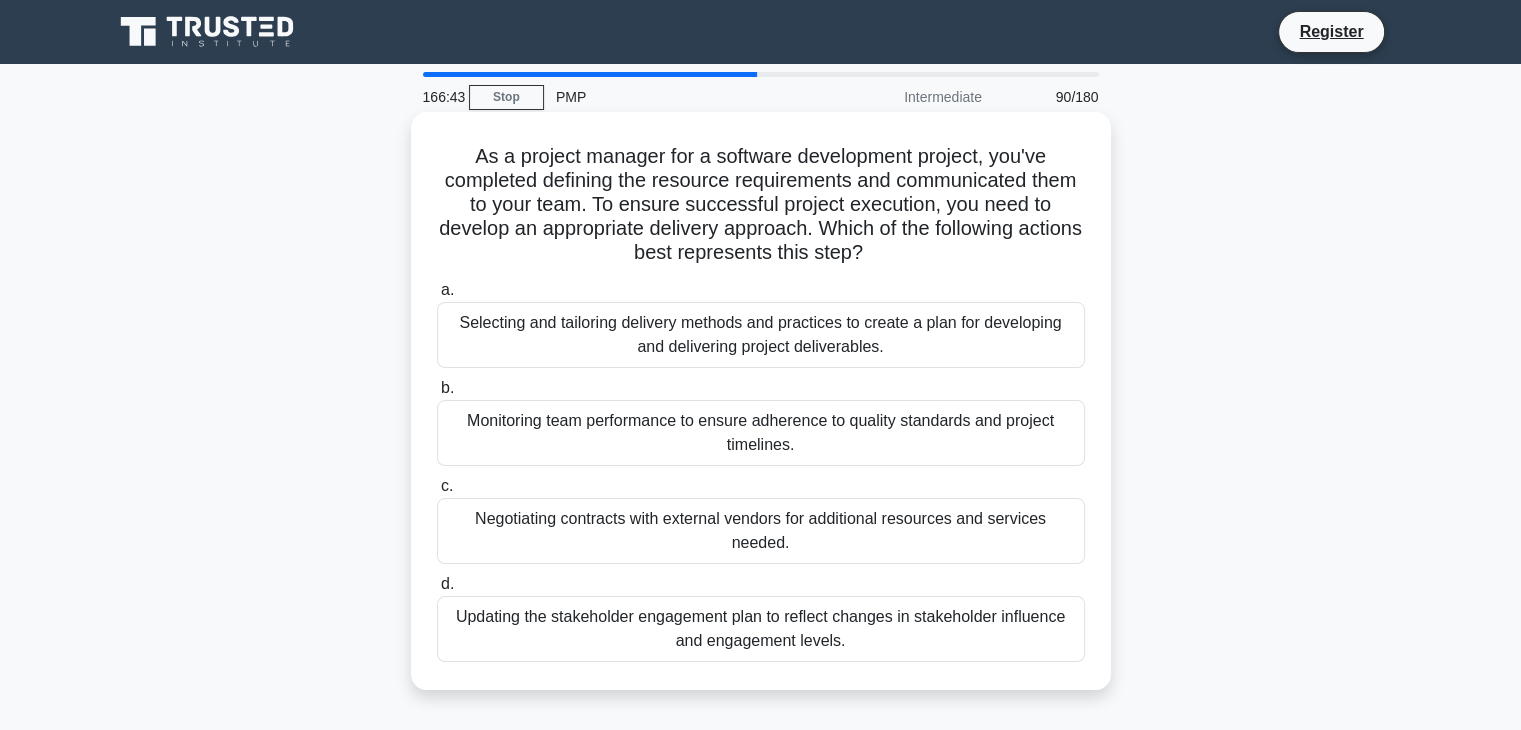 click on "As a project manager for a software development project, you've completed defining the resource requirements and communicated them to your team. To ensure successful project execution, you need to develop an appropriate delivery approach. Which of the following actions best represents this step?
.spinner_0XTQ{transform-origin:center;animation:spinner_y6GP .75s linear infinite}@keyframes spinner_y6GP{100%{transform:rotate(360deg)}}" at bounding box center [761, 205] 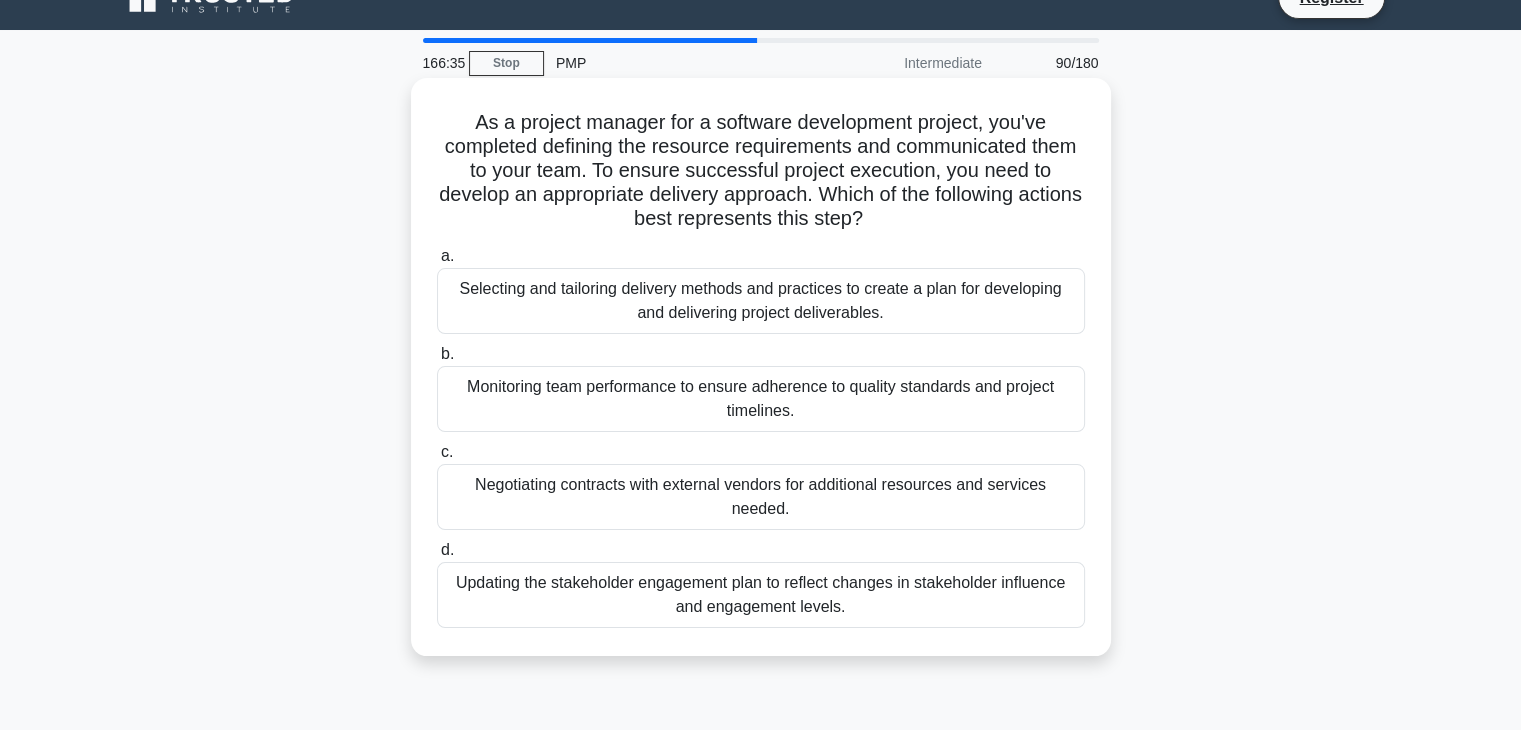 scroll, scrollTop: 0, scrollLeft: 0, axis: both 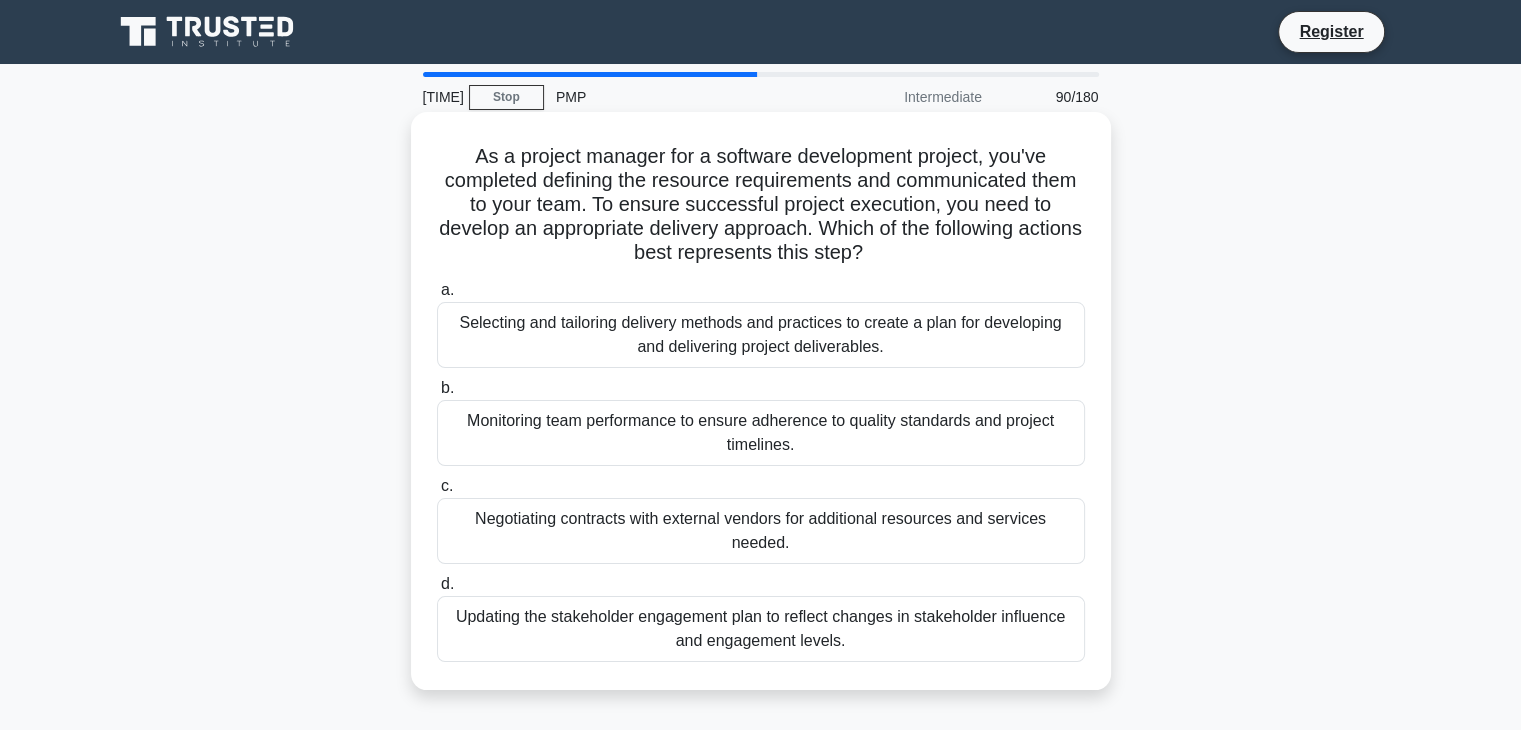 click on "Selecting and tailoring delivery methods and practices to create a plan for developing and delivering project deliverables." at bounding box center (761, 335) 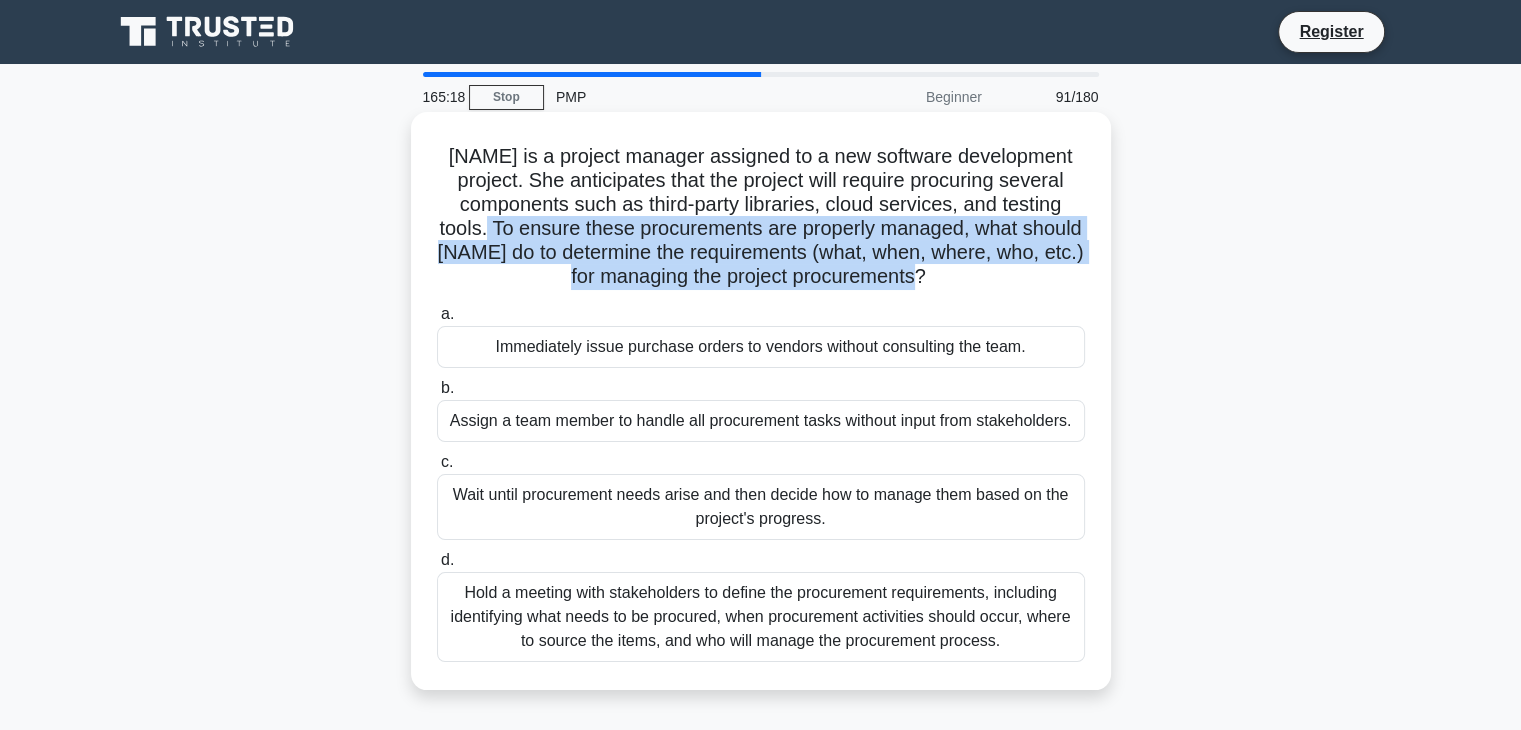 drag, startPoint x: 521, startPoint y: 236, endPoint x: 1010, endPoint y: 279, distance: 490.88696 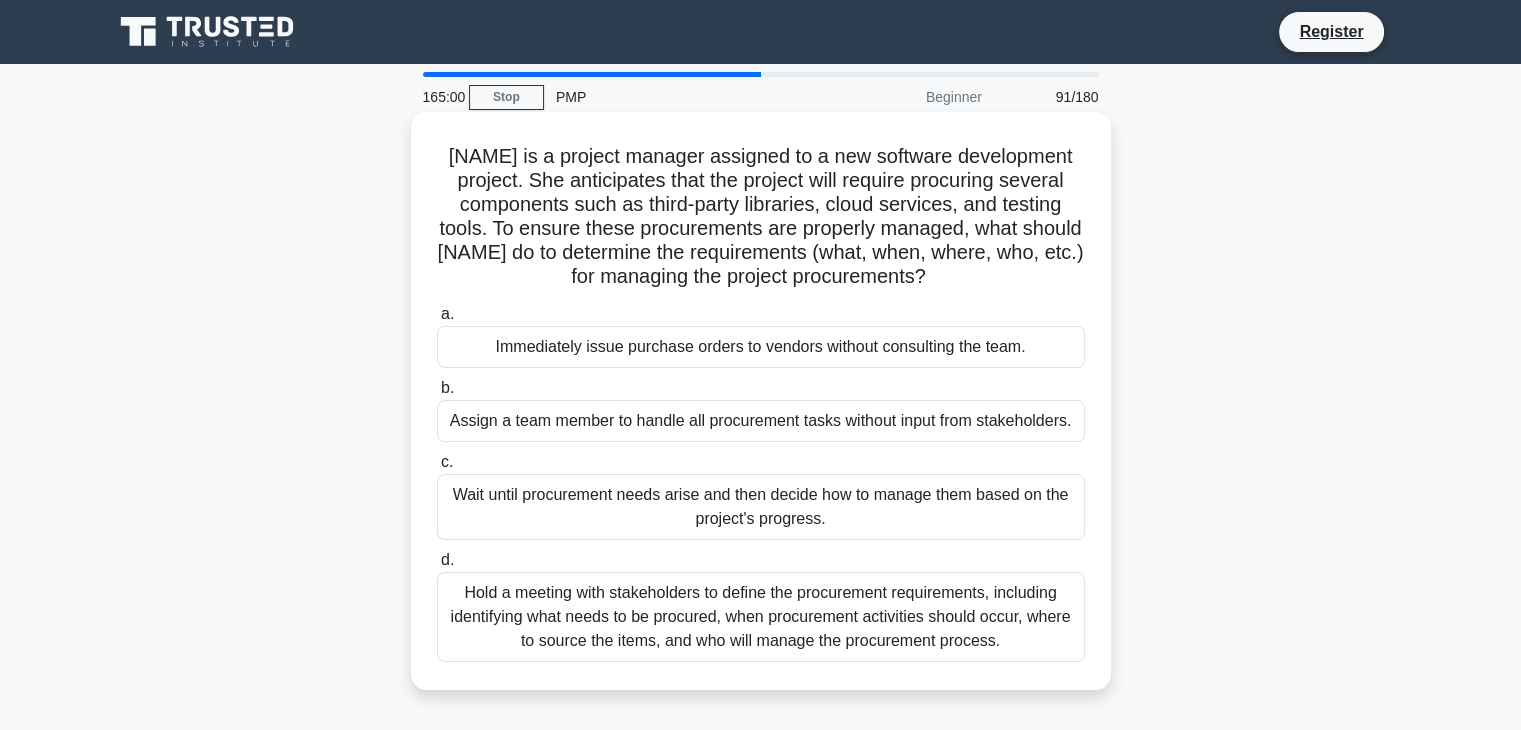 click on "Hold a meeting with stakeholders to define the procurement requirements, including identifying what needs to be procured, when procurement activities should occur, where to source the items, and who will manage the procurement process." at bounding box center (761, 617) 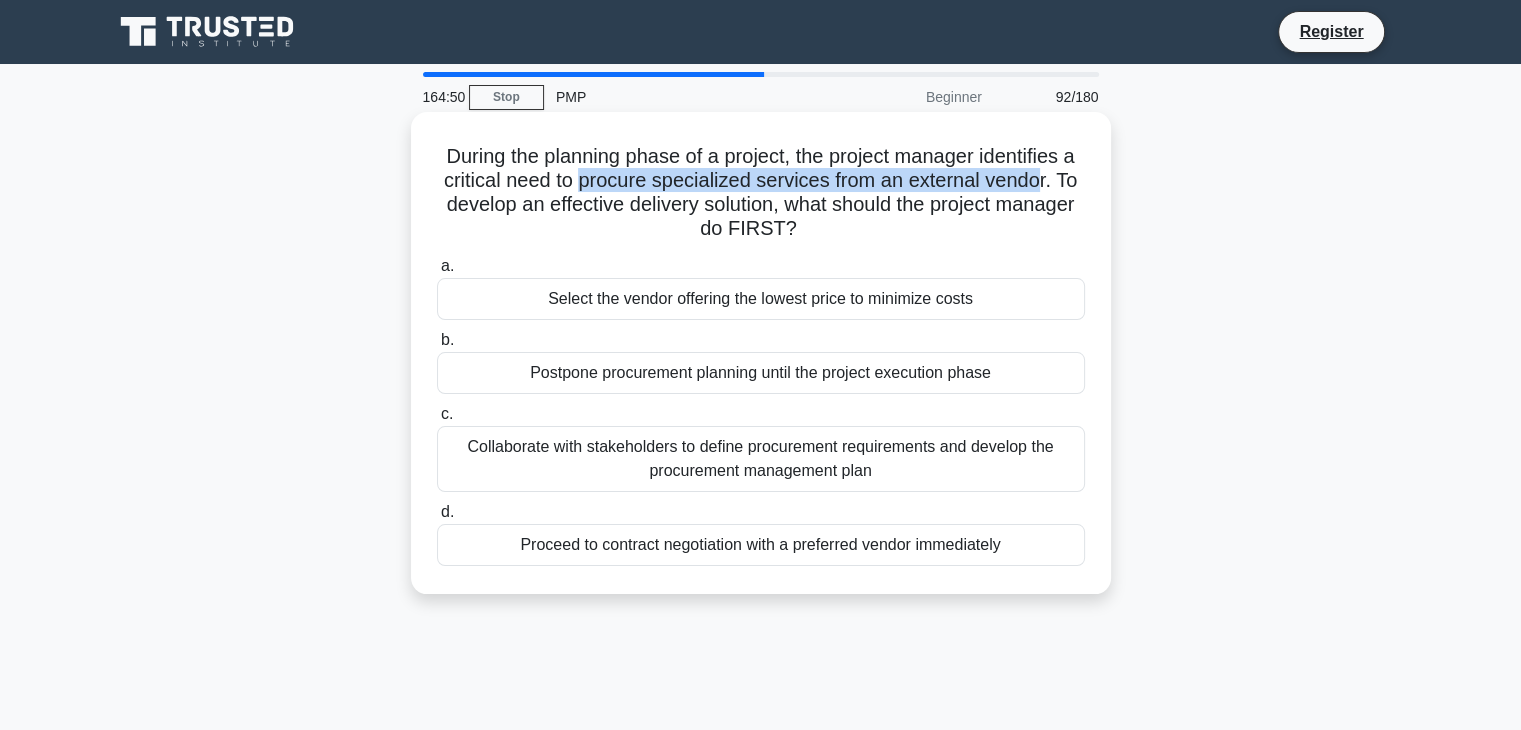 drag, startPoint x: 585, startPoint y: 183, endPoint x: 1043, endPoint y: 177, distance: 458.0393 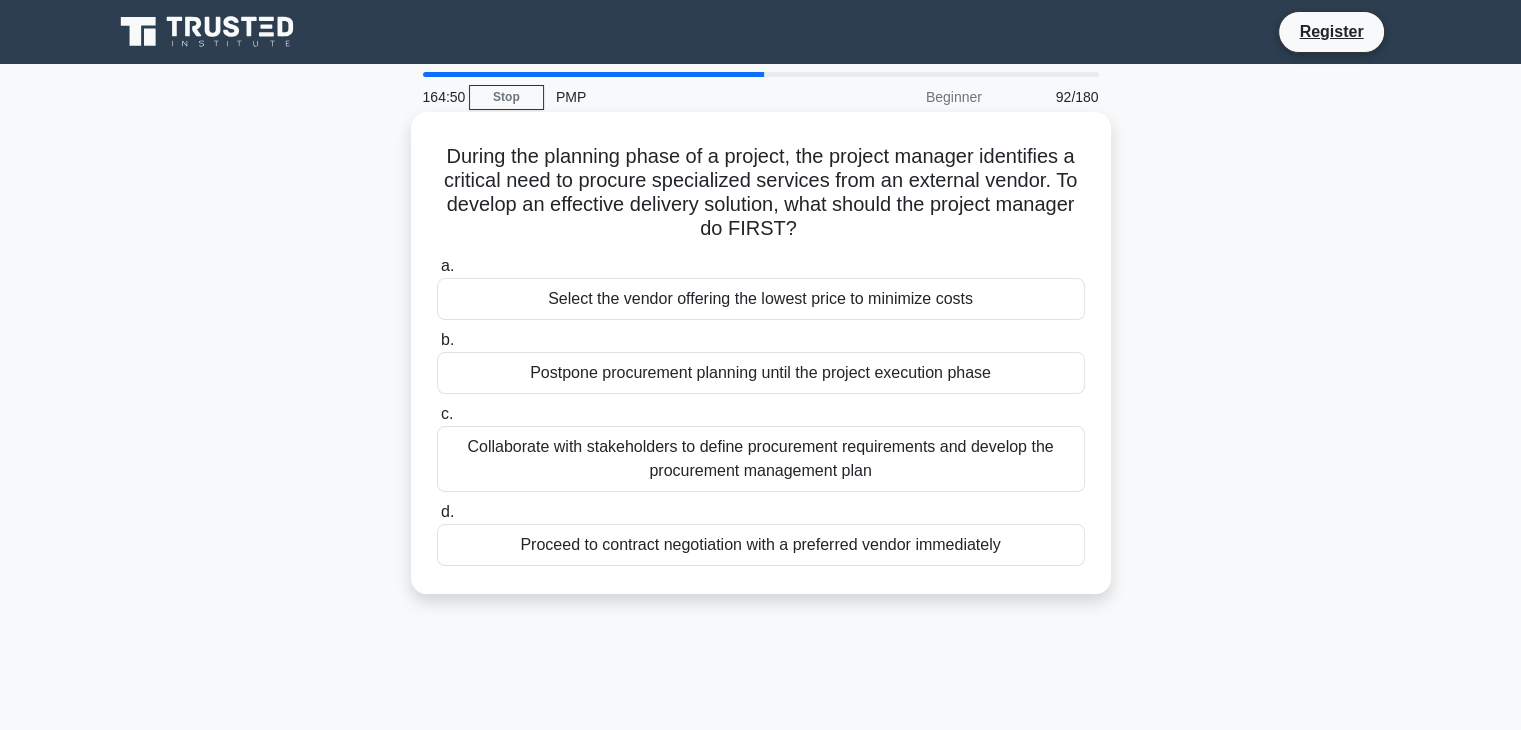 click on "During the planning phase of a project, the project manager identifies a critical need to procure specialized services from an external vendor. To develop an effective delivery solution, what should the project manager do FIRST?
.spinner_0XTQ{transform-origin:center;animation:spinner_y6GP .75s linear infinite}@keyframes spinner_y6GP{100%{transform:rotate(360deg)}}" at bounding box center (761, 193) 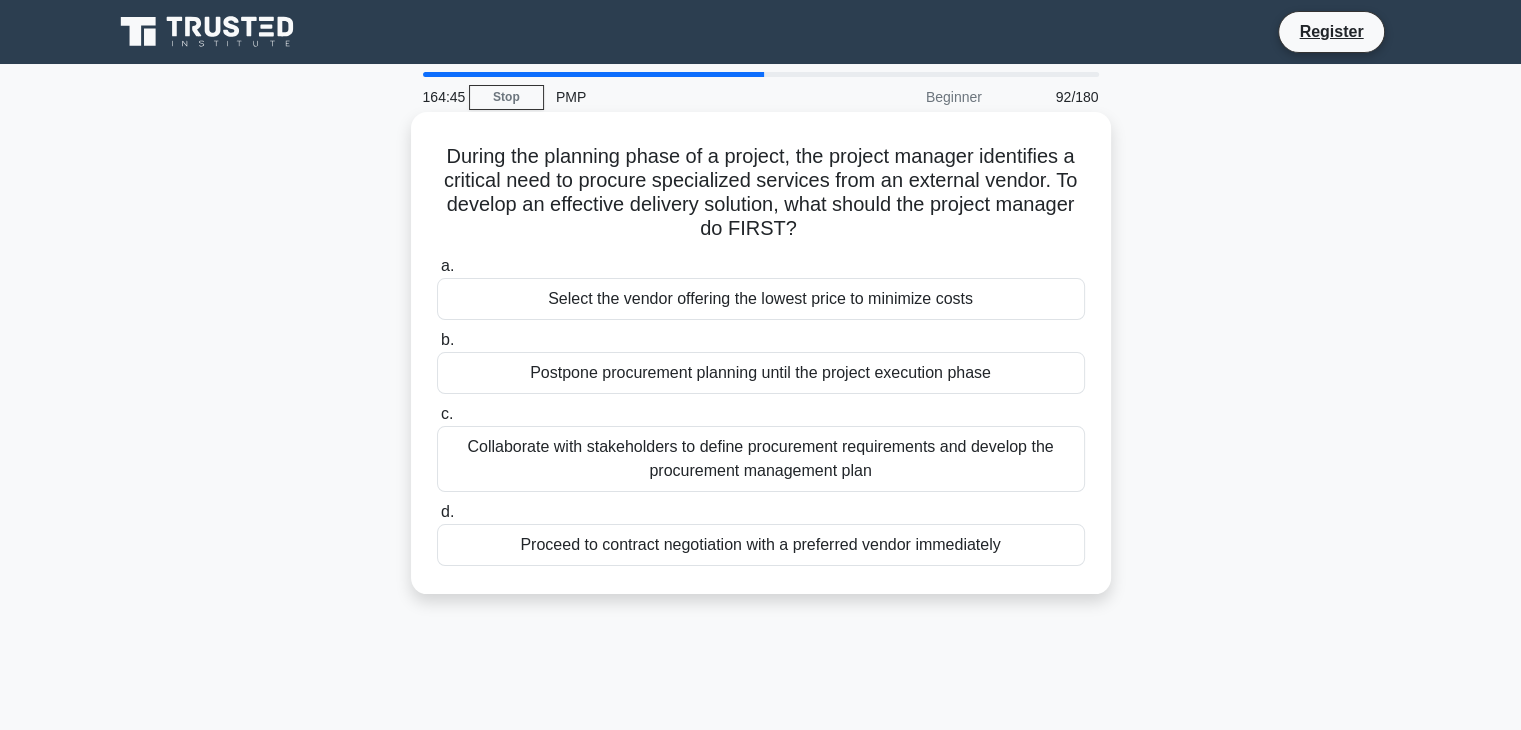 drag, startPoint x: 811, startPoint y: 231, endPoint x: 540, endPoint y: 174, distance: 276.9296 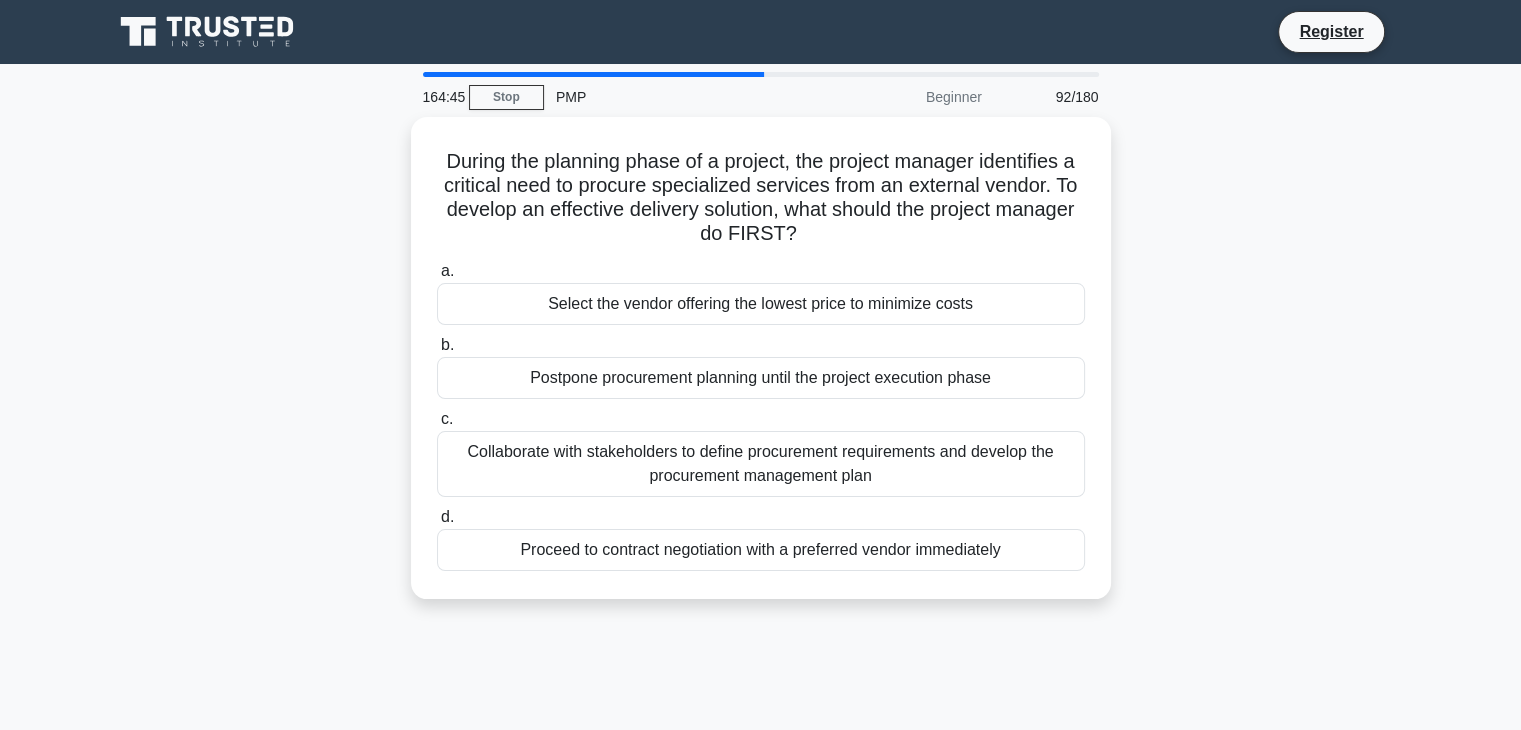 click on "During the planning phase of a project, the project manager identifies a critical need to procure specialized services from an external vendor. To develop an effective delivery solution, what should the project manager do FIRST?
.spinner_0XTQ{transform-origin:center;animation:spinner_y6GP .75s linear infinite}@keyframes spinner_y6GP{100%{transform:rotate(360deg)}}
a.
b. c." at bounding box center [761, 370] 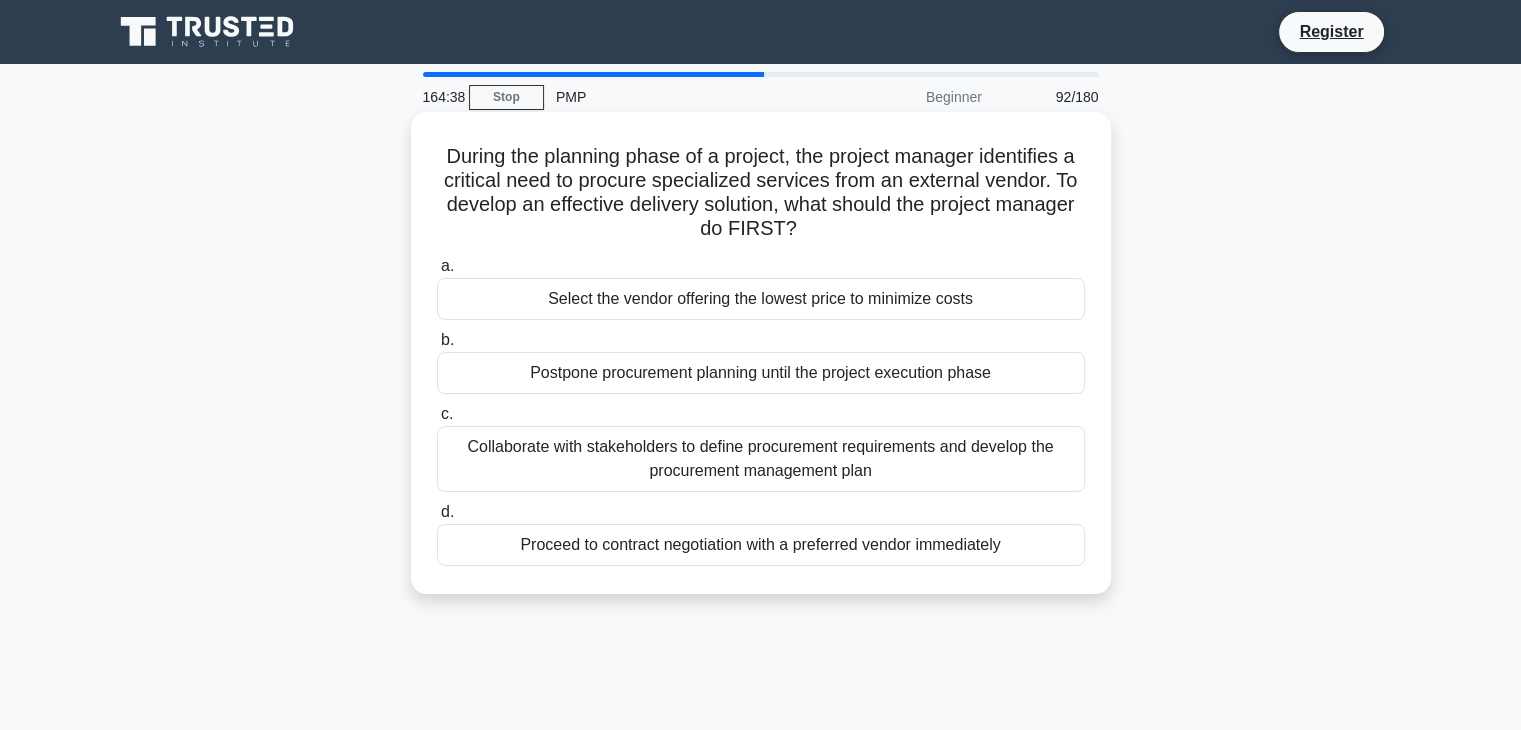 click on "Collaborate with stakeholders to define procurement requirements and develop the procurement management plan" at bounding box center [761, 459] 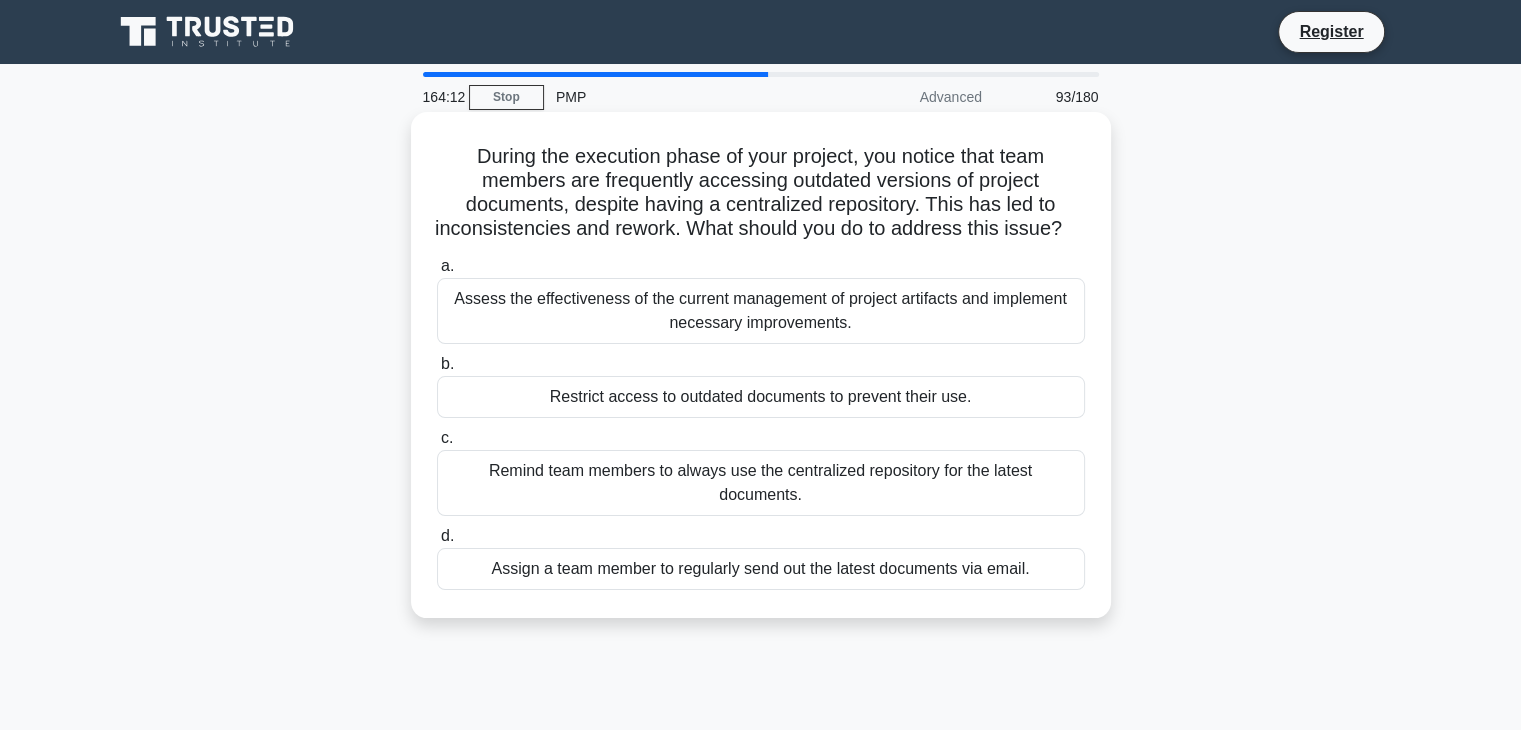 click on "Assess the effectiveness of the current management of project artifacts and implement necessary improvements." at bounding box center (761, 311) 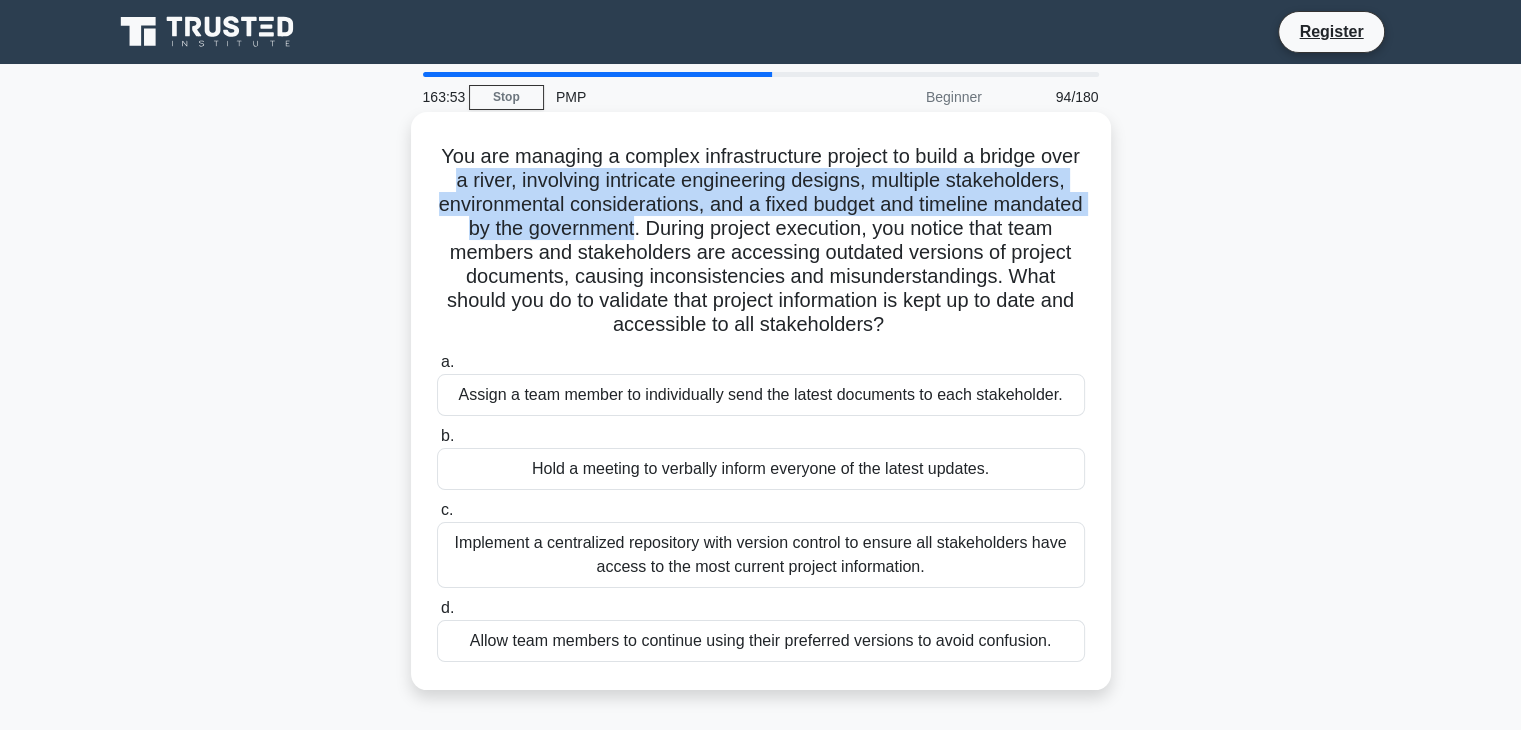 drag, startPoint x: 536, startPoint y: 184, endPoint x: 797, endPoint y: 227, distance: 264.51843 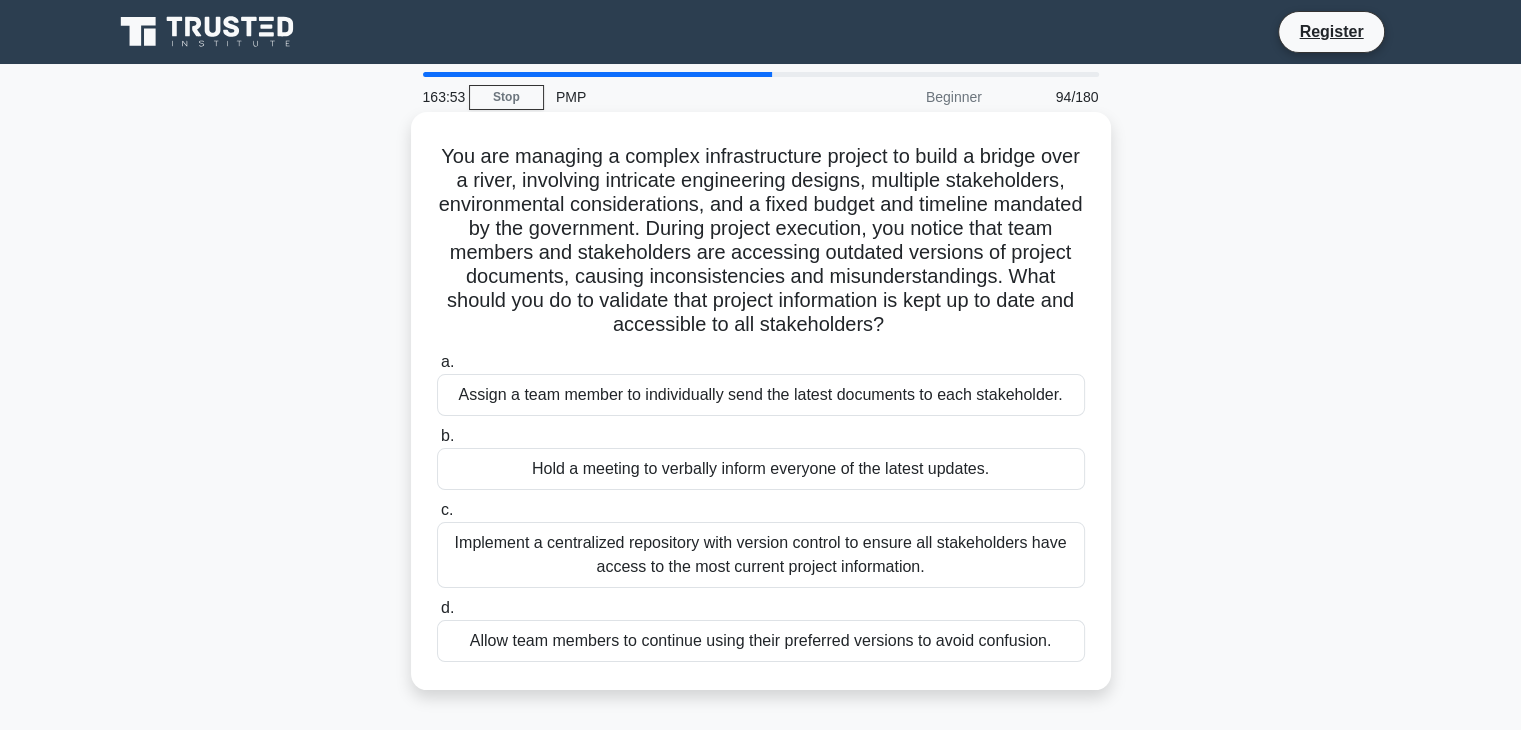 click on "You are managing a complex infrastructure project to build a bridge over a river, involving intricate engineering designs, multiple stakeholders, environmental considerations, and a fixed budget and timeline mandated by the government. During project execution, you notice that team members and stakeholders are accessing outdated versions of project documents, causing inconsistencies and misunderstandings. What should you do to validate that project information is kept up to date and accessible to all stakeholders?
.spinner_0XTQ{transform-origin:center;animation:spinner_y6GP .75s linear infinite}@keyframes spinner_y6GP{100%{transform:rotate(360deg)}}" at bounding box center [761, 241] 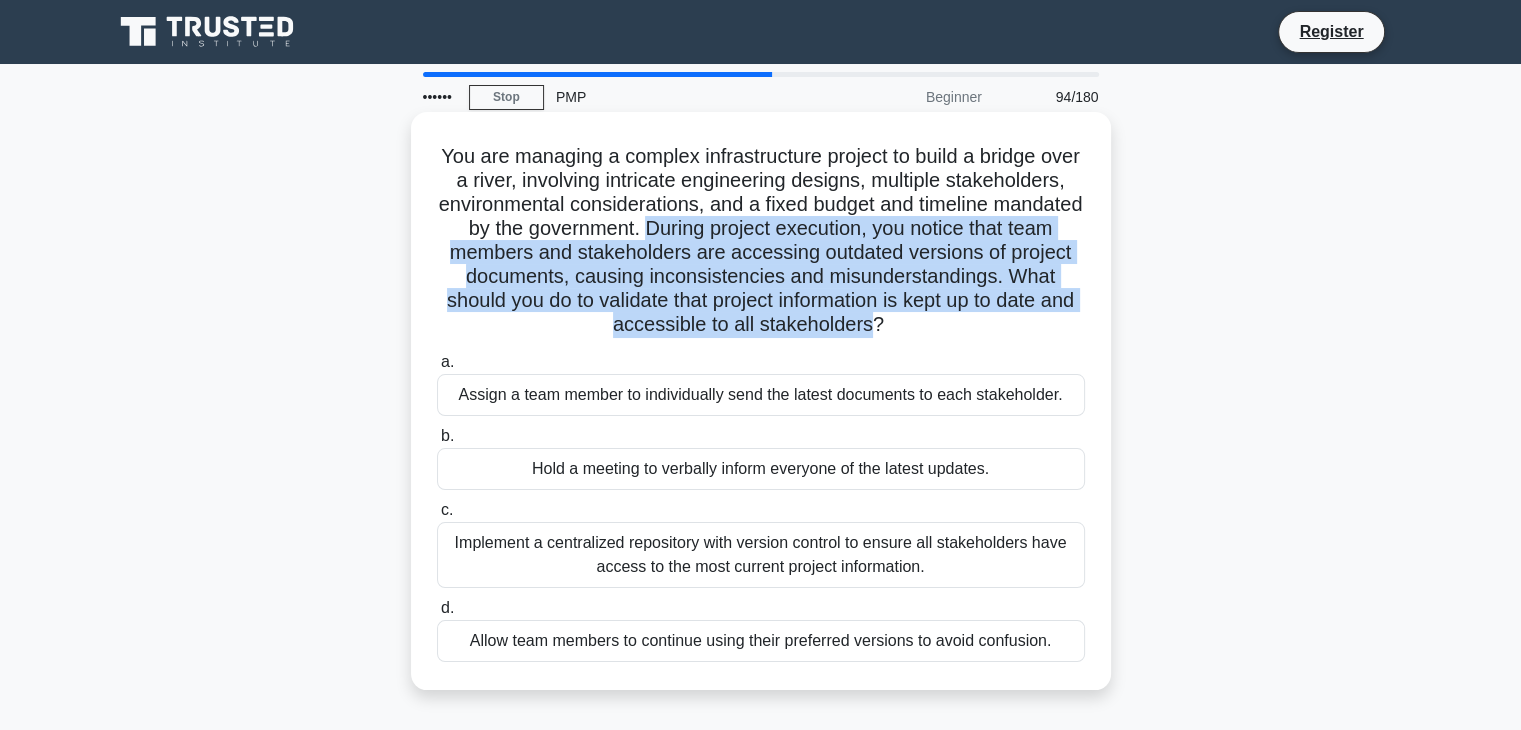 drag, startPoint x: 808, startPoint y: 227, endPoint x: 1028, endPoint y: 321, distance: 239.24046 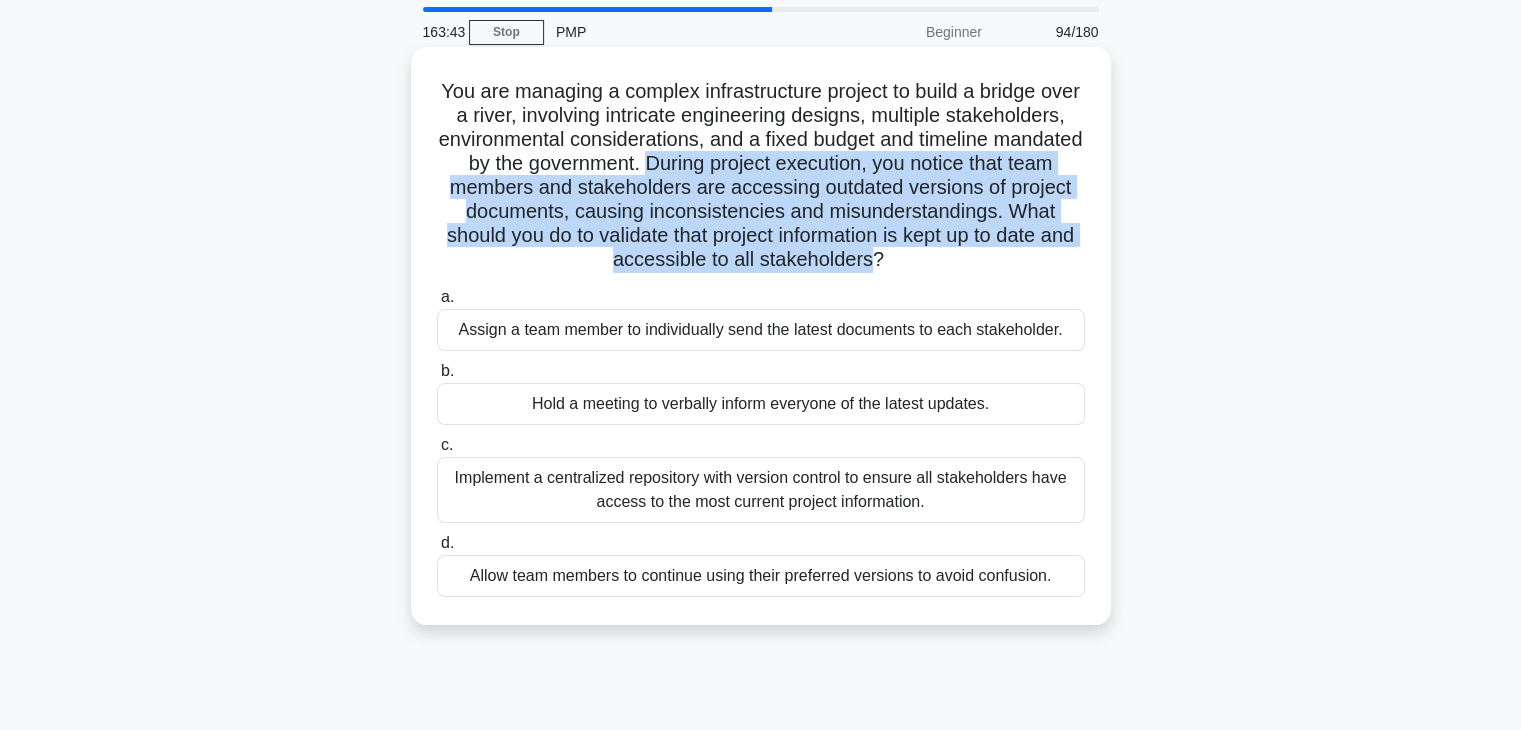 scroll, scrollTop: 100, scrollLeft: 0, axis: vertical 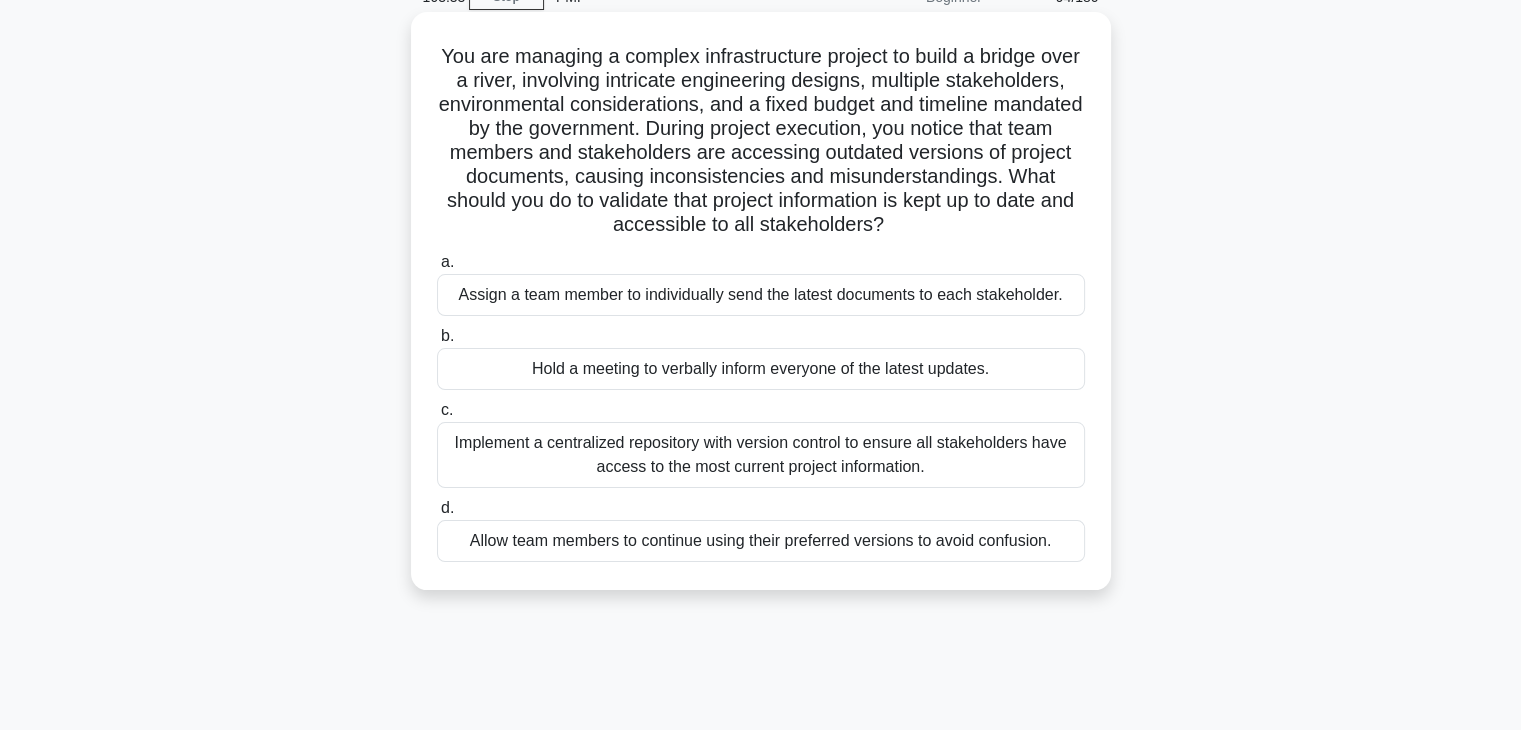click on "Implement a centralized repository with version control to ensure all stakeholders have access to the most current project information." at bounding box center (761, 455) 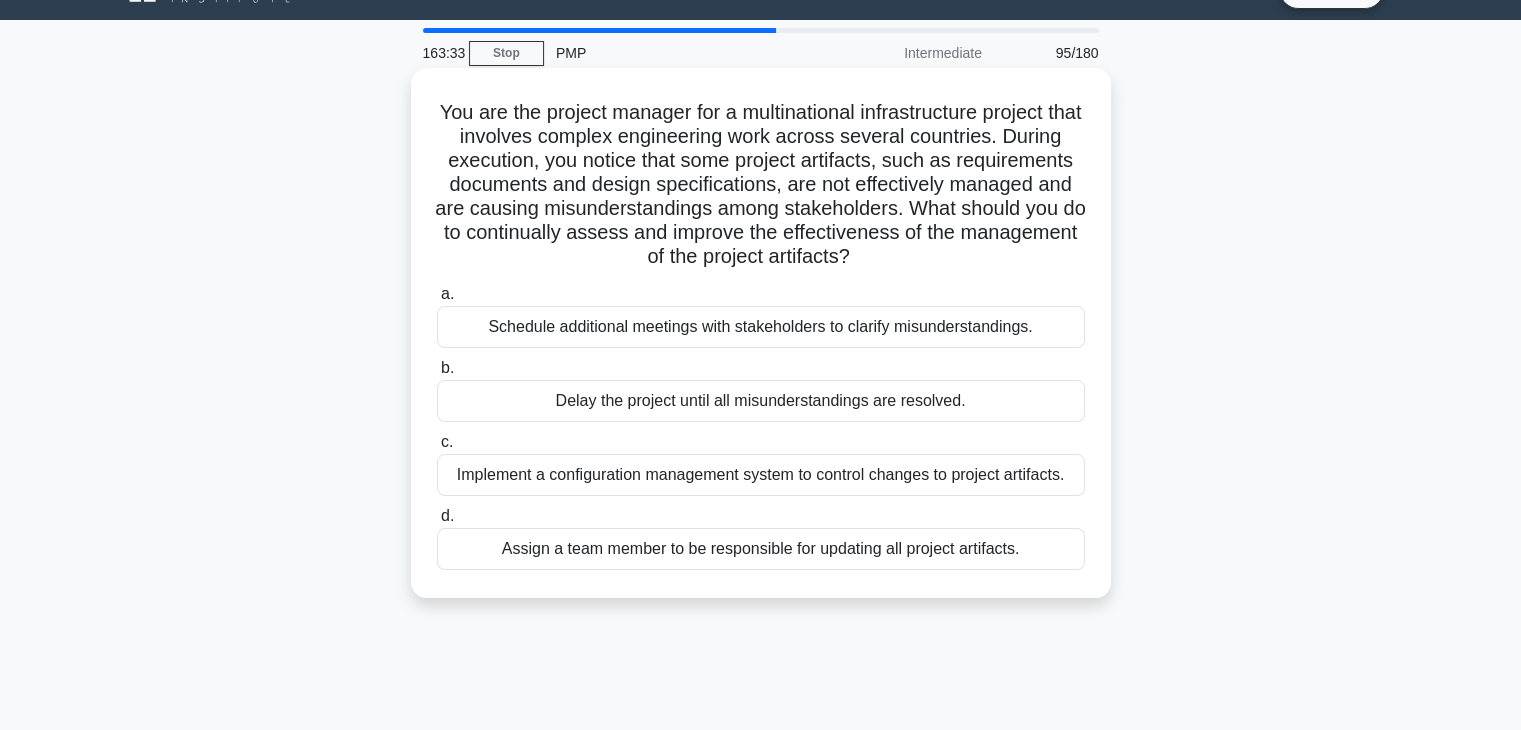 scroll, scrollTop: 0, scrollLeft: 0, axis: both 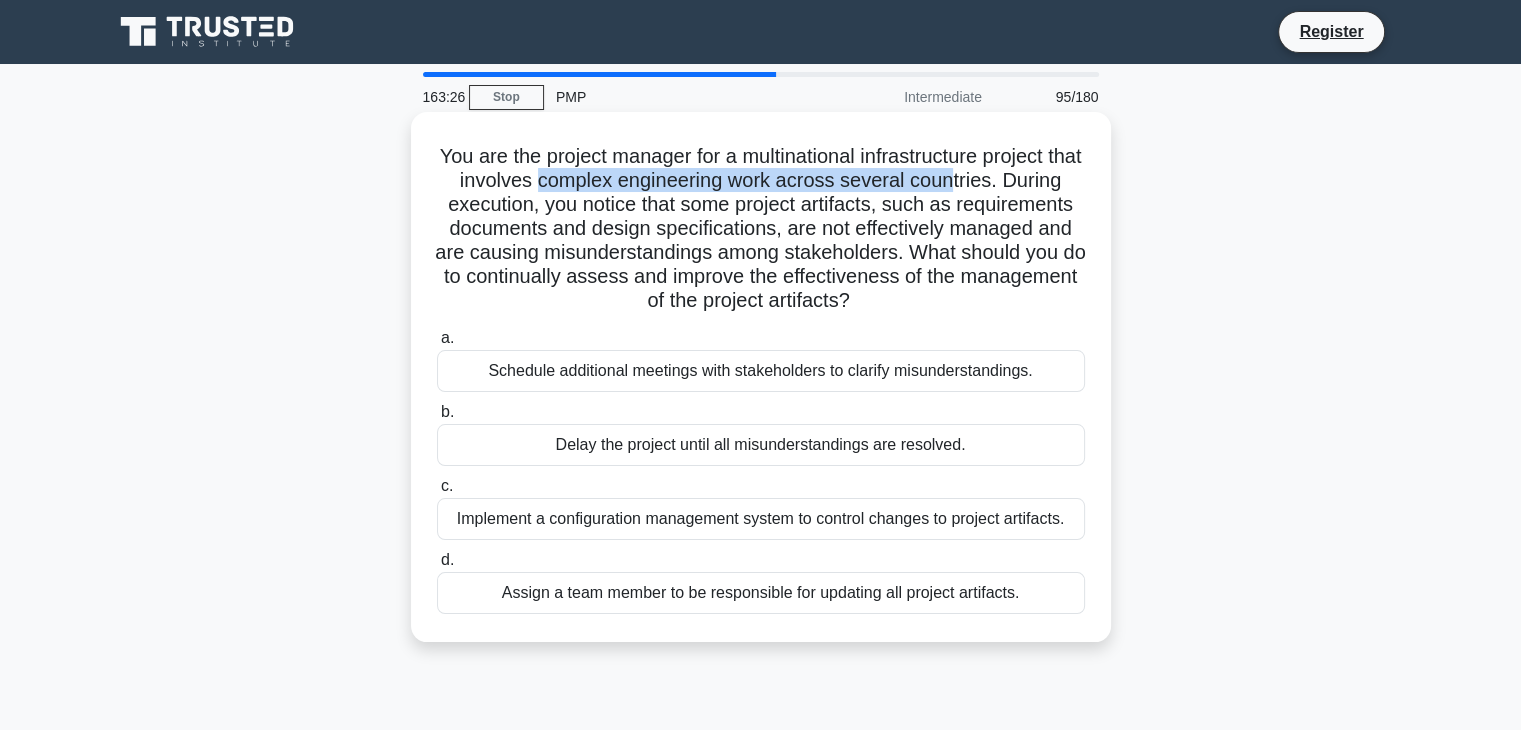 drag, startPoint x: 588, startPoint y: 178, endPoint x: 1009, endPoint y: 187, distance: 421.0962 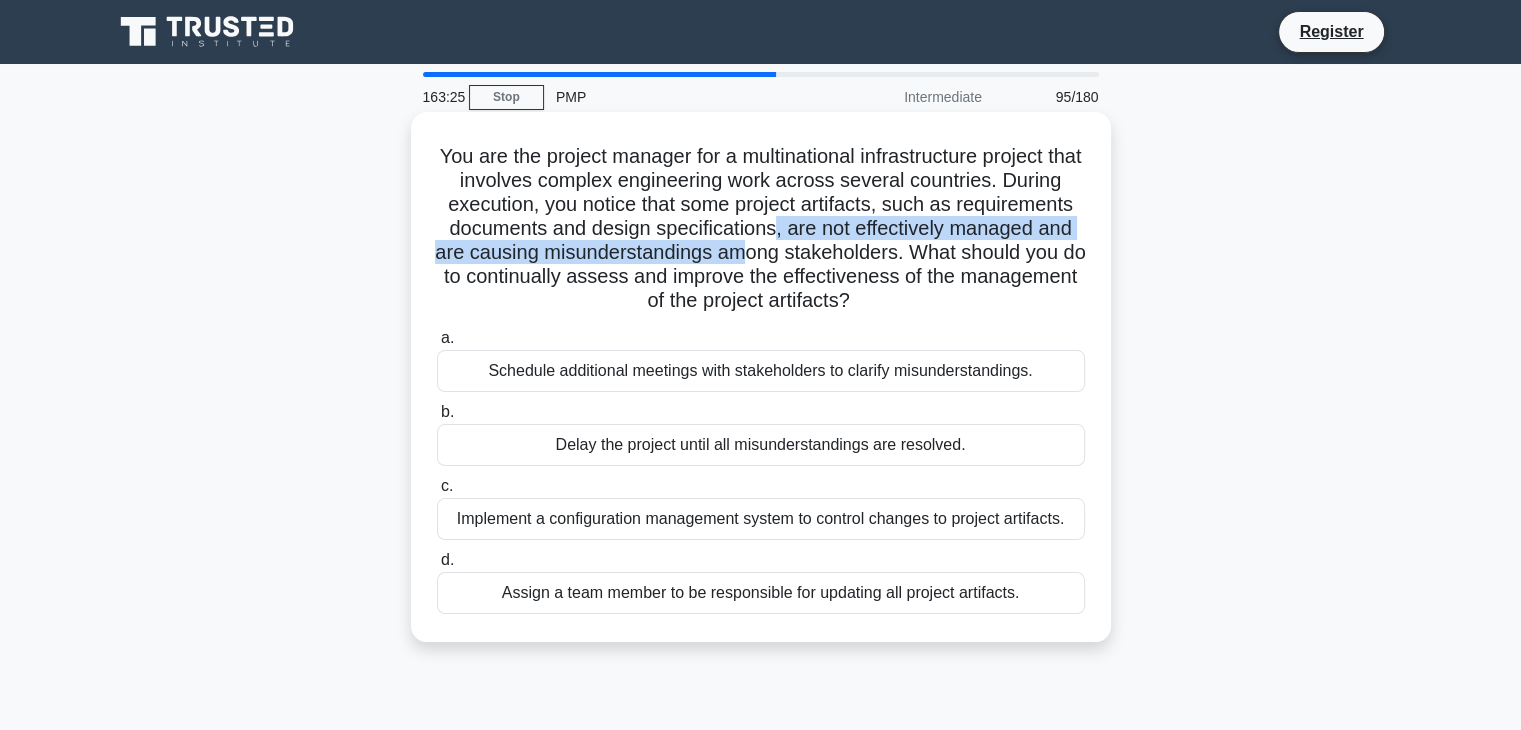 drag, startPoint x: 903, startPoint y: 241, endPoint x: 816, endPoint y: 221, distance: 89.26926 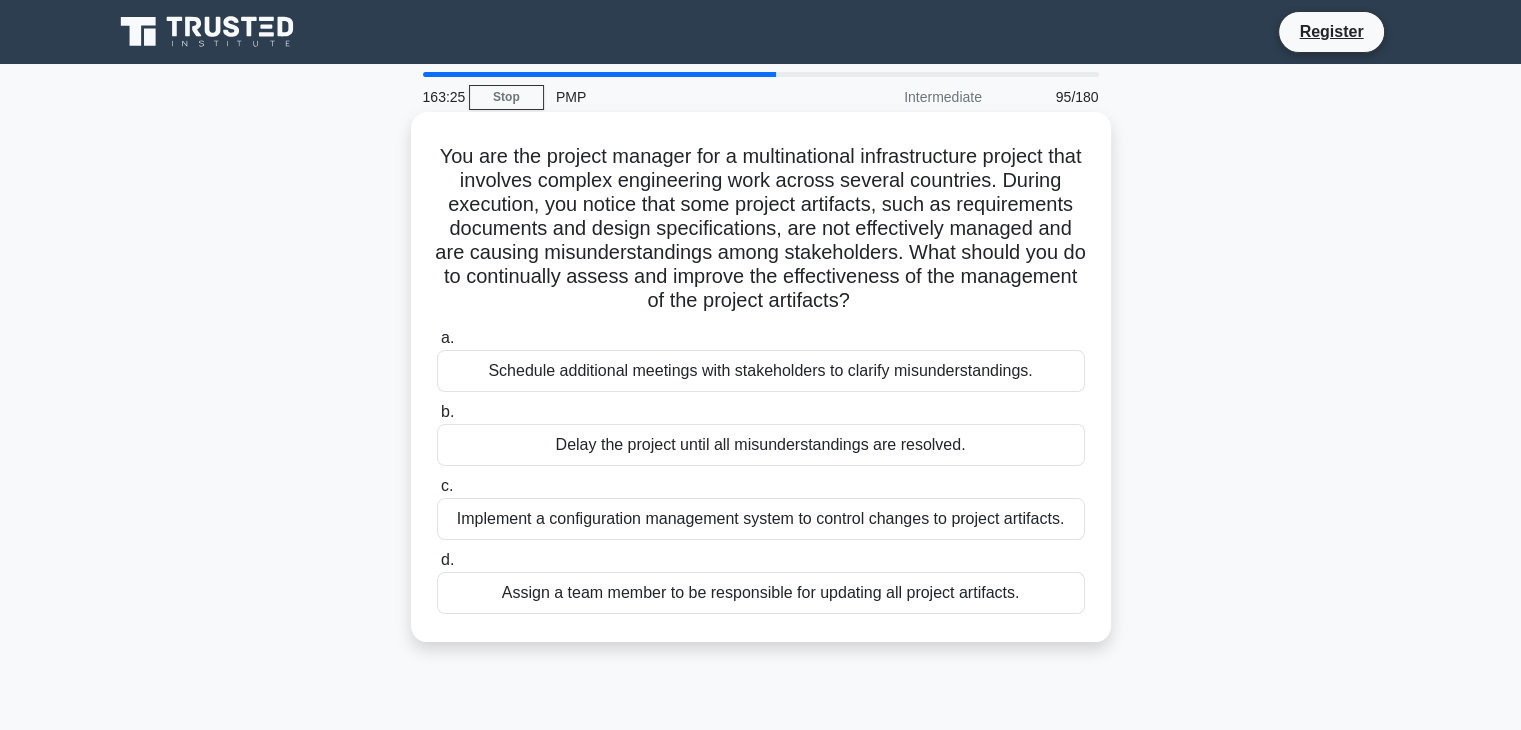 click on "You are the project manager for a multinational infrastructure project that involves complex engineering work across several countries. During execution, you notice that some project artifacts, such as requirements documents and design specifications, are not effectively managed and are causing misunderstandings among stakeholders. What should you do to continually assess and improve the effectiveness of the management of the project artifacts?
.spinner_0XTQ{transform-origin:center;animation:spinner_y6GP .75s linear infinite}@keyframes spinner_y6GP{100%{transform:rotate(360deg)}}" at bounding box center [761, 229] 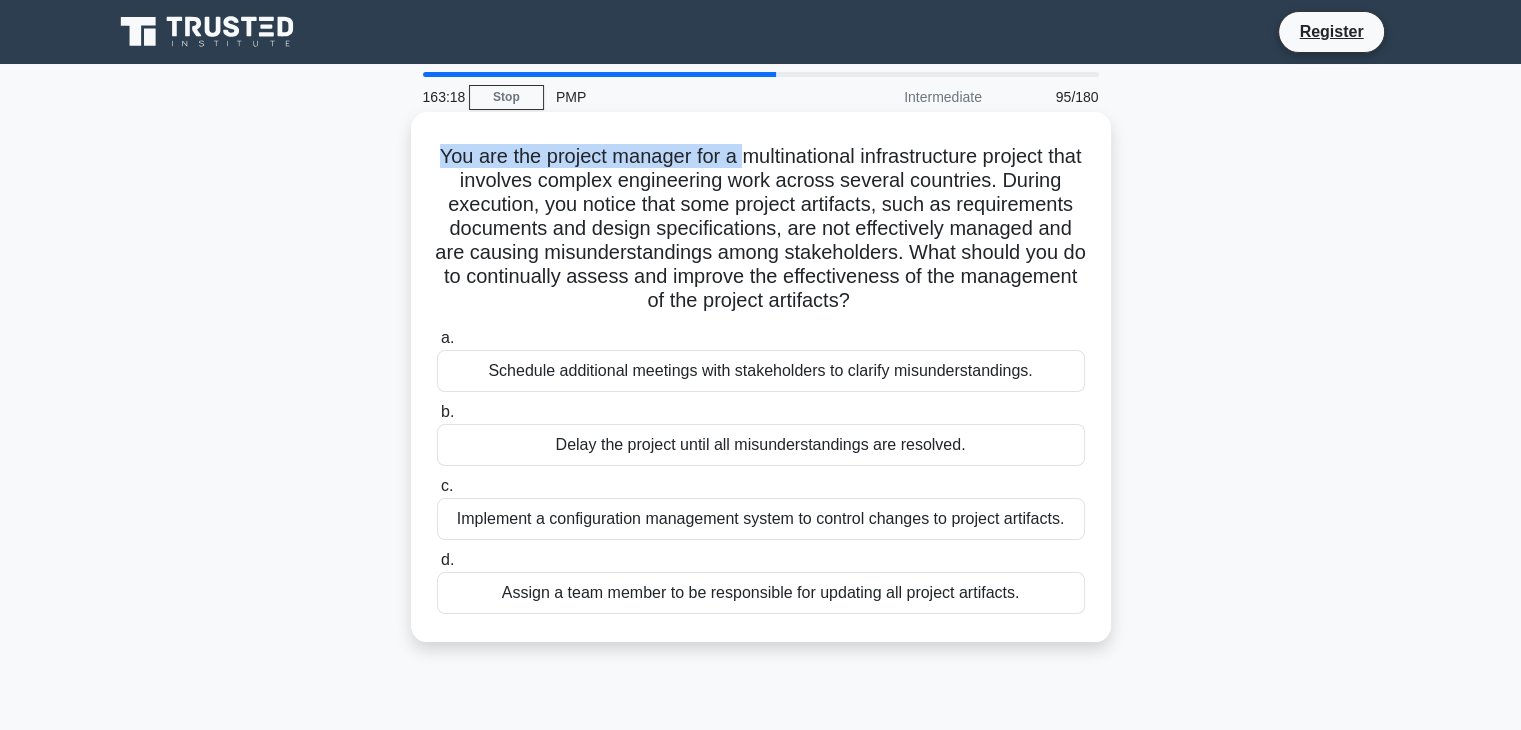 drag, startPoint x: 445, startPoint y: 152, endPoint x: 758, endPoint y: 167, distance: 313.35922 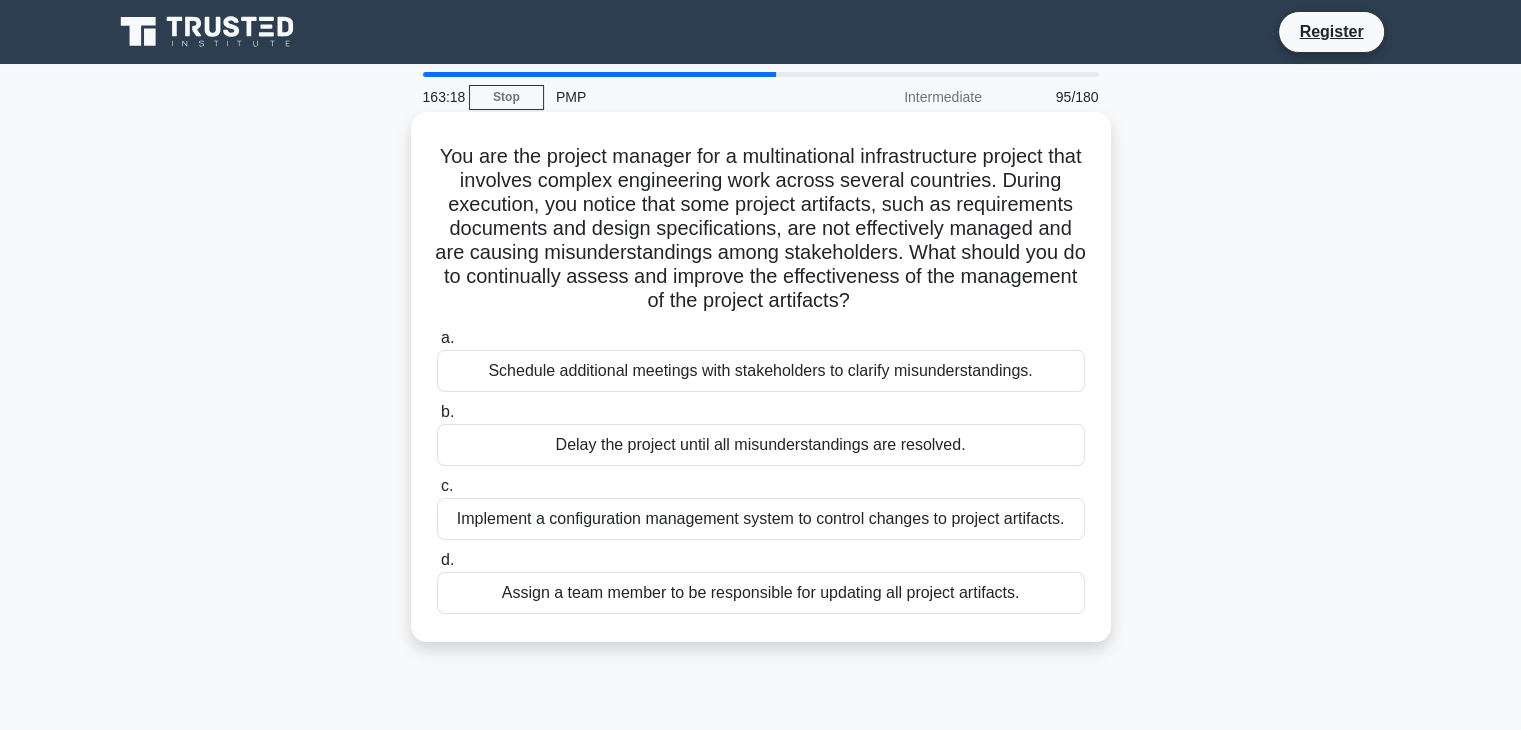 click on "You are the project manager for a multinational infrastructure project that involves complex engineering work across several countries. During execution, you notice that some project artifacts, such as requirements documents and design specifications, are not effectively managed and are causing misunderstandings among stakeholders. What should you do to continually assess and improve the effectiveness of the management of the project artifacts?
.spinner_0XTQ{transform-origin:center;animation:spinner_y6GP .75s linear infinite}@keyframes spinner_y6GP{100%{transform:rotate(360deg)}}" at bounding box center [761, 229] 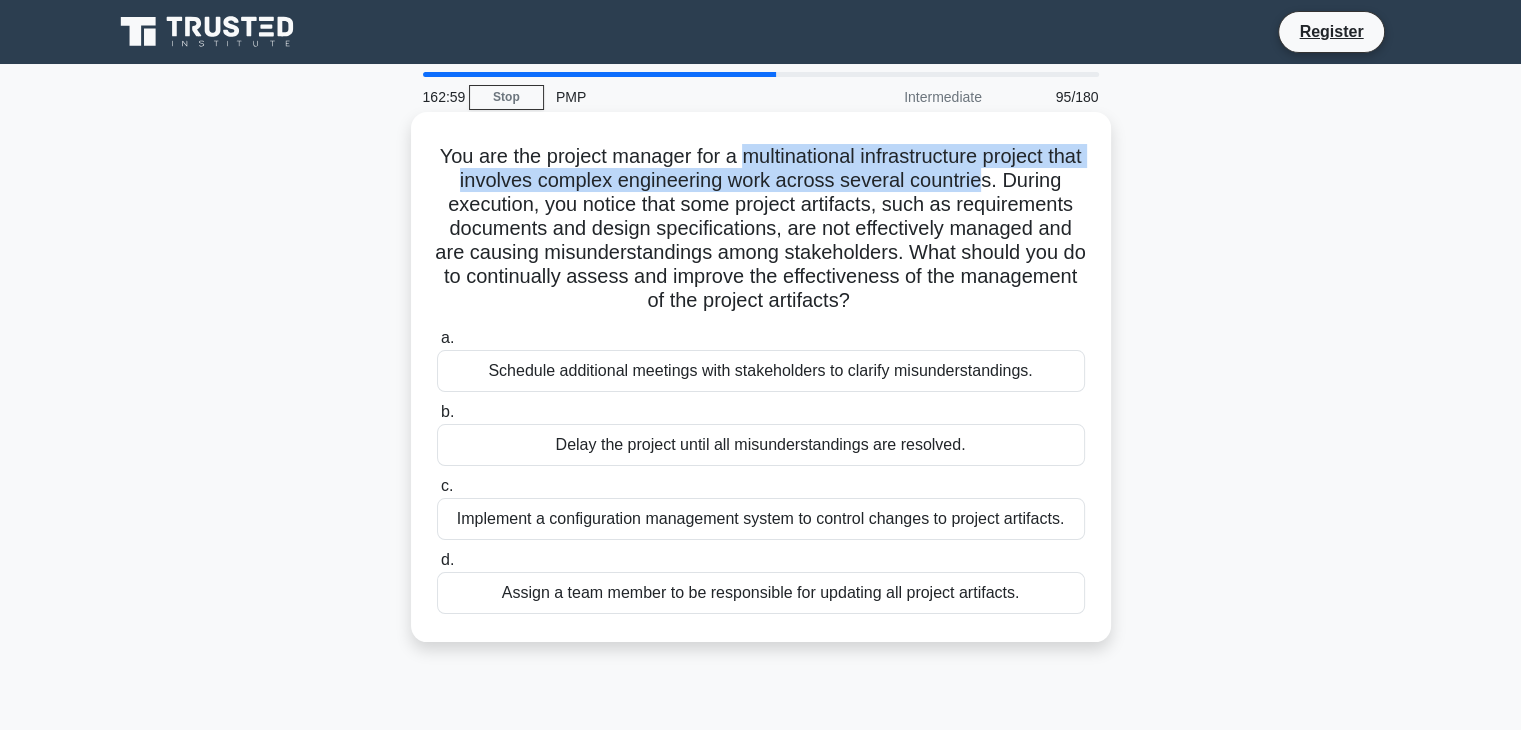 drag, startPoint x: 760, startPoint y: 159, endPoint x: 1042, endPoint y: 187, distance: 283.38666 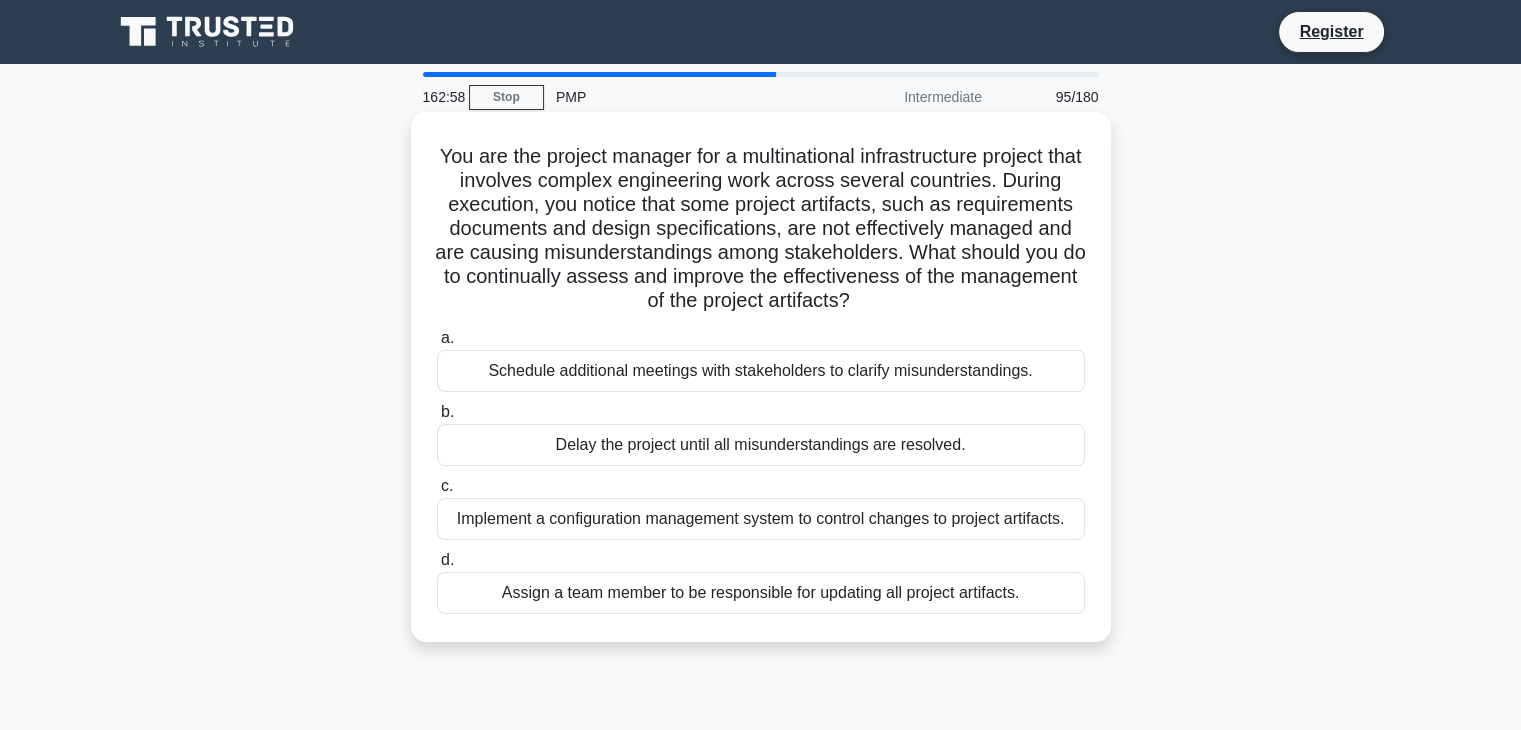 drag, startPoint x: 884, startPoint y: 251, endPoint x: 868, endPoint y: 247, distance: 16.492422 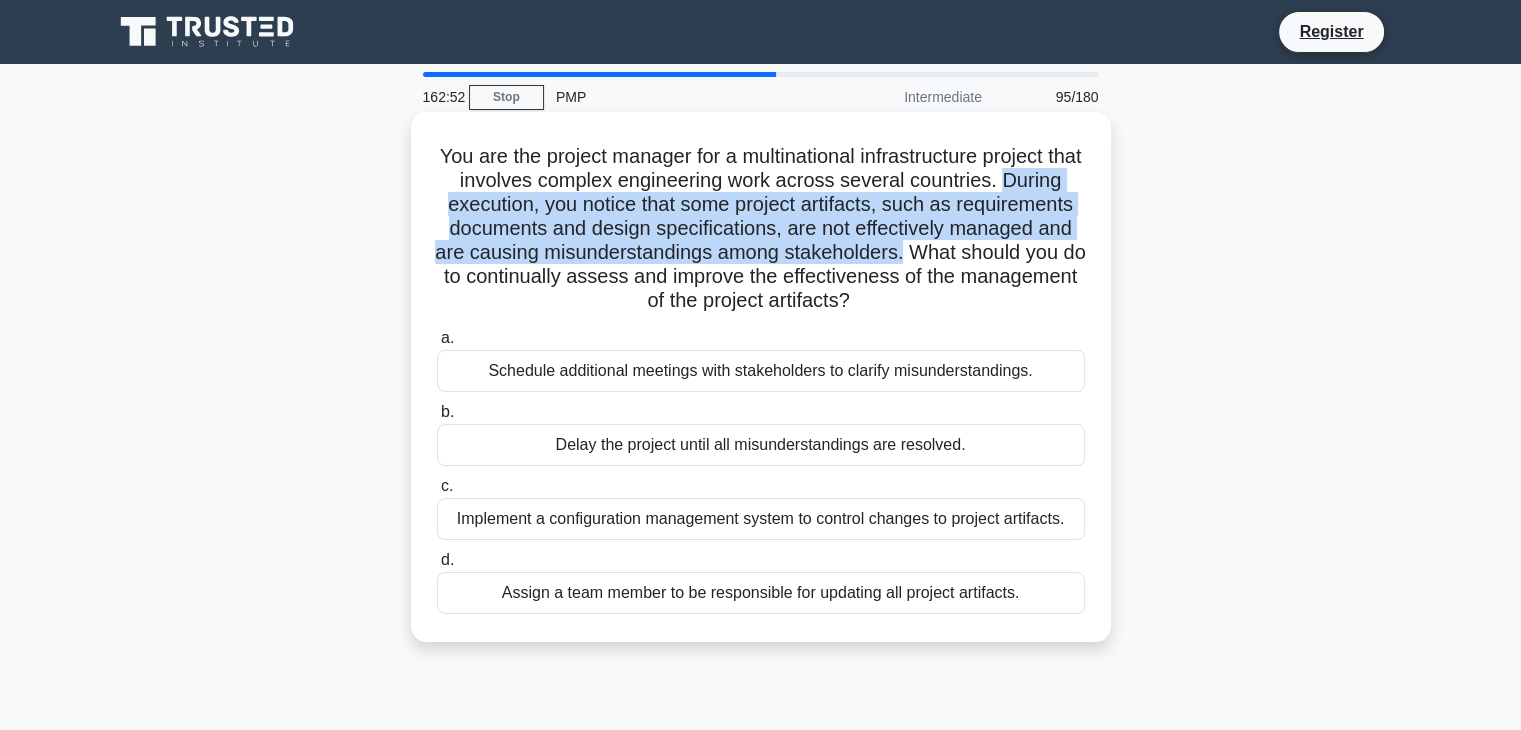 drag, startPoint x: 448, startPoint y: 201, endPoint x: 1070, endPoint y: 257, distance: 624.5158 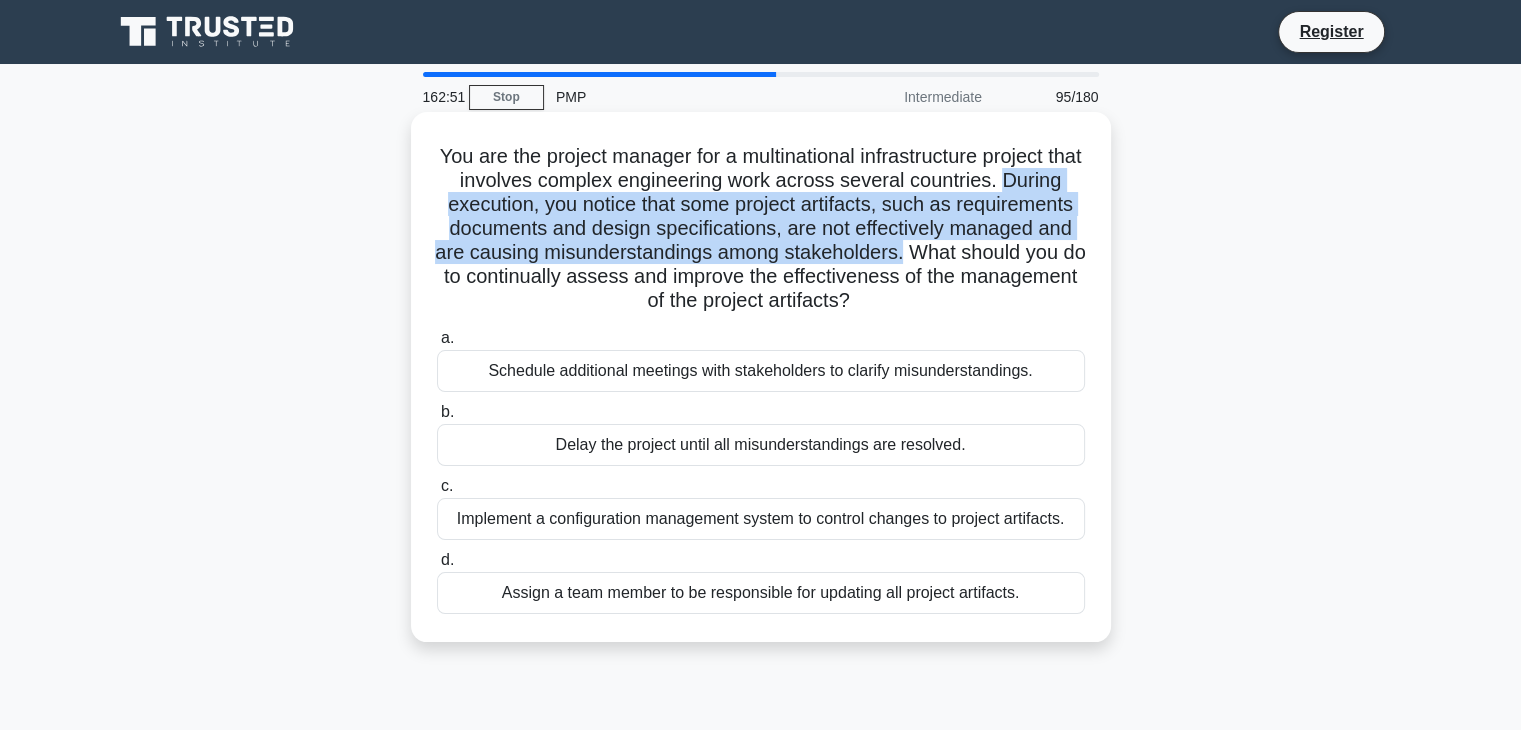 click on "You are the project manager for a multinational infrastructure project that involves complex engineering work across several countries. During execution, you notice that some project artifacts, such as requirements documents and design specifications, are not effectively managed and are causing misunderstandings among stakeholders. What should you do to continually assess and improve the effectiveness of the management of the project artifacts?
.spinner_0XTQ{transform-origin:center;animation:spinner_y6GP .75s linear infinite}@keyframes spinner_y6GP{100%{transform:rotate(360deg)}}" at bounding box center (761, 229) 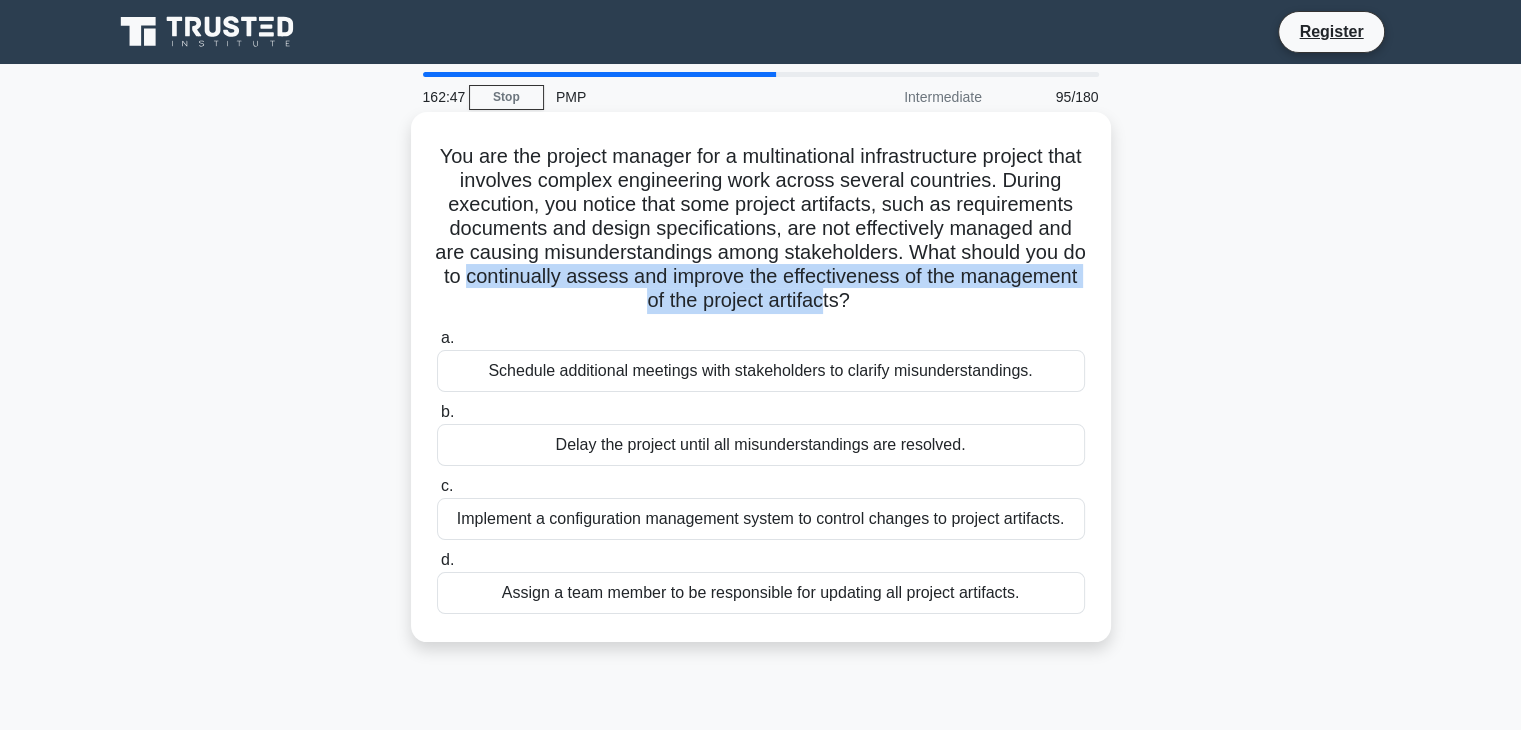 drag, startPoint x: 711, startPoint y: 281, endPoint x: 1022, endPoint y: 304, distance: 311.84933 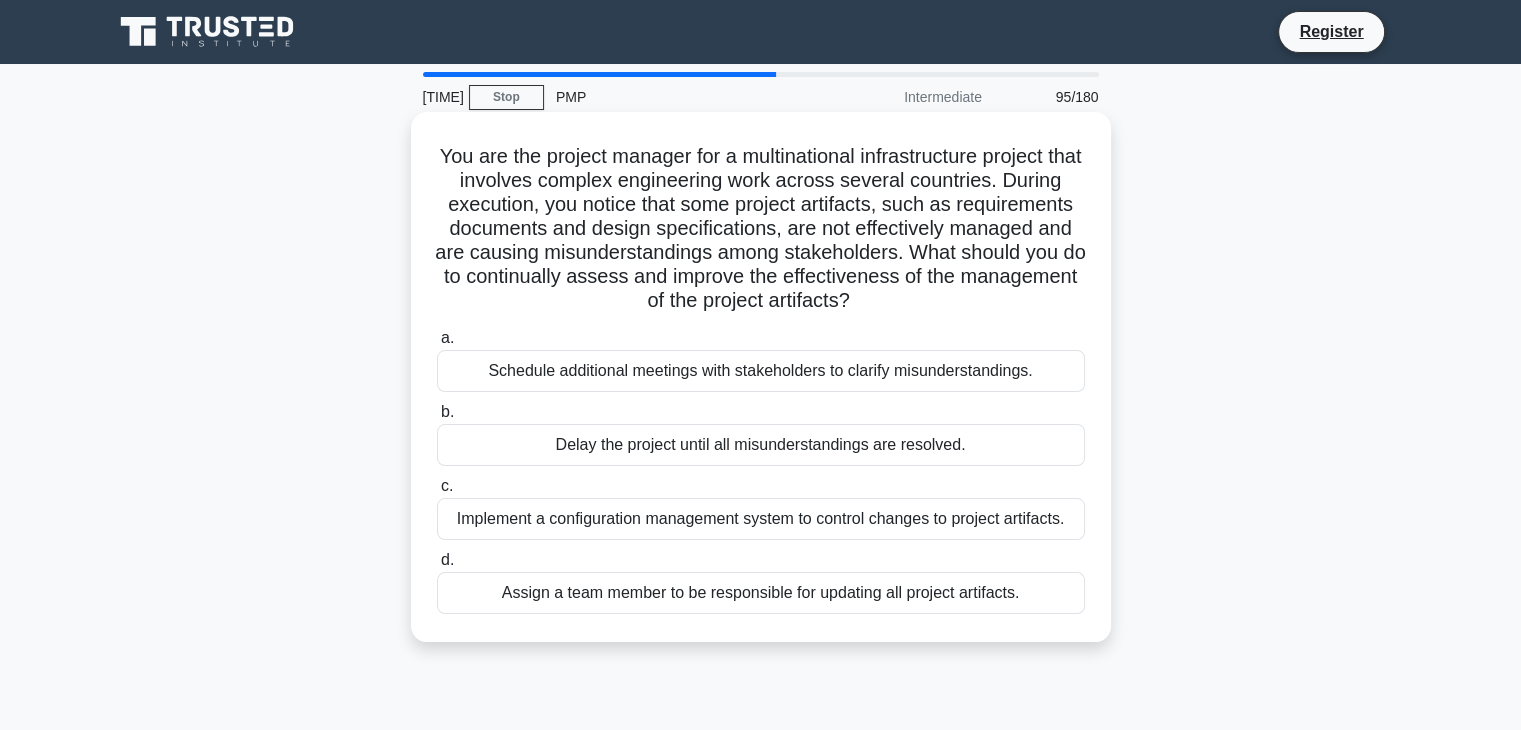click on "You are the project manager for a multinational infrastructure project that involves complex engineering work across several countries. During execution, you notice that some project artifacts, such as requirements documents and design specifications, are not effectively managed and are causing misunderstandings among stakeholders. What should you do to continually assess and improve the effectiveness of the management of the project artifacts?
.spinner_0XTQ{transform-origin:center;animation:spinner_y6GP .75s linear infinite}@keyframes spinner_y6GP{100%{transform:rotate(360deg)}}" at bounding box center [761, 229] 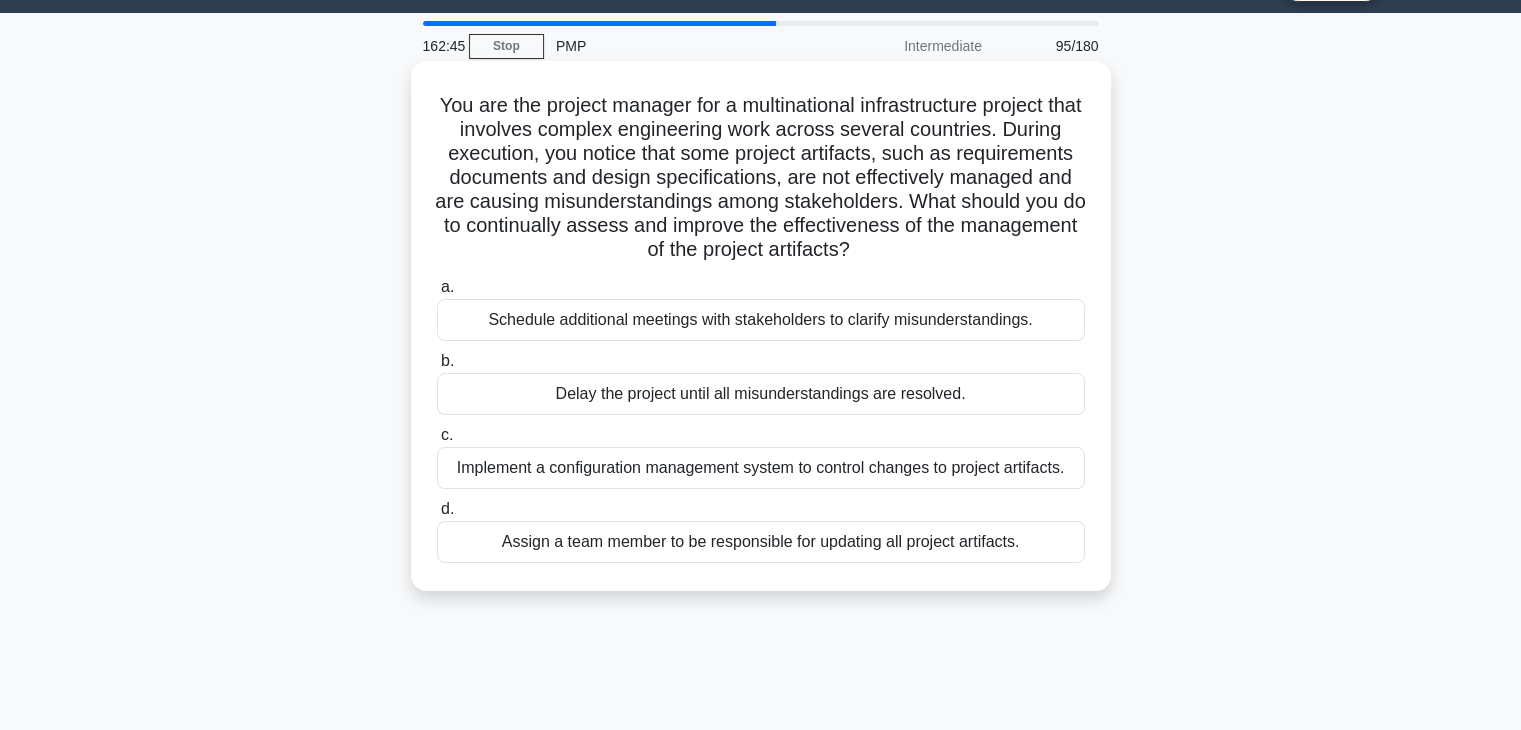 scroll, scrollTop: 100, scrollLeft: 0, axis: vertical 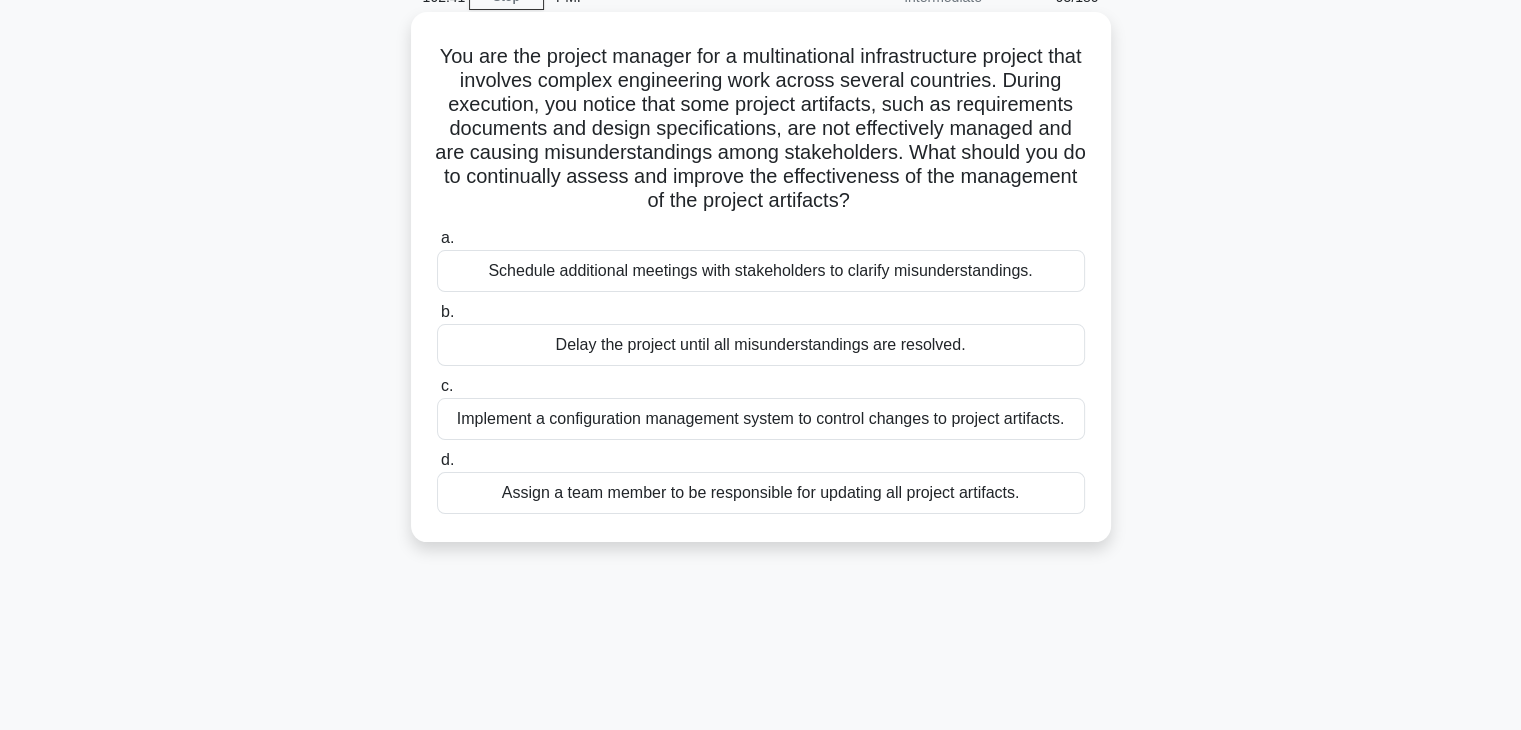 click on "Implement a configuration management system to control changes to project artifacts." at bounding box center [761, 419] 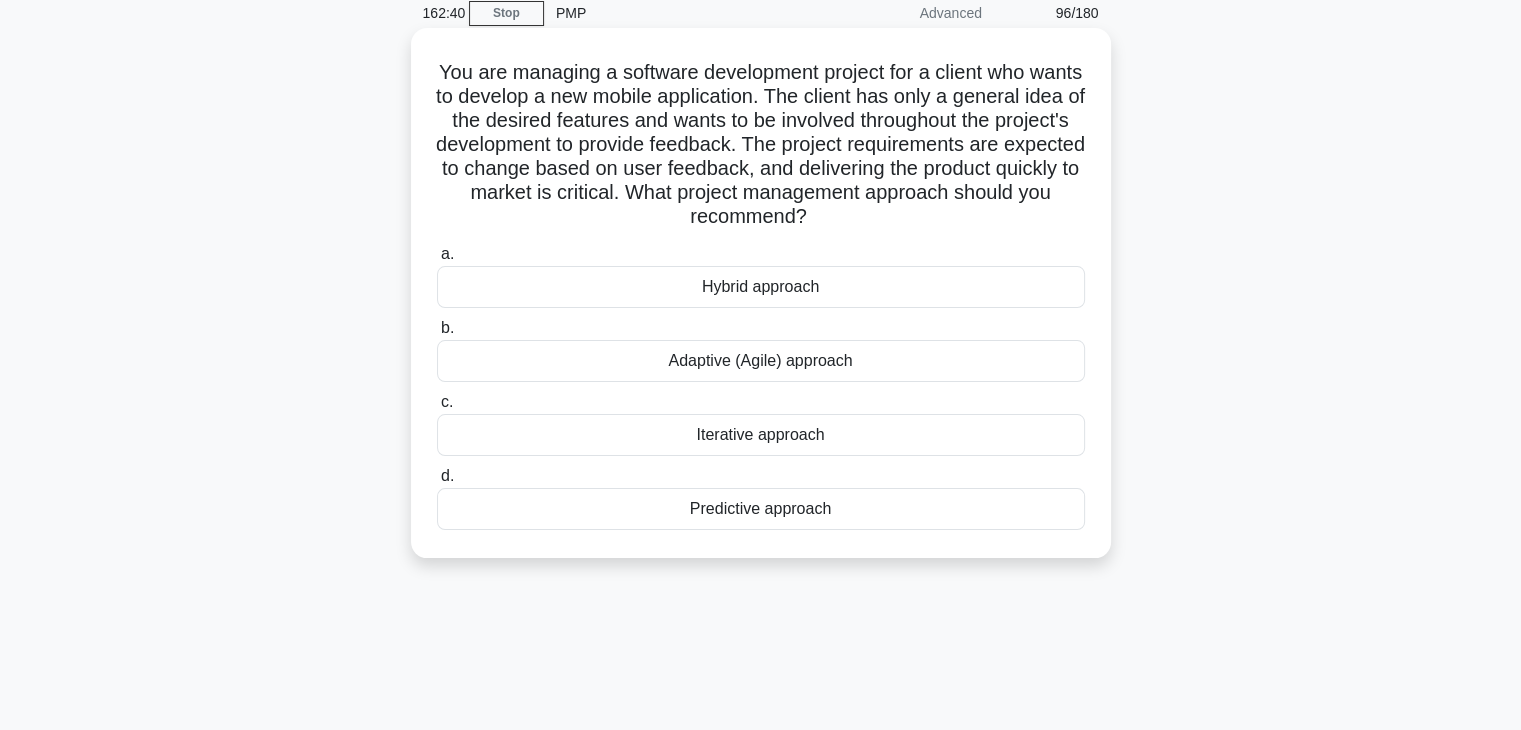 scroll, scrollTop: 0, scrollLeft: 0, axis: both 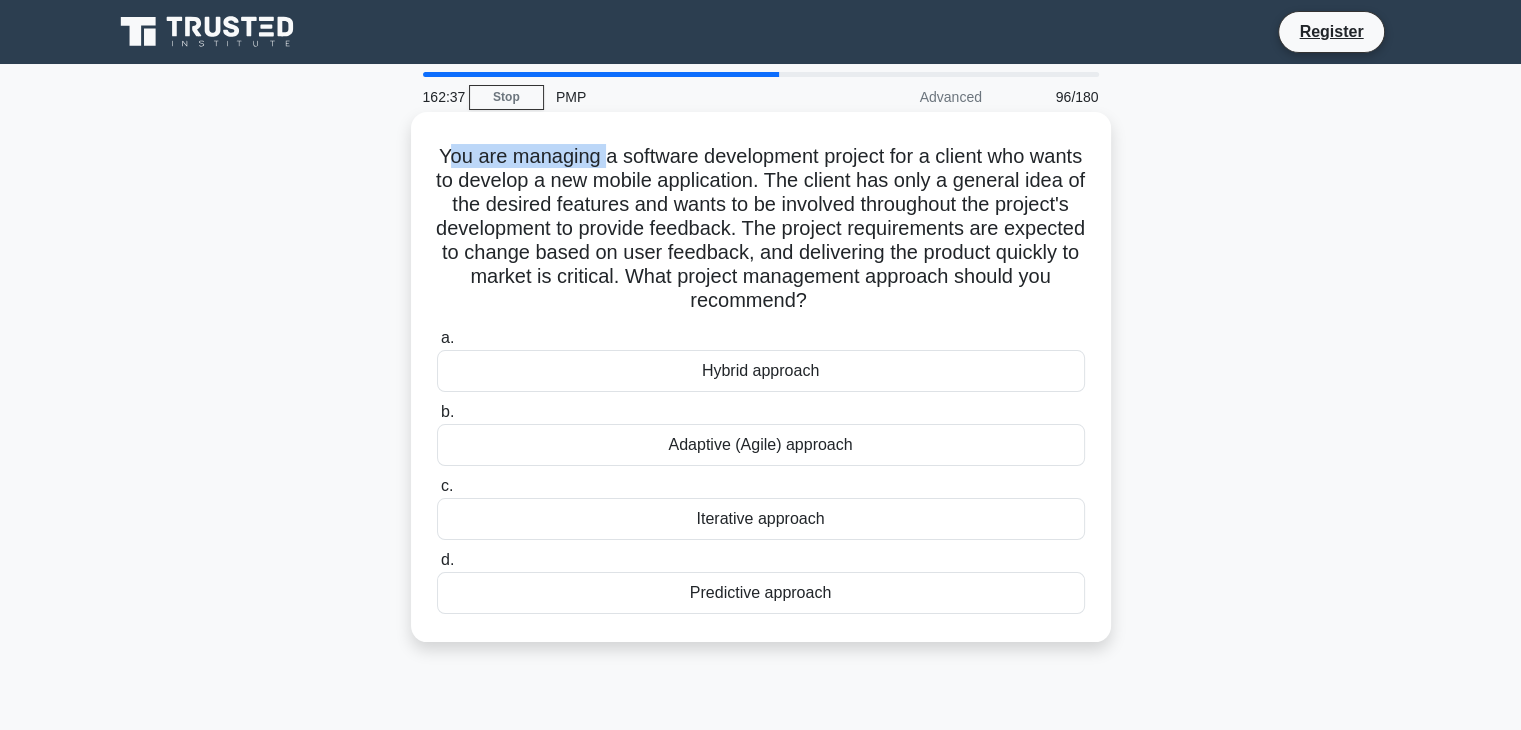 drag, startPoint x: 464, startPoint y: 164, endPoint x: 623, endPoint y: 170, distance: 159.11317 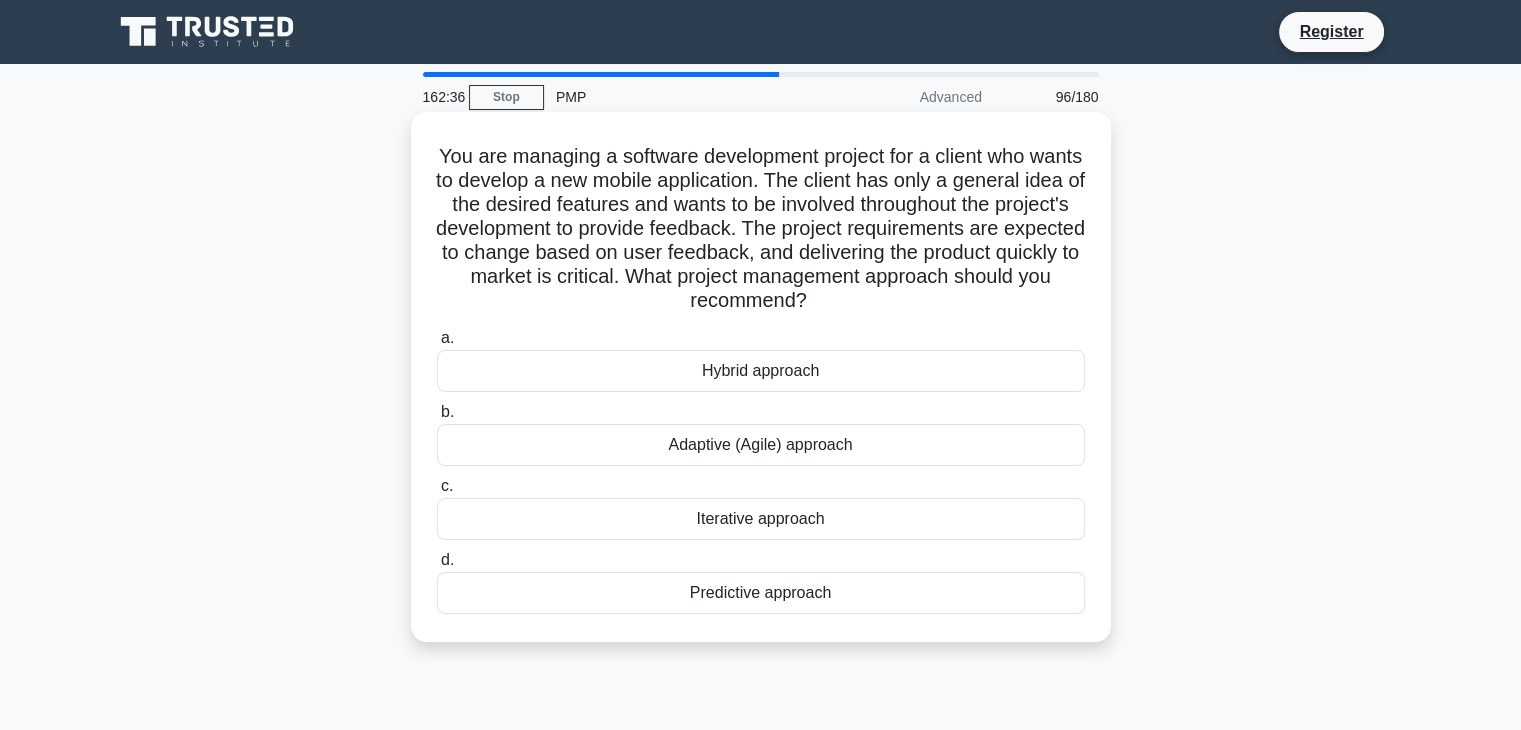 click on "You are managing a software development project for a client who wants to develop a new mobile application. The client has only a general idea of the desired features and wants to be involved throughout the project's development to provide feedback. The project requirements are expected to change based on user feedback, and delivering the product quickly to market is critical. What project management approach should you recommend?
.spinner_0XTQ{transform-origin:center;animation:spinner_y6GP .75s linear infinite}@keyframes spinner_y6GP{100%{transform:rotate(360deg)}}" at bounding box center [761, 229] 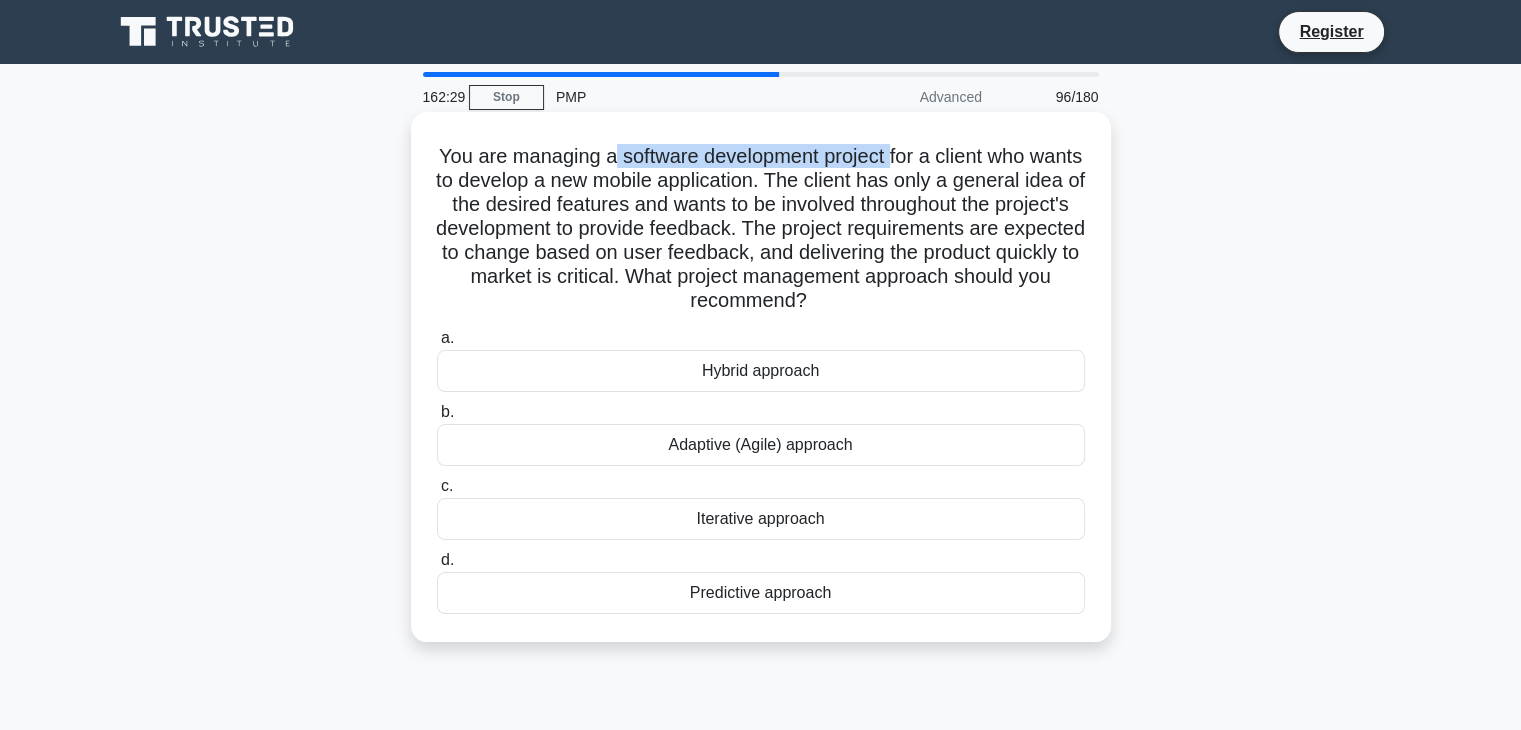 drag, startPoint x: 640, startPoint y: 167, endPoint x: 924, endPoint y: 169, distance: 284.00705 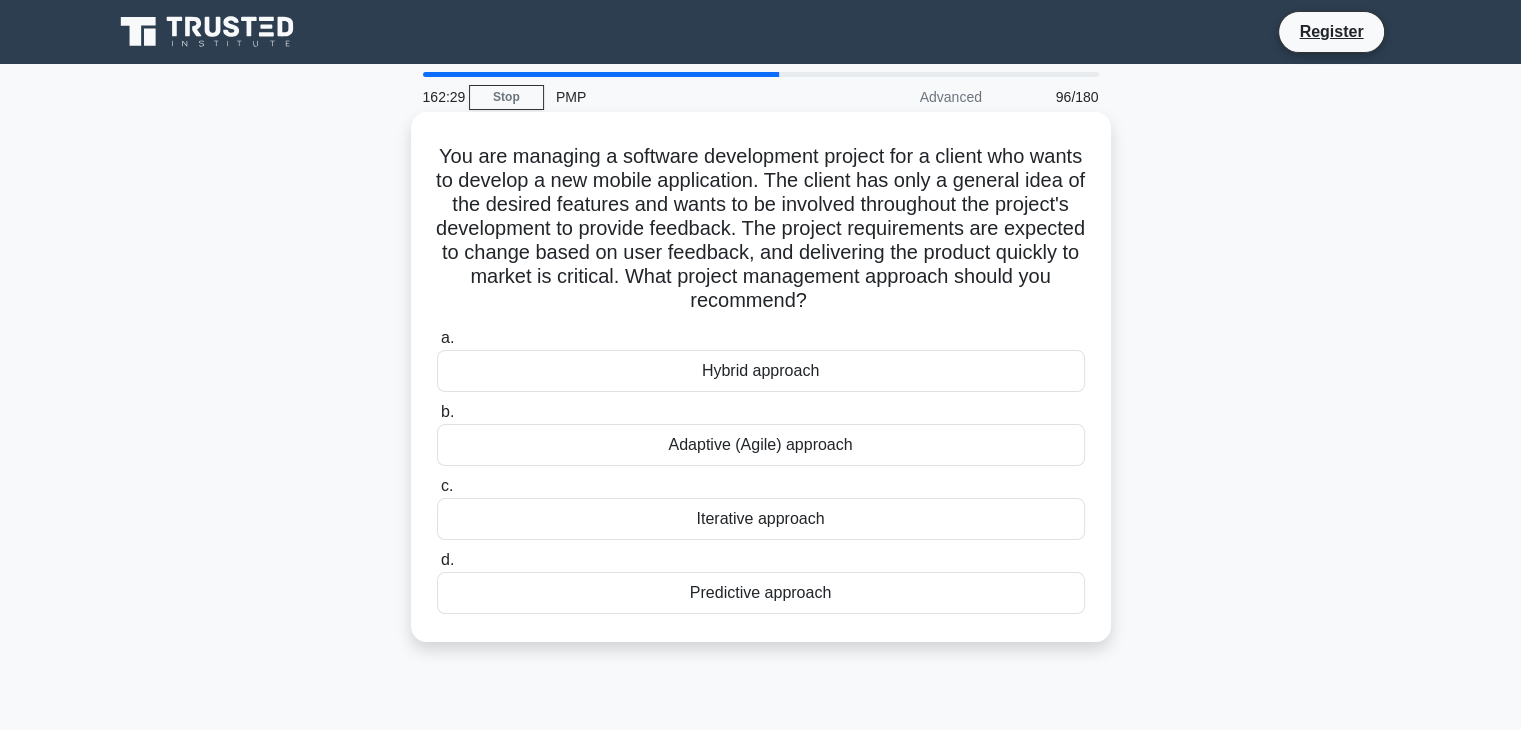 drag, startPoint x: 973, startPoint y: 187, endPoint x: 859, endPoint y: 189, distance: 114.01754 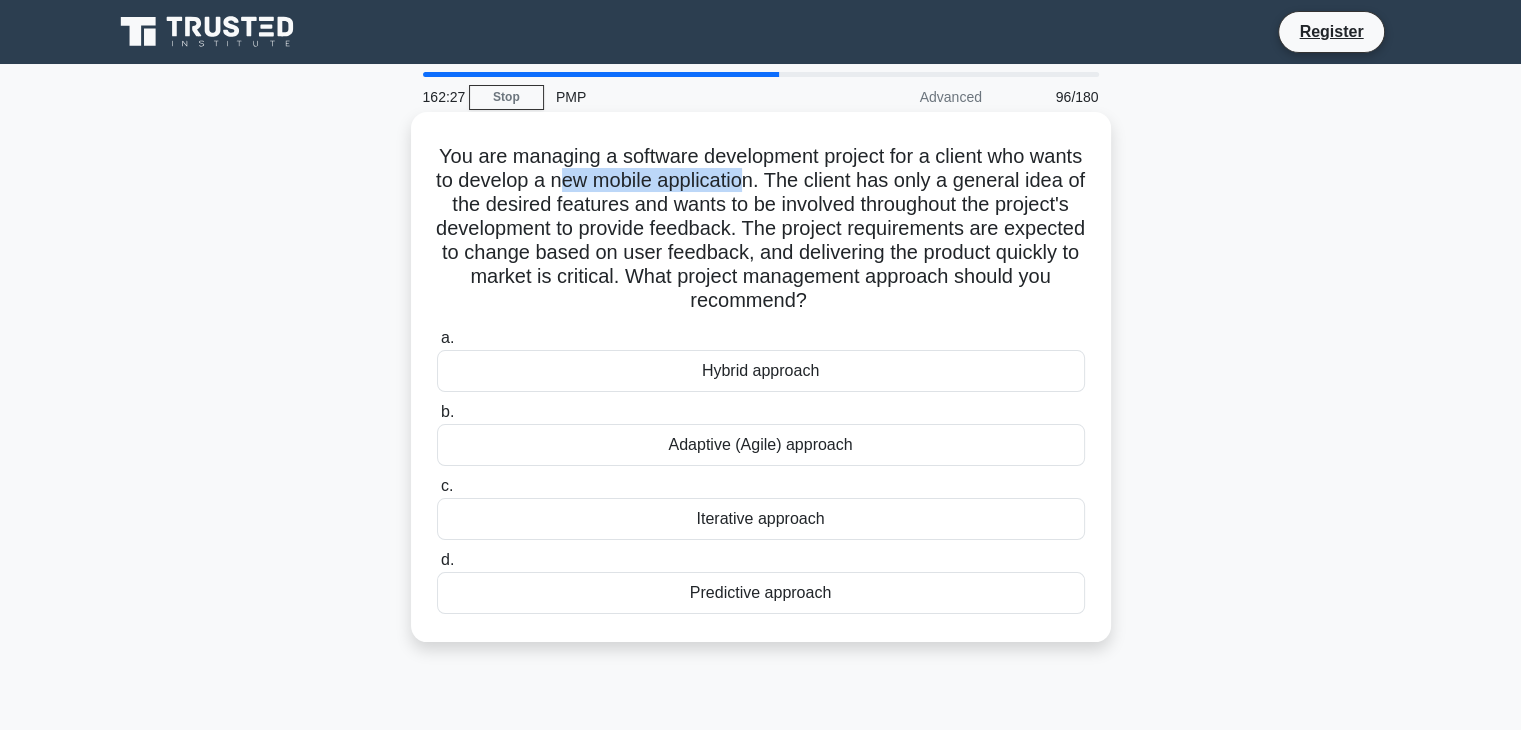 drag, startPoint x: 652, startPoint y: 185, endPoint x: 939, endPoint y: 216, distance: 288.66937 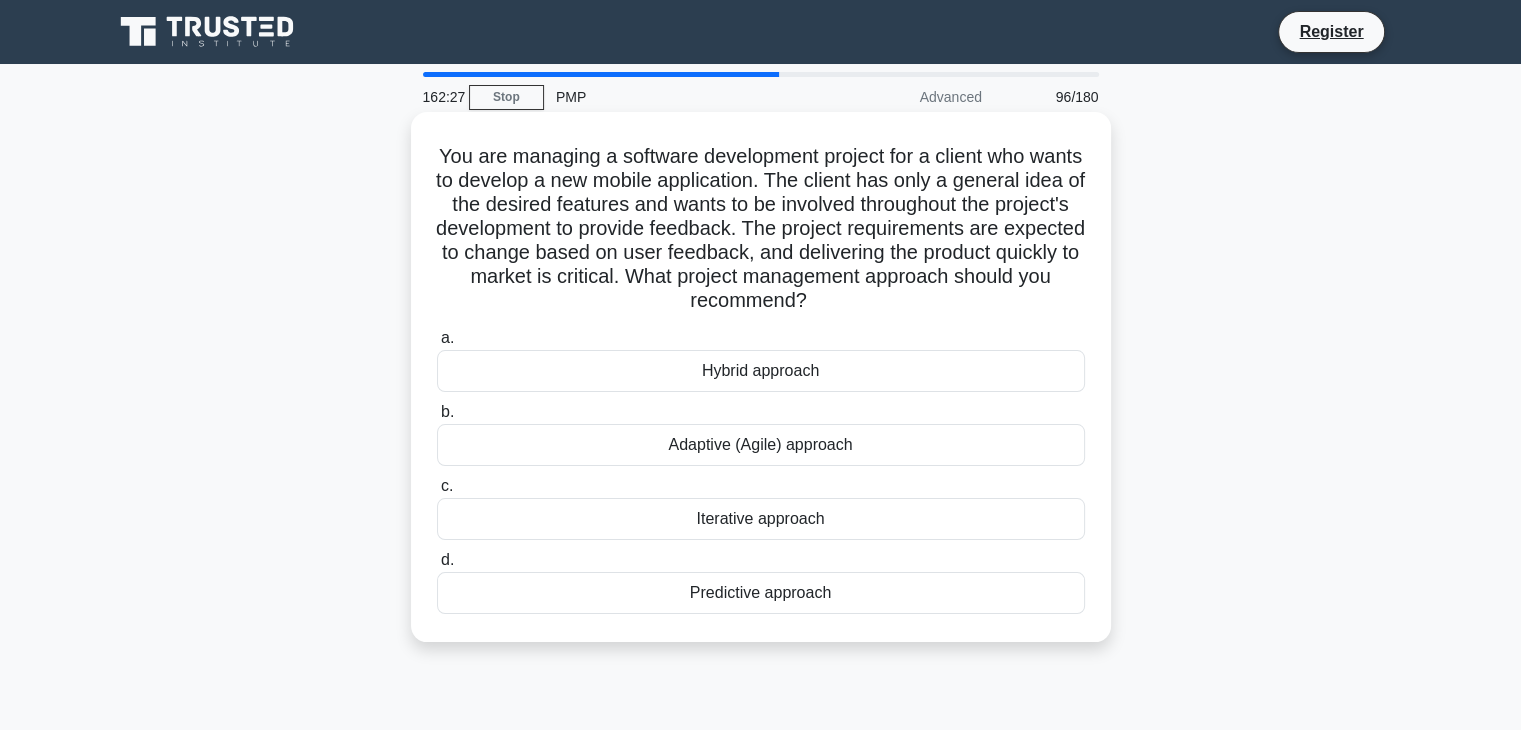click on "You are managing a software development project for a client who wants to develop a new mobile application. The client has only a general idea of the desired features and wants to be involved throughout the project's development to provide feedback. The project requirements are expected to change based on user feedback, and delivering the product quickly to market is critical. What project management approach should you recommend?
.spinner_0XTQ{transform-origin:center;animation:spinner_y6GP .75s linear infinite}@keyframes spinner_y6GP{100%{transform:rotate(360deg)}}" at bounding box center [761, 229] 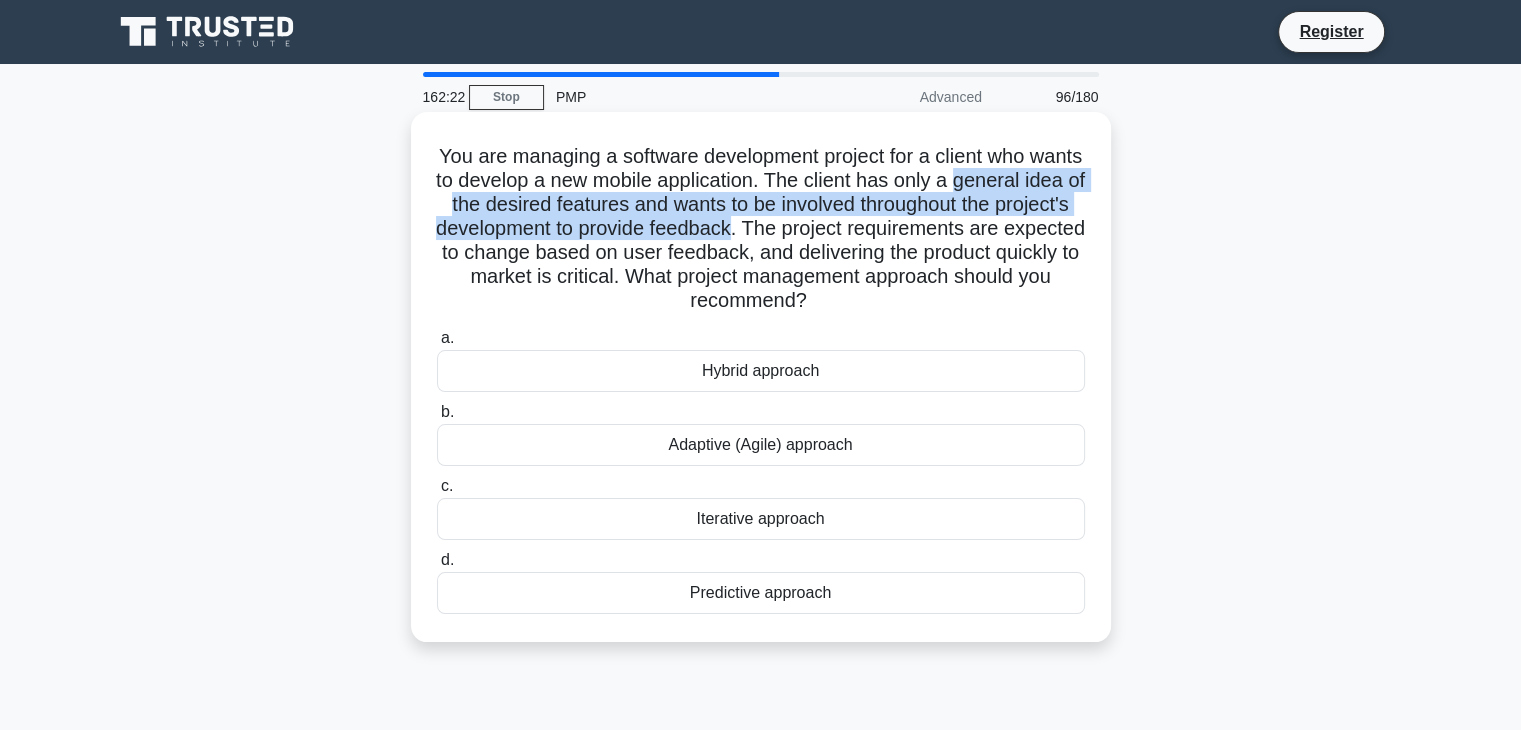 drag, startPoint x: 488, startPoint y: 209, endPoint x: 972, endPoint y: 235, distance: 484.69785 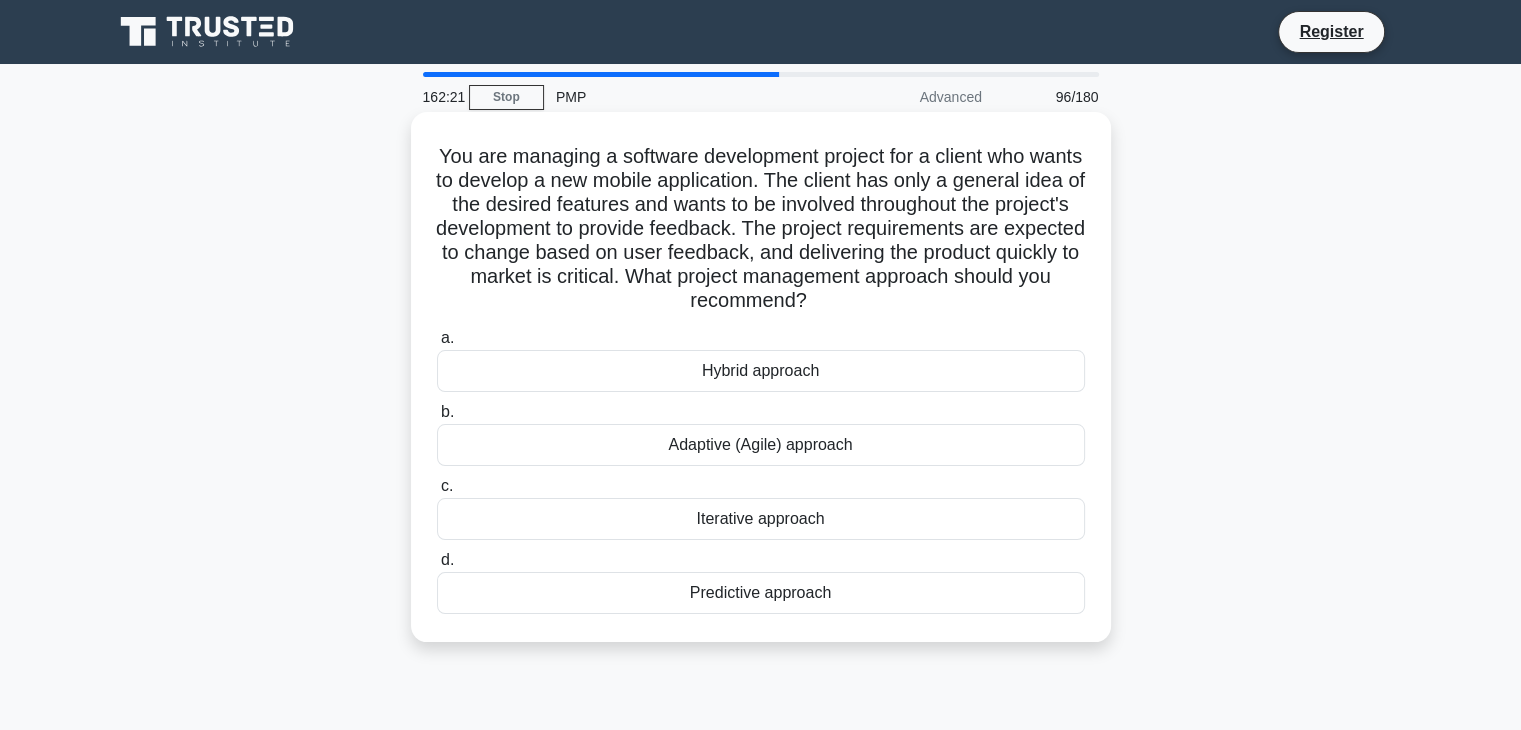 click on "You are managing a software development project for a client who wants to develop a new mobile application. The client has only a general idea of the desired features and wants to be involved throughout the project's development to provide feedback. The project requirements are expected to change based on user feedback, and delivering the product quickly to market is critical. What project management approach should you recommend?
.spinner_0XTQ{transform-origin:center;animation:spinner_y6GP .75s linear infinite}@keyframes spinner_y6GP{100%{transform:rotate(360deg)}}" at bounding box center [761, 229] 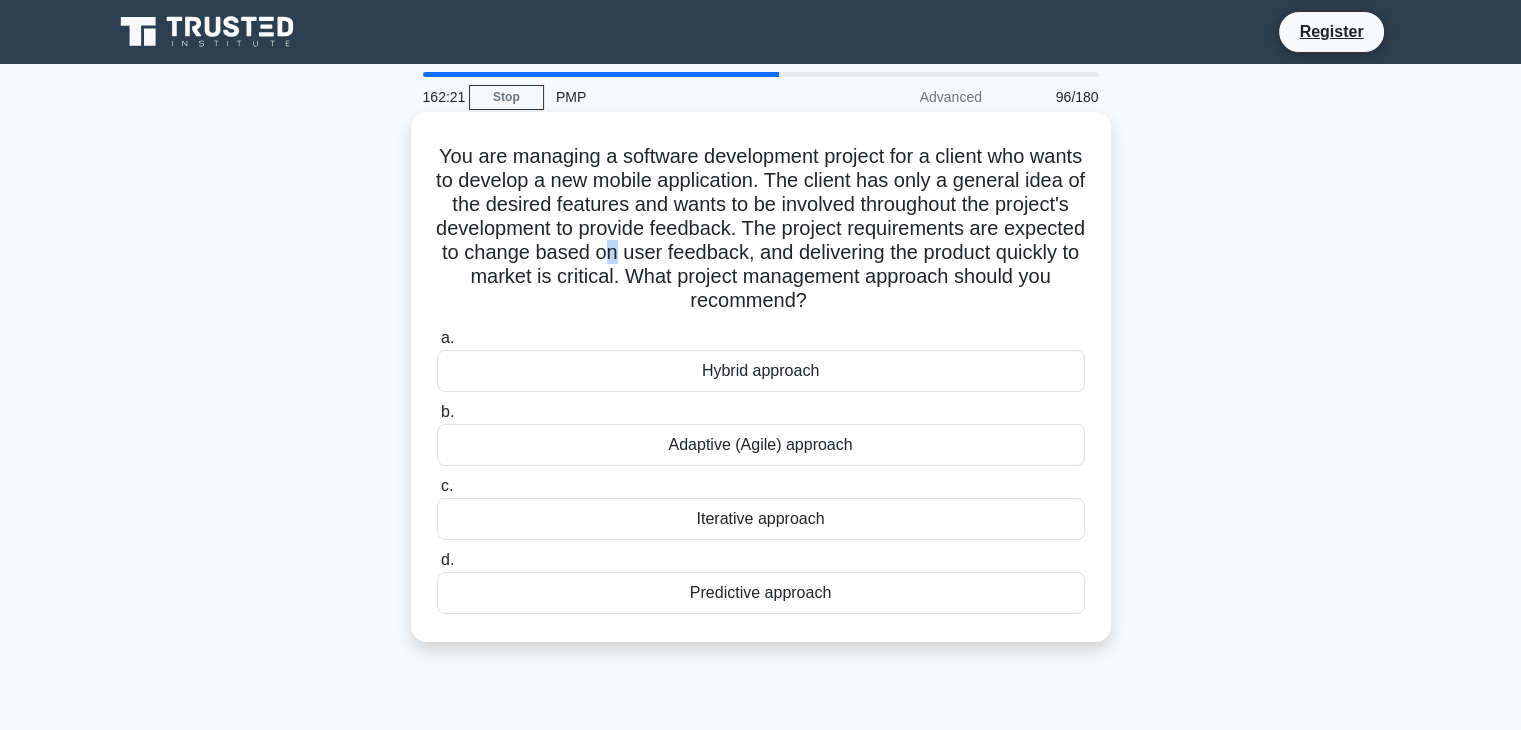 click on "You are managing a software development project for a client who wants to develop a new mobile application. The client has only a general idea of the desired features and wants to be involved throughout the project's development to provide feedback. The project requirements are expected to change based on user feedback, and delivering the product quickly to market is critical. What project management approach should you recommend?
.spinner_0XTQ{transform-origin:center;animation:spinner_y6GP .75s linear infinite}@keyframes spinner_y6GP{100%{transform:rotate(360deg)}}" at bounding box center (761, 229) 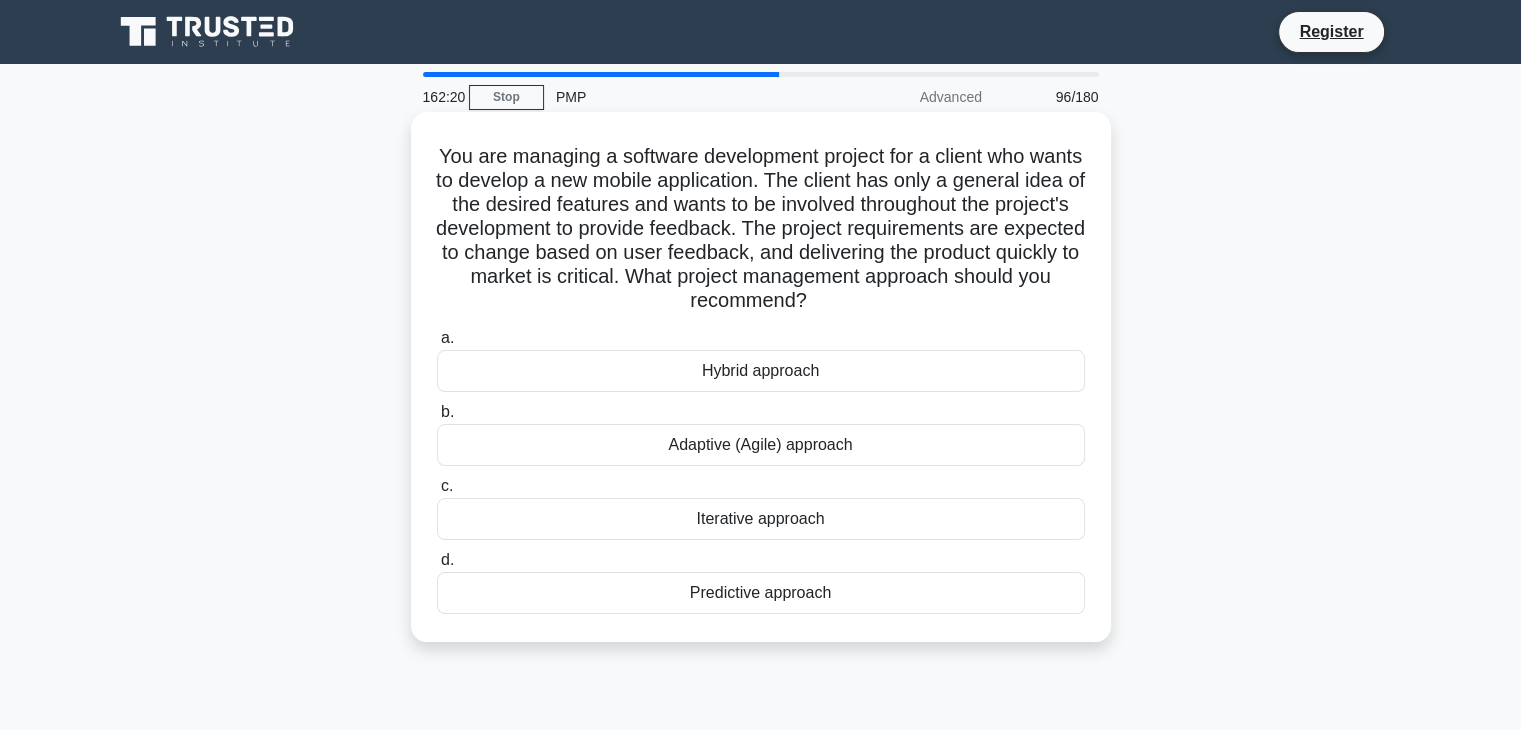 drag, startPoint x: 848, startPoint y: 259, endPoint x: 804, endPoint y: 253, distance: 44.407207 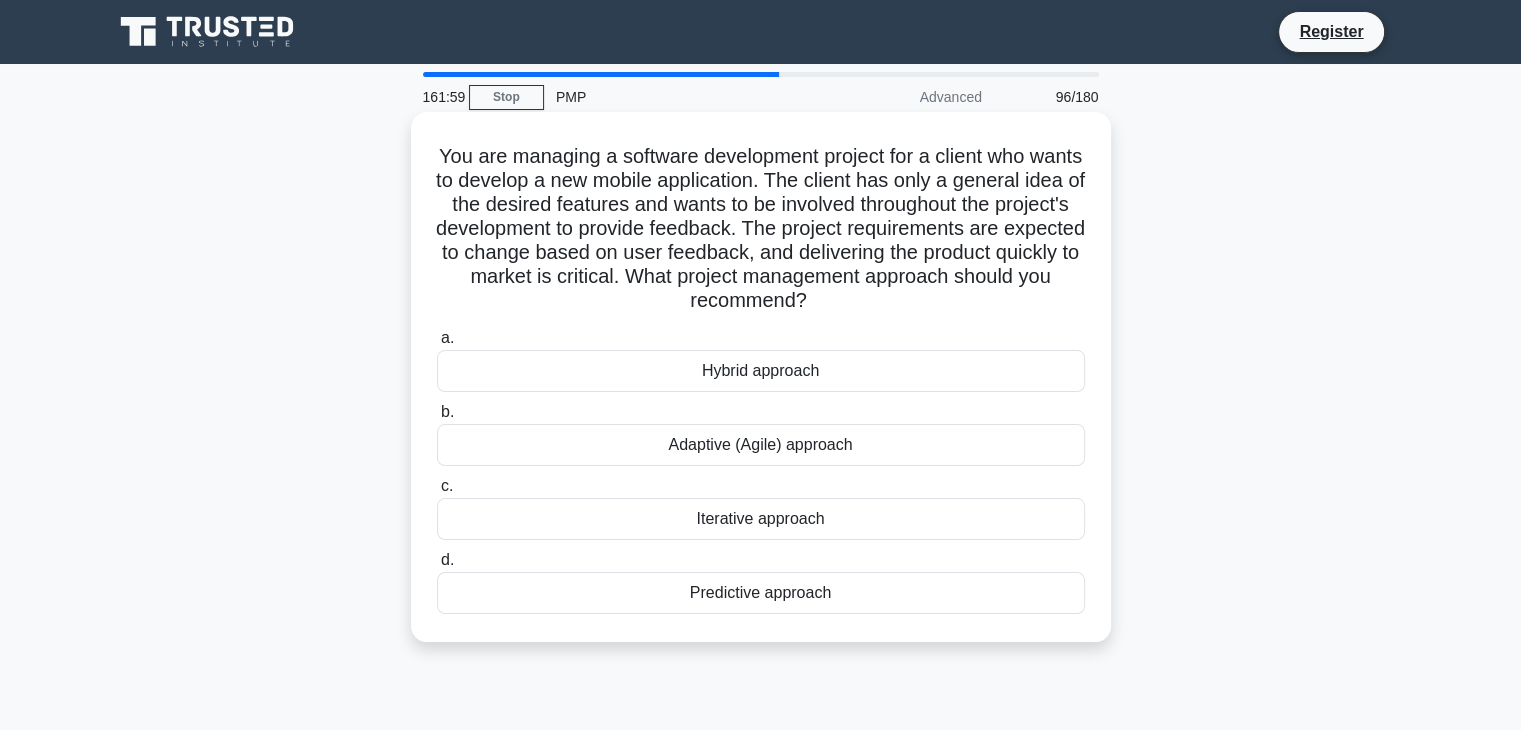 click on "Adaptive (Agile) approach" at bounding box center [761, 445] 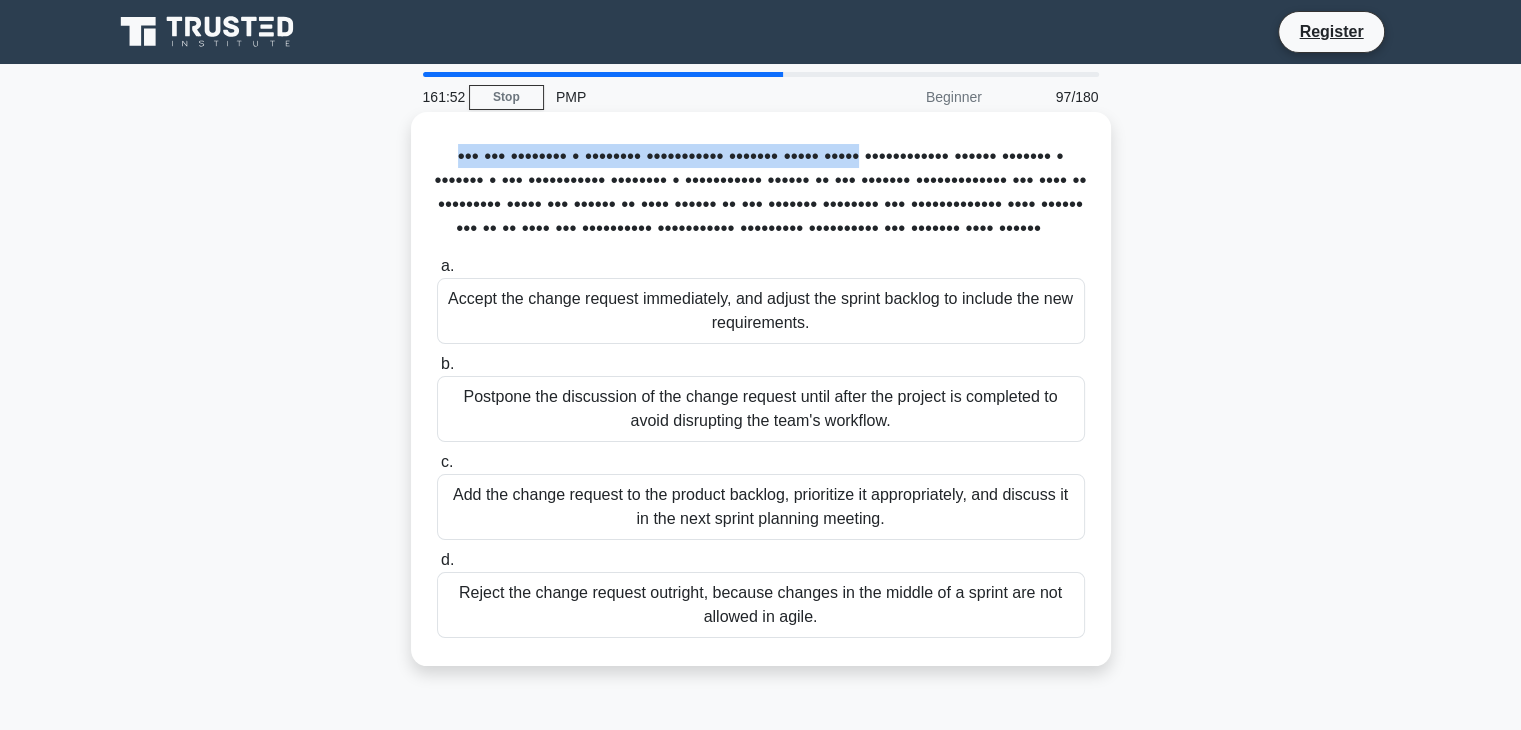 drag, startPoint x: 481, startPoint y: 154, endPoint x: 930, endPoint y: 157, distance: 449.01 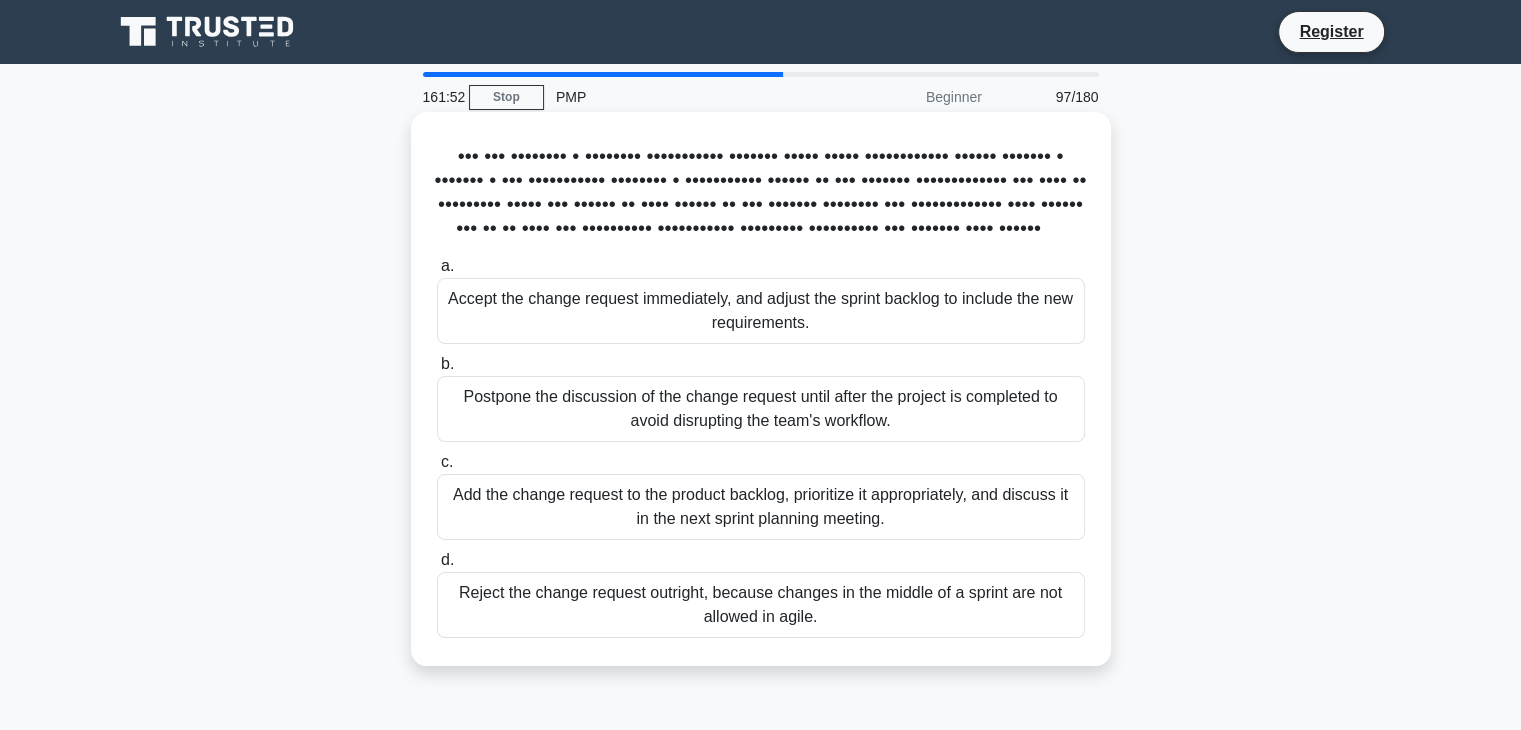 click on "You are managing a software development project using agile methodology. Midway through a sprint, a key stakeholder requests a significant change to the project requirements. The team is concerned about the impact of this change on the project timeline and deliverables. What should you do to best use iterative, incremental practices throughout the project life cycle?
.spinner_0XTQ{transform-origin:center;animation:spinner_y6GP .75s linear infinite}@keyframes spinner_y6GP{100%{transform:rotate(360deg)}}" at bounding box center (761, 193) 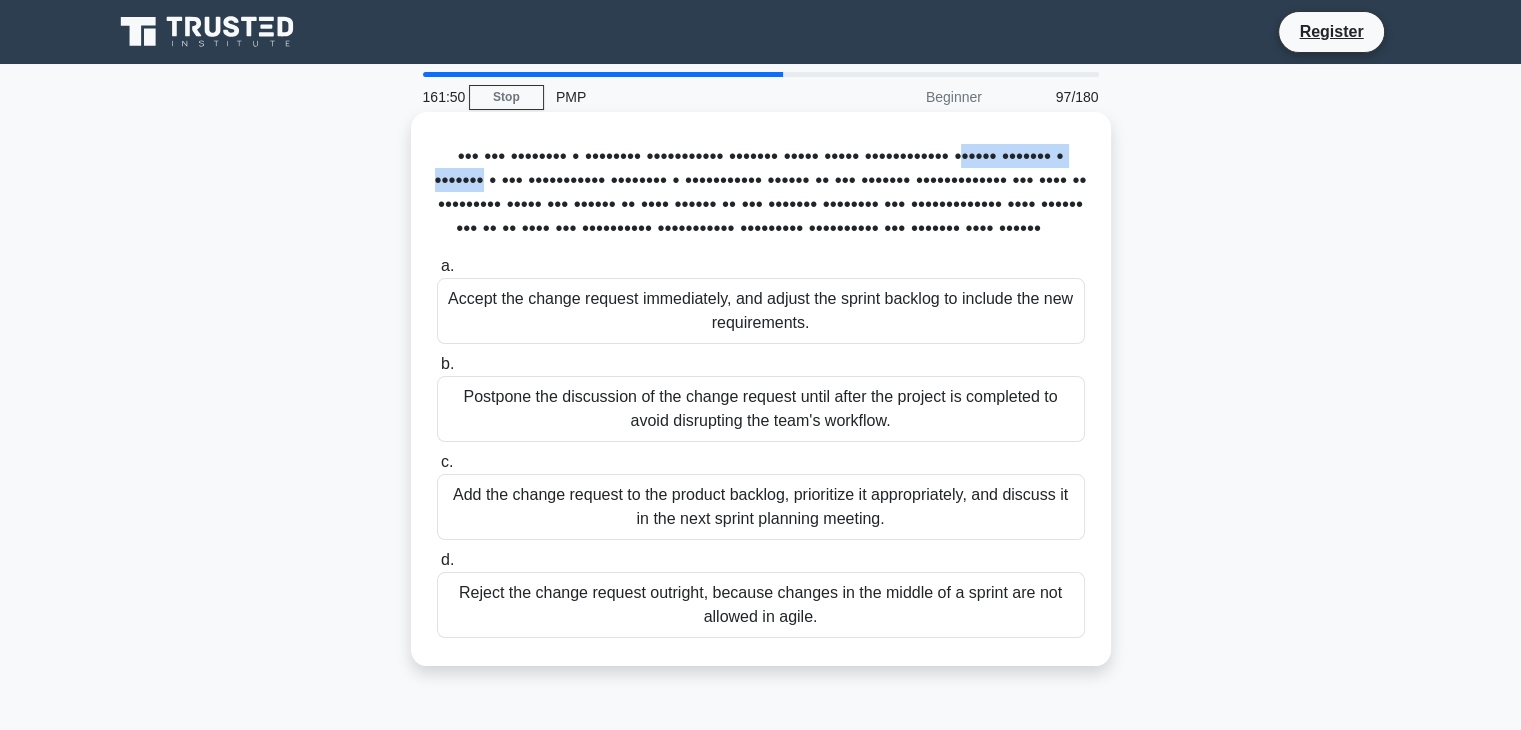 drag, startPoint x: 598, startPoint y: 180, endPoint x: 868, endPoint y: 177, distance: 270.01666 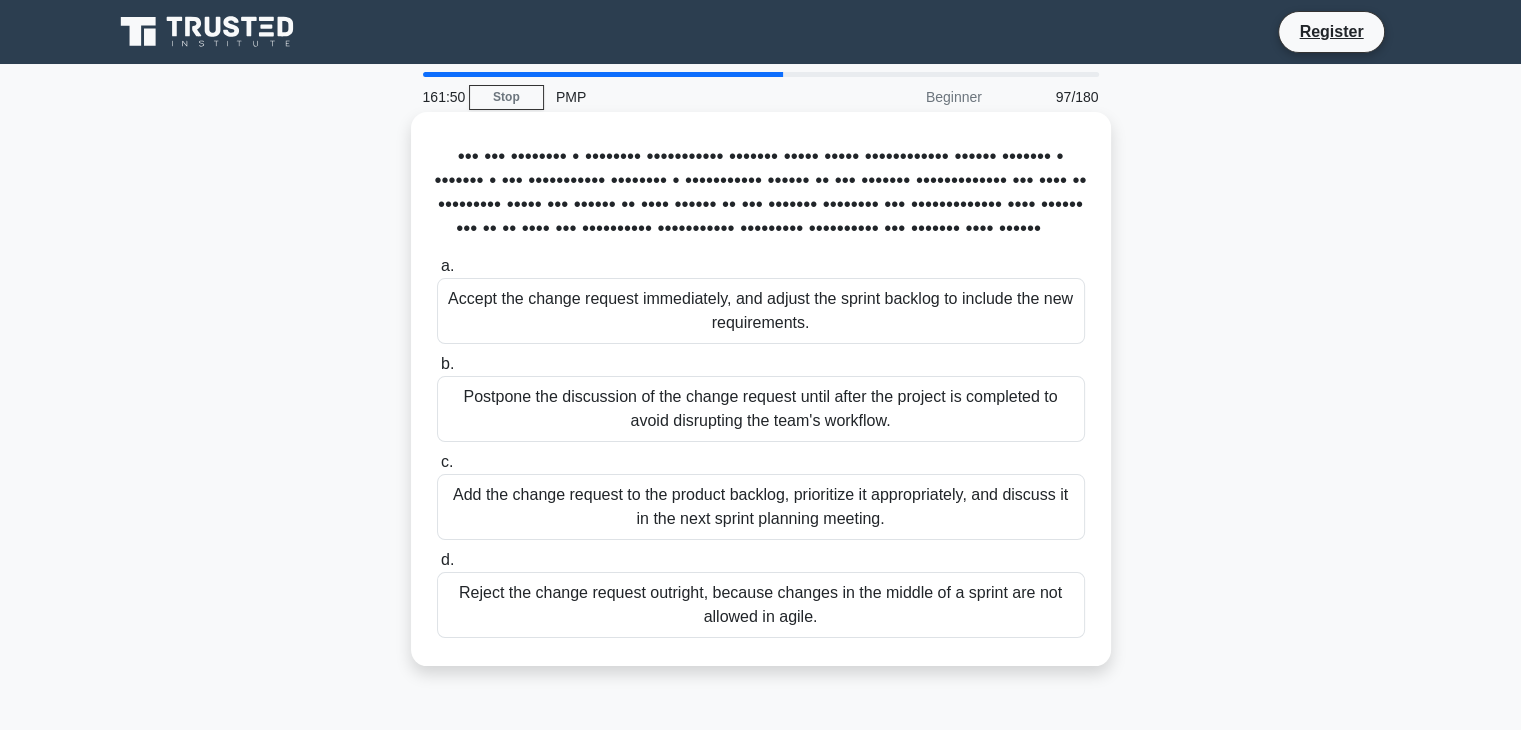 click on "You are managing a software development project using agile methodology. Midway through a sprint, a key stakeholder requests a significant change to the project requirements. The team is concerned about the impact of this change on the project timeline and deliverables. What should you do to best use iterative, incremental practices throughout the project life cycle?
.spinner_0XTQ{transform-origin:center;animation:spinner_y6GP .75s linear infinite}@keyframes spinner_y6GP{100%{transform:rotate(360deg)}}" at bounding box center [761, 193] 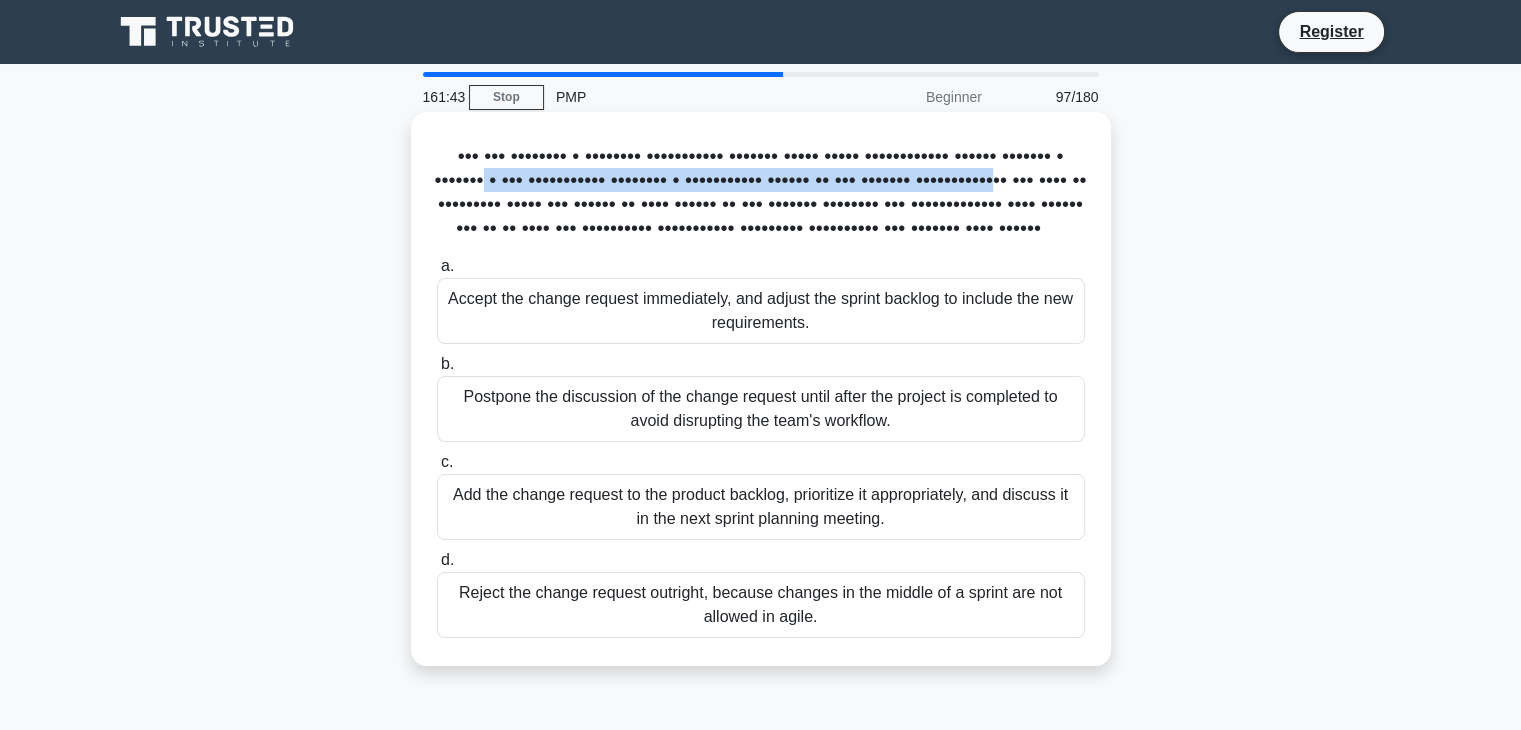 drag, startPoint x: 811, startPoint y: 177, endPoint x: 857, endPoint y: 202, distance: 52.35456 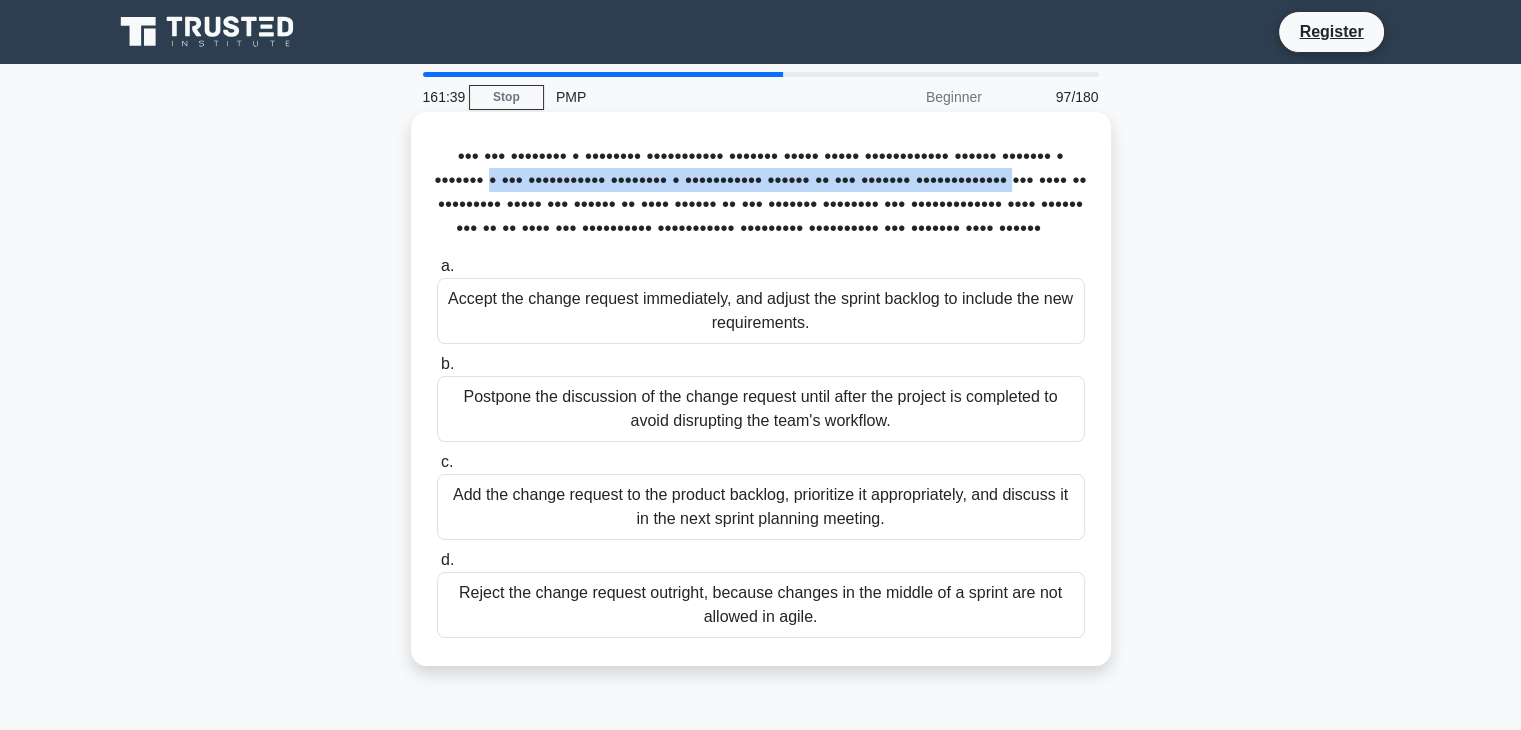 drag, startPoint x: 814, startPoint y: 182, endPoint x: 874, endPoint y: 206, distance: 64.62198 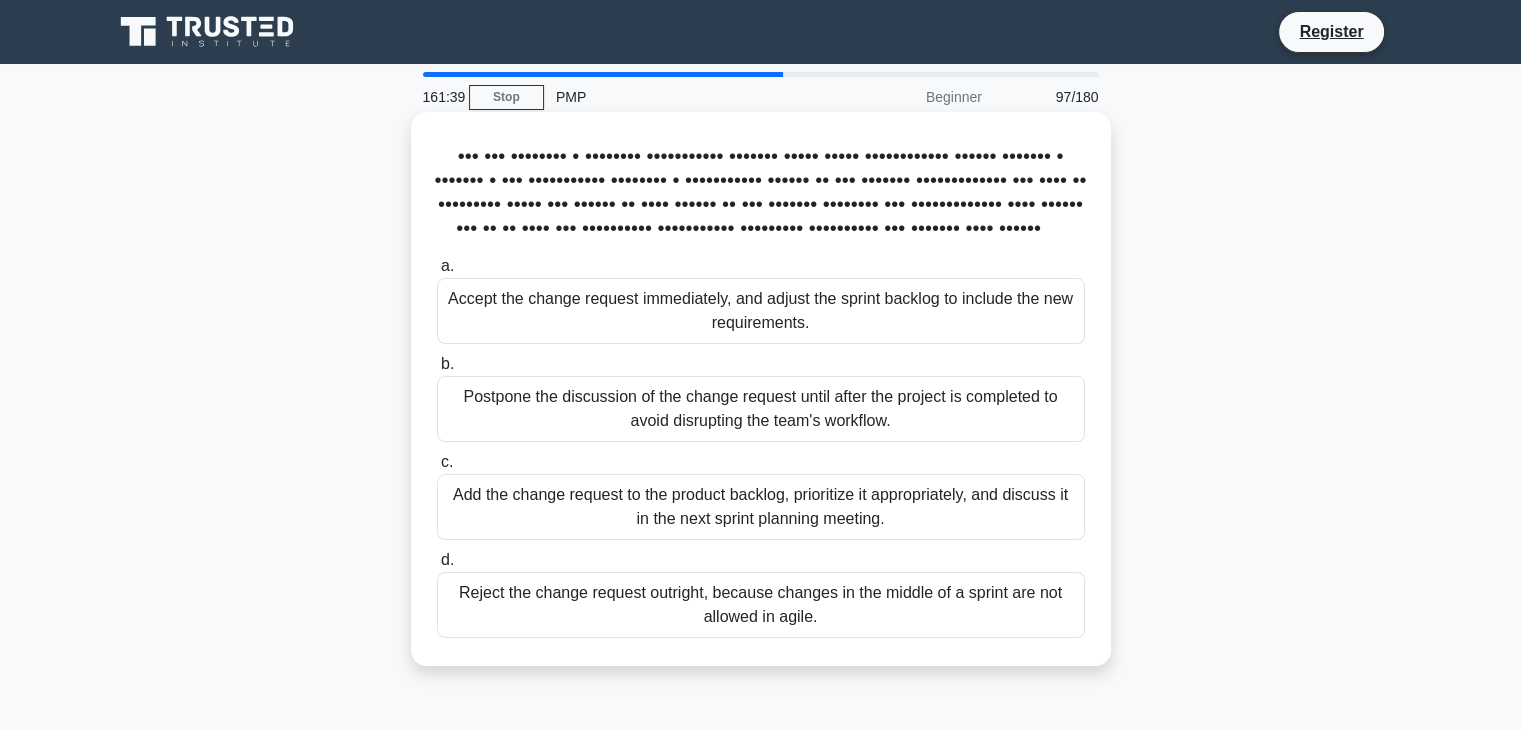 click on "You are managing a software development project using agile methodology. Midway through a sprint, a key stakeholder requests a significant change to the project requirements. The team is concerned about the impact of this change on the project timeline and deliverables. What should you do to best use iterative, incremental practices throughout the project life cycle?
.spinner_0XTQ{transform-origin:center;animation:spinner_y6GP .75s linear infinite}@keyframes spinner_y6GP{100%{transform:rotate(360deg)}}" at bounding box center (761, 193) 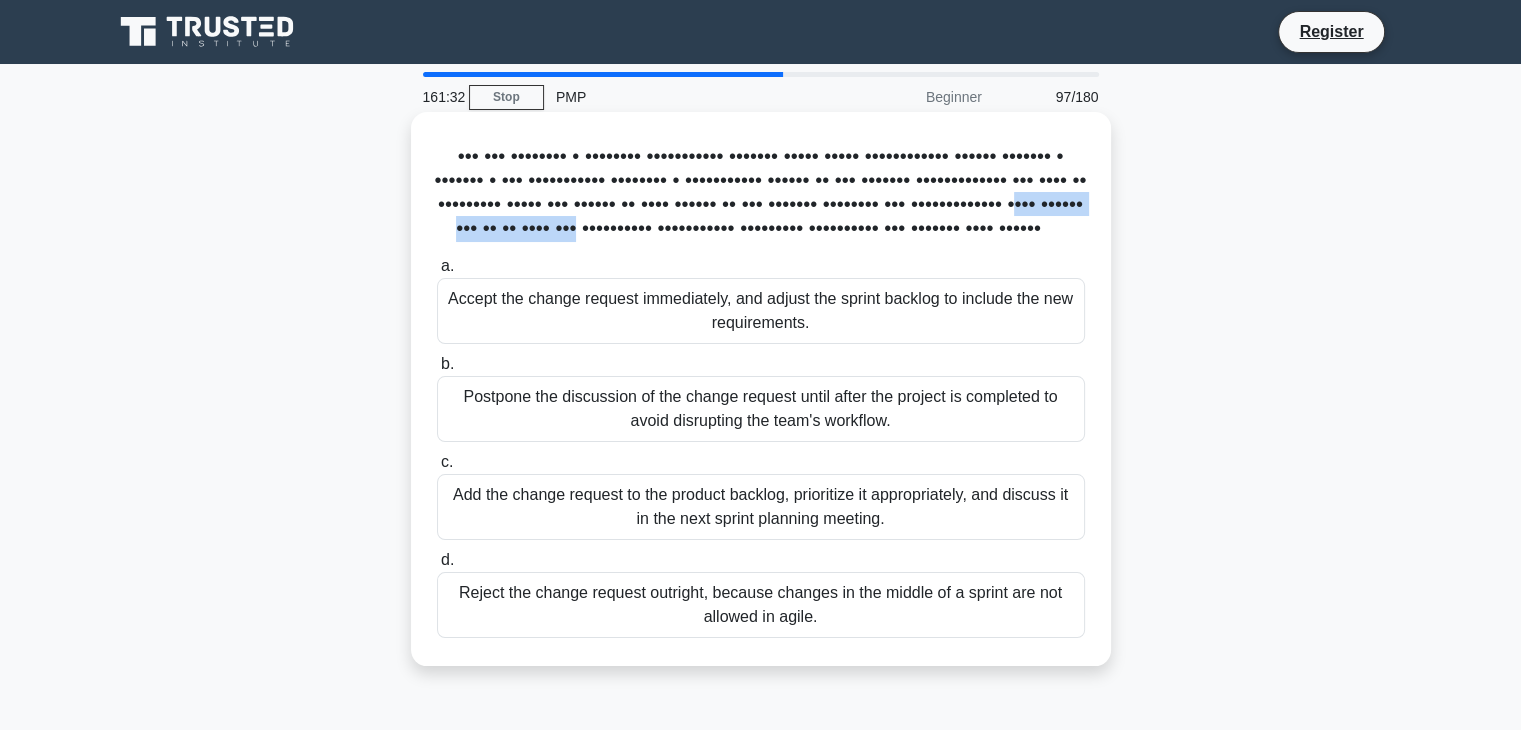 drag, startPoint x: 589, startPoint y: 253, endPoint x: 864, endPoint y: 258, distance: 275.04544 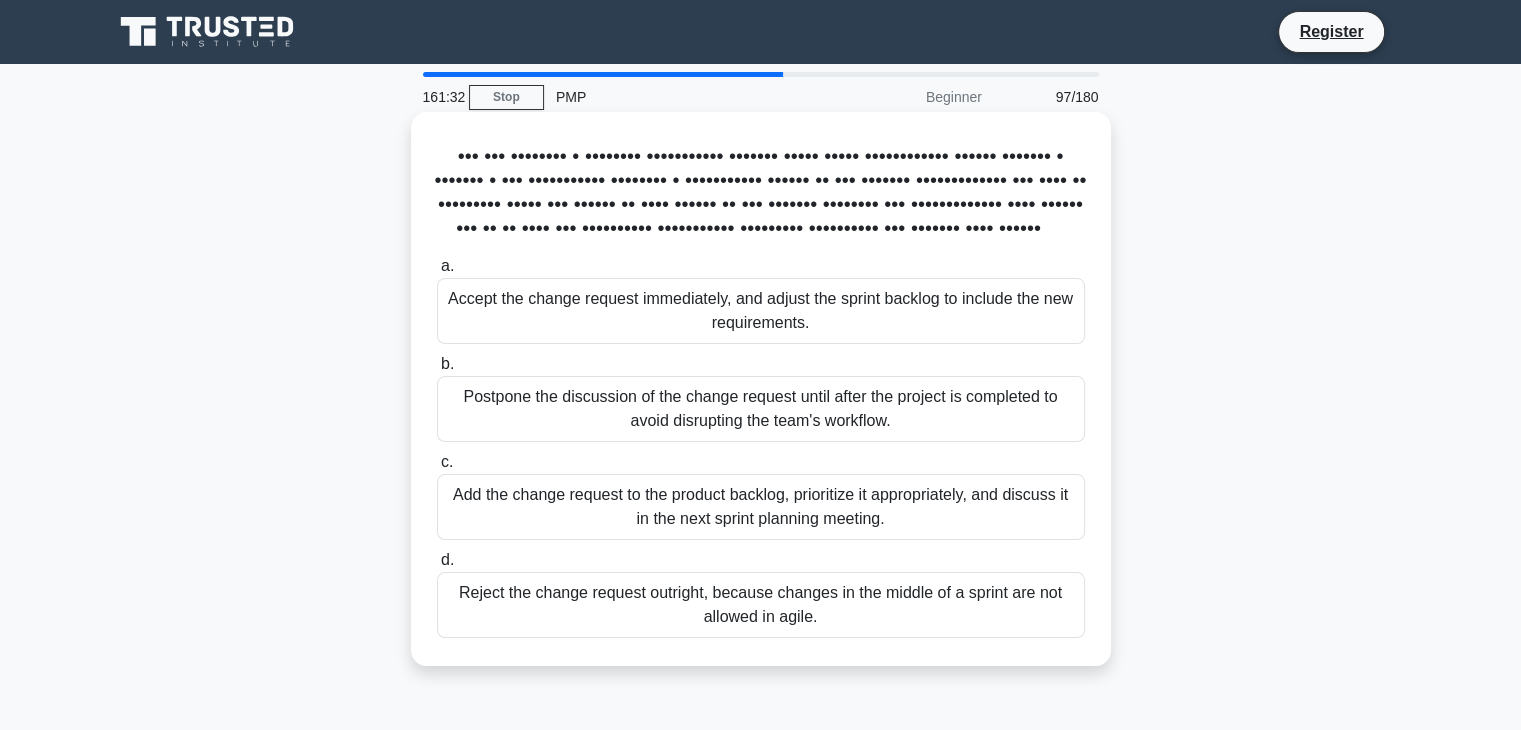 click on "You are managing a software development project using agile methodology. Midway through a sprint, a key stakeholder requests a significant change to the project requirements. The team is concerned about the impact of this change on the project timeline and deliverables. What should you do to best use iterative, incremental practices throughout the project life cycle?
.spinner_0XTQ{transform-origin:center;animation:spinner_y6GP .75s linear infinite}@keyframes spinner_y6GP{100%{transform:rotate(360deg)}}" at bounding box center (761, 193) 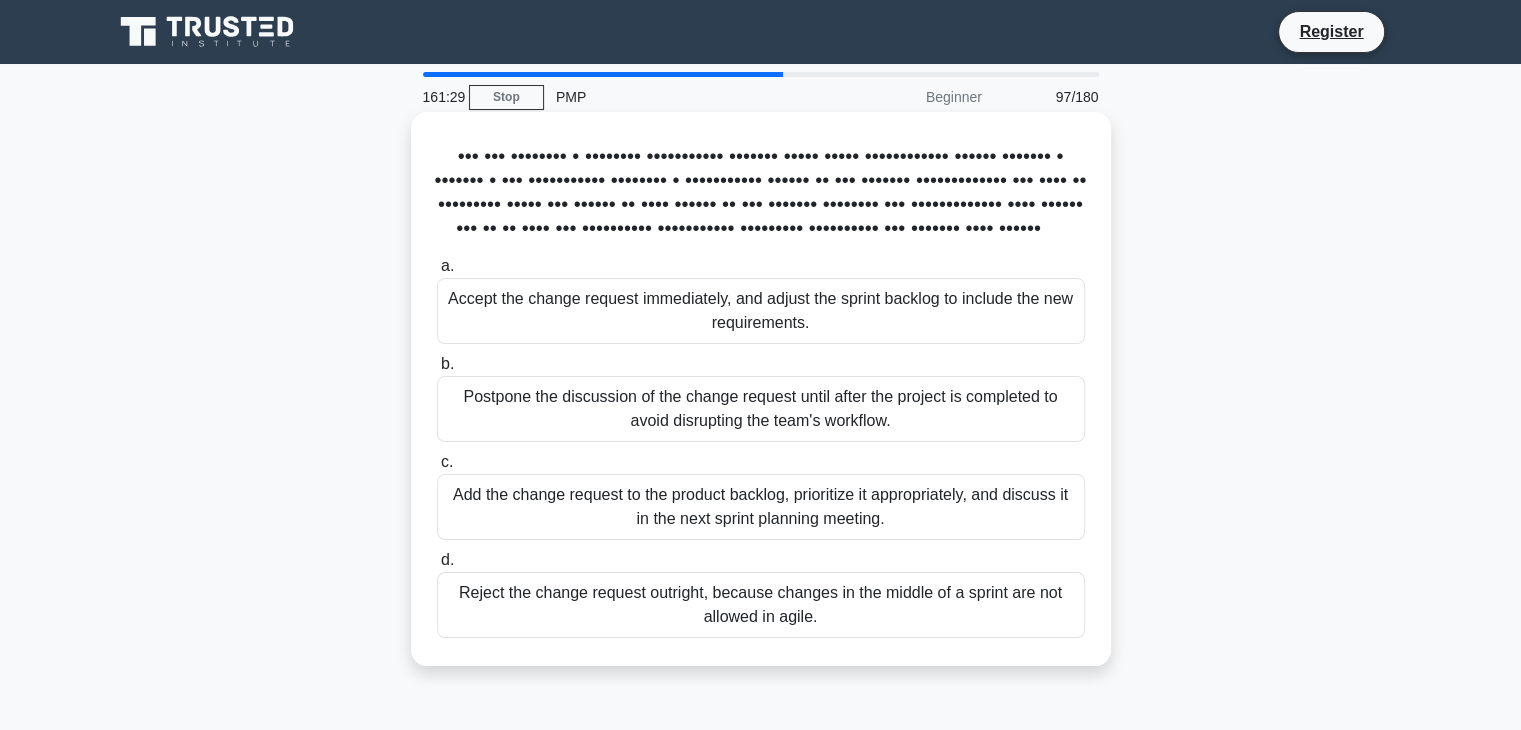 drag, startPoint x: 775, startPoint y: 260, endPoint x: 1030, endPoint y: 278, distance: 255.6345 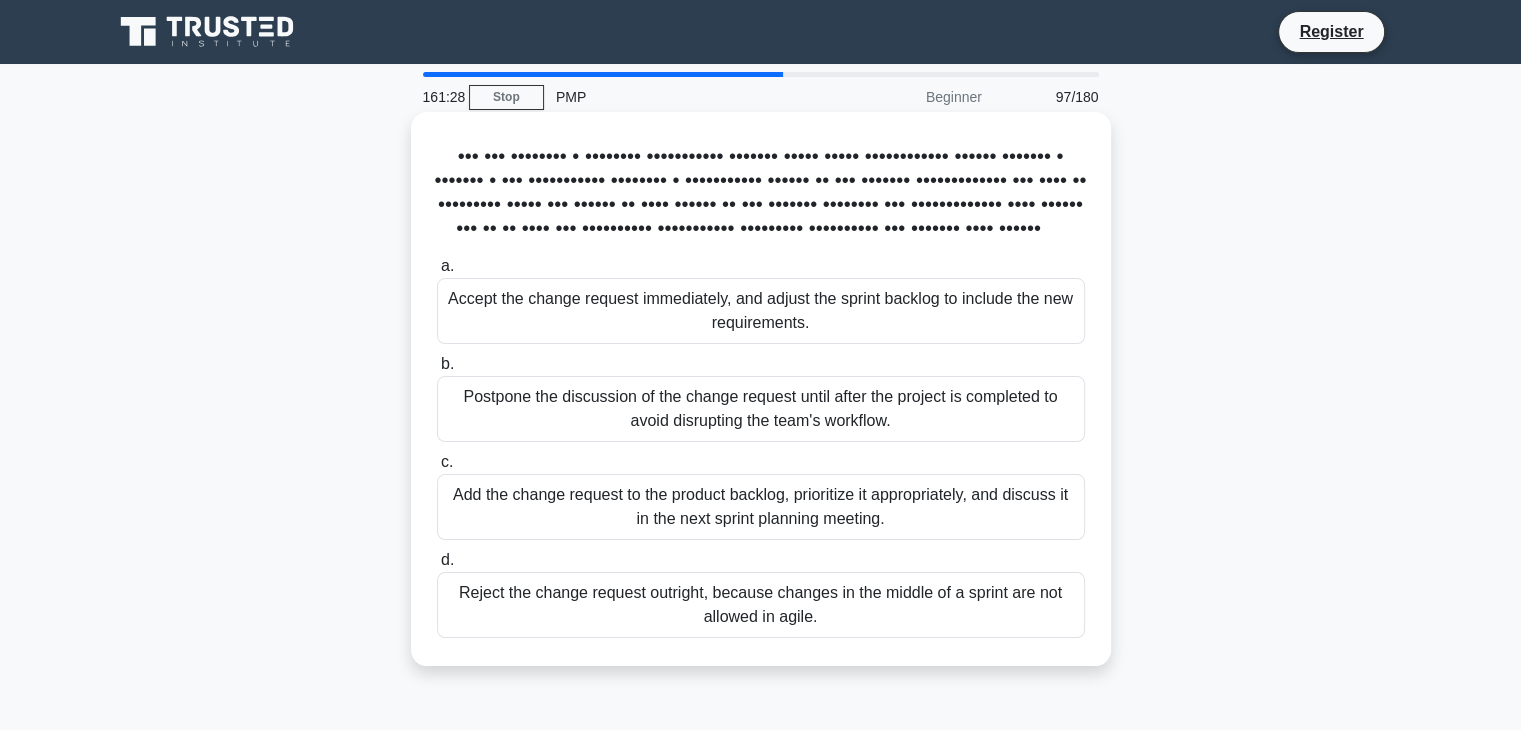 click on "You are managing a software development project using agile methodology. Midway through a sprint, a key stakeholder requests a significant change to the project requirements. The team is concerned about the impact of this change on the project timeline and deliverables. What should you do to best use iterative, incremental practices throughout the project life cycle?
.spinner_0XTQ{transform-origin:center;animation:spinner_y6GP .75s linear infinite}@keyframes spinner_y6GP{100%{transform:rotate(360deg)}}" at bounding box center (761, 193) 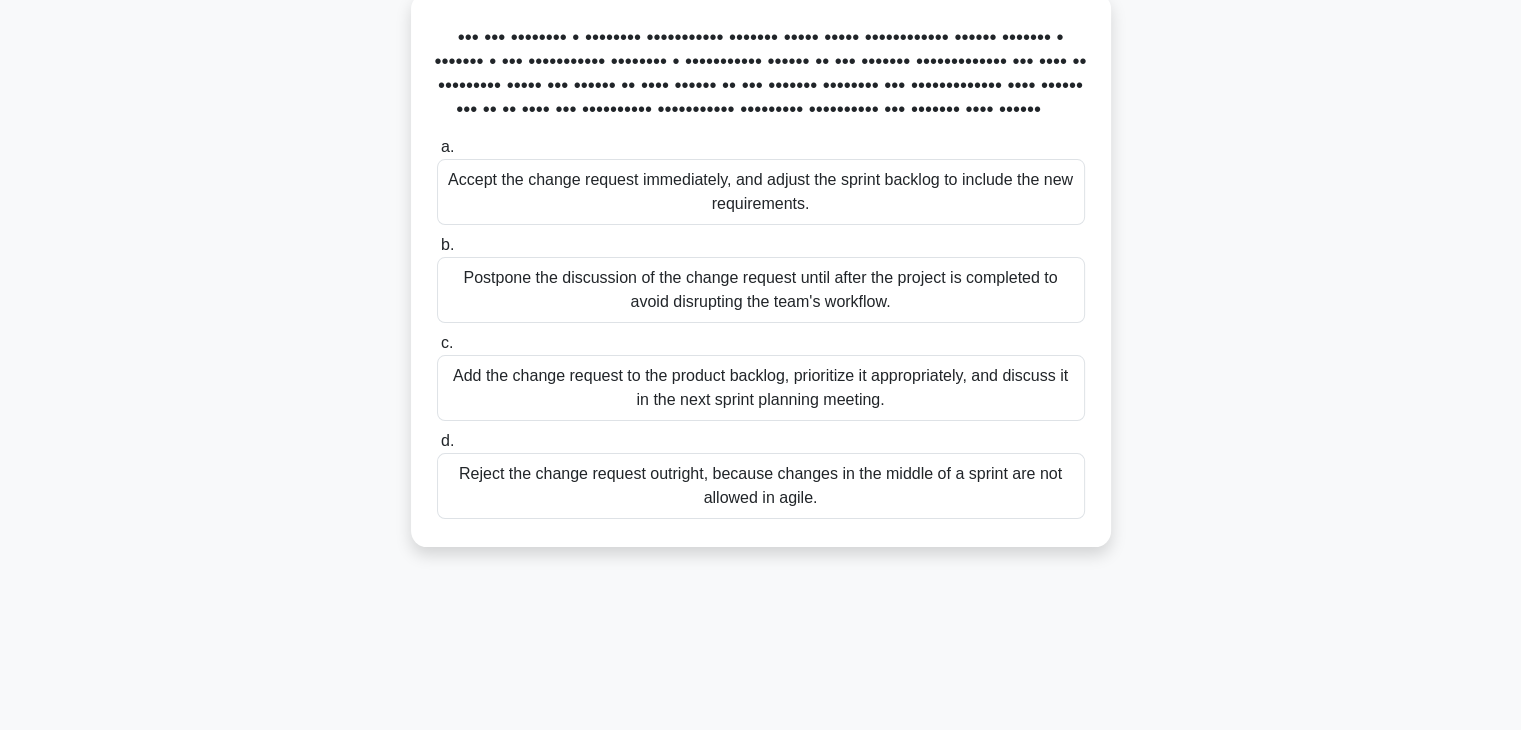 scroll, scrollTop: 0, scrollLeft: 0, axis: both 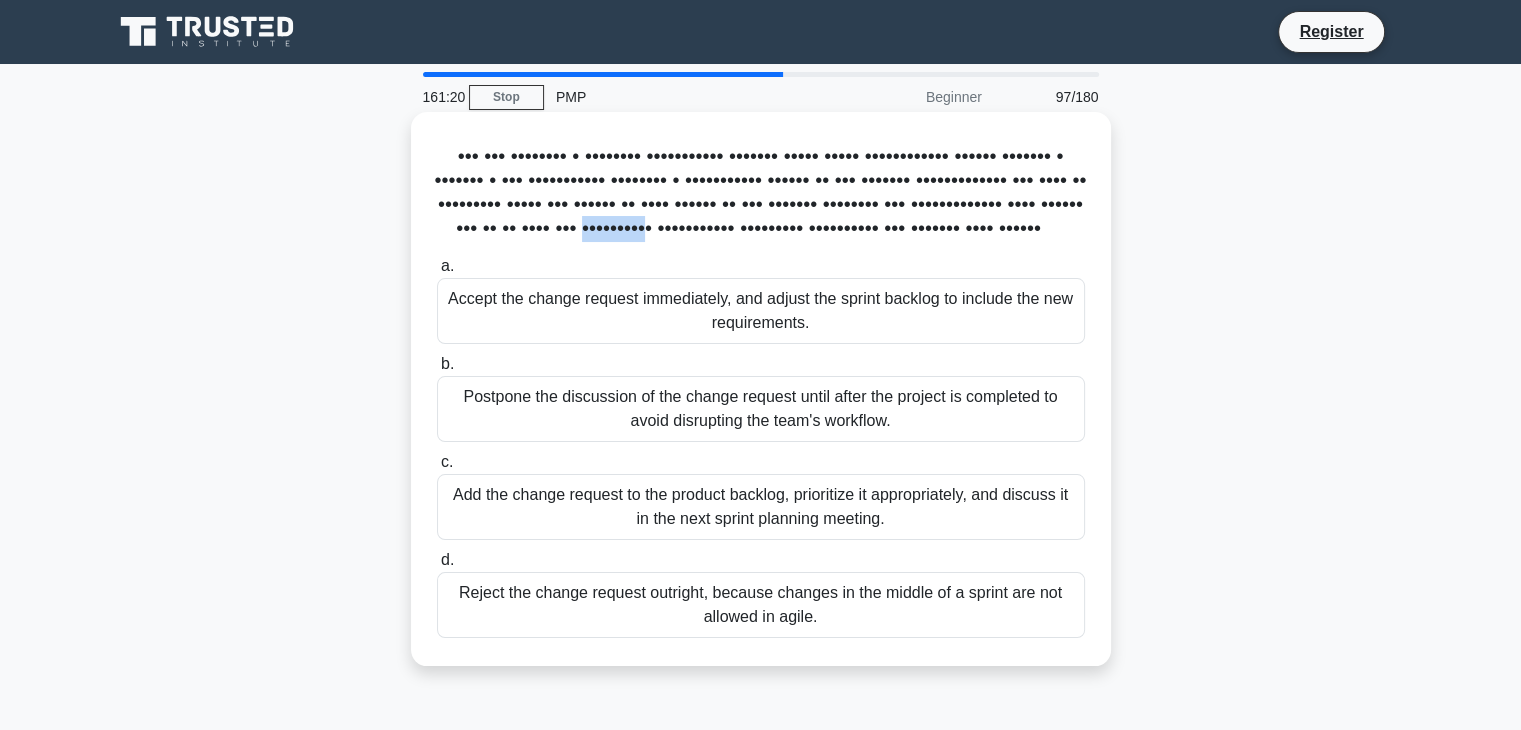 drag, startPoint x: 872, startPoint y: 253, endPoint x: 975, endPoint y: 267, distance: 103.947105 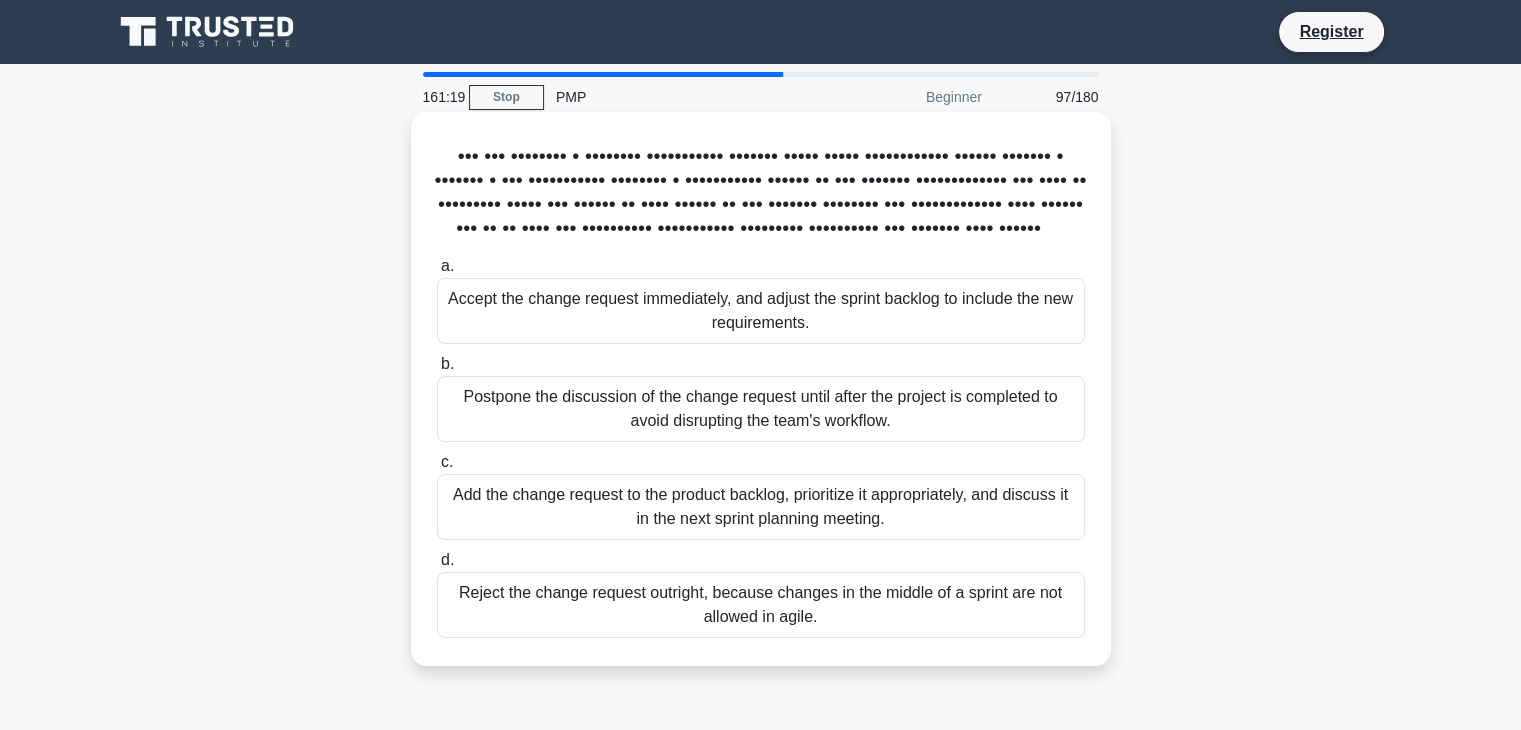 click on "You are managing a software development project using agile methodology. Midway through a sprint, a key stakeholder requests a significant change to the project requirements. The team is concerned about the impact of this change on the project timeline and deliverables. What should you do to best use iterative, incremental practices throughout the project life cycle?
.spinner_0XTQ{transform-origin:center;animation:spinner_y6GP .75s linear infinite}@keyframes spinner_y6GP{100%{transform:rotate(360deg)}}" at bounding box center (761, 193) 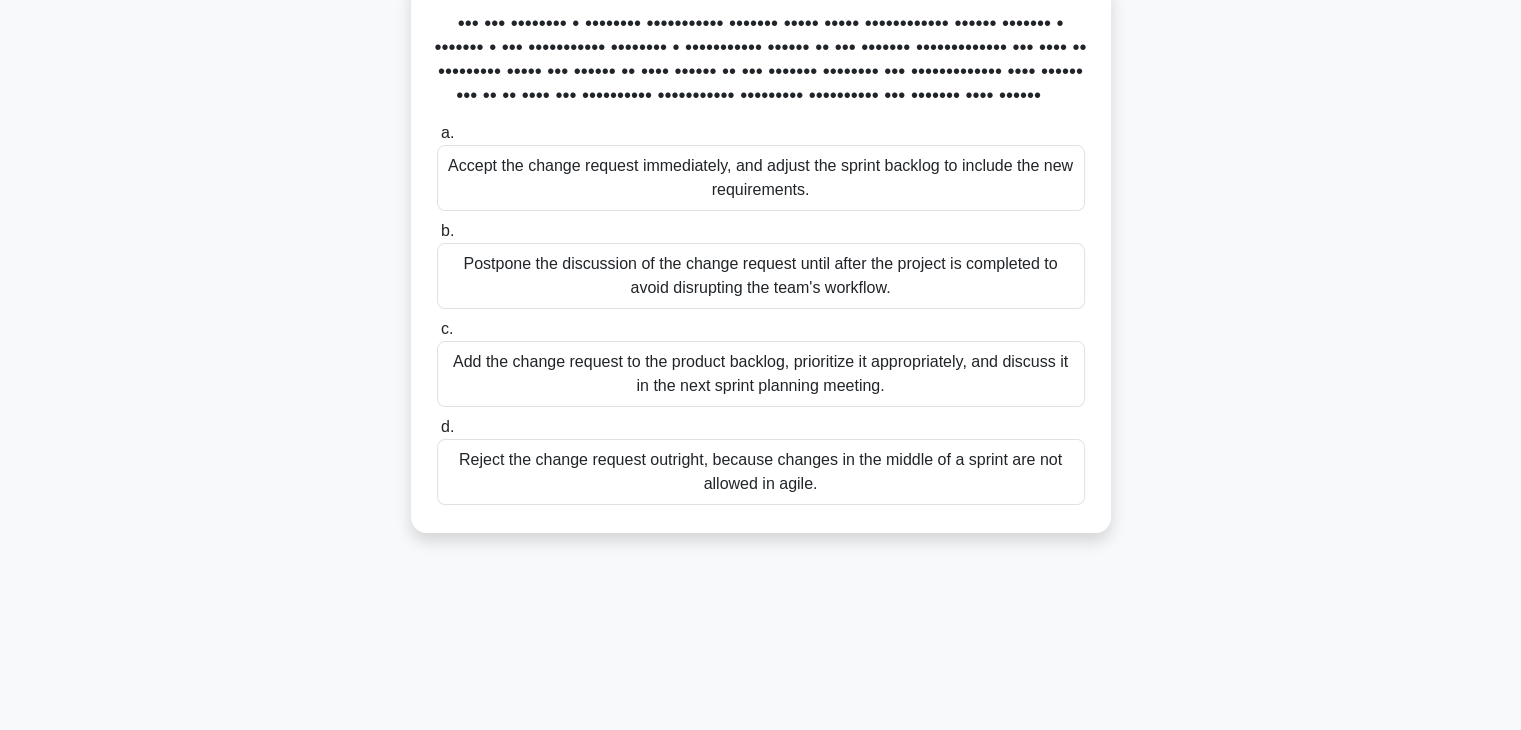 scroll, scrollTop: 100, scrollLeft: 0, axis: vertical 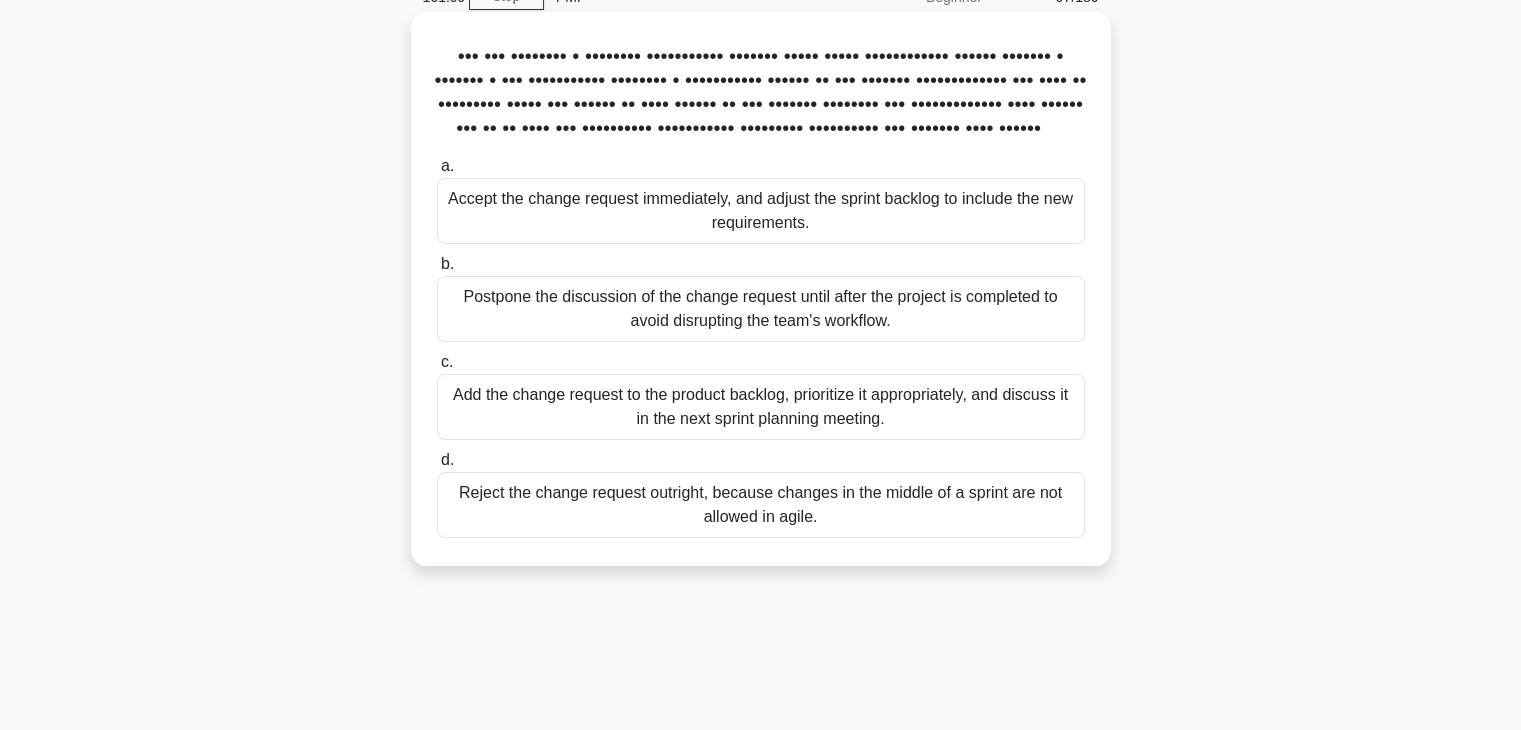 click on "Add the change request to the product backlog, prioritize it appropriately, and discuss it in the next sprint planning meeting." at bounding box center (761, 407) 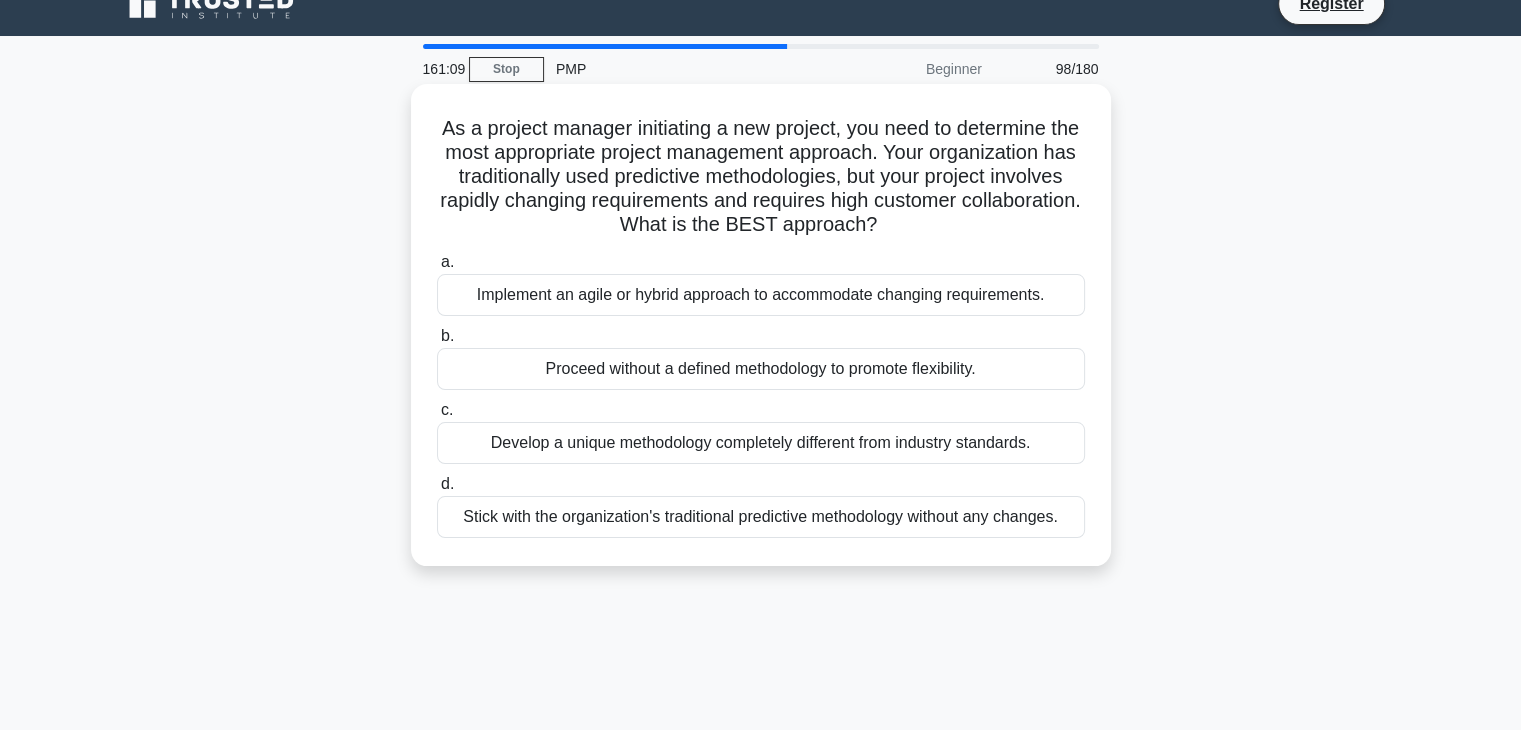 scroll, scrollTop: 0, scrollLeft: 0, axis: both 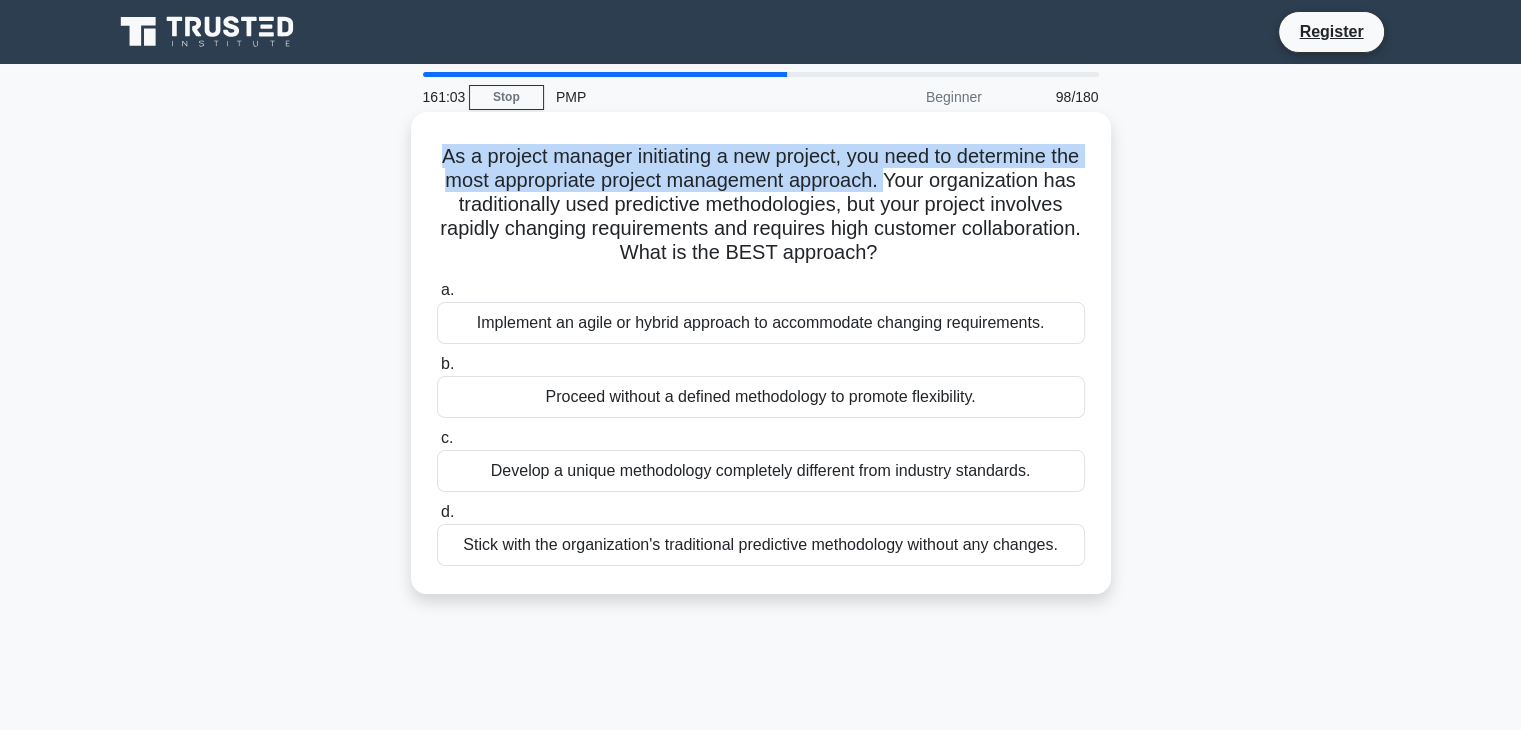 drag, startPoint x: 444, startPoint y: 153, endPoint x: 923, endPoint y: 185, distance: 480.06772 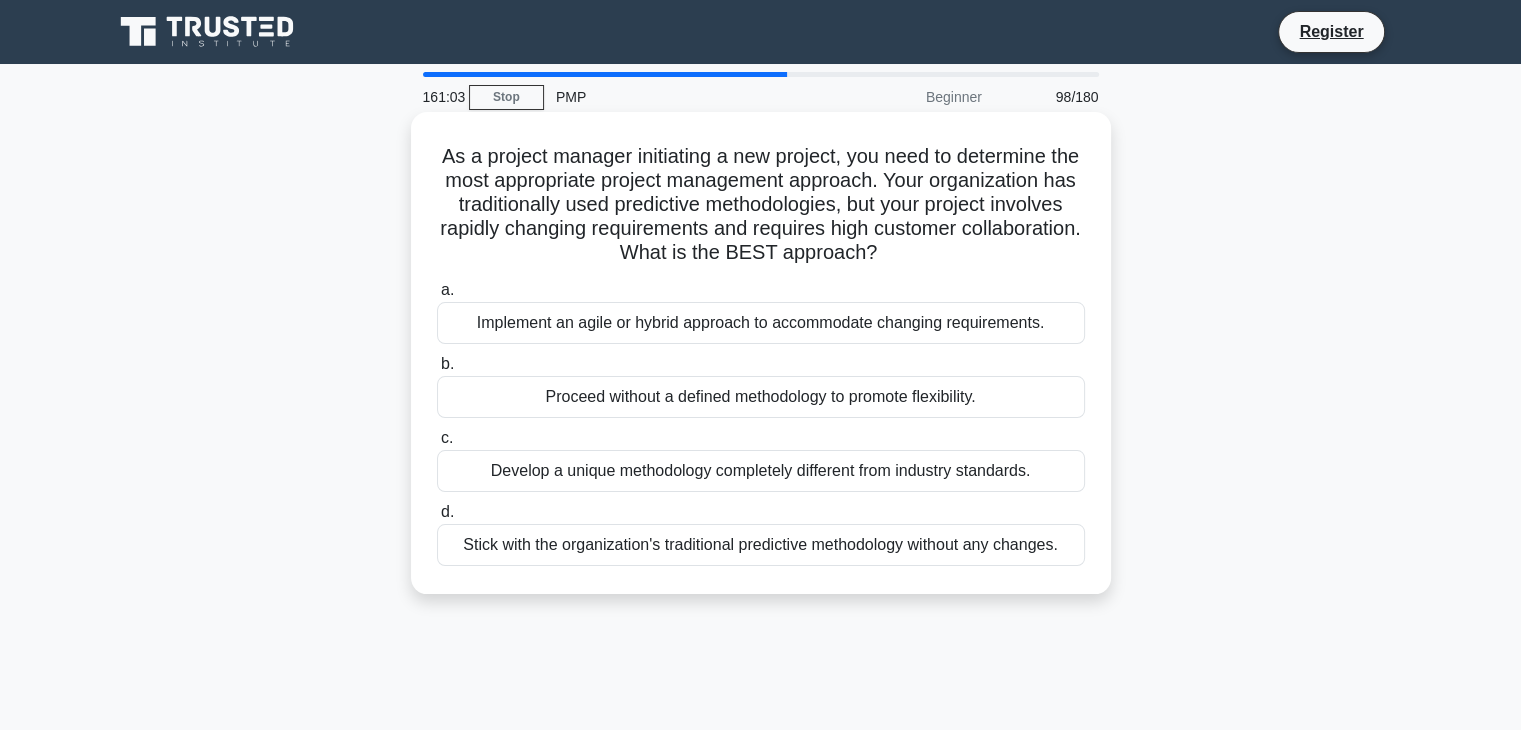 click on "As a project manager initiating a new project, you need to determine the most appropriate project management approach. Your organization has traditionally used predictive methodologies, but your project involves rapidly changing requirements and requires high customer collaboration. What is the BEST approach?
.spinner_0XTQ{transform-origin:center;animation:spinner_y6GP .75s linear infinite}@keyframes spinner_y6GP{100%{transform:rotate(360deg)}}" at bounding box center [761, 205] 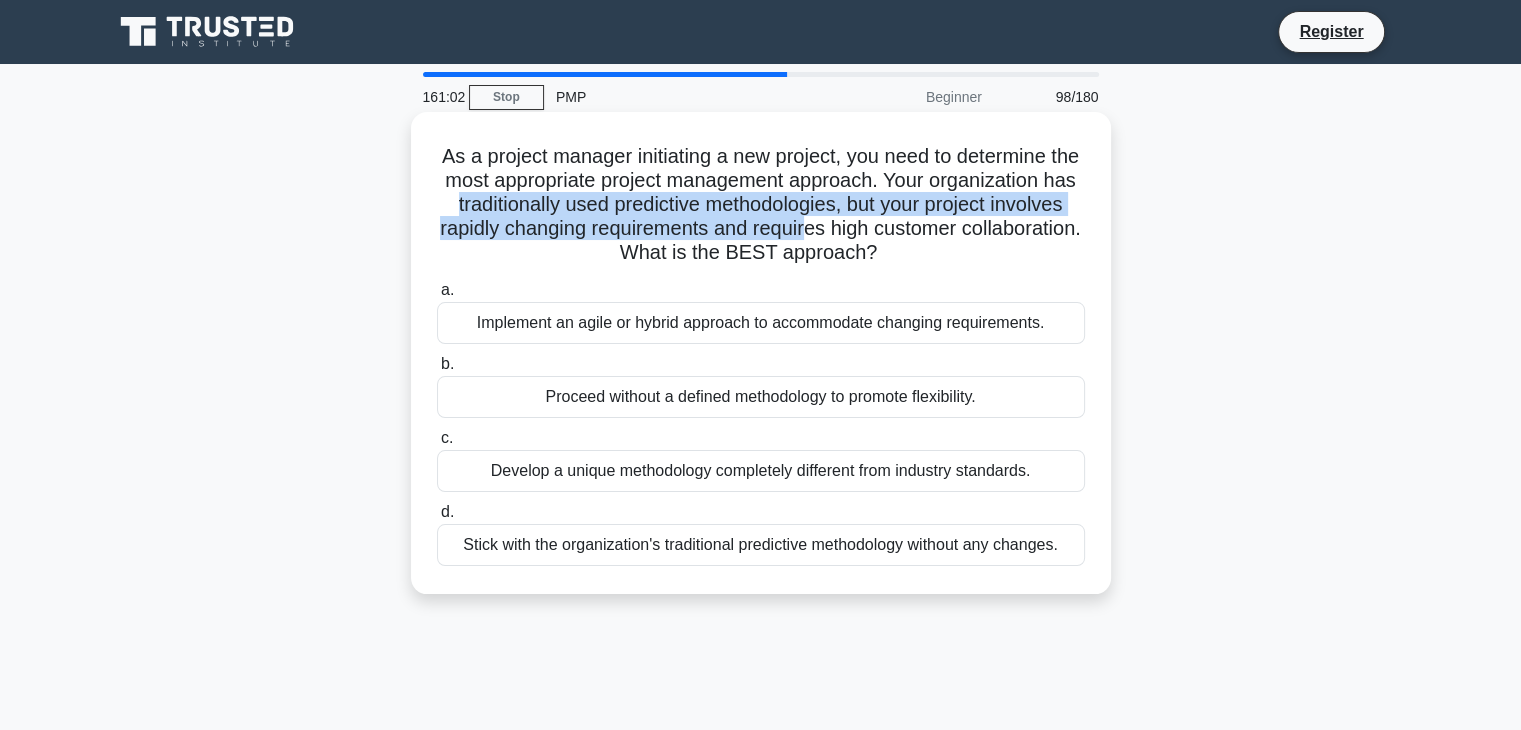 drag, startPoint x: 501, startPoint y: 203, endPoint x: 920, endPoint y: 219, distance: 419.3054 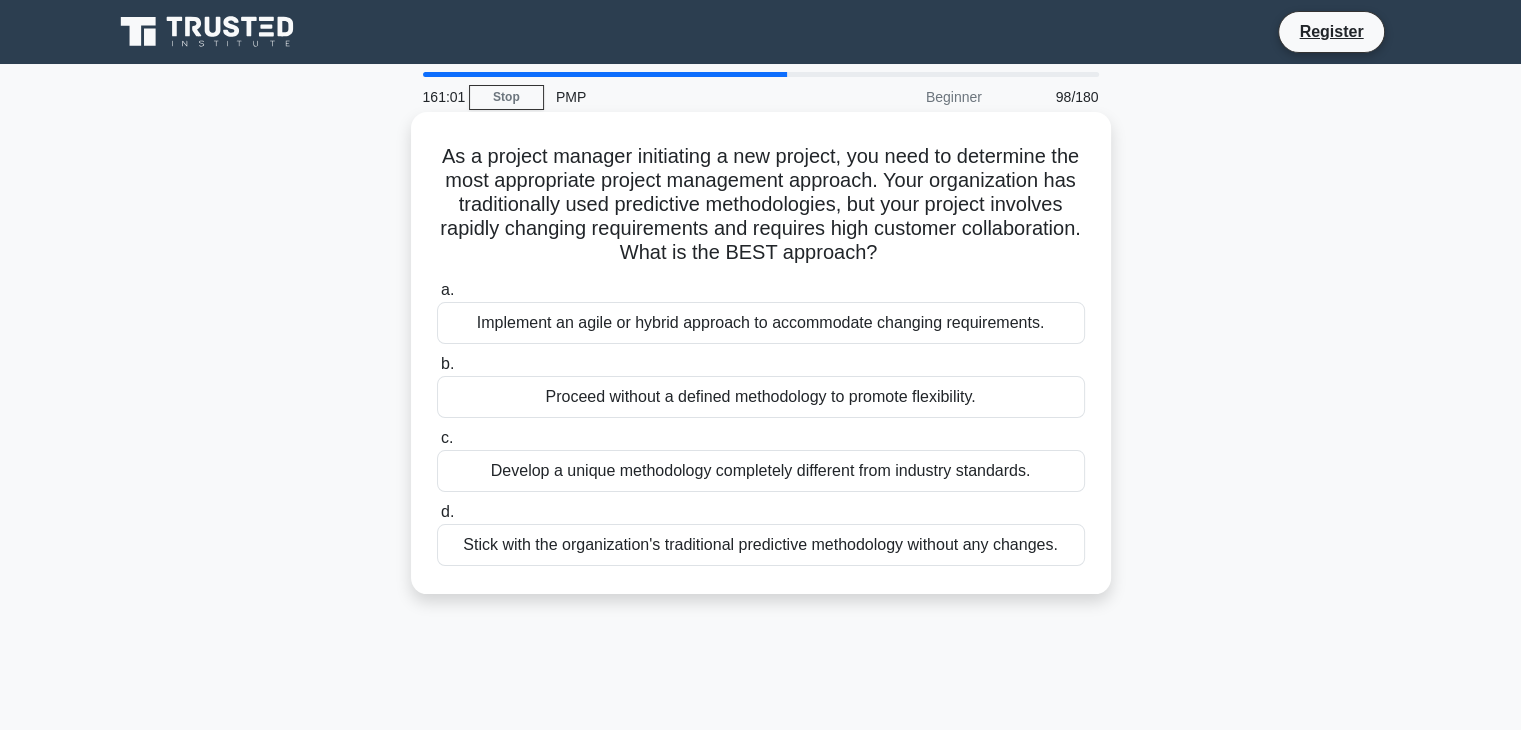 drag, startPoint x: 1057, startPoint y: 254, endPoint x: 1031, endPoint y: 255, distance: 26.019224 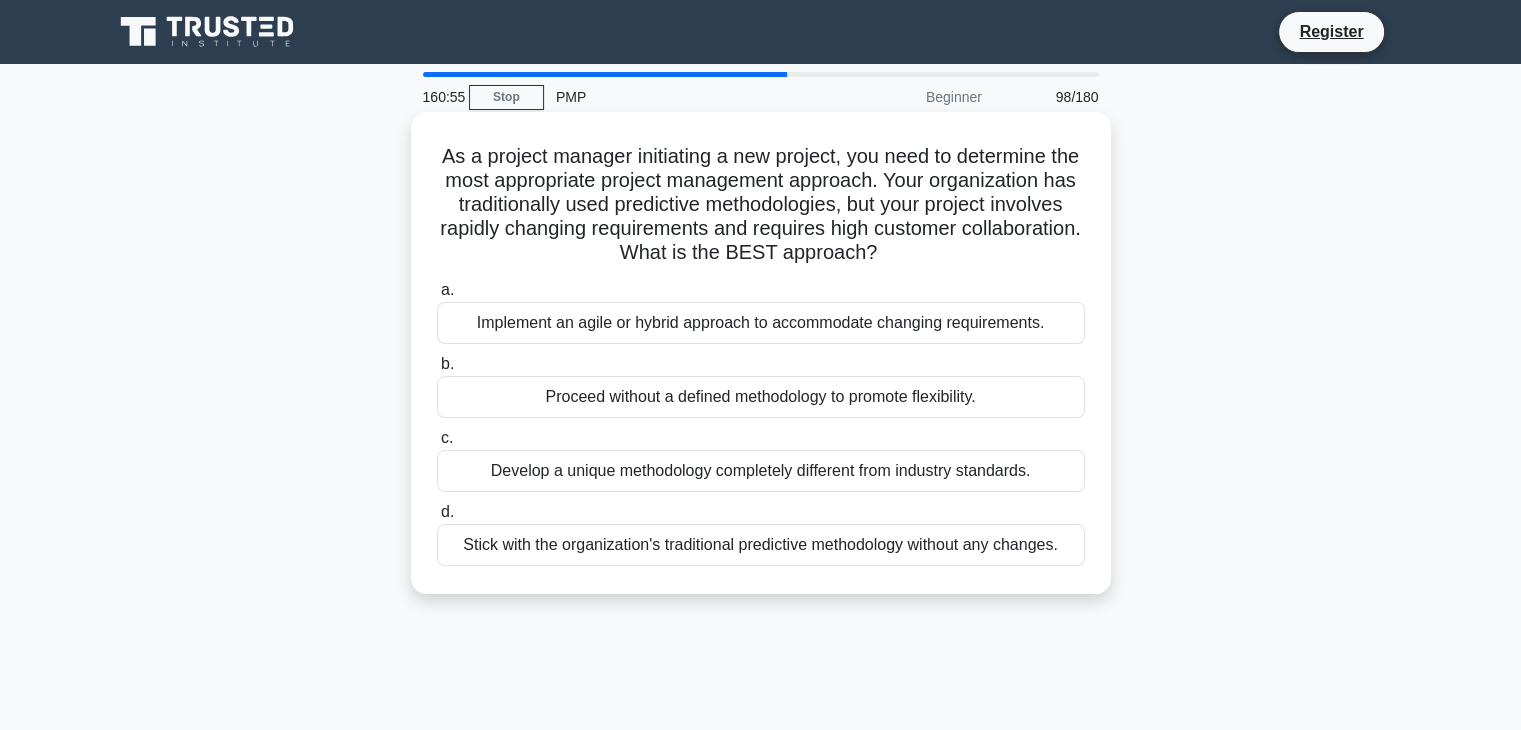 drag, startPoint x: 950, startPoint y: 249, endPoint x: 906, endPoint y: 189, distance: 74.404305 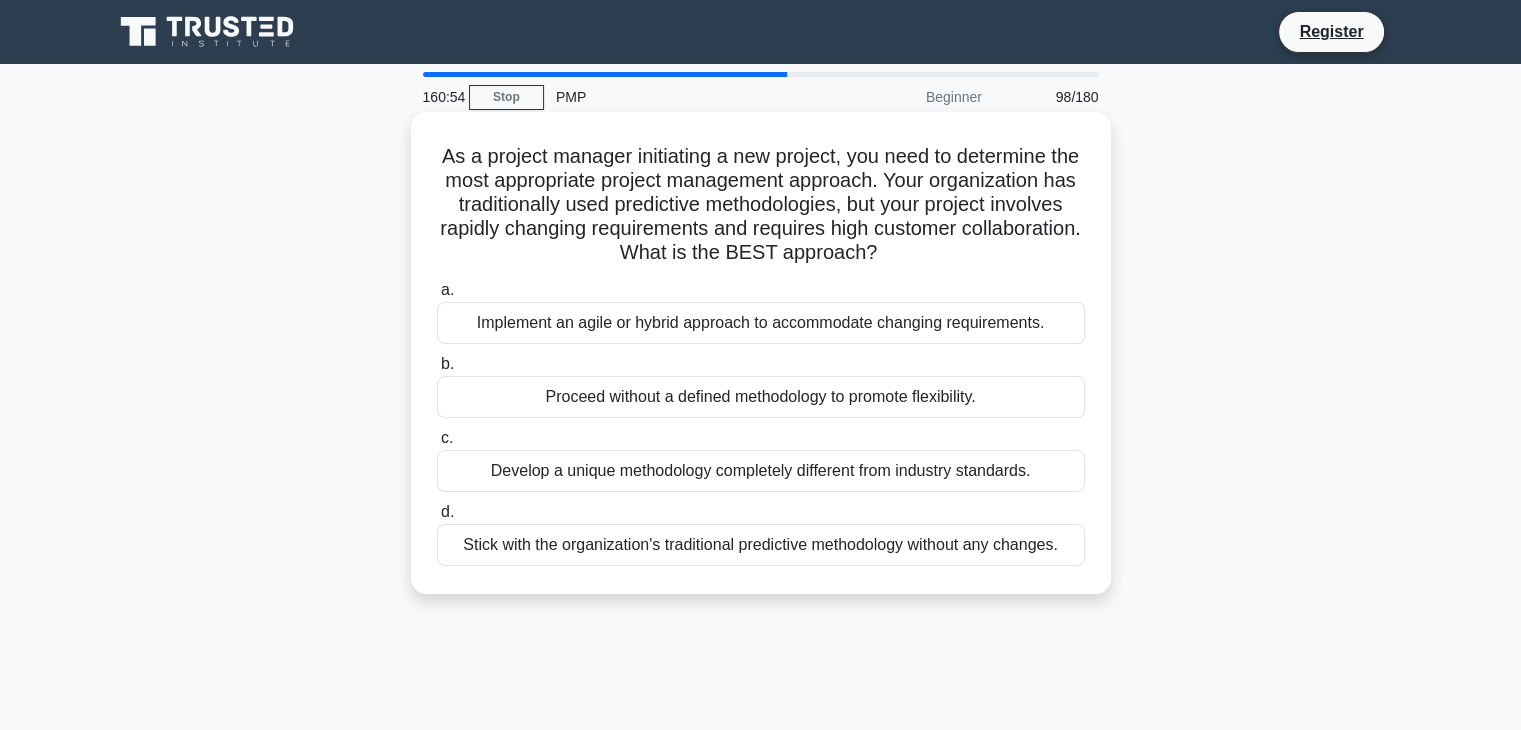 click on "As a project manager initiating a new project, you need to determine the most appropriate project management approach. Your organization has traditionally used predictive methodologies, but your project involves rapidly changing requirements and requires high customer collaboration. What is the BEST approach?
.spinner_0XTQ{transform-origin:center;animation:spinner_y6GP .75s linear infinite}@keyframes spinner_y6GP{100%{transform:rotate(360deg)}}" at bounding box center (761, 205) 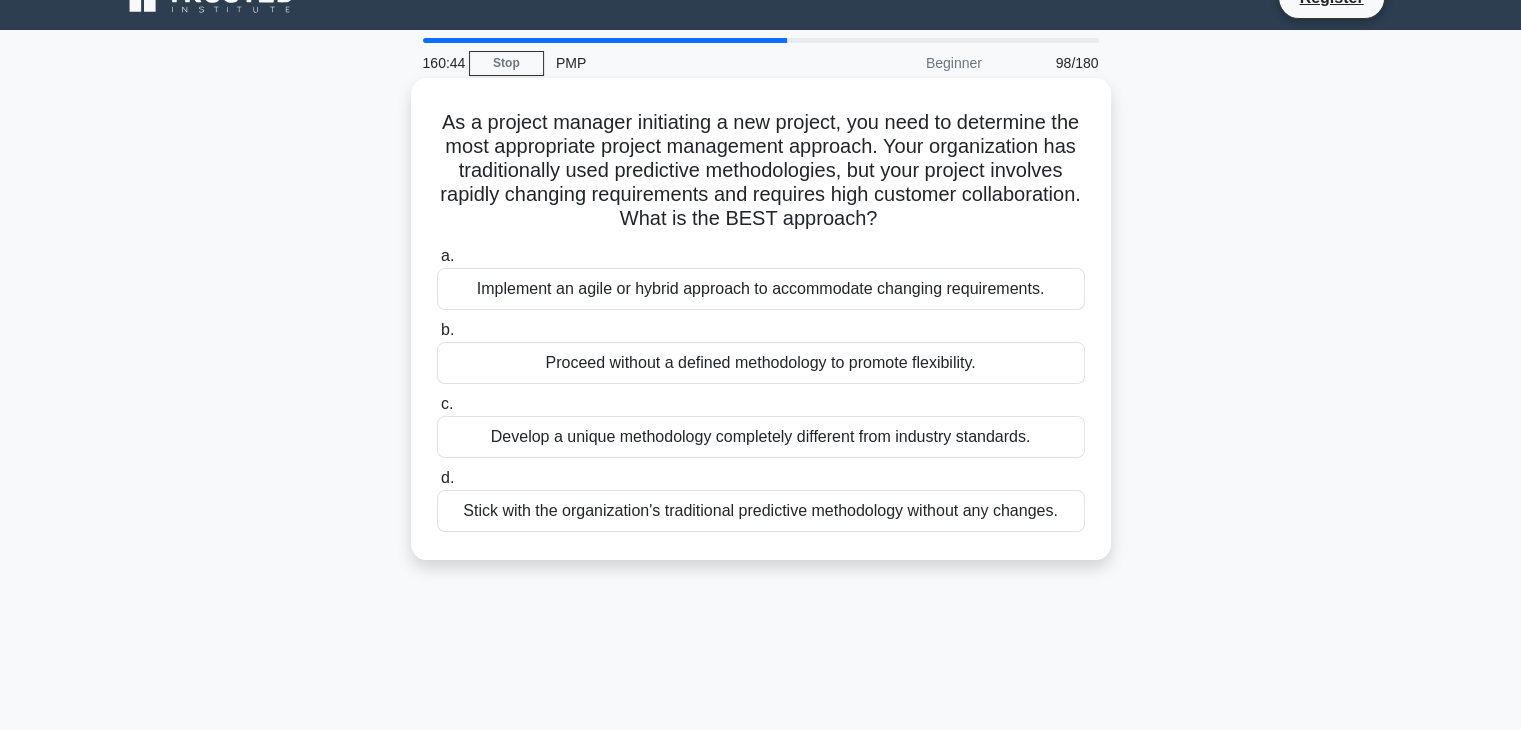 scroll, scrollTop: 0, scrollLeft: 0, axis: both 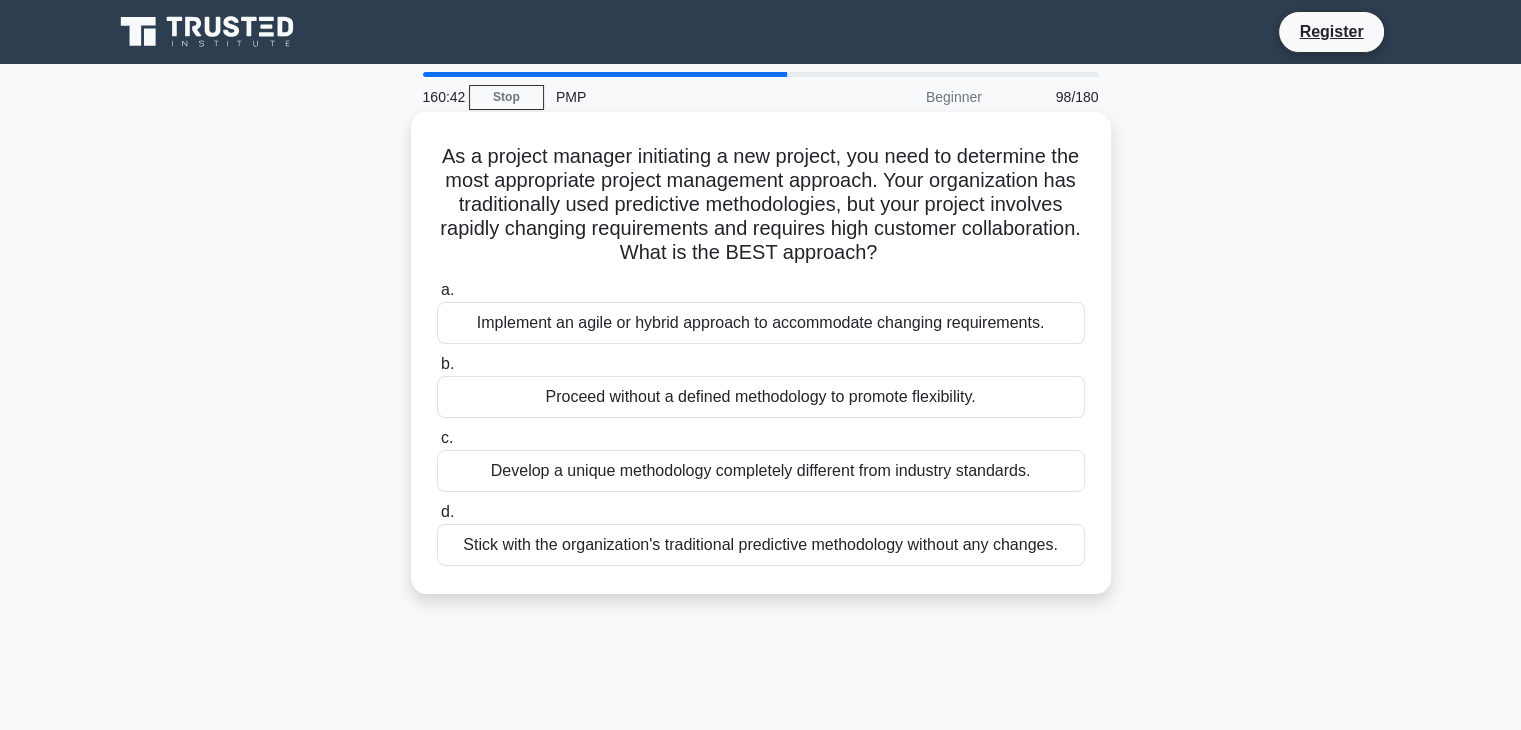 click on "Implement an agile or hybrid approach to accommodate changing requirements." at bounding box center [761, 323] 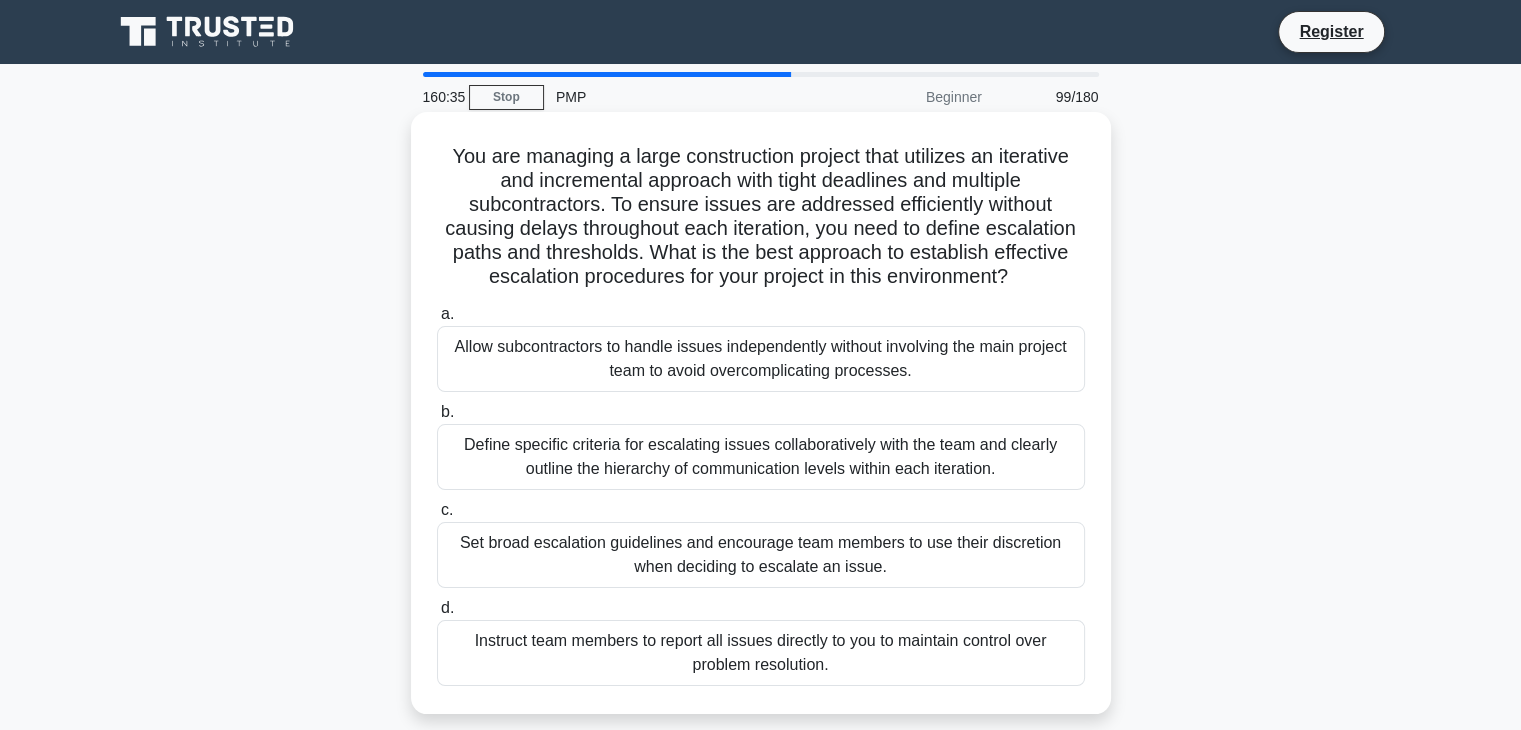 drag, startPoint x: 446, startPoint y: 150, endPoint x: 1036, endPoint y: 280, distance: 604.1523 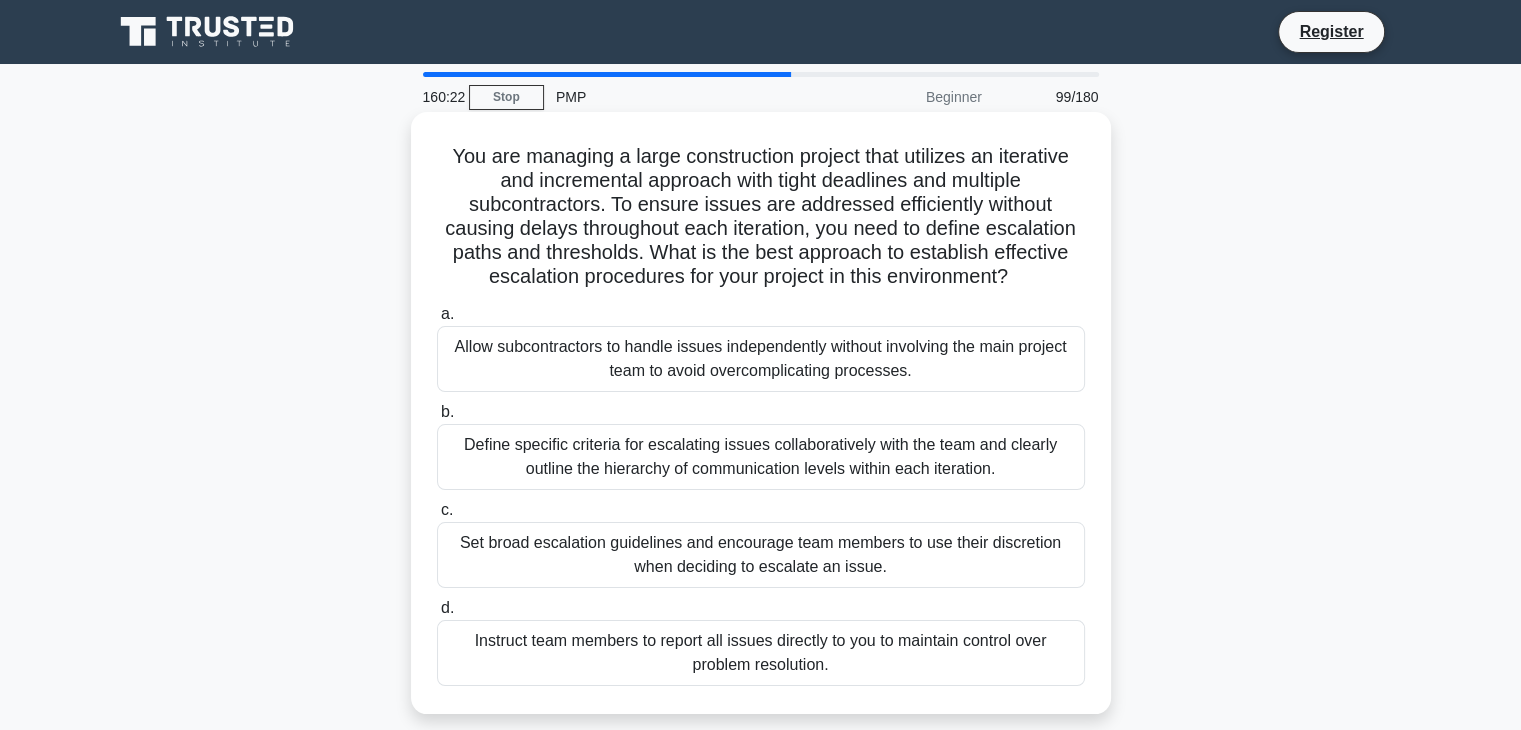 click on "••• ••• •••••••• • ••••• •••••••••••• ••••••• •••• •••••••• •• ••••••••• ••• ••••••••••• •••••••• •••• ••••• ••••••••• ••• •••••••• ••••••••••••••• •• •••••• •••••• ••• ••••••••• ••••••••••• ••••••• ••••••• •••••• •••••••••• •••• •••••••••• ••• •••• •• •••••• •••••••••• ••••• ••• ••••••••••• •••• •• ••• •••• •••••••• •• ••••••••• ••••••••• •••••••••• •••••••••• ••• •••• ••••••• •• •••• ••••••••••••
•••••••••••••••••••••••••••••••••••••••••••••••••••••••••••• •••• •••••• ••••••••••••••••••• ••••••••••••••••••••••••••••••••••••••••••••" at bounding box center [761, 217] 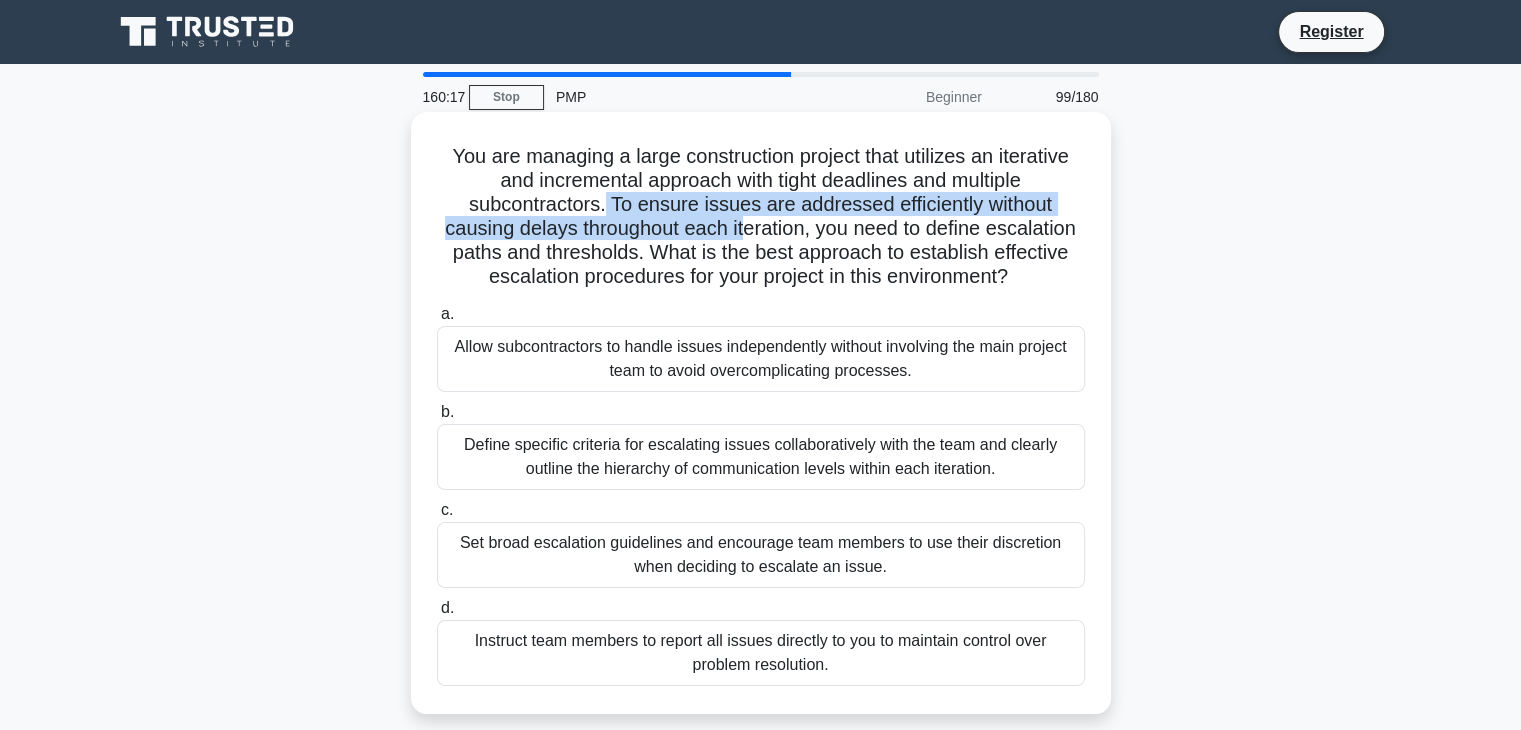drag, startPoint x: 604, startPoint y: 206, endPoint x: 741, endPoint y: 237, distance: 140.46352 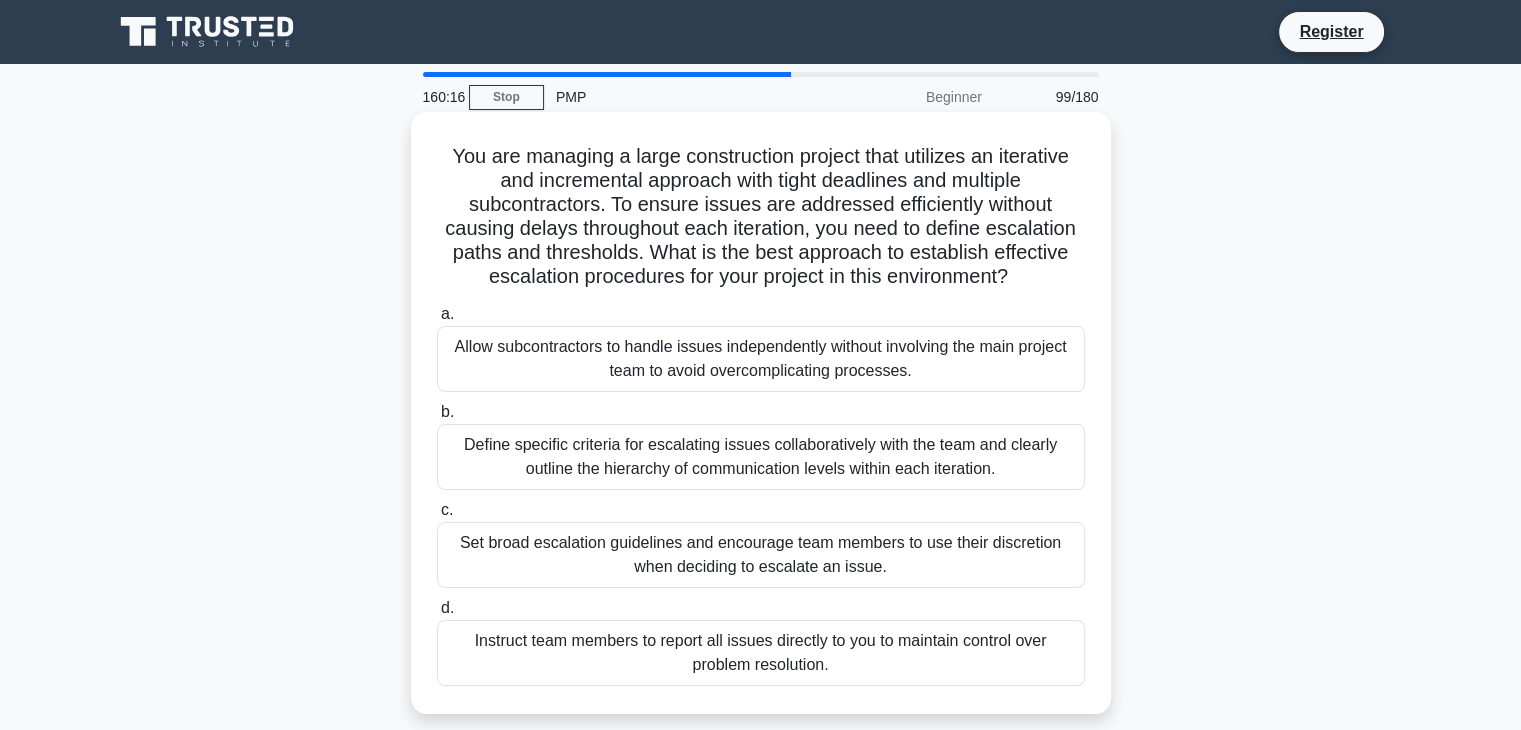 click on "••• ••• •••••••• • ••••• •••••••••••• ••••••• •••• •••••••• •• ••••••••• ••• ••••••••••• •••••••• •••• ••••• ••••••••• ••• •••••••• ••••••••••••••• •• •••••• •••••• ••• ••••••••• ••••••••••• ••••••• ••••••• •••••• •••••••••• •••• •••••••••• ••• •••• •• •••••• •••••••••• ••••• ••• ••••••••••• •••• •• ••• •••• •••••••• •• ••••••••• ••••••••• •••••••••• •••••••••• ••• •••• ••••••• •• •••• ••••••••••••
•••••••••••••••••••••••••••••••••••••••••••••••••••••••••••• •••• •••••• ••••••••••••••••••• ••••••••••••••••••••••••••••••••••••••••••••" at bounding box center (761, 217) 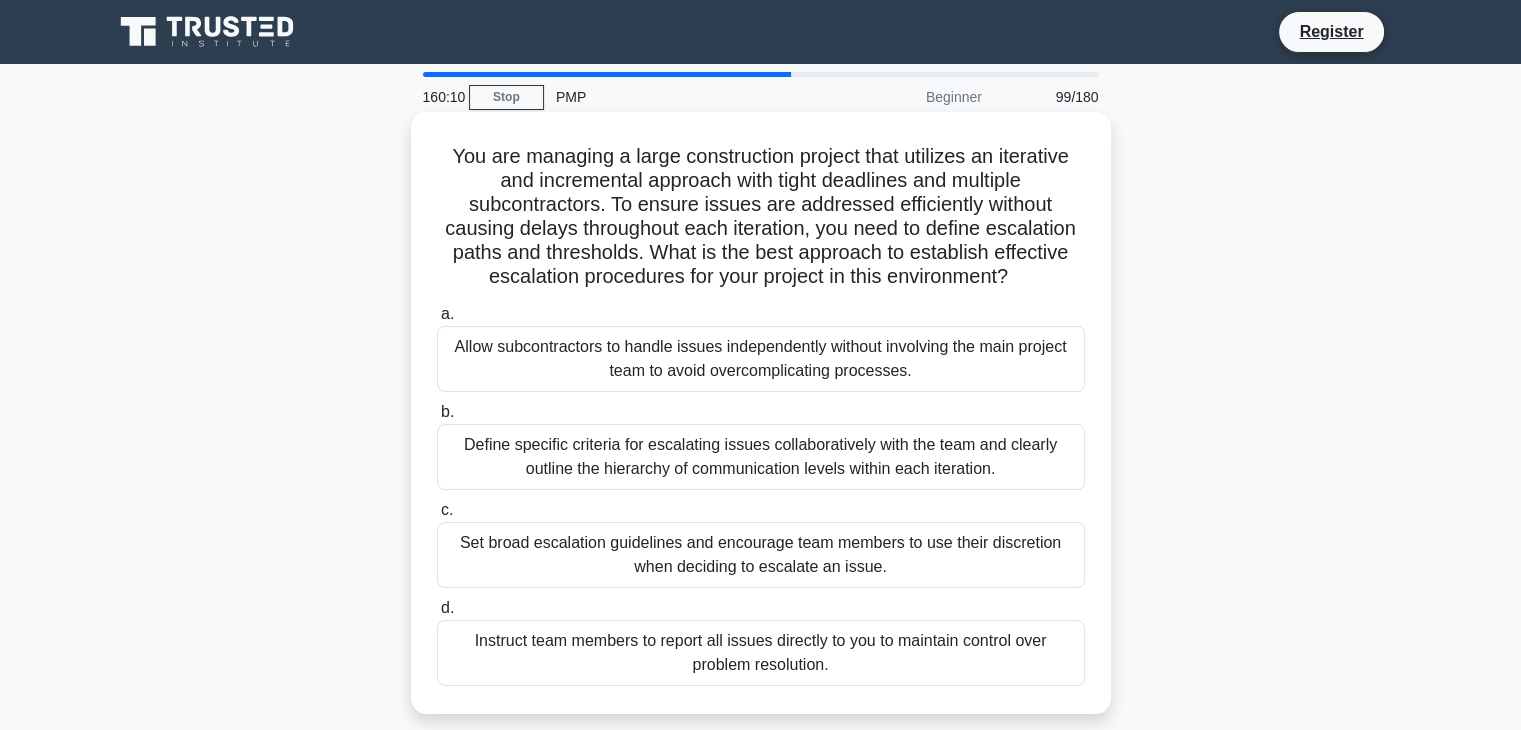 drag, startPoint x: 609, startPoint y: 210, endPoint x: 1020, endPoint y: 292, distance: 419.10022 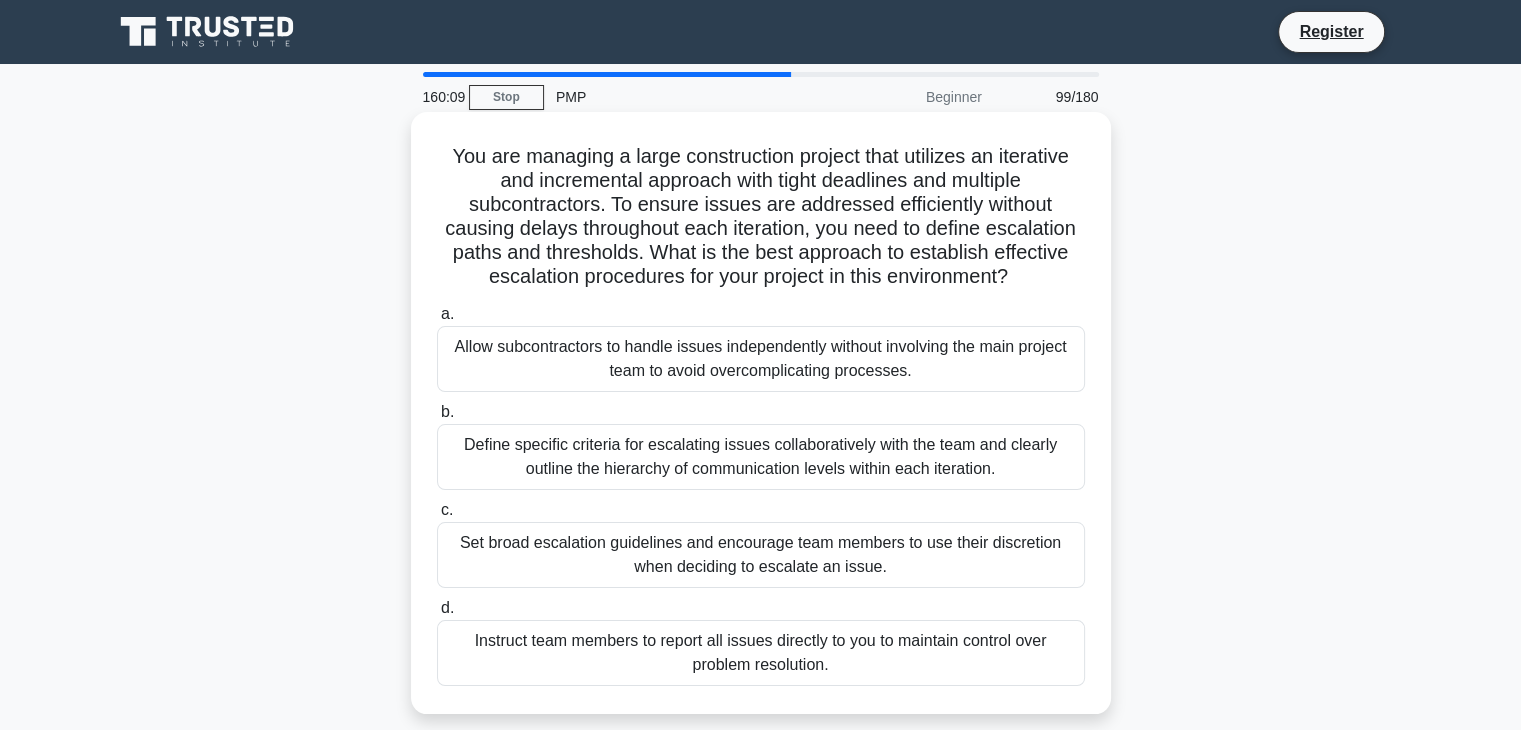 click on "••• ••• •••••••• • ••••• •••••••••••• ••••••• •••• •••••••• •• ••••••••• ••• ••••••••••• •••••••• •••• ••••• ••••••••• ••• •••••••• ••••••••••••••• •• •••••• •••••• ••• ••••••••• ••••••••••• ••••••• ••••••• •••••• •••••••••• •••• •••••••••• ••• •••• •• •••••• •••••••••• ••••• ••• ••••••••••• •••• •• ••• •••• •••••••• •• ••••••••• ••••••••• •••••••••• •••••••••• ••• •••• ••••••• •• •••• ••••••••••••
•••••••••••••••••••••••••••••••••••••••••••••••••••••••••••• •••• •••••• ••••••••••••••••••• ••••••••••••••••••••••••••••••••••••••••••••" at bounding box center [761, 217] 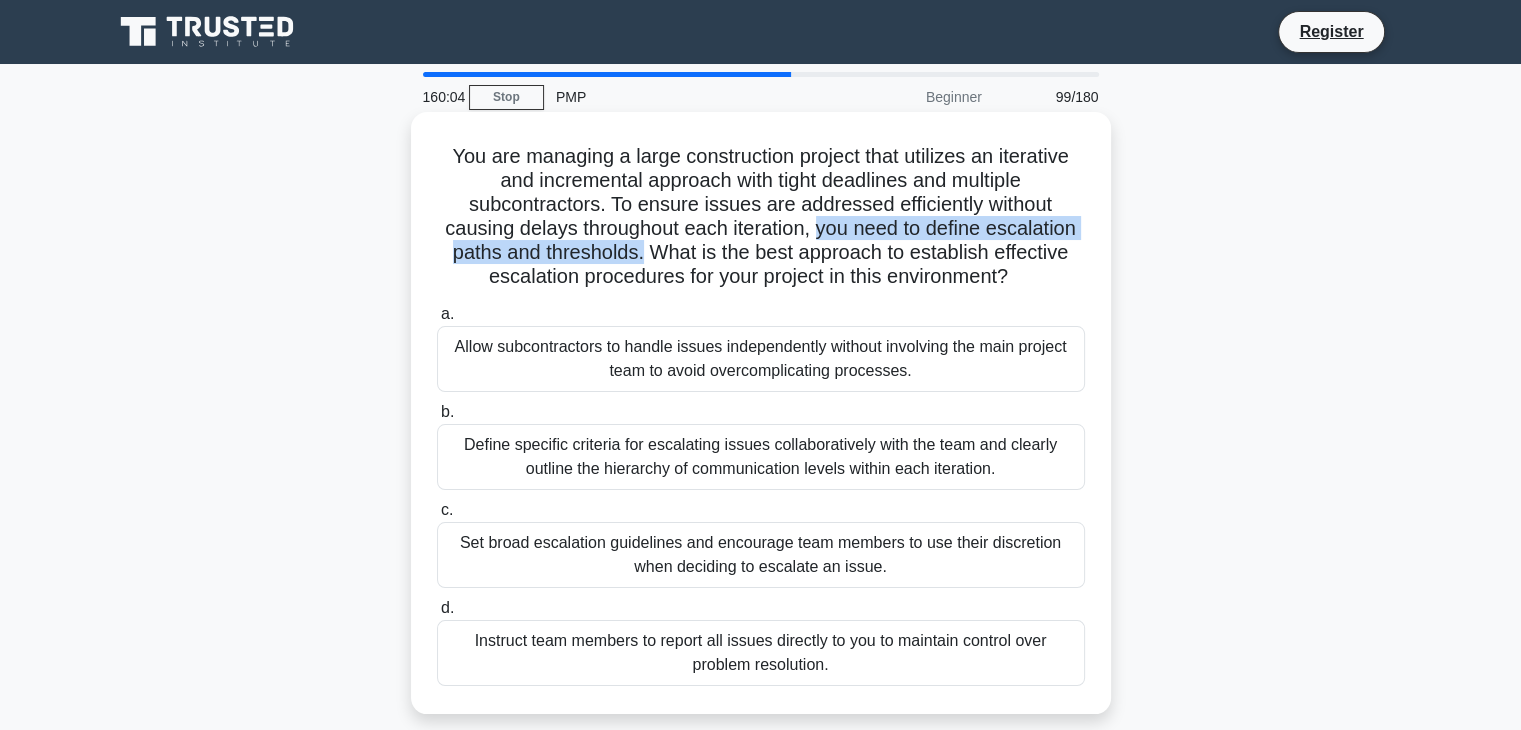 drag, startPoint x: 815, startPoint y: 229, endPoint x: 639, endPoint y: 257, distance: 178.21335 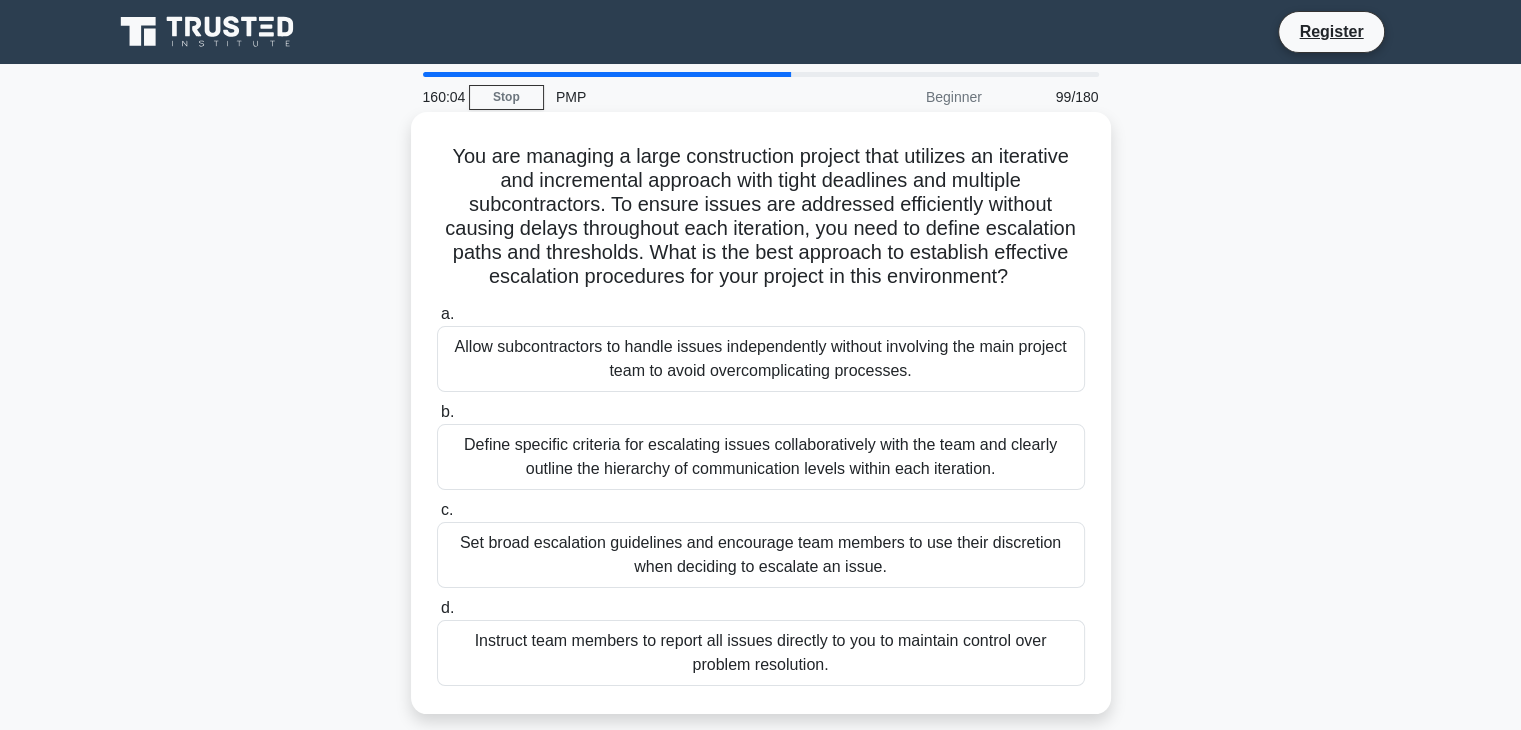 click on "••• ••• •••••••• • ••••• •••••••••••• ••••••• •••• •••••••• •• ••••••••• ••• ••••••••••• •••••••• •••• ••••• ••••••••• ••• •••••••• ••••••••••••••• •• •••••• •••••• ••• ••••••••• ••••••••••• ••••••• ••••••• •••••• •••••••••• •••• •••••••••• ••• •••• •• •••••• •••••••••• ••••• ••• ••••••••••• •••• •• ••• •••• •••••••• •• ••••••••• ••••••••• •••••••••• •••••••••• ••• •••• ••••••• •• •••• ••••••••••••
•••••••••••••••••••••••••••••••••••••••••••••••••••••••••••• •••• •••••• ••••••••••••••••••• ••••••••••••••••••••••••••••••••••••••••••••" at bounding box center [761, 217] 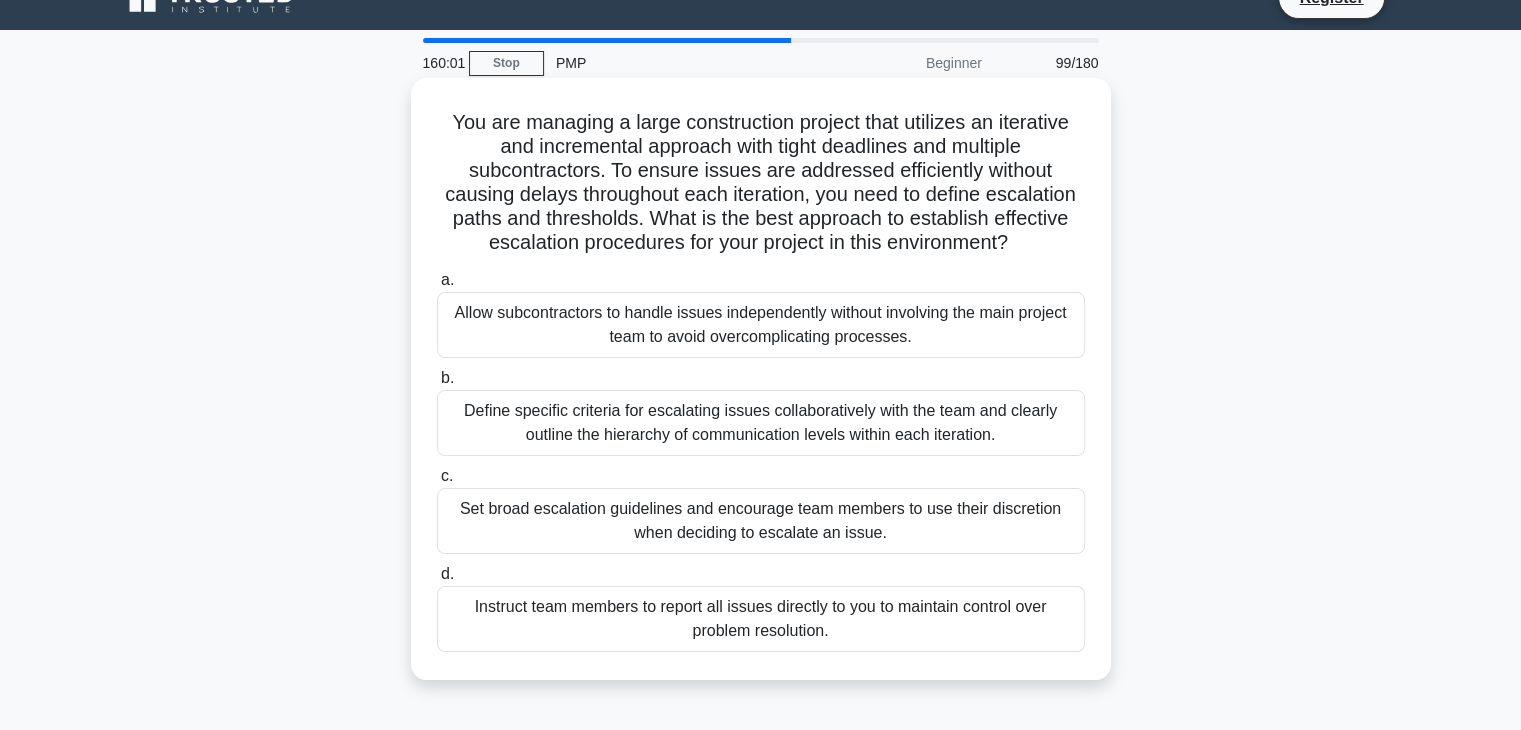 scroll, scrollTop: 0, scrollLeft: 0, axis: both 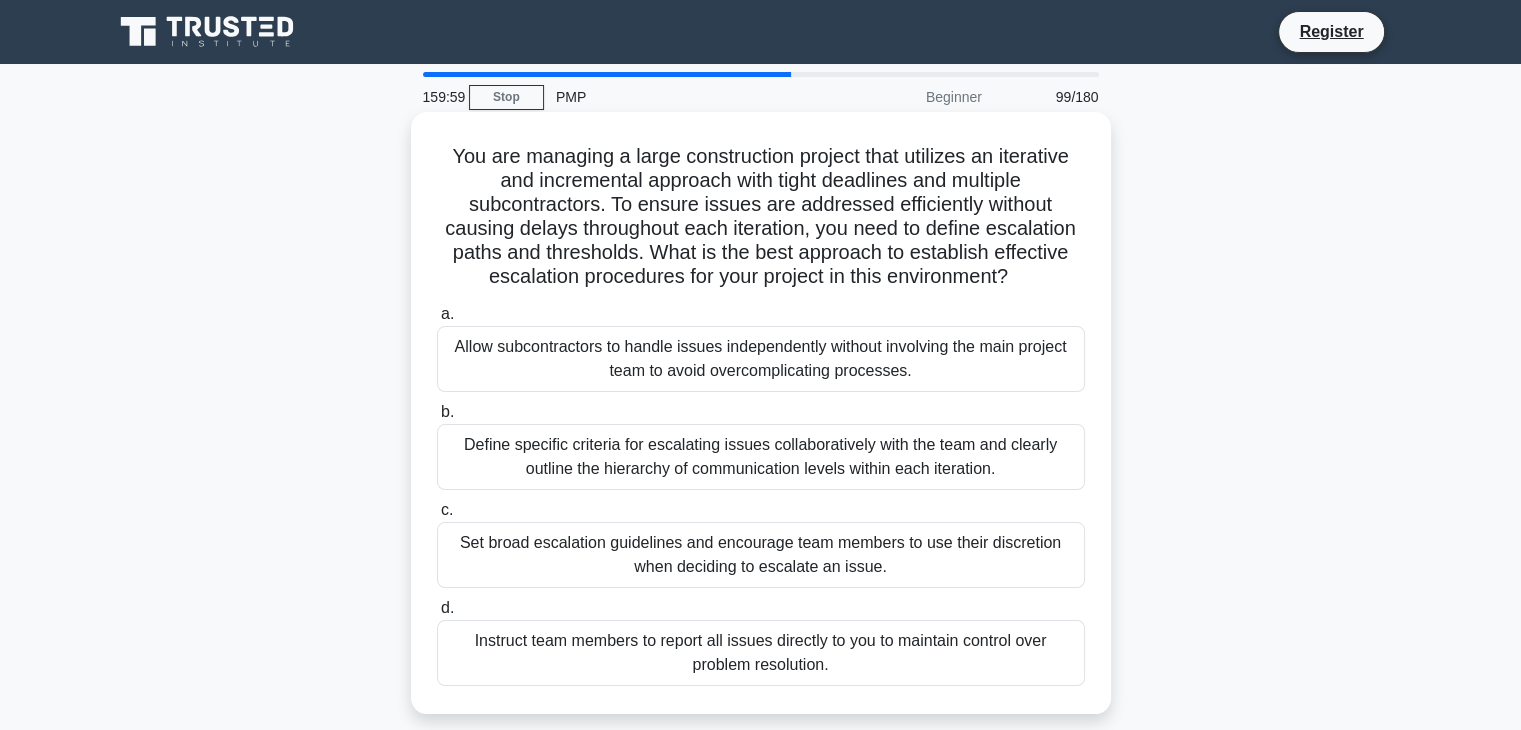 drag, startPoint x: 635, startPoint y: 257, endPoint x: 1031, endPoint y: 274, distance: 396.36475 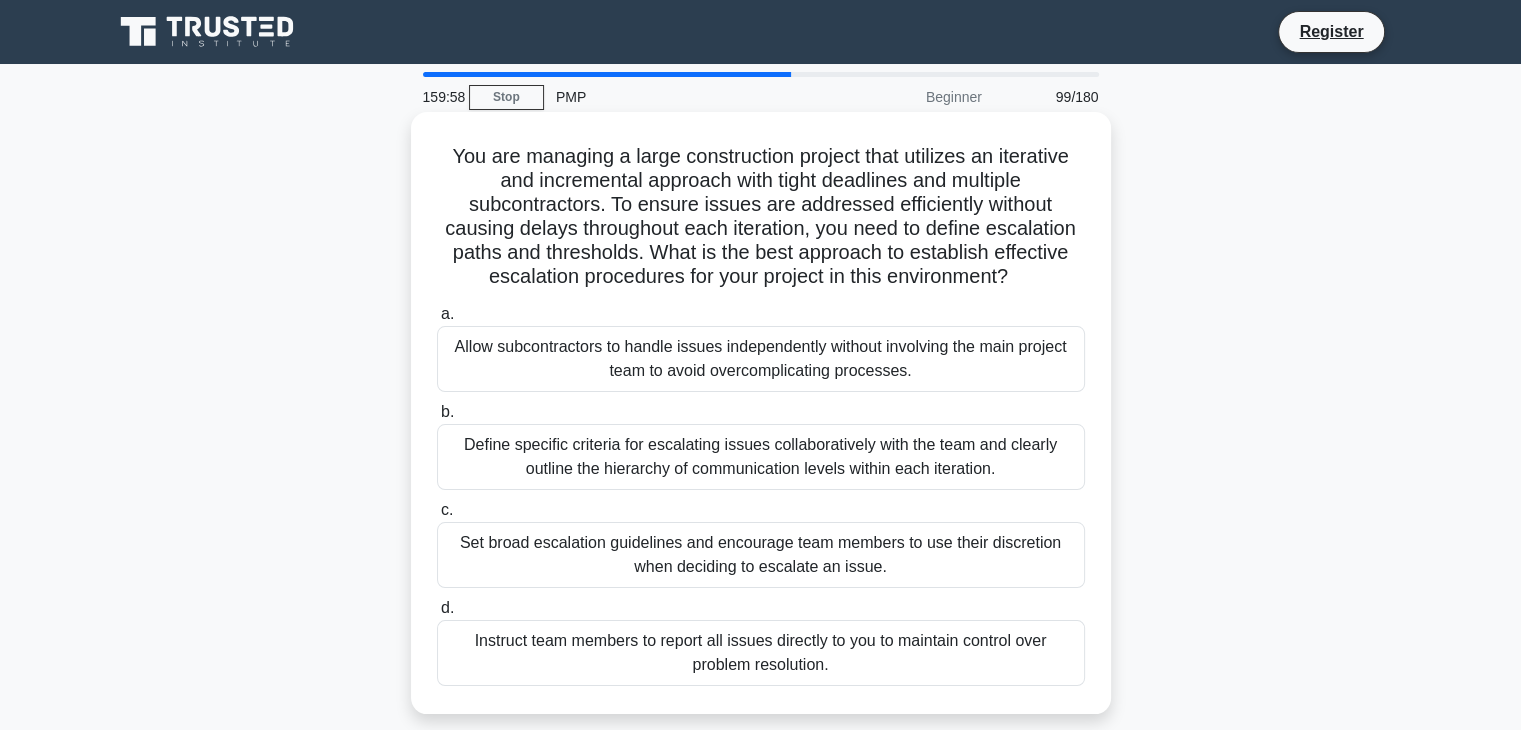 drag, startPoint x: 1020, startPoint y: 285, endPoint x: 1009, endPoint y: 285, distance: 11 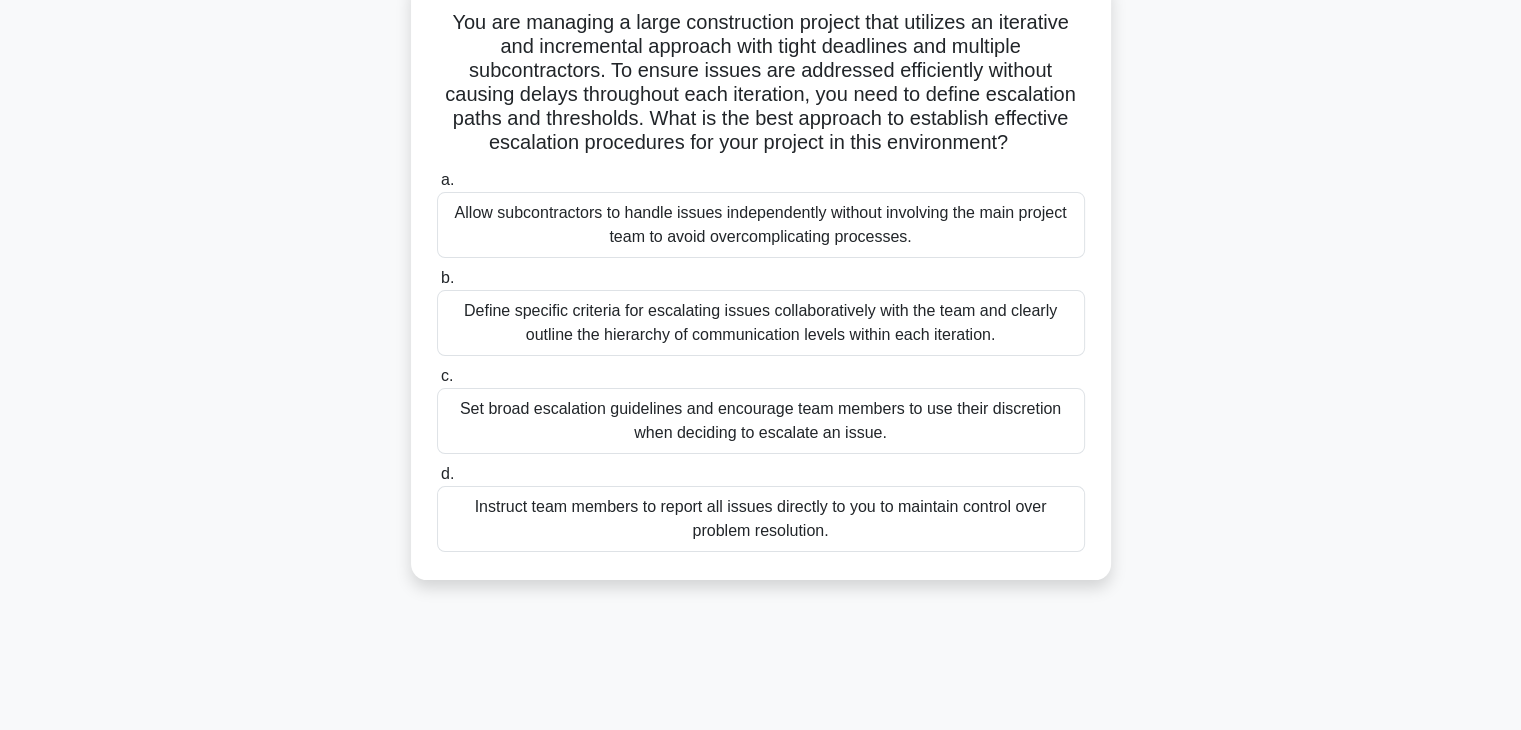 scroll, scrollTop: 100, scrollLeft: 0, axis: vertical 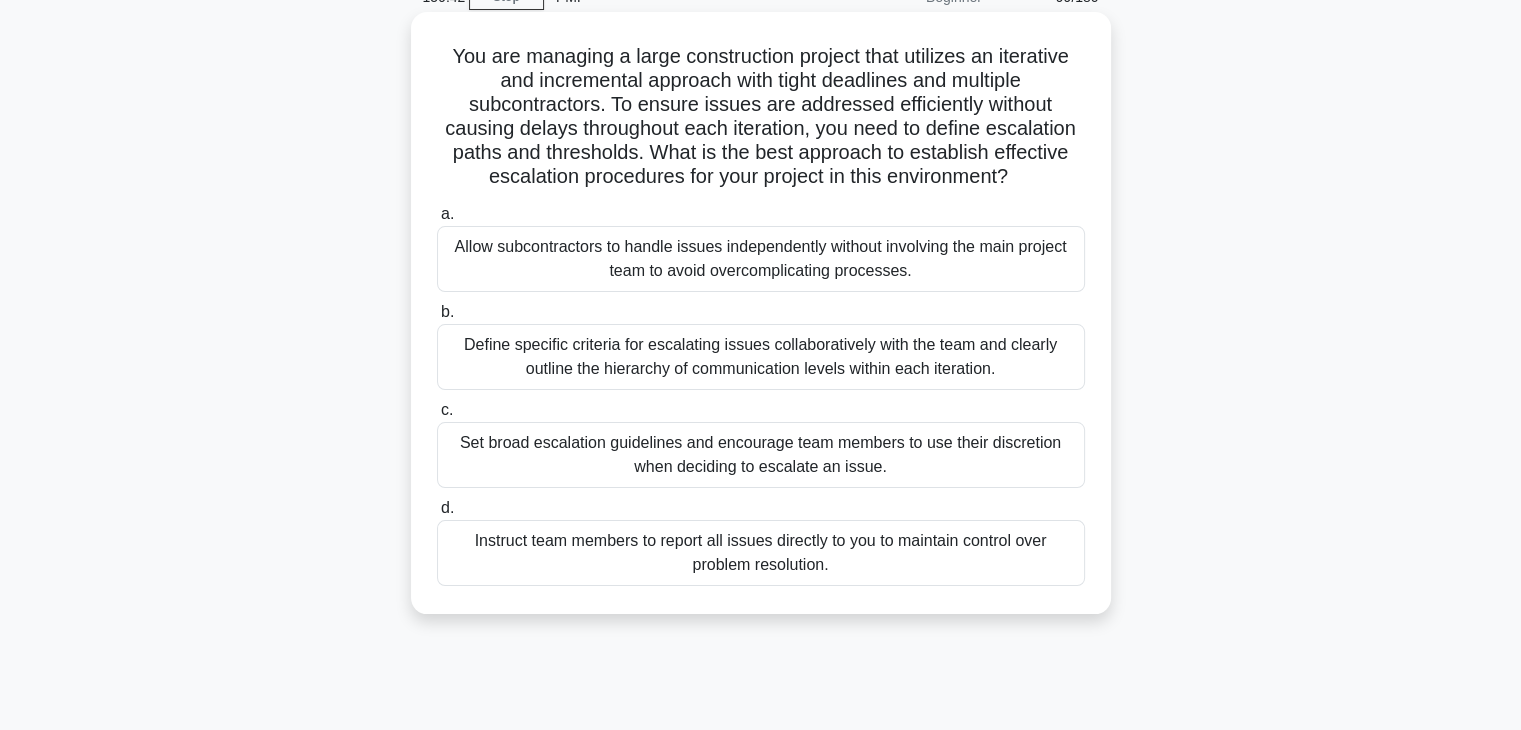 click on "Define specific criteria for escalating issues collaboratively with the team and clearly outline the hierarchy of communication levels within each iteration." at bounding box center (761, 357) 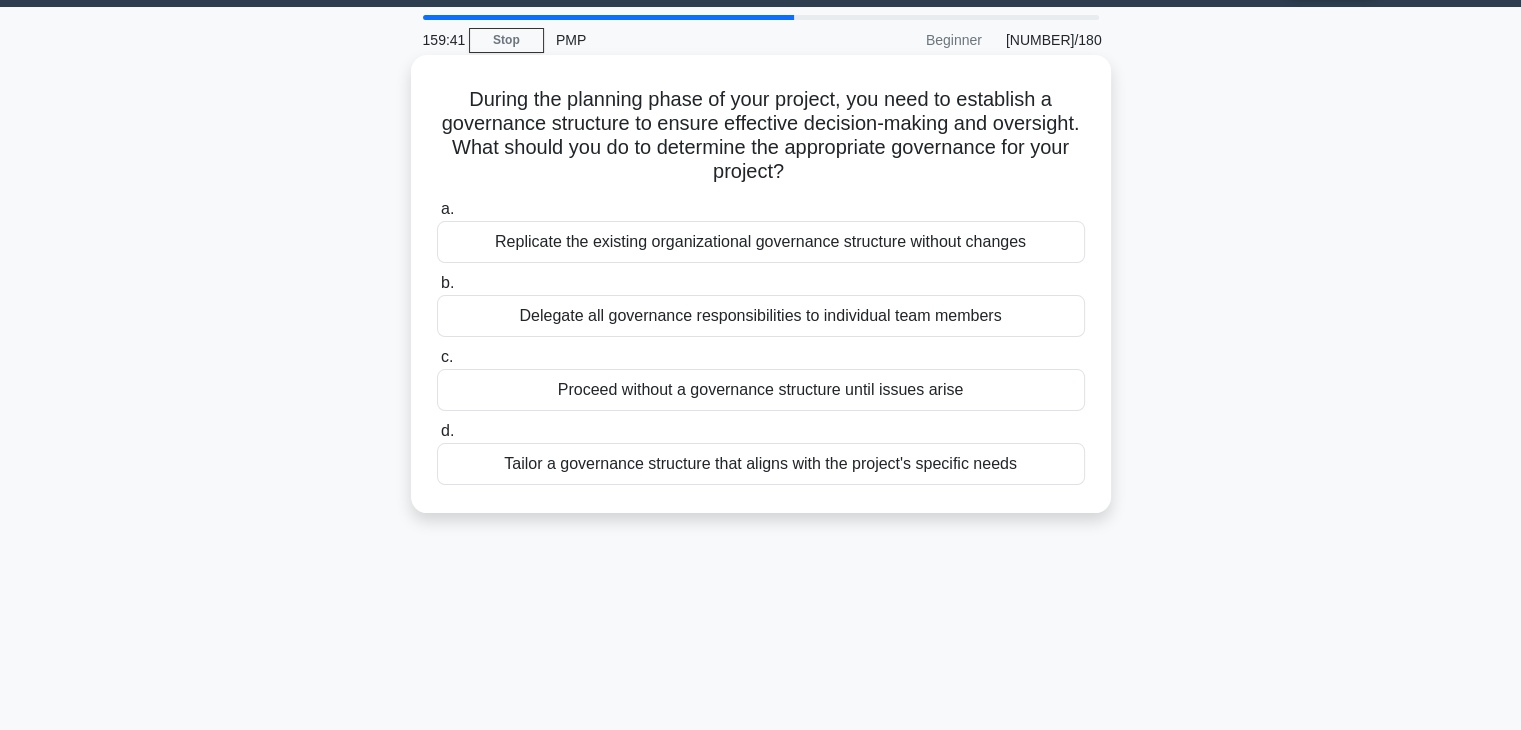 scroll, scrollTop: 0, scrollLeft: 0, axis: both 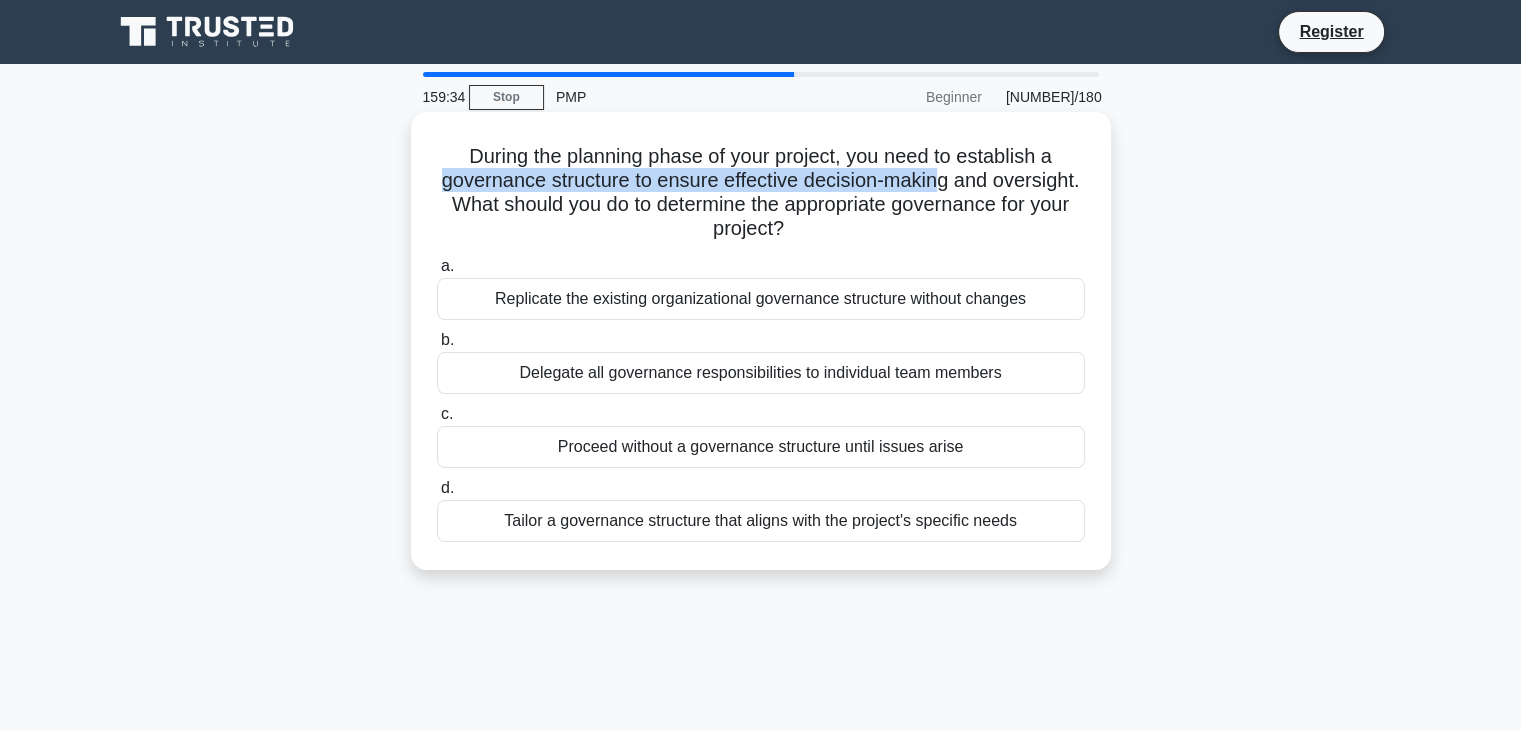 drag, startPoint x: 480, startPoint y: 187, endPoint x: 994, endPoint y: 191, distance: 514.01556 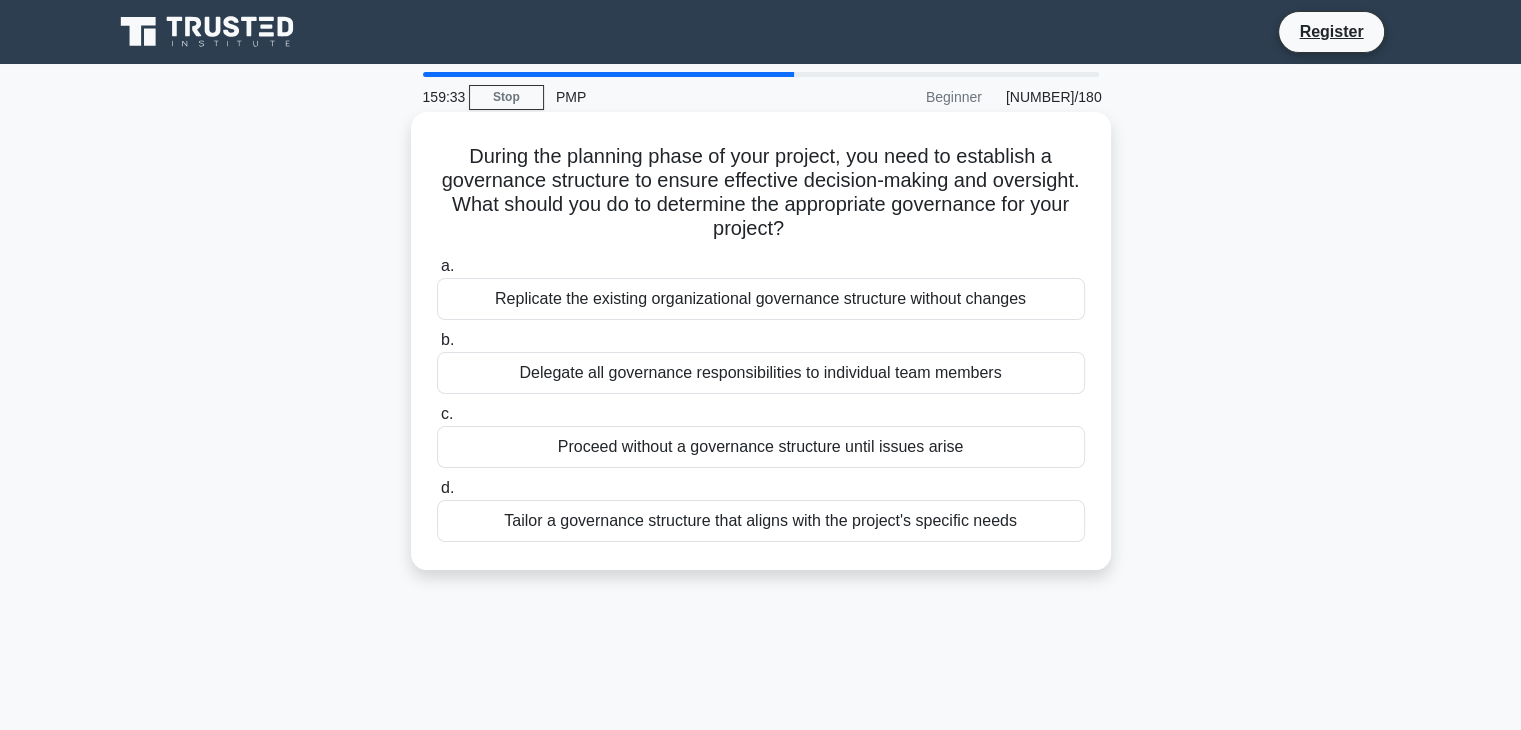 click on "During the planning phase of your project, you need to establish a governance structure to ensure effective decision-making and oversight. What should you do to determine the appropriate governance for your project?
.spinner_0XTQ{transform-origin:center;animation:spinner_y6GP .75s linear infinite}@keyframes spinner_y6GP{100%{transform:rotate(360deg)}}" at bounding box center [761, 193] 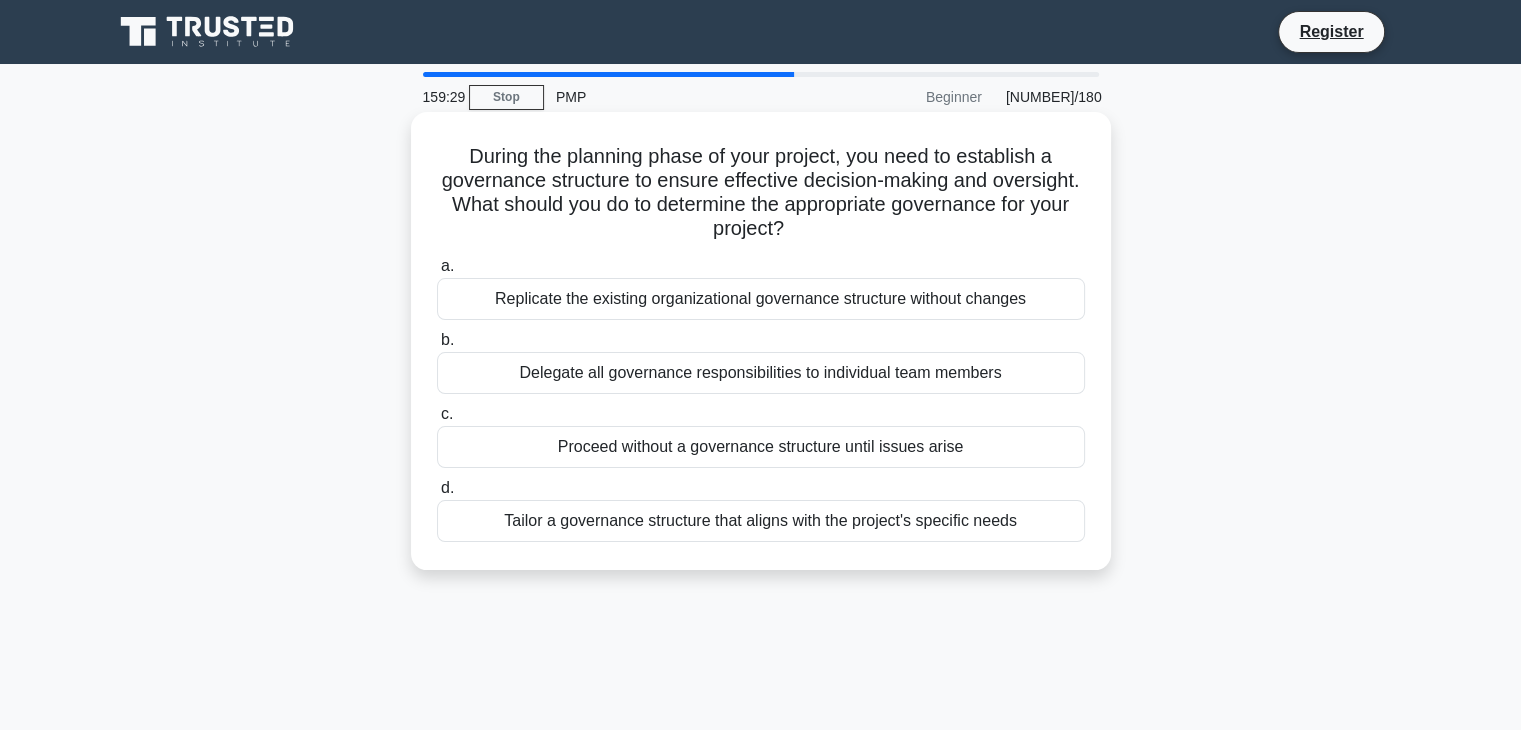 drag, startPoint x: 600, startPoint y: 203, endPoint x: 924, endPoint y: 225, distance: 324.74606 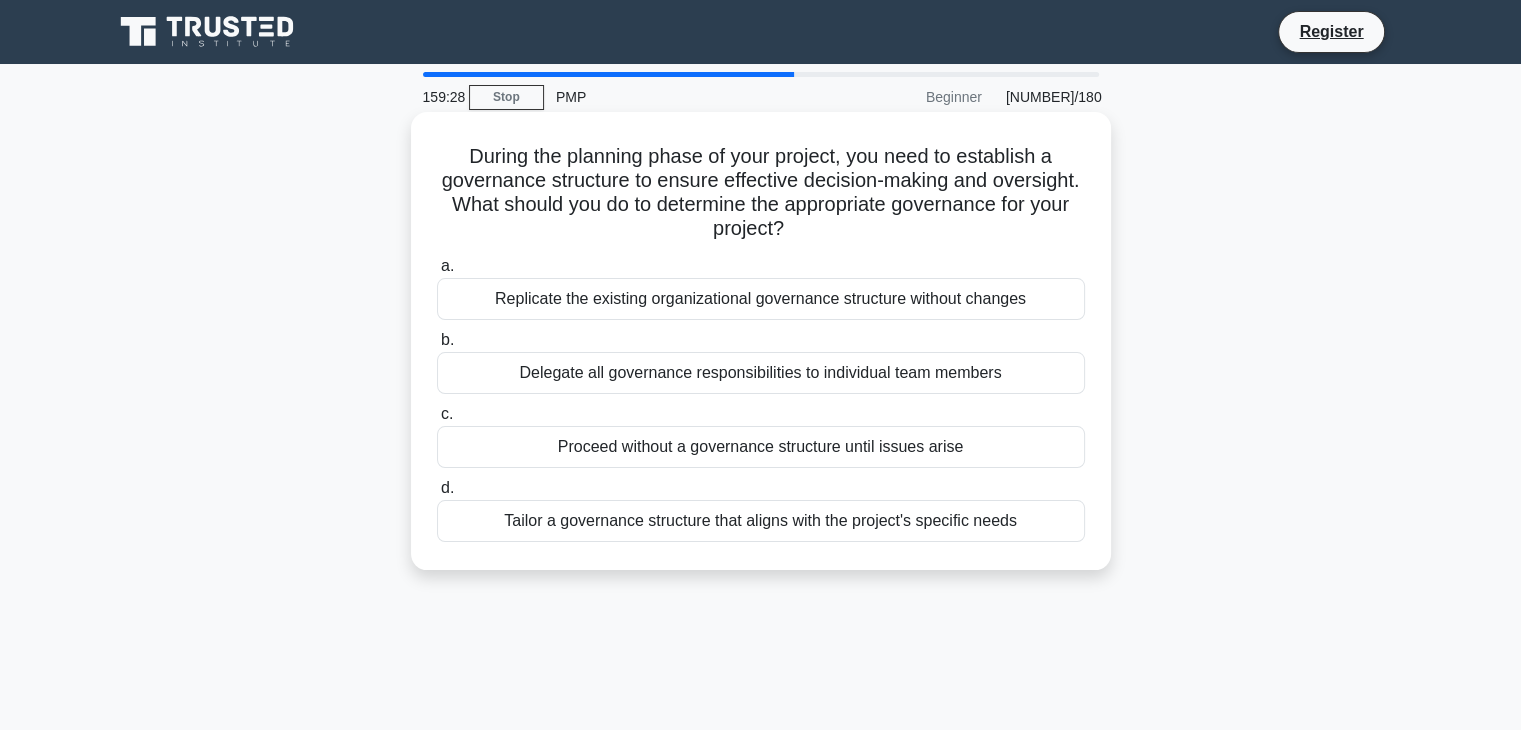 click on "During the planning phase of your project, you need to establish a governance structure to ensure effective decision-making and oversight. What should you do to determine the appropriate governance for your project?
.spinner_0XTQ{transform-origin:center;animation:spinner_y6GP .75s linear infinite}@keyframes spinner_y6GP{100%{transform:rotate(360deg)}}" at bounding box center [761, 193] 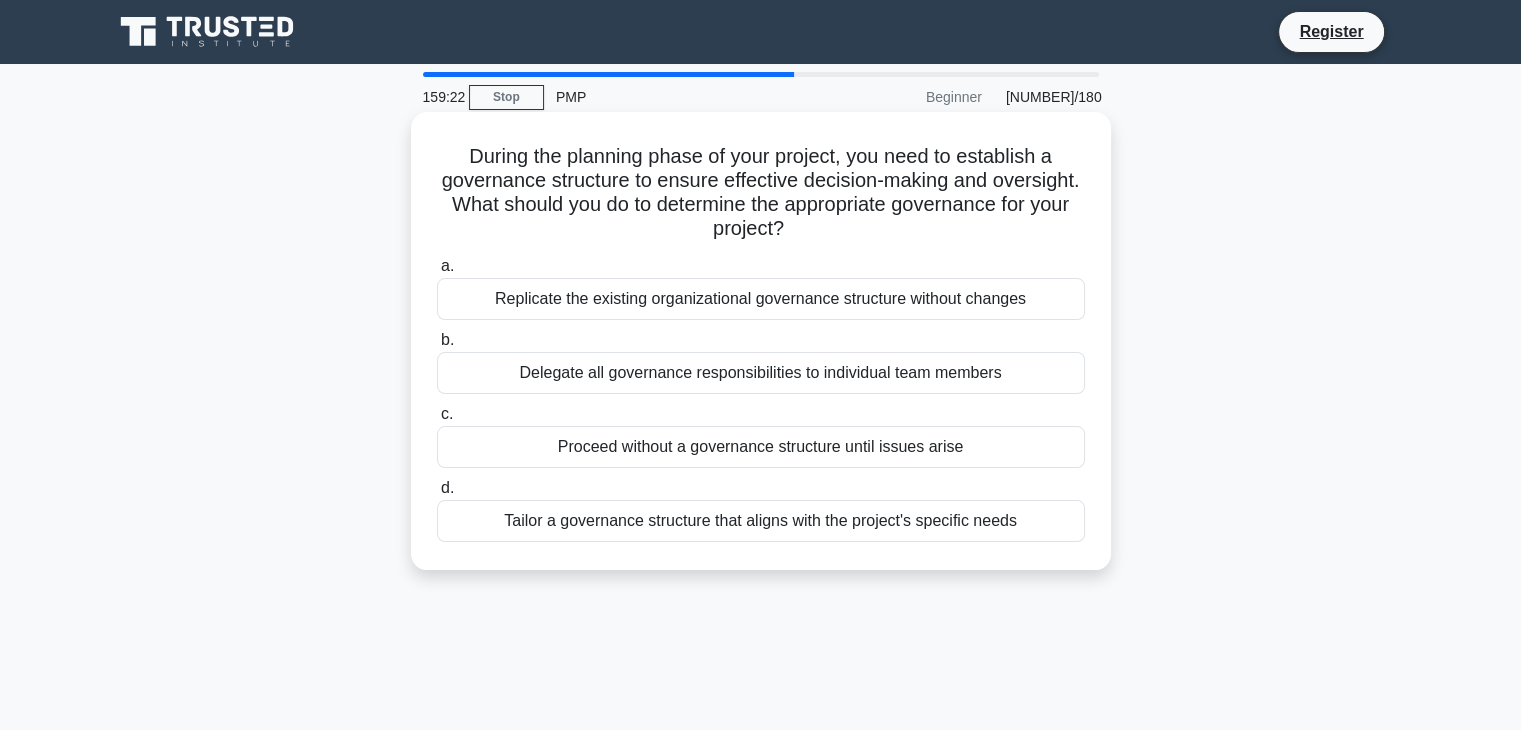 click on "Tailor a governance structure that aligns with the project's specific needs" at bounding box center (761, 521) 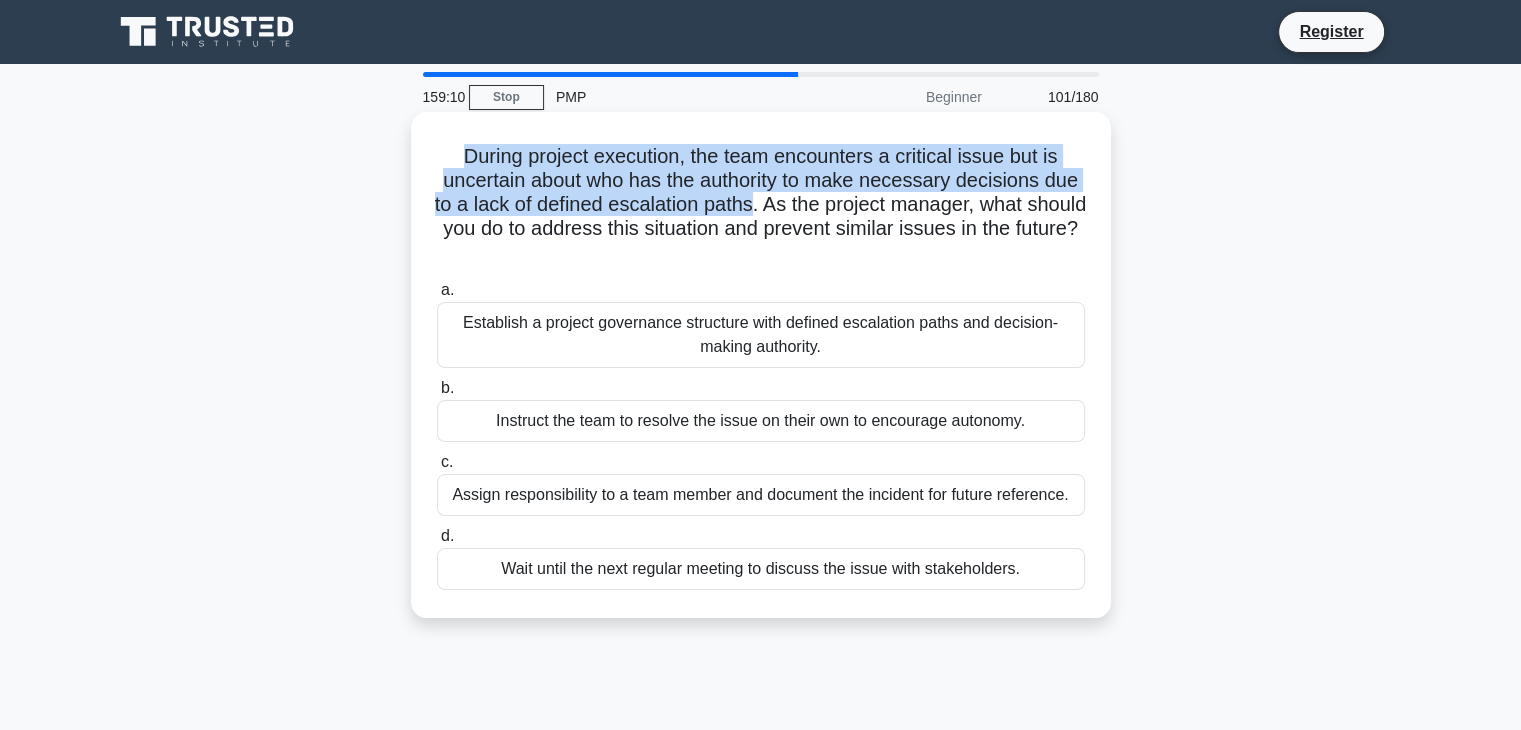 drag, startPoint x: 504, startPoint y: 156, endPoint x: 786, endPoint y: 209, distance: 286.9373 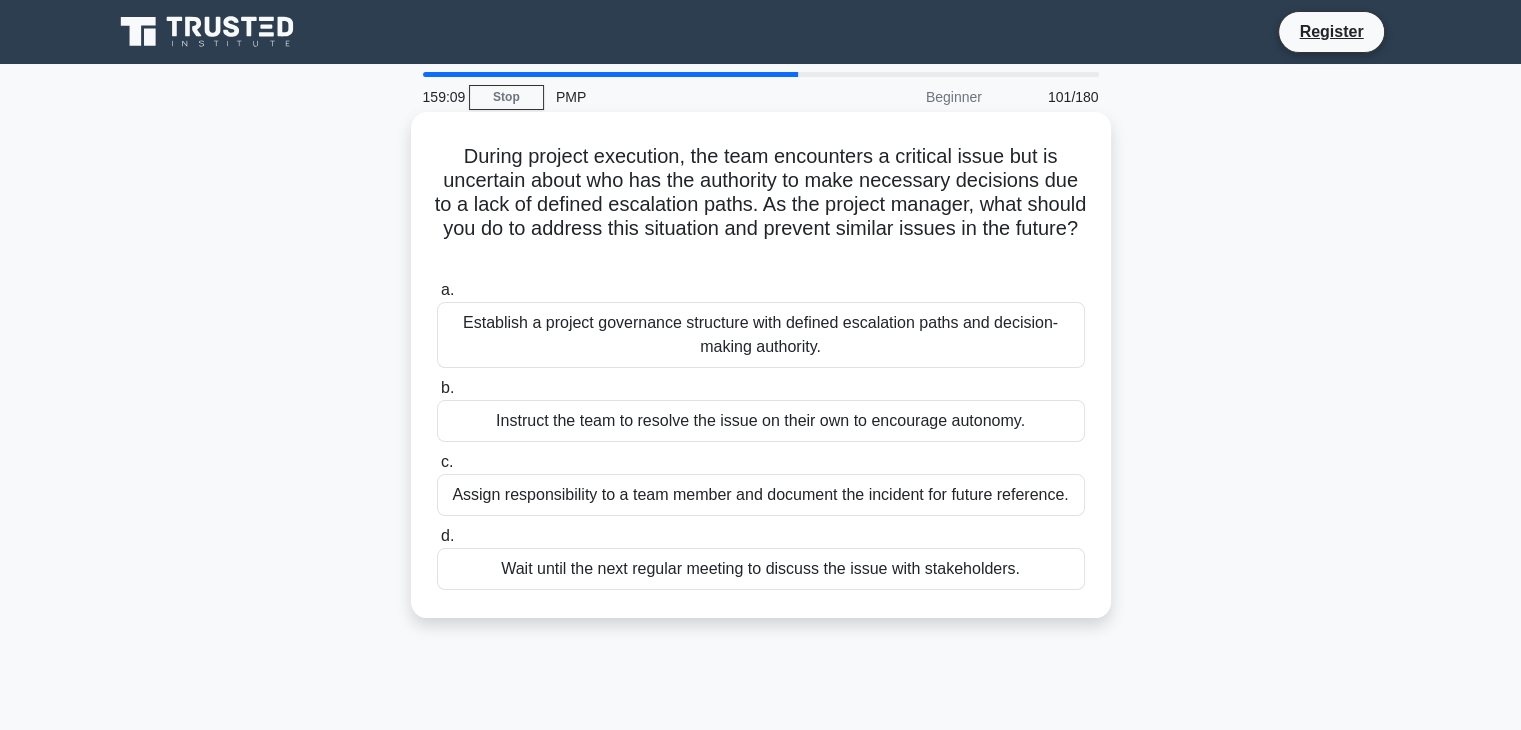 click on "During project execution, the team encounters a critical issue but is uncertain about who has the authority to make necessary decisions due to a lack of defined escalation paths. As the project manager, what should you do to address this situation and prevent similar issues in the future?
.spinner_0XTQ{transform-origin:center;animation:spinner_y6GP .75s linear infinite}@keyframes spinner_y6GP{100%{transform:rotate(360deg)}}" at bounding box center [761, 205] 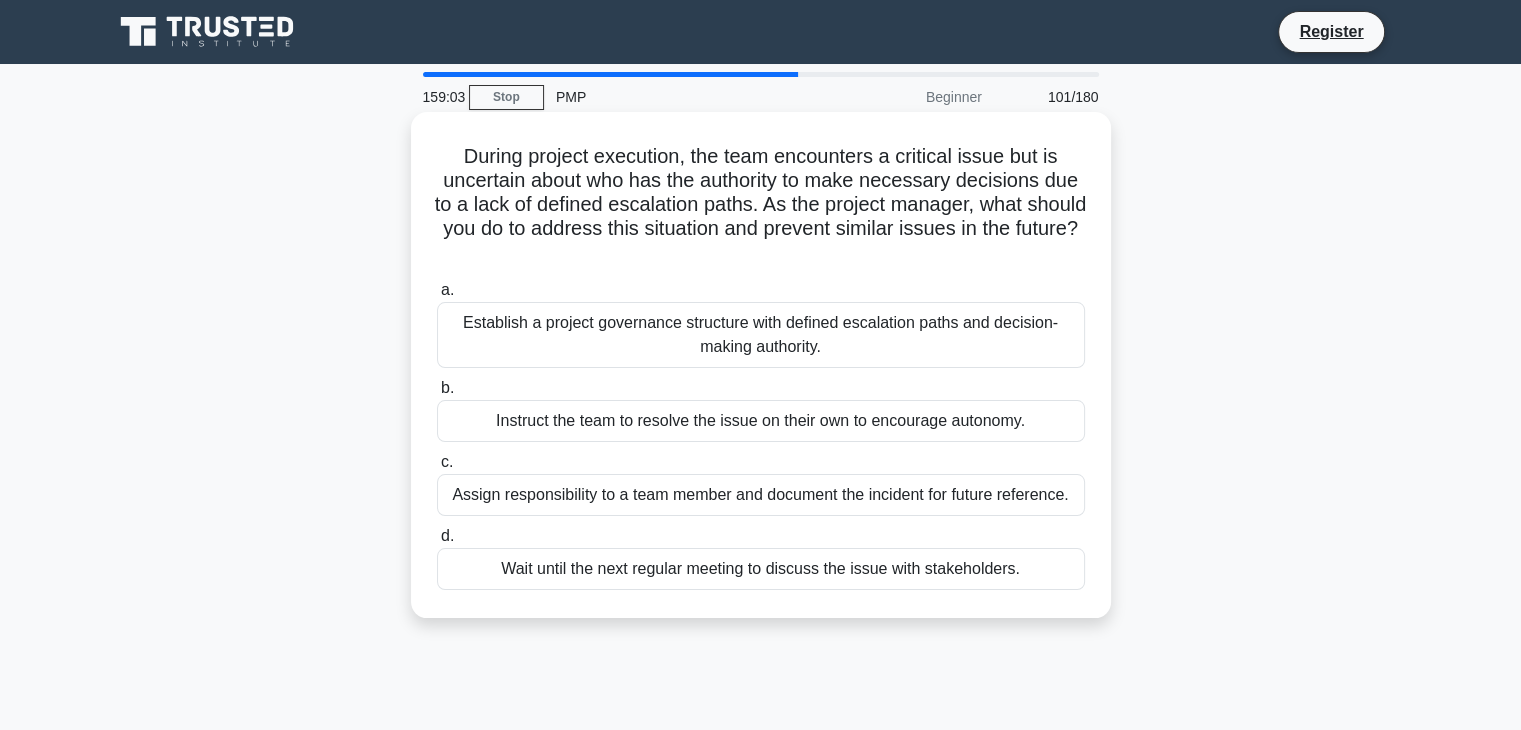 drag, startPoint x: 482, startPoint y: 221, endPoint x: 955, endPoint y: 253, distance: 474.0812 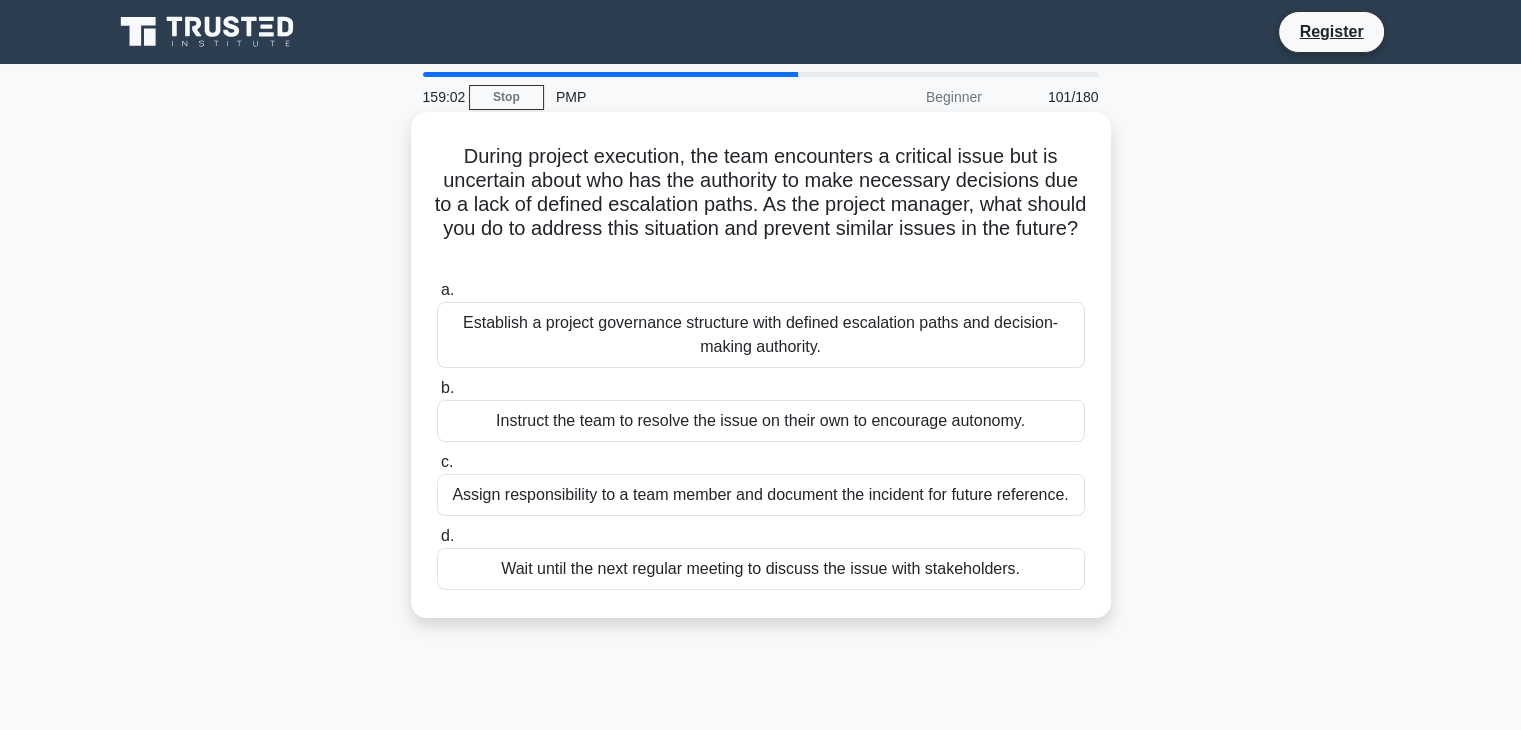 click on "During project execution, the team encounters a critical issue but is uncertain about who has the authority to make necessary decisions due to a lack of defined escalation paths. As the project manager, what should you do to address this situation and prevent similar issues in the future?
.spinner_0XTQ{transform-origin:center;animation:spinner_y6GP .75s linear infinite}@keyframes spinner_y6GP{100%{transform:rotate(360deg)}}" at bounding box center [761, 205] 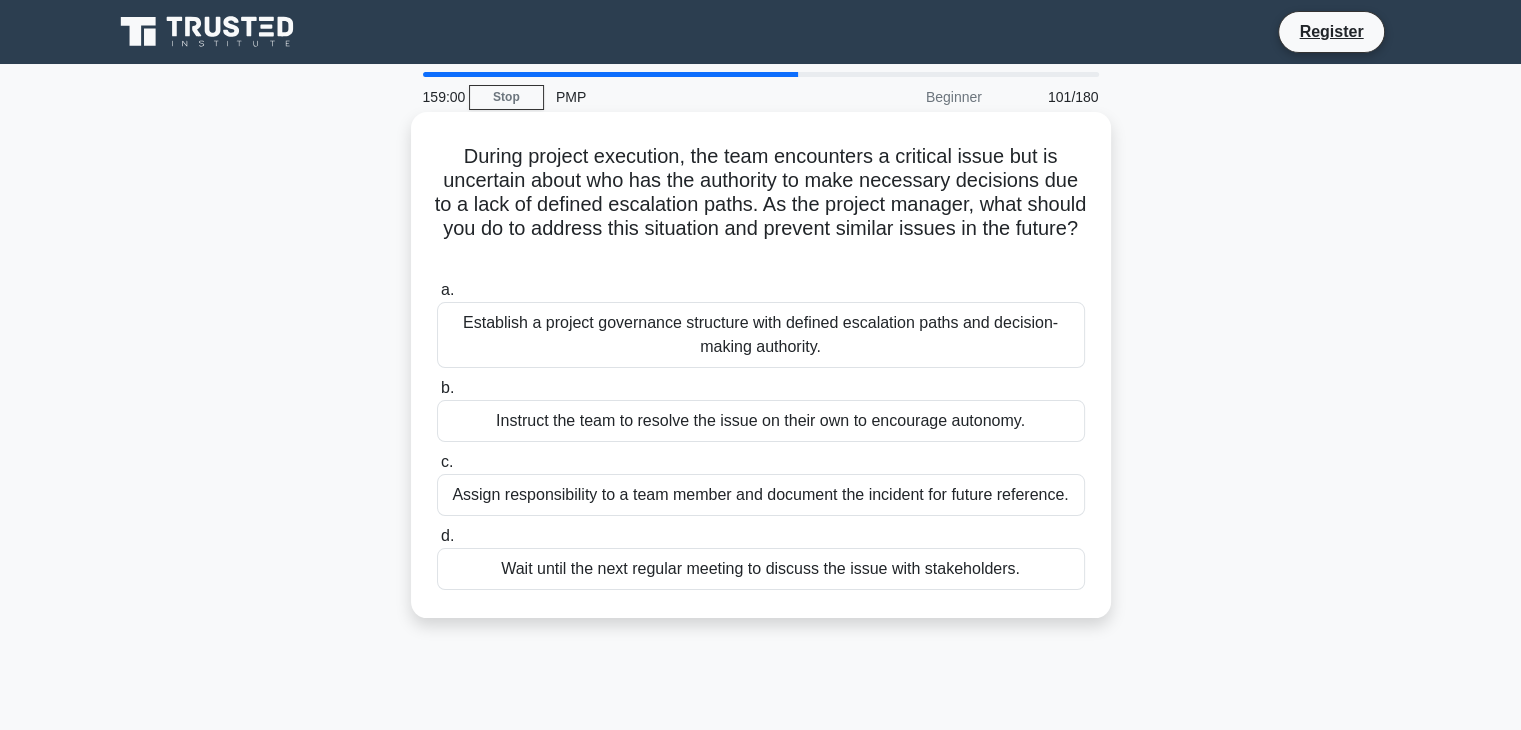 click on "Establish a project governance structure with defined escalation paths and decision-making authority." at bounding box center [761, 335] 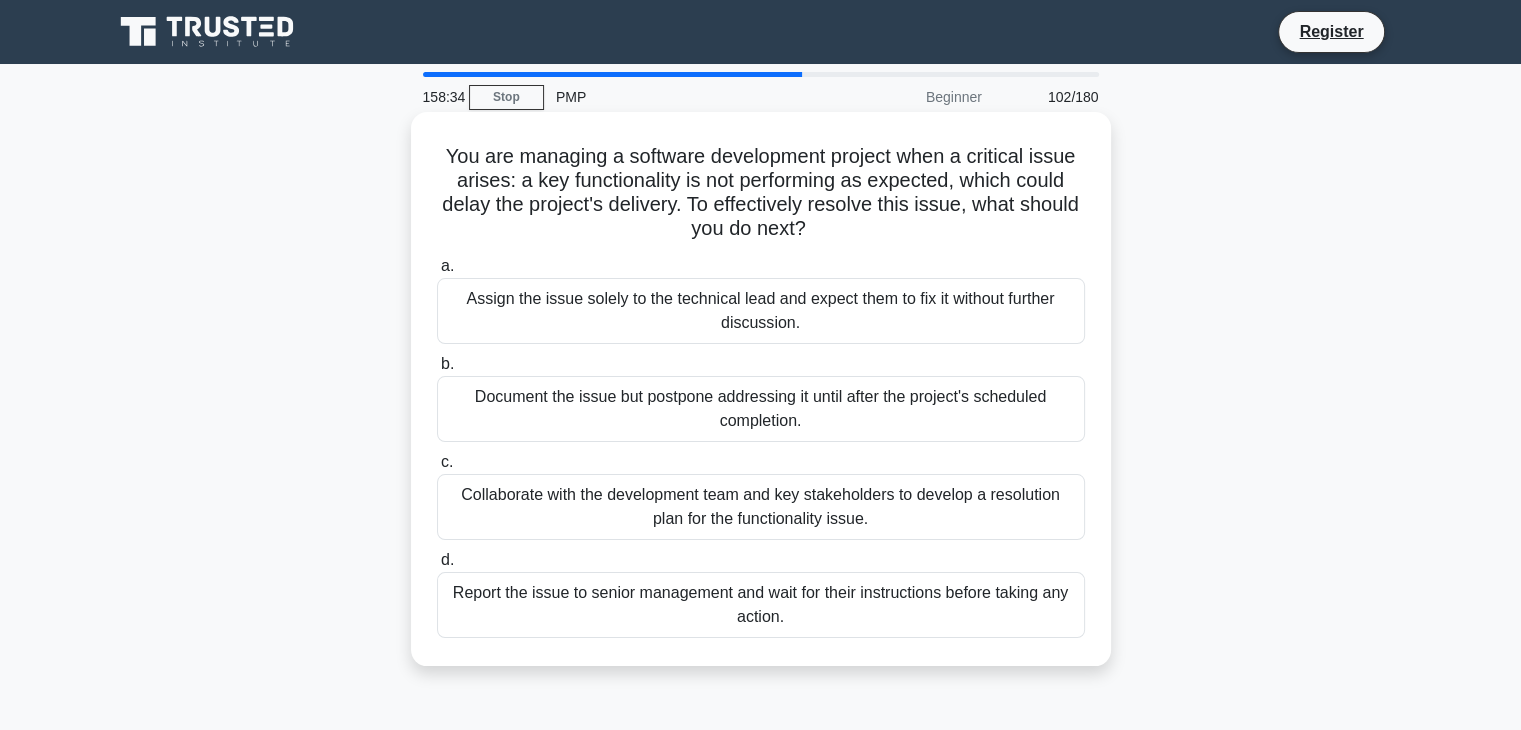 drag, startPoint x: 512, startPoint y: 189, endPoint x: 953, endPoint y: 231, distance: 442.99548 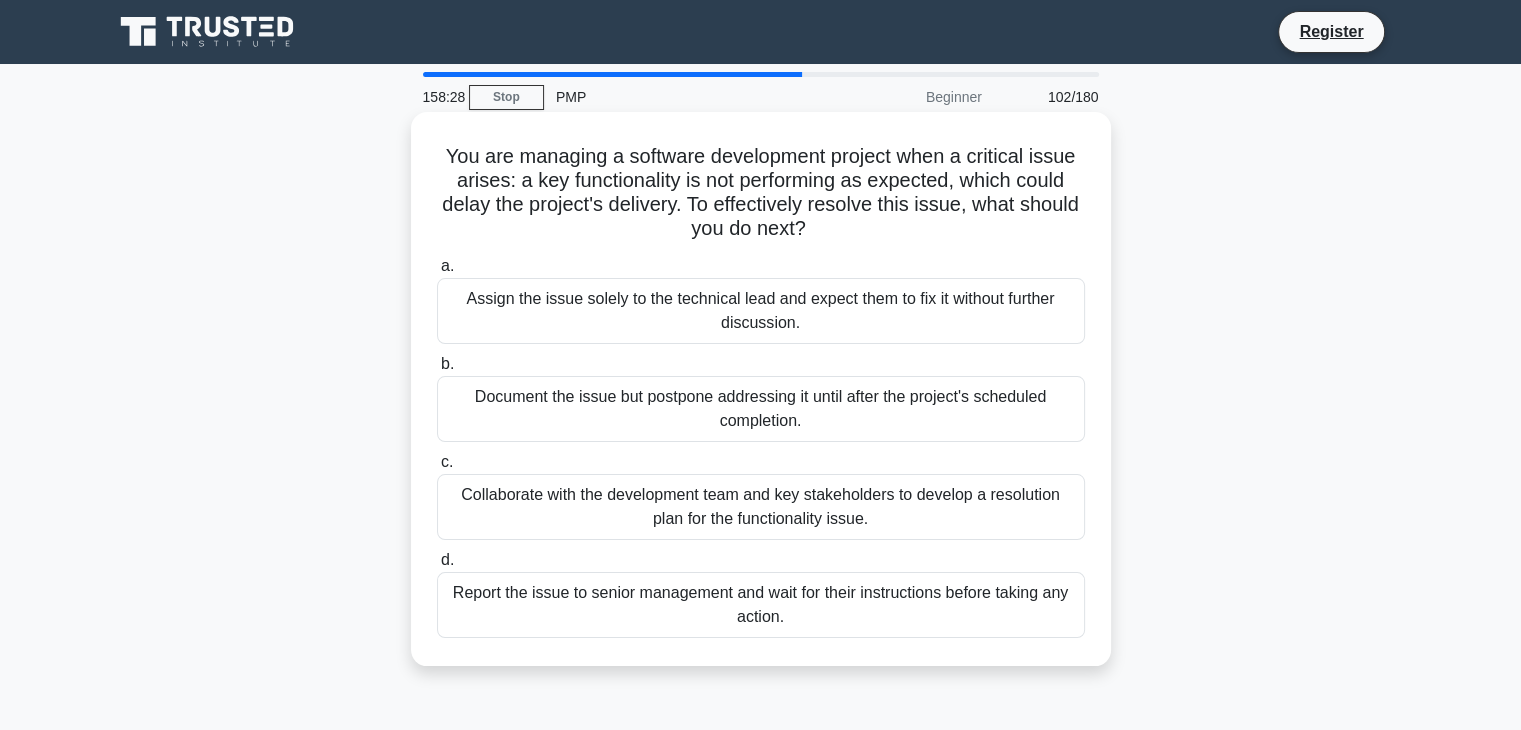 click on "You are managing a software development project when a critical issue arises: a key functionality is not performing as expected, which could delay the project's delivery. To effectively resolve this issue, what should you do next?
.spinner_0XTQ{transform-origin:center;animation:spinner_y6GP .75s linear infinite}@keyframes spinner_y6GP{100%{transform:rotate(360deg)}}" at bounding box center [761, 193] 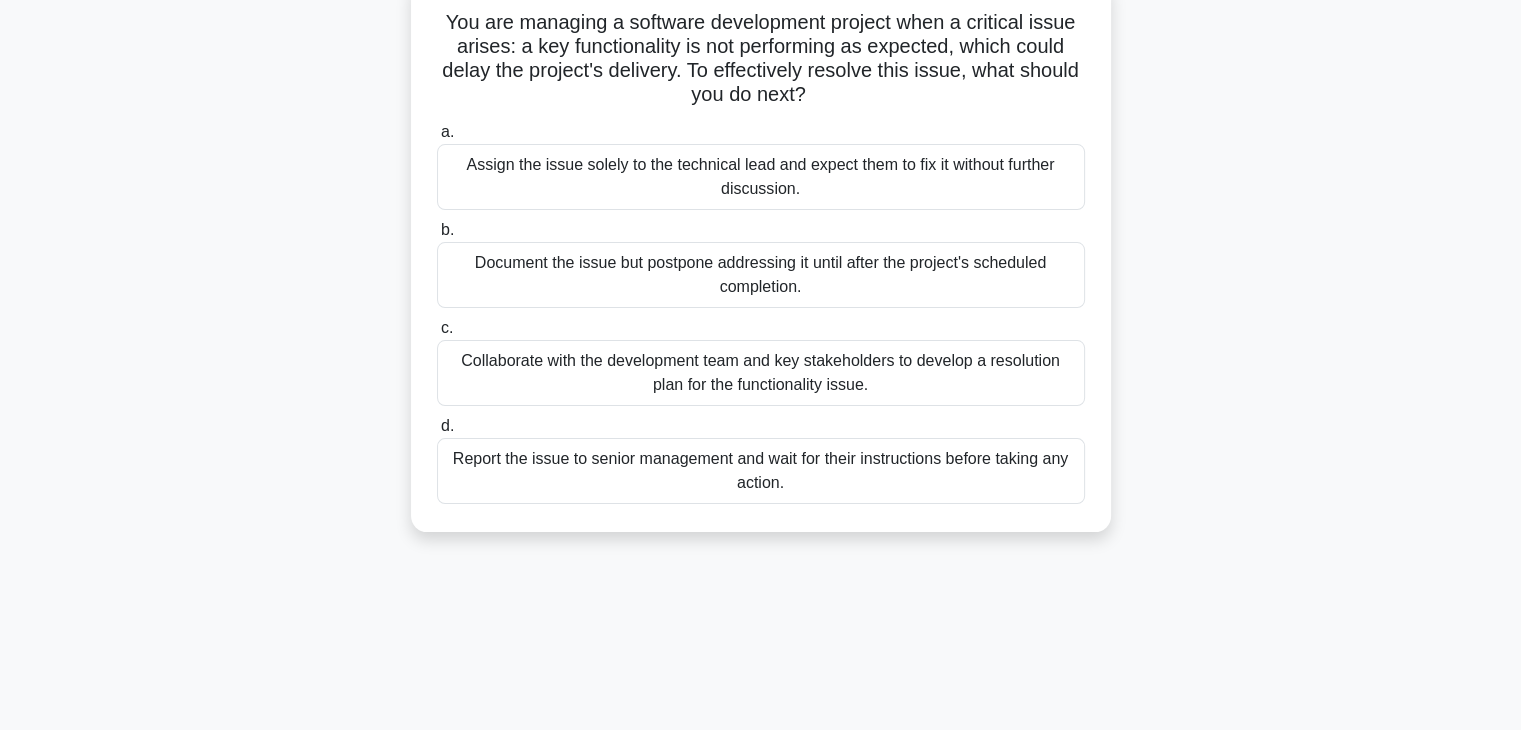 scroll, scrollTop: 100, scrollLeft: 0, axis: vertical 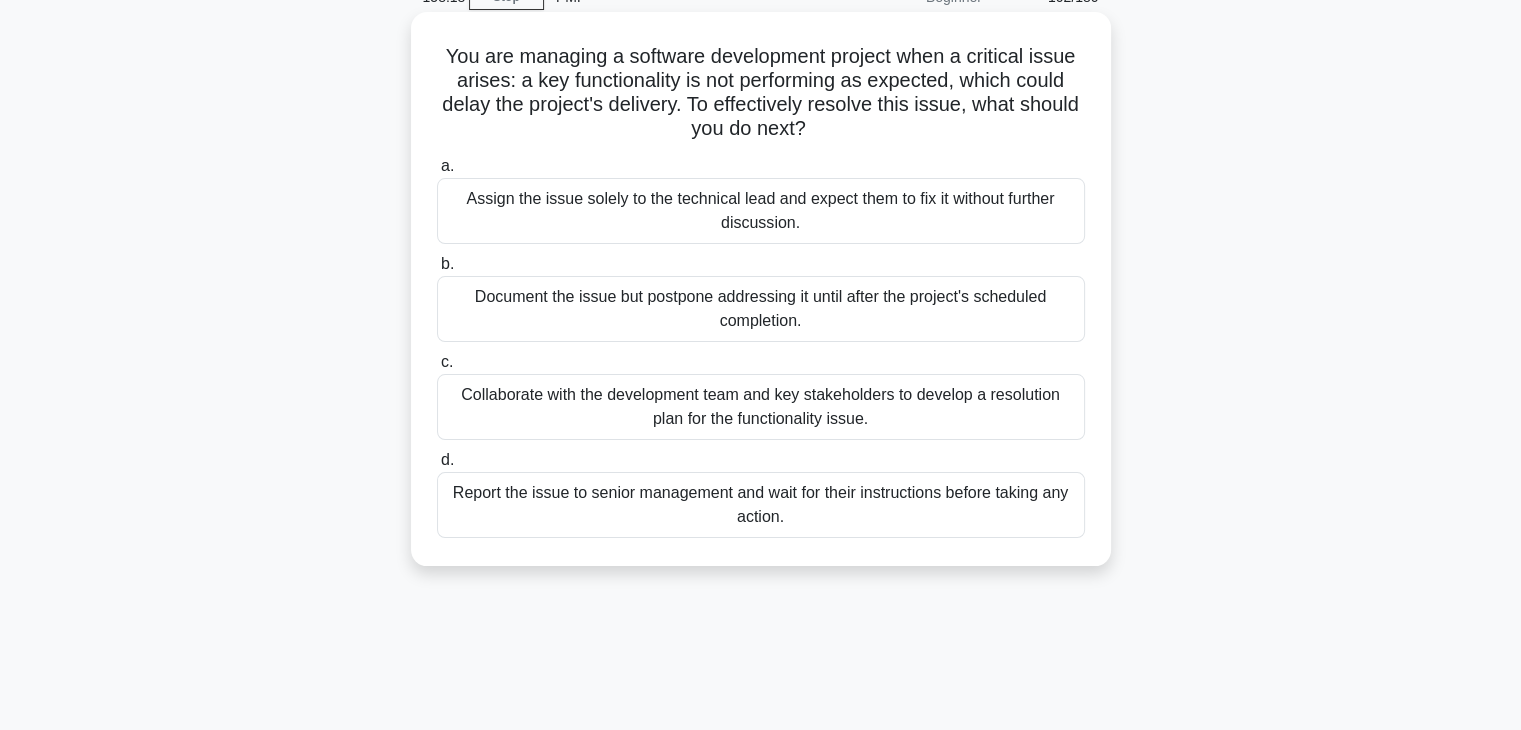 click on "Collaborate with the development team and key stakeholders to develop a resolution plan for the functionality issue." at bounding box center [761, 407] 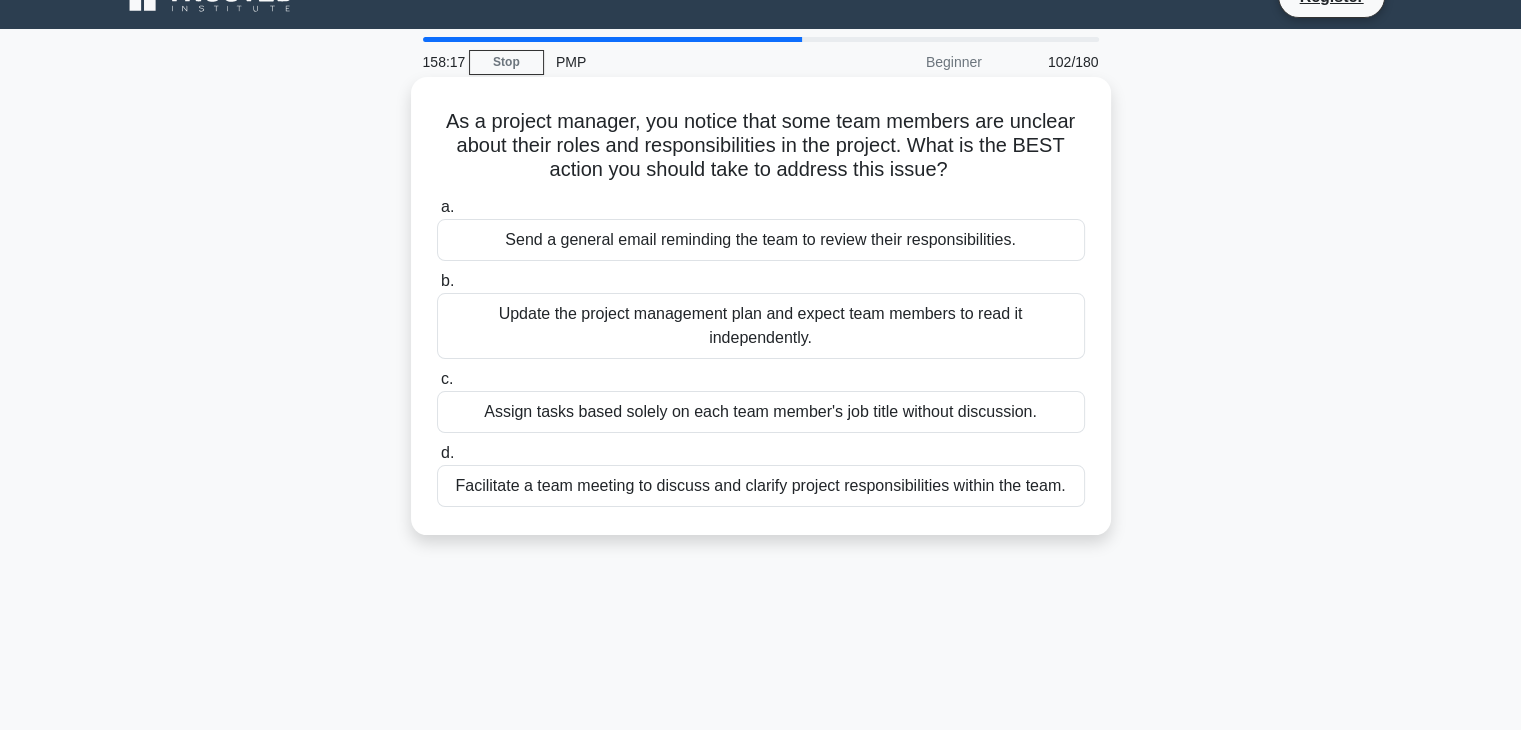 scroll, scrollTop: 0, scrollLeft: 0, axis: both 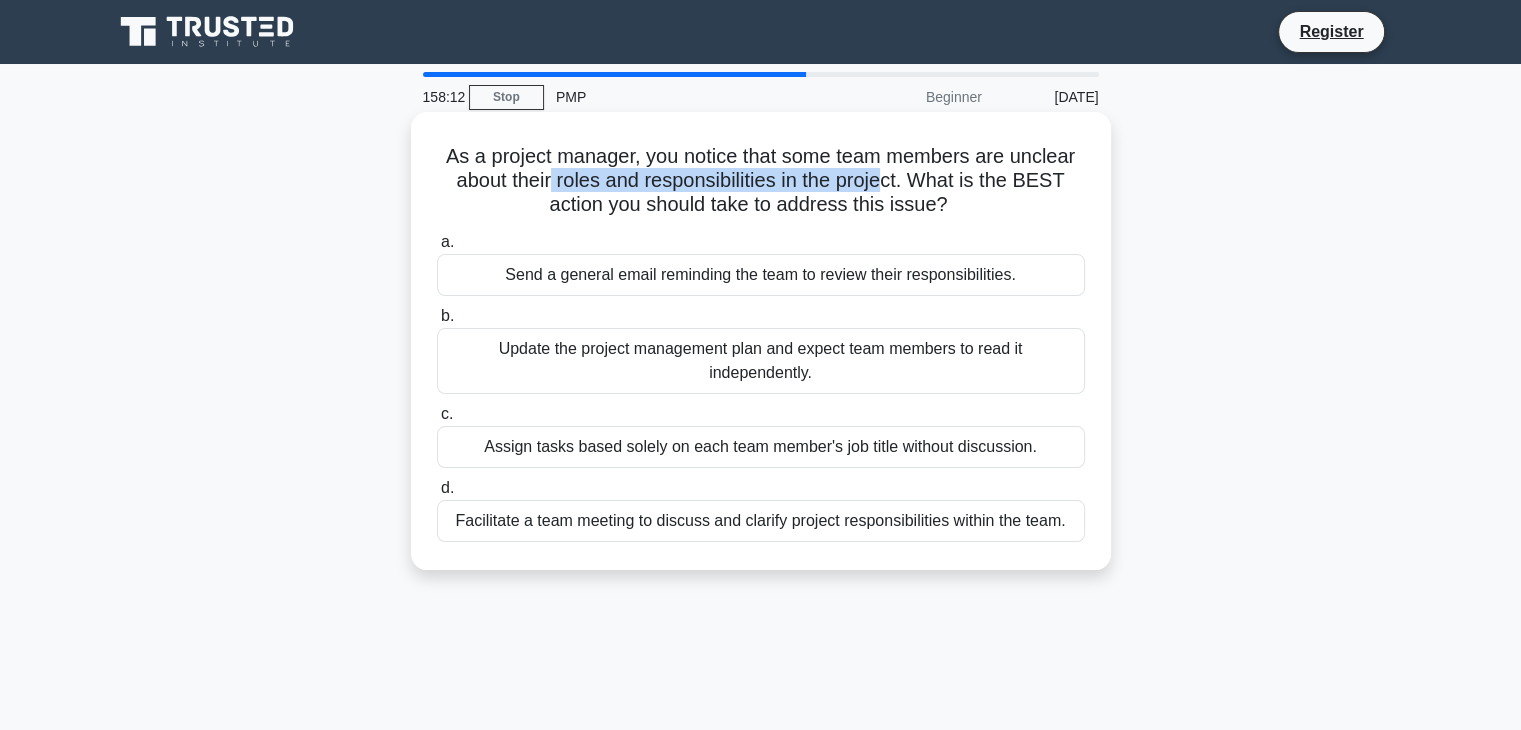 drag, startPoint x: 552, startPoint y: 180, endPoint x: 892, endPoint y: 191, distance: 340.1779 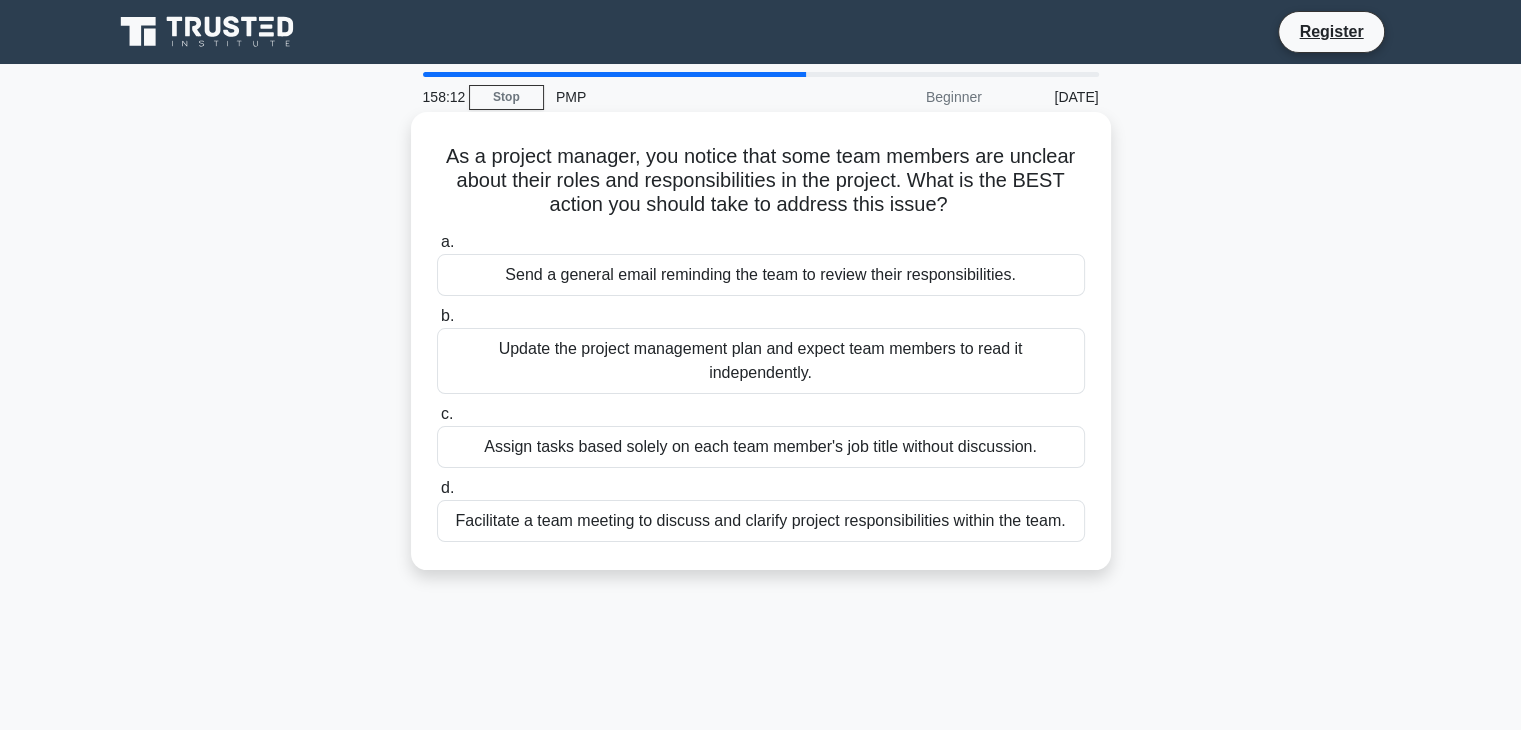 click on "As a project manager, you notice that some team members are unclear about their roles and responsibilities in the project. What is the BEST action you should take to address this issue?
.spinner_0XTQ{transform-origin:center;animation:spinner_y6GP .75s linear infinite}@keyframes spinner_y6GP{100%{transform:rotate(360deg)}}
a.
Send a general email reminding the team to review their responsibilities.
b. c." at bounding box center [761, 341] 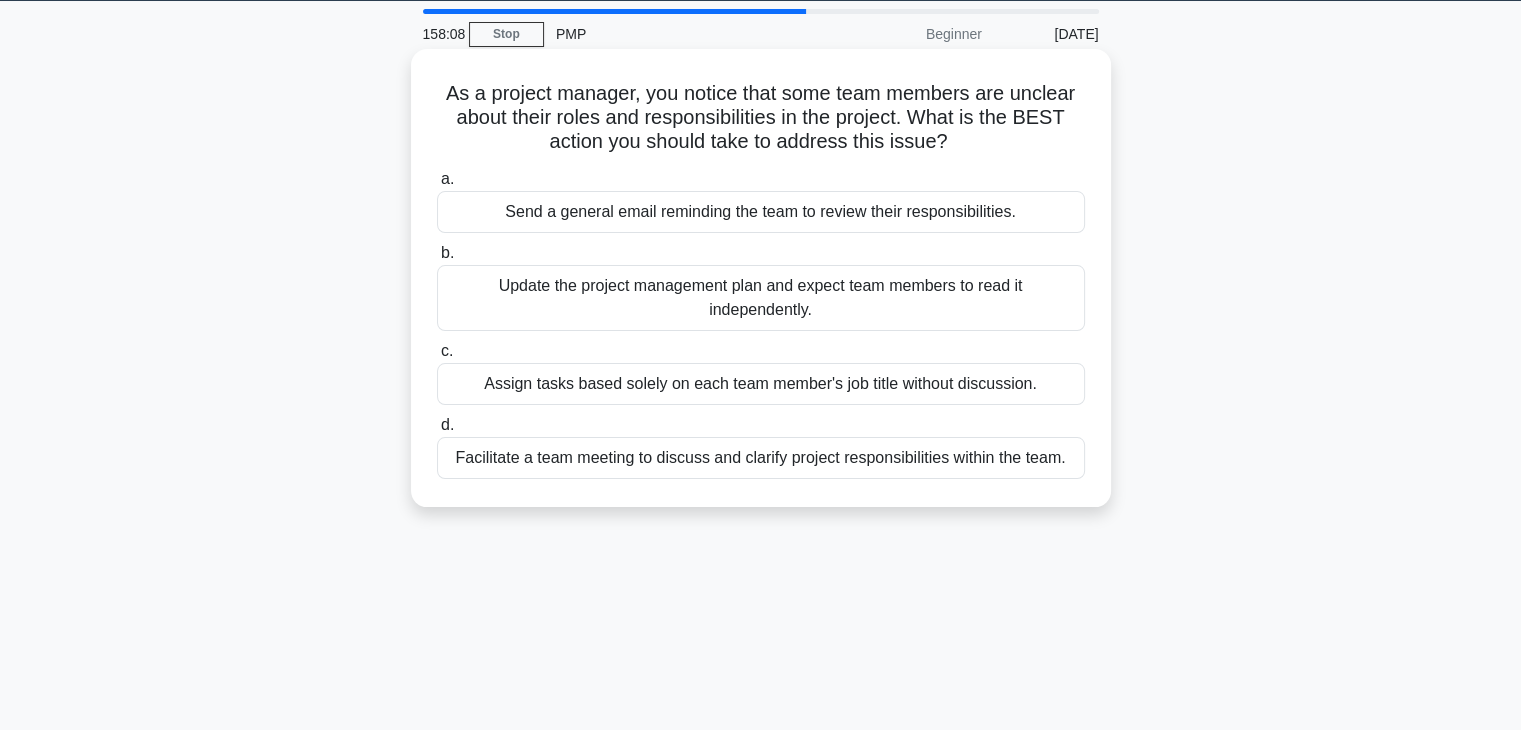 scroll, scrollTop: 0, scrollLeft: 0, axis: both 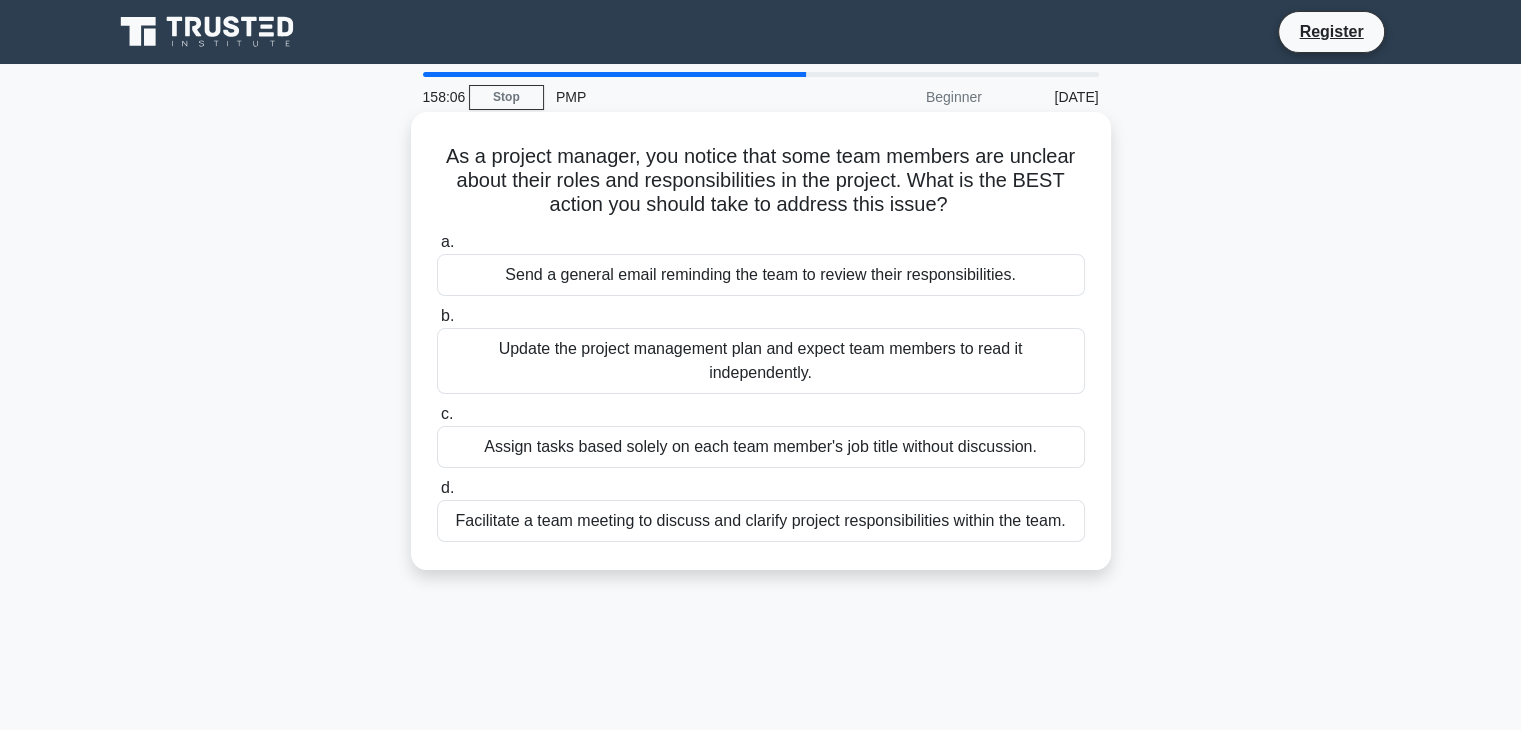 click on "Facilitate a team meeting to discuss and clarify project responsibilities within the team." at bounding box center [761, 521] 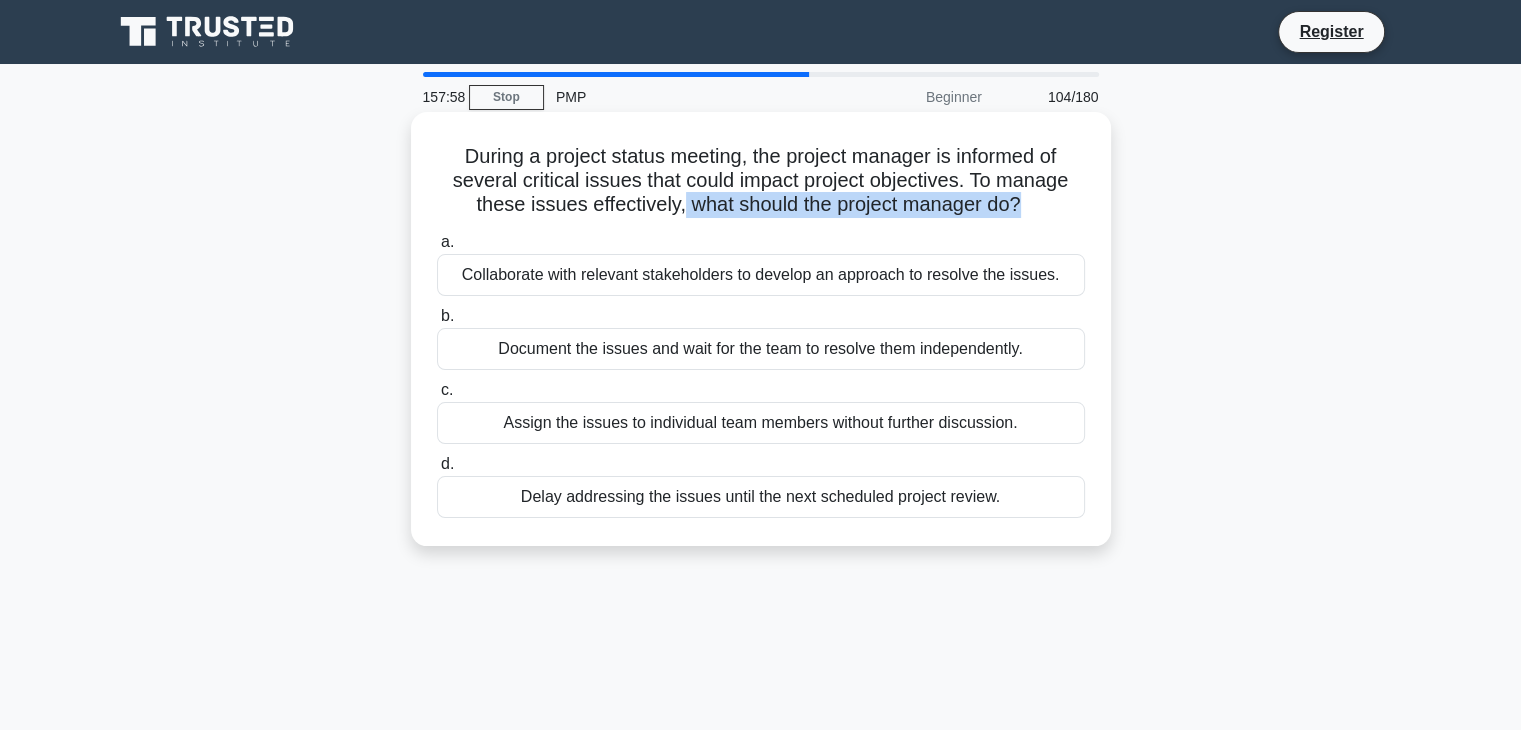 drag, startPoint x: 676, startPoint y: 208, endPoint x: 1024, endPoint y: 214, distance: 348.05173 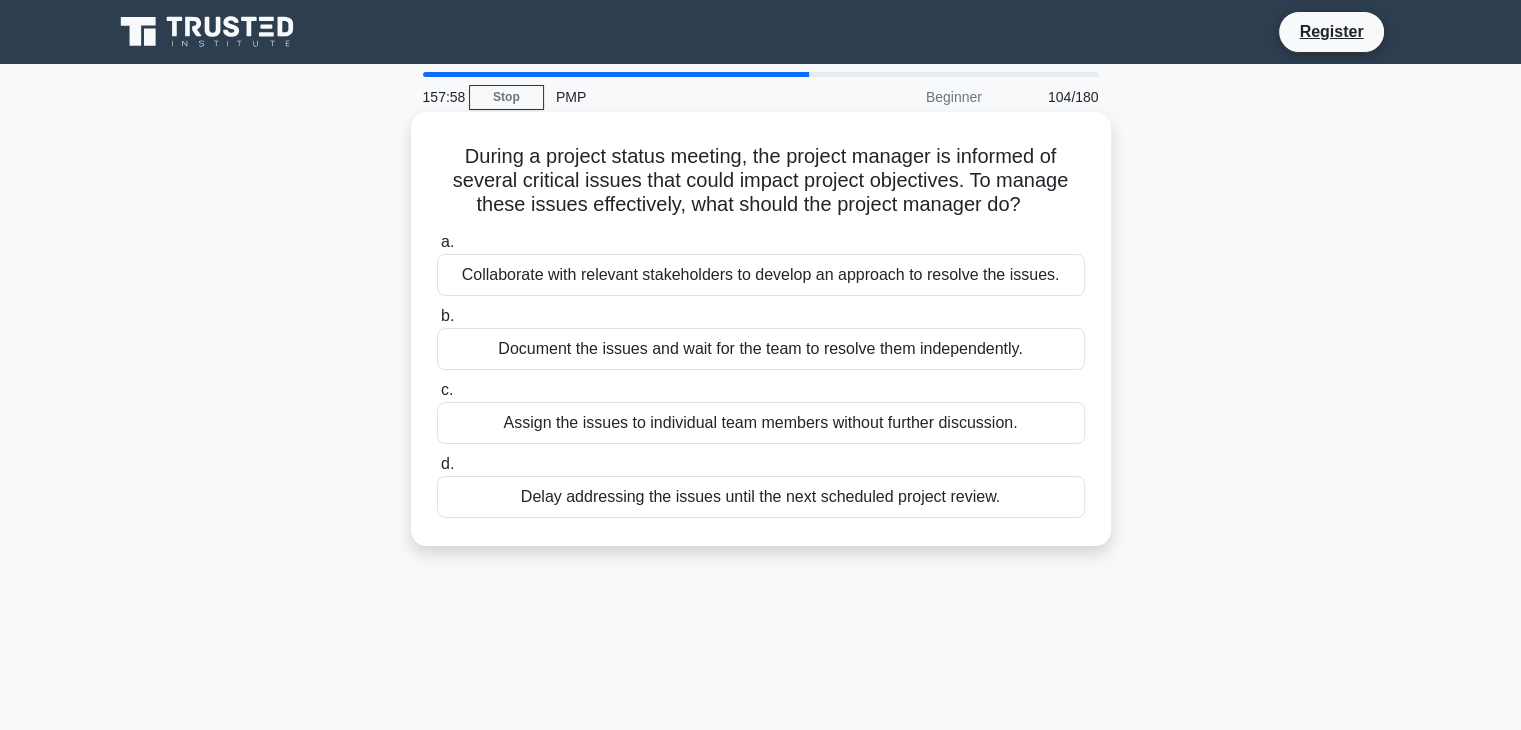 click on "During a project status meeting, the project manager is informed of several critical issues that could impact project objectives. To manage these issues effectively, what should the project manager do?
.spinner_0XTQ{transform-origin:center;animation:spinner_y6GP .75s linear infinite}@keyframes spinner_y6GP{100%{transform:rotate(360deg)}}
a.
Collaborate with relevant stakeholders to develop an approach to resolve the issues.
b. c. d." at bounding box center [761, 329] 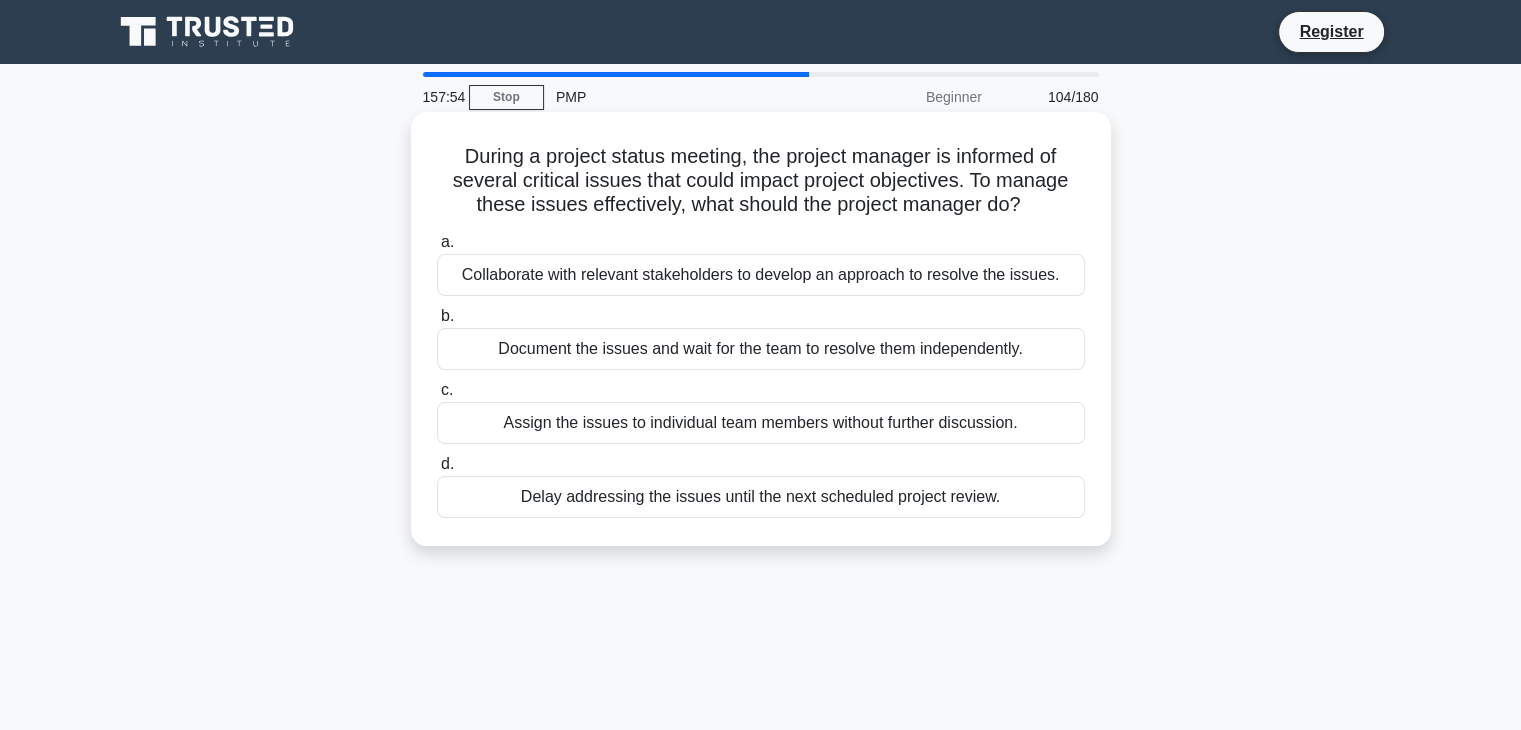 drag, startPoint x: 741, startPoint y: 183, endPoint x: 759, endPoint y: 185, distance: 18.110771 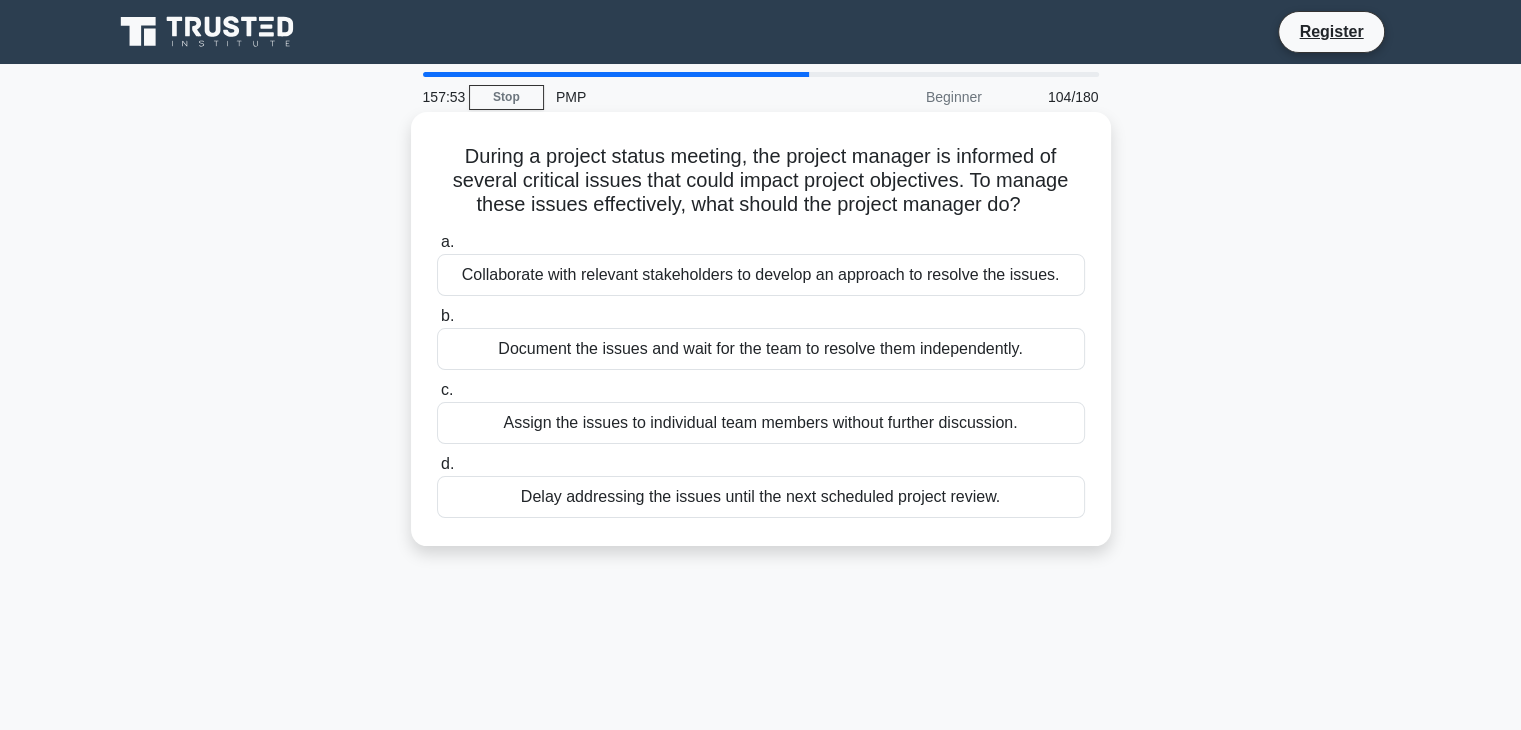 click on "•••••• • ••••••• •••••• •••••••• ••• ••••••• ••••••• •• •••••••• •• ••••••• •••••••• •••••• •••• ••••• •••••• ••••••• ••••••••••• •• •••••• ••••• •••••• •••••••••••• •••• •••••• ••• ••••••• ••••••• •••
•••••••••••••••••••••••••••••••••••••••••••••••••••••••••••• •••• •••••• ••••••••••••••••••• ••••••••••••••••••••••••••••••••••••••••••••" at bounding box center (761, 181) 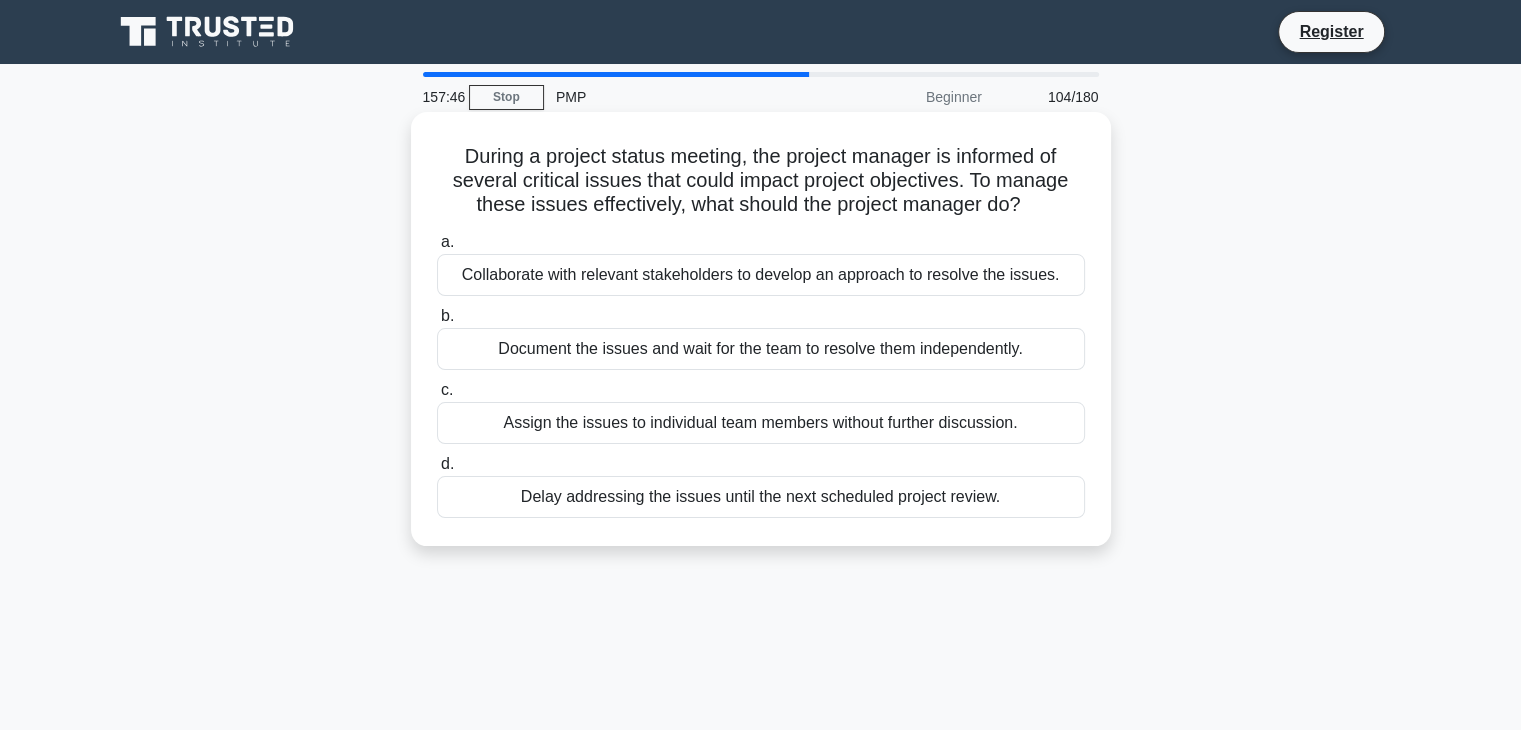 click on "Collaborate with relevant stakeholders to develop an approach to resolve the issues." at bounding box center [761, 275] 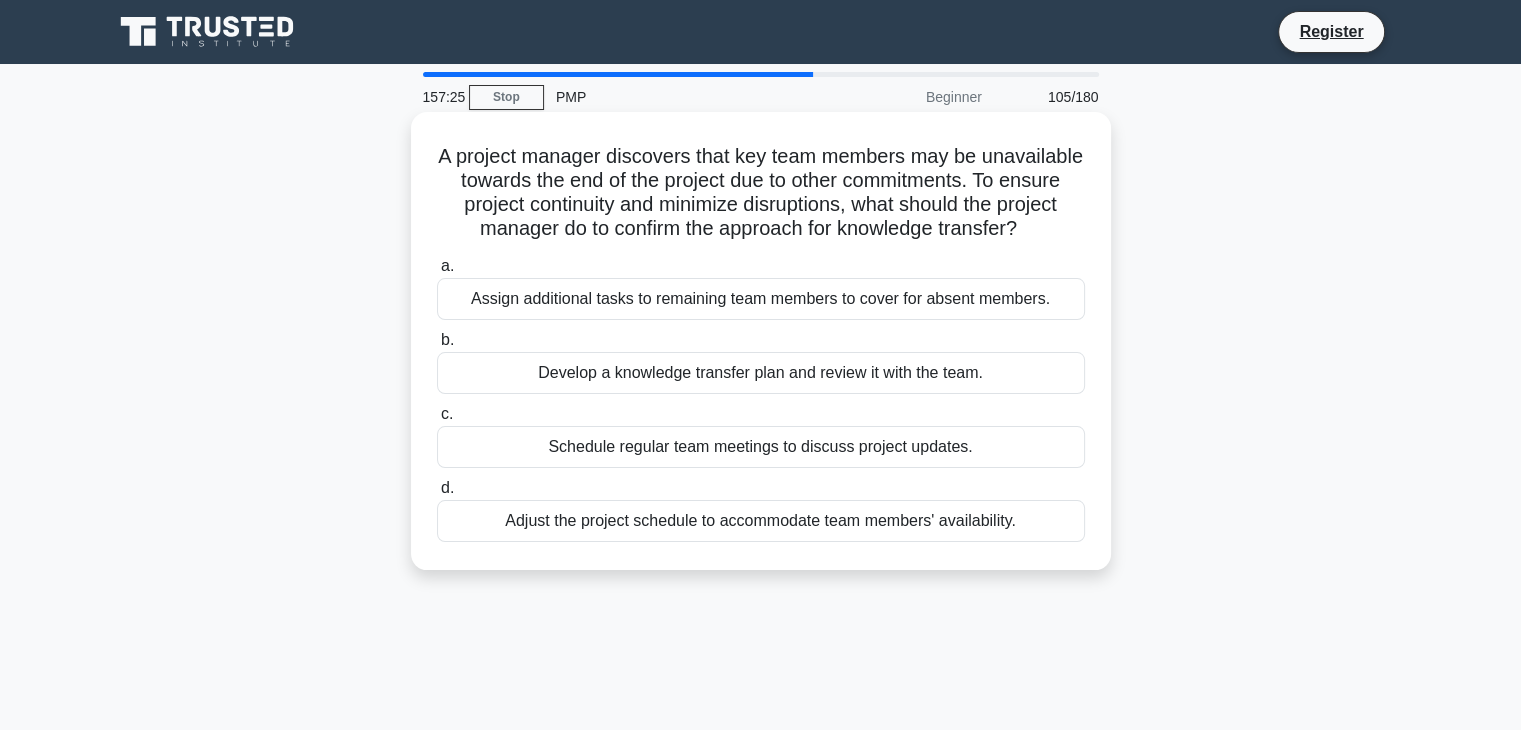 drag, startPoint x: 660, startPoint y: 161, endPoint x: 1074, endPoint y: 245, distance: 422.4358 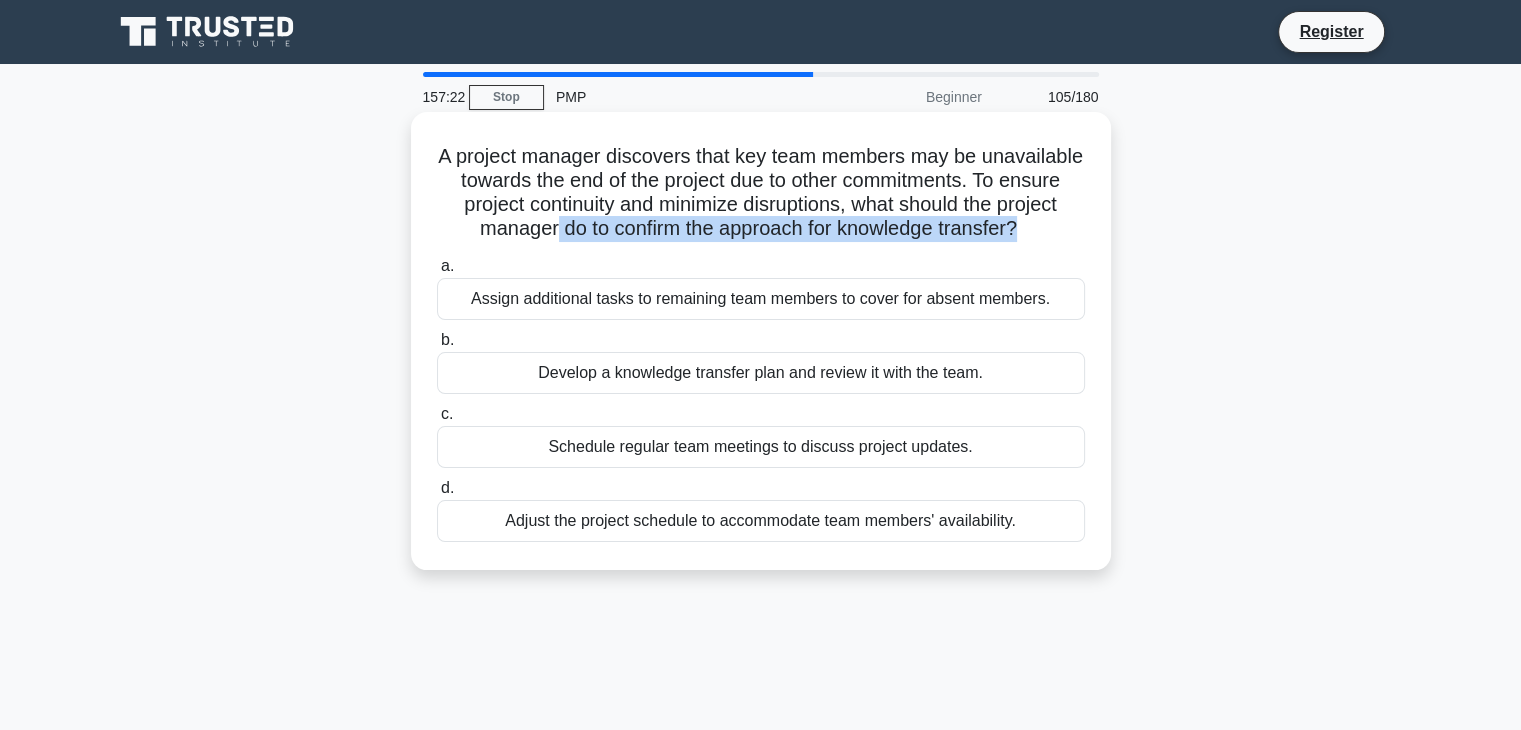 drag, startPoint x: 593, startPoint y: 232, endPoint x: 1107, endPoint y: 243, distance: 514.1177 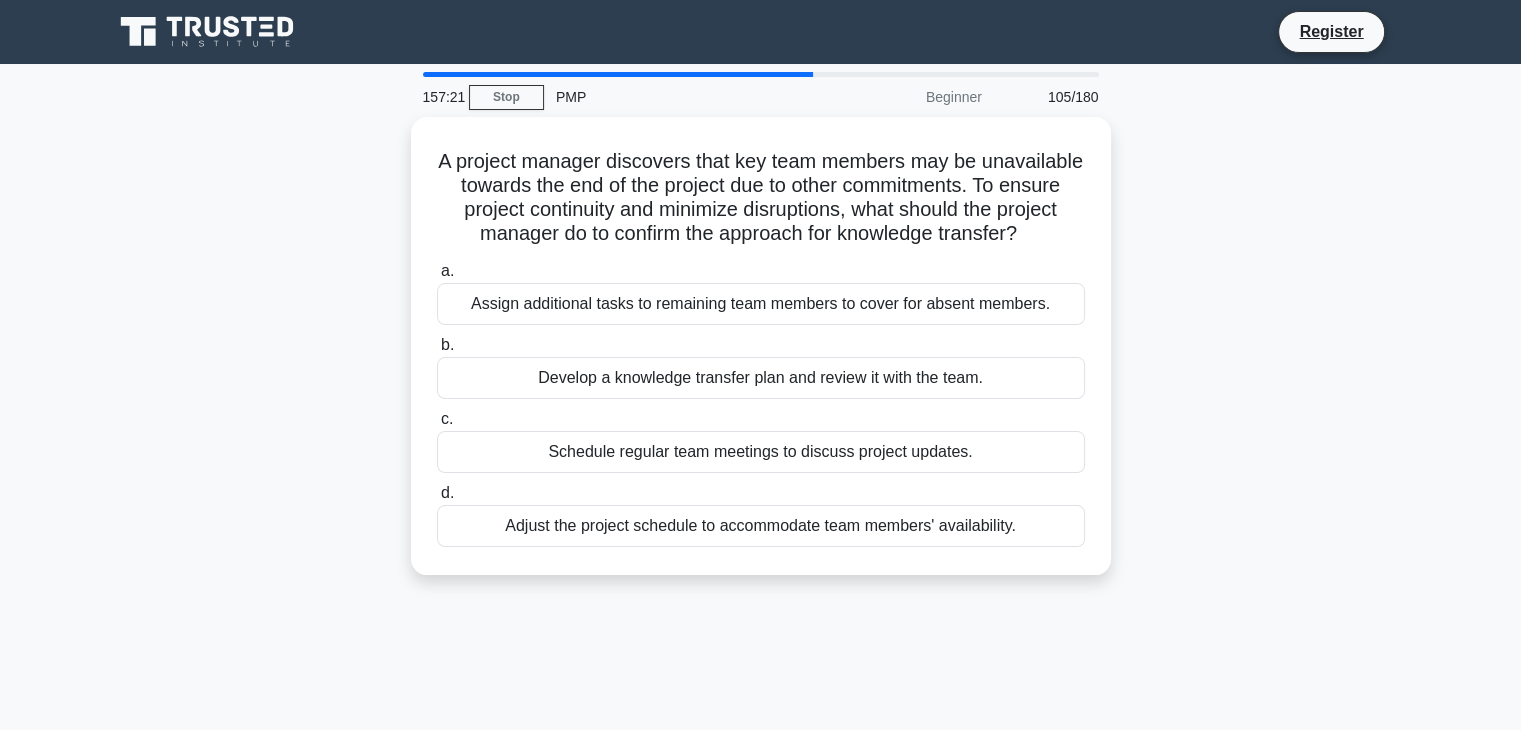 drag, startPoint x: 1188, startPoint y: 281, endPoint x: 1176, endPoint y: 293, distance: 16.970562 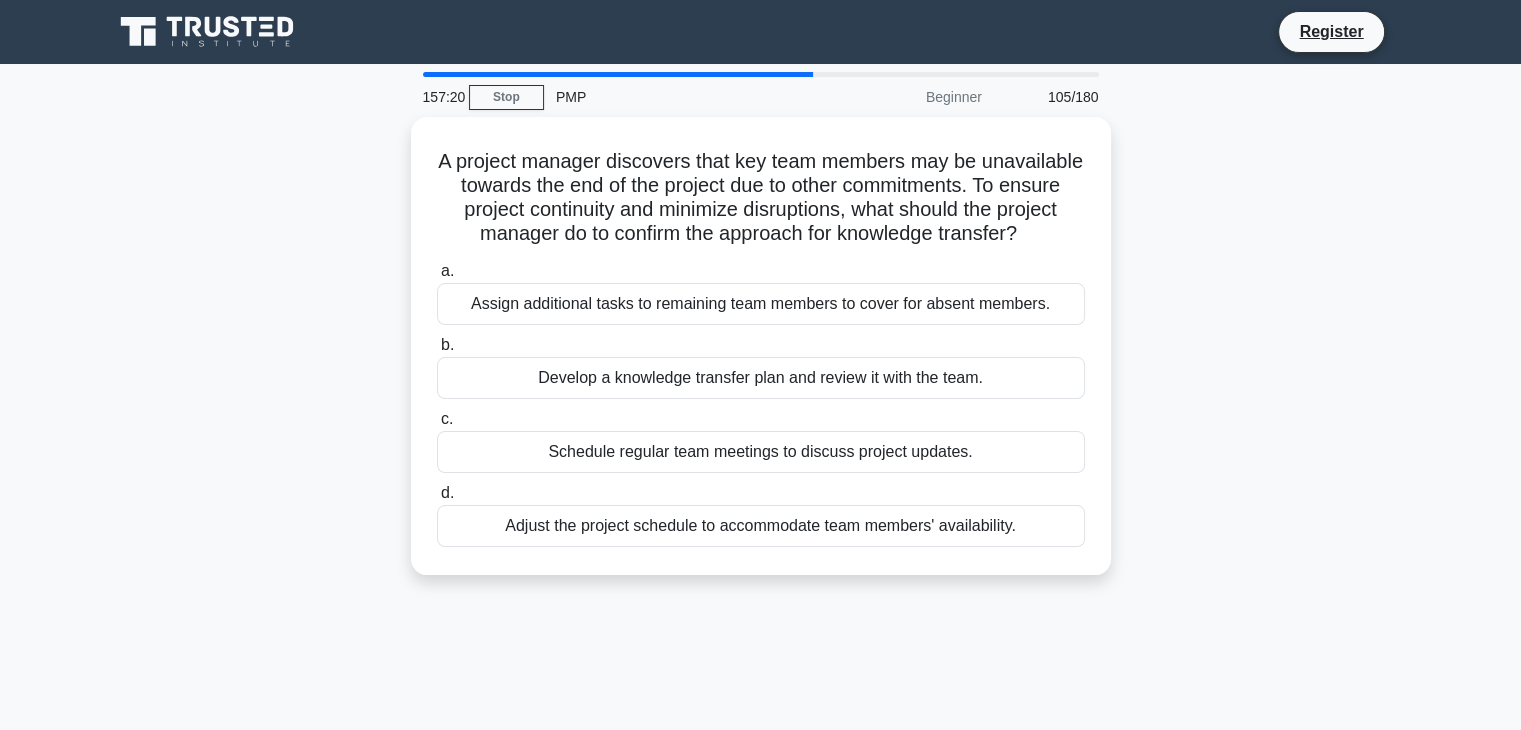 scroll, scrollTop: 200, scrollLeft: 0, axis: vertical 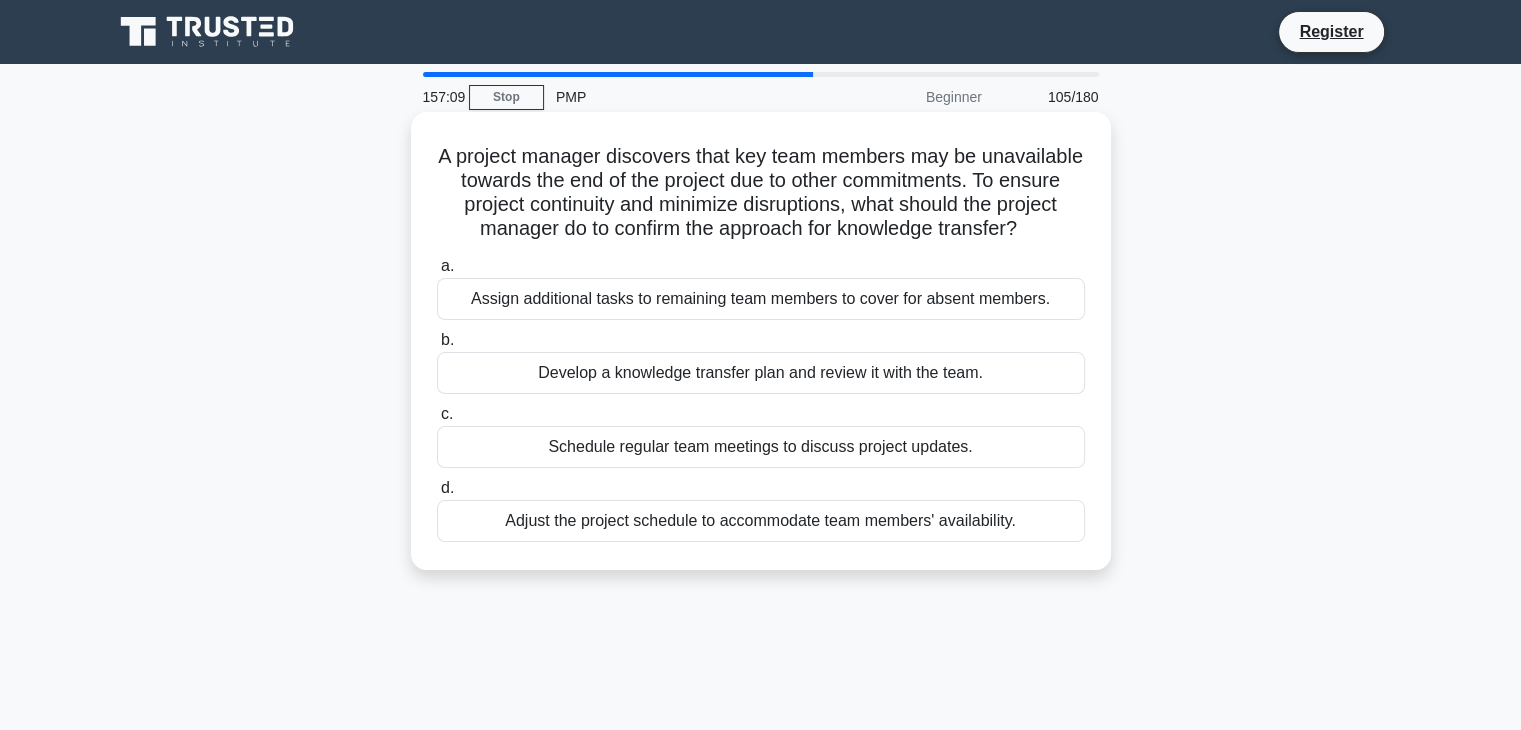 click on "Develop a knowledge transfer plan and review it with the team." at bounding box center [761, 373] 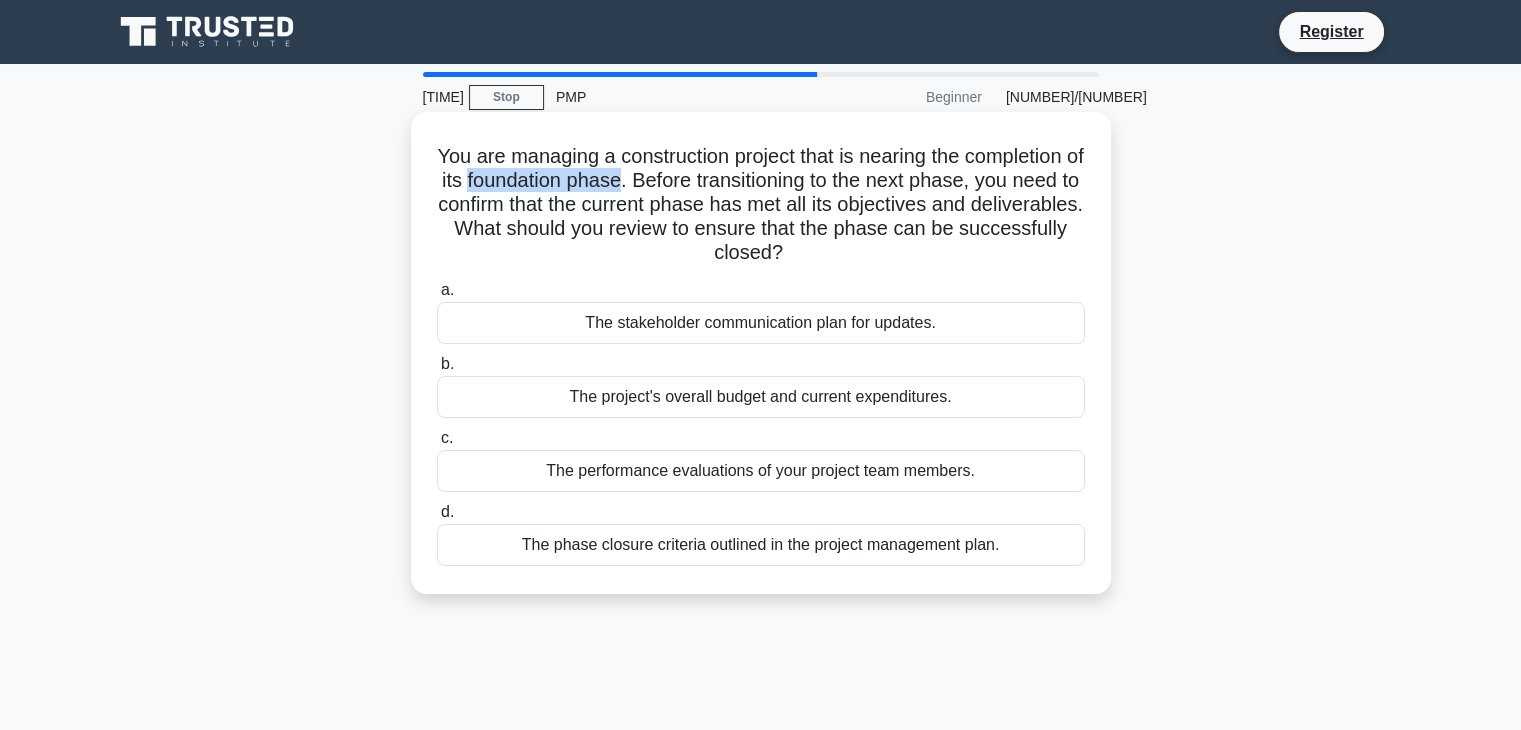 drag, startPoint x: 506, startPoint y: 181, endPoint x: 667, endPoint y: 178, distance: 161.02795 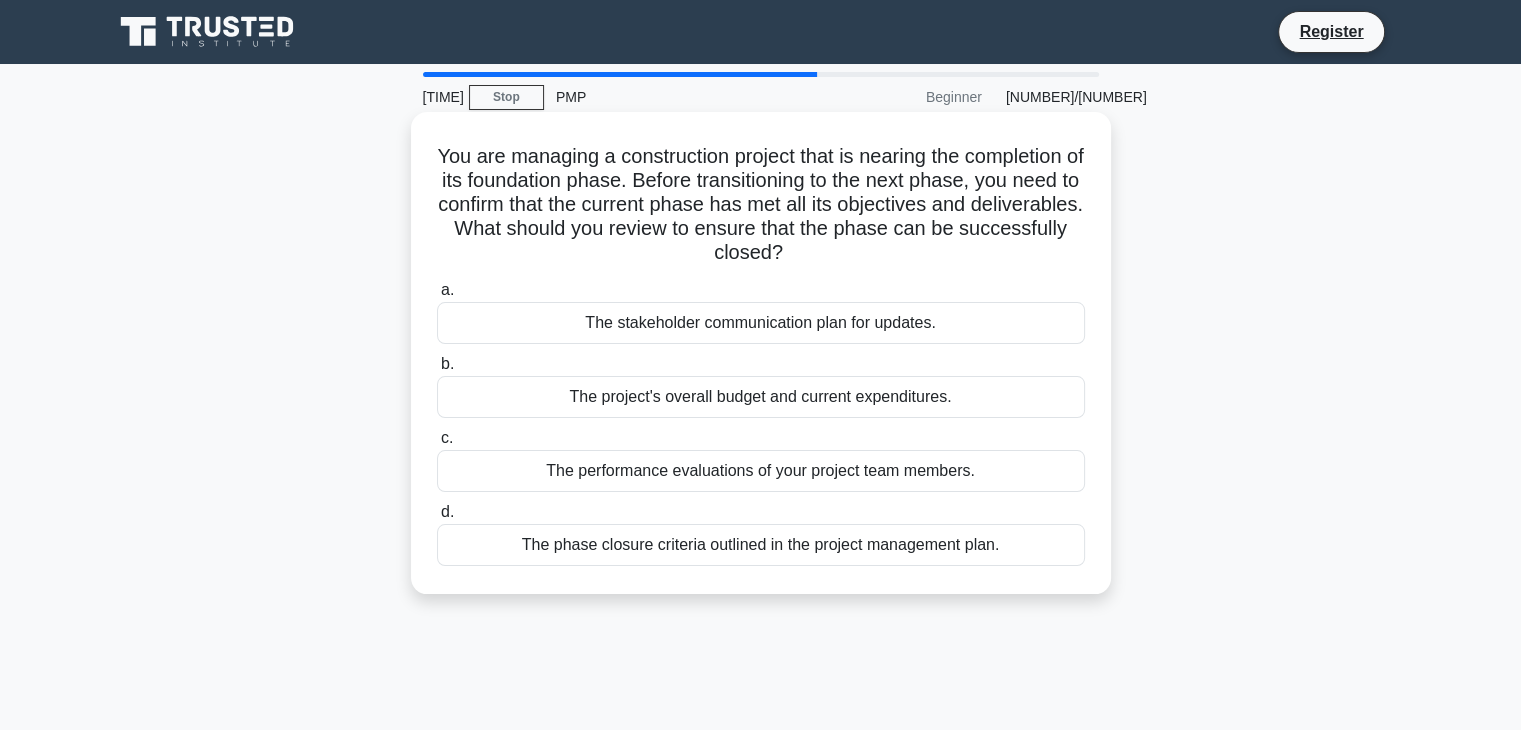 click on "You are managing a construction project that is nearing the completion of its foundation phase. Before transitioning to the next phase, you need to confirm that the current phase has met all its objectives and deliverables. What should you review to ensure that the phase can be successfully closed?
.spinner_0XTQ{transform-origin:center;animation:spinner_y6GP .75s linear infinite}@keyframes spinner_y6GP{100%{transform:rotate(360deg)}}" at bounding box center (761, 205) 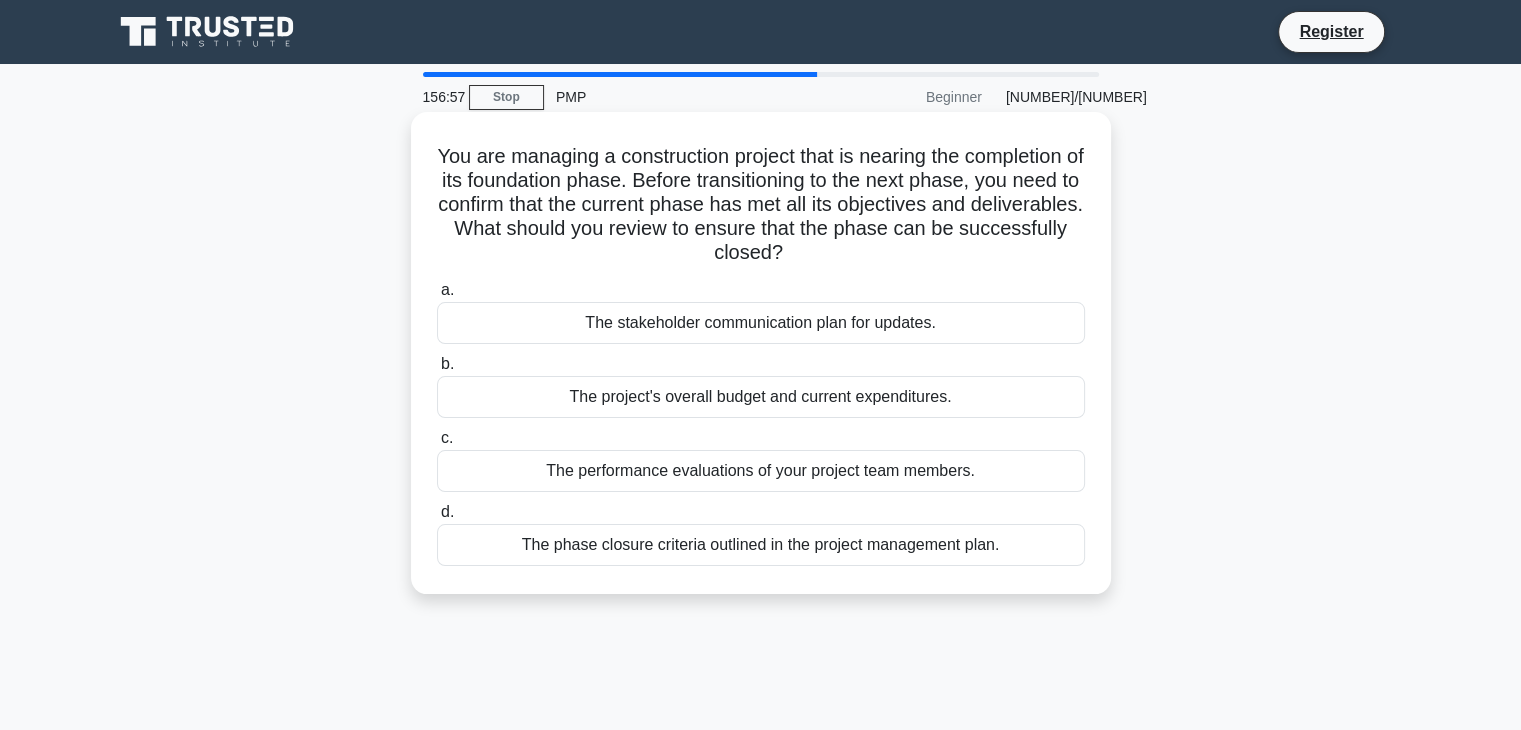 drag, startPoint x: 601, startPoint y: 205, endPoint x: 869, endPoint y: 250, distance: 271.75174 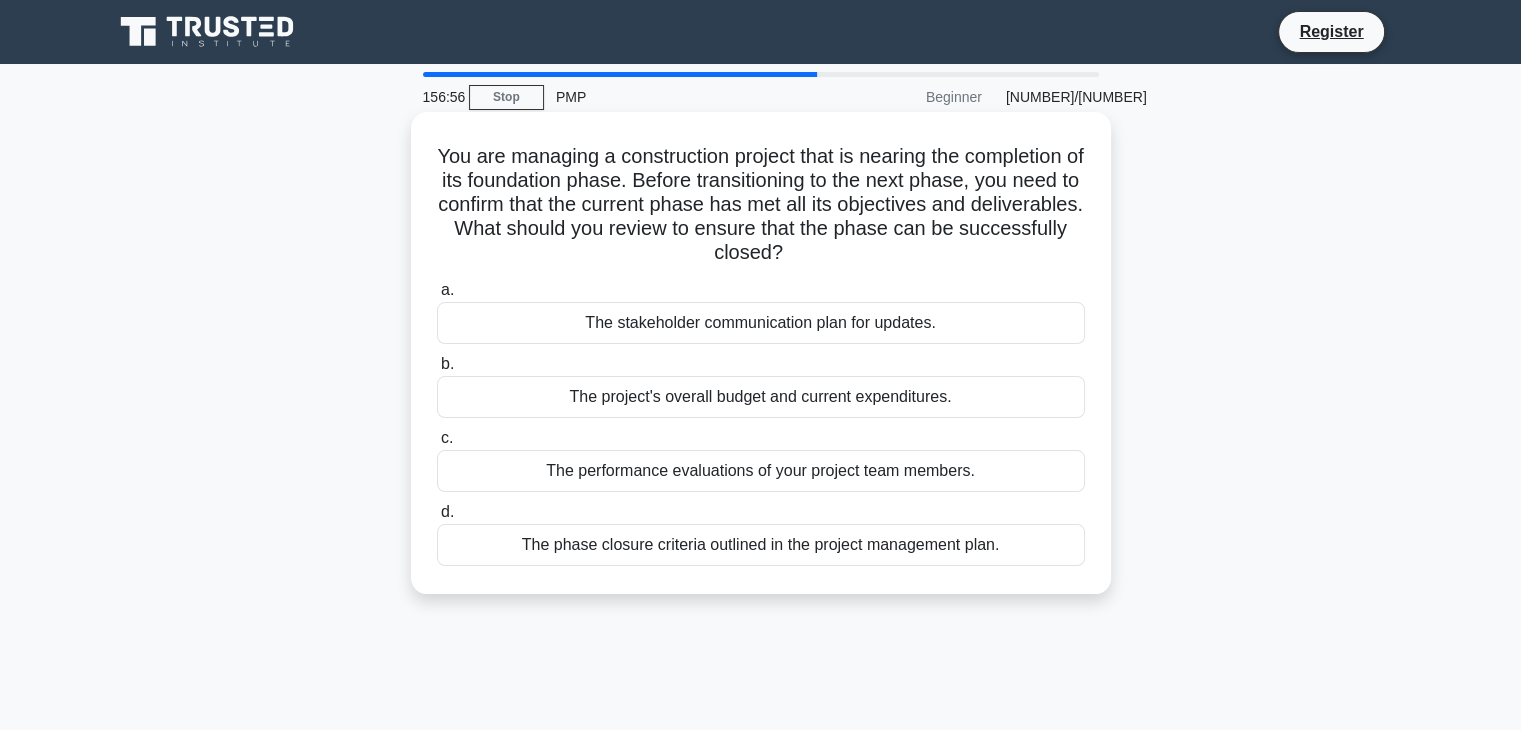 click on ".spinner_0XTQ{transform-origin:center;animation:spinner_y6GP .75s linear infinite}@keyframes spinner_y6GP{100%{transform:rotate(360deg)}}" at bounding box center (795, 254) 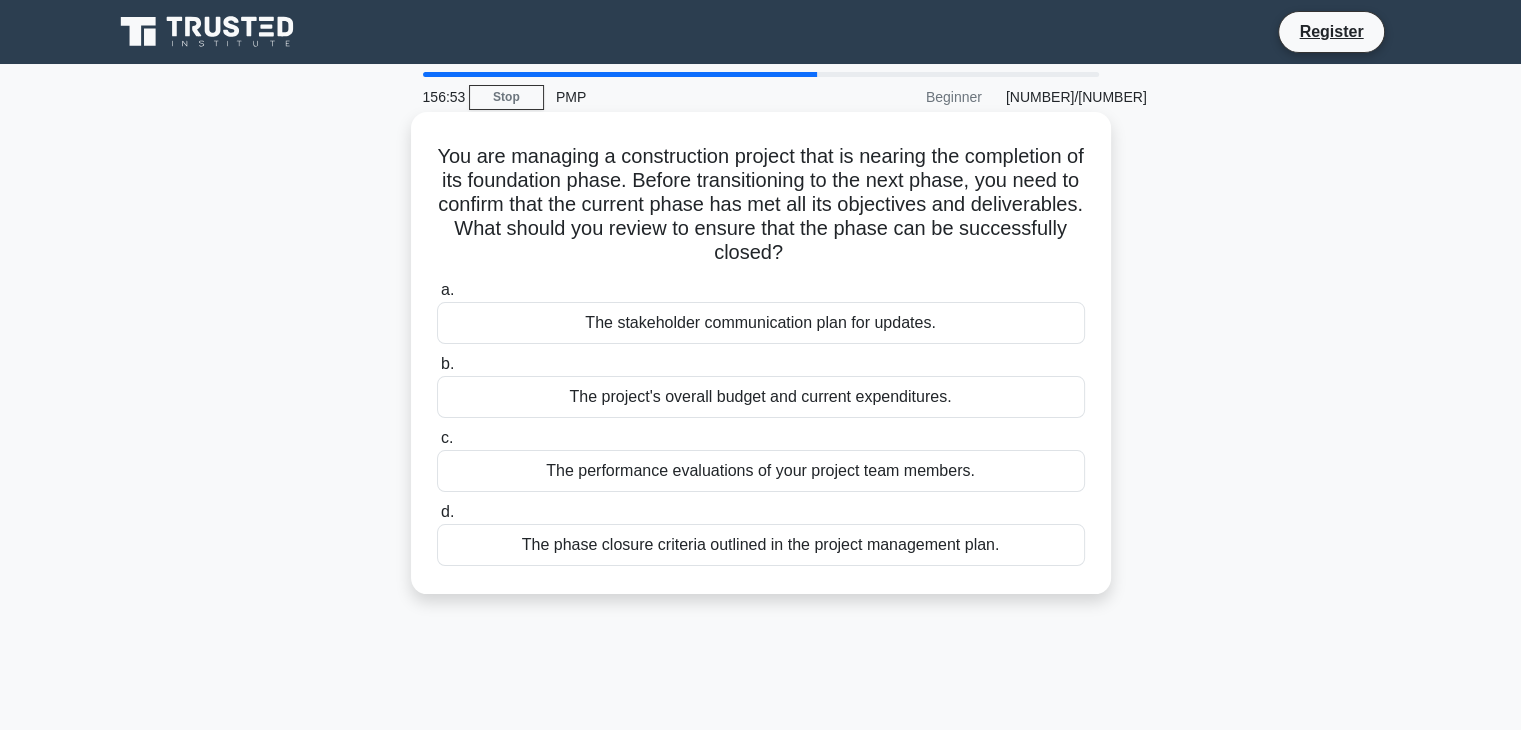 drag, startPoint x: 843, startPoint y: 253, endPoint x: 552, endPoint y: 223, distance: 292.5423 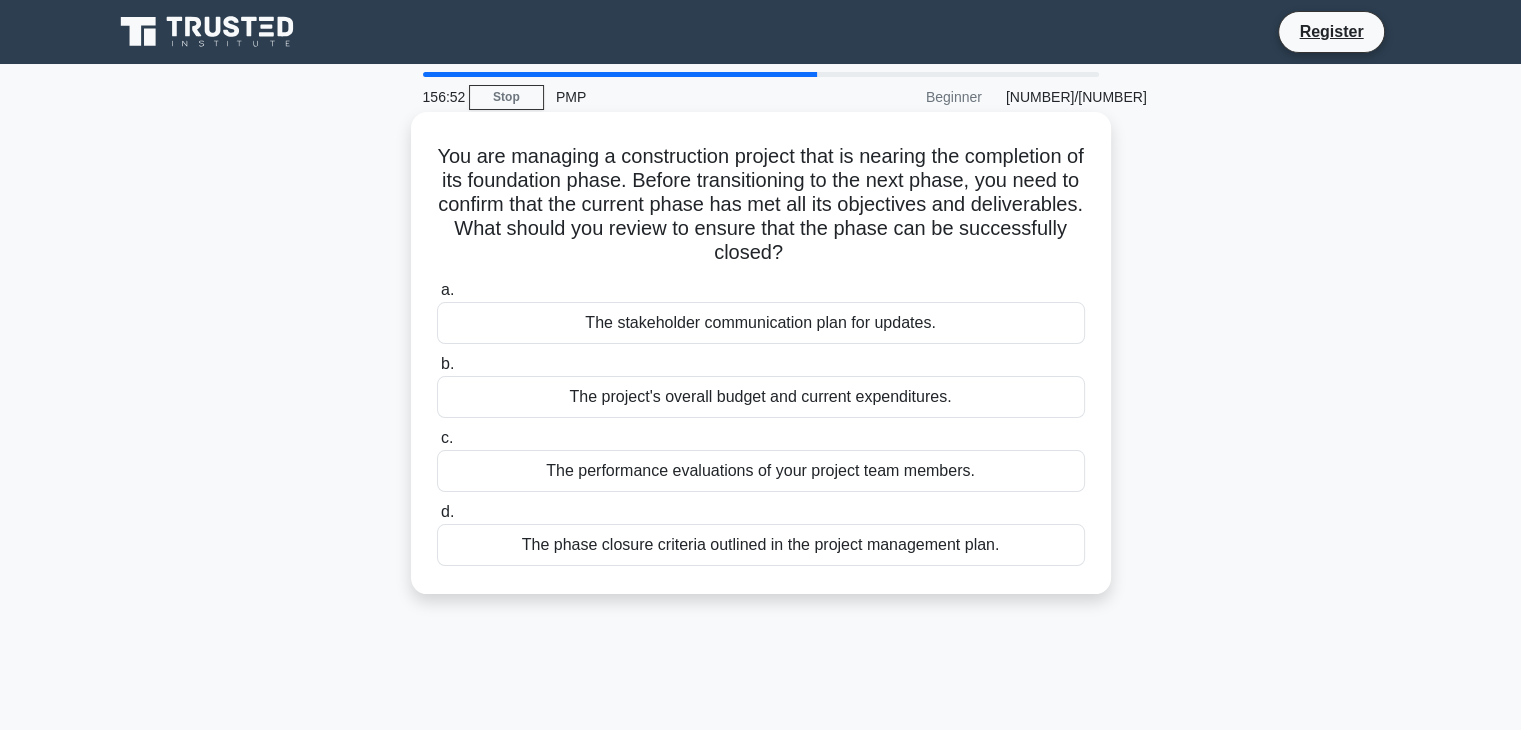 click on "You are managing a construction project that is nearing the completion of its foundation phase. Before transitioning to the next phase, you need to confirm that the current phase has met all its objectives and deliverables. What should you review to ensure that the phase can be successfully closed?
.spinner_0XTQ{transform-origin:center;animation:spinner_y6GP .75s linear infinite}@keyframes spinner_y6GP{100%{transform:rotate(360deg)}}" at bounding box center [761, 205] 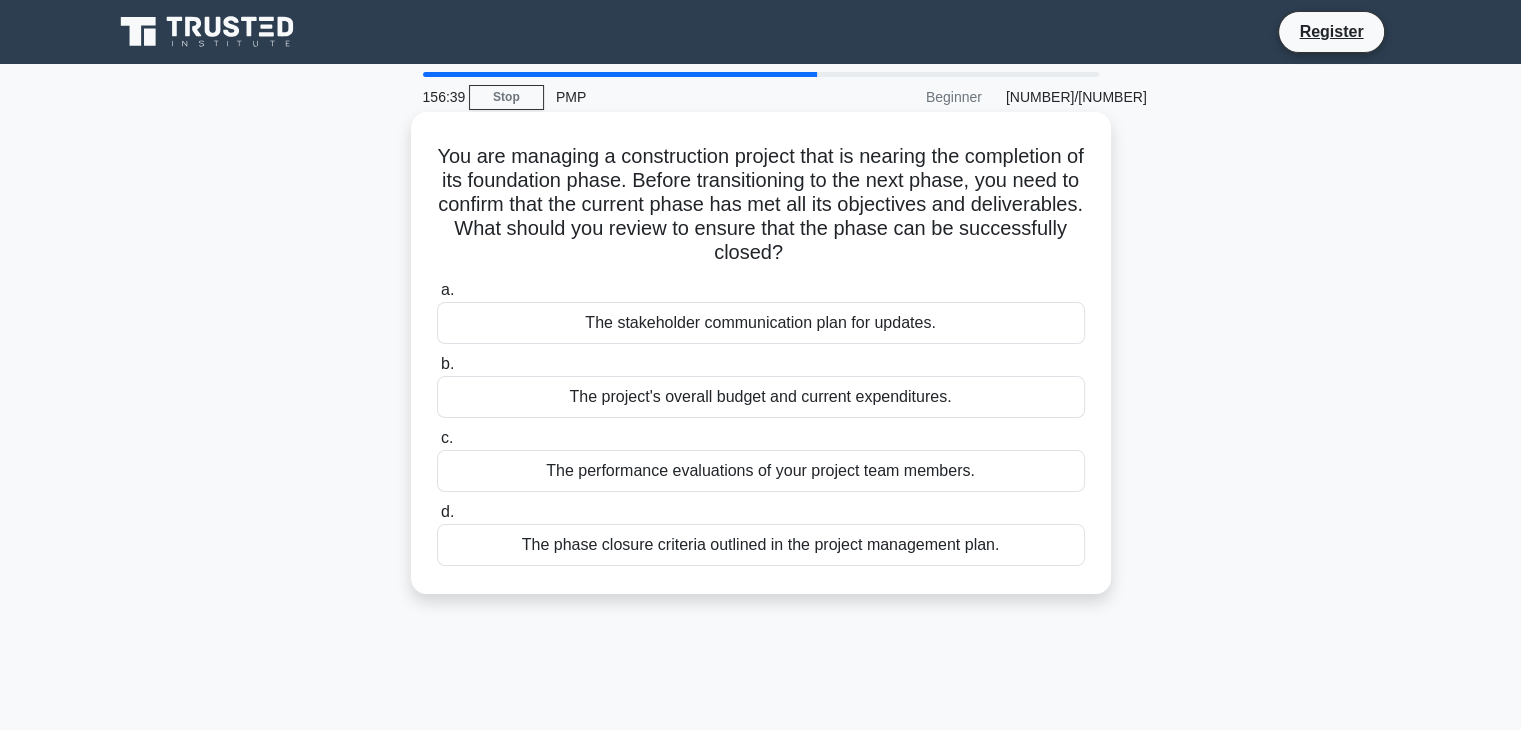click on "The phase closure criteria outlined in the project management plan." at bounding box center [761, 545] 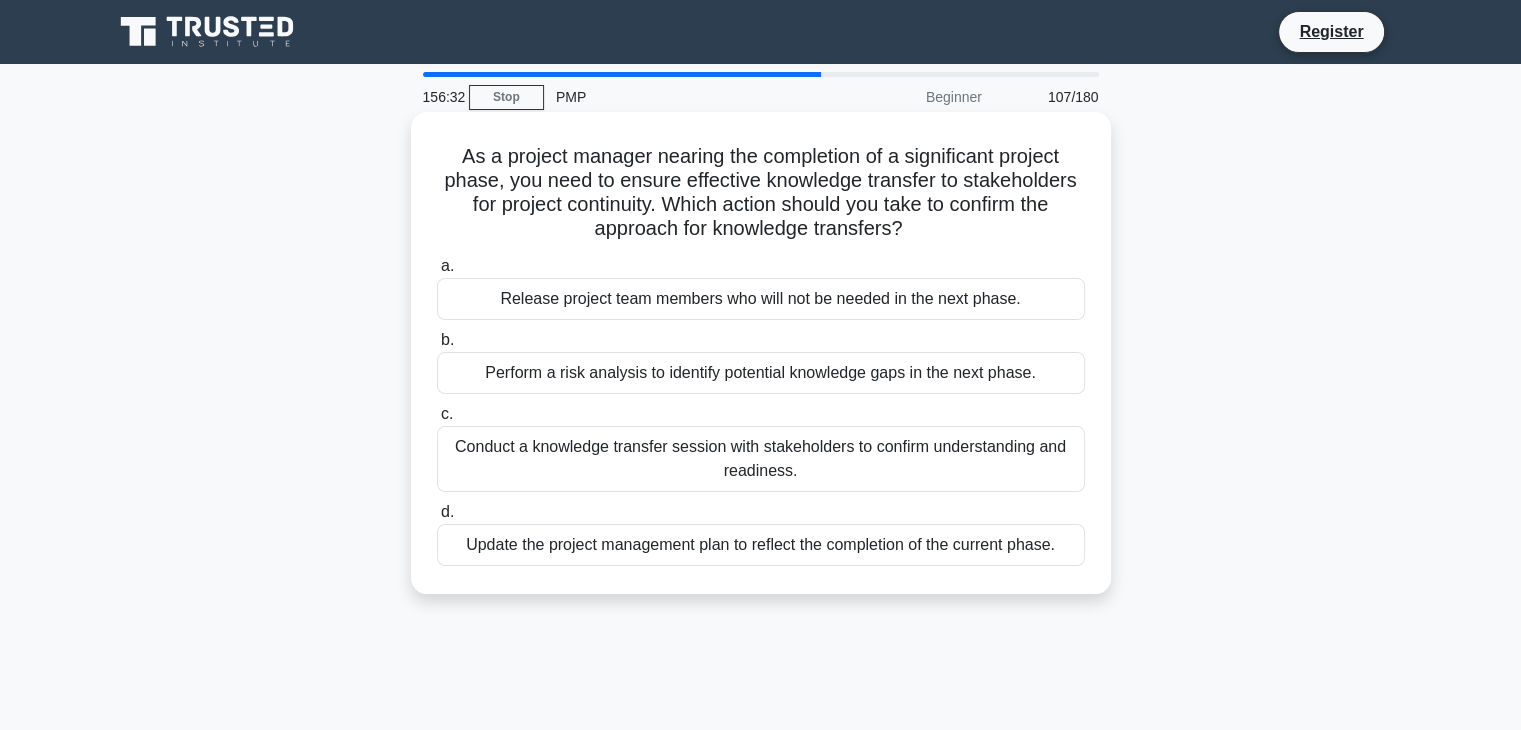 drag, startPoint x: 454, startPoint y: 157, endPoint x: 982, endPoint y: 242, distance: 534.7981 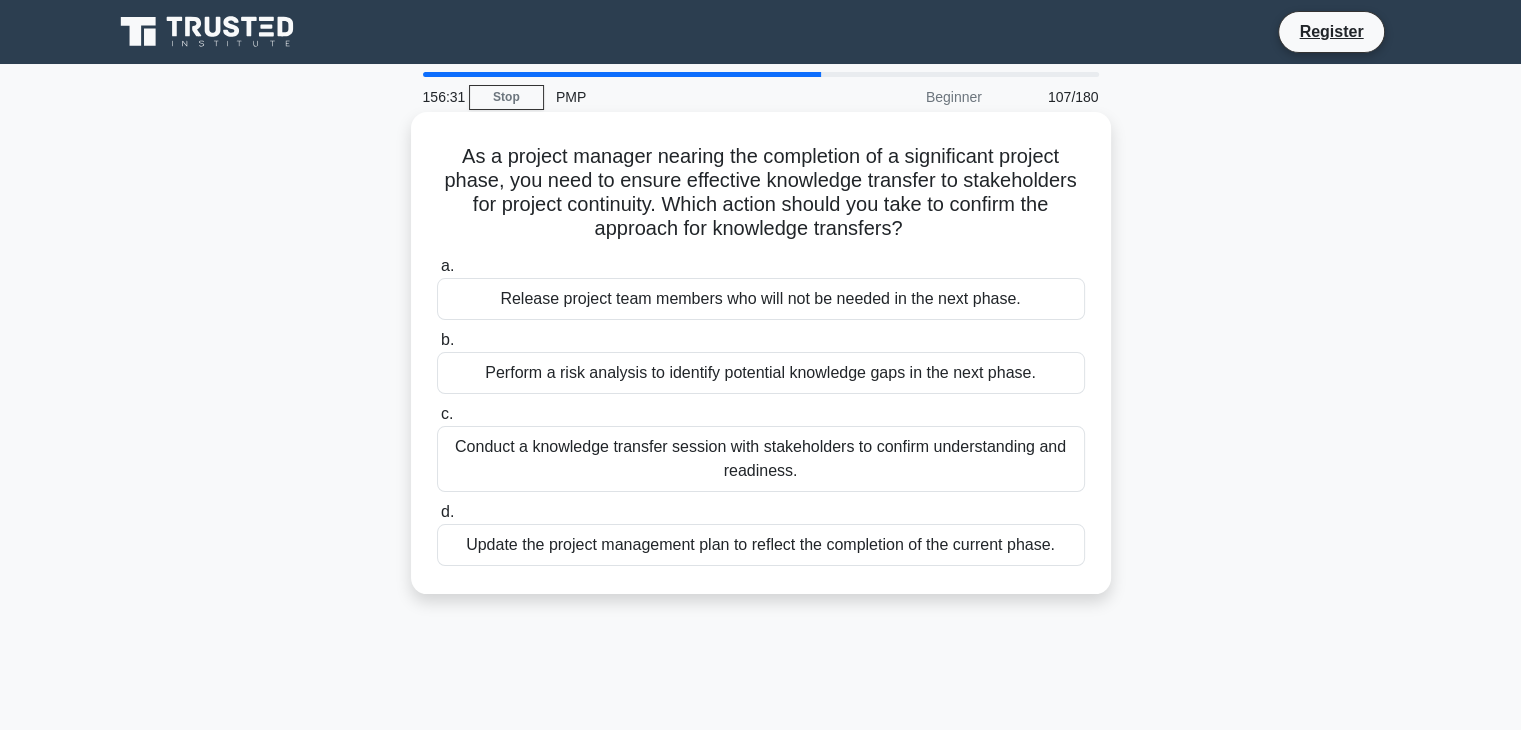 click on "As a project manager nearing the completion of a significant project phase, you need to ensure effective knowledge transfer to stakeholders for project continuity. Which action should you take to confirm the approach for knowledge transfers?
.spinner_0XTQ{transform-origin:center;animation:spinner_y6GP .75s linear infinite}@keyframes spinner_y6GP{100%{transform:rotate(360deg)}}" at bounding box center [761, 193] 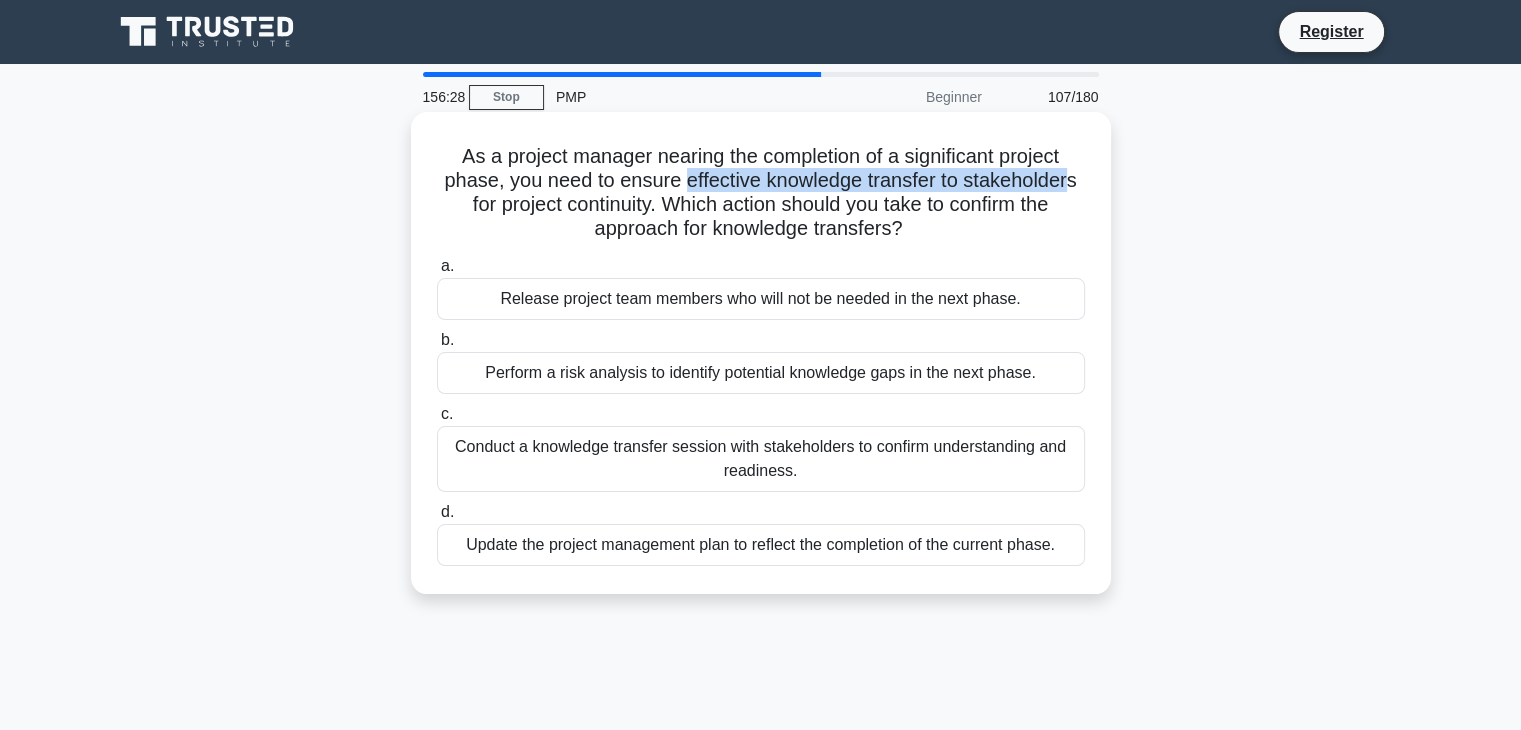 drag, startPoint x: 680, startPoint y: 183, endPoint x: 998, endPoint y: 252, distance: 325.39975 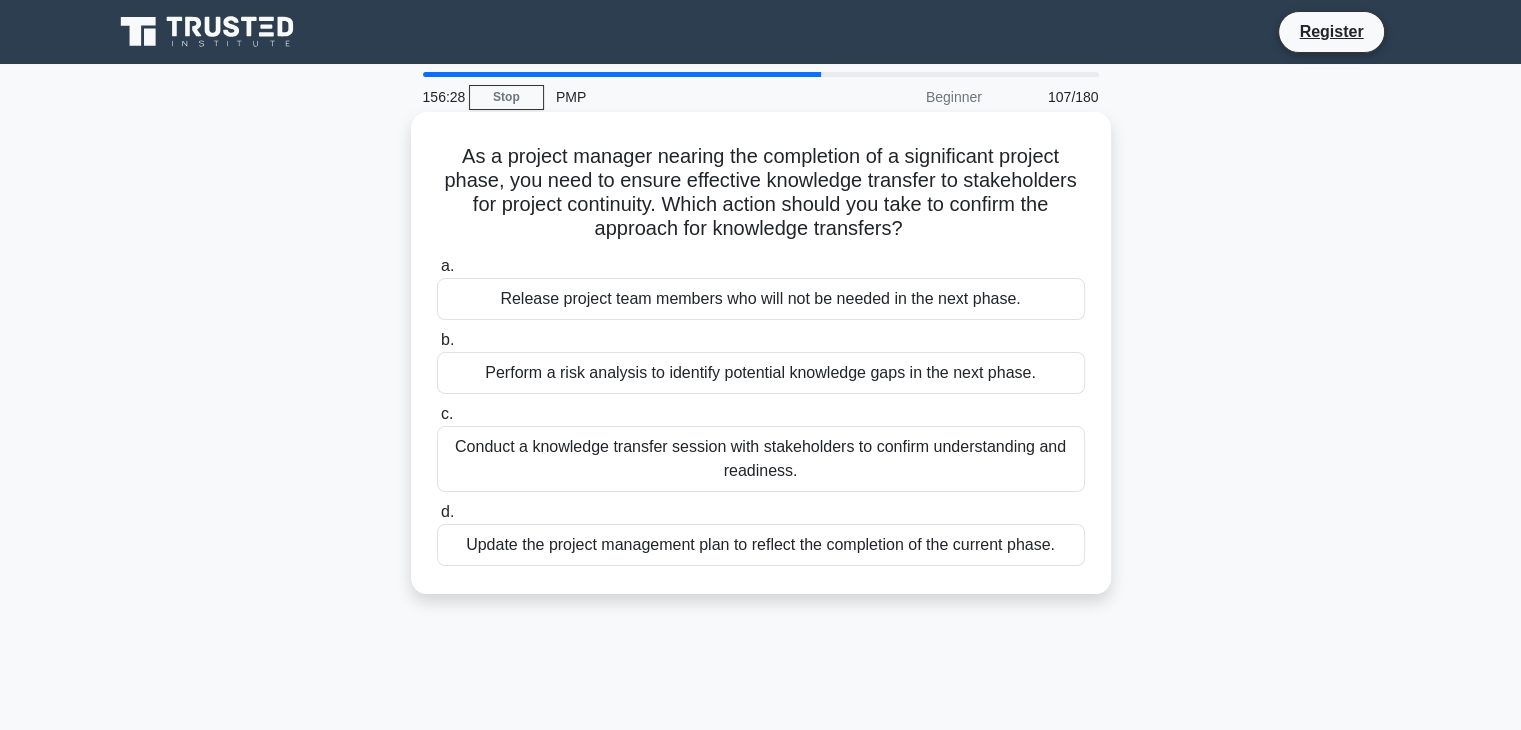 drag, startPoint x: 983, startPoint y: 242, endPoint x: 894, endPoint y: 217, distance: 92.44458 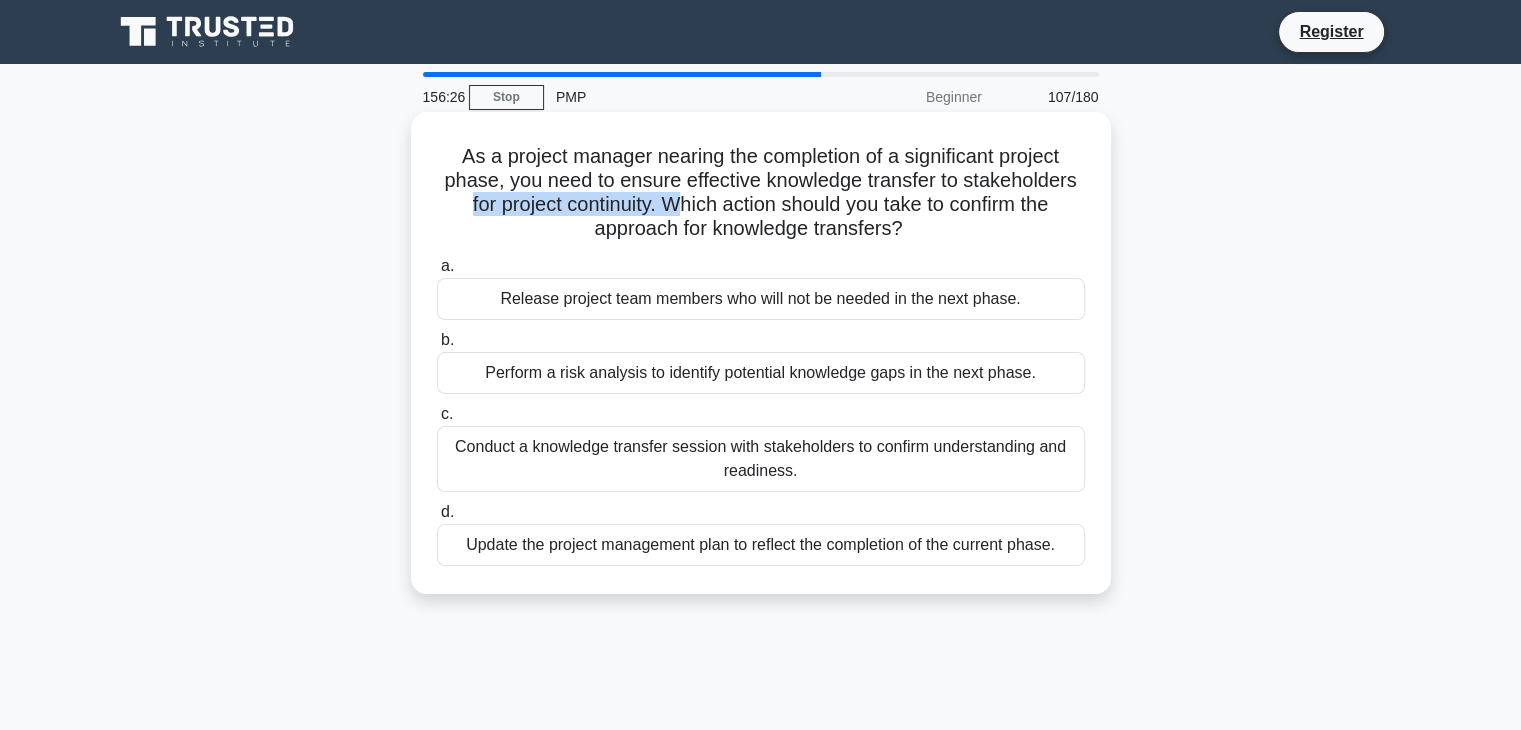 drag, startPoint x: 443, startPoint y: 206, endPoint x: 671, endPoint y: 209, distance: 228.01973 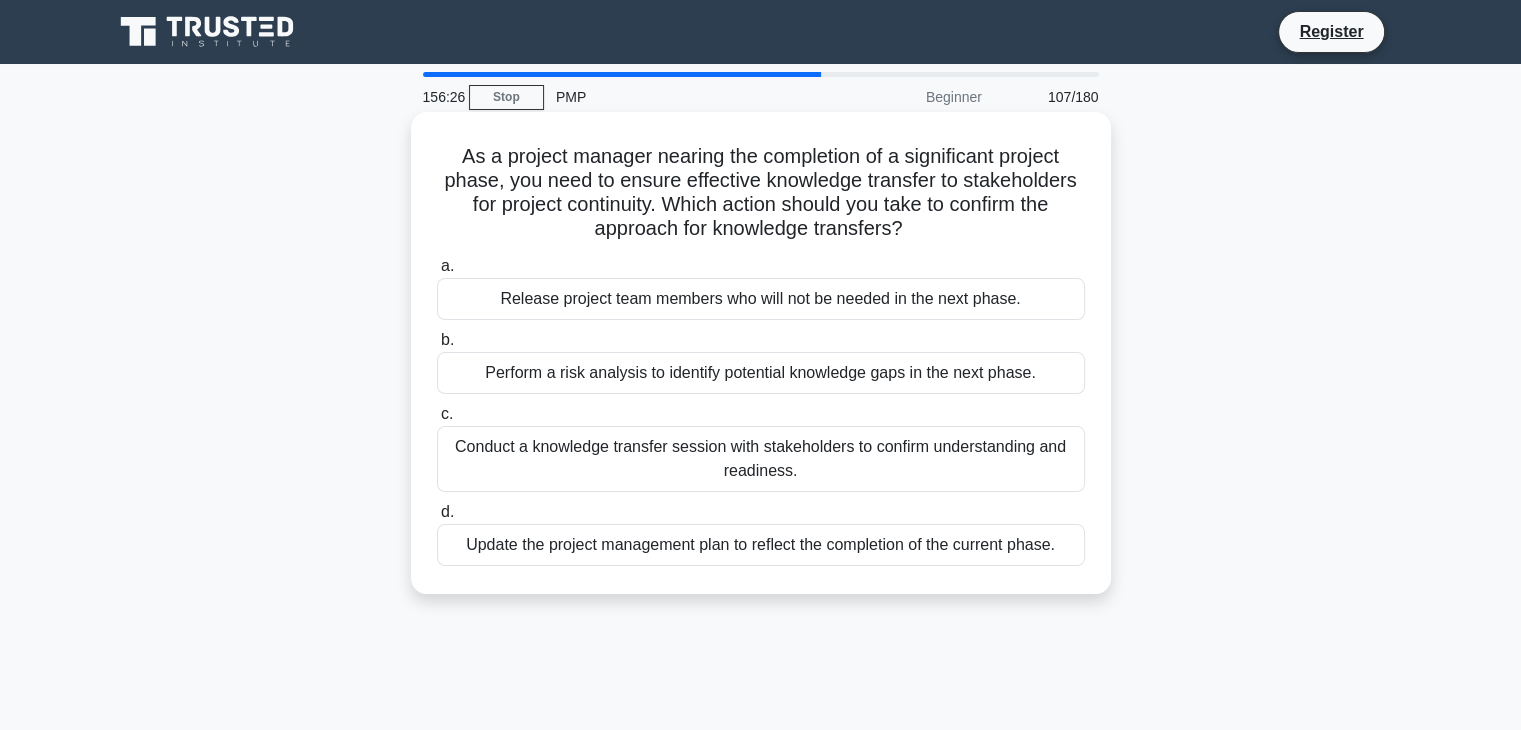 drag, startPoint x: 866, startPoint y: 215, endPoint x: 932, endPoint y: 229, distance: 67.46851 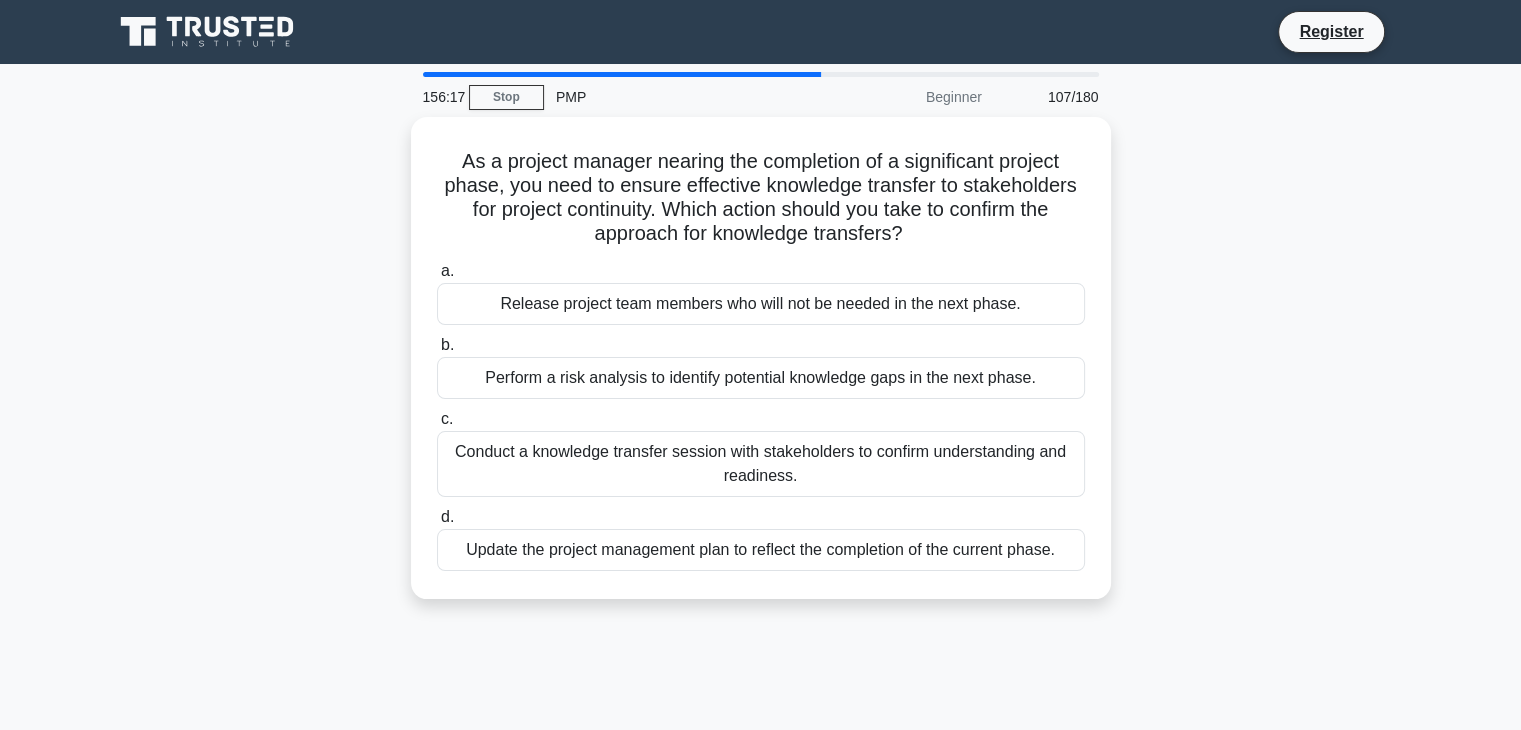 drag, startPoint x: 1161, startPoint y: 406, endPoint x: 1161, endPoint y: 417, distance: 11 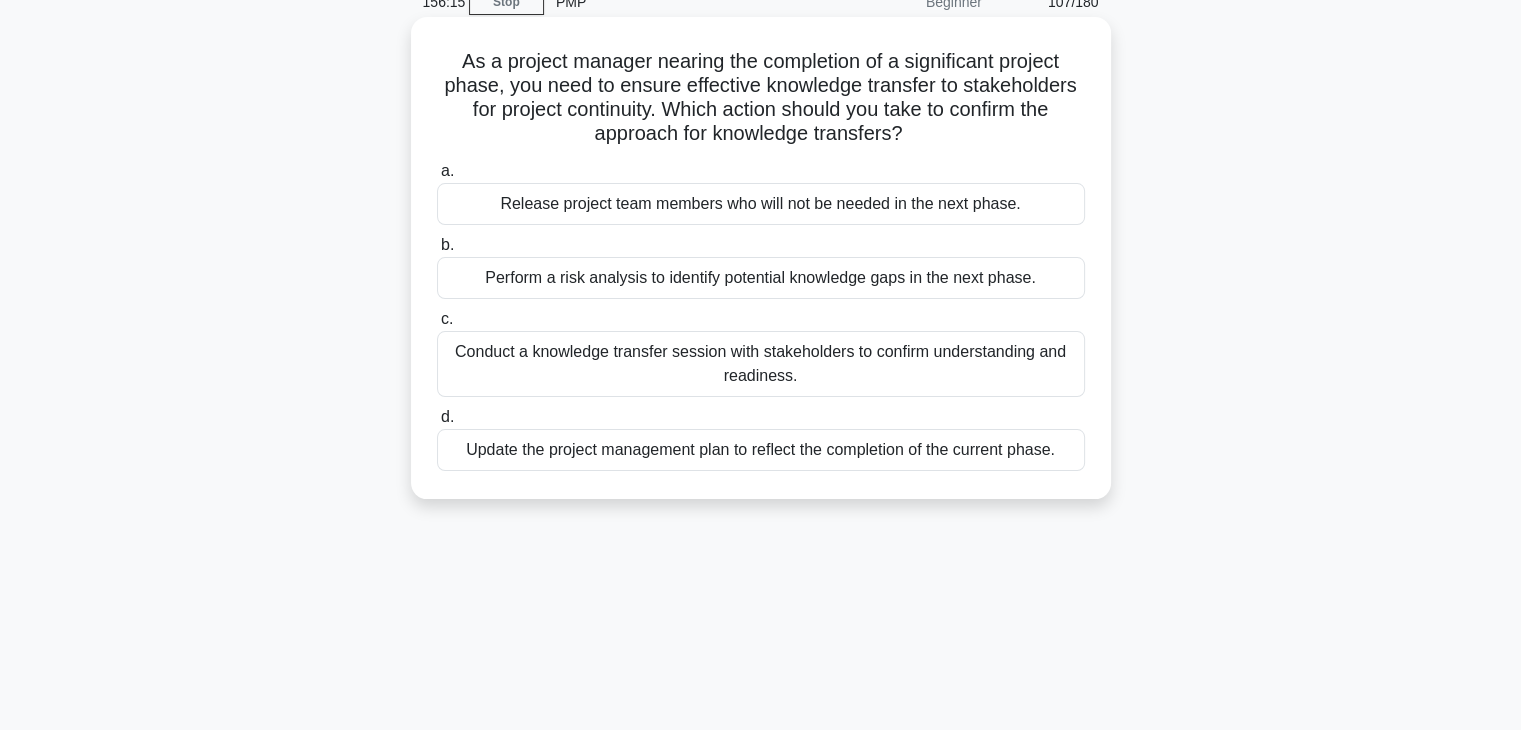 scroll, scrollTop: 60, scrollLeft: 0, axis: vertical 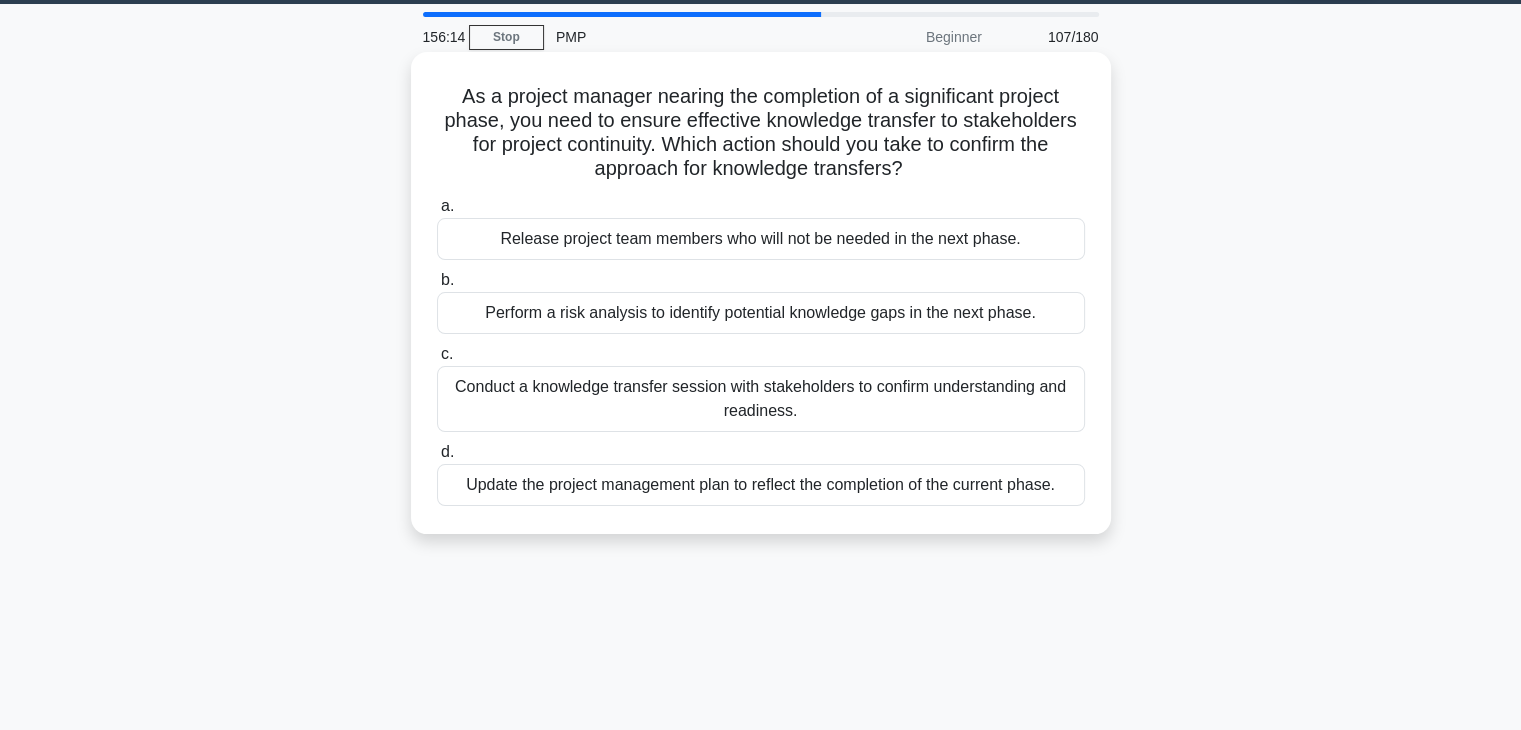 click on "Conduct a knowledge transfer session with stakeholders to confirm understanding and readiness." at bounding box center (761, 399) 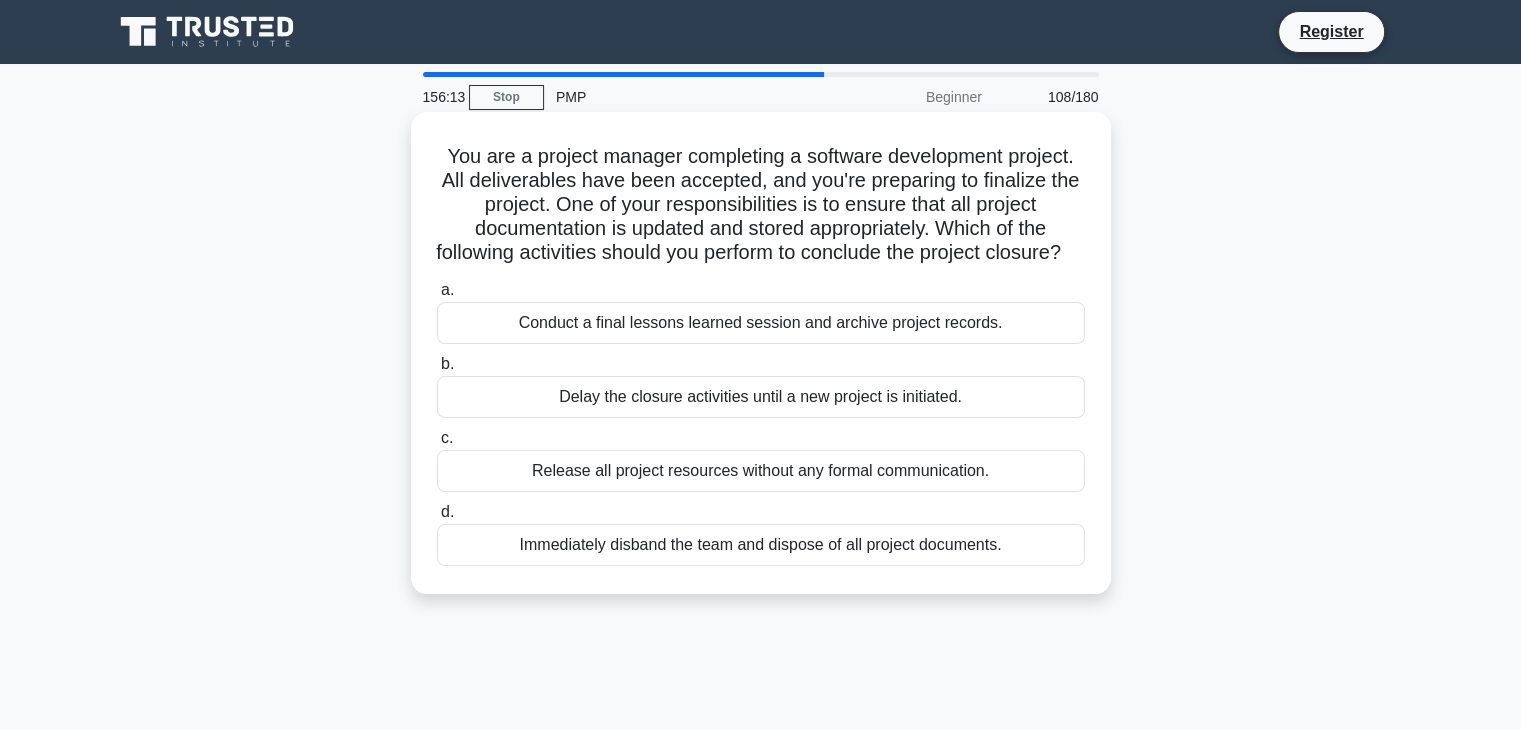 scroll, scrollTop: 0, scrollLeft: 0, axis: both 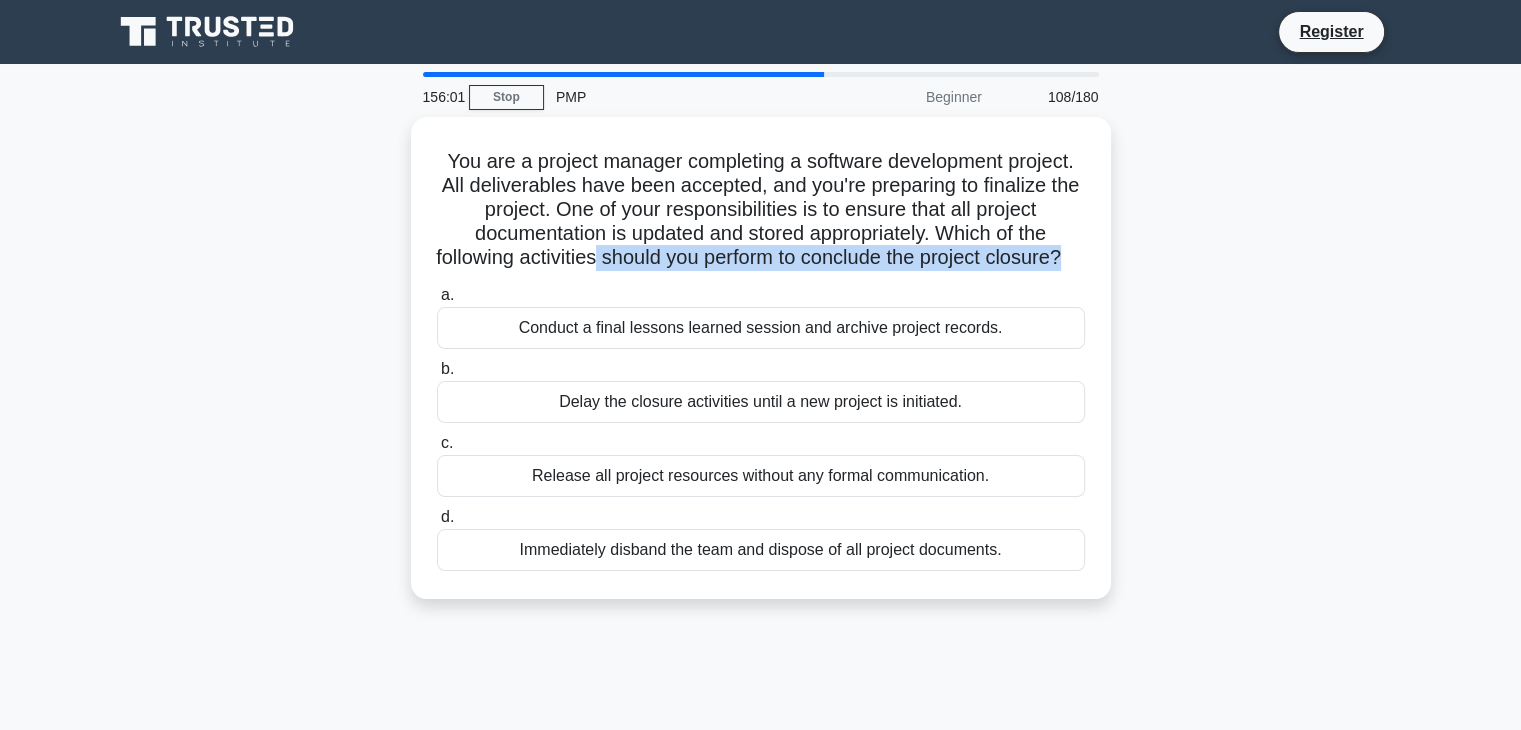 drag, startPoint x: 601, startPoint y: 250, endPoint x: 1217, endPoint y: 279, distance: 616.68225 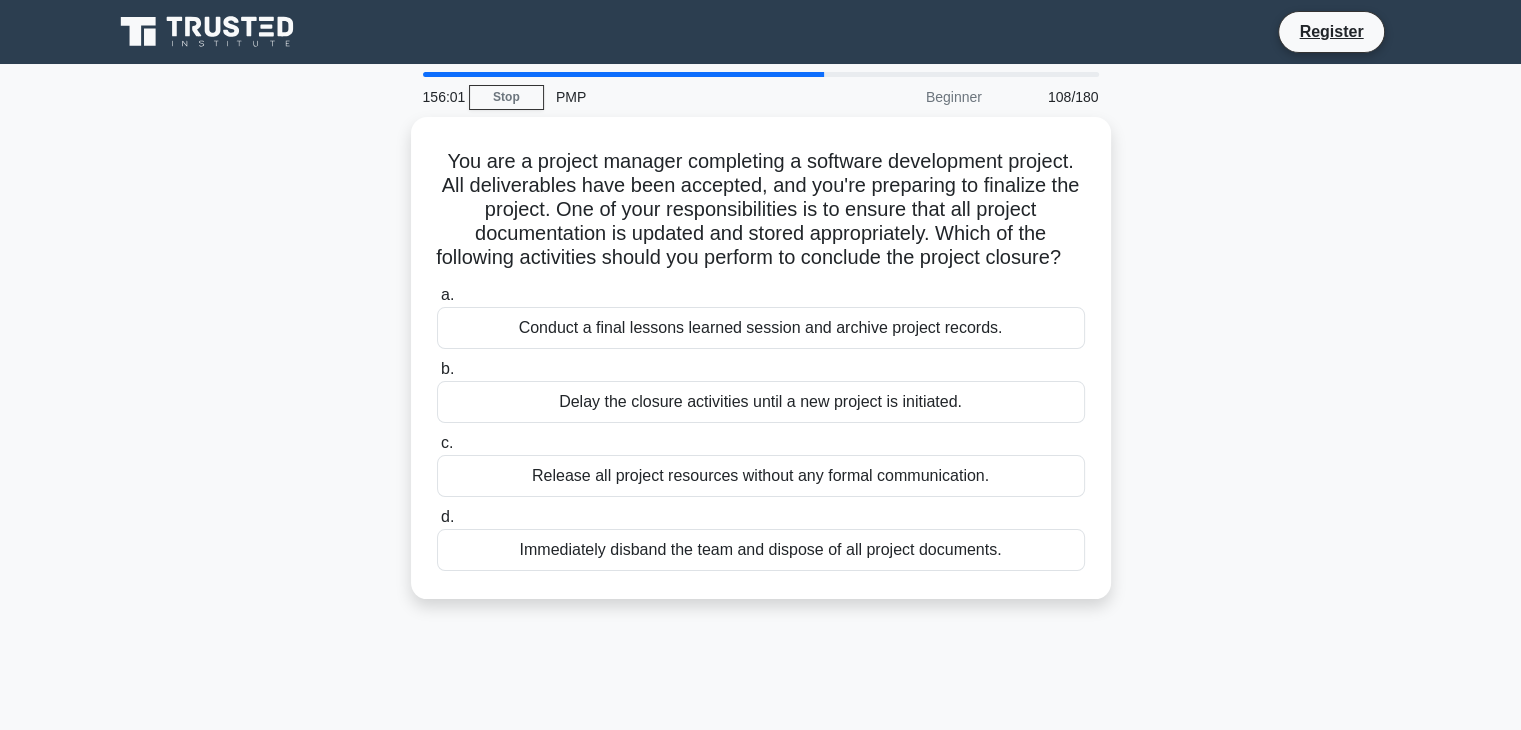 click on "••• ••• • ••••••• ••••••• •••••••••• • •••••••• ••••••••••• •••••••• ••• •••••••••••• •••• •••• ••••••••• ••• •••••• ••••••••• •• •••••••• ••• •••••••• ••• •• •••• •••••••••••••••• •• •• •••••• •••• ••• ••••••• ••••••••••••• •• ••••••• ••• •••••• •••••••••••••• ••••• •• ••• ••••••••• •••••••••• •••••• ••• ••••••• •• •••••••• ••• ••••••• ••••••••
•••••••••••••••••••••••••••••••••••••••••••••••••••••••••••• •••• •••••• ••••••••••••••••••• ••••••••••••••••••••••••••••••••••••••••••••
••
•• ••" at bounding box center (761, 370) 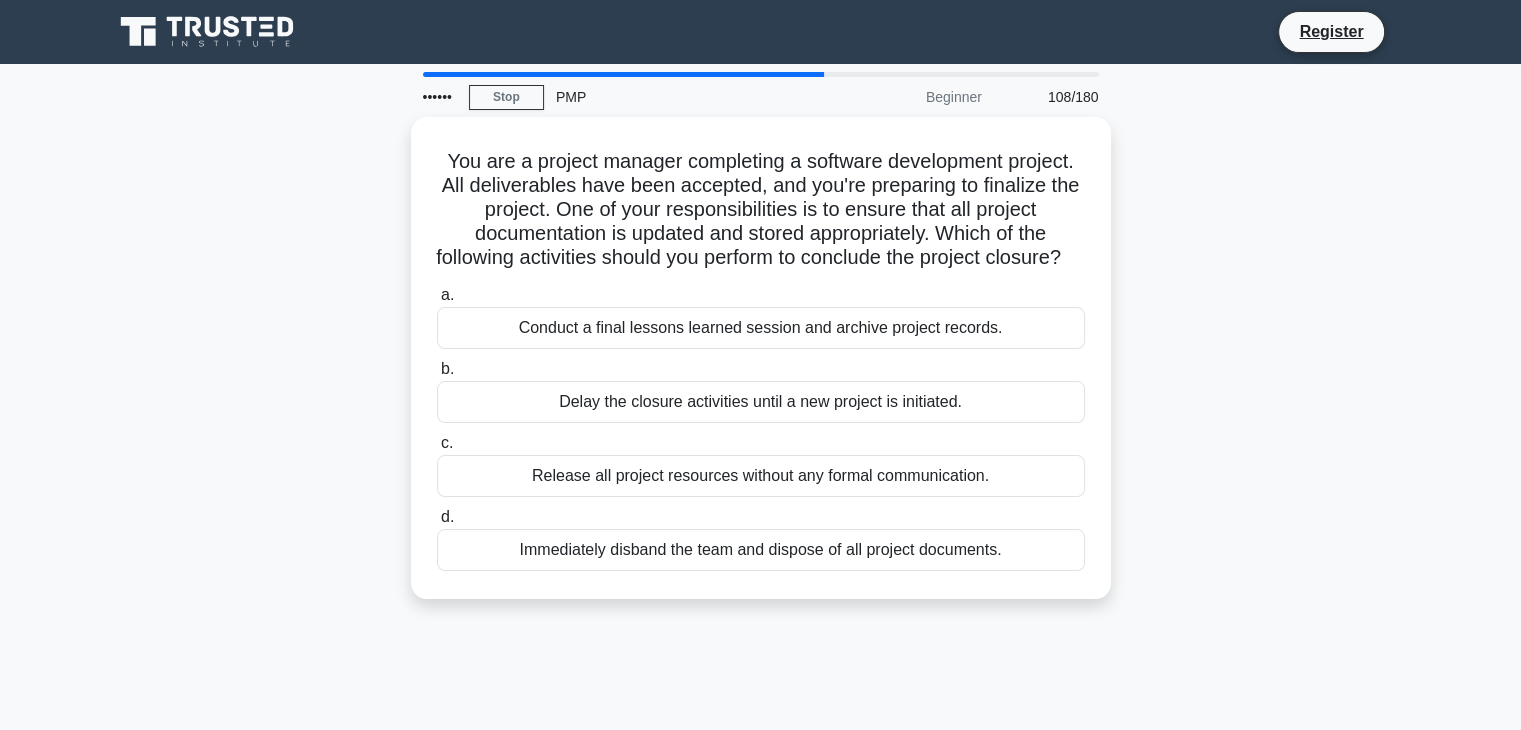 click on "••• ••• • ••••••• ••••••• •••••••••• • •••••••• ••••••••••• •••••••• ••• •••••••••••• •••• •••• ••••••••• ••• •••••• ••••••••• •• •••••••• ••• •••••••• ••• •• •••• •••••••••••••••• •• •• •••••• •••• ••• ••••••• ••••••••••••• •• ••••••• ••• •••••• •••••••••••••• ••••• •• ••• ••••••••• •••••••••• •••••• ••• ••••••• •• •••••••• ••• ••••••• ••••••••
•••••••••••••••••••••••••••••••••••••••••••••••••••••••••••• •••• •••••• ••••••••••••••••••• ••••••••••••••••••••••••••••••••••••••••••••
••
•• ••" at bounding box center [761, 370] 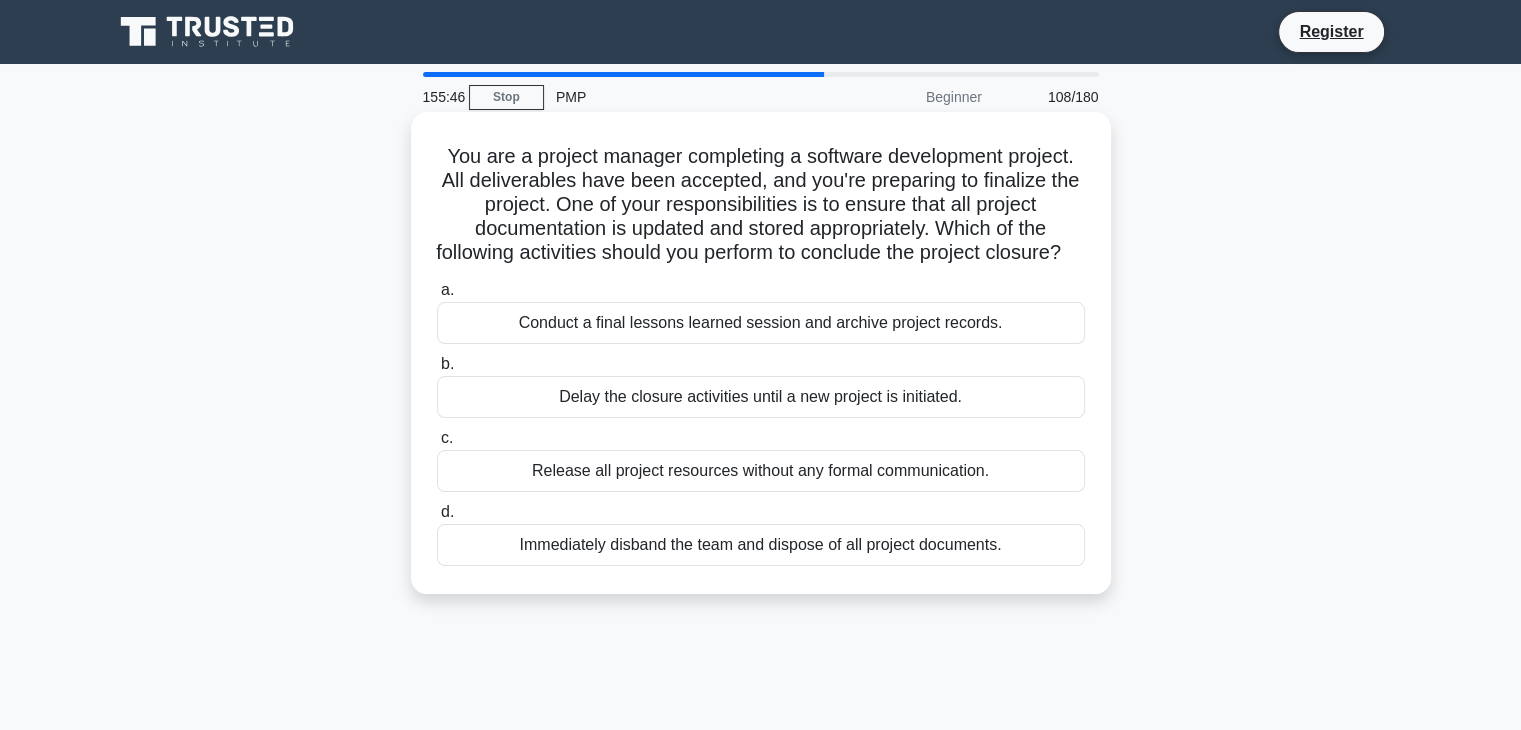 click on "Conduct a final lessons learned session and archive project records." at bounding box center (761, 323) 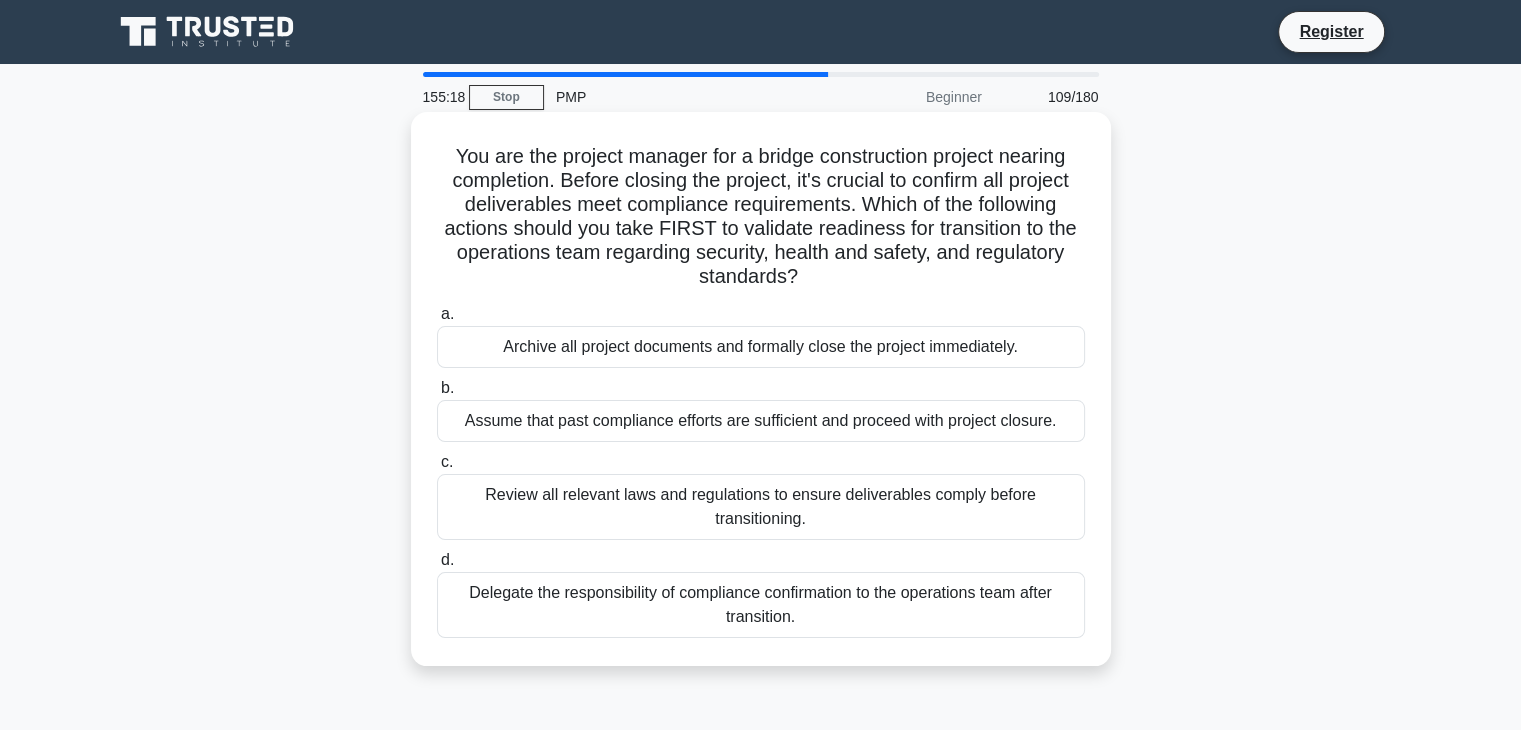 click on "Review all relevant laws and regulations to ensure deliverables comply before transitioning." at bounding box center (761, 507) 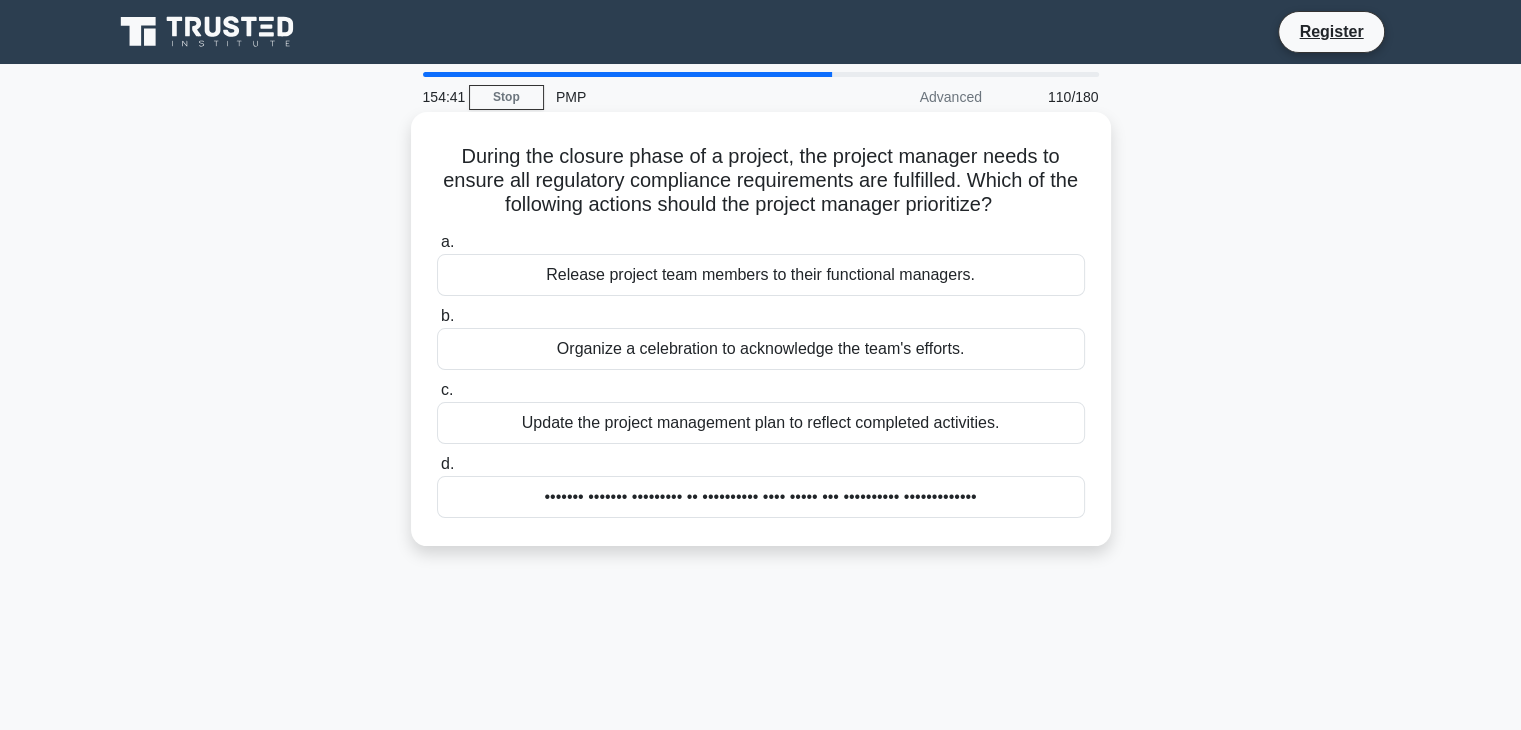 click on "••••••• ••••••• ••••••••• •• •••••••••• •••• ••••• ••• •••••••••• •••••••••••••" at bounding box center (761, 497) 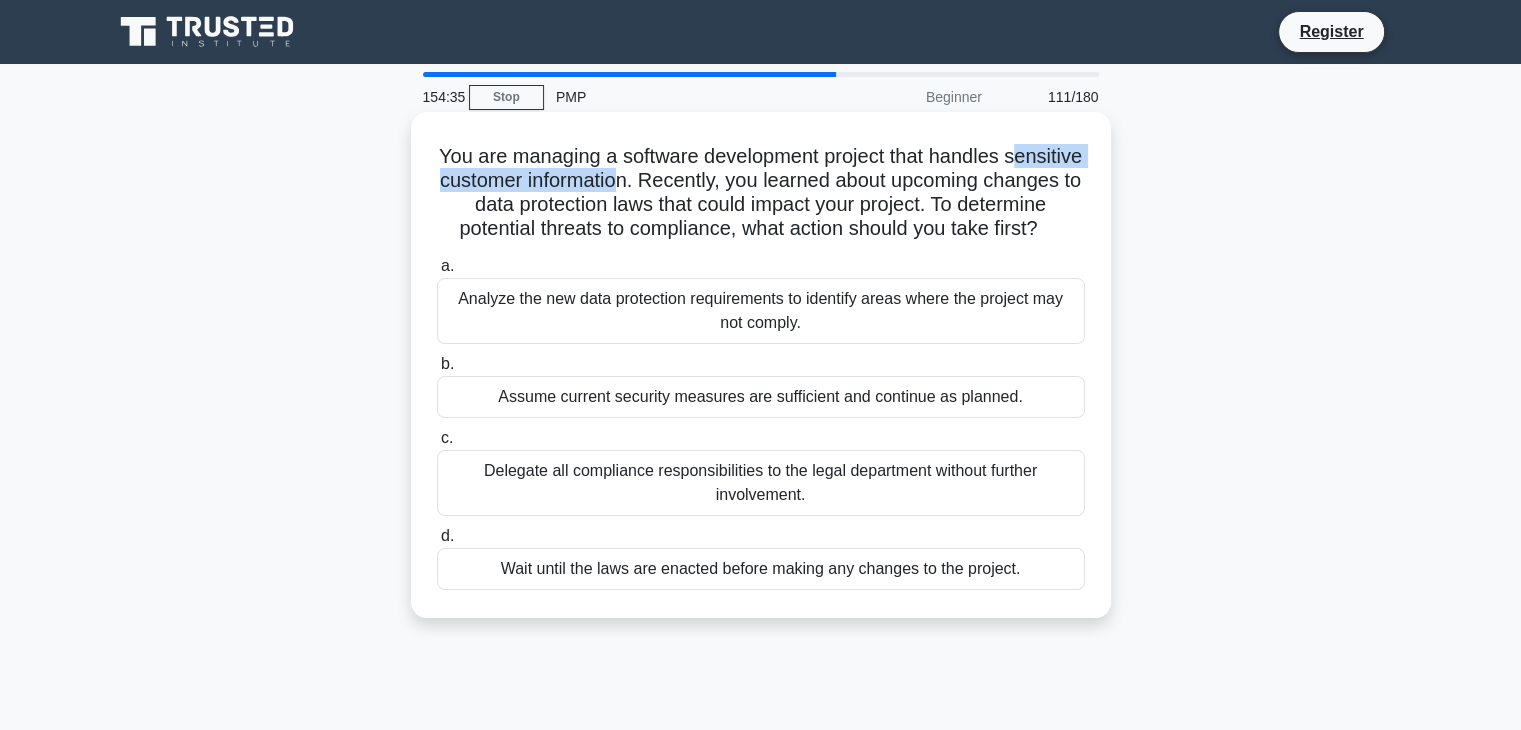 drag, startPoint x: 453, startPoint y: 182, endPoint x: 714, endPoint y: 184, distance: 261.00766 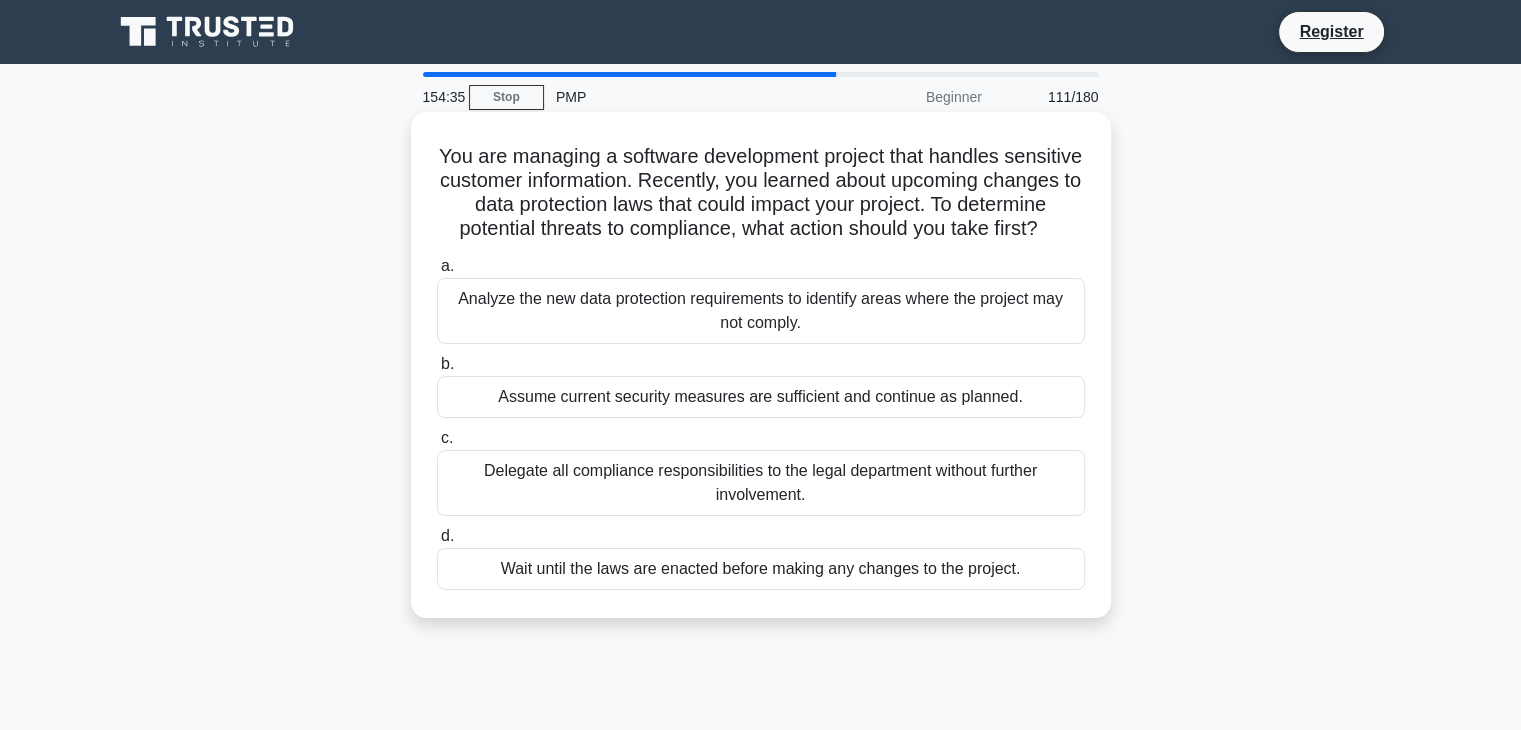 click on "You are managing a software development project that handles sensitive customer information. Recently, you learned about upcoming changes to data protection laws that could impact your project. To determine potential threats to compliance, what action should you take first?
.spinner_0XTQ{transform-origin:center;animation:spinner_y6GP .75s linear infinite}@keyframes spinner_y6GP{100%{transform:rotate(360deg)}}" at bounding box center [761, 193] 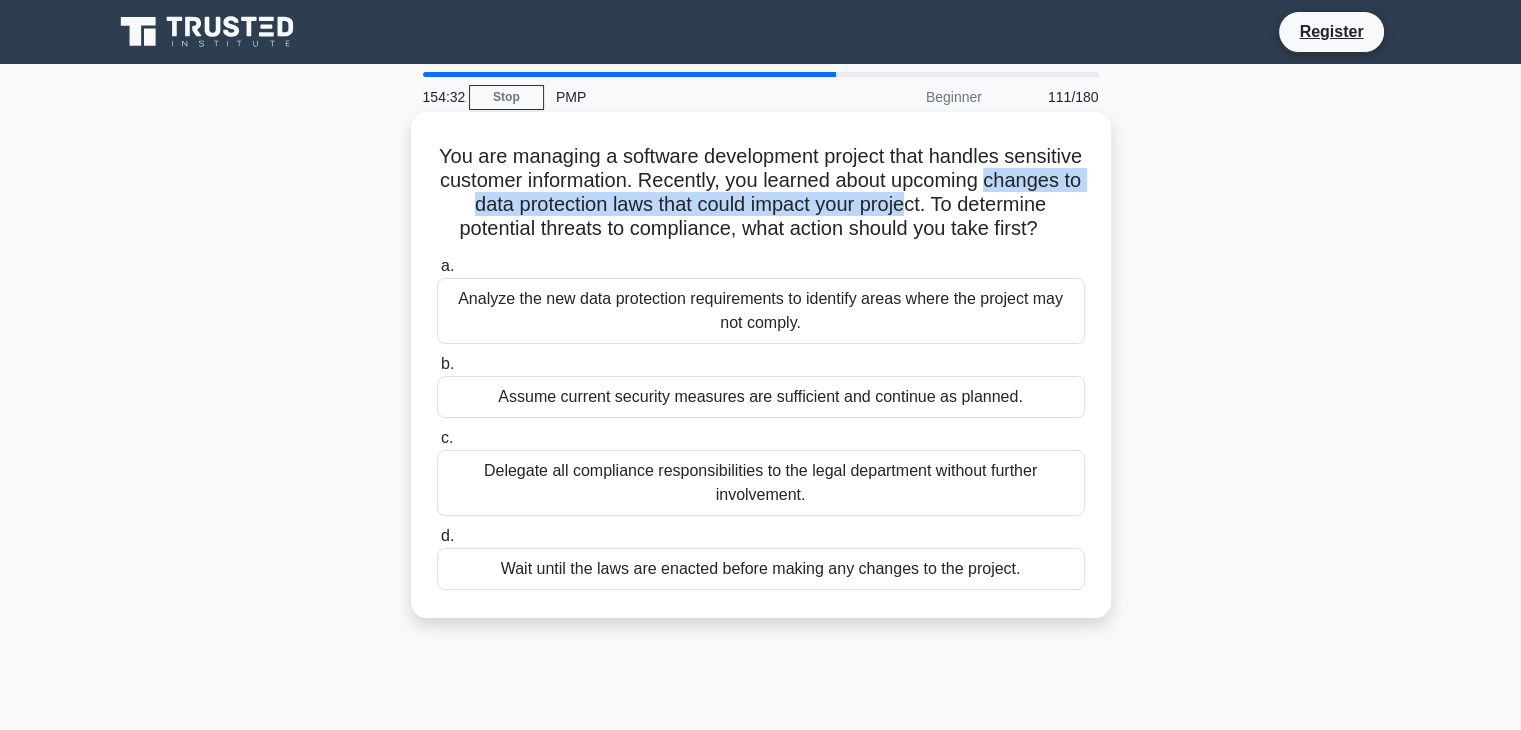 drag, startPoint x: 458, startPoint y: 208, endPoint x: 1015, endPoint y: 207, distance: 557.0009 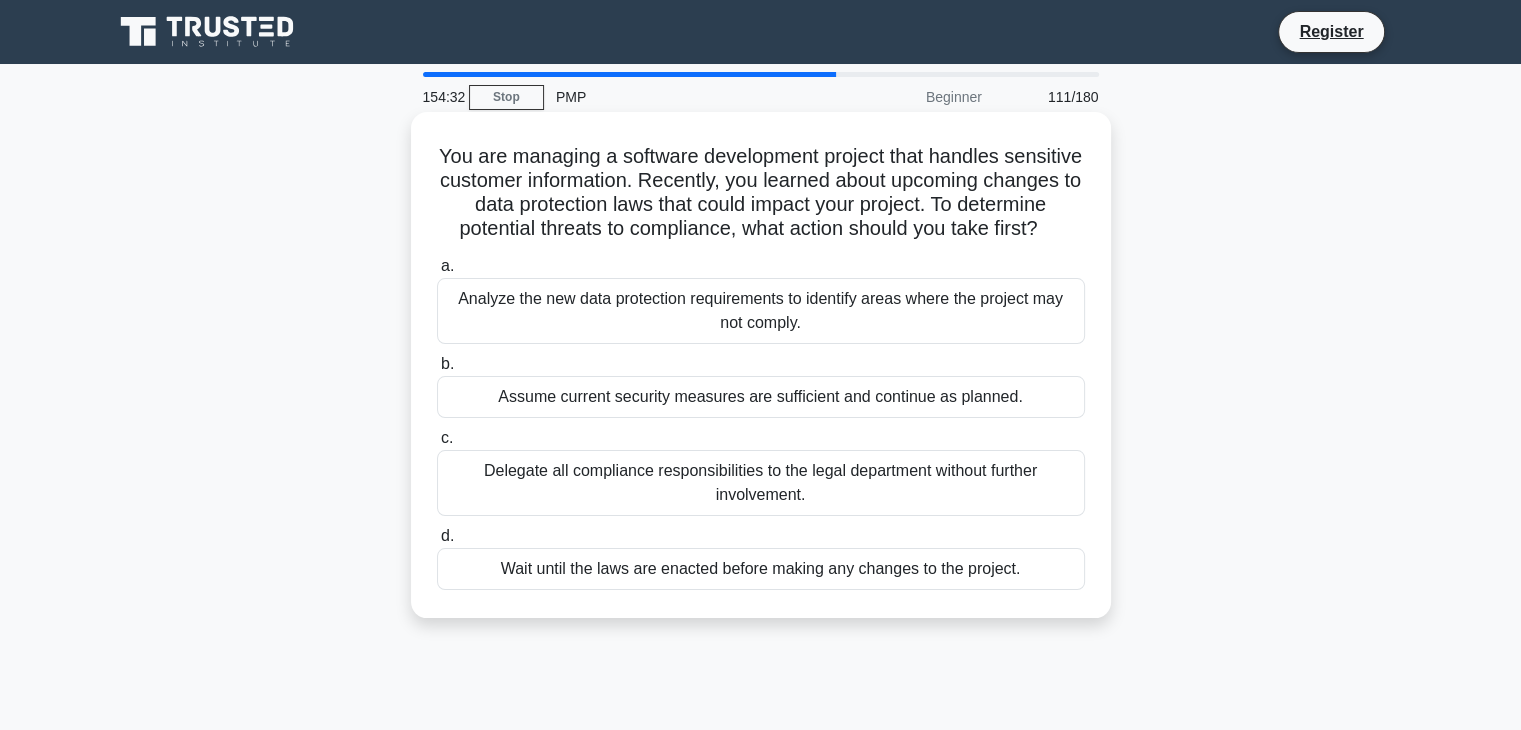 click on "You are managing a software development project that handles sensitive customer information. Recently, you learned about upcoming changes to data protection laws that could impact your project. To determine potential threats to compliance, what action should you take first?
.spinner_0XTQ{transform-origin:center;animation:spinner_y6GP .75s linear infinite}@keyframes spinner_y6GP{100%{transform:rotate(360deg)}}" at bounding box center (761, 193) 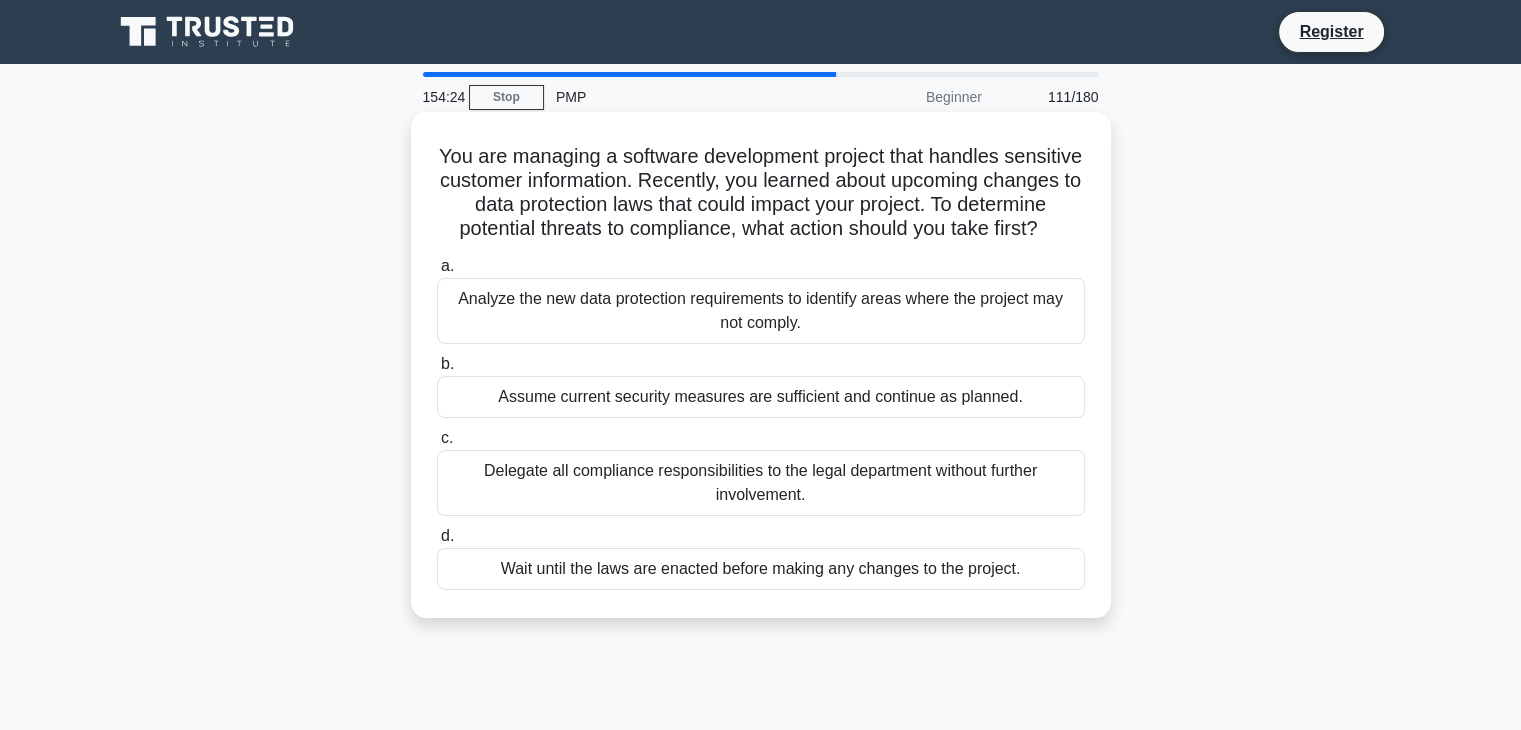 click on "Analyze the new data protection requirements to identify areas where the project may not comply." at bounding box center [761, 311] 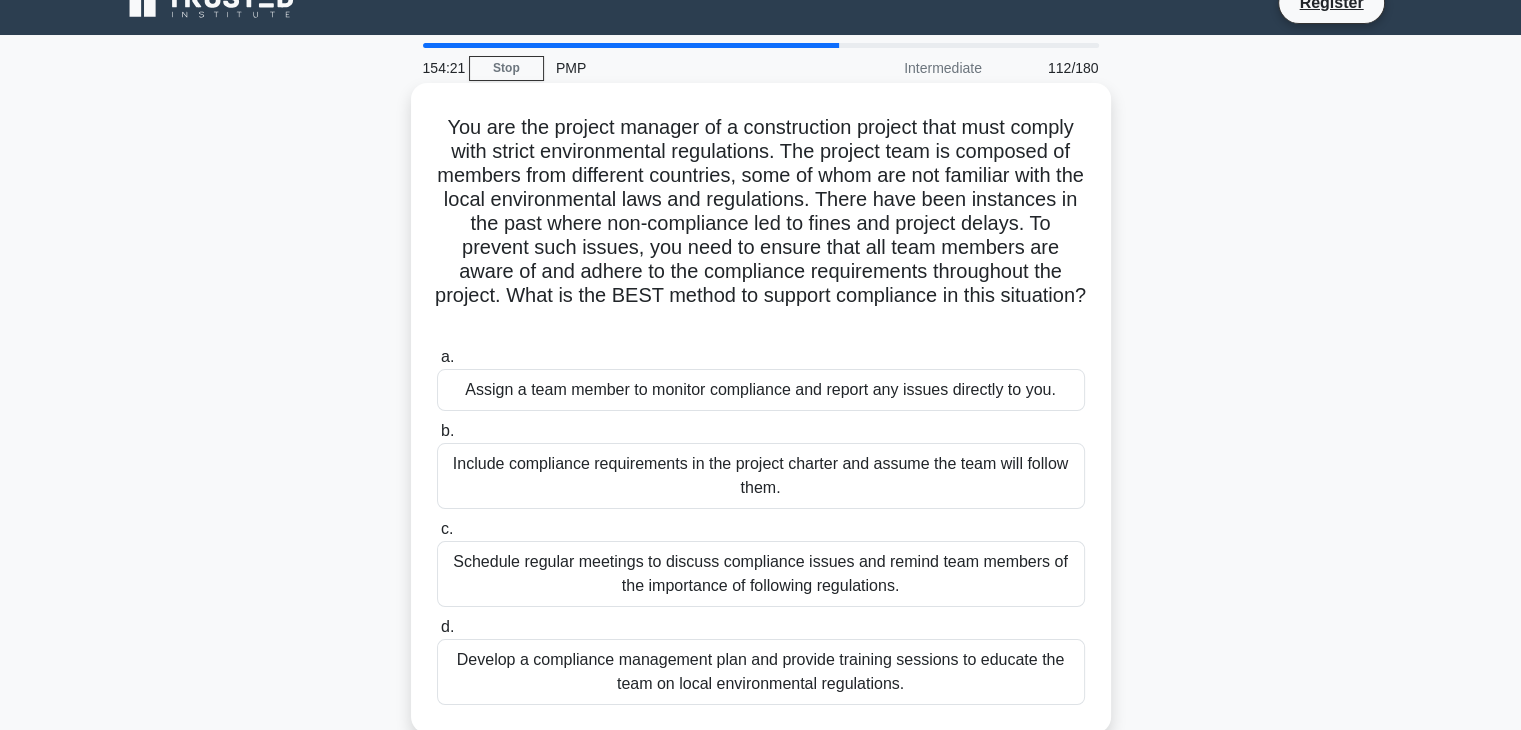 scroll, scrollTop: 0, scrollLeft: 0, axis: both 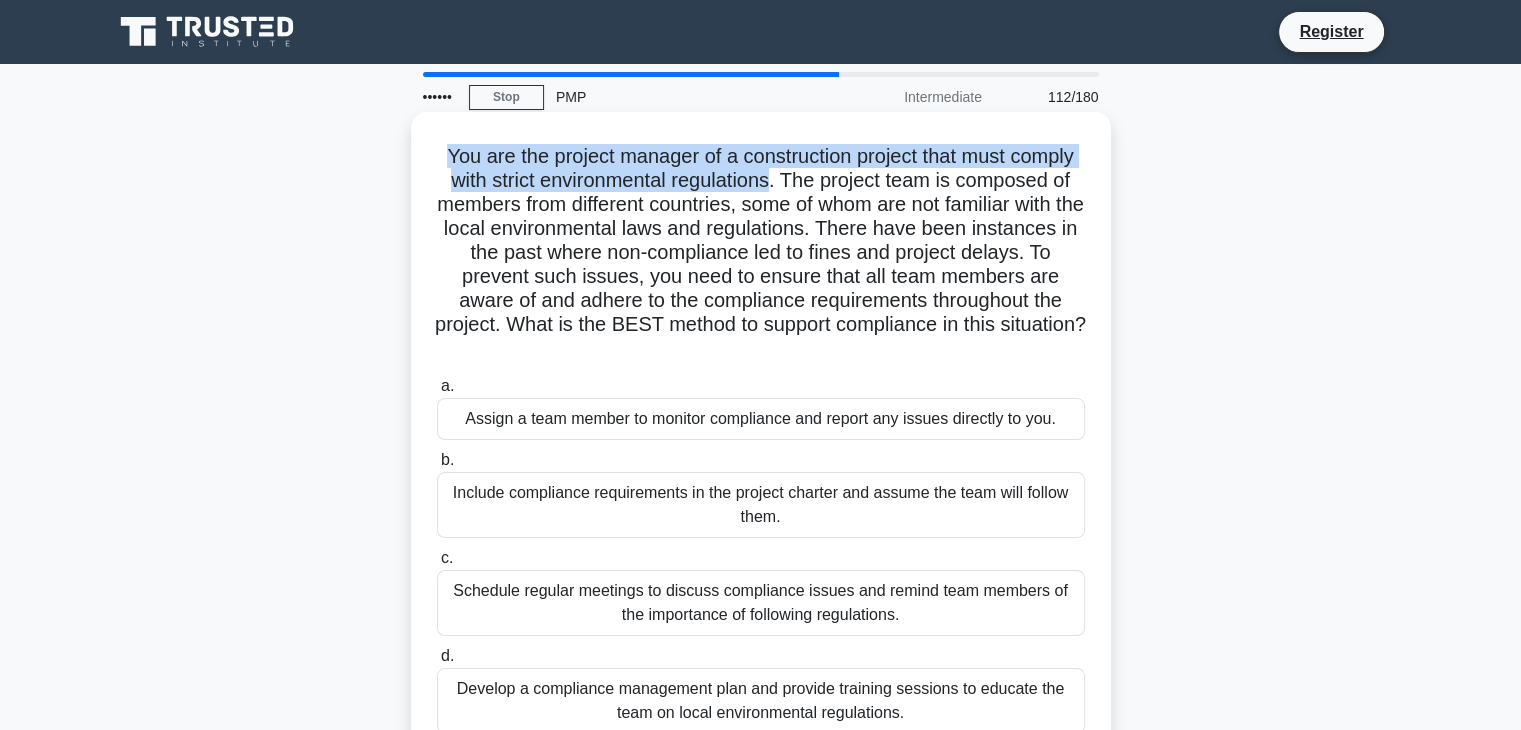 drag, startPoint x: 436, startPoint y: 157, endPoint x: 800, endPoint y: 175, distance: 364.4448 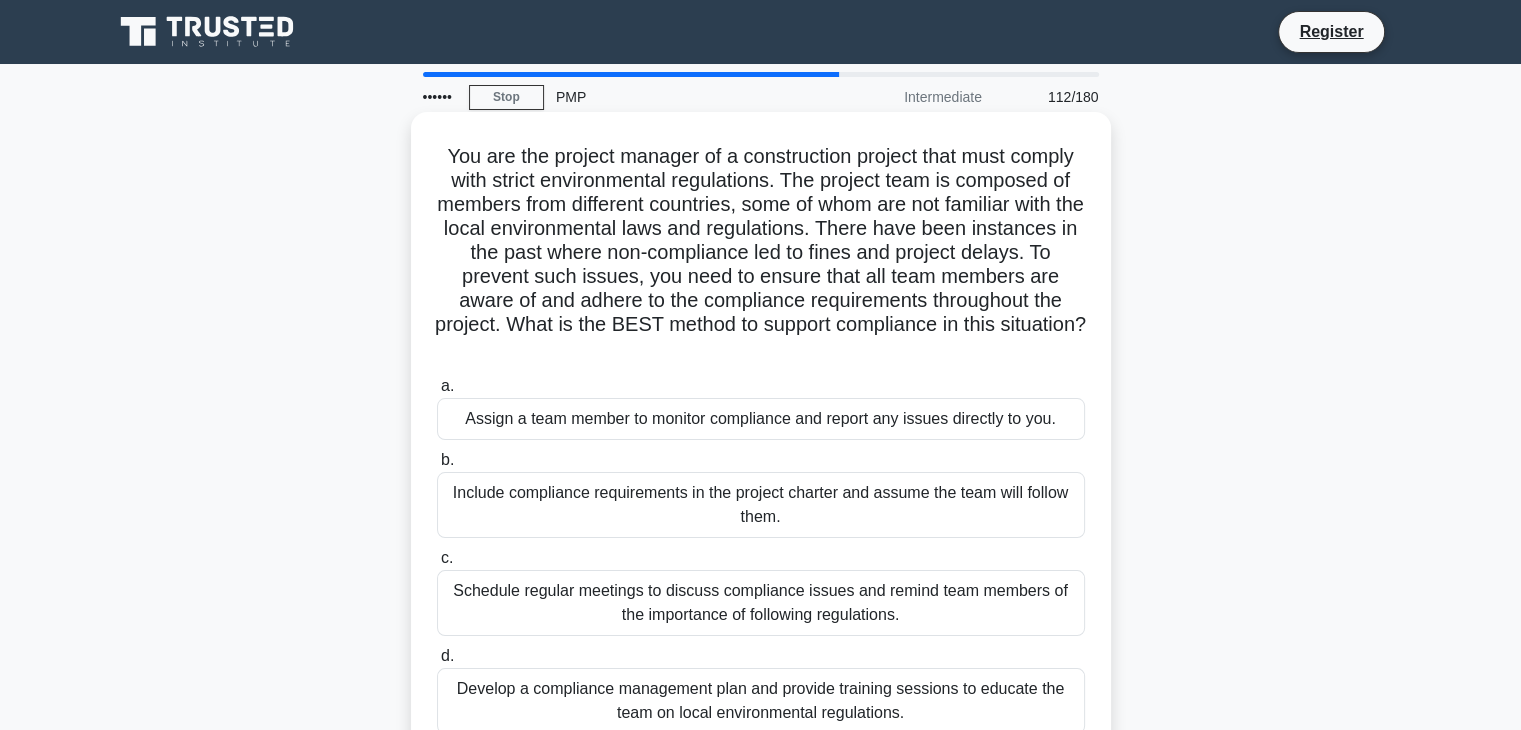 click on "You are the project manager of a construction project that must comply with strict environmental regulations. The project team is composed of members from different countries, some of whom are not familiar with the local environmental laws and regulations. There have been instances in the past where non-compliance led to fines and project delays. To prevent such issues, you need to ensure that all team members are aware of and adhere to the compliance requirements throughout the project.
What is the BEST method to support compliance in this situation?
.spinner_0XTQ{transform-origin:center;animation:spinner_y6GP .75s linear infinite}@keyframes spinner_y6GP{100%{transform:rotate(360deg)}}" at bounding box center [761, 253] 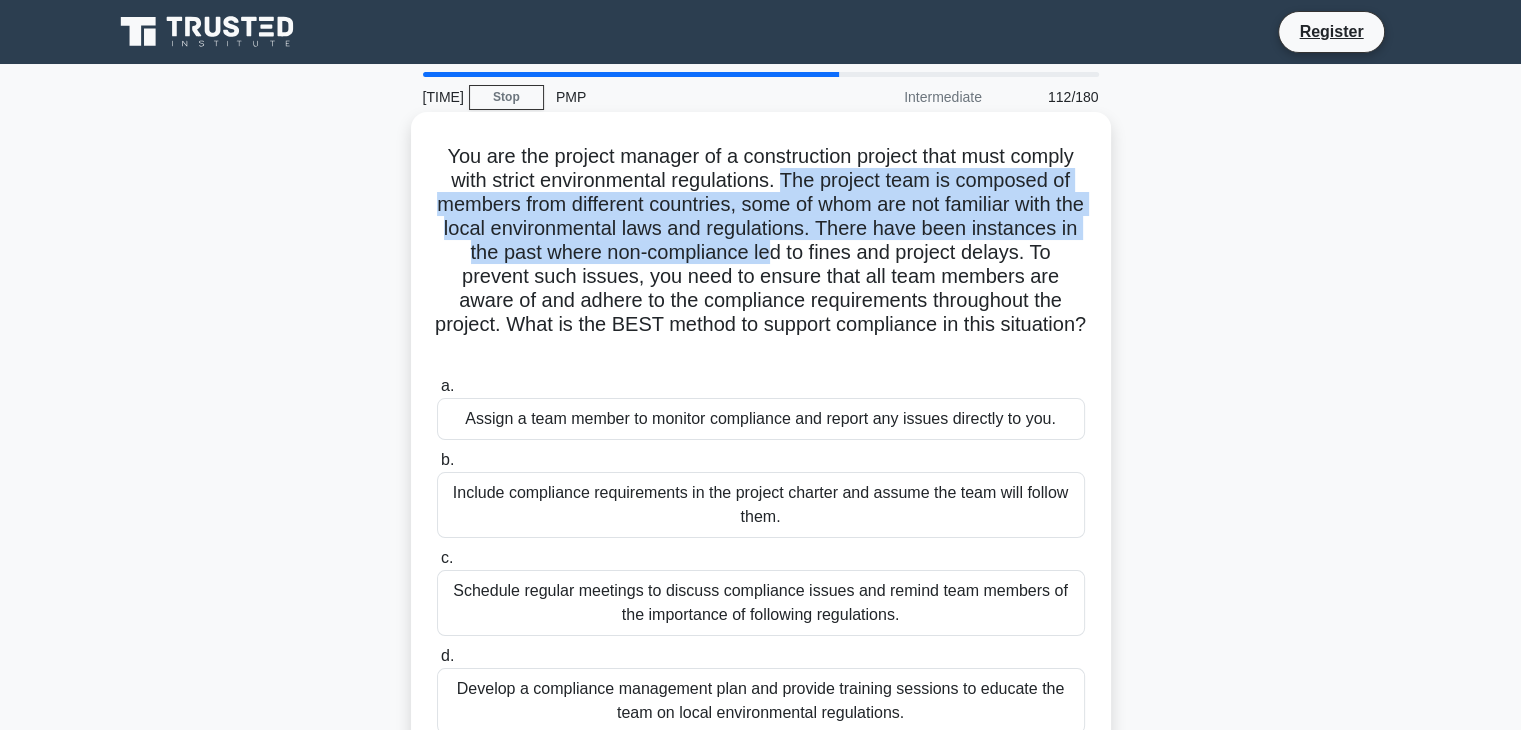 drag, startPoint x: 784, startPoint y: 181, endPoint x: 905, endPoint y: 292, distance: 164.2011 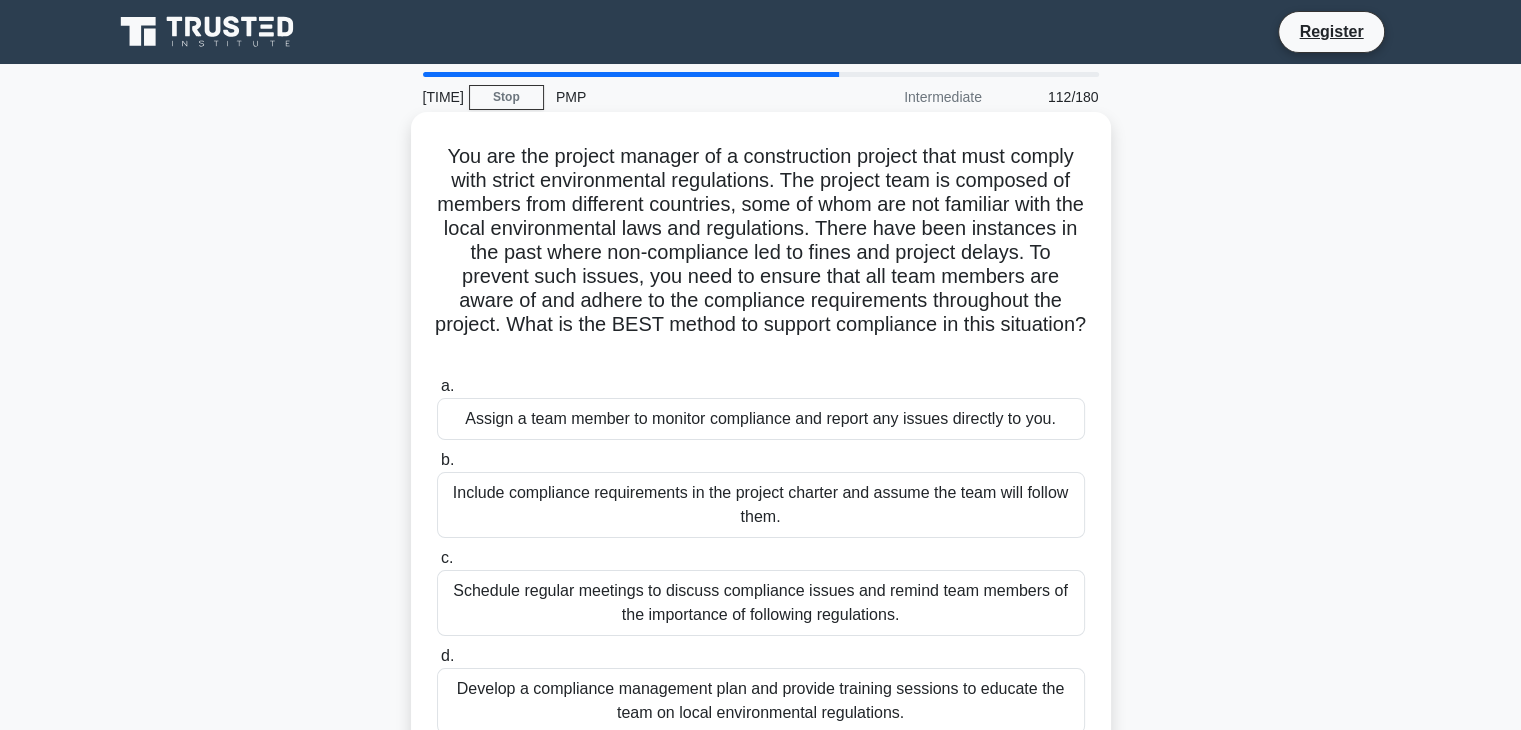 drag, startPoint x: 906, startPoint y: 296, endPoint x: 886, endPoint y: 287, distance: 21.931713 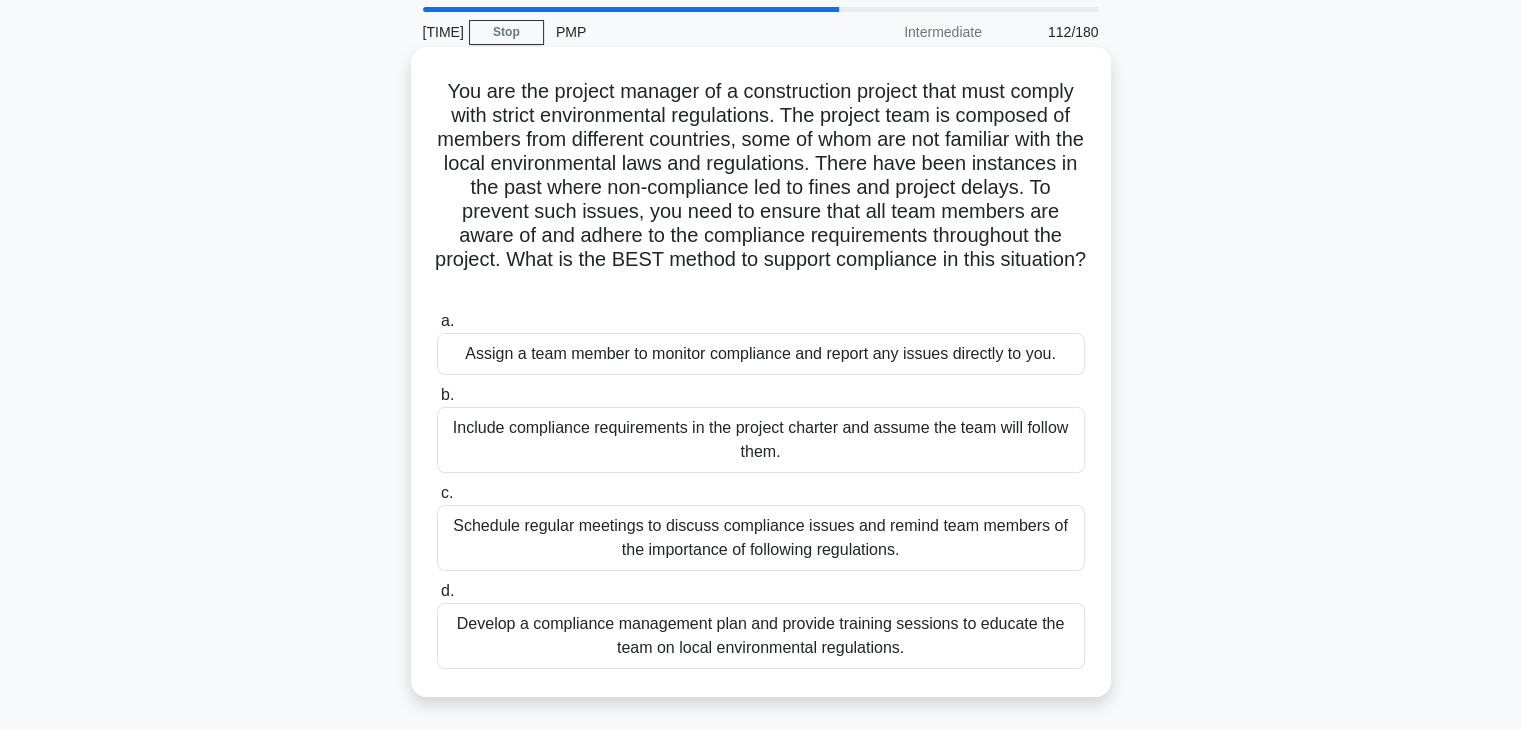 scroll, scrollTop: 100, scrollLeft: 0, axis: vertical 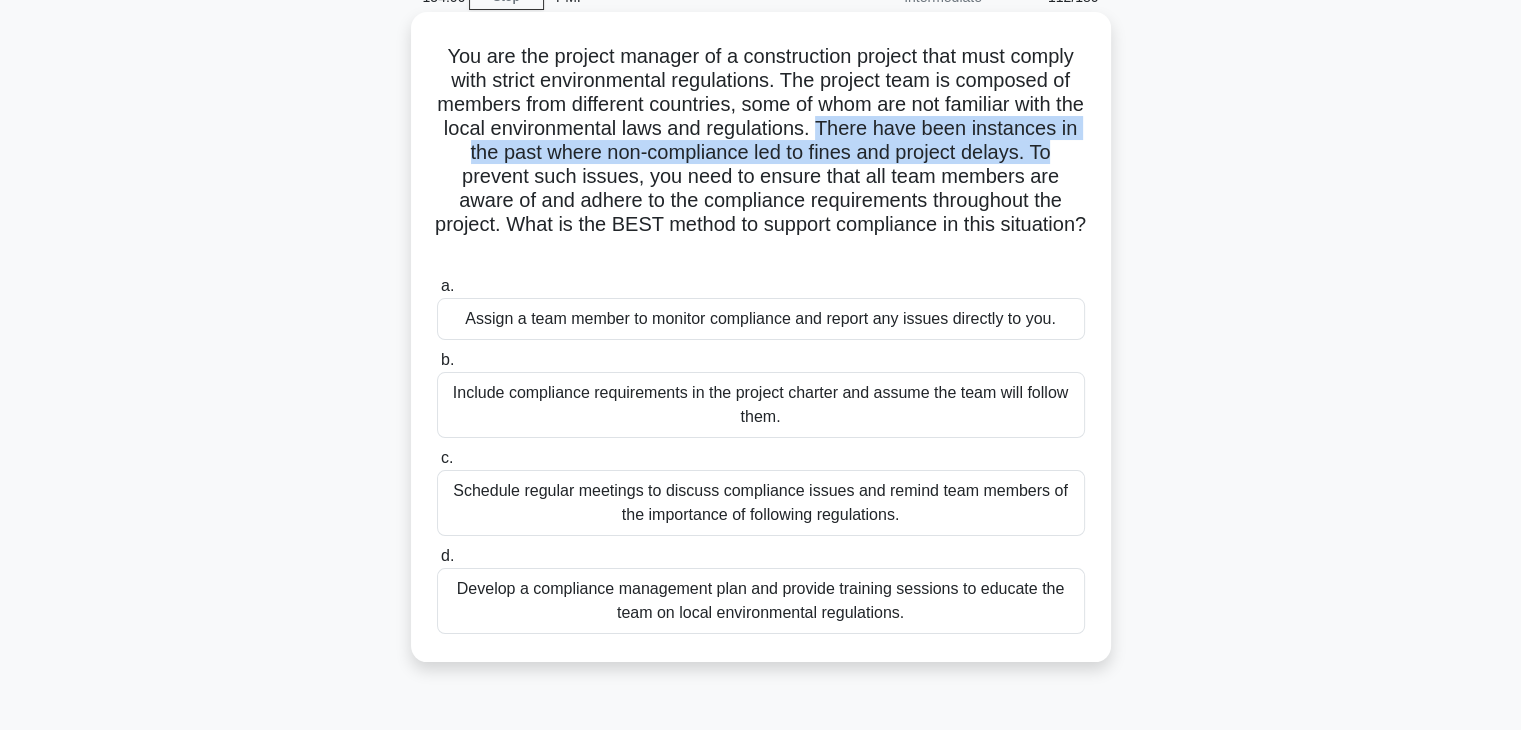 drag, startPoint x: 893, startPoint y: 130, endPoint x: 563, endPoint y: 186, distance: 334.7178 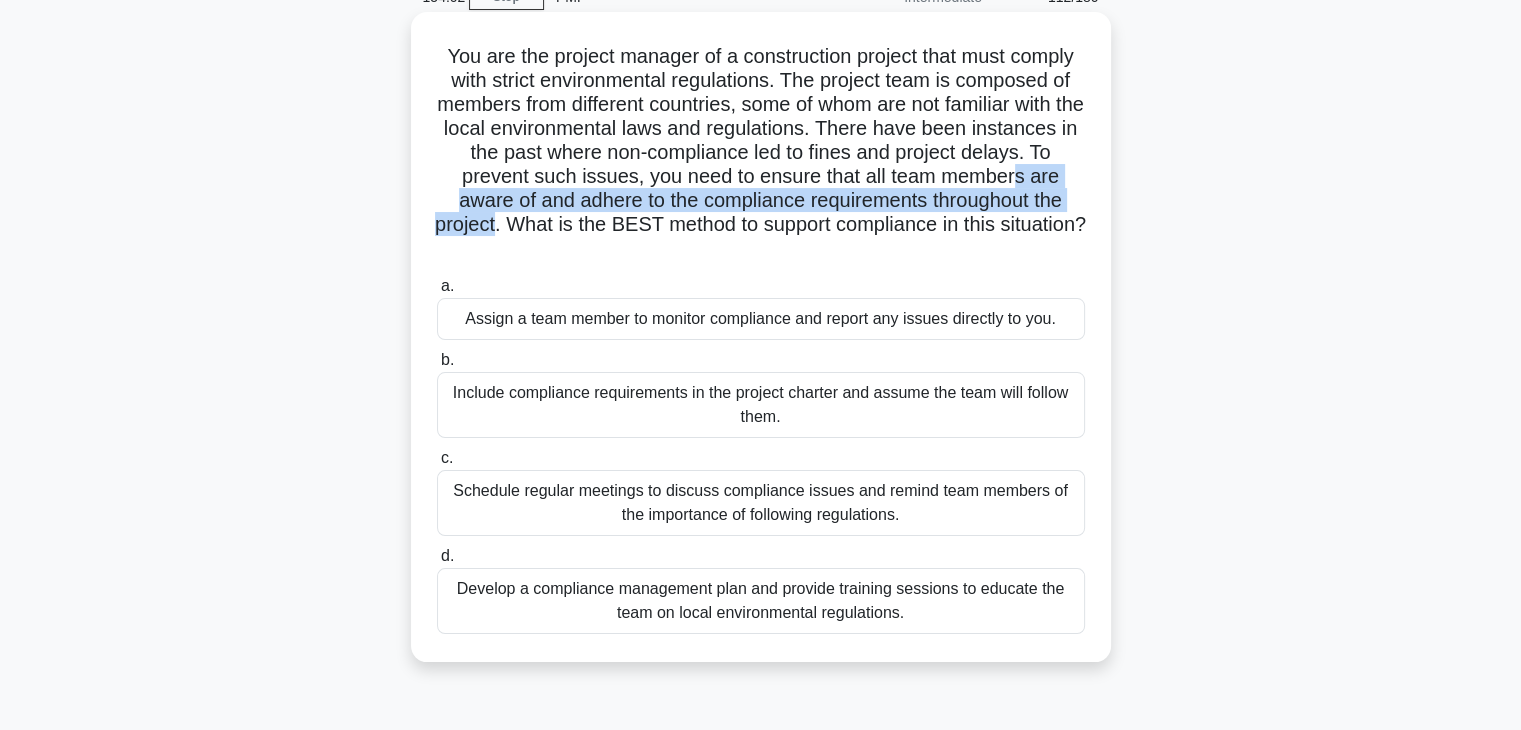 drag, startPoint x: 630, startPoint y: 199, endPoint x: 693, endPoint y: 229, distance: 69.77822 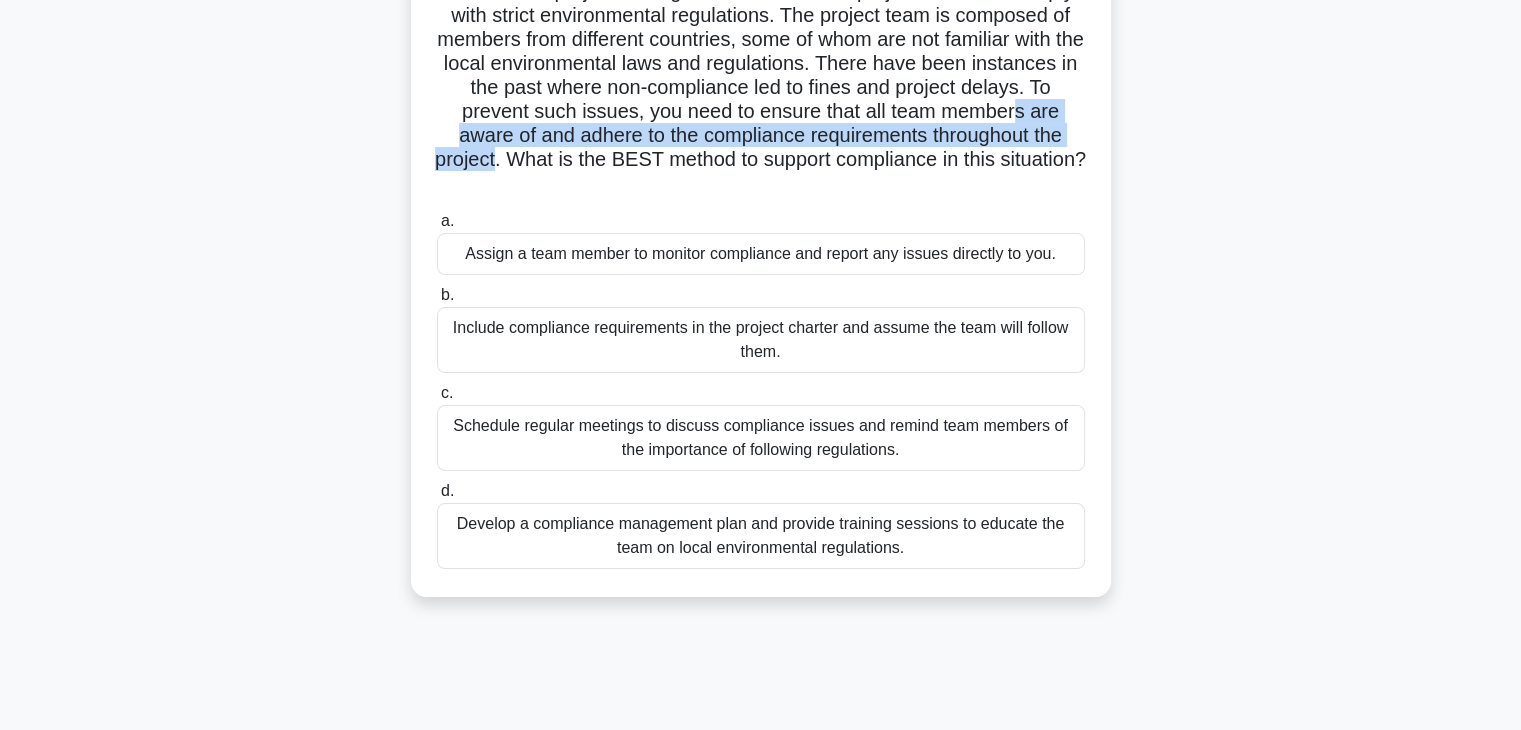 scroll, scrollTop: 200, scrollLeft: 0, axis: vertical 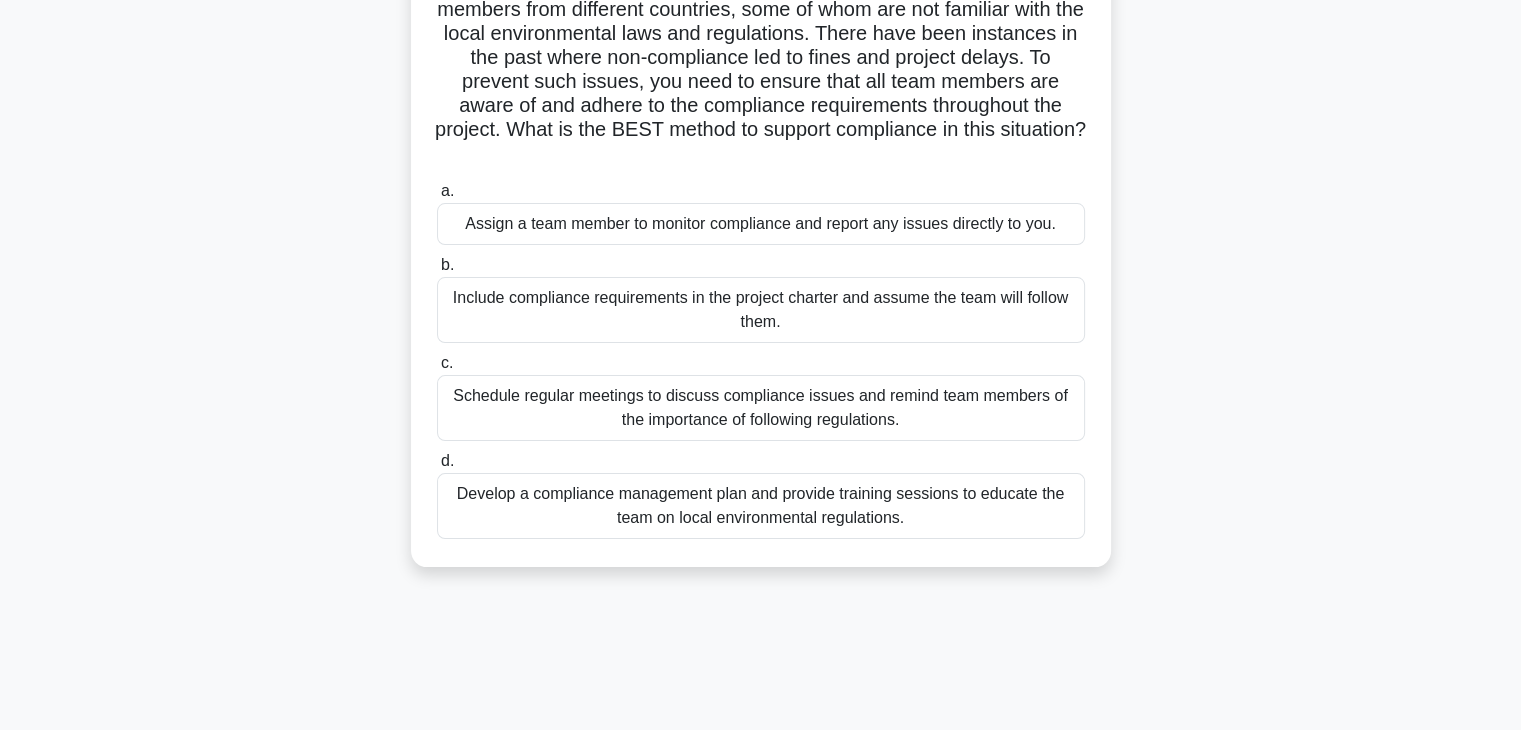 click on "You are the project manager of a construction project that must comply with strict environmental regulations. The project team is composed of members from different countries, some of whom are not familiar with the local environmental laws and regulations. There have been instances in the past where non-compliance led to fines and project delays. To prevent such issues, you need to ensure that all team members are aware of and adhere to the compliance requirements throughout the project.
What is the BEST method to support compliance in this situation?" at bounding box center (761, 254) 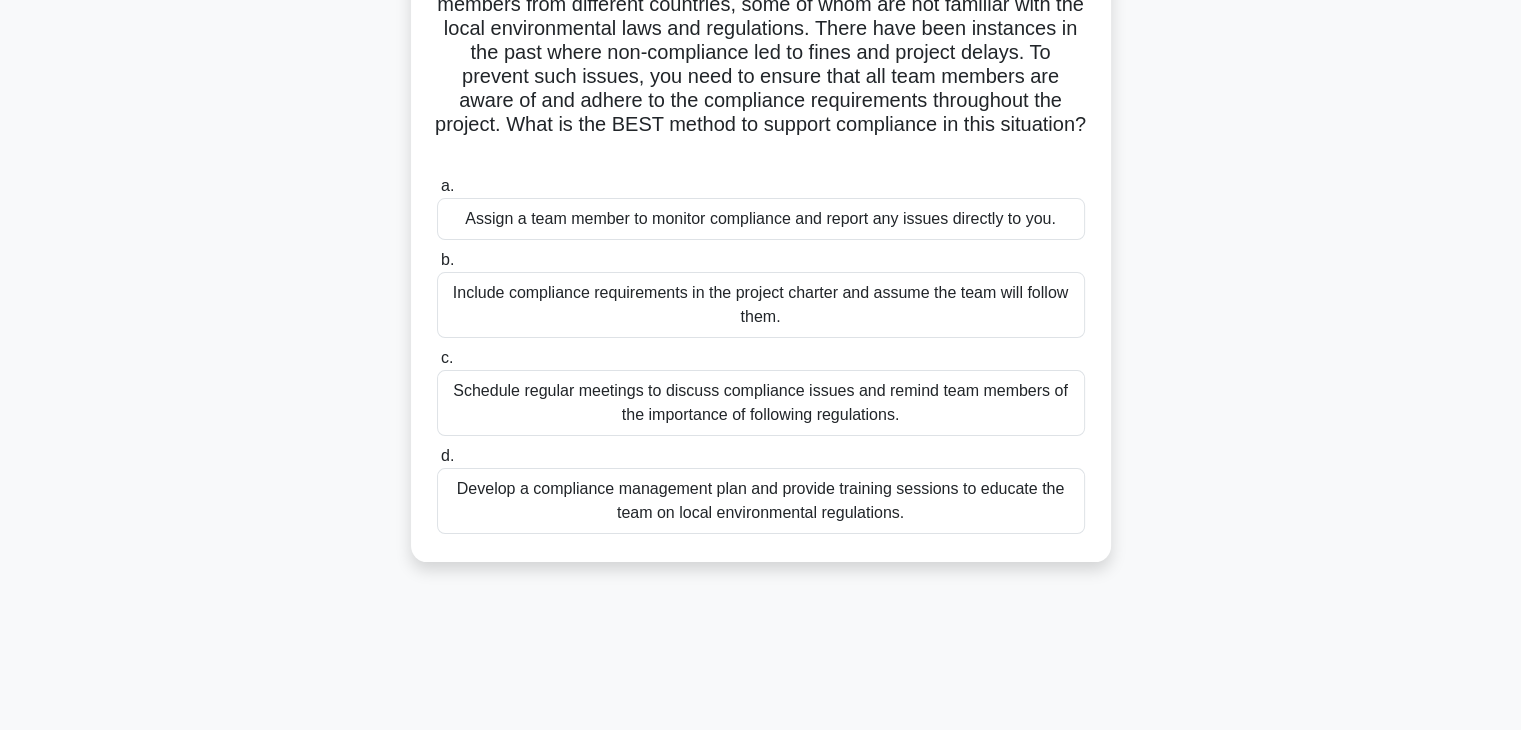 click on "Develop a compliance management plan and provide training sessions to educate the team on local environmental regulations." at bounding box center [761, 501] 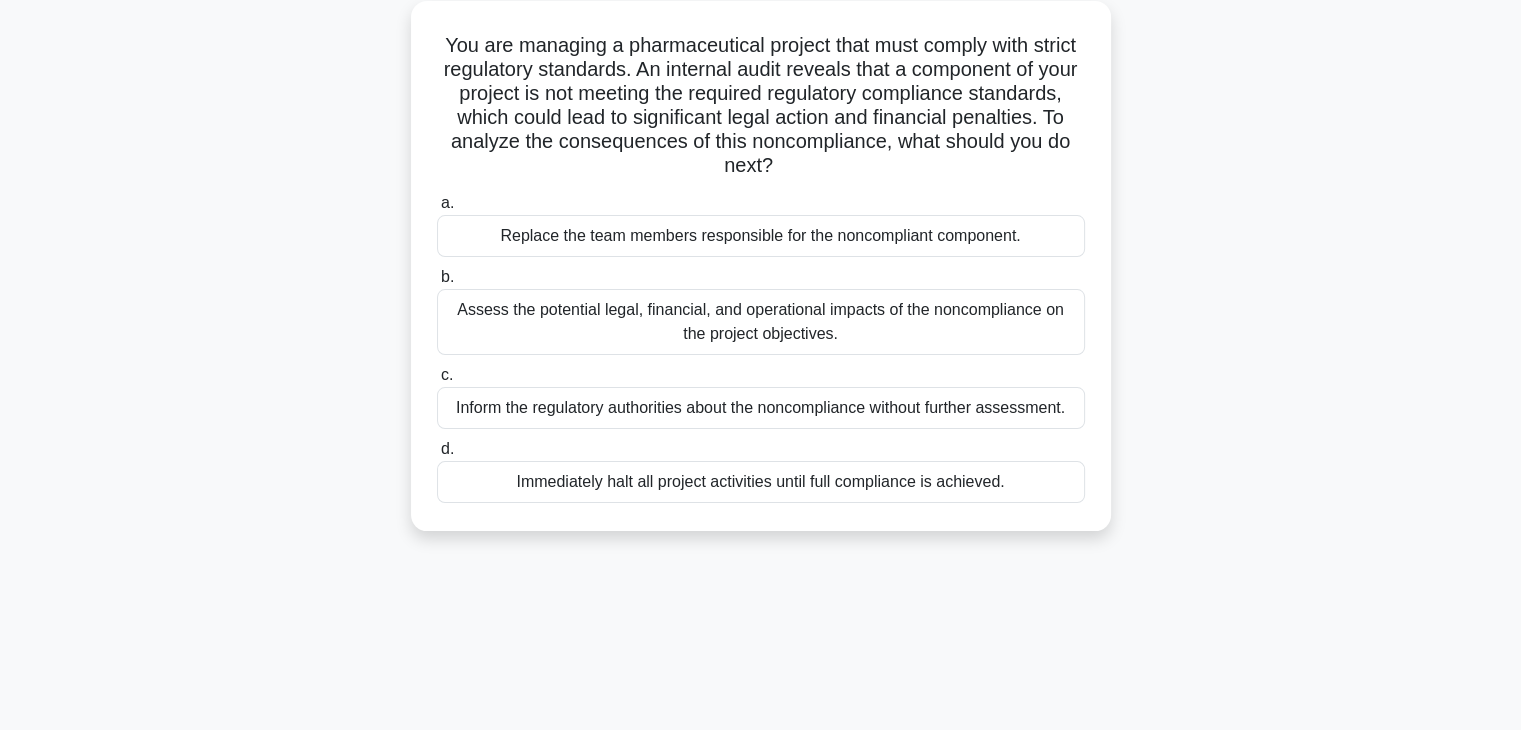 scroll, scrollTop: 0, scrollLeft: 0, axis: both 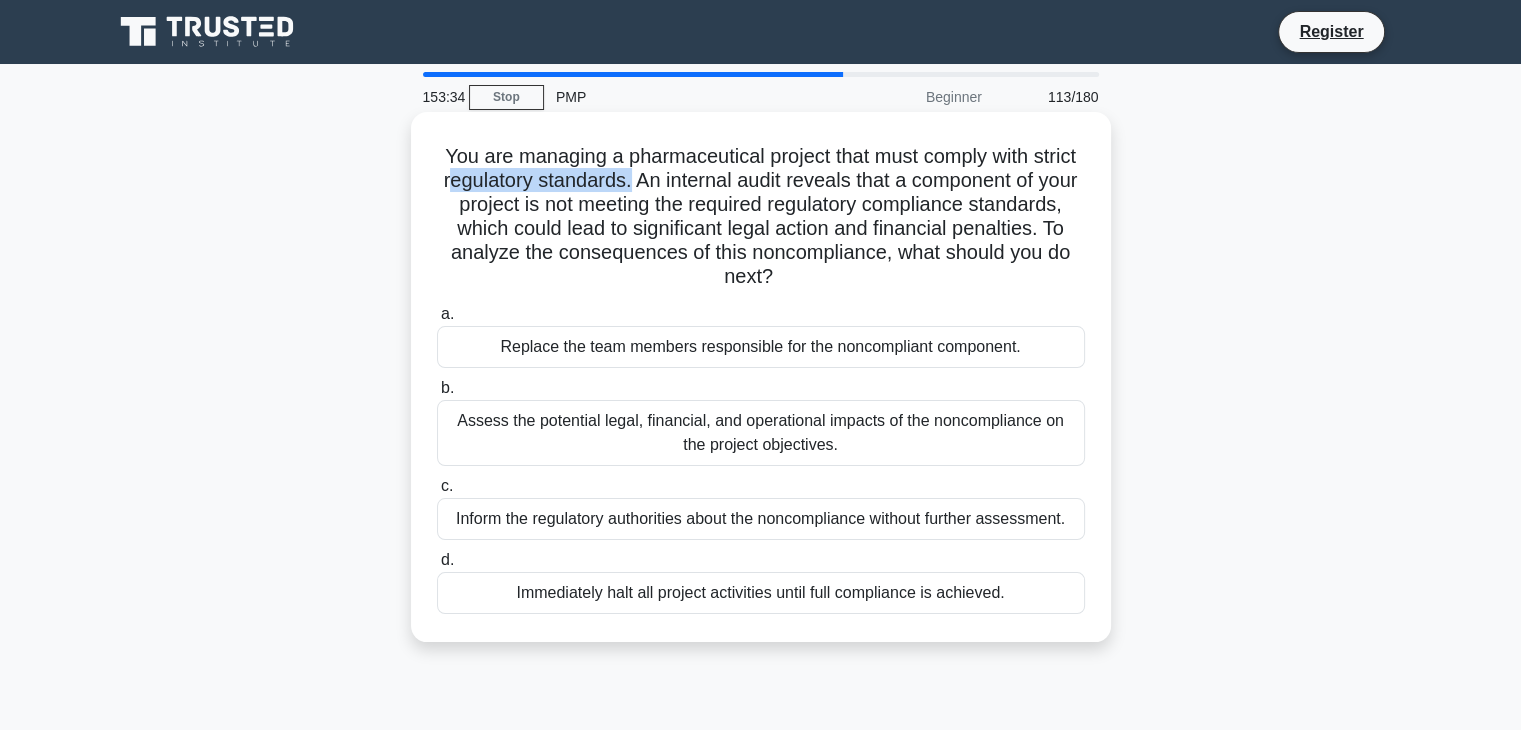 drag, startPoint x: 497, startPoint y: 182, endPoint x: 688, endPoint y: 188, distance: 191.09422 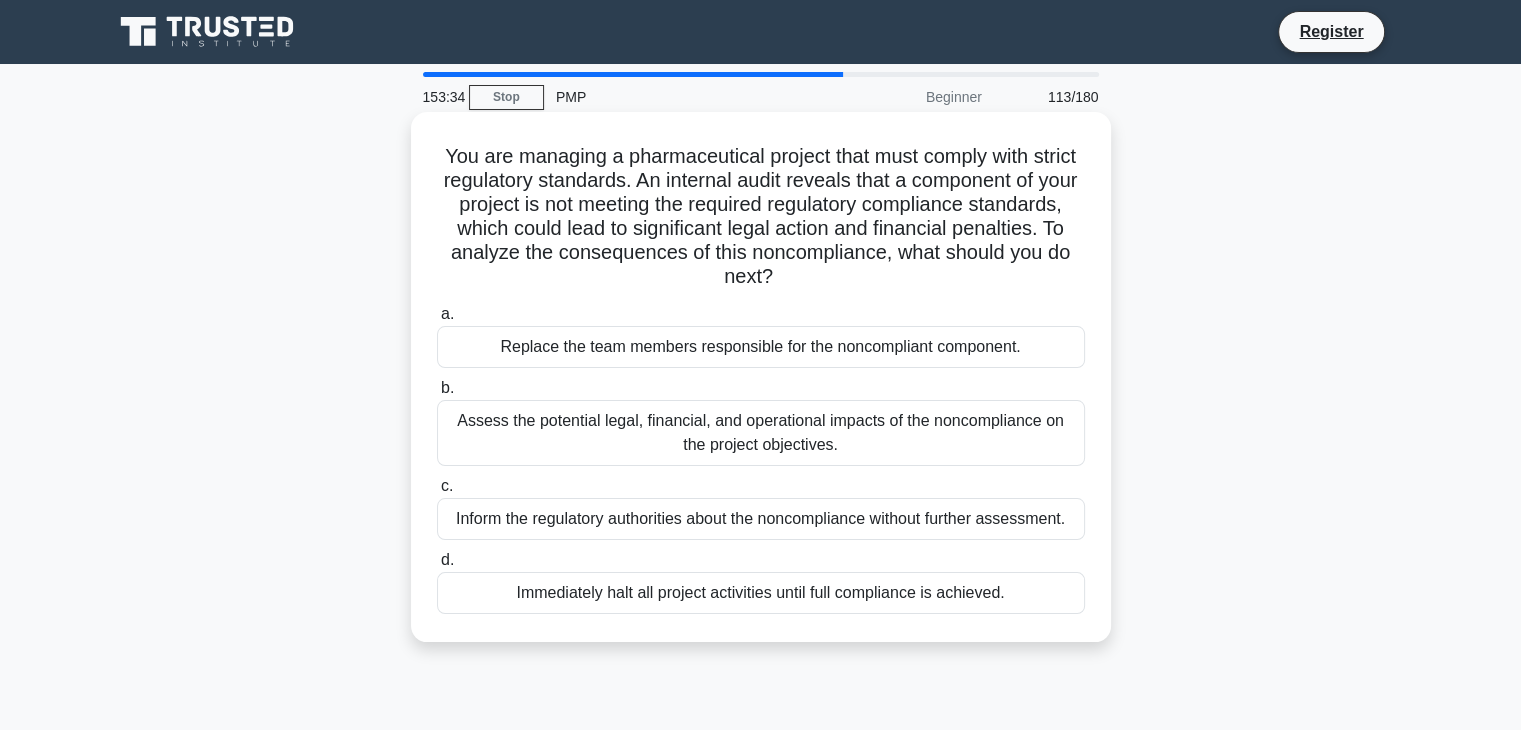 click on "You are managing a pharmaceutical project that must comply with strict regulatory standards. An internal audit reveals that a component of your project is not meeting the required regulatory compliance standards, which could lead to significant legal action and financial penalties. To analyze the consequences of this noncompliance, what should you do next?
.spinner_0XTQ{transform-origin:center;animation:spinner_y6GP .75s linear infinite}@keyframes spinner_y6GP{100%{transform:rotate(360deg)}}" at bounding box center (761, 217) 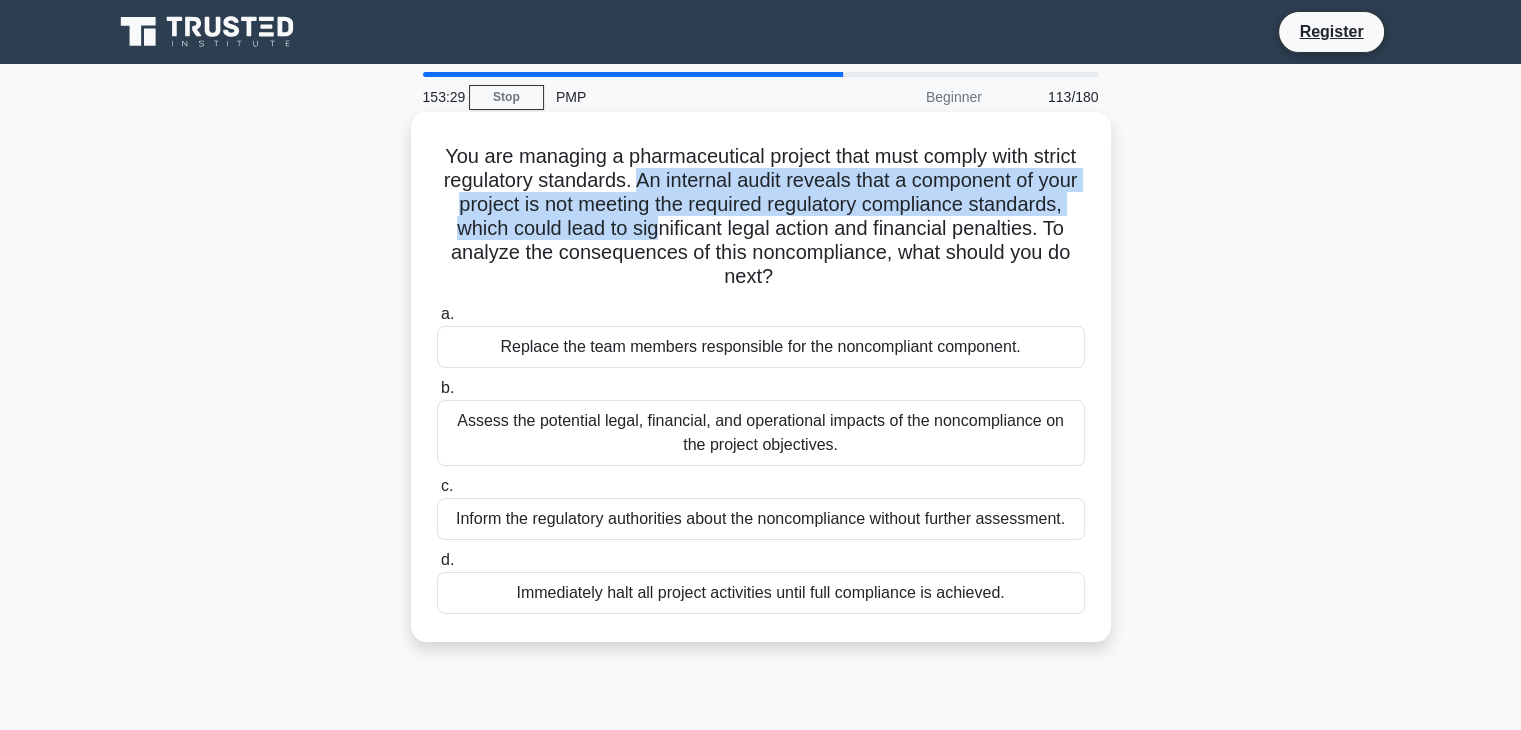 drag, startPoint x: 755, startPoint y: 181, endPoint x: 764, endPoint y: 227, distance: 46.872166 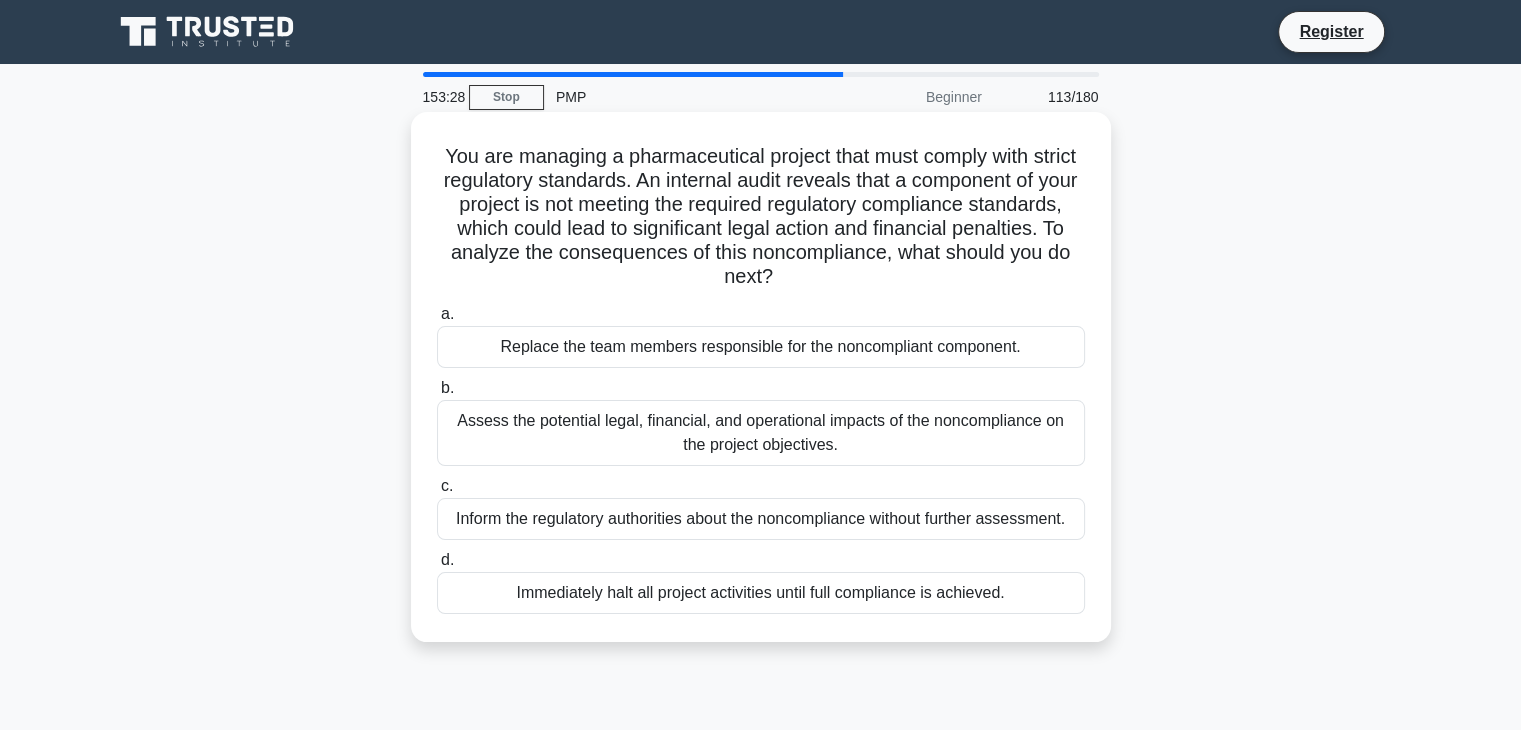 click on "You are managing a pharmaceutical project that must comply with strict regulatory standards. An internal audit reveals that a component of your project is not meeting the required regulatory compliance standards, which could lead to significant legal action and financial penalties. To analyze the consequences of this noncompliance, what should you do next?
.spinner_0XTQ{transform-origin:center;animation:spinner_y6GP .75s linear infinite}@keyframes spinner_y6GP{100%{transform:rotate(360deg)}}" at bounding box center [761, 217] 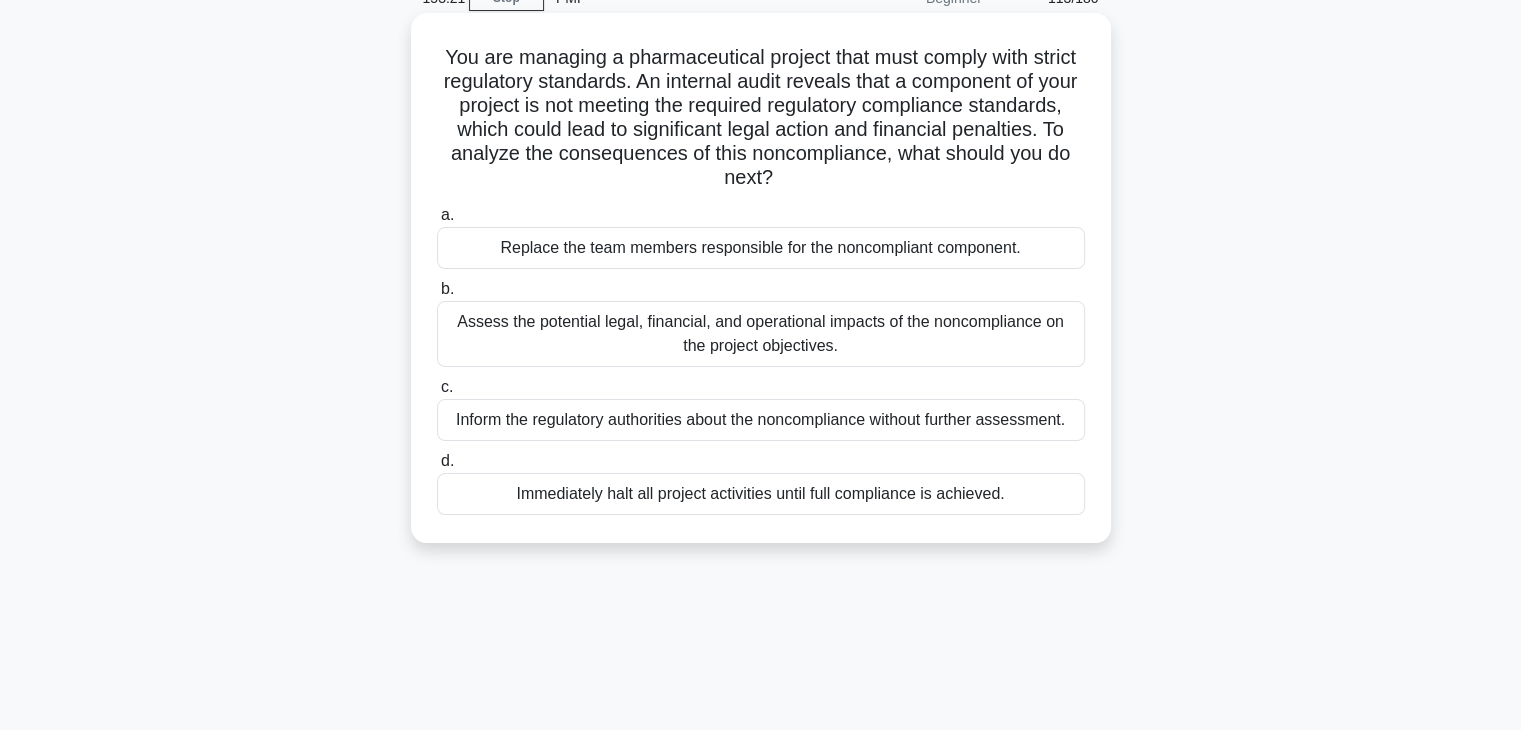 scroll, scrollTop: 100, scrollLeft: 0, axis: vertical 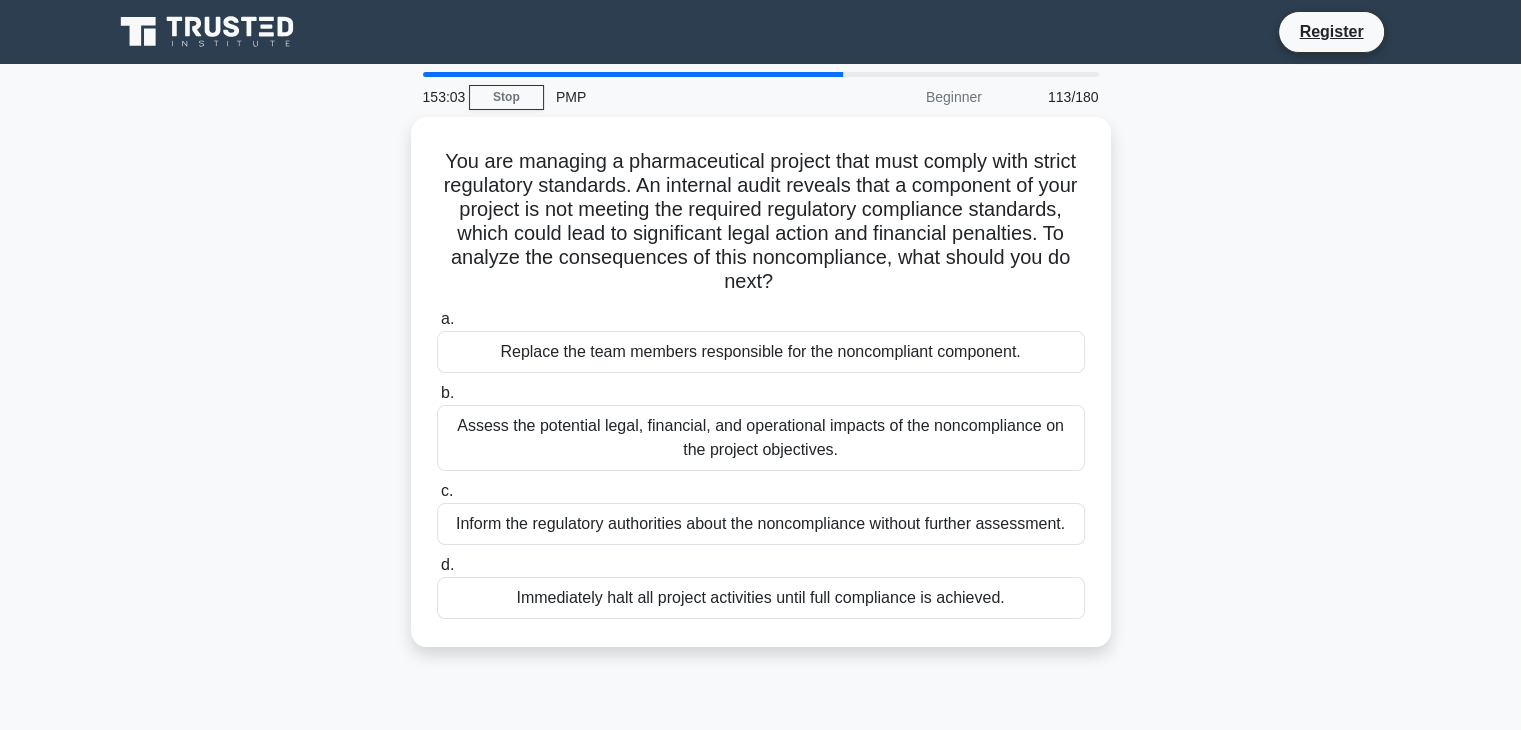 click on "You are managing a pharmaceutical project that must comply with strict regulatory standards. An internal audit reveals that a component of your project is not meeting the required regulatory compliance standards, which could lead to significant legal action and financial penalties. To analyze the consequences of this noncompliance, what should you do next?
.spinner_0XTQ{transform-origin:center;animation:spinner_y6GP .75s linear infinite}@keyframes spinner_y6GP{100%{transform:rotate(360deg)}}
a.
b. c. d." at bounding box center (761, 394) 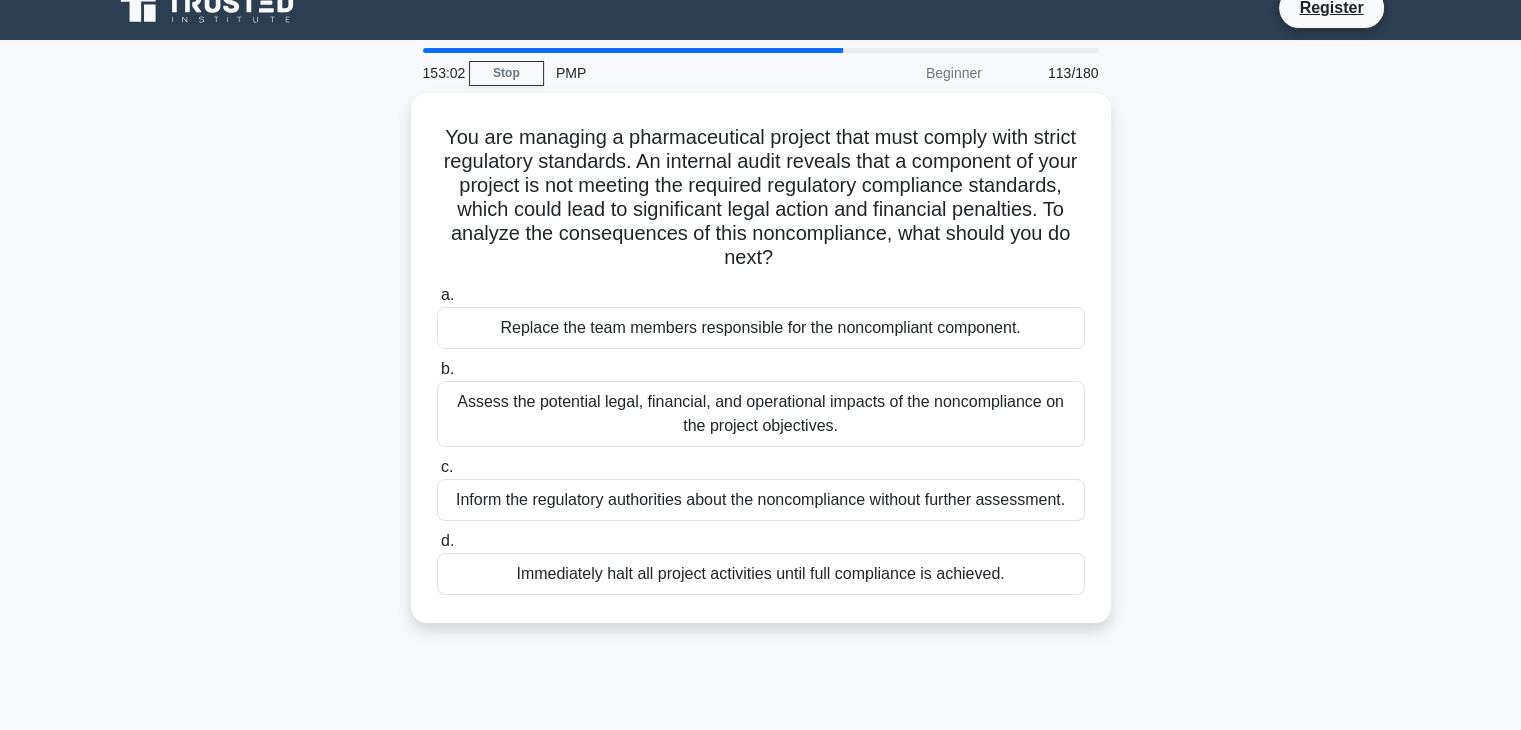 scroll, scrollTop: 31, scrollLeft: 0, axis: vertical 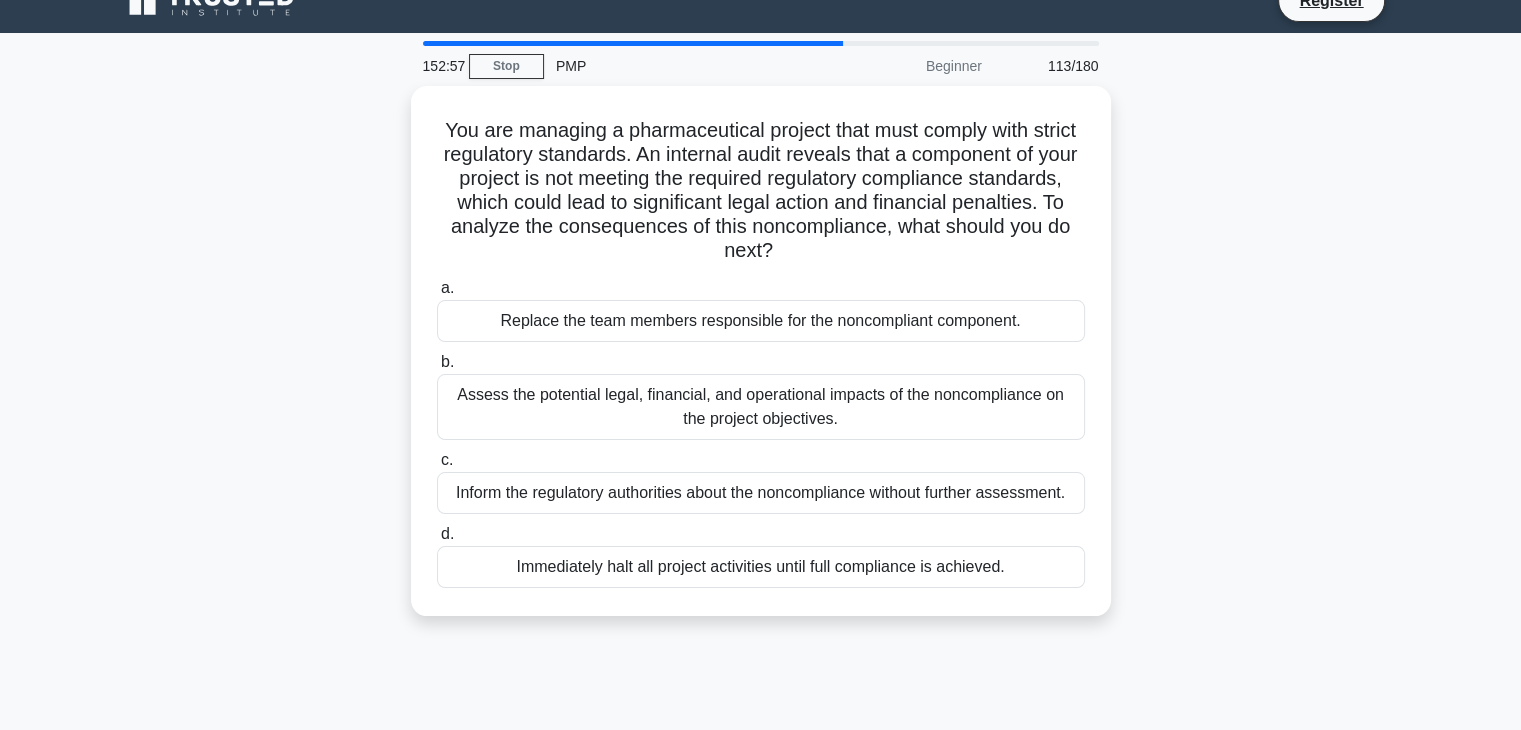 click on "You are managing a pharmaceutical project that must comply with strict regulatory standards. An internal audit reveals that a component of your project is not meeting the required regulatory compliance standards, which could lead to significant legal action and financial penalties. To analyze the consequences of this noncompliance, what should you do next?
.spinner_0XTQ{transform-origin:center;animation:spinner_y6GP .75s linear infinite}@keyframes spinner_y6GP{100%{transform:rotate(360deg)}}
a.
b. c. d." at bounding box center [761, 363] 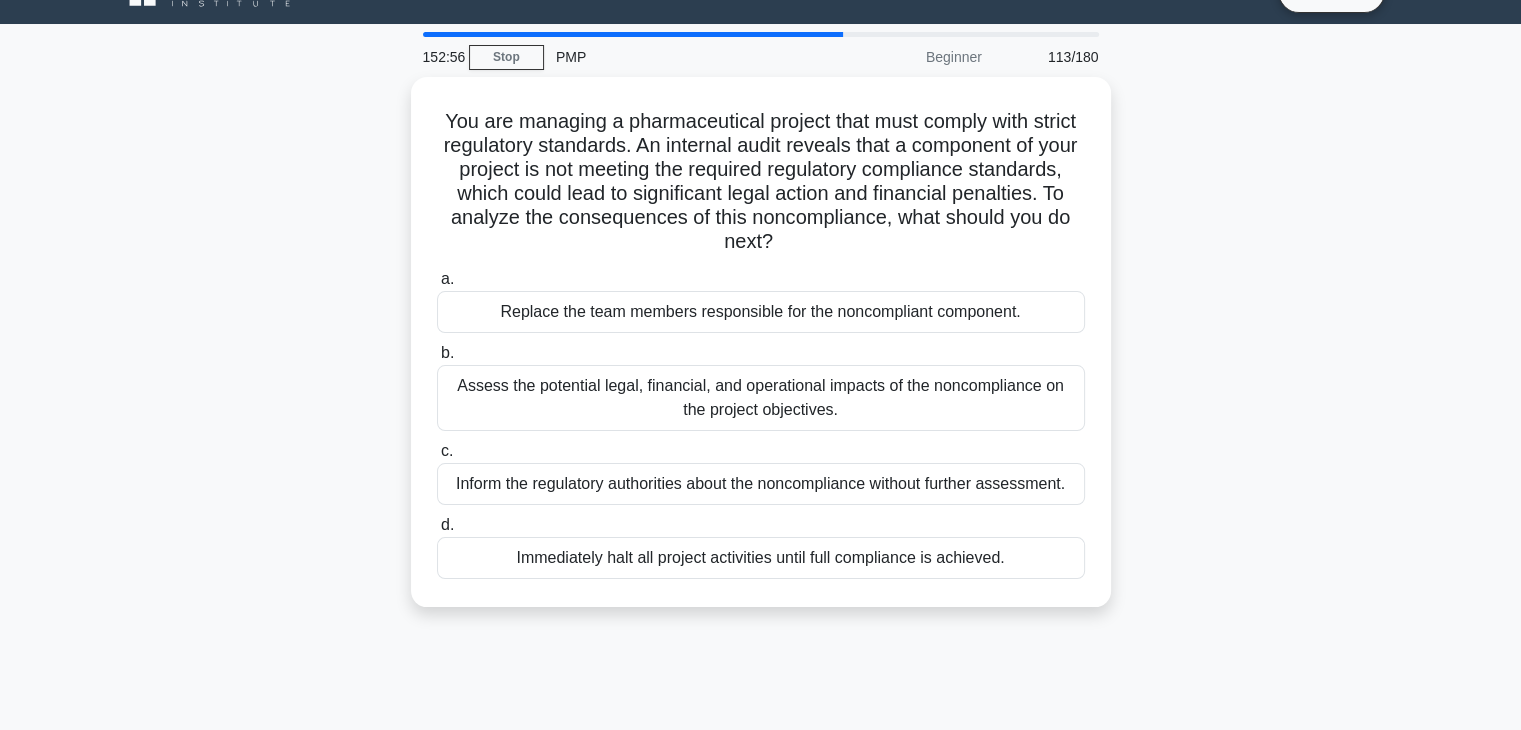 scroll, scrollTop: 48, scrollLeft: 0, axis: vertical 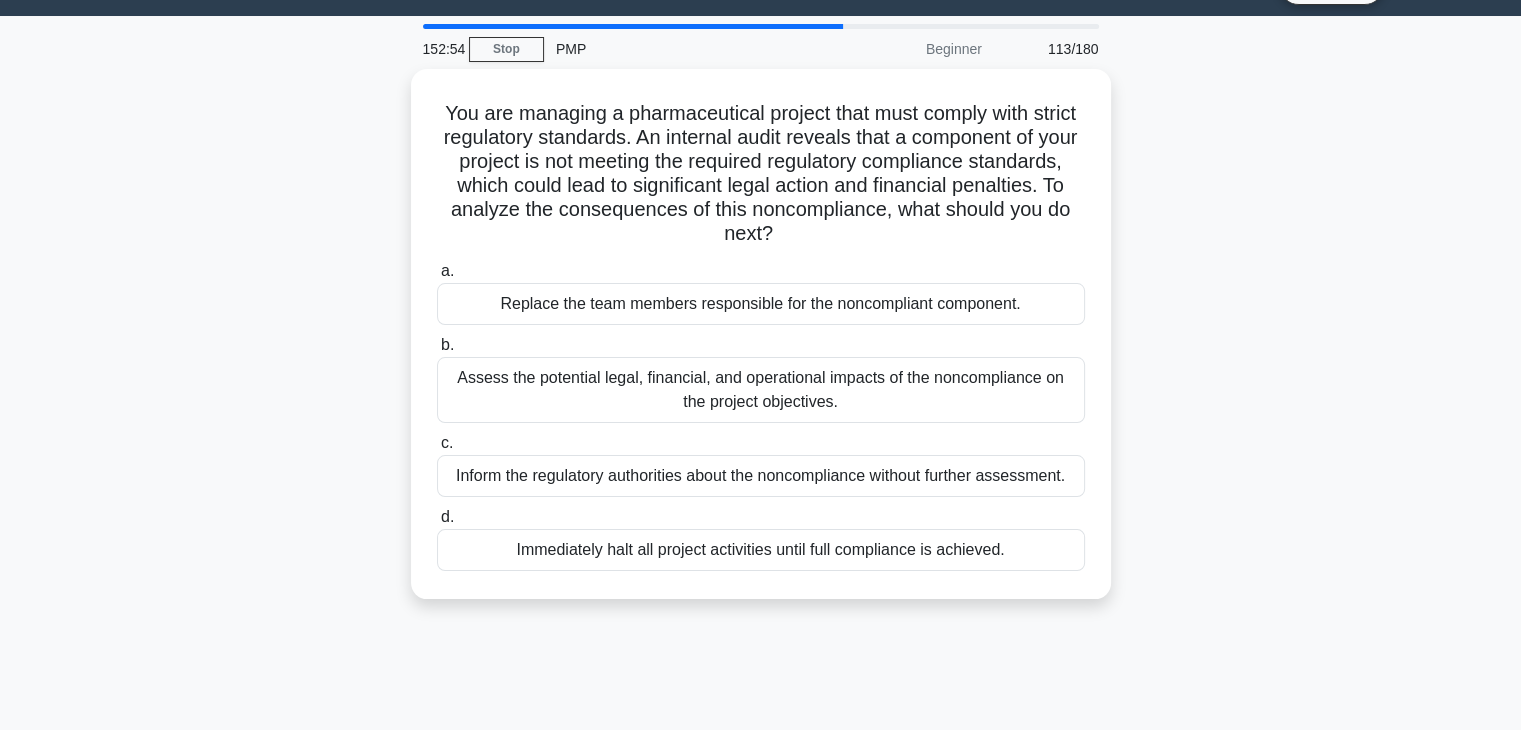 click on "You are managing a pharmaceutical project that must comply with strict regulatory standards. An internal audit reveals that a component of your project is not meeting the required regulatory compliance standards, which could lead to significant legal action and financial penalties. To analyze the consequences of this noncompliance, what should you do next?
.spinner_0XTQ{transform-origin:center;animation:spinner_y6GP .75s linear infinite}@keyframes spinner_y6GP{100%{transform:rotate(360deg)}}
a.
b. c. d." at bounding box center [761, 346] 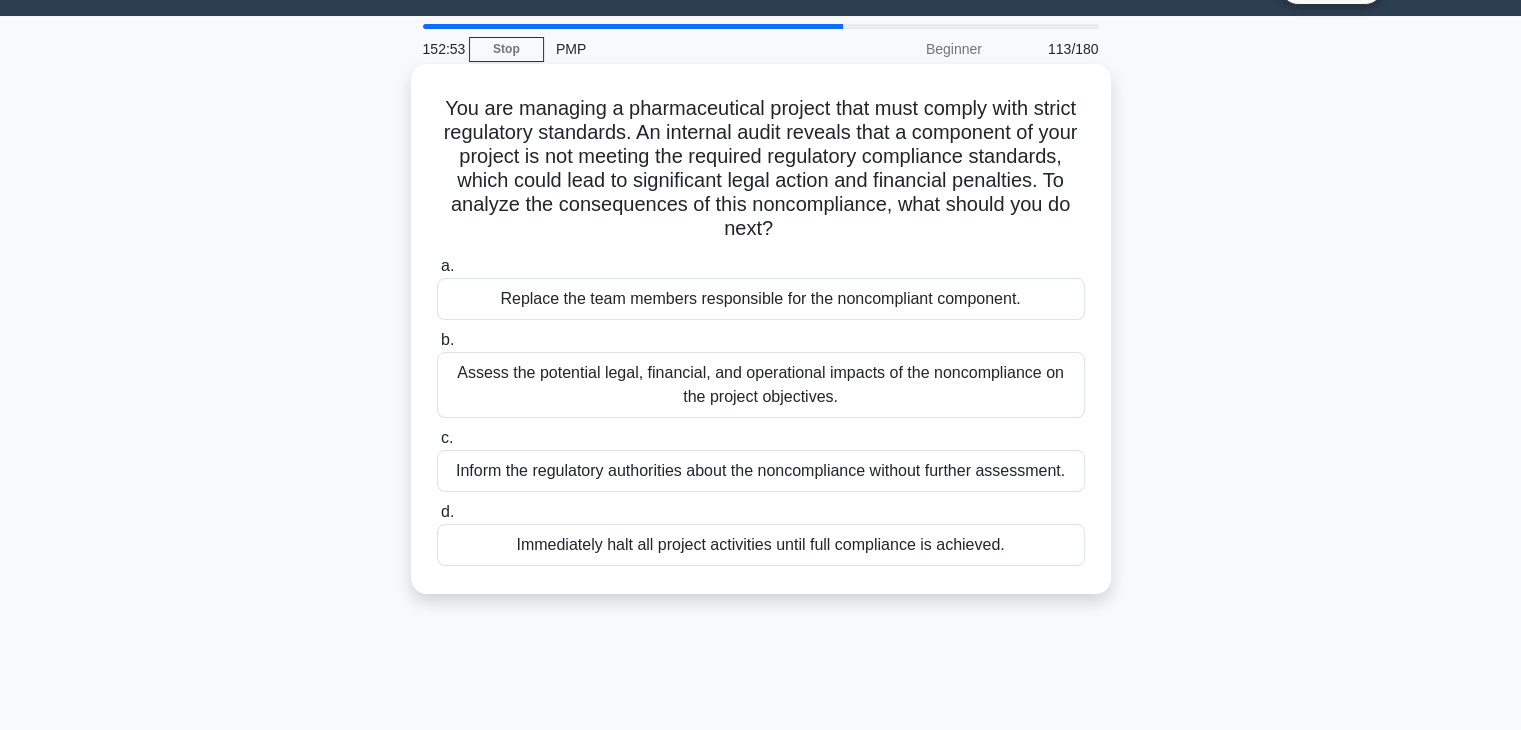 click on "Assess the potential legal, financial, and operational impacts of the noncompliance on the project objectives." at bounding box center (761, 385) 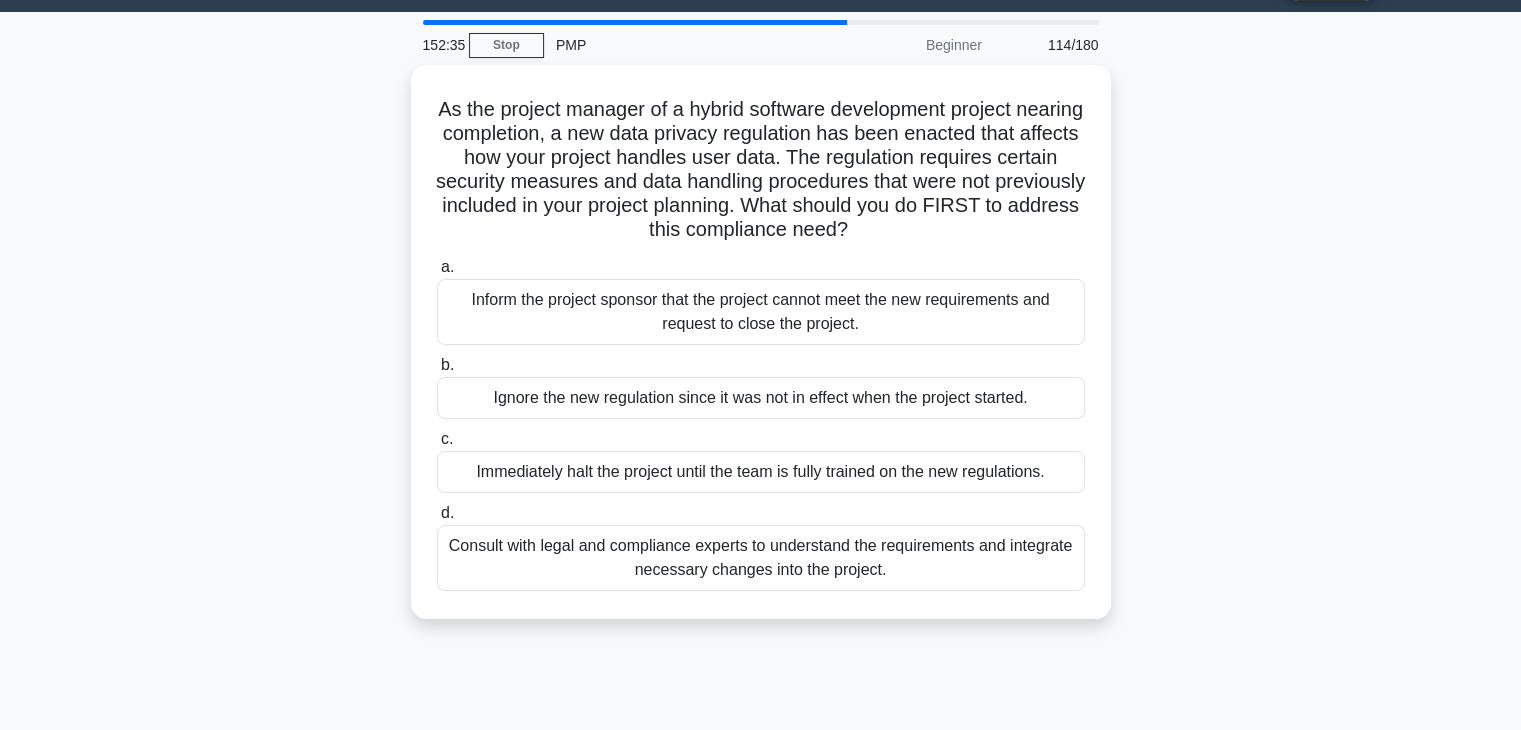 scroll, scrollTop: 52, scrollLeft: 0, axis: vertical 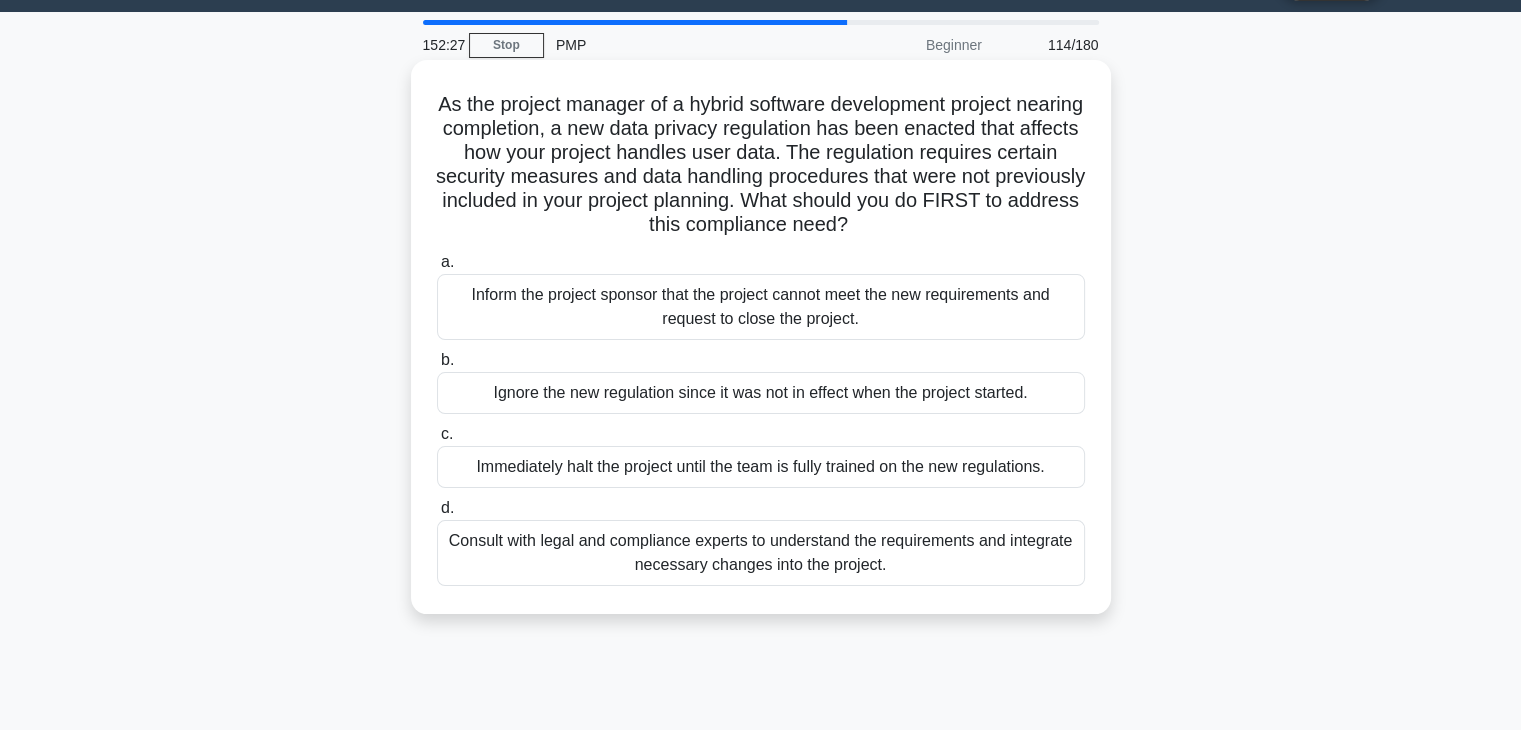 click on "Consult with legal and compliance experts to understand the requirements and integrate necessary changes into the project." at bounding box center [761, 553] 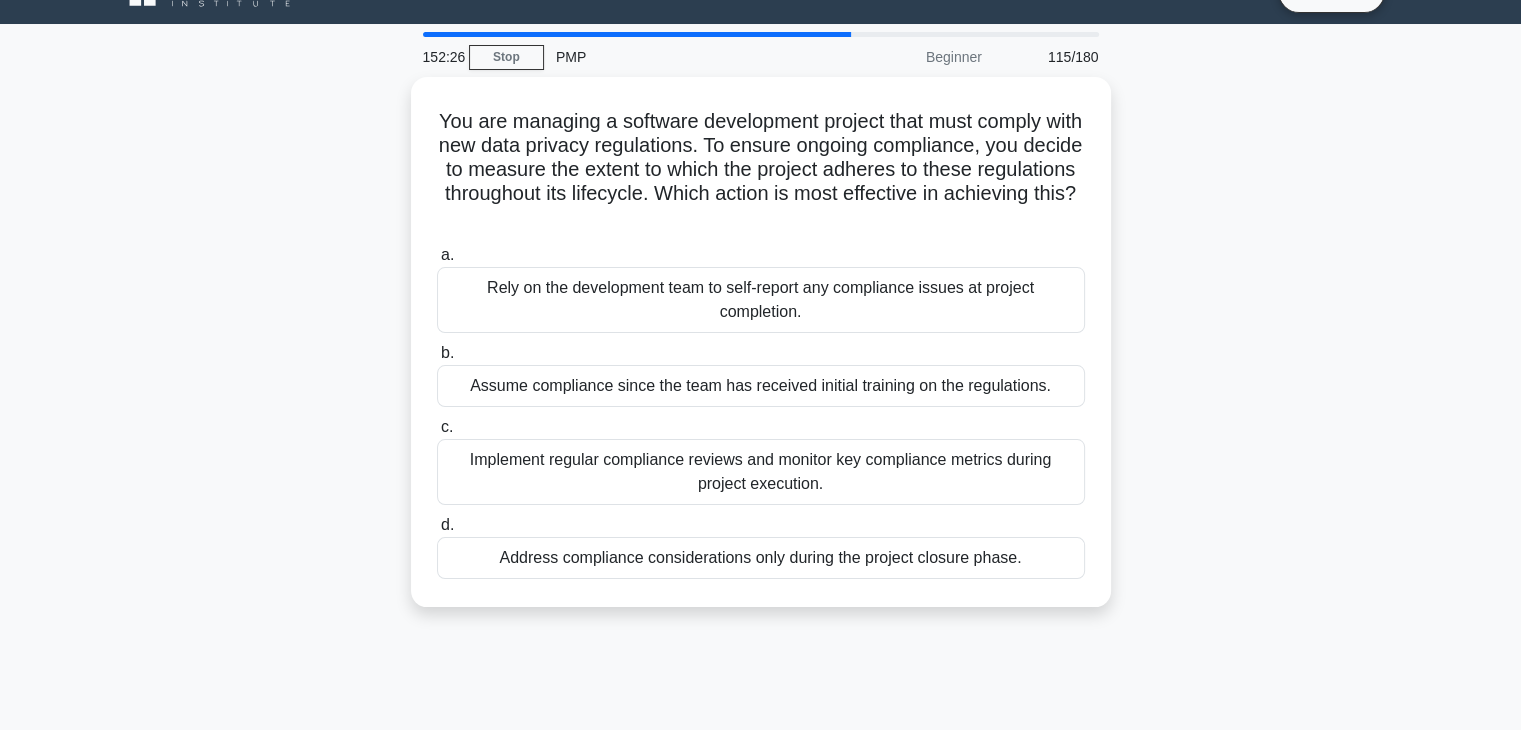 scroll, scrollTop: 0, scrollLeft: 0, axis: both 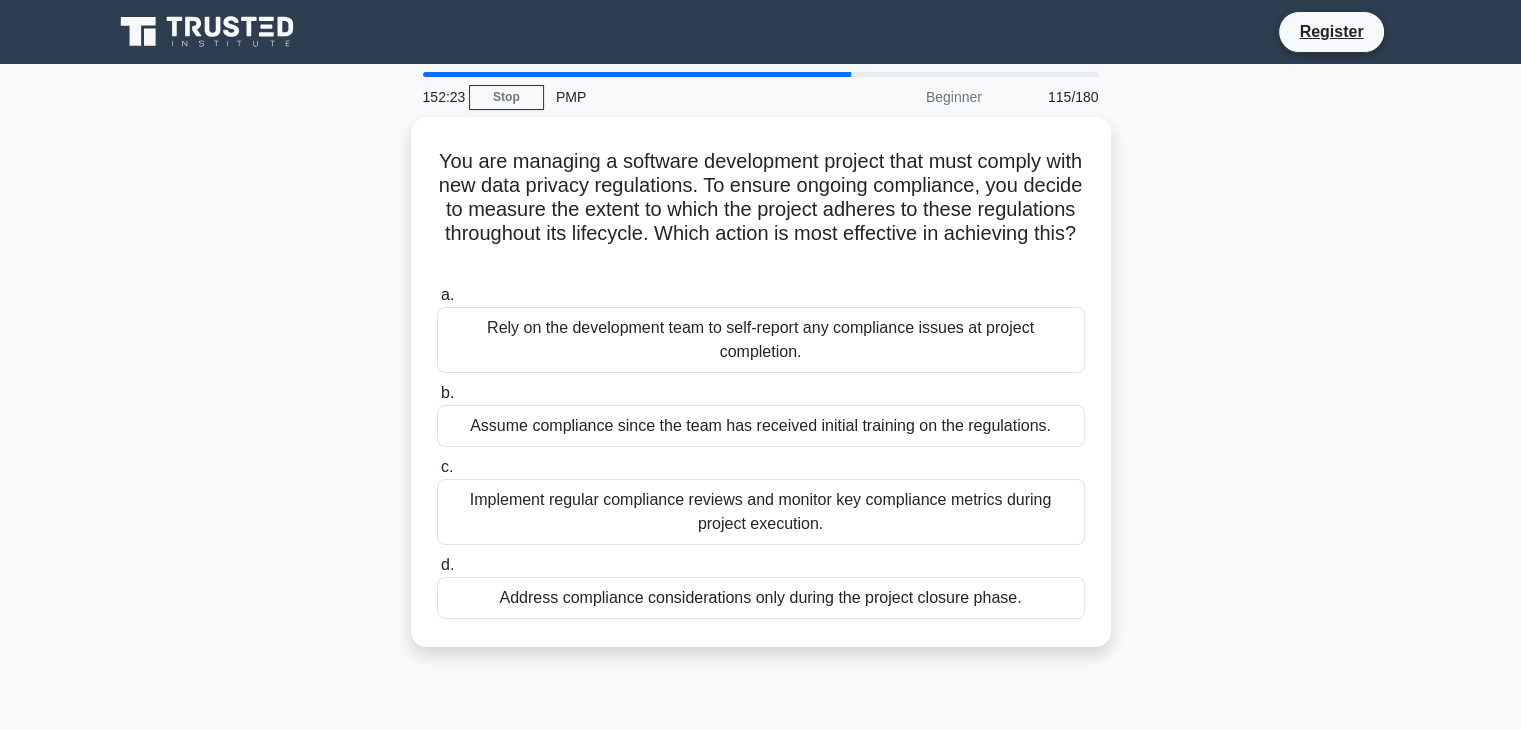 click on "You are managing a software development project that must comply with new data privacy regulations. To ensure ongoing compliance, you decide to measure the extent to which the project adheres to these regulations throughout its lifecycle. Which action is most effective in achieving this?
.spinner_0XTQ{transform-origin:center;animation:spinner_y6GP .75s linear infinite}@keyframes spinner_y6GP{100%{transform:rotate(360deg)}}
a.
b. c. d." at bounding box center [761, 394] 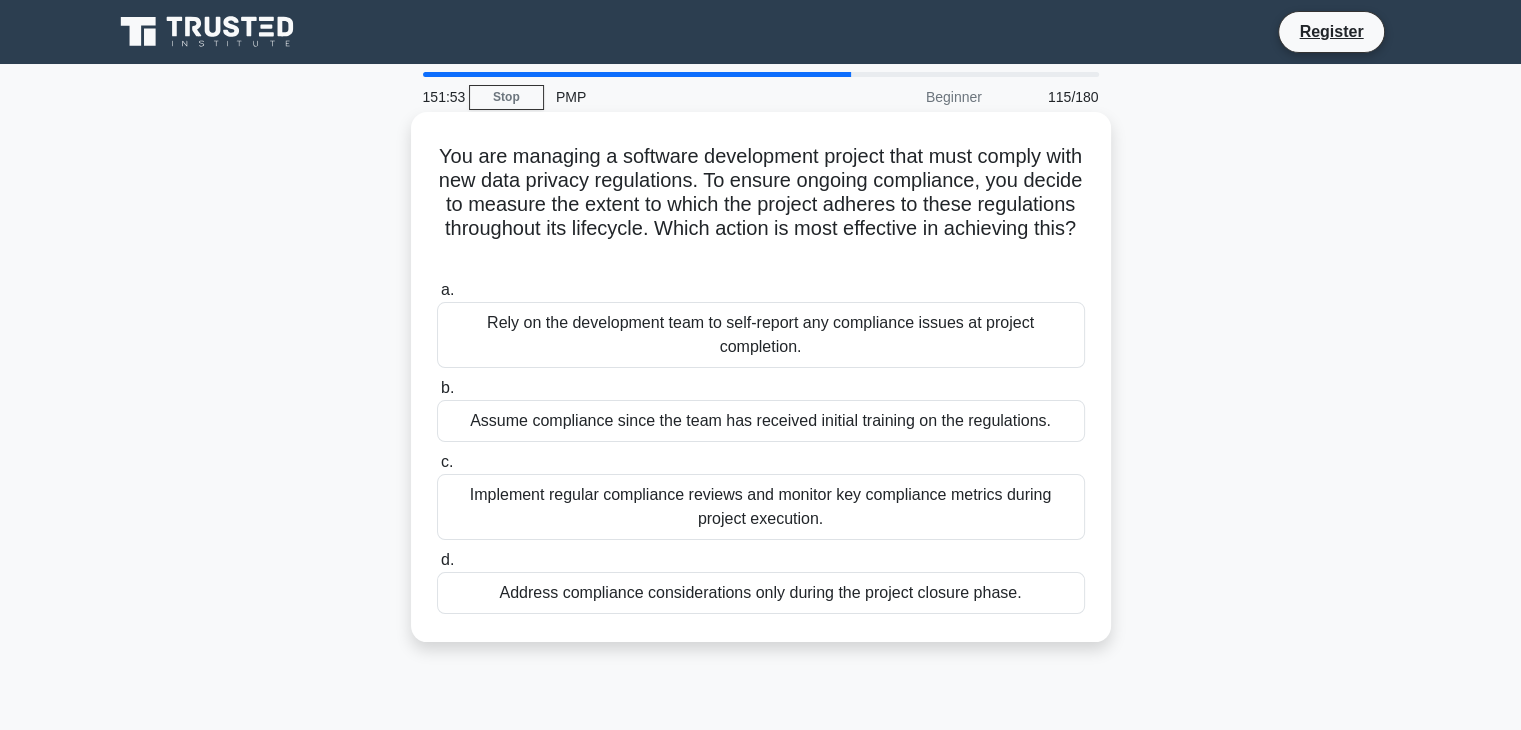 click on "Implement regular compliance reviews and monitor key compliance metrics during project execution." at bounding box center (761, 507) 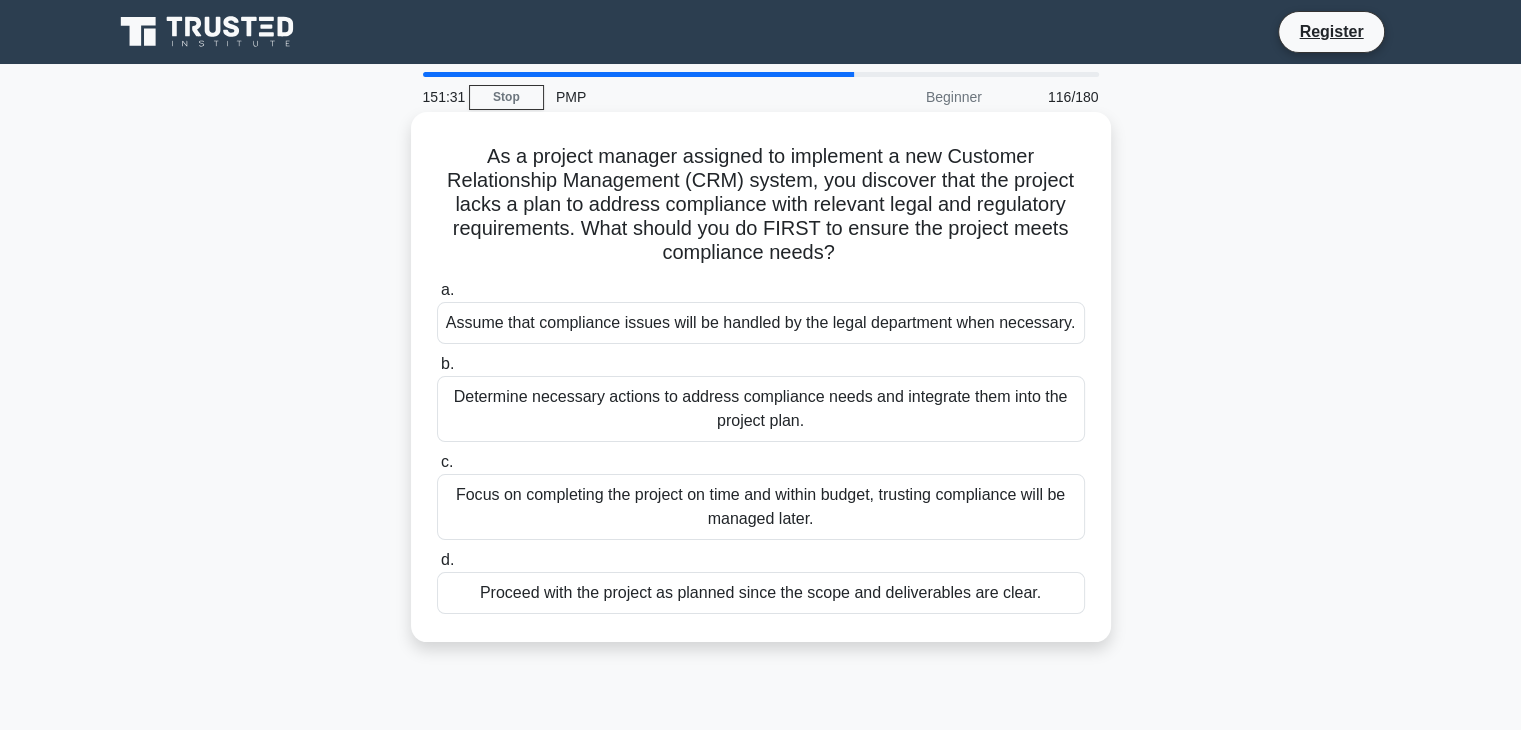 click on "Determine necessary actions to address compliance needs and integrate them into the project plan." at bounding box center (761, 409) 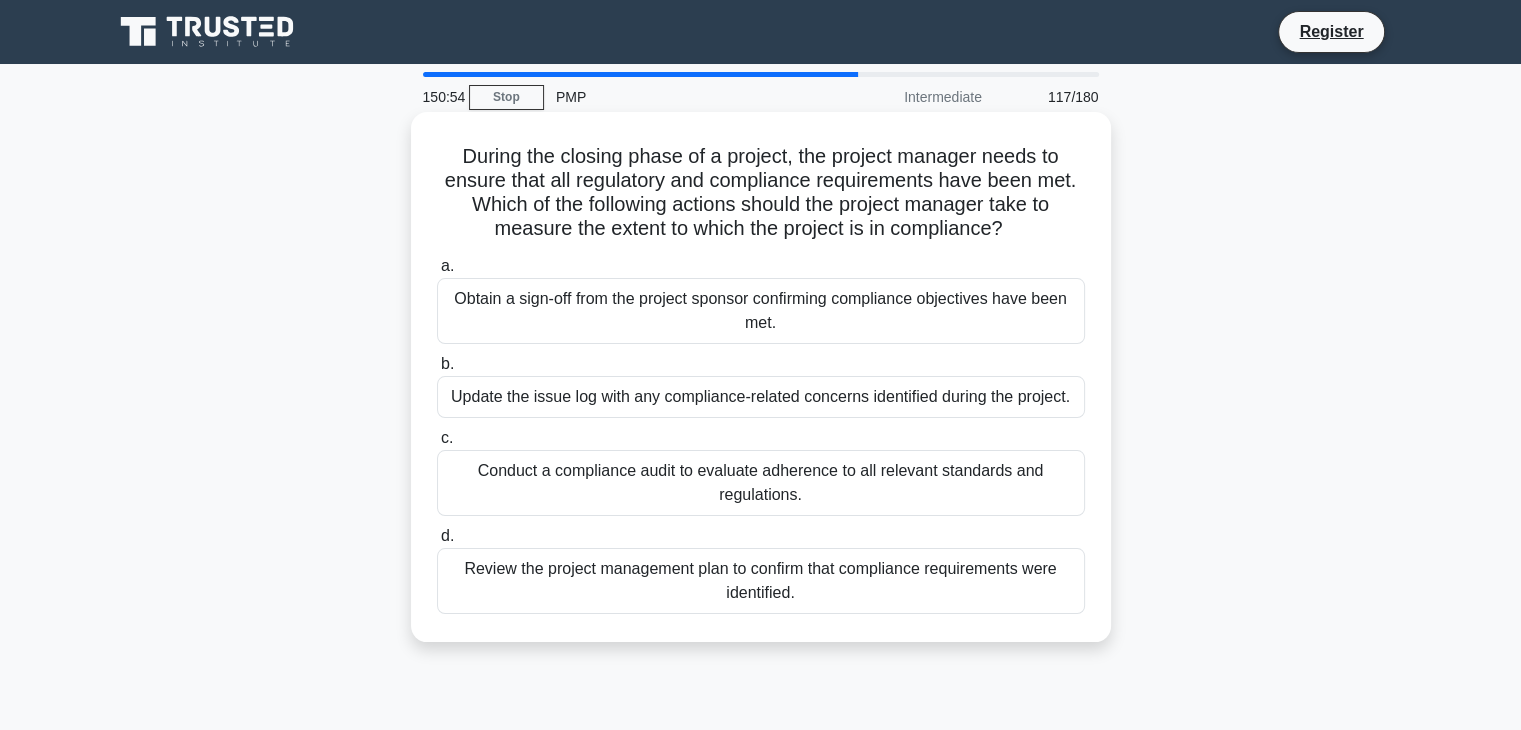 click on "Conduct a compliance audit to evaluate adherence to all relevant standards and regulations." at bounding box center [761, 483] 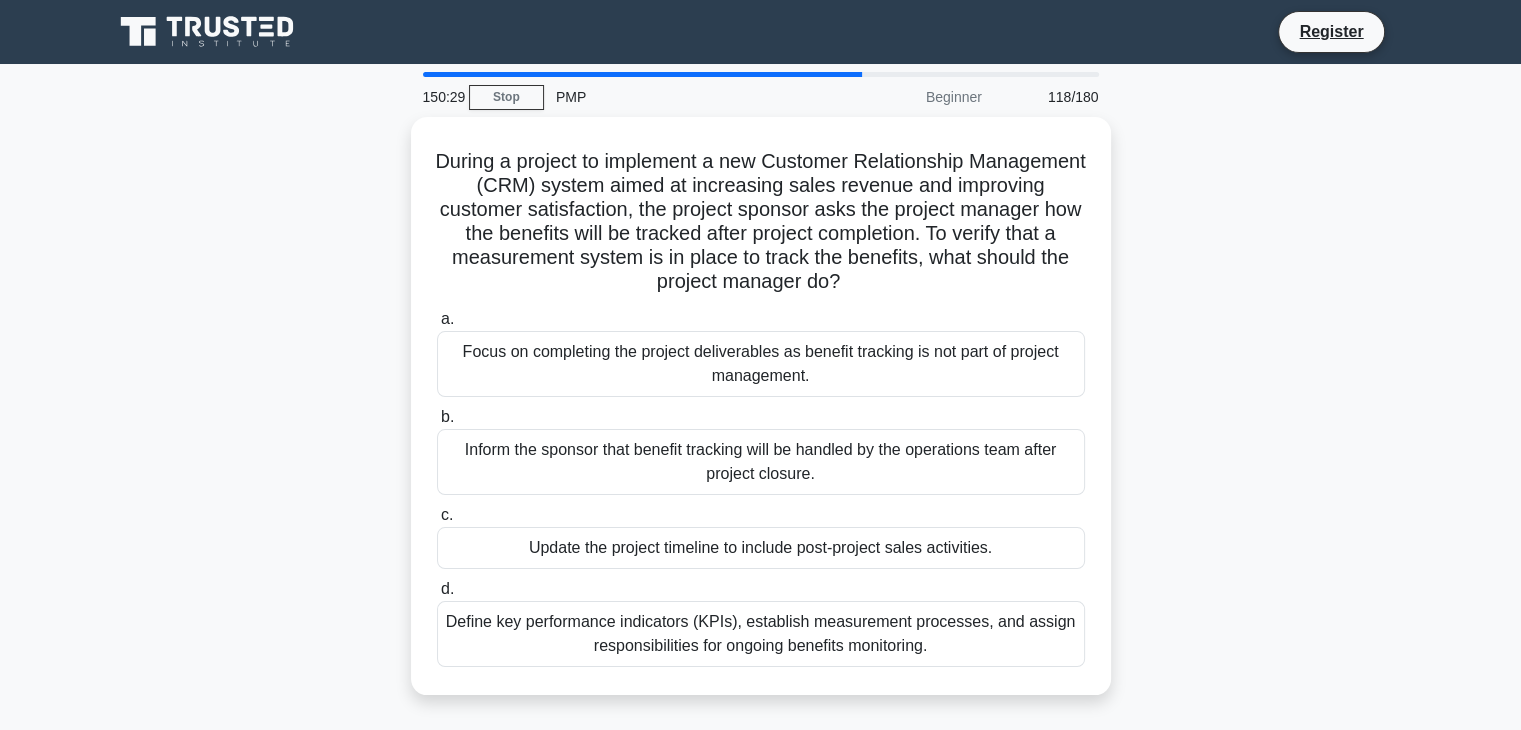 click on "During a project to implement a new Customer Relationship Management (CRM) system aimed at increasing sales revenue and improving customer satisfaction, the project sponsor asks the project manager how the benefits will be tracked after project completion. To verify that a measurement system is in place to track the benefits, what should the project manager do?" at bounding box center [761, 418] 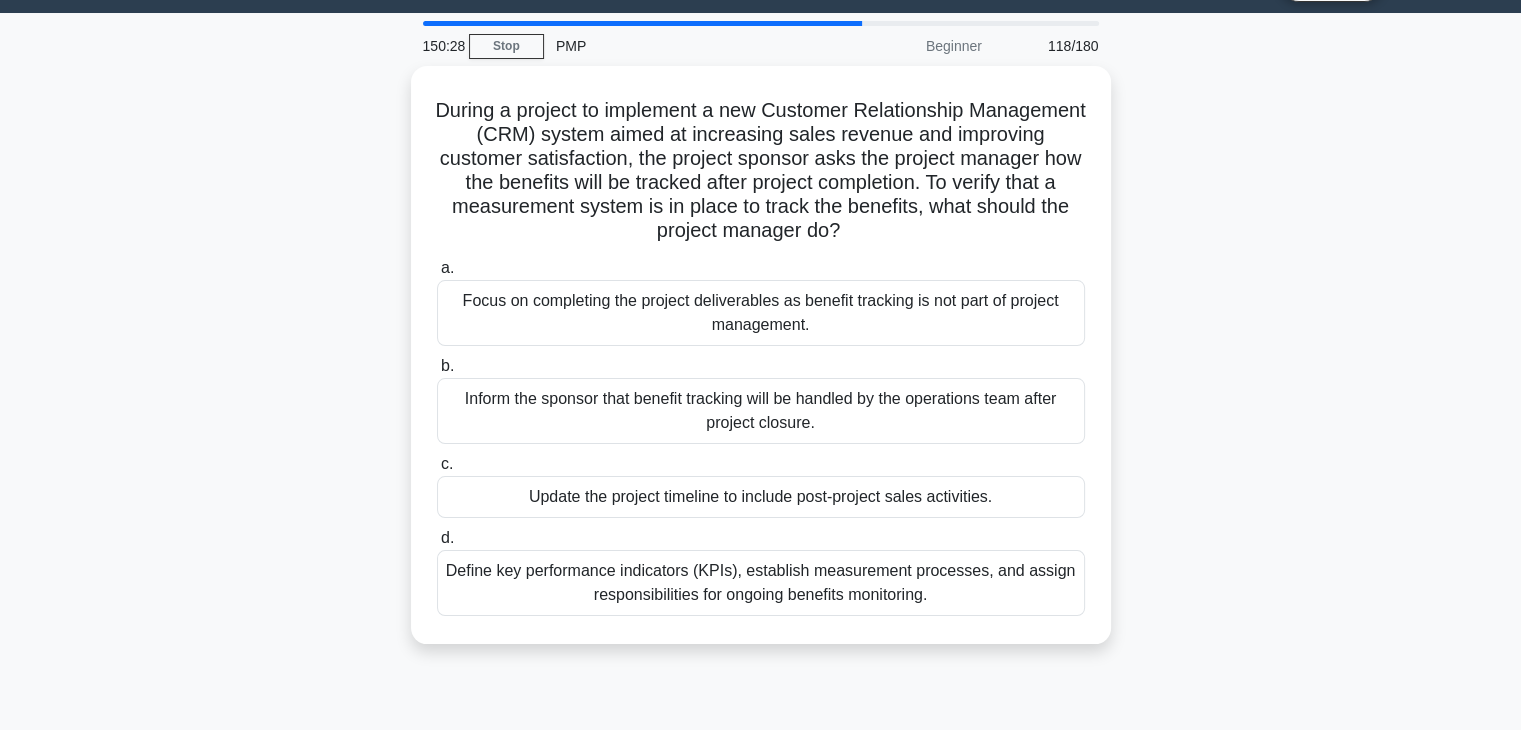 scroll, scrollTop: 52, scrollLeft: 0, axis: vertical 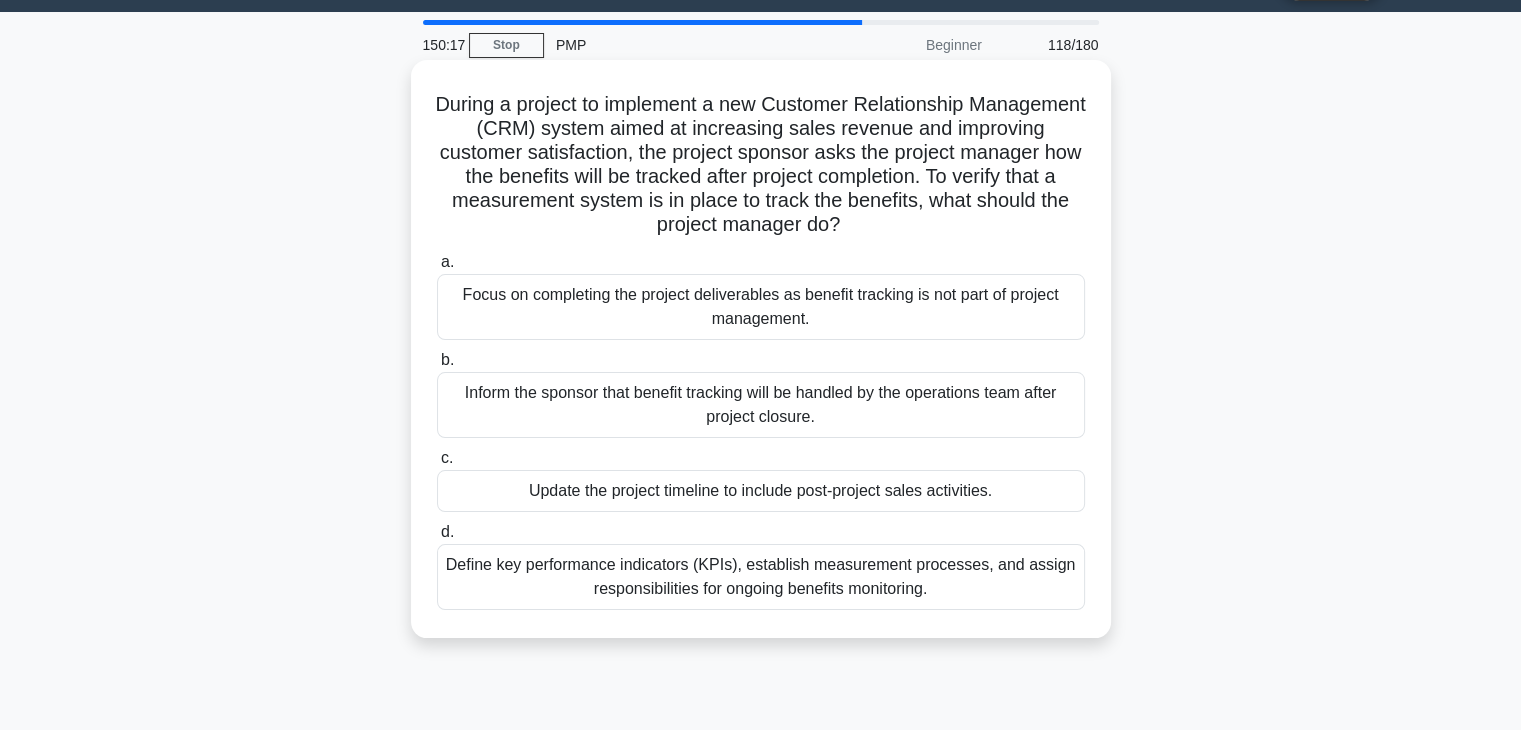 click on "Define key performance indicators (KPIs), establish measurement processes, and assign responsibilities for ongoing benefits monitoring." at bounding box center [761, 577] 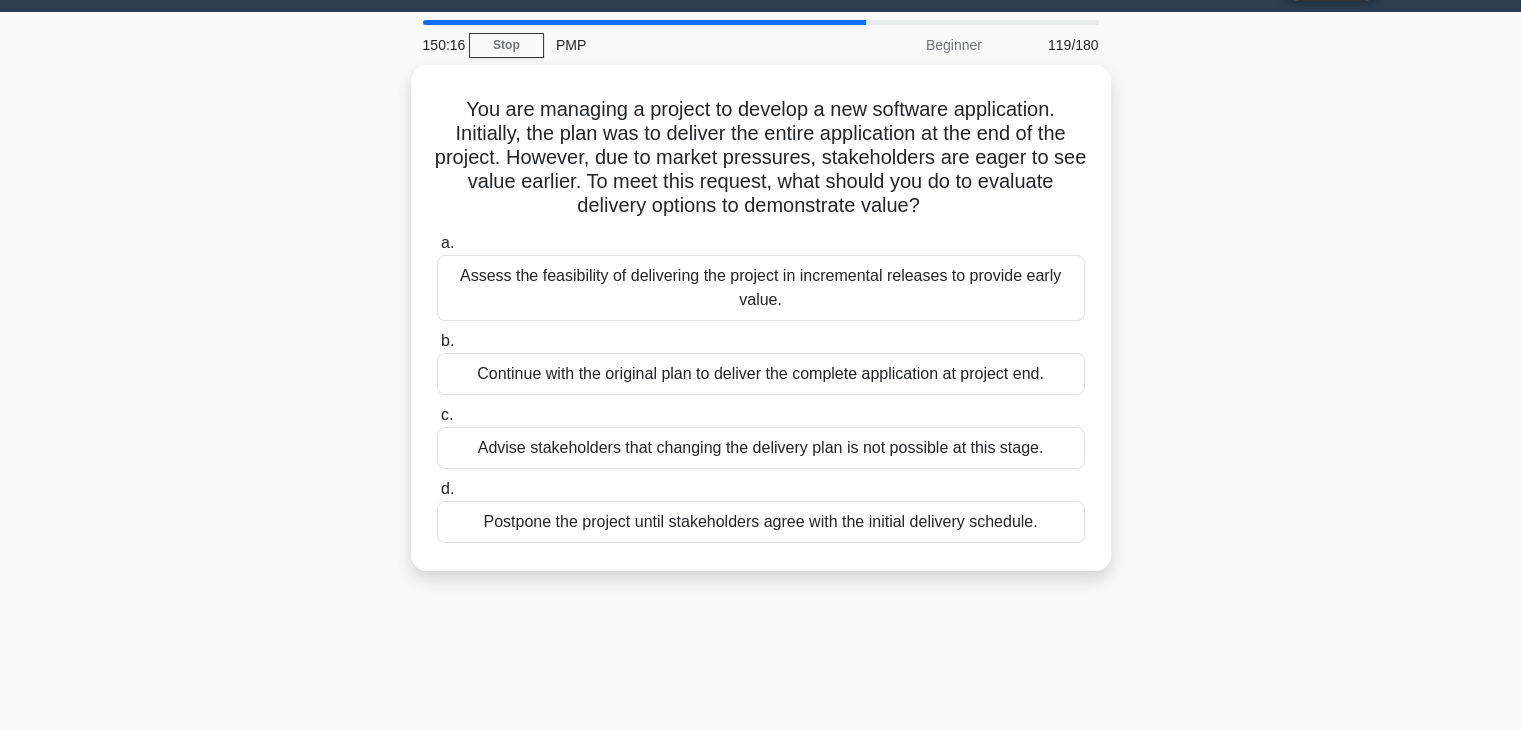scroll, scrollTop: 0, scrollLeft: 0, axis: both 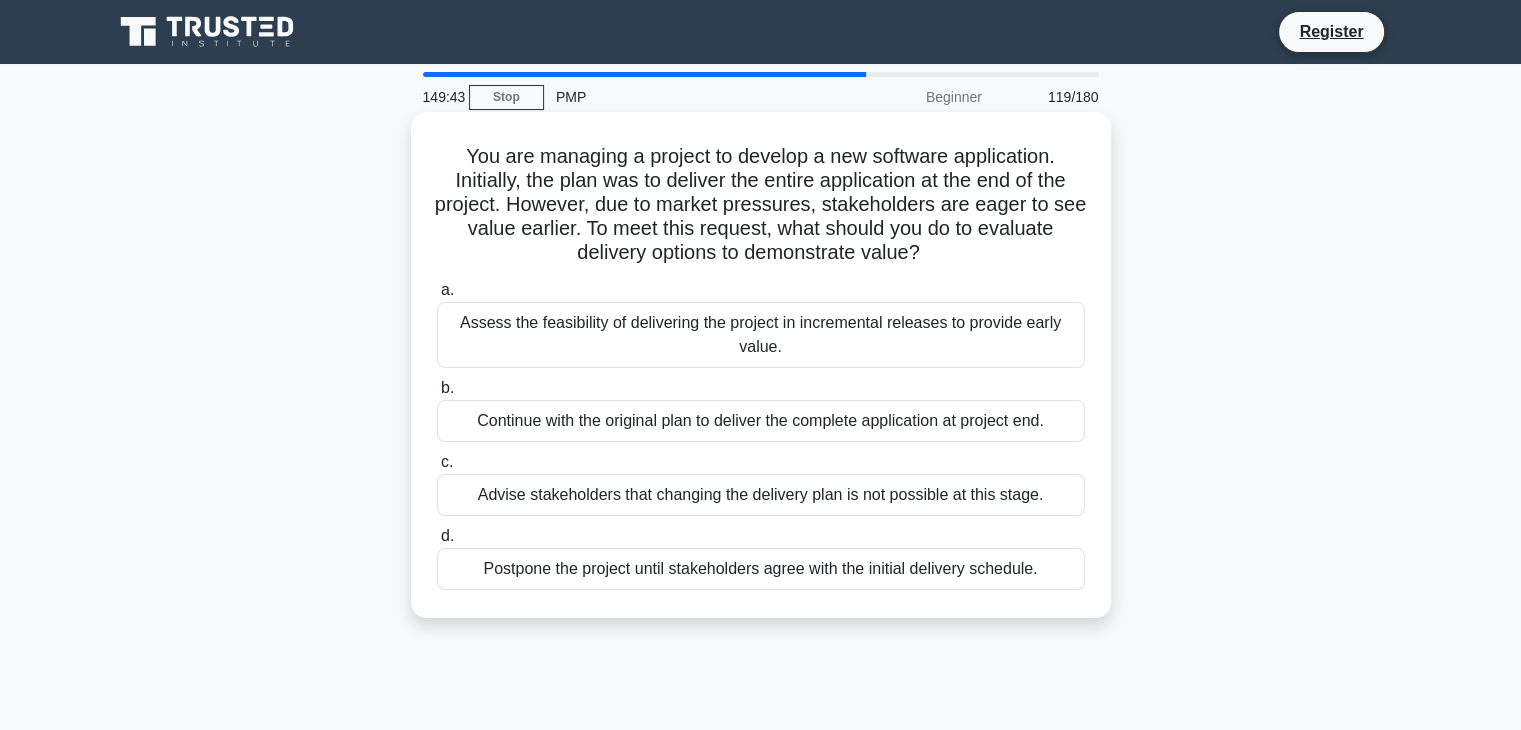 click on "Assess the feasibility of delivering the project in incremental releases to provide early value." at bounding box center [761, 335] 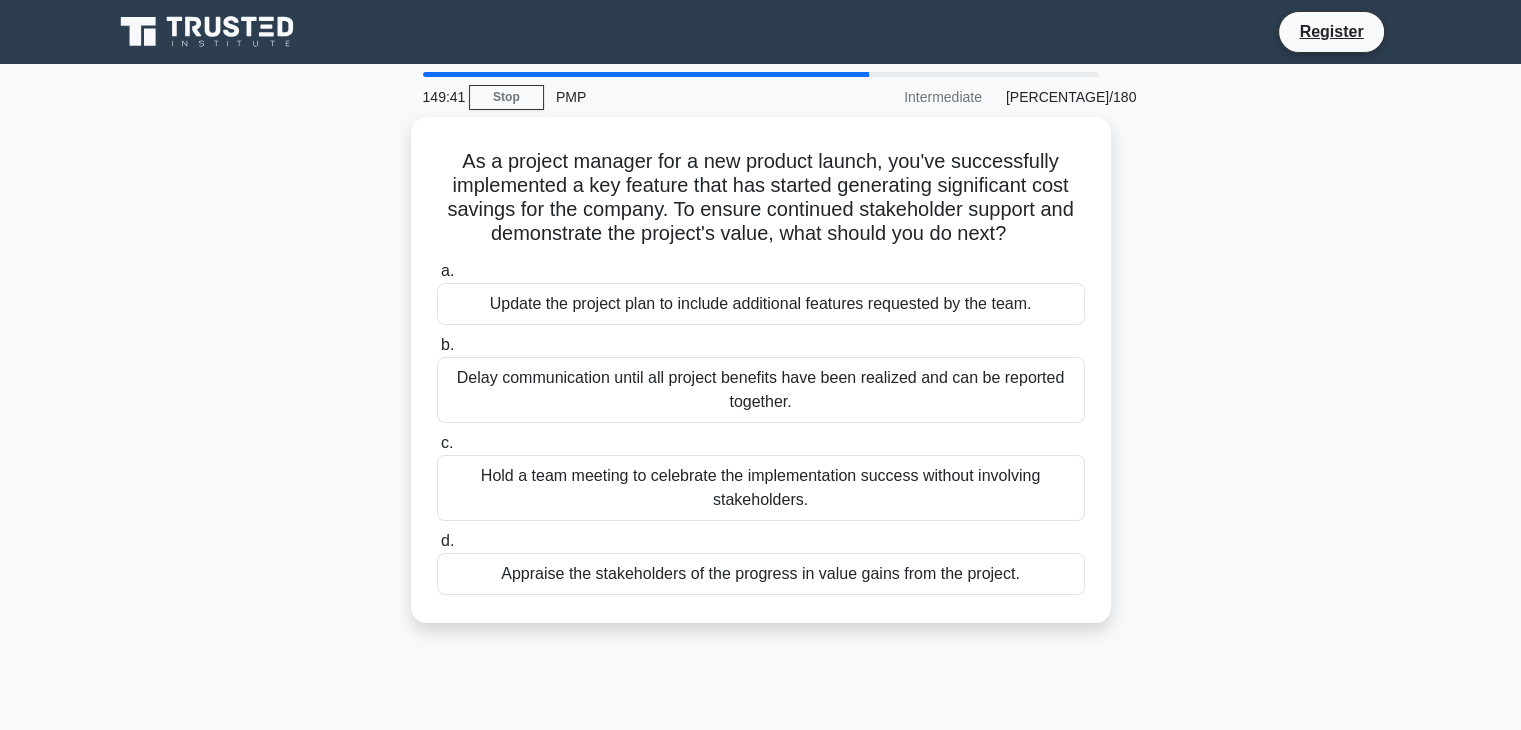 click on "As a project manager for a new product launch, you've successfully implemented a key feature that has started generating significant cost savings for the company. To ensure continued stakeholder support and demonstrate the project's value, what should you do next?
.spinner_0XTQ{transform-origin:center;animation:spinner_y6GP .75s linear infinite}@keyframes spinner_y6GP{100%{transform:rotate(360deg)}}
a.
b." at bounding box center (761, 382) 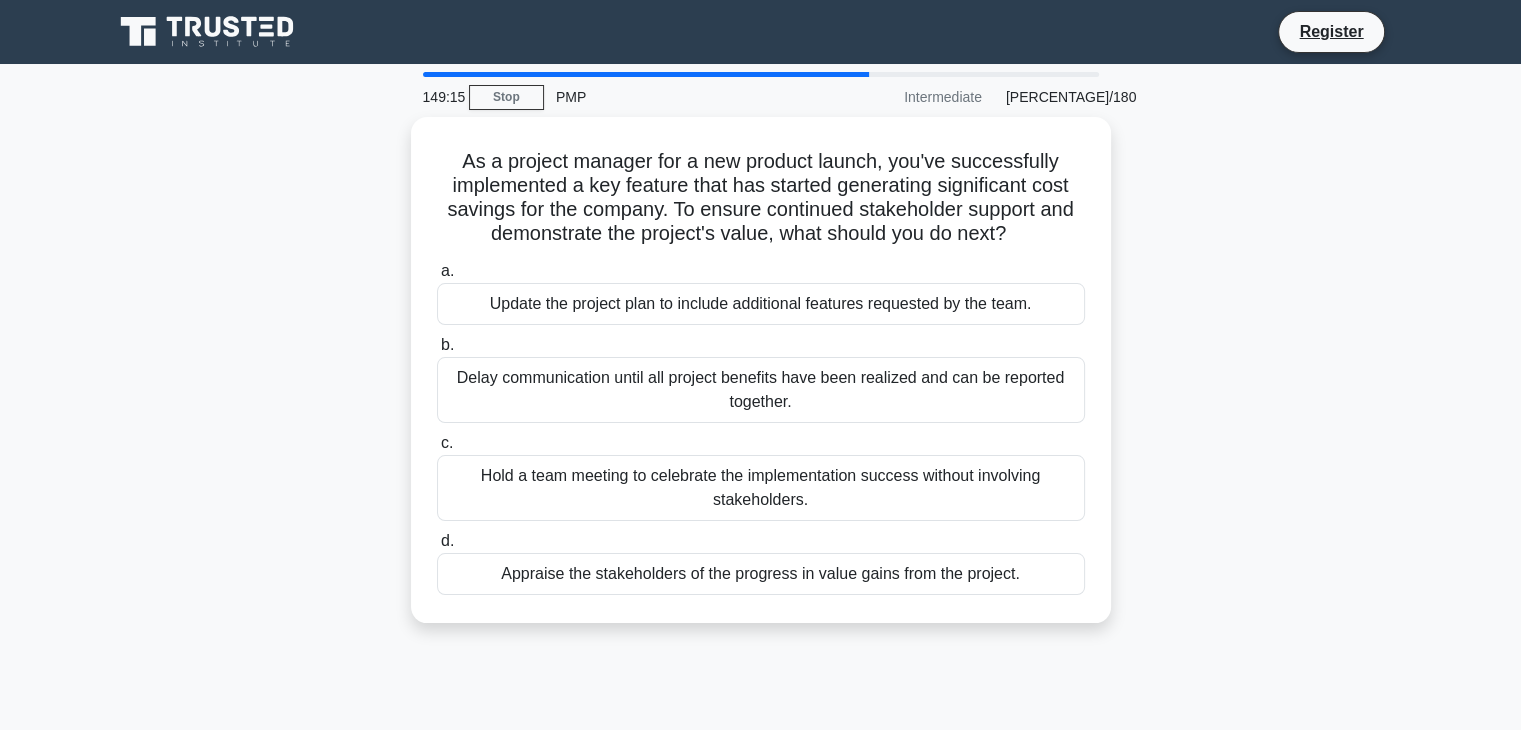 click on "••••••
••••
•••
••••••••••••
•••••••
•• • ••••••• ••••••• ••• • ••• ••••••• ••••••• •••••• •••••••••••• ••••••••••• • ••• ••••••• •••• ••• ••••••• •••••••••• ••••••••••• •••• ••••••• ••• ••• •••••••• •• •••••• ••••••••• ••••••••••• ••••••• ••• ••••••••••• ••• ••••••••• •••••• •••• •••••• ••• •• •••••
•••••••••••••••••••••••••••••••••••••••••••••••••••••••••••• •••• •••••• ••••••••••••••••••• ••••••••••••••••••••••••••••••••••••••••••••
•• •• ••" at bounding box center (760, 572) 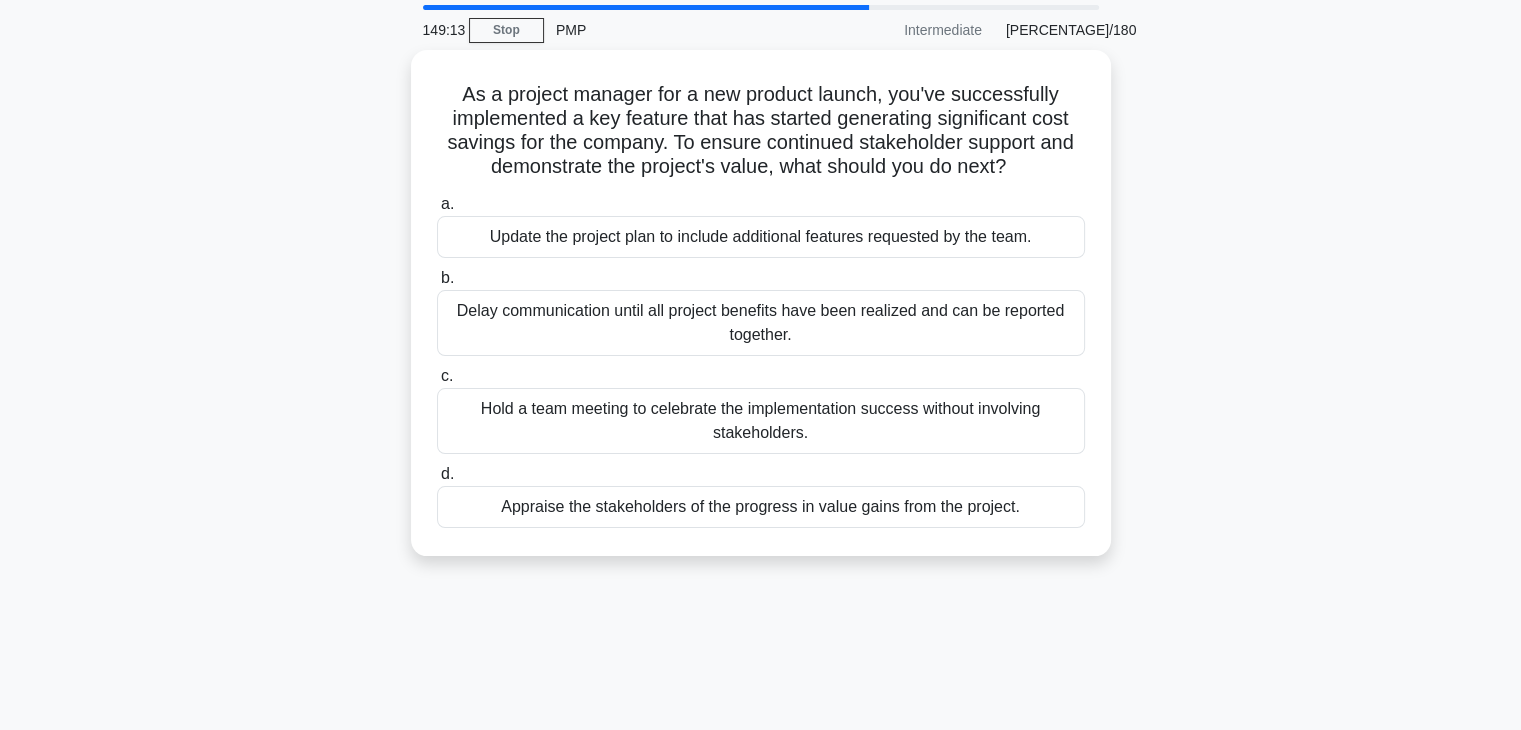 scroll, scrollTop: 68, scrollLeft: 0, axis: vertical 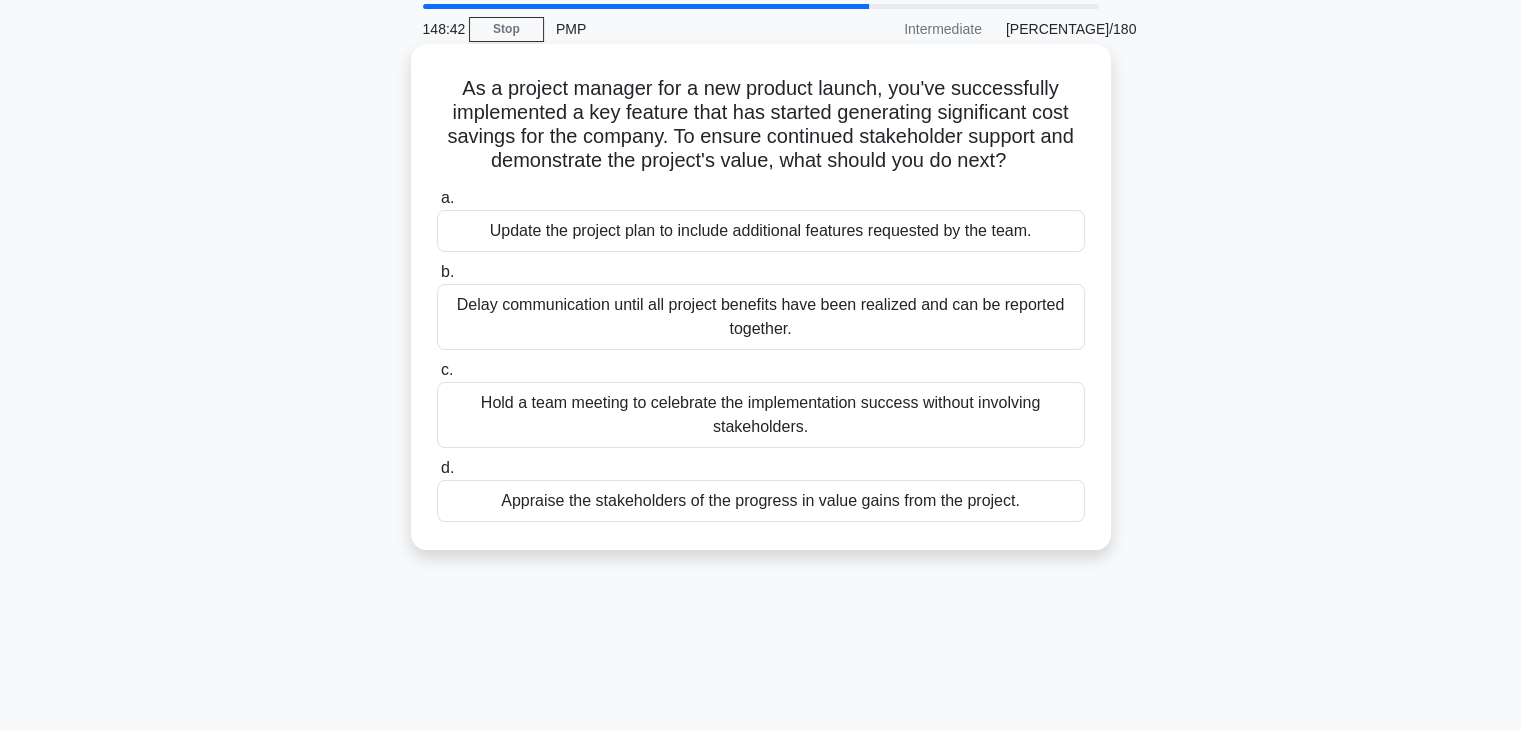 click on "Appraise the stakeholders of the progress in value gains from the project." at bounding box center [761, 501] 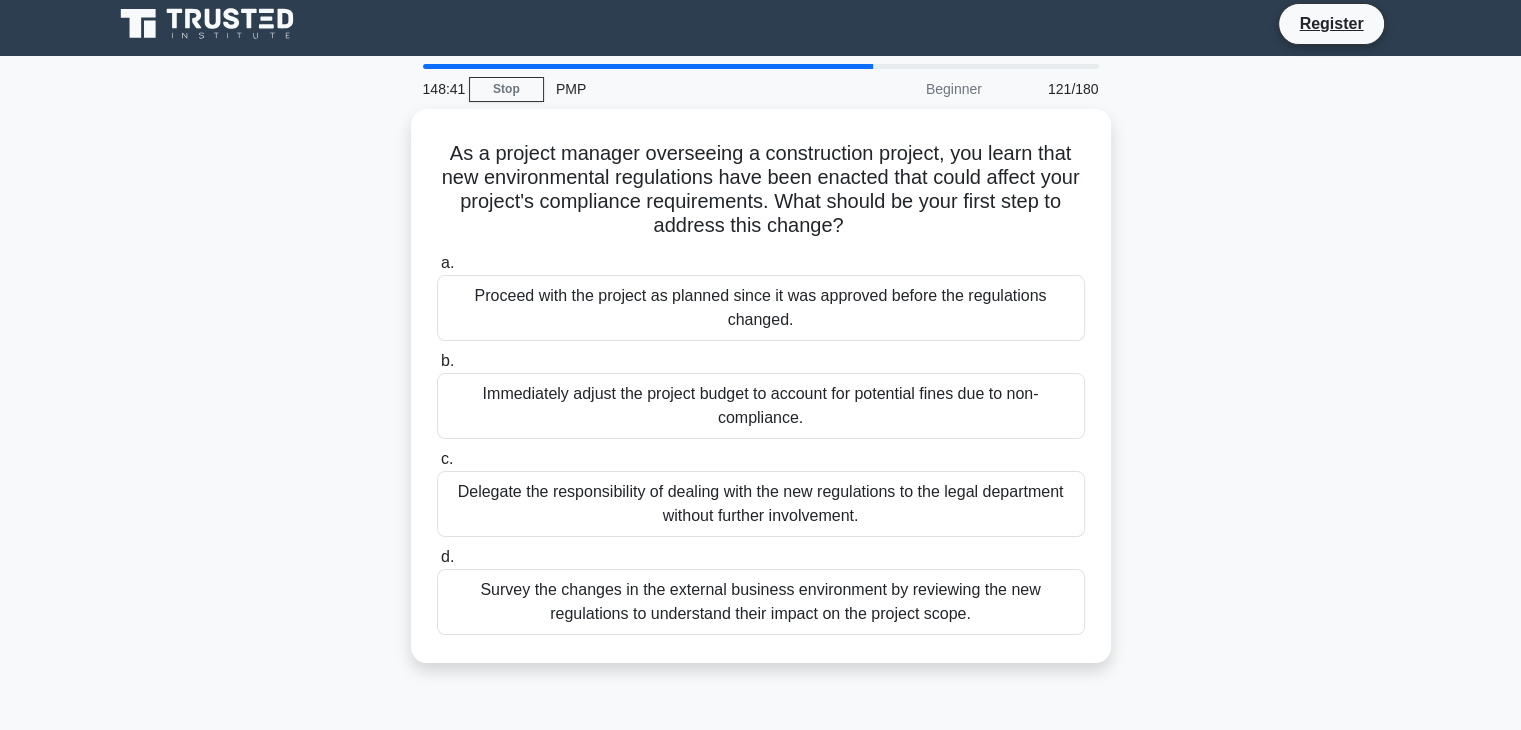 scroll, scrollTop: 0, scrollLeft: 0, axis: both 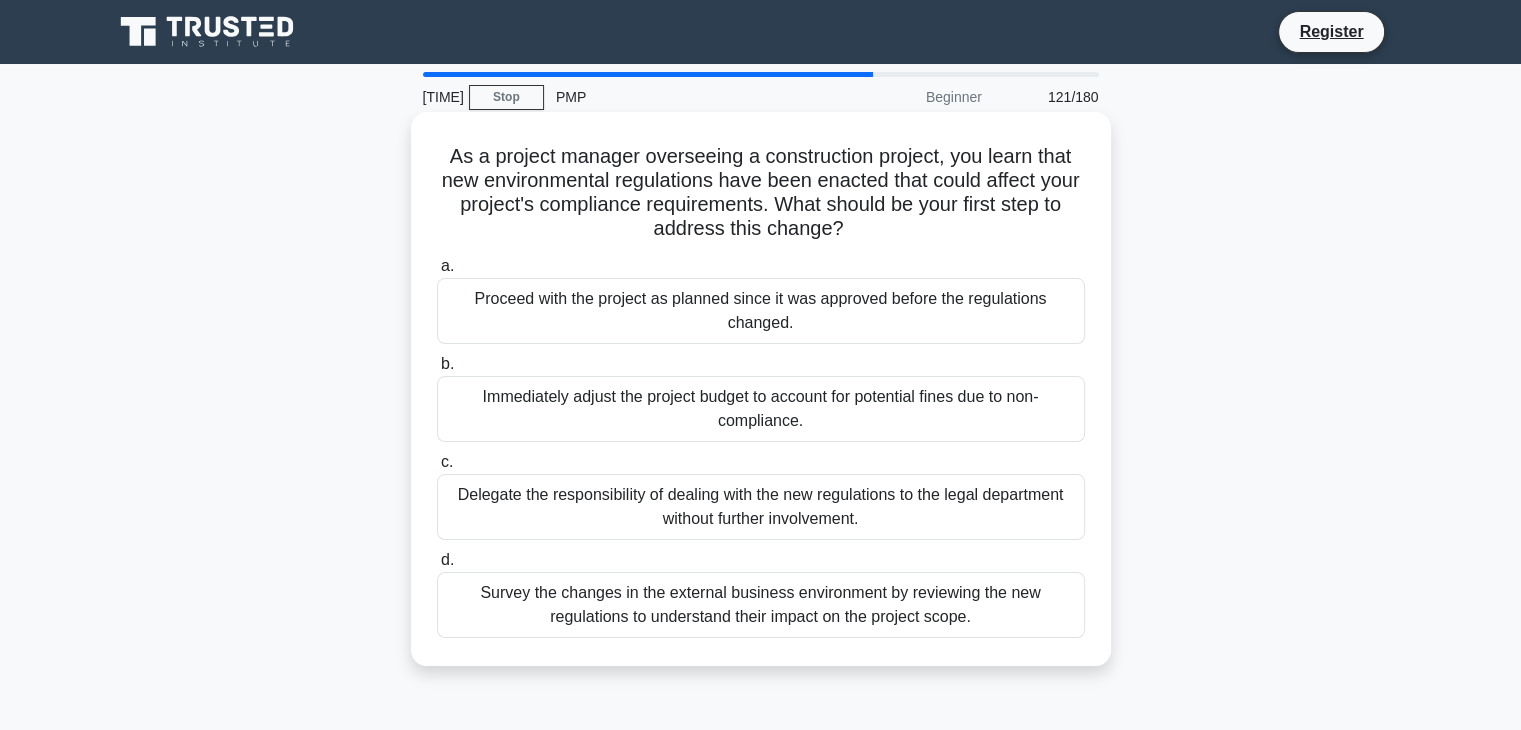 click on "Survey the changes in the external business environment by reviewing the new regulations to understand their impact on the project scope." at bounding box center (761, 605) 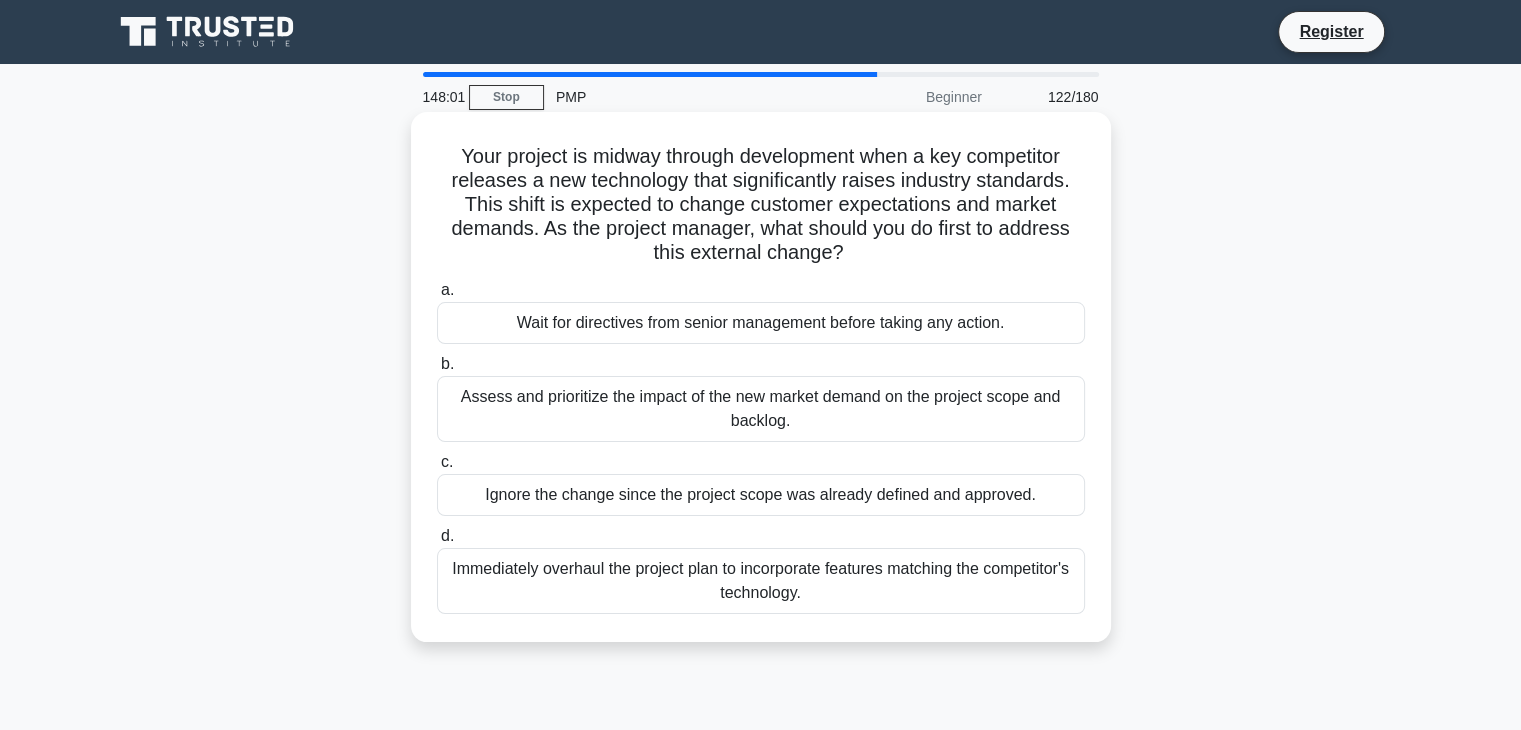 click on "Assess and prioritize the impact of the new market demand on the project scope and backlog." at bounding box center [761, 409] 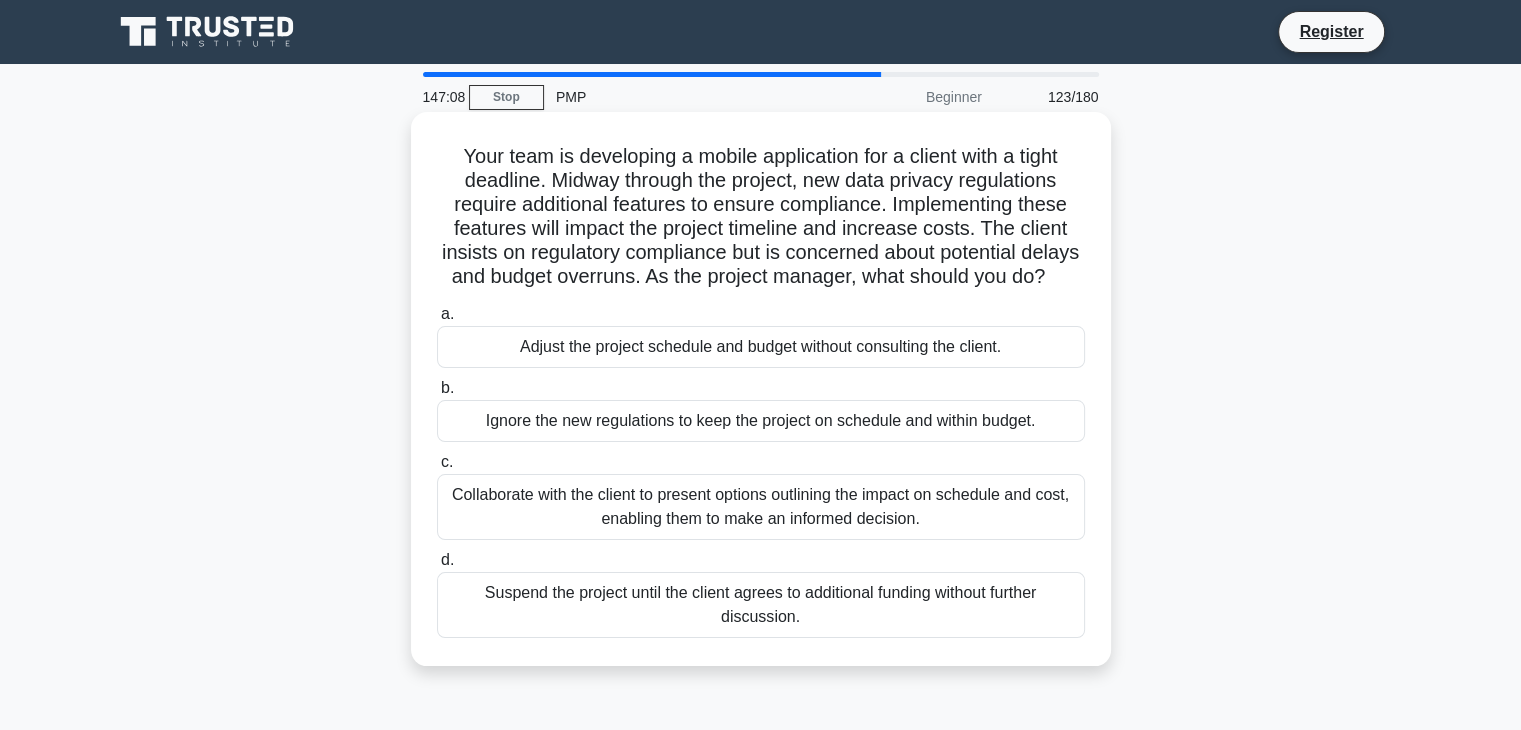 click on "Collaborate with the client to present options outlining the impact on schedule and cost, enabling them to make an informed decision." at bounding box center (761, 507) 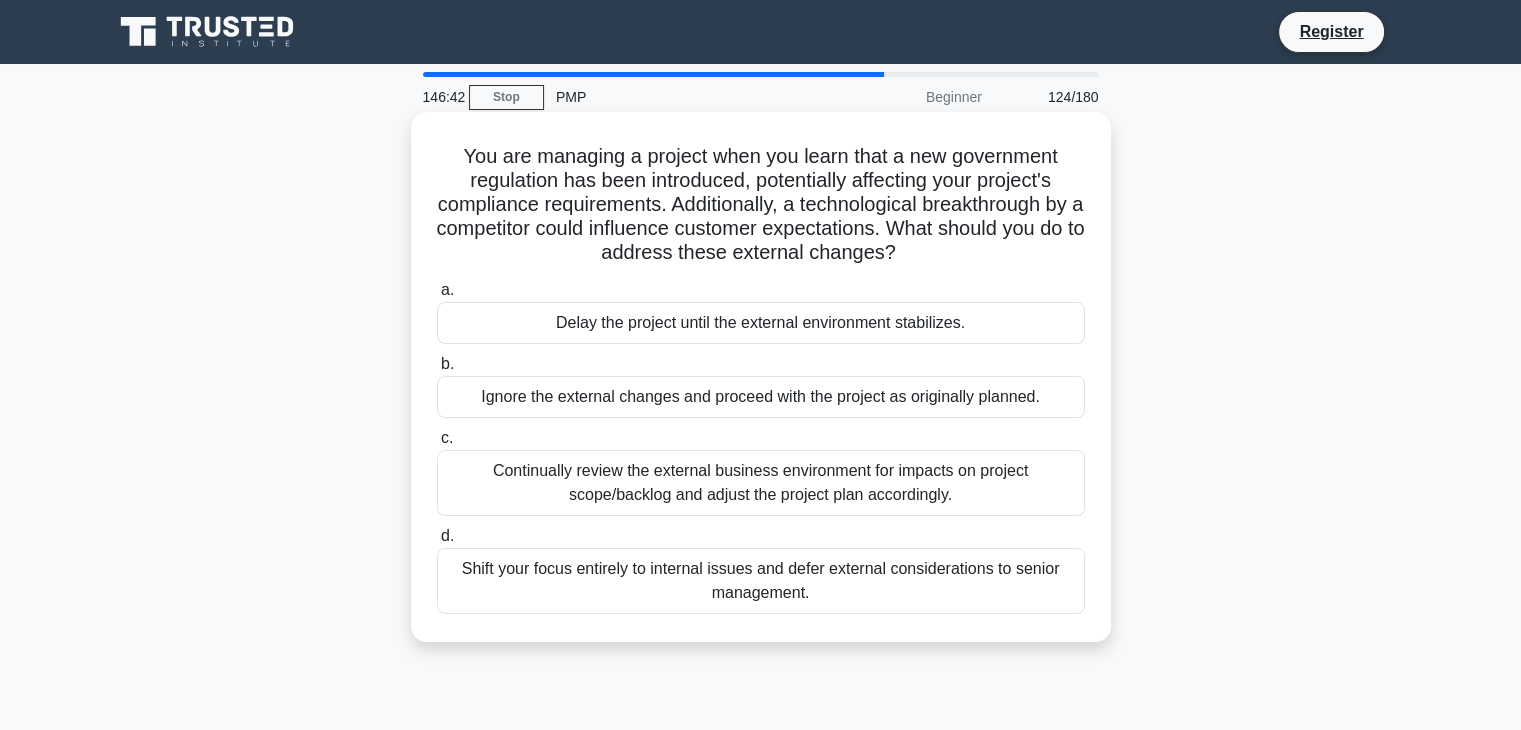 click on "Continually review the external business environment for impacts on project scope/backlog and adjust the project plan accordingly." at bounding box center (761, 483) 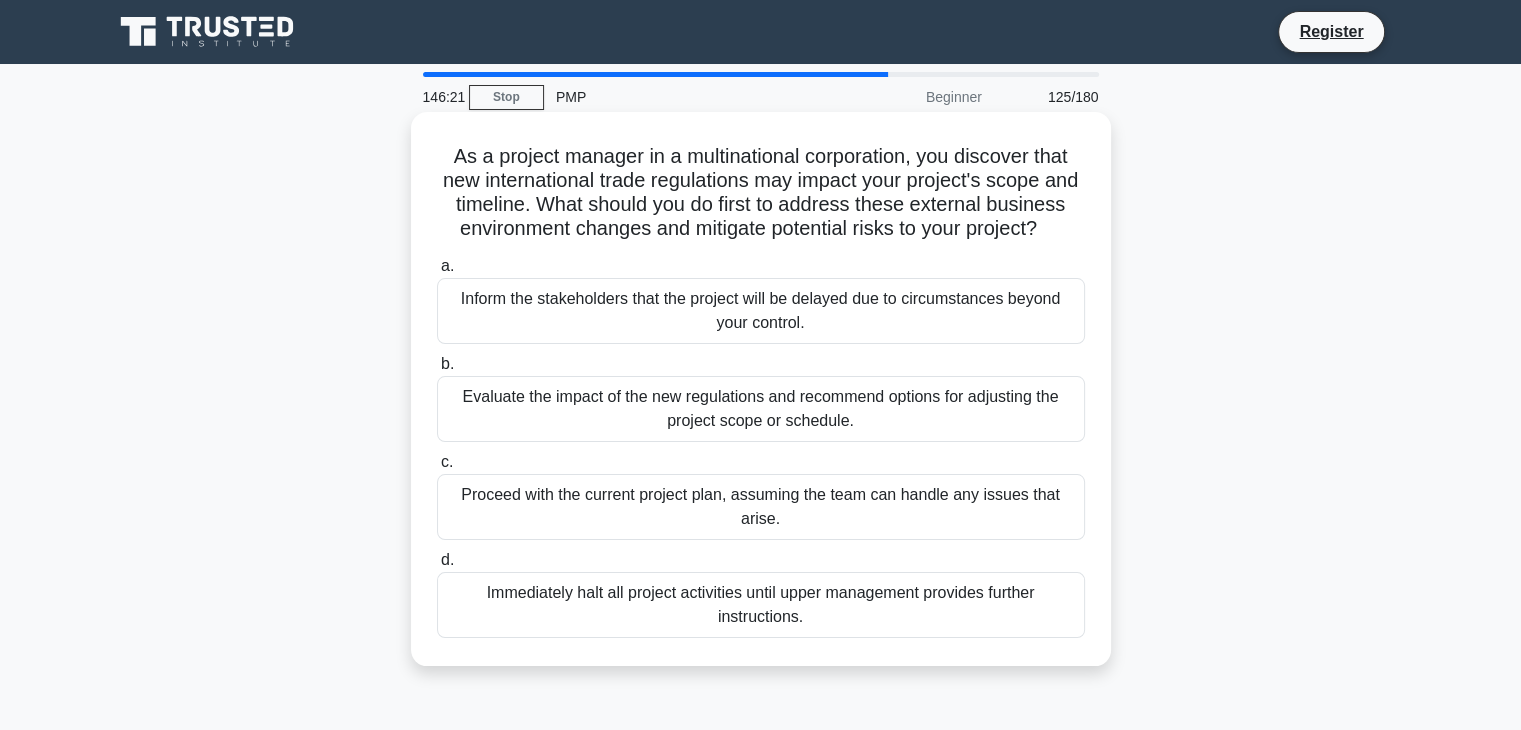 click on "Evaluate the impact of the new regulations and recommend options for adjusting the project scope or schedule." at bounding box center (761, 409) 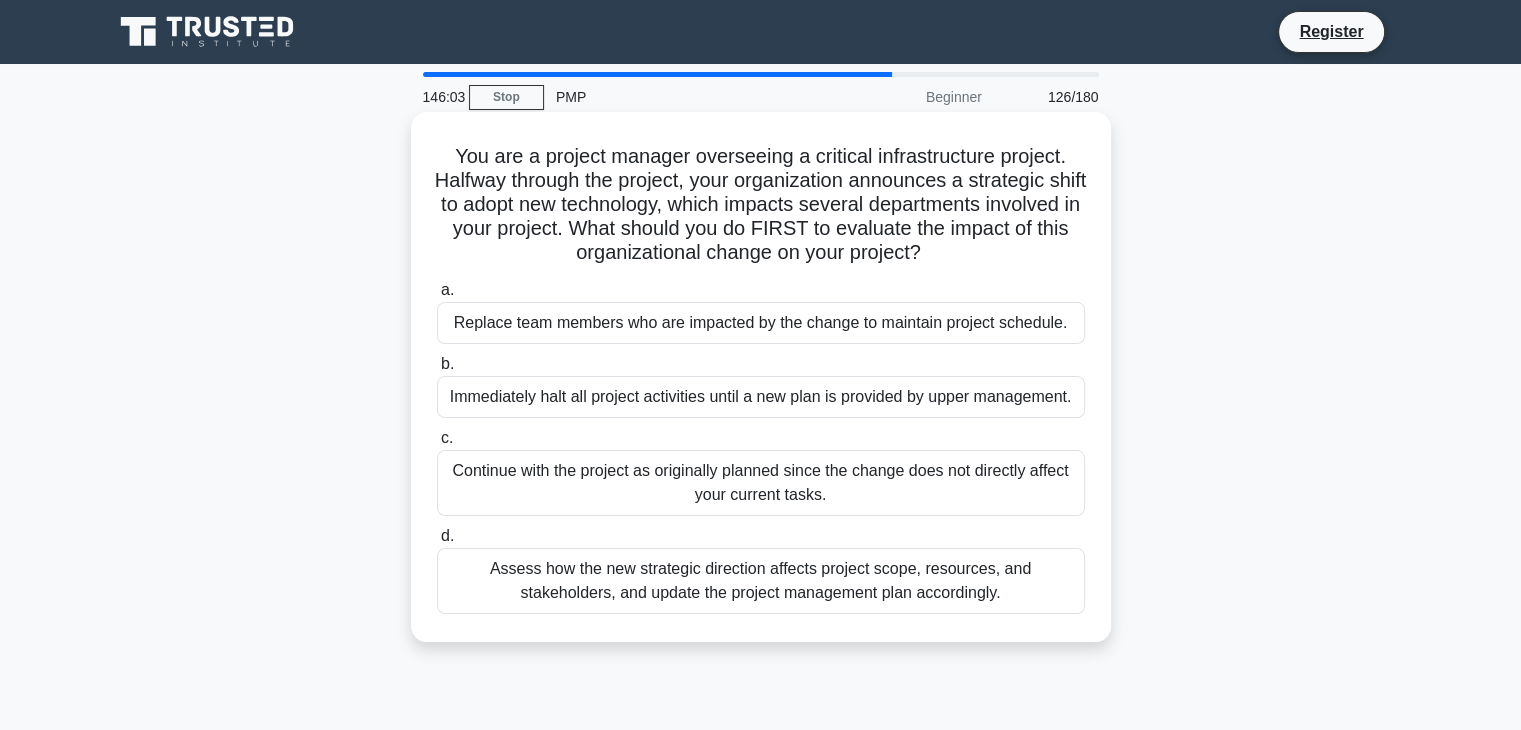 click on "Assess how the new strategic direction affects project scope, resources, and stakeholders, and update the project management plan accordingly." at bounding box center (761, 581) 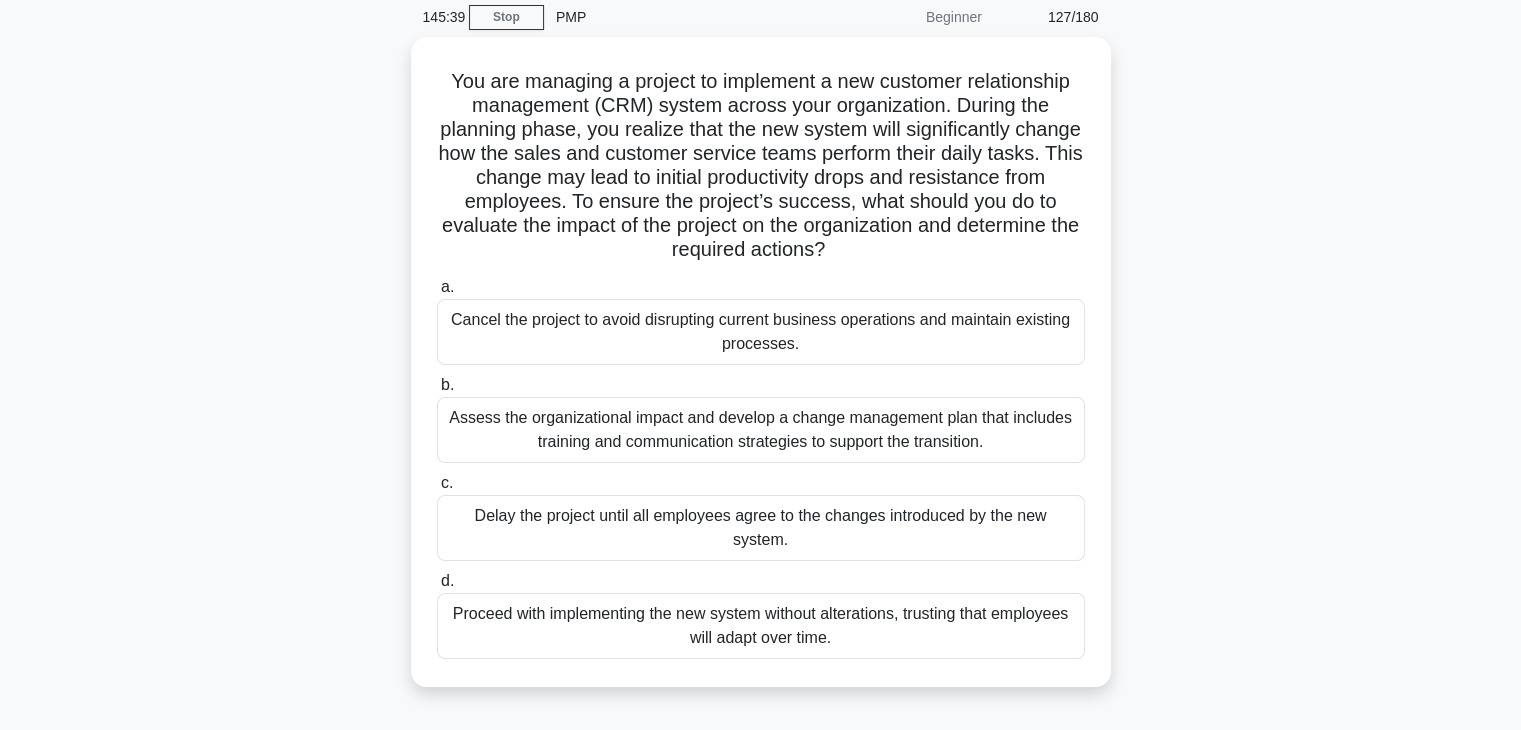 scroll, scrollTop: 84, scrollLeft: 0, axis: vertical 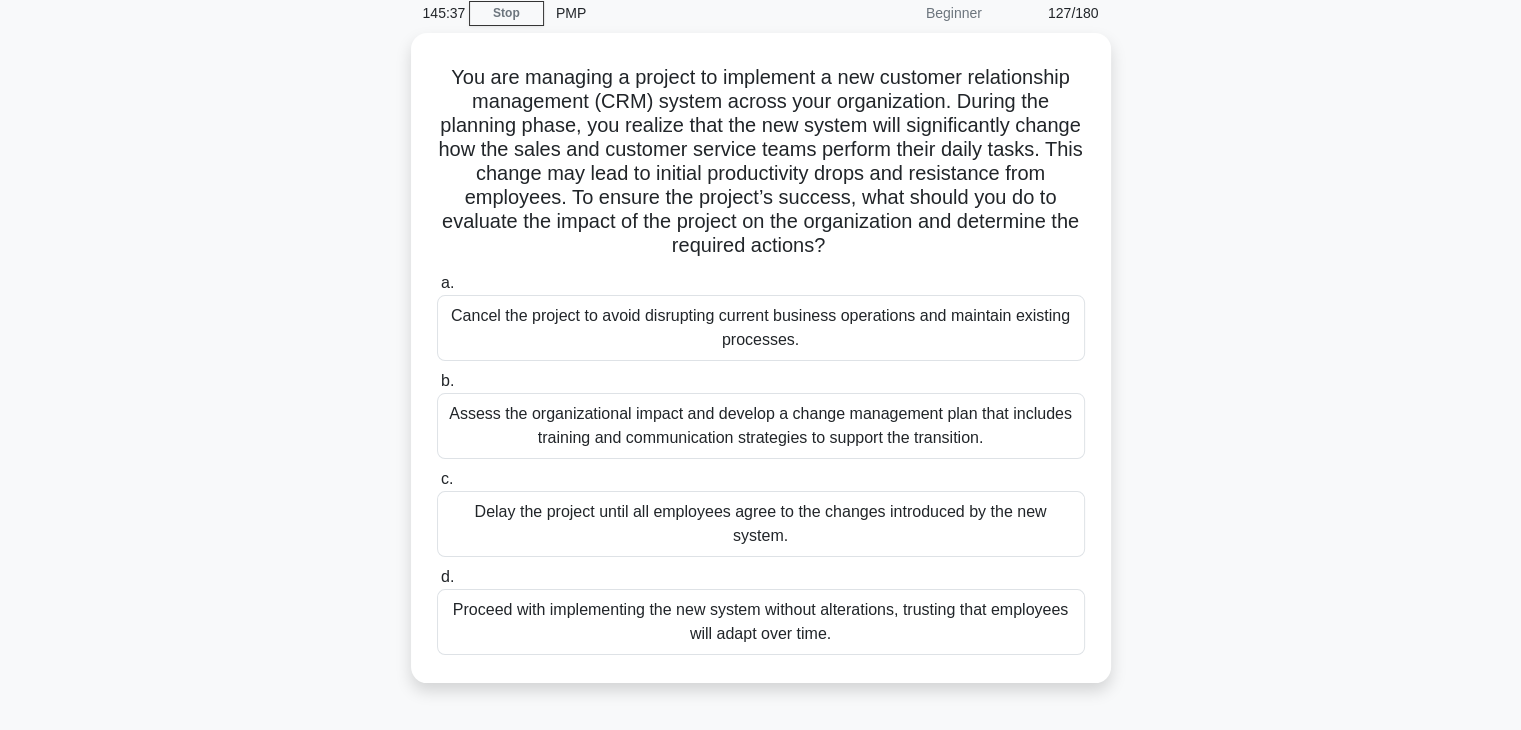 click on "You are managing a project to implement a new customer relationship management (CRM) system across your organization. During the planning phase, you realize that the new system will significantly change how the sales and customer service teams perform their daily tasks. This change may lead to initial productivity drops and resistance from employees. To ensure the project’s success, what should you do to evaluate the impact of the project on the organization and determine the required actions?
.spinner_0XTQ{transform-origin:center;animation:spinner_y6GP .75s linear infinite}@keyframes spinner_y6GP{100%{transform:rotate(360deg)}}
a. b. c." at bounding box center [761, 370] 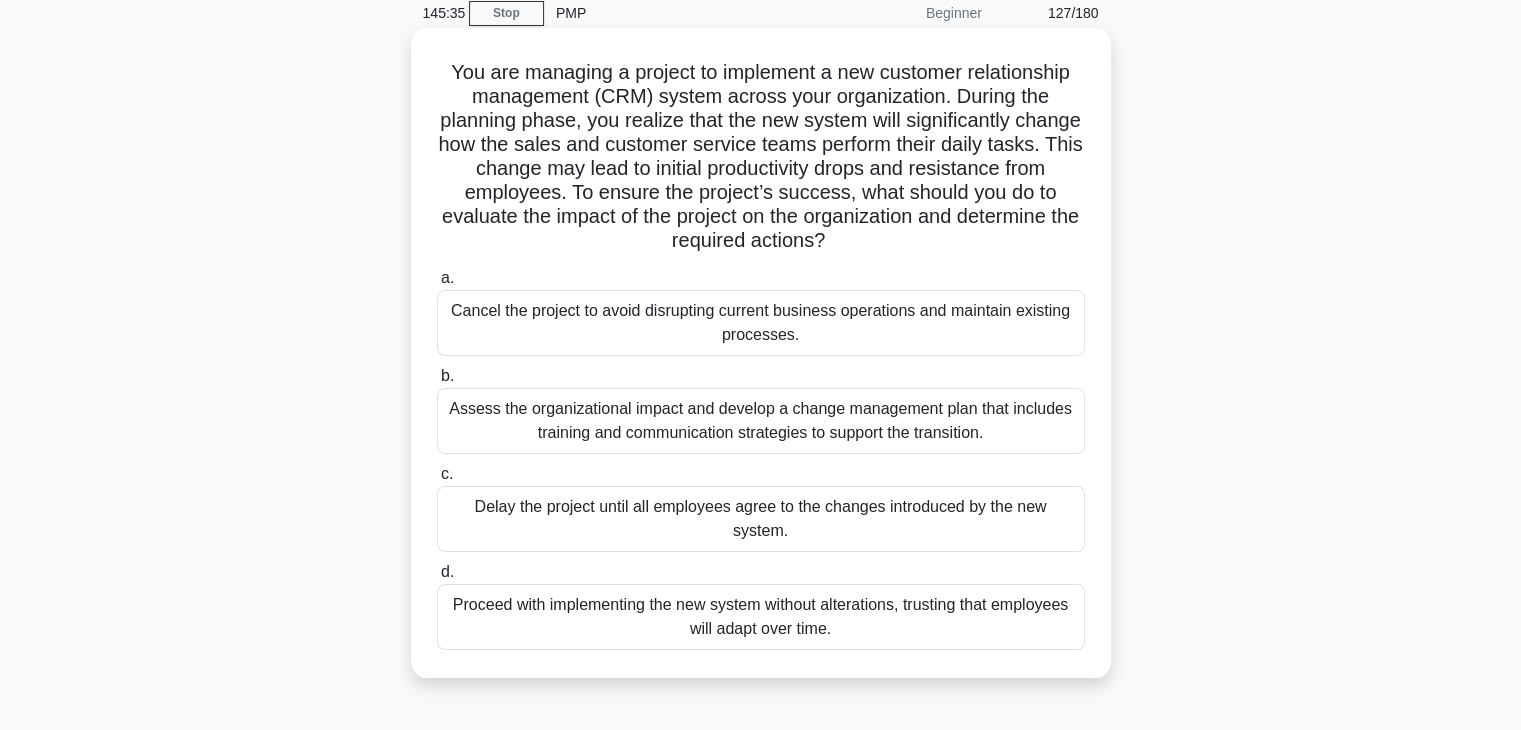 click on "Assess the organizational impact and develop a change management plan that includes training and communication strategies to support the transition." at bounding box center (761, 421) 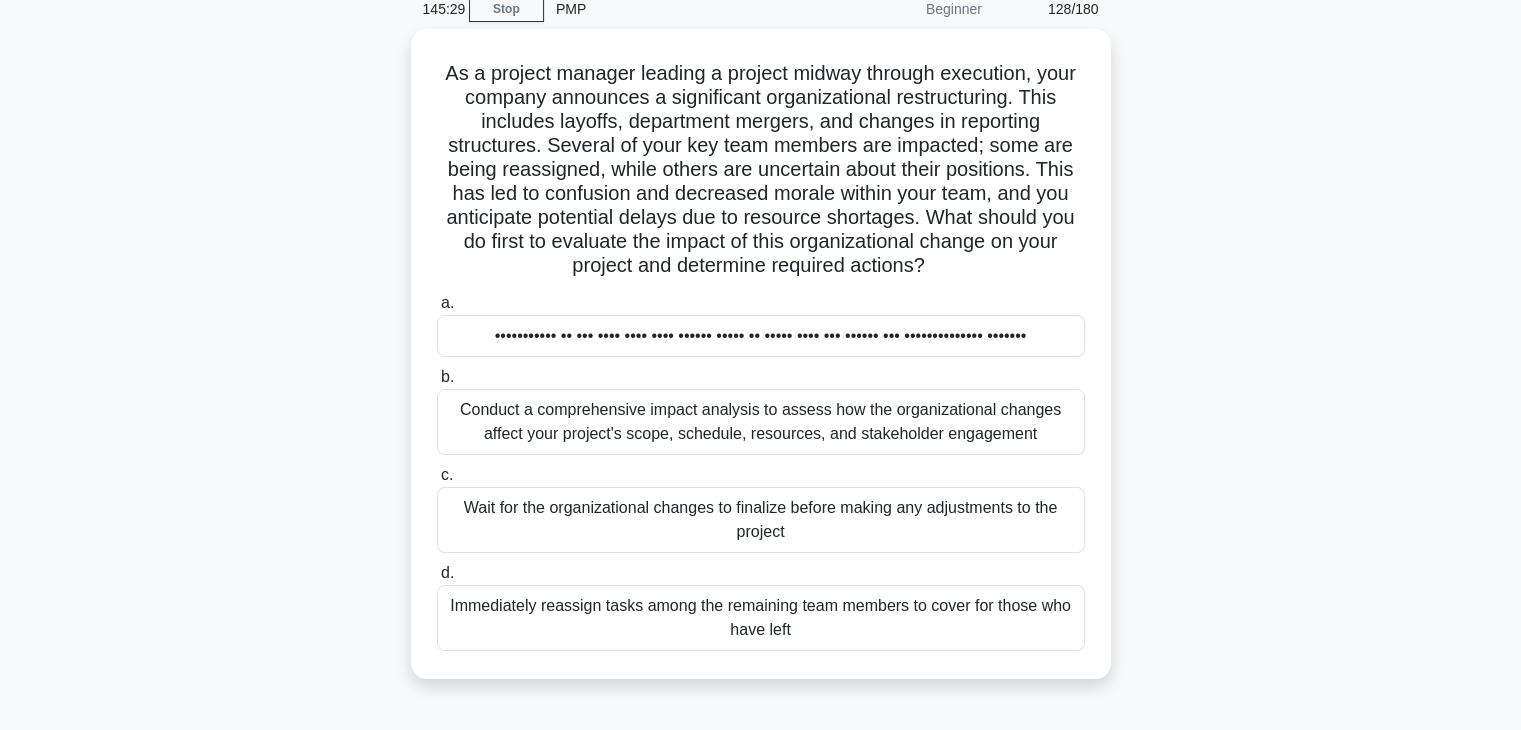 scroll, scrollTop: 90, scrollLeft: 0, axis: vertical 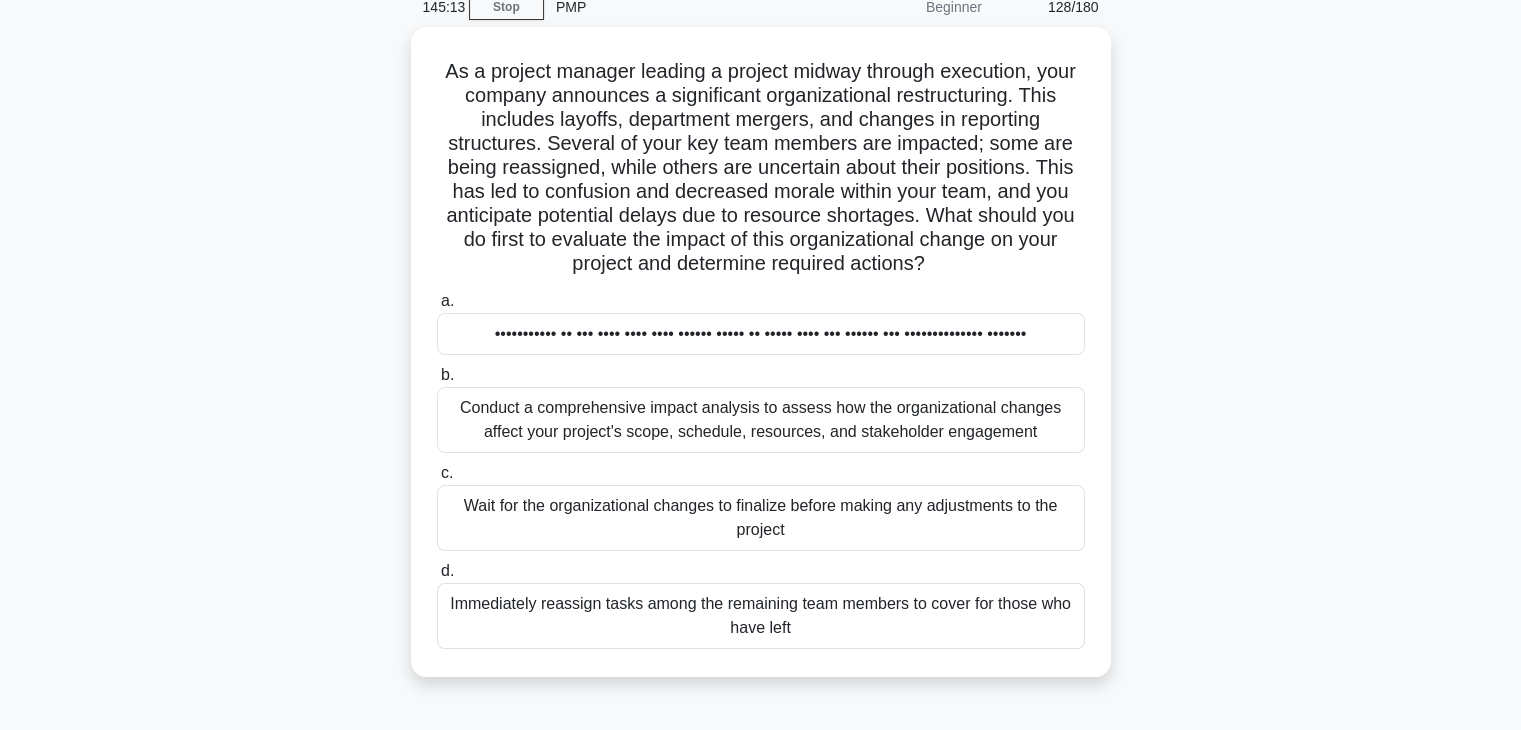 click on "As a project manager leading a project midway through execution, your company announces a significant restructuring. This includes layoffs, department mergers, and changes in reporting structures. Several of your key team members are impacted; some are being reassigned, while others are uncertain about their positions. This has led to confusion and decreased morale within your team, and you anticipate potential delays due to resource shortages. What should you do first to evaluate the impact of this organizational change on your project and determine required actions?
.spinner_0XTQ{transform-origin:center;animation:spinner_y6GP .75s linear infinite}@keyframes spinner_y6GP{100%{transform:rotate(360deg)}}
a.
b." at bounding box center (761, 364) 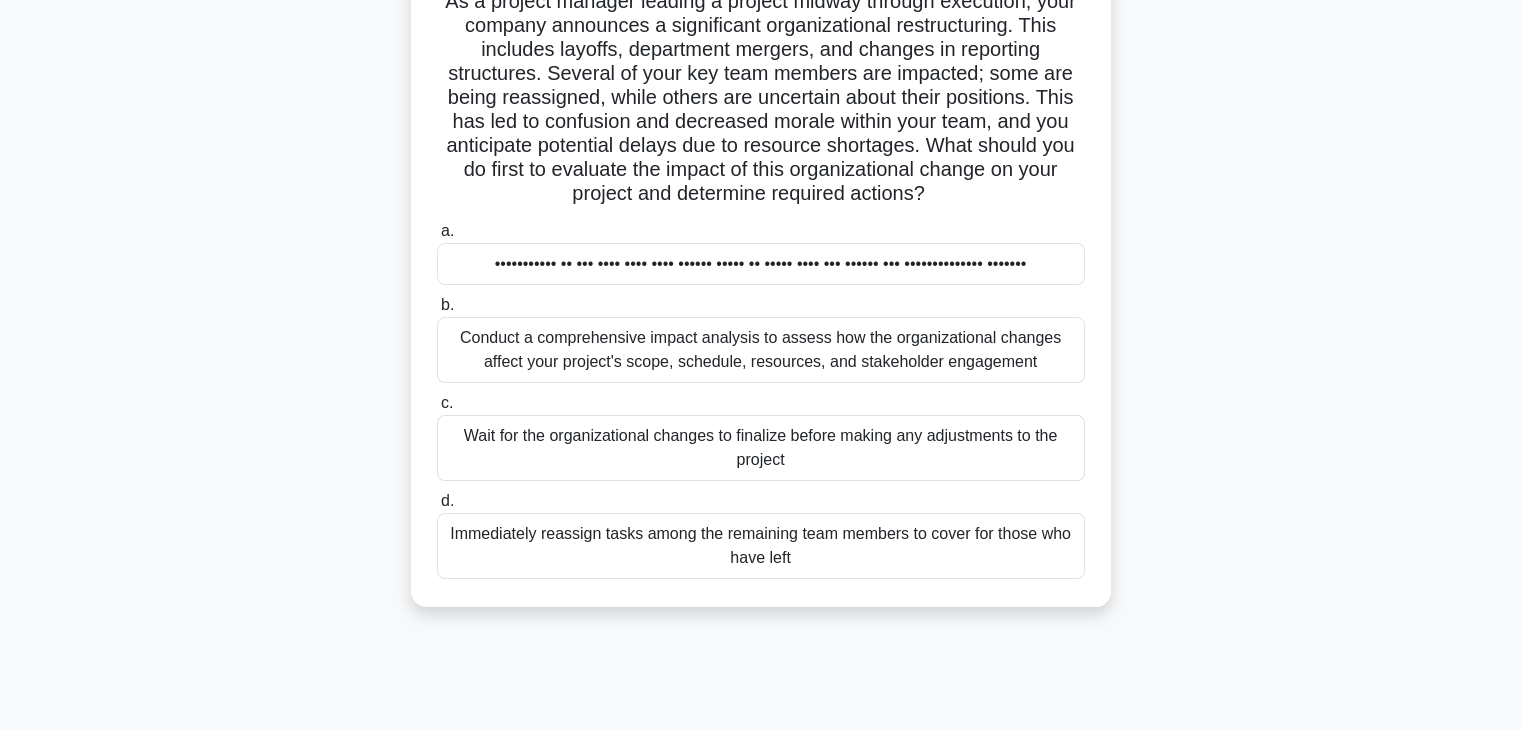 scroll, scrollTop: 172, scrollLeft: 0, axis: vertical 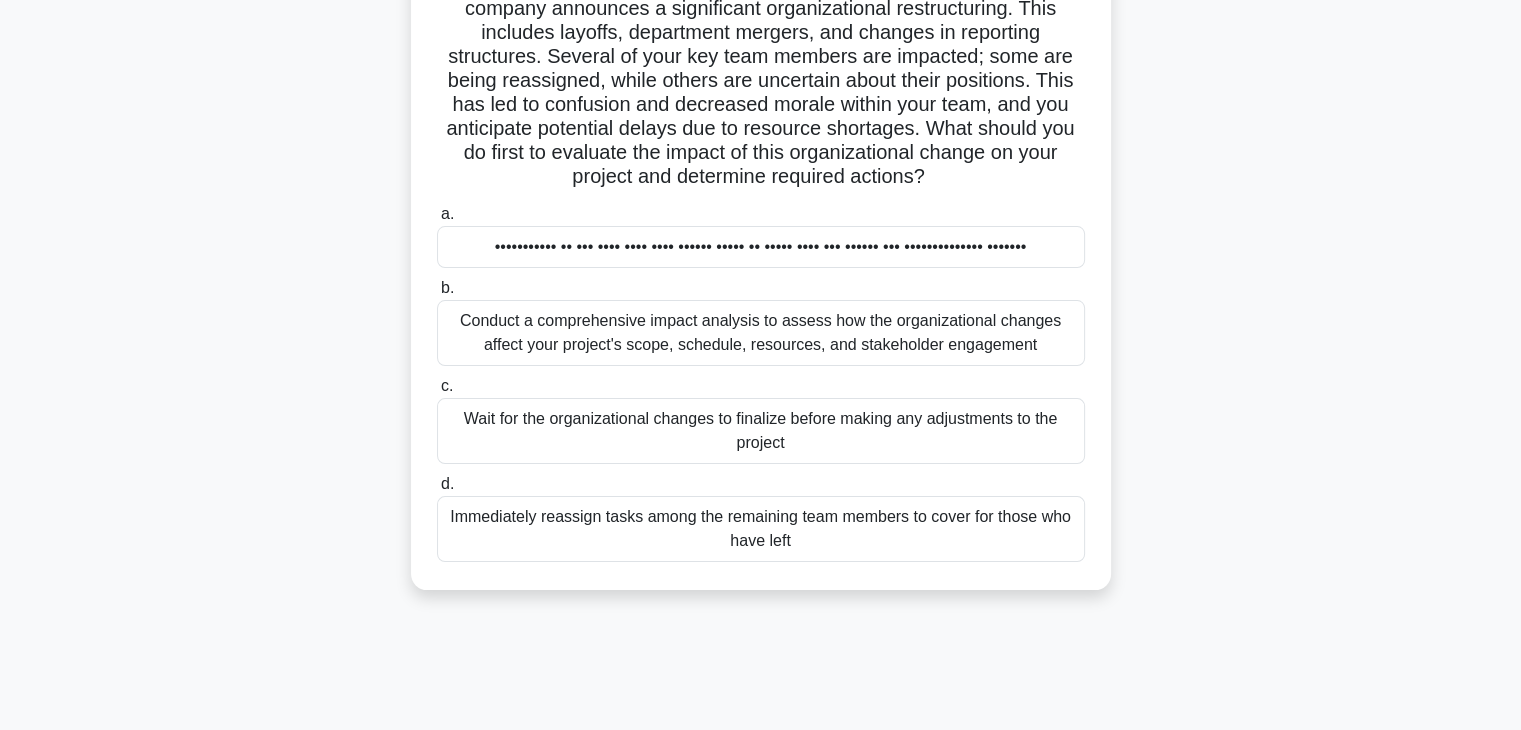 click on "Conduct a comprehensive impact analysis to assess how the organizational changes affect your project's scope, schedule, resources, and stakeholder engagement" at bounding box center (761, 333) 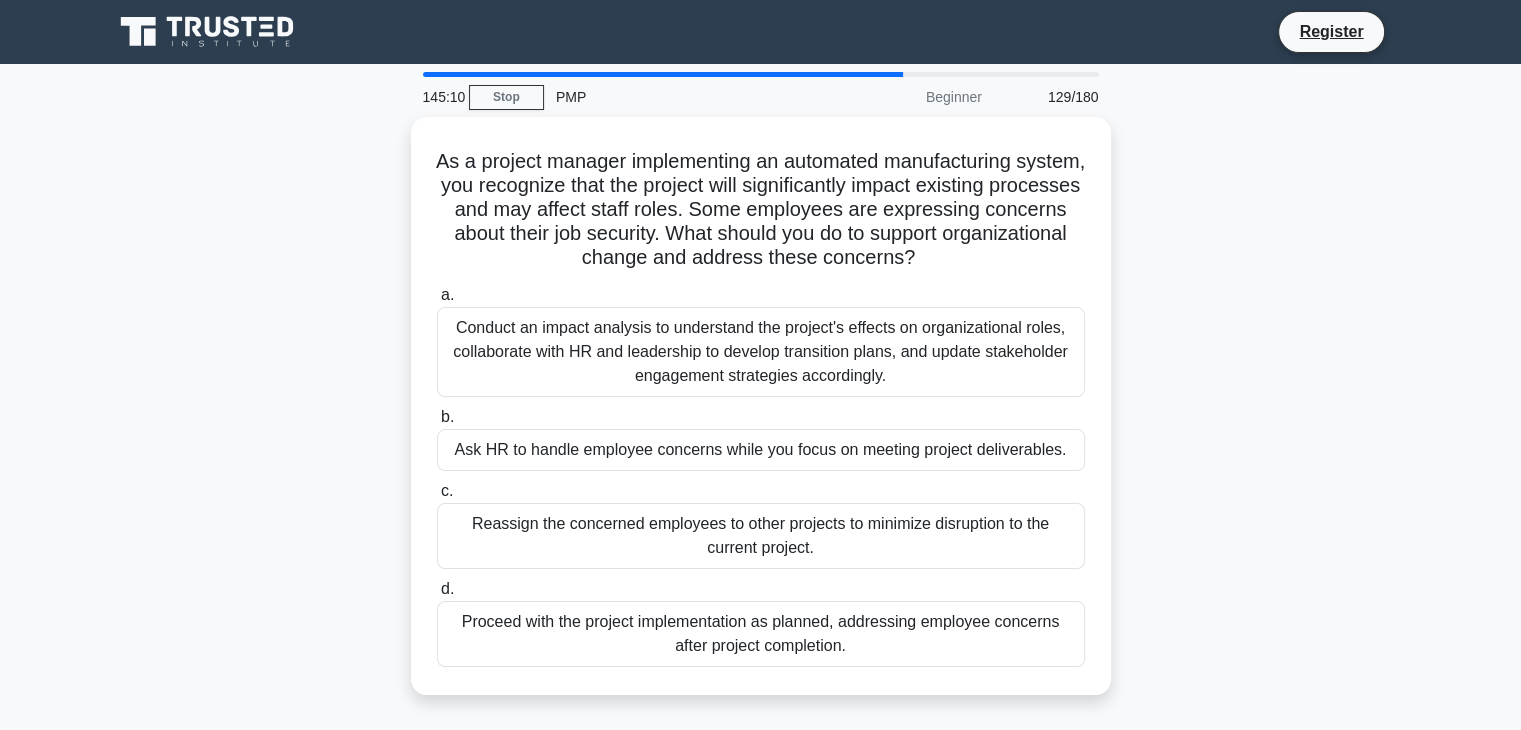 scroll, scrollTop: 51, scrollLeft: 0, axis: vertical 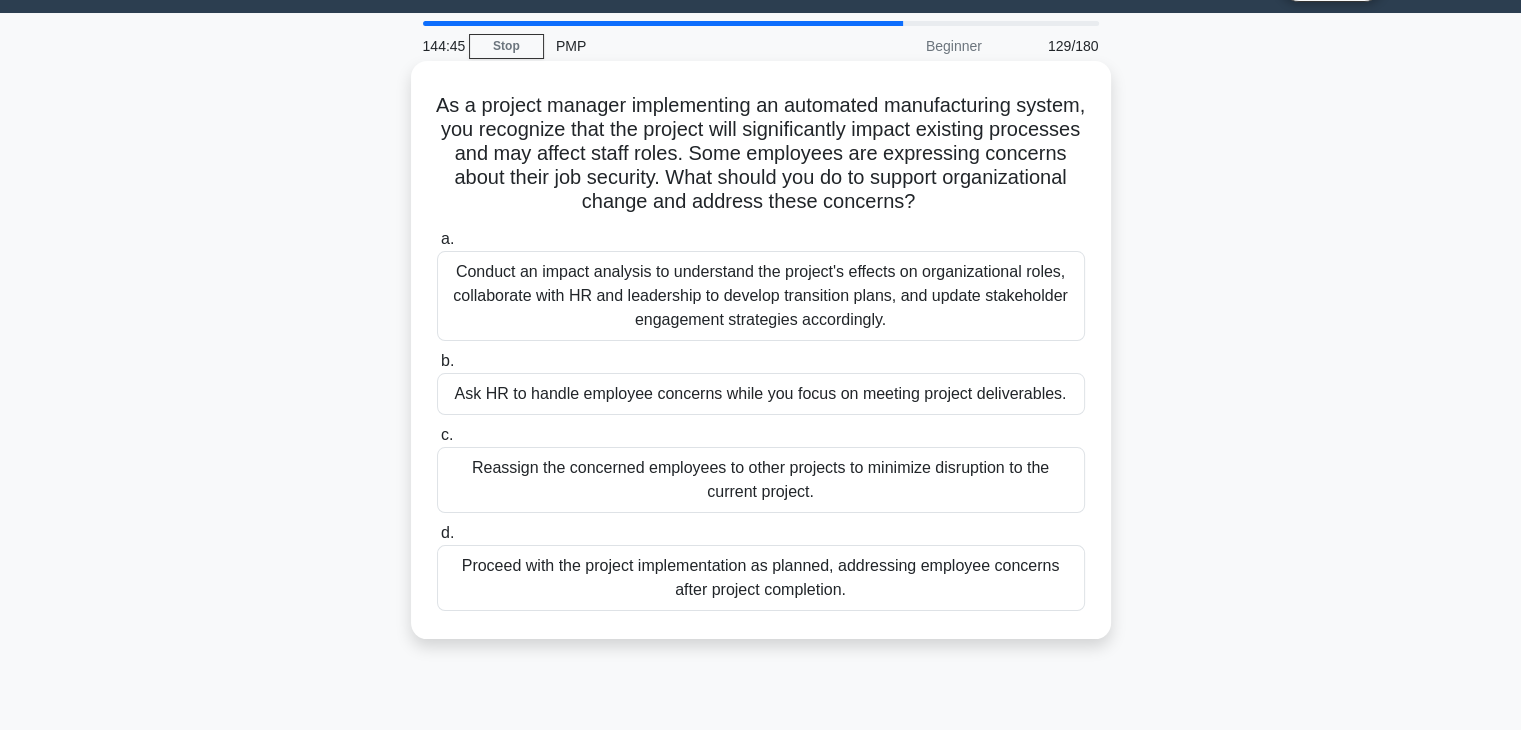 click on "Conduct an impact analysis to understand the project's effects on organizational roles, collaborate with HR and leadership to develop transition plans, and update stakeholder engagement strategies accordingly." at bounding box center (761, 296) 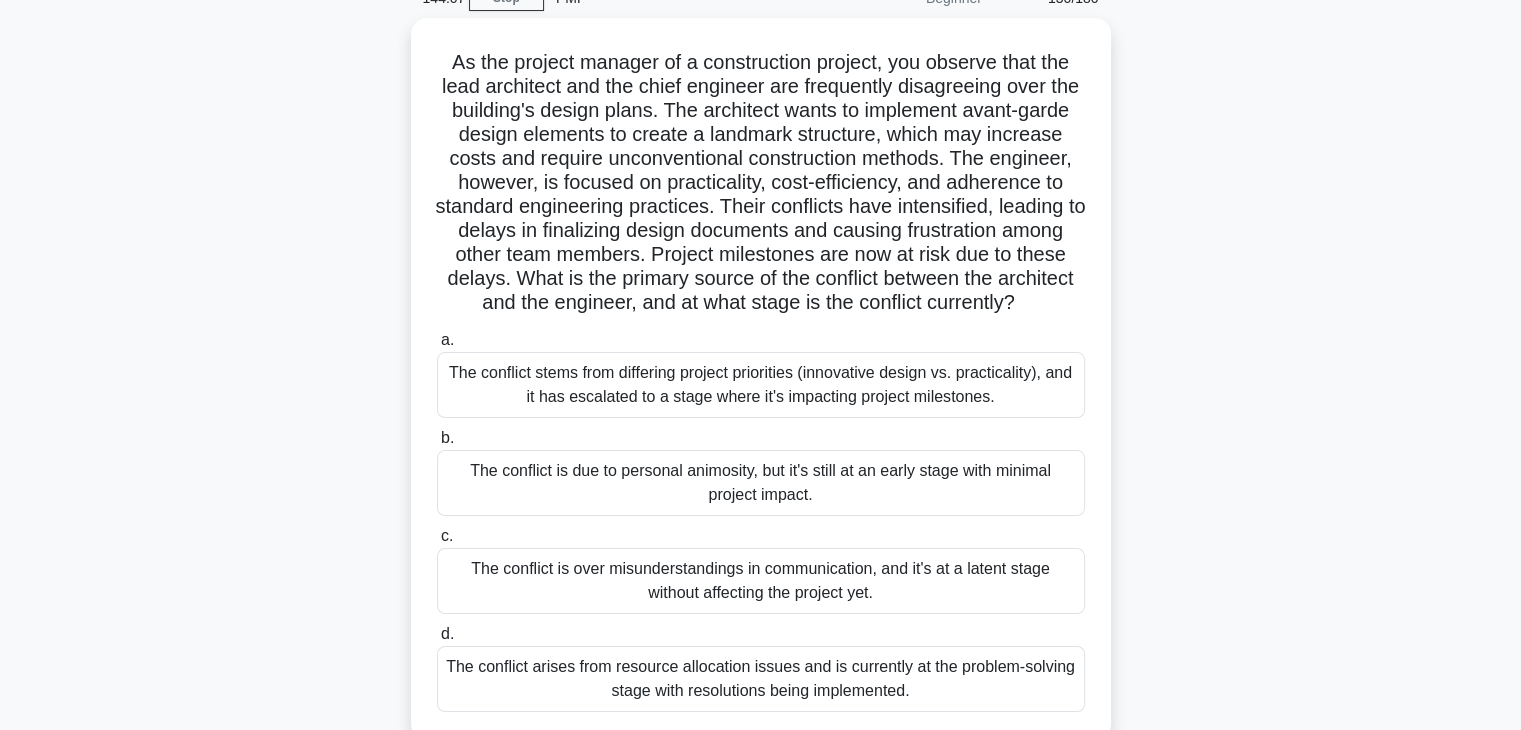 scroll, scrollTop: 100, scrollLeft: 0, axis: vertical 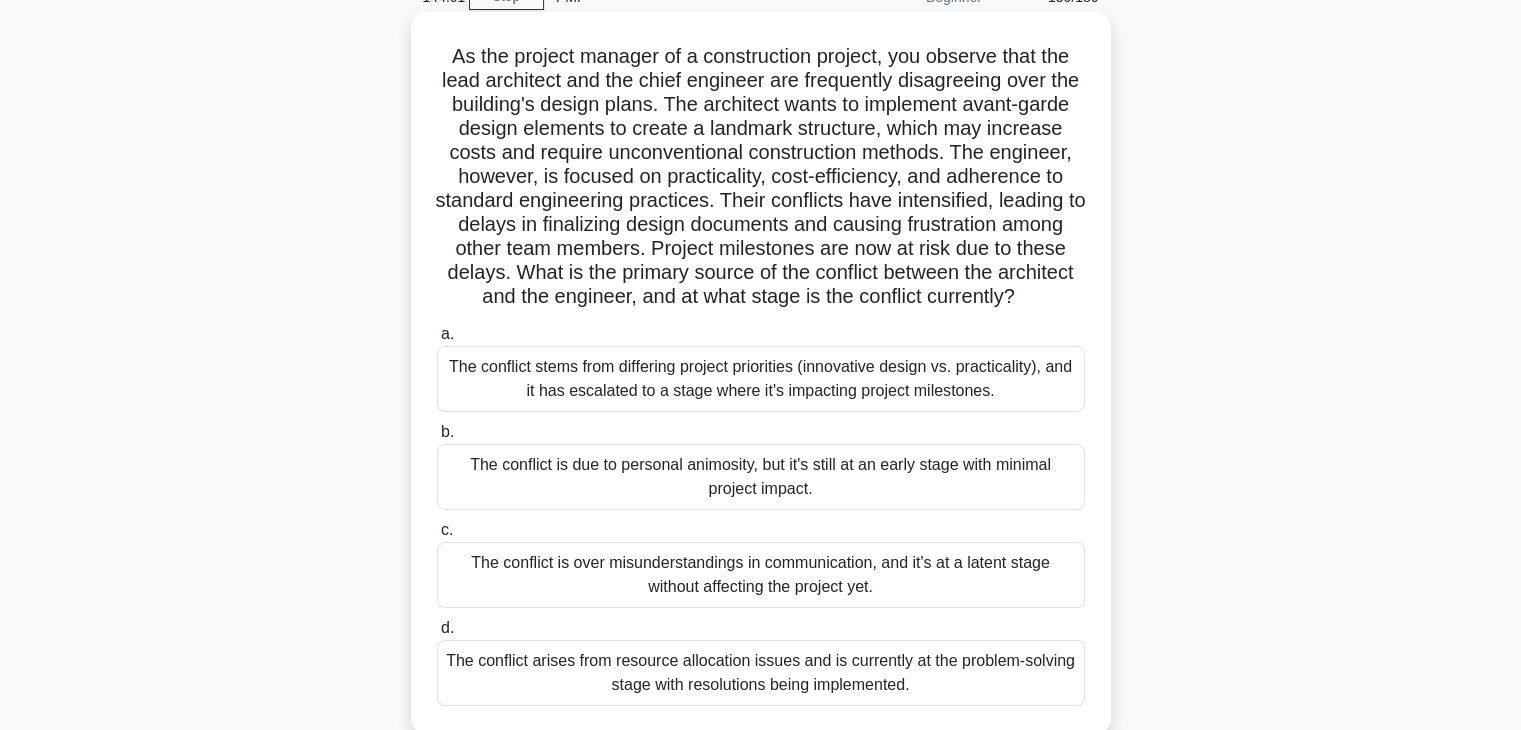 click on "The conflict stems from differing project priorities (innovative design vs. practicality), and it has escalated to a stage where it's impacting project milestones." at bounding box center (761, 379) 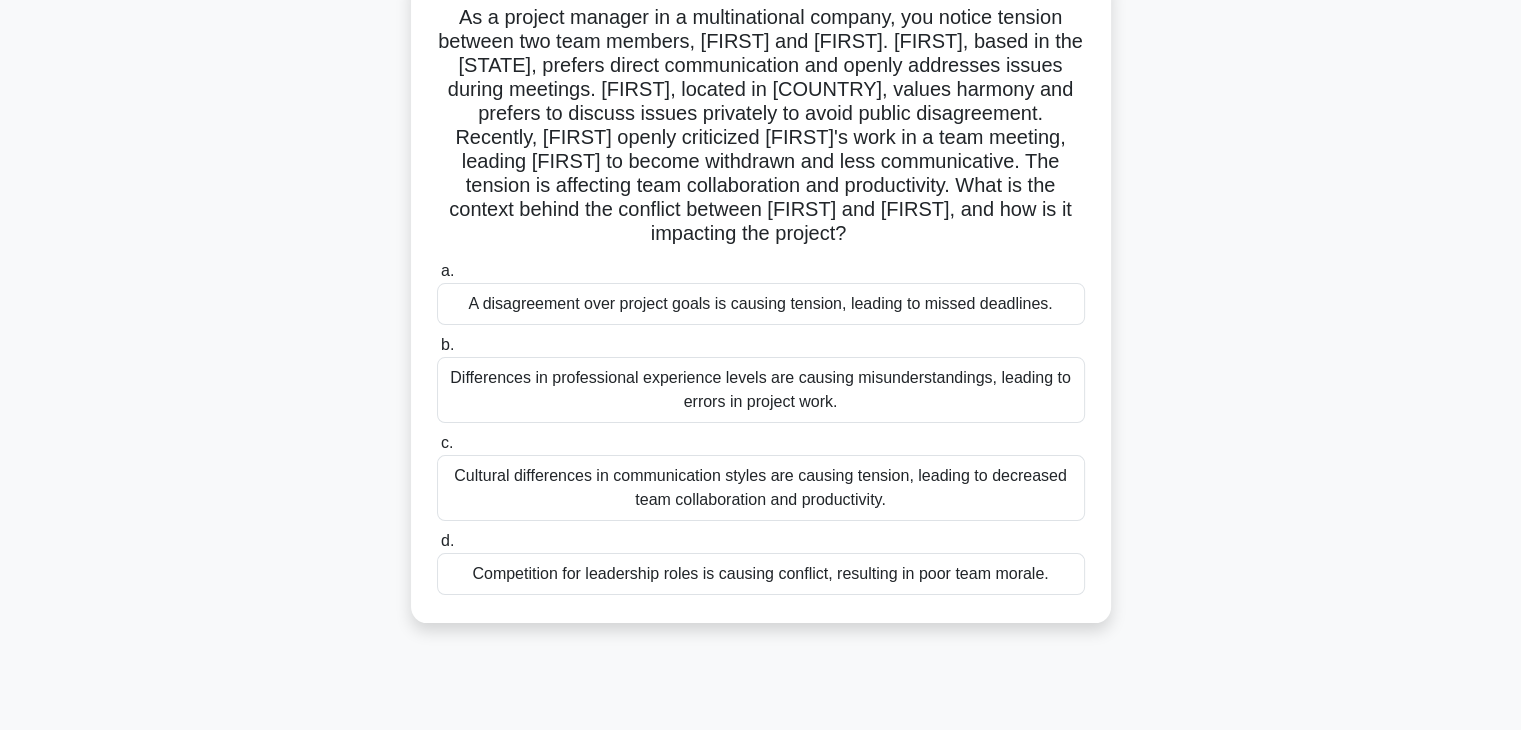 scroll, scrollTop: 144, scrollLeft: 0, axis: vertical 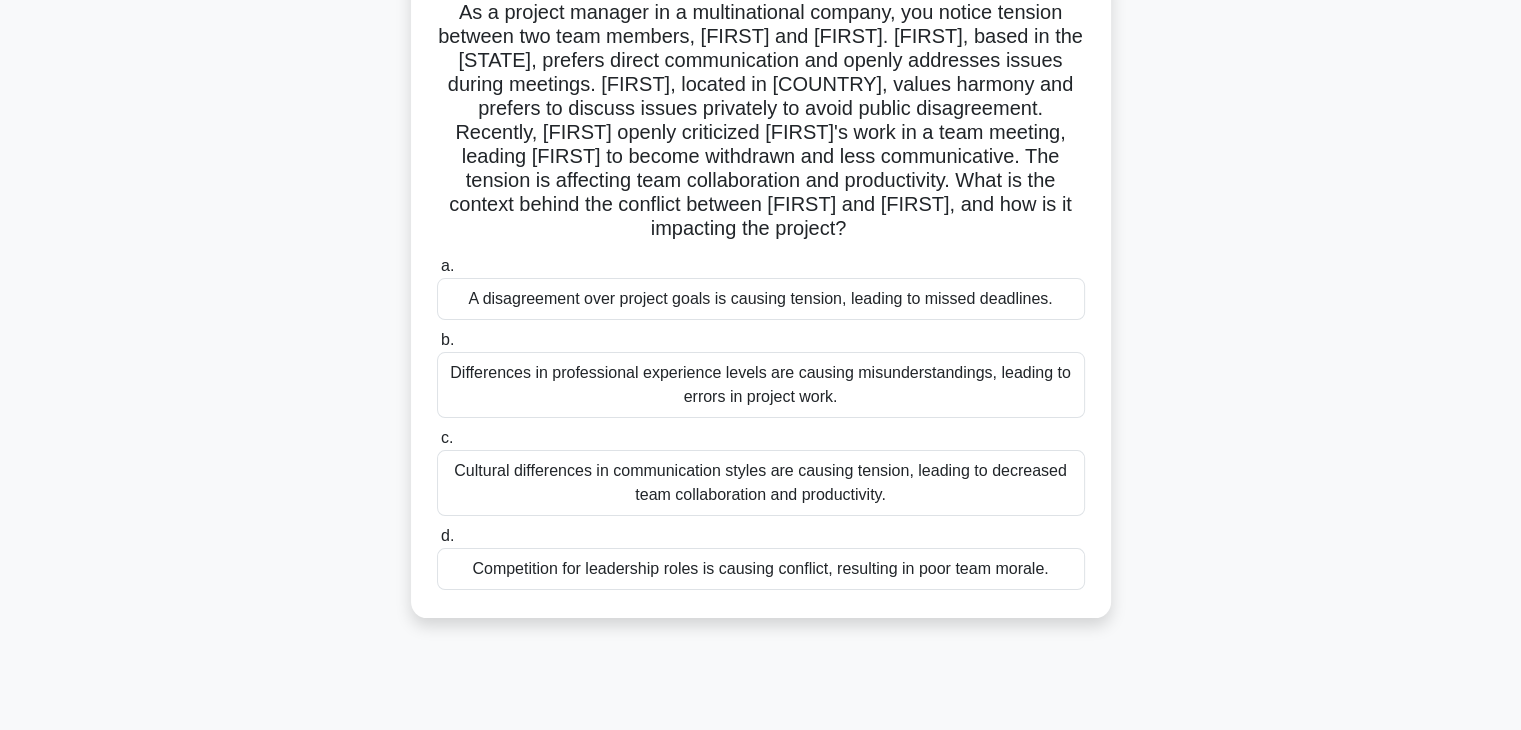 click on "Cultural differences in communication styles are causing tension, leading to decreased team collaboration and productivity." at bounding box center [761, 483] 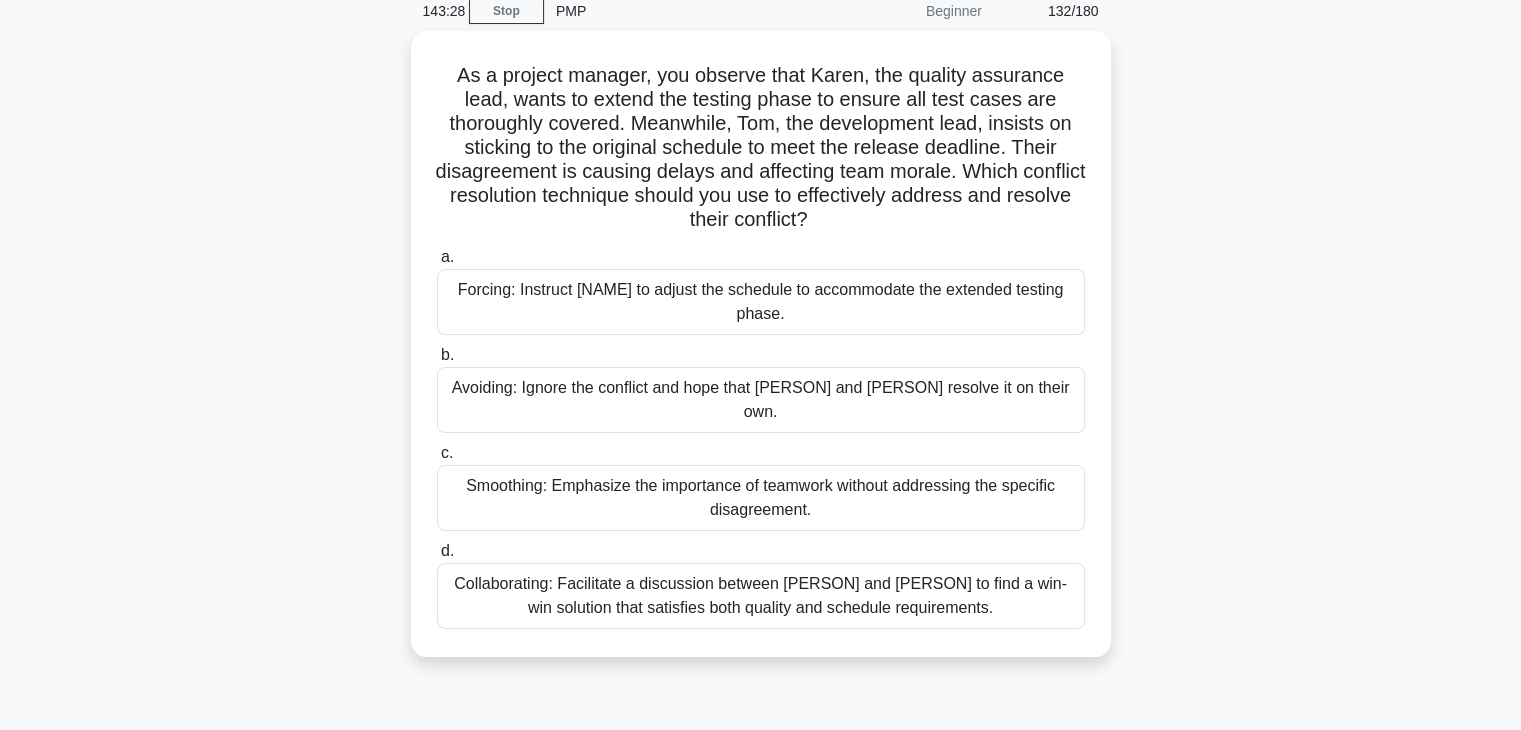 scroll, scrollTop: 84, scrollLeft: 0, axis: vertical 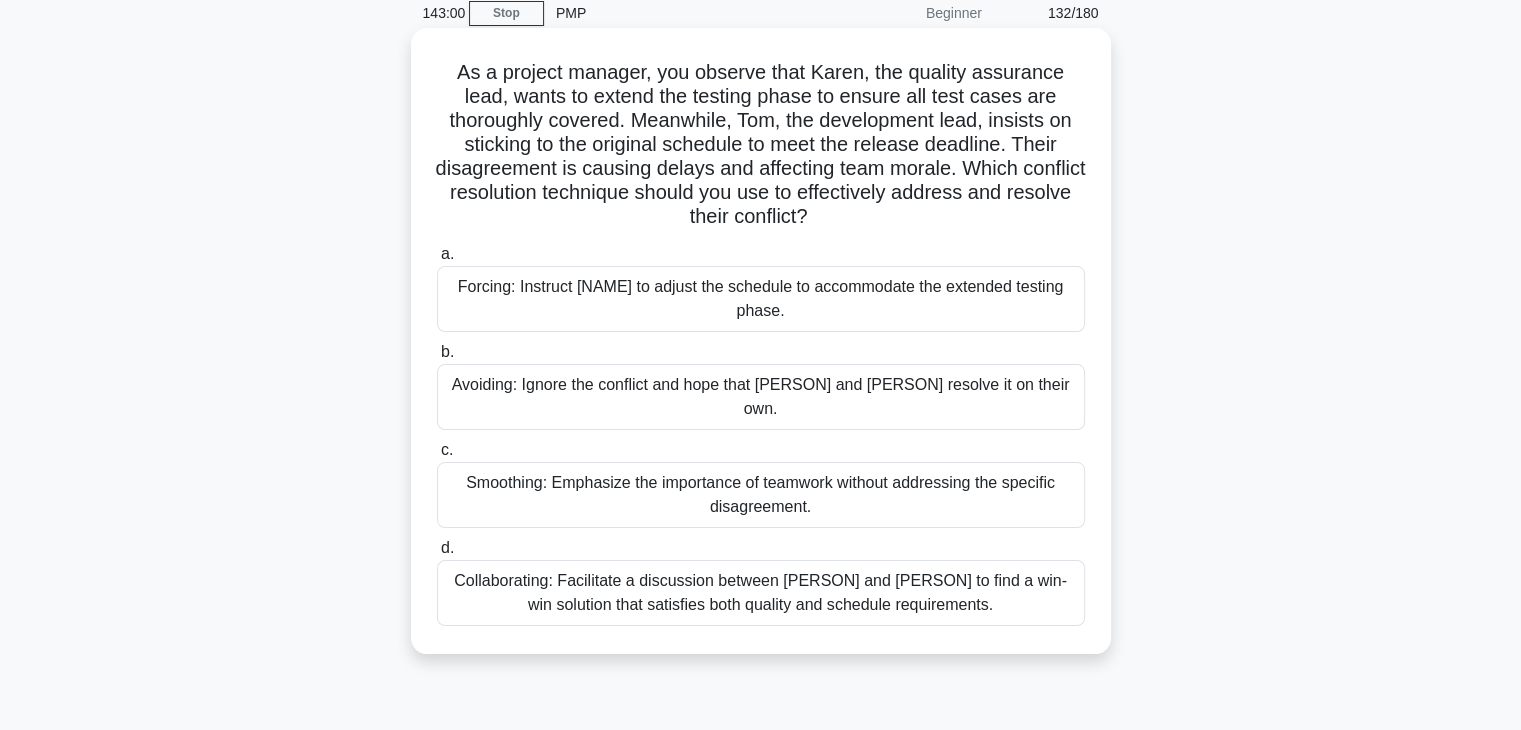 click on "Collaborating: Facilitate a discussion between [PERSON] and [PERSON] to find a win-win solution that satisfies both quality and schedule requirements." at bounding box center (761, 593) 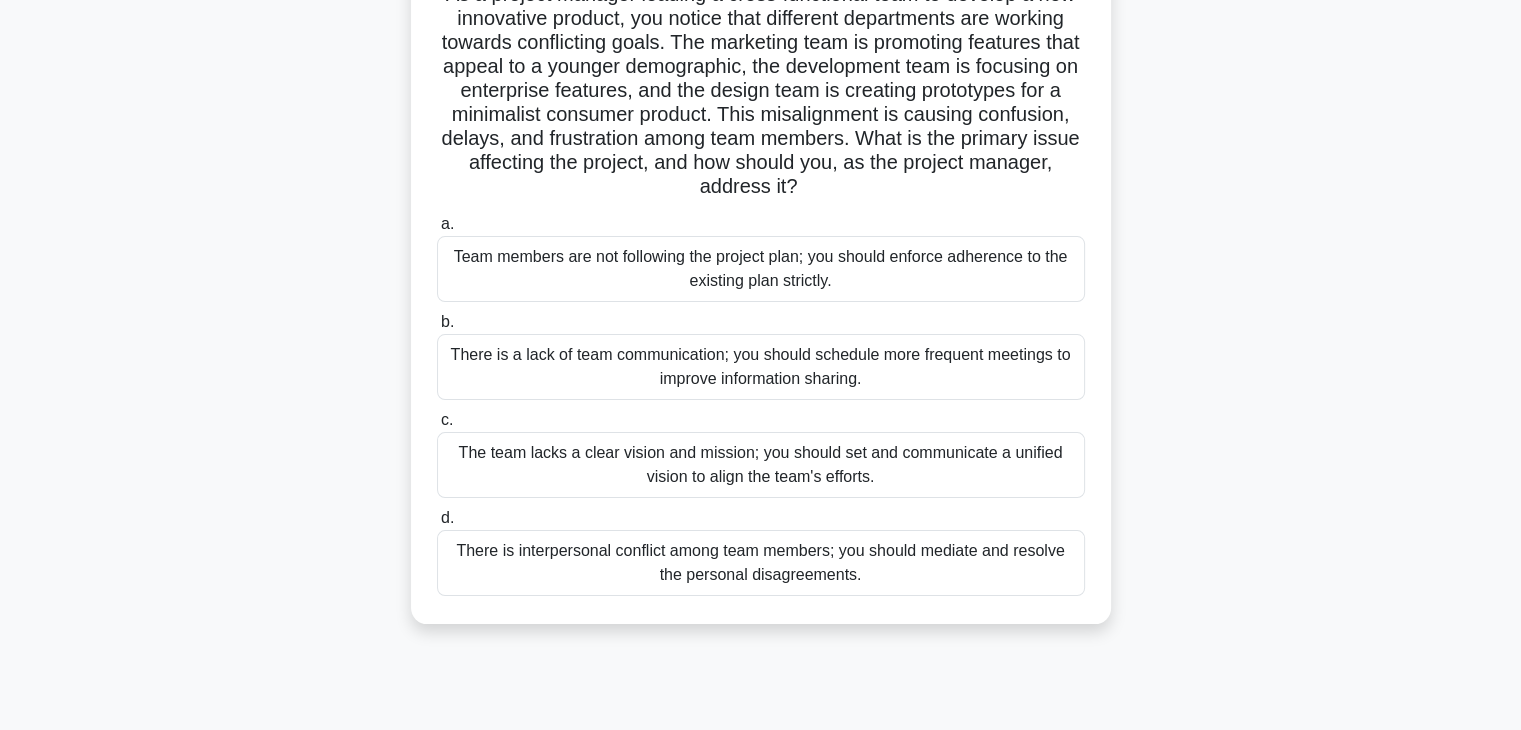 scroll, scrollTop: 166, scrollLeft: 0, axis: vertical 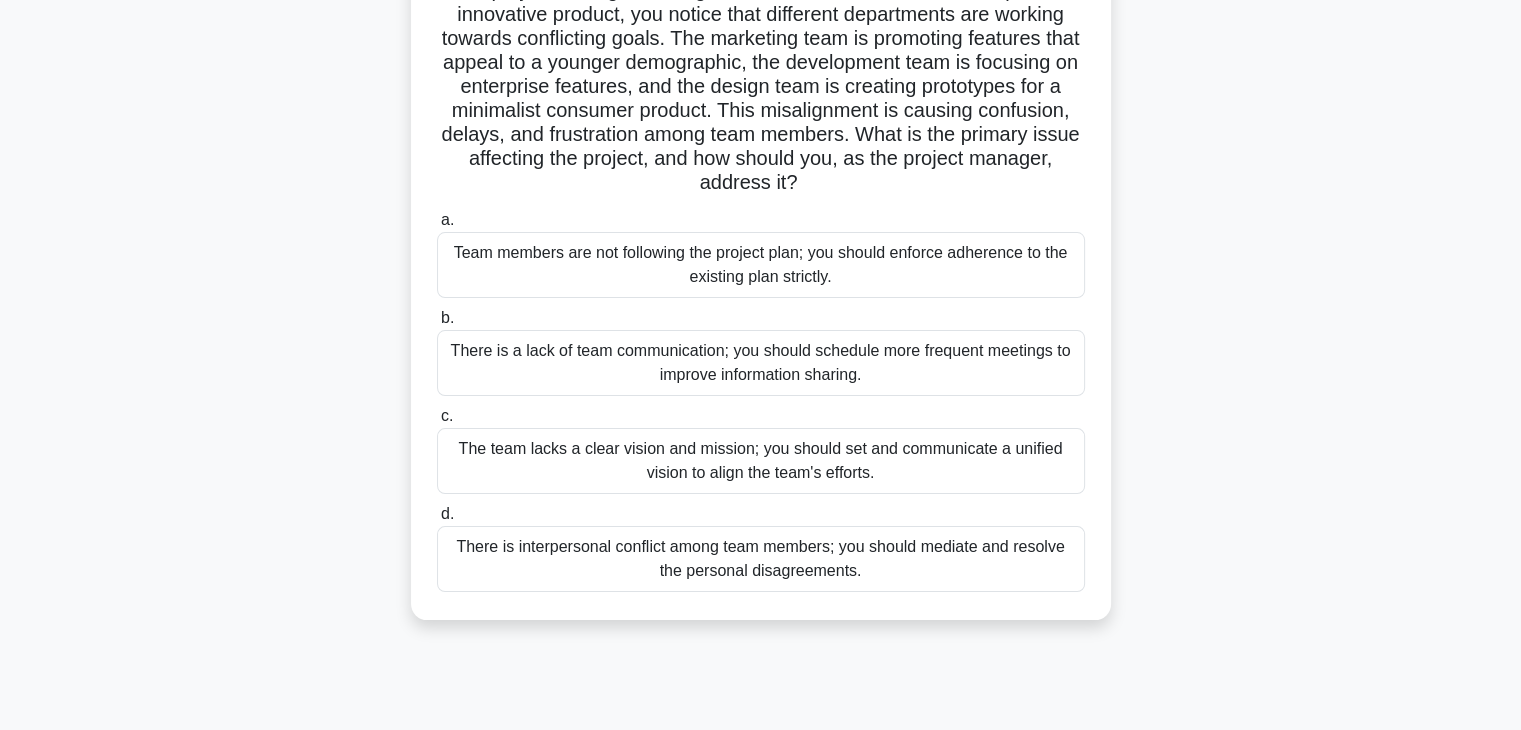 click on "The team lacks a clear vision and mission; you should set and communicate a unified vision to align the team's efforts." at bounding box center [761, 461] 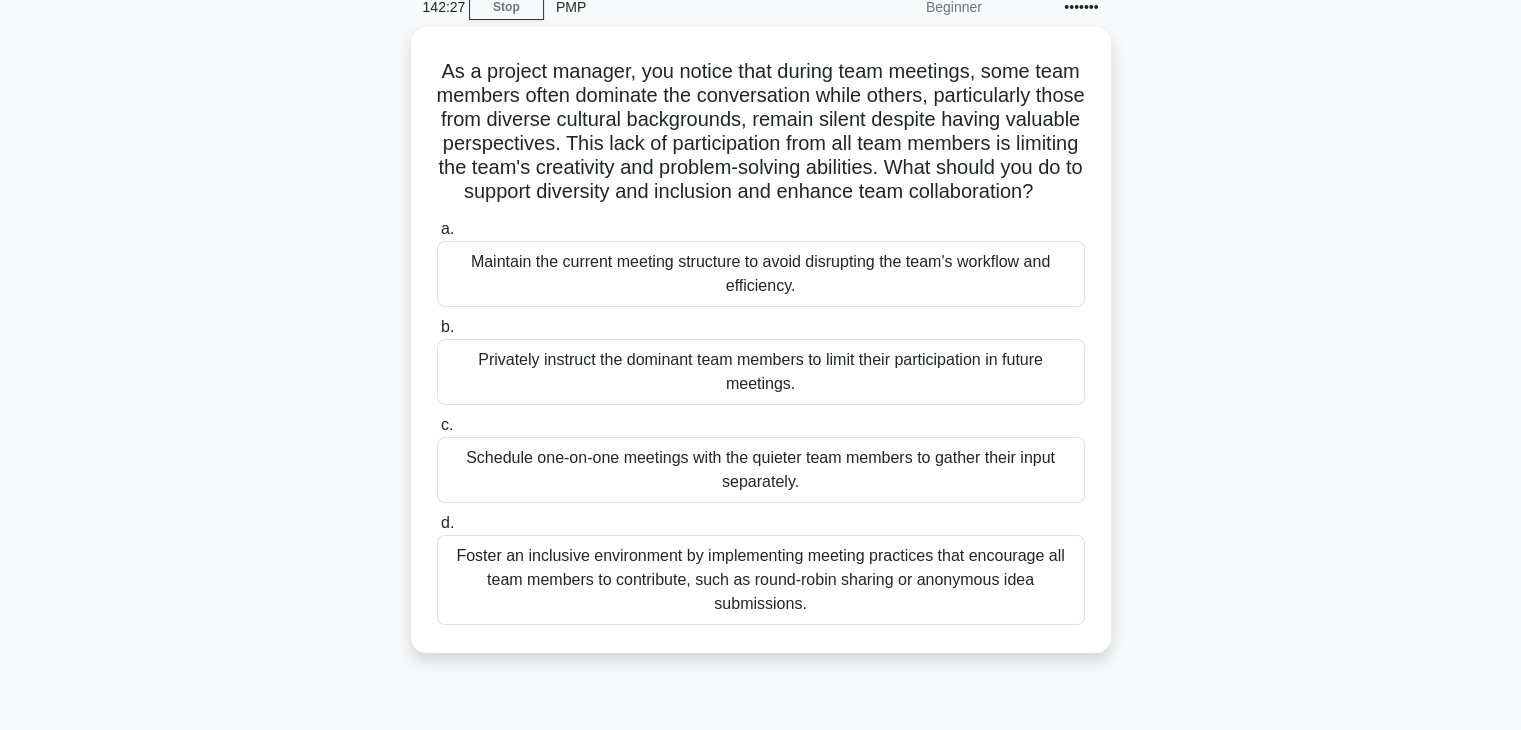 scroll, scrollTop: 88, scrollLeft: 0, axis: vertical 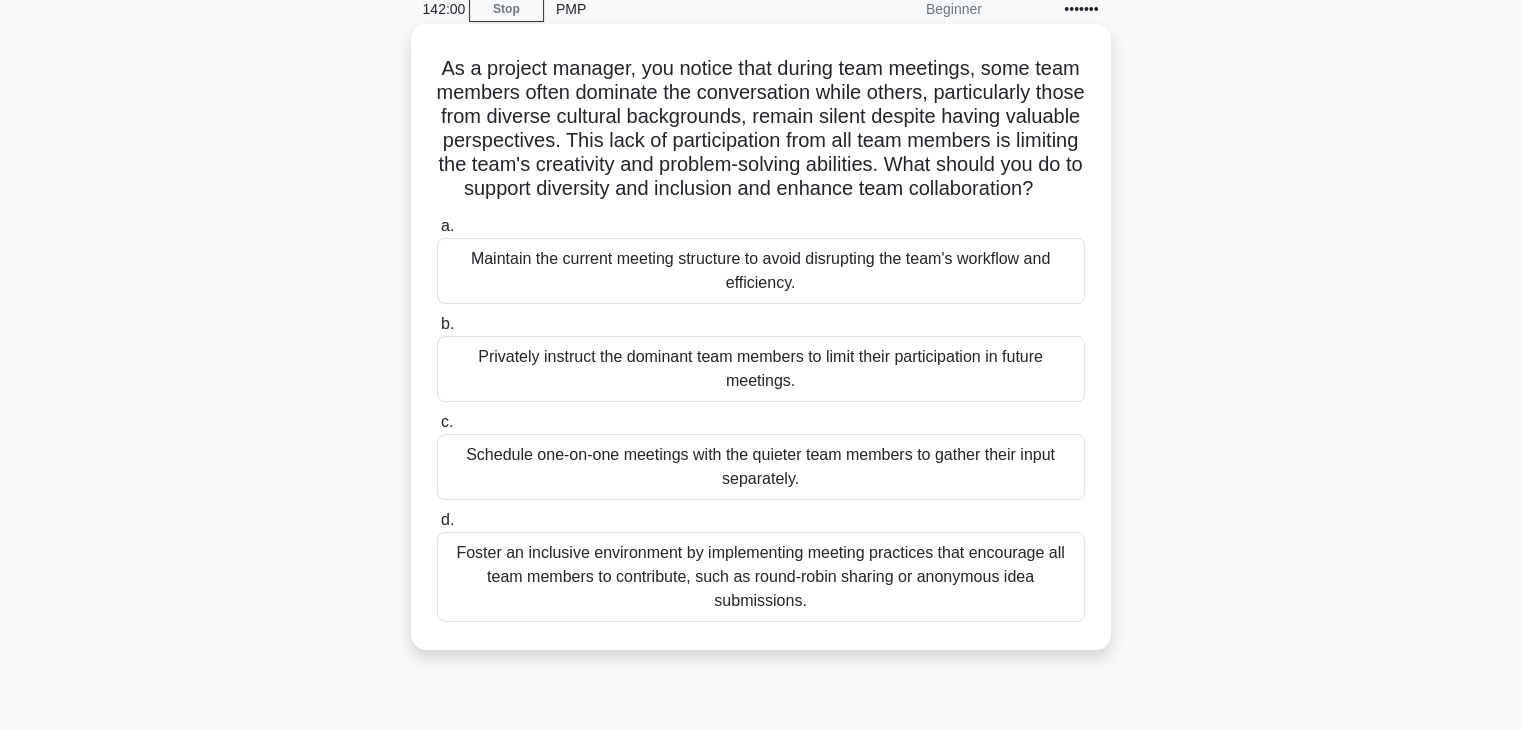 click on "Foster an inclusive environment by implementing meeting practices that encourage all team members to contribute, such as round-robin sharing or anonymous idea submissions." at bounding box center (761, 577) 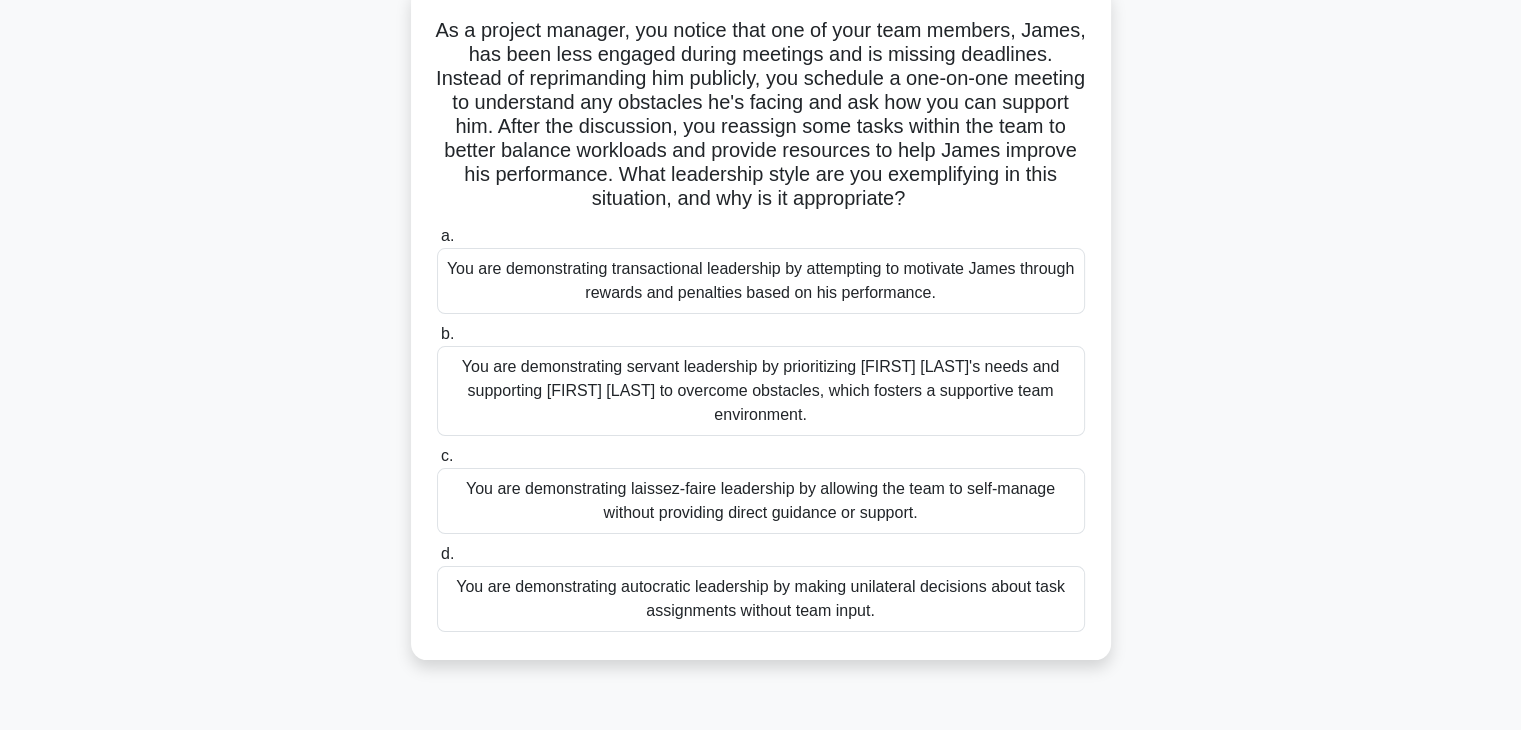 scroll, scrollTop: 132, scrollLeft: 0, axis: vertical 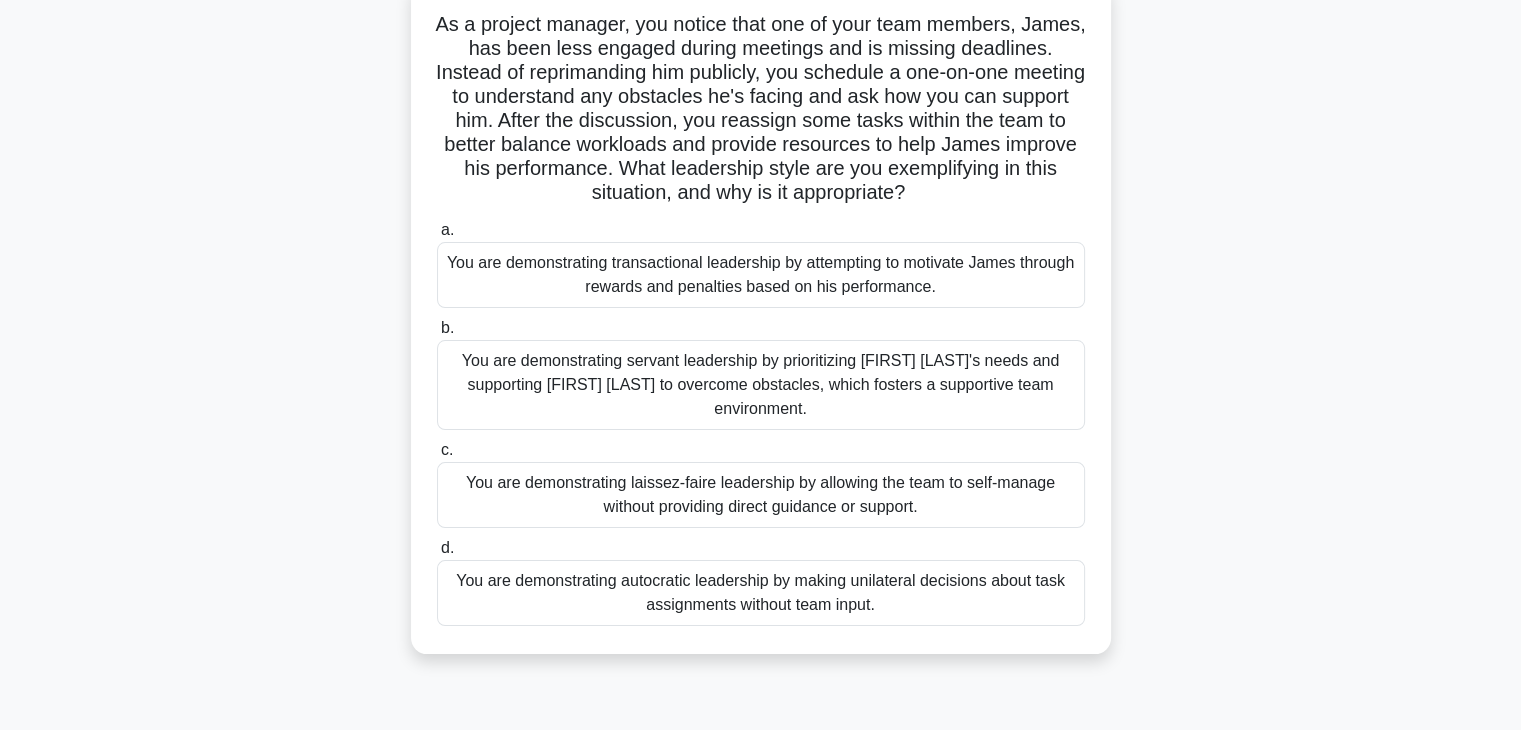 click on "You are demonstrating servant leadership by prioritizing [FIRST] [LAST]'s needs and supporting [FIRST] [LAST] to overcome obstacles, which fosters a supportive team environment." at bounding box center (761, 385) 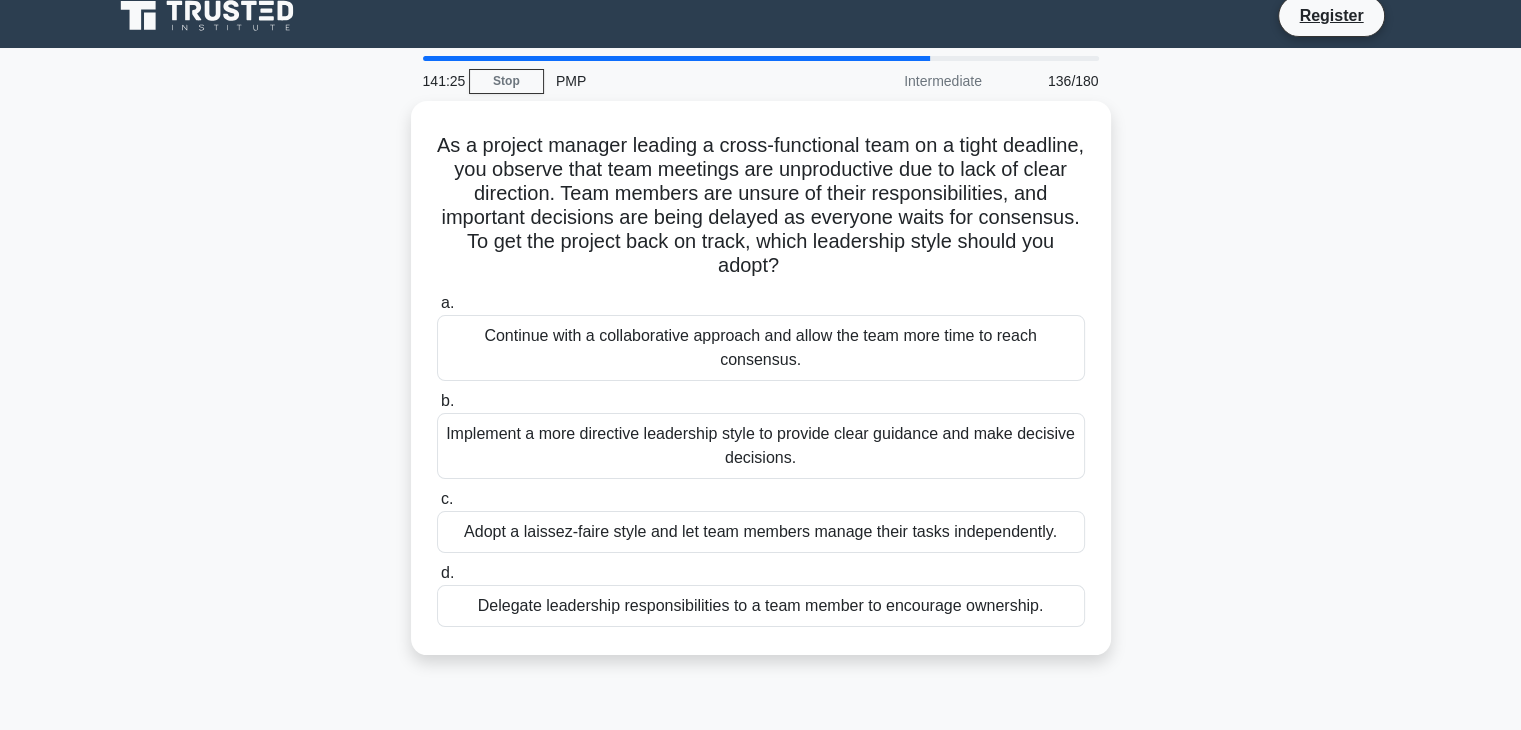 scroll, scrollTop: 16, scrollLeft: 0, axis: vertical 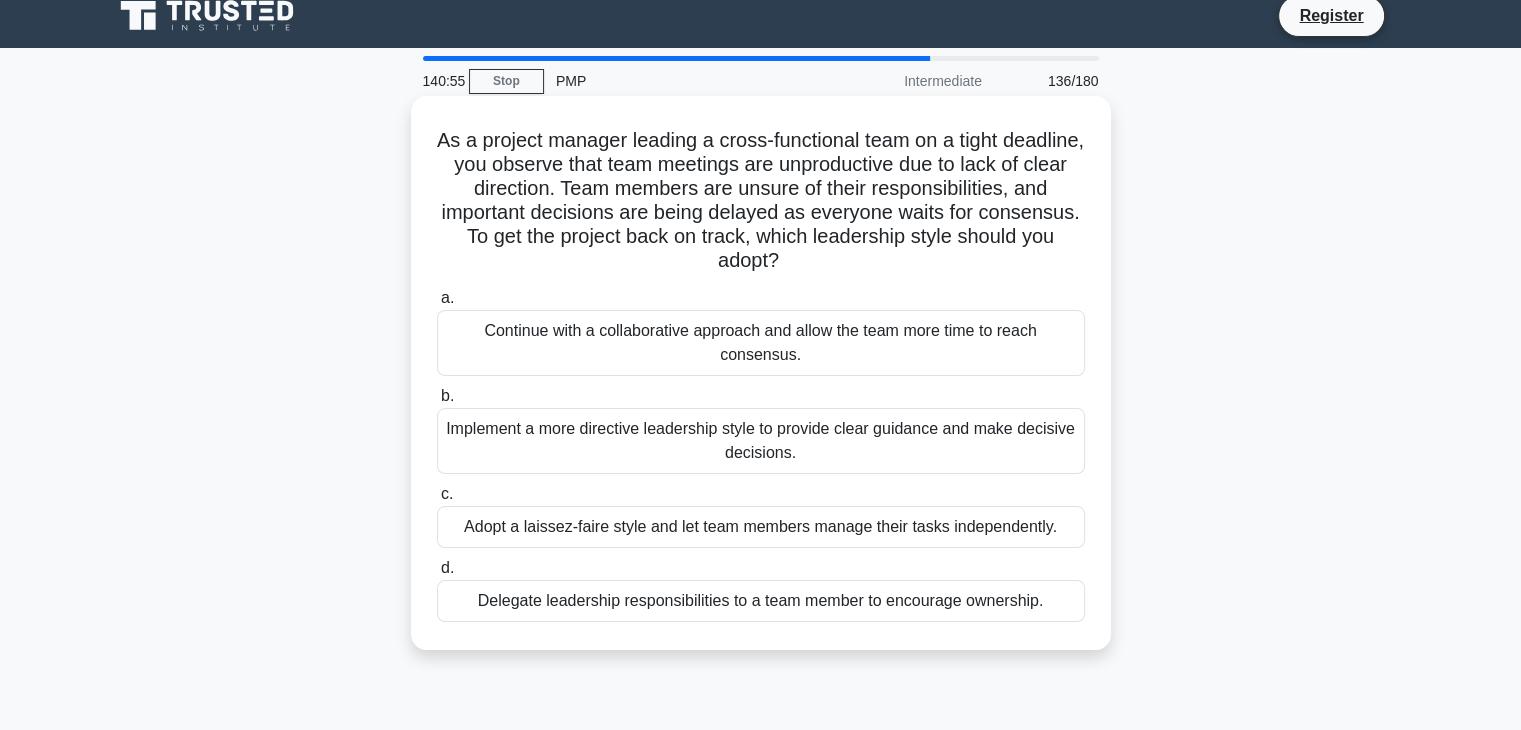 click on "Implement a more directive leadership style to provide clear guidance and make decisive decisions." at bounding box center [761, 441] 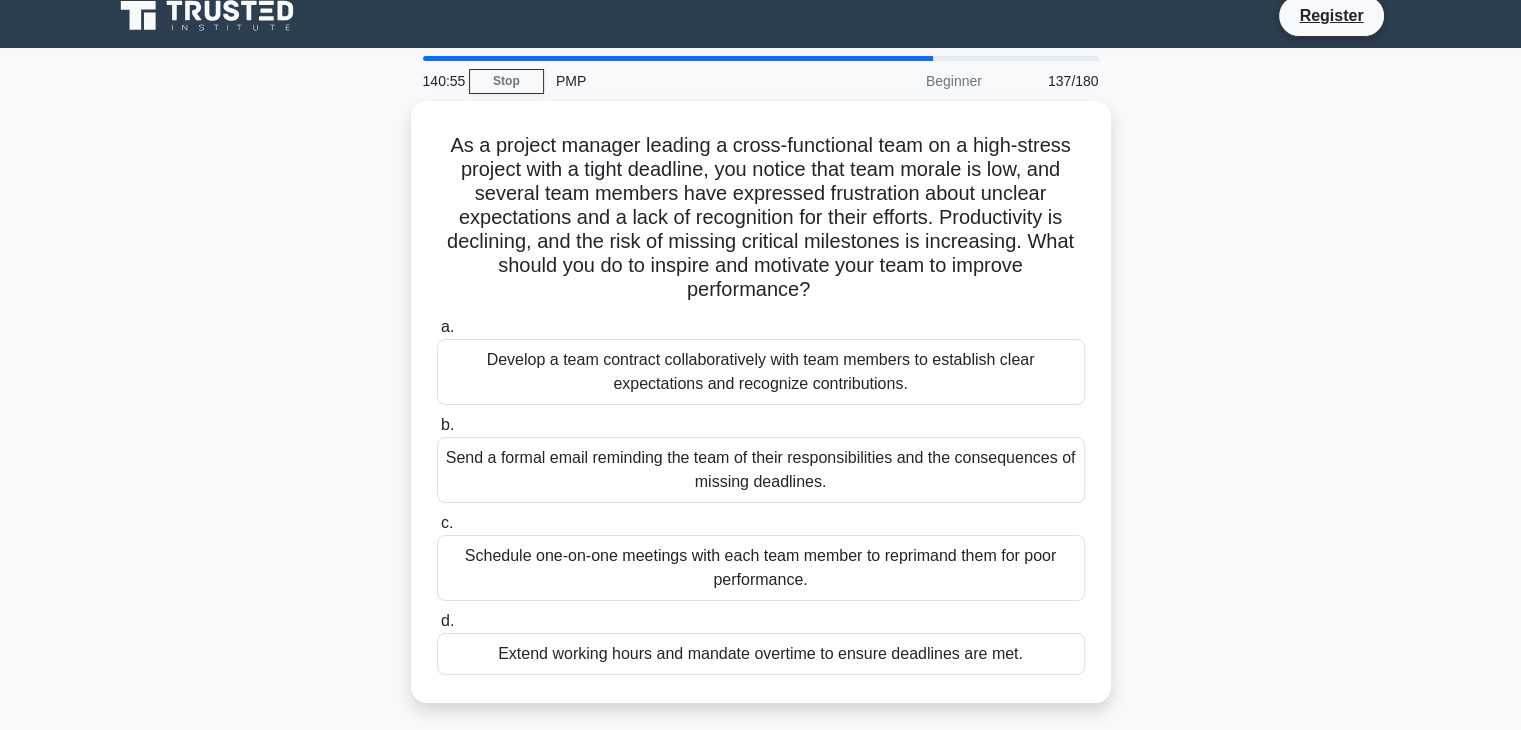 scroll, scrollTop: 0, scrollLeft: 0, axis: both 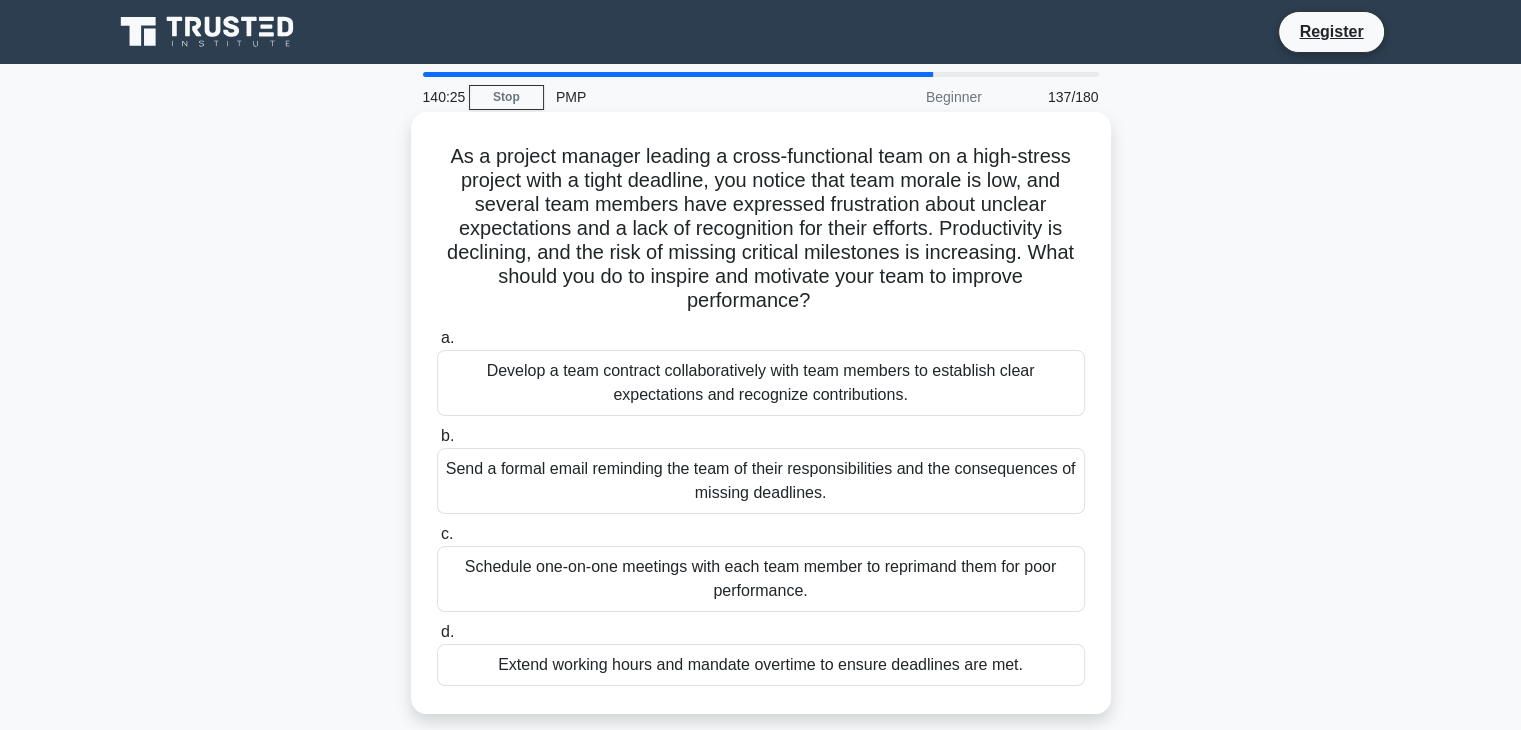 click on "Develop a team contract collaboratively with team members to establish clear expectations and recognize contributions." at bounding box center (761, 383) 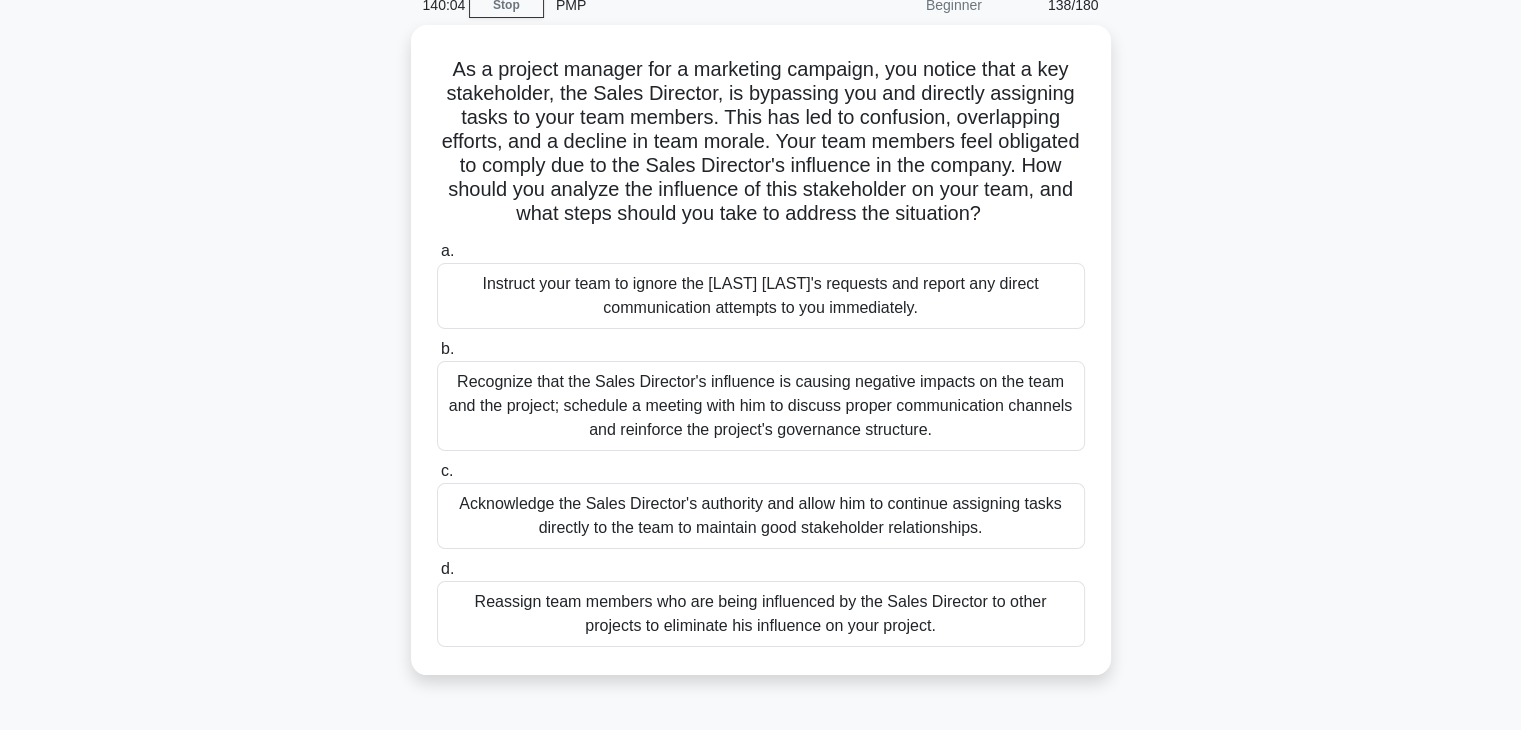 scroll, scrollTop: 91, scrollLeft: 0, axis: vertical 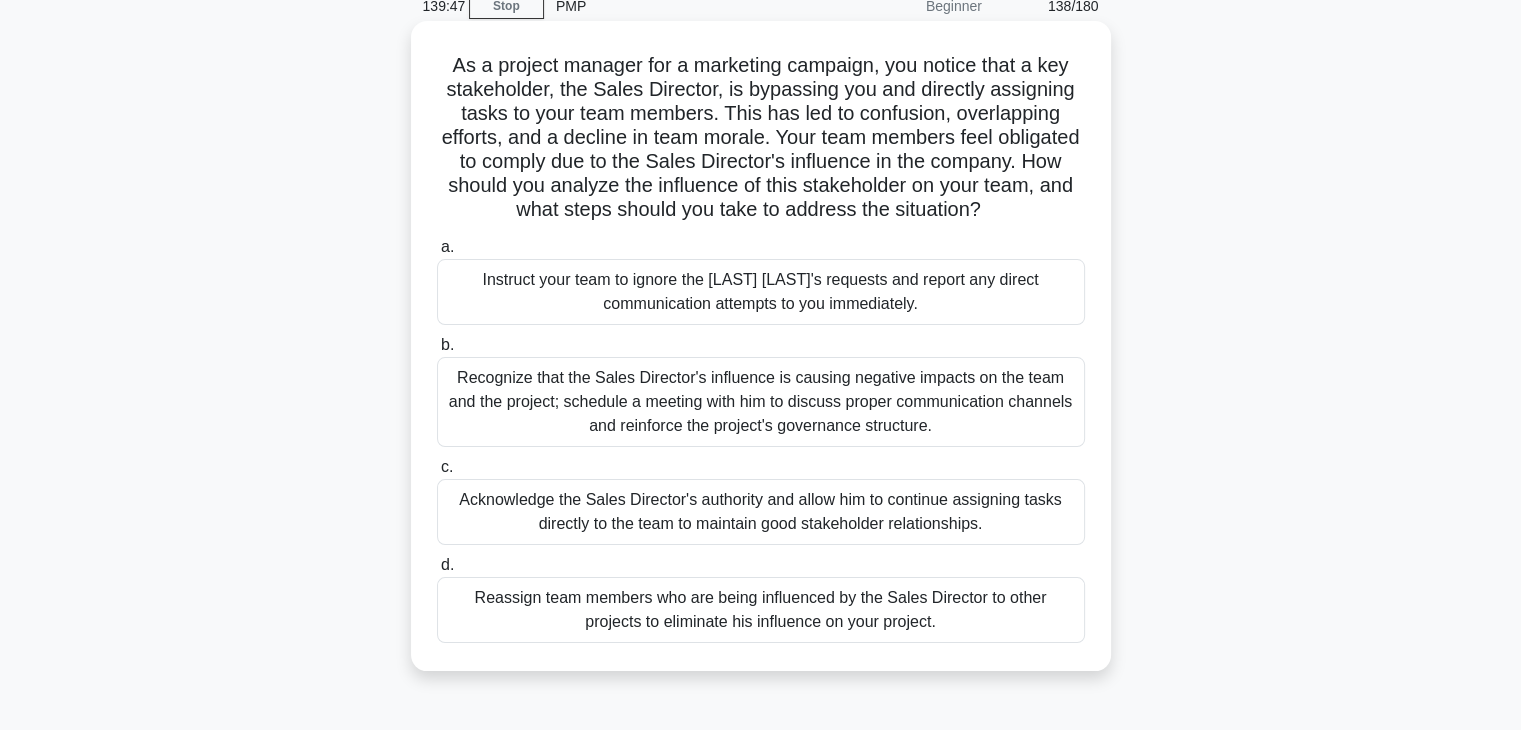 click on "Recognize that the Sales Director's influence is causing negative impacts on the team and the project; schedule a meeting with him to discuss proper communication channels and reinforce the project's governance structure." at bounding box center (761, 402) 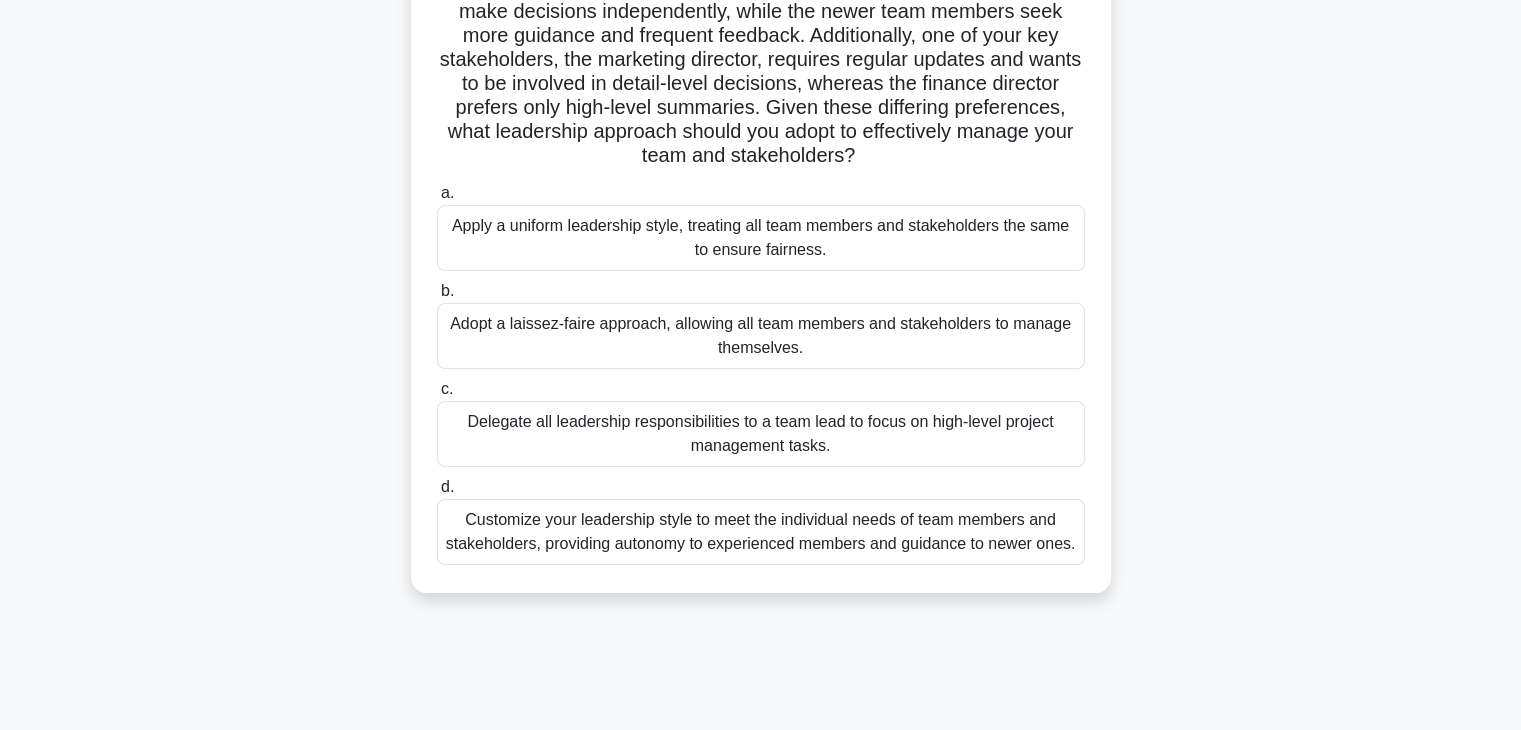 scroll, scrollTop: 220, scrollLeft: 0, axis: vertical 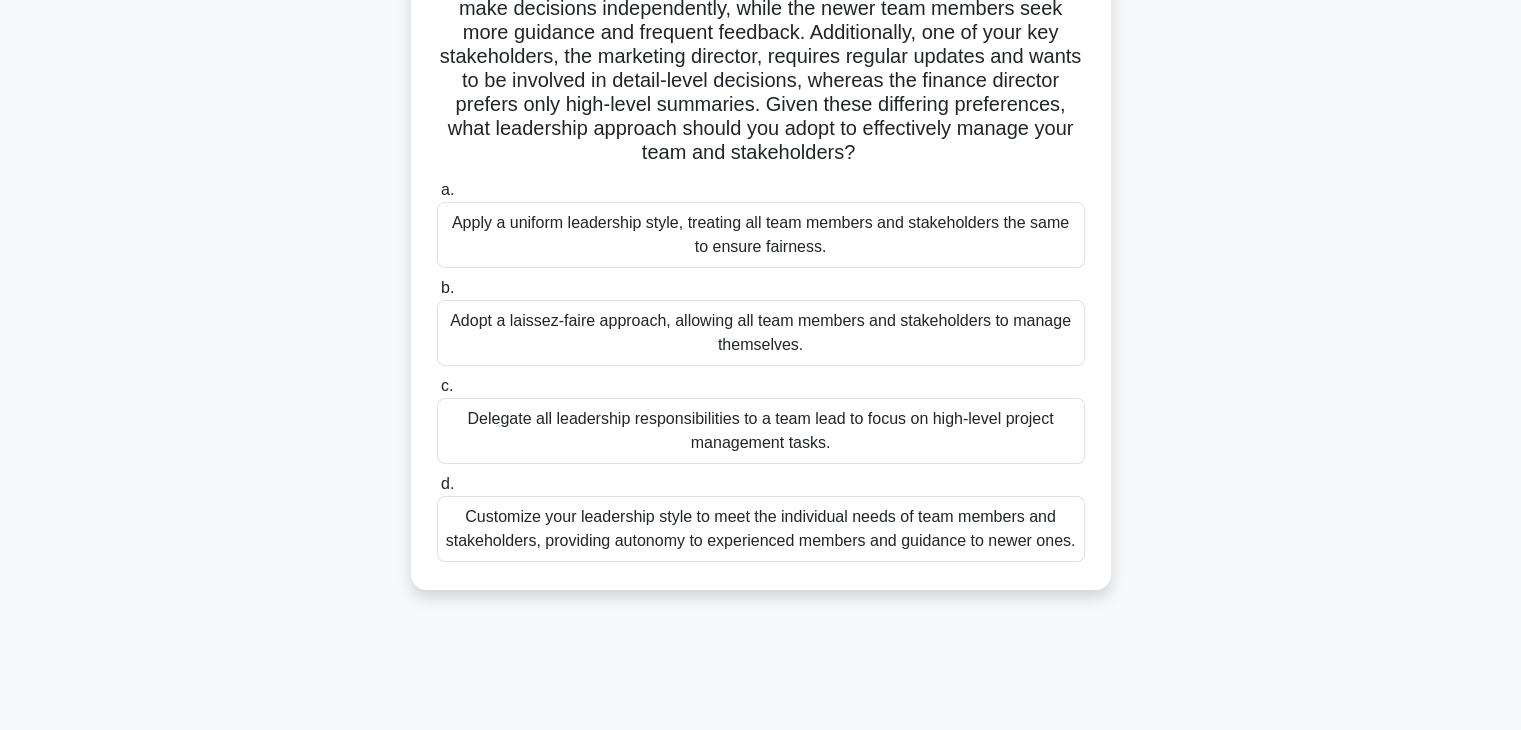click on "Customize your leadership style to meet the individual needs of team members and stakeholders, providing autonomy to experienced members and guidance to newer ones." at bounding box center [761, 529] 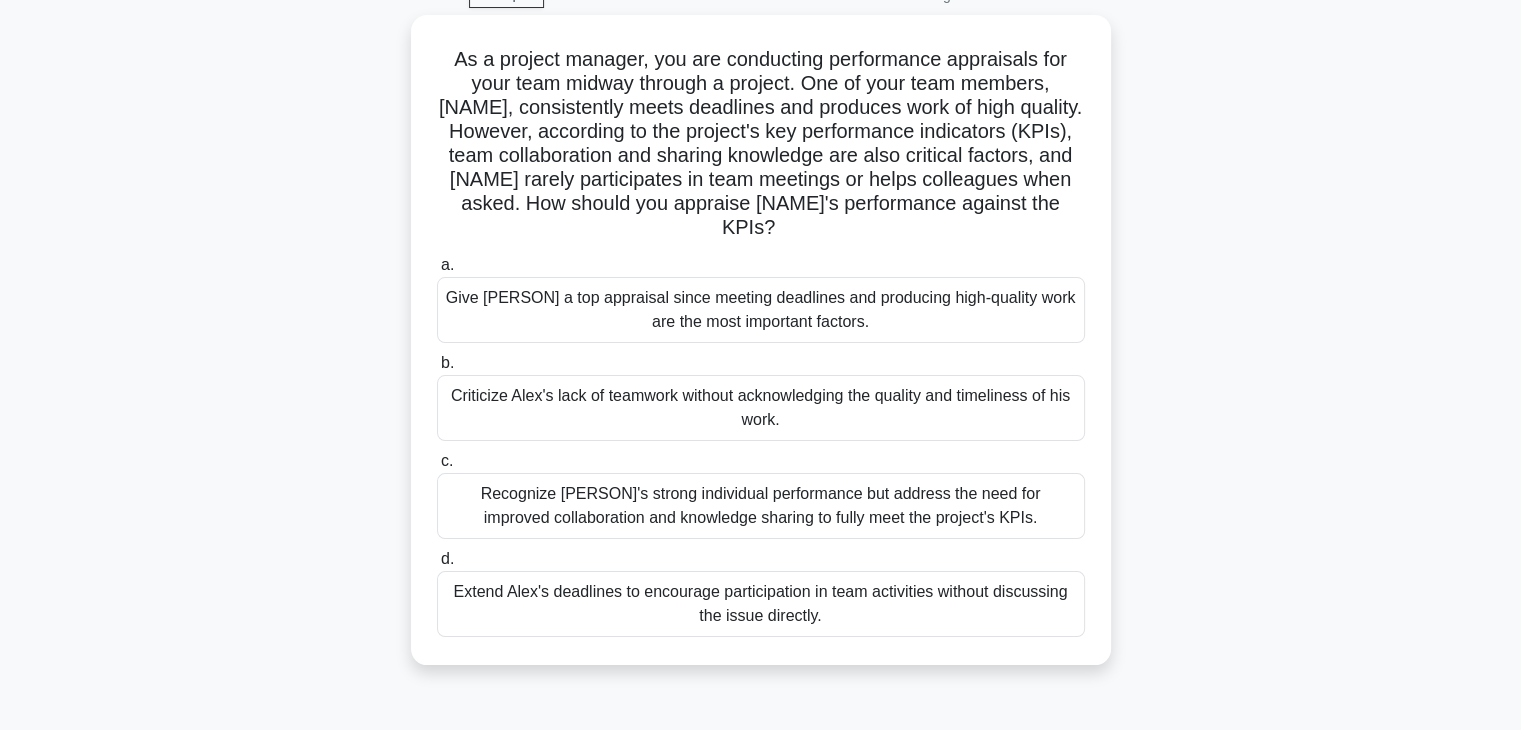 scroll, scrollTop: 104, scrollLeft: 0, axis: vertical 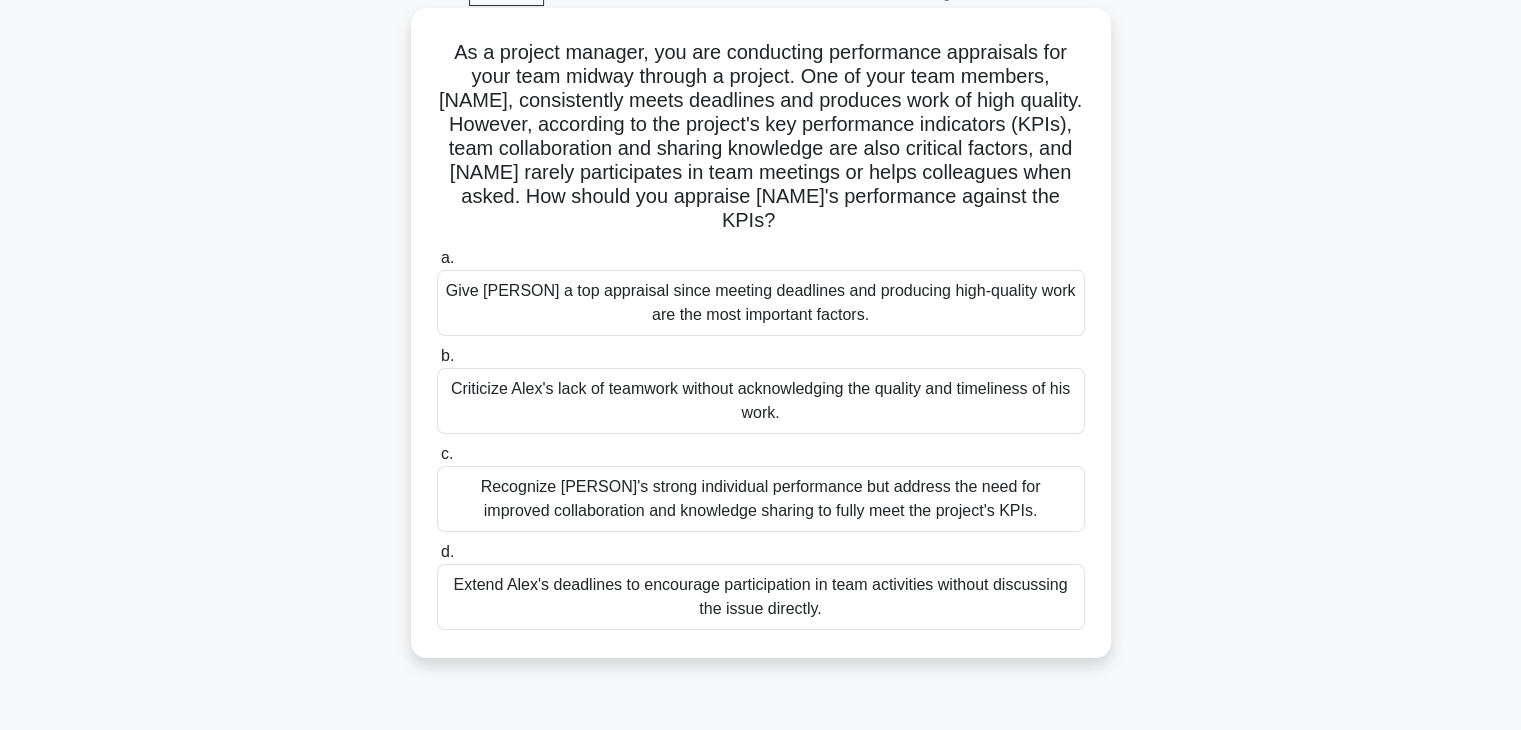 click on "Recognize [PERSON]'s strong individual performance but address the need for improved collaboration and knowledge sharing to fully meet the project's KPIs." at bounding box center (761, 499) 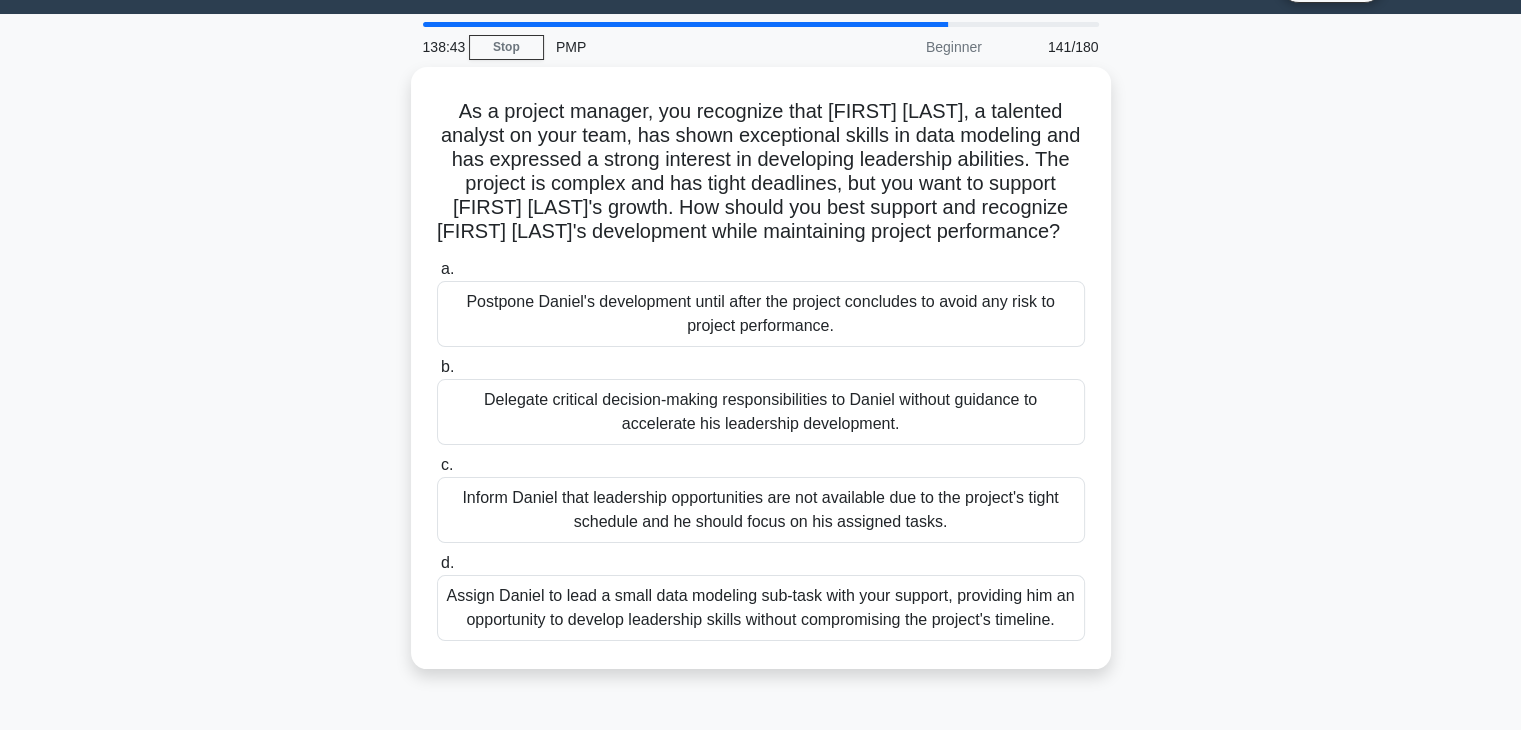 scroll, scrollTop: 51, scrollLeft: 0, axis: vertical 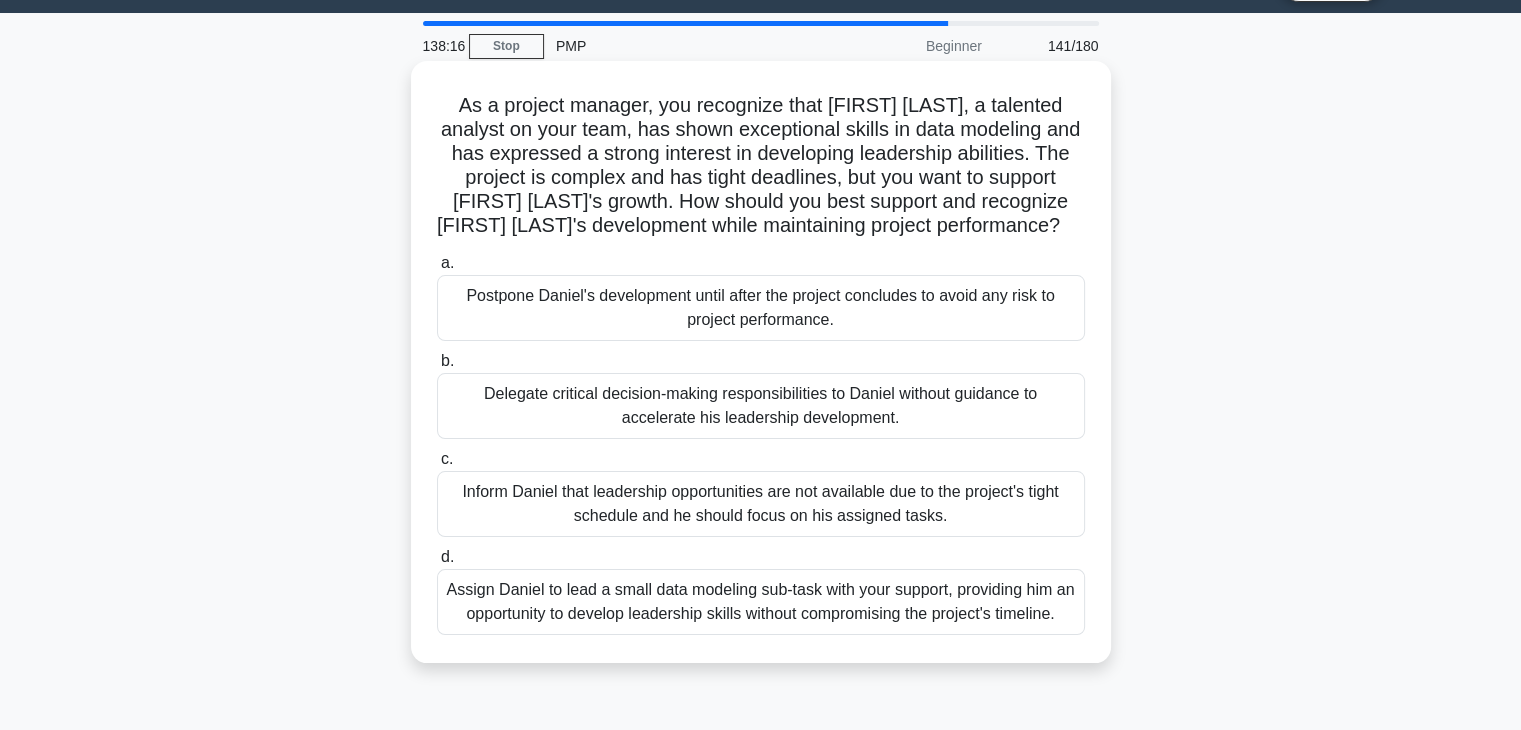click on "Assign Daniel to lead a small data modeling sub-task with your support, providing him an opportunity to develop leadership skills without compromising the project's timeline." at bounding box center [761, 602] 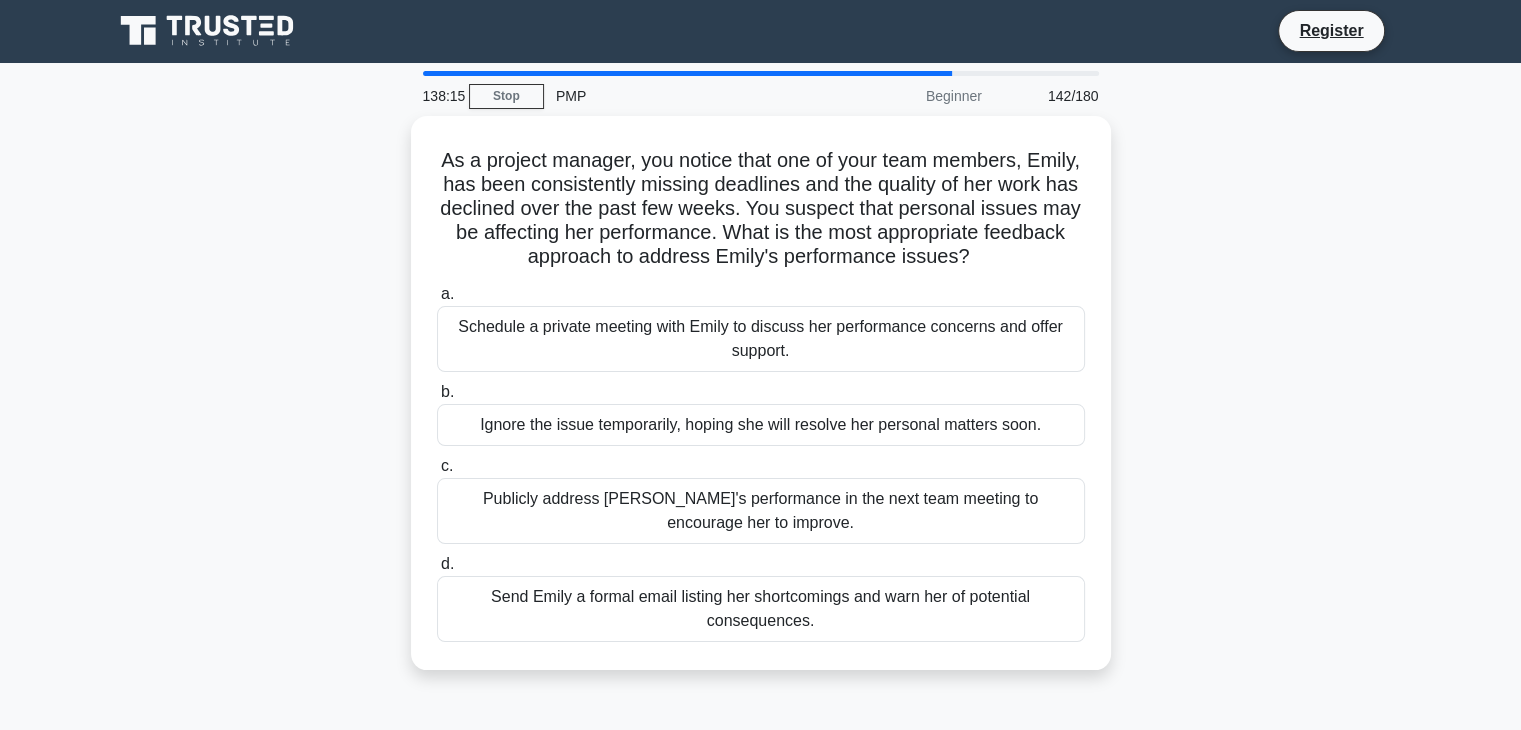 scroll, scrollTop: 0, scrollLeft: 0, axis: both 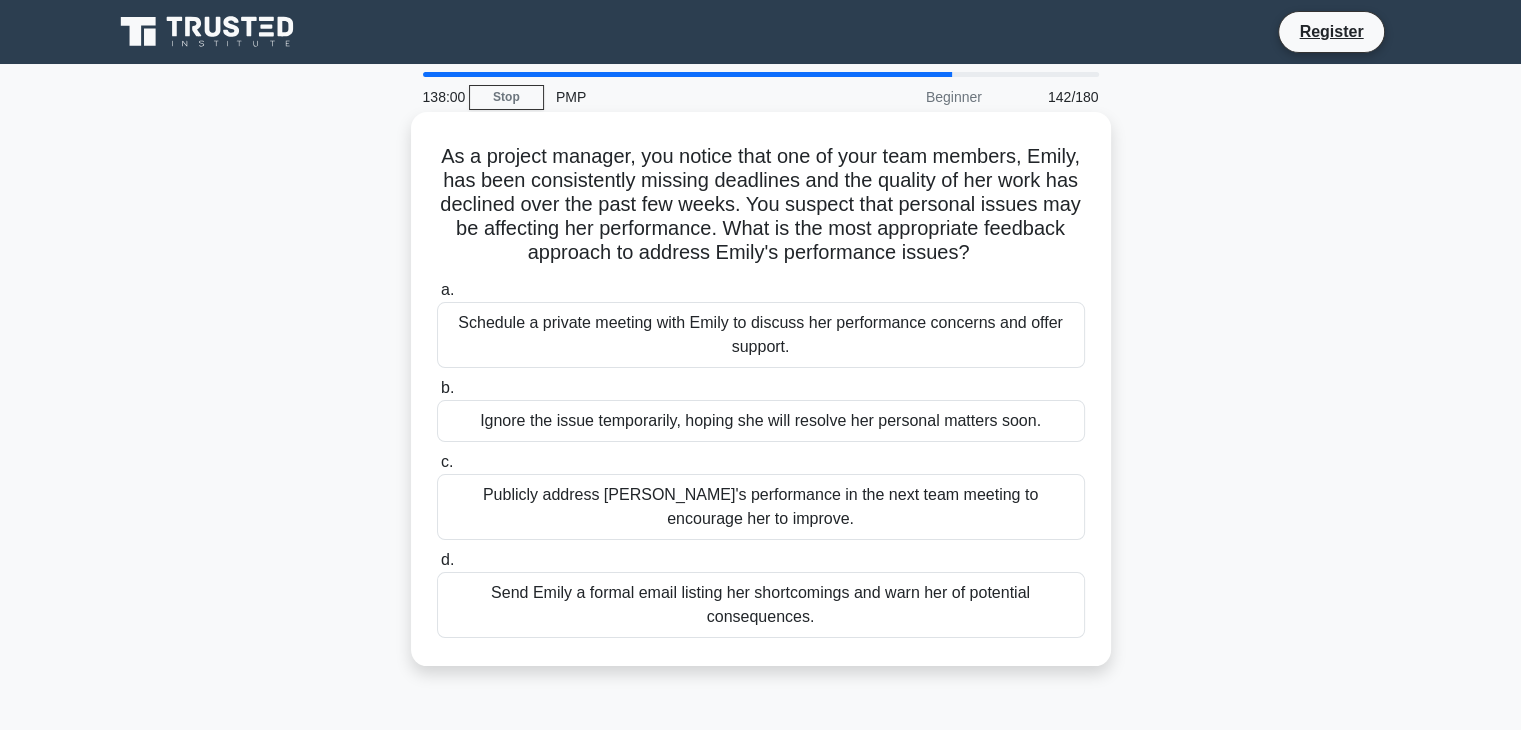click on "Schedule a private meeting with Emily to discuss her performance concerns and offer support." at bounding box center [761, 335] 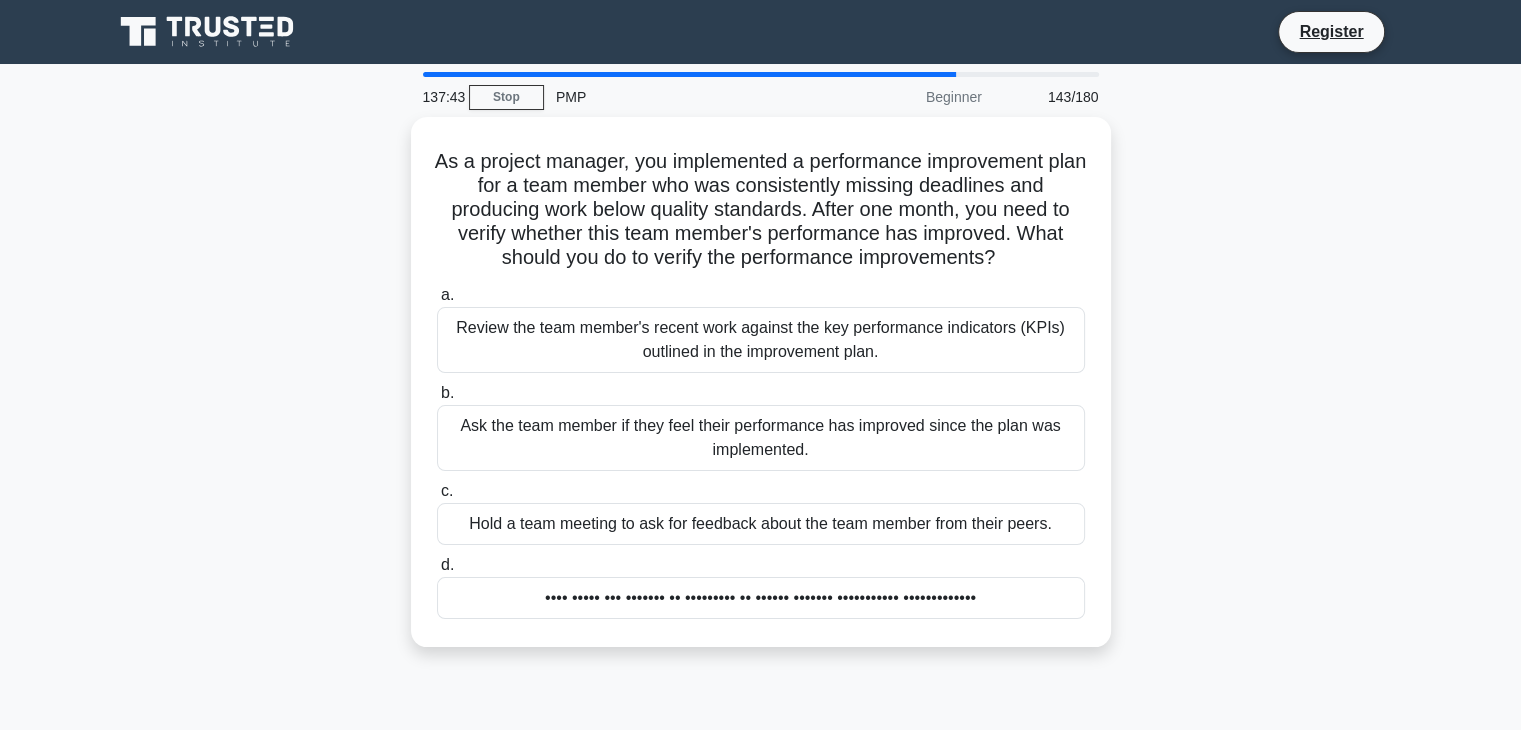 click on "Review the team member's recent work against the key performance indicators (KPIs) outlined in the improvement plan." at bounding box center (761, 340) 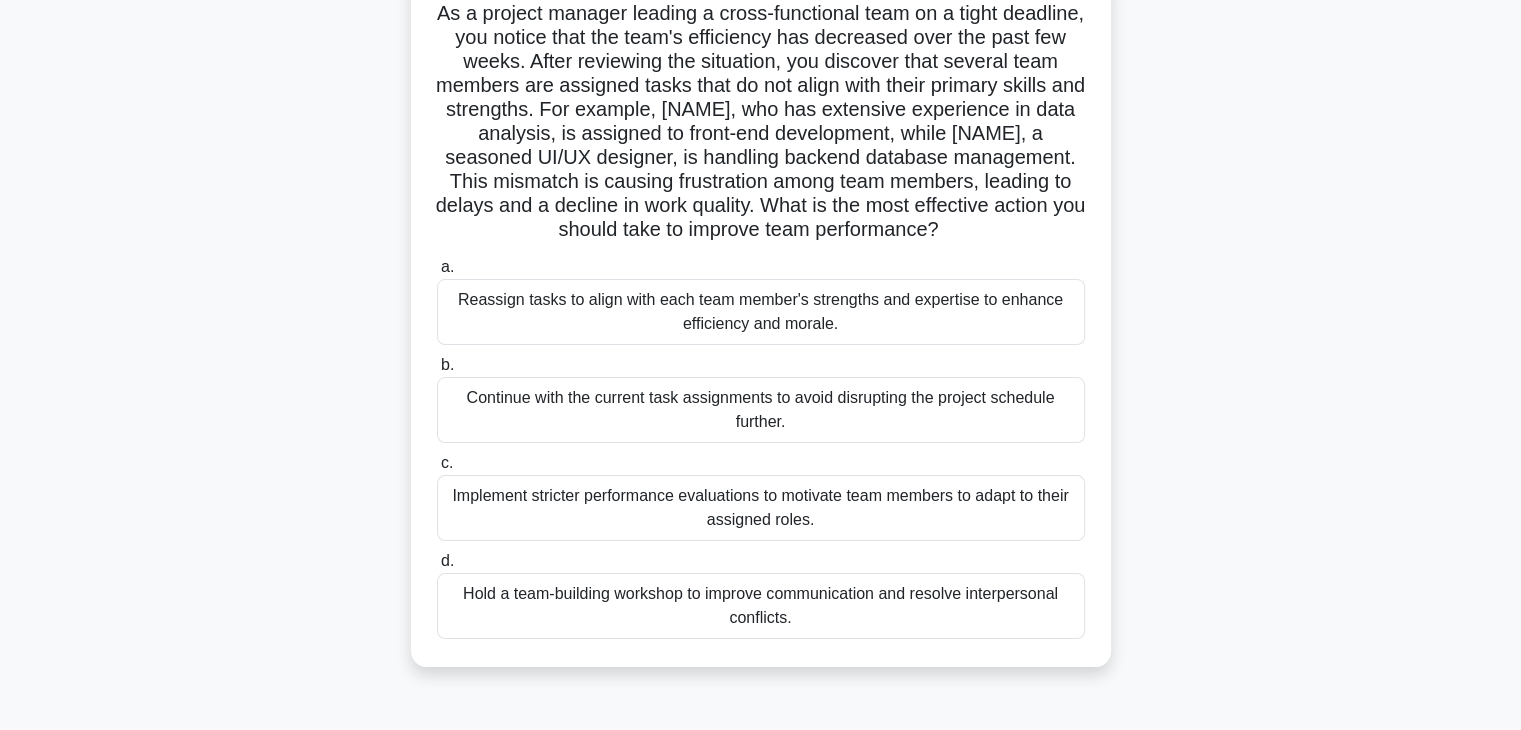 scroll, scrollTop: 148, scrollLeft: 0, axis: vertical 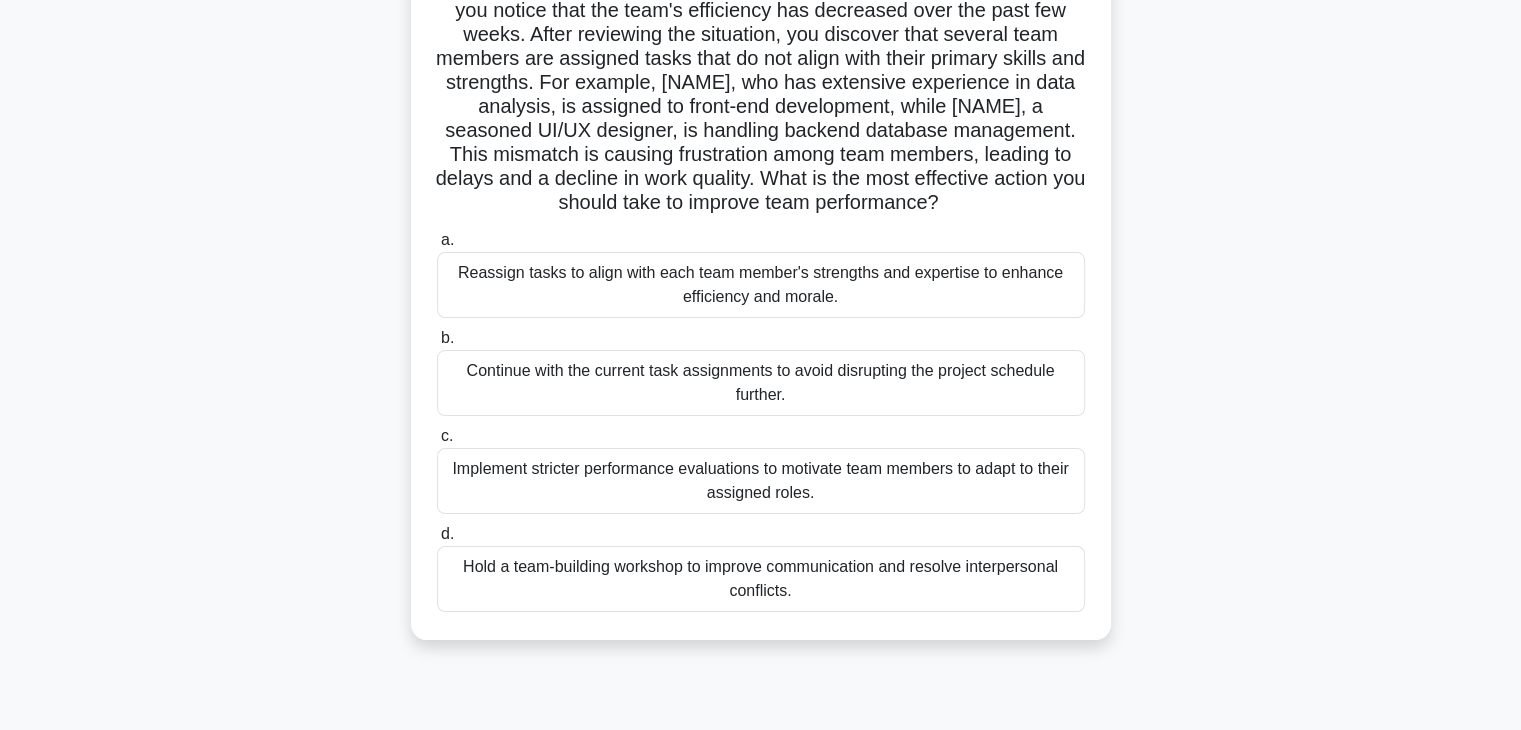 click on "Reassign tasks to align with each team member's strengths and expertise to enhance efficiency and morale." at bounding box center [761, 285] 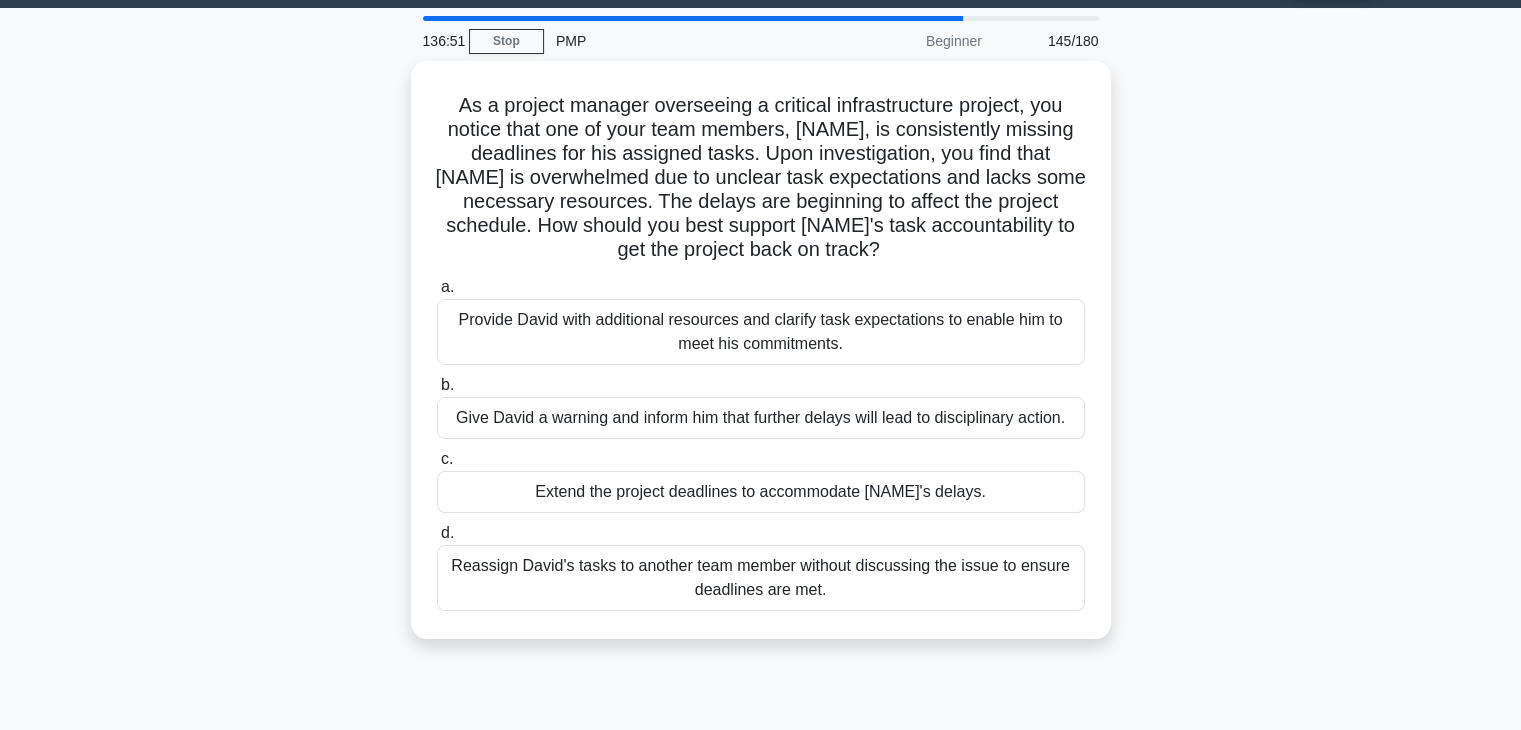 scroll, scrollTop: 56, scrollLeft: 0, axis: vertical 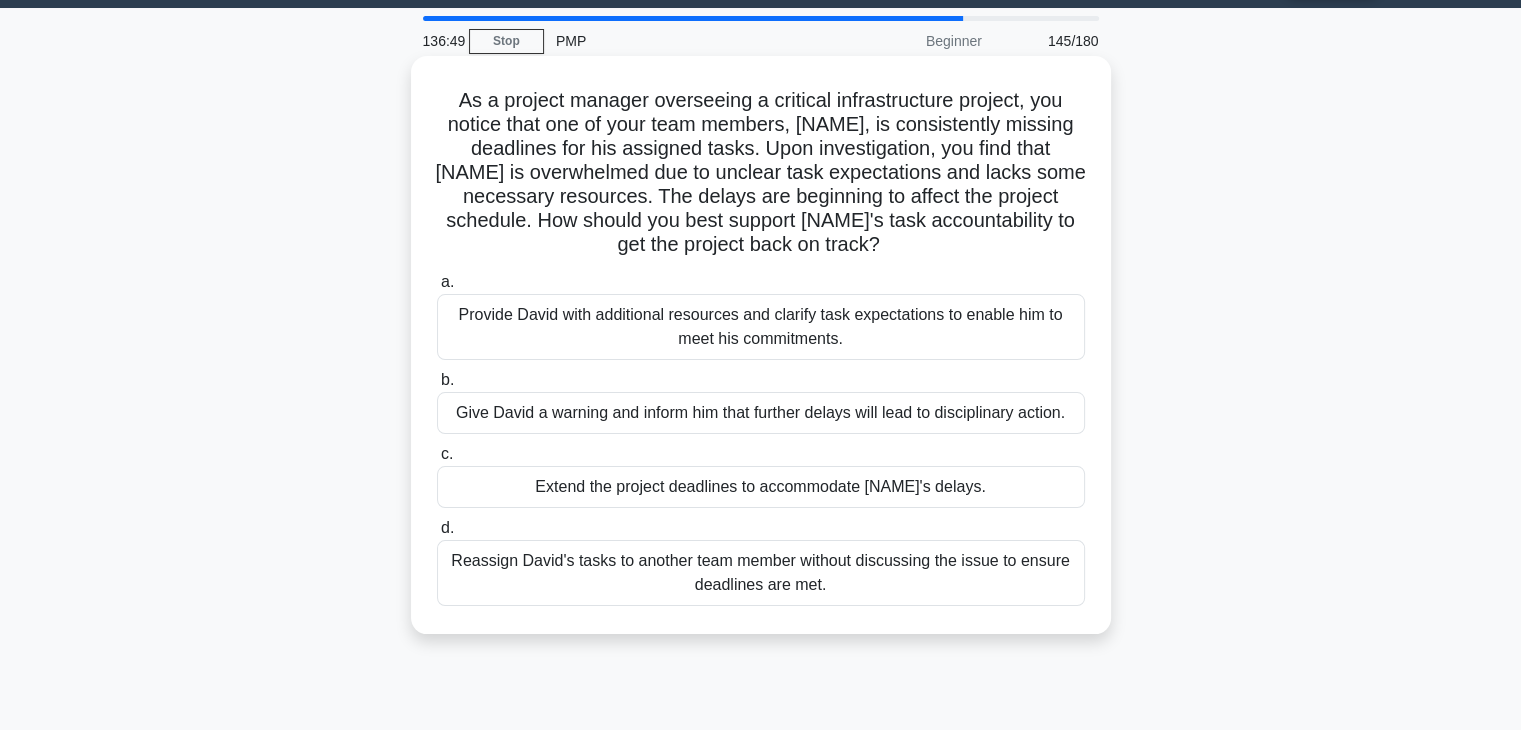 click on "Provide David with additional resources and clarify task expectations to enable him to meet his commitments." at bounding box center [761, 327] 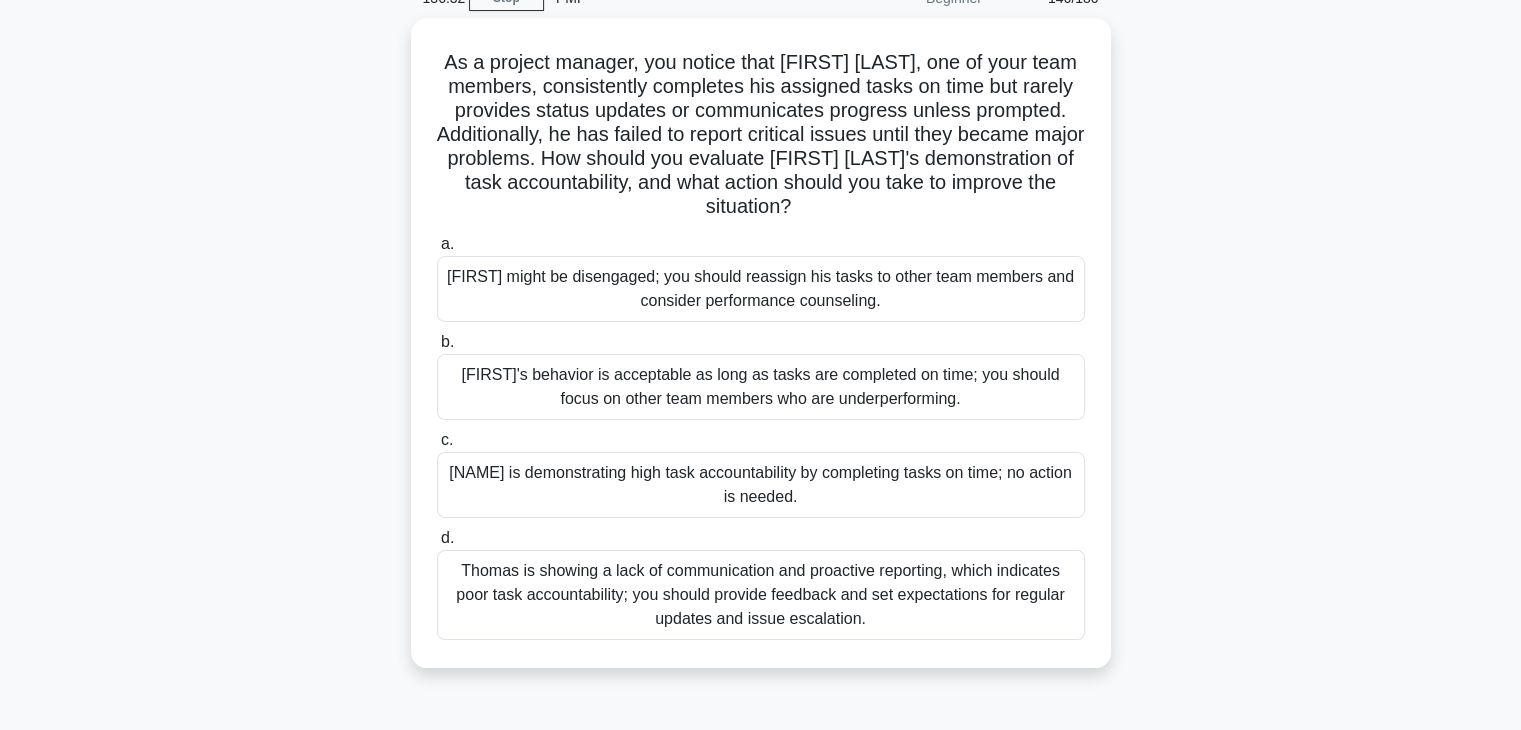 scroll, scrollTop: 98, scrollLeft: 0, axis: vertical 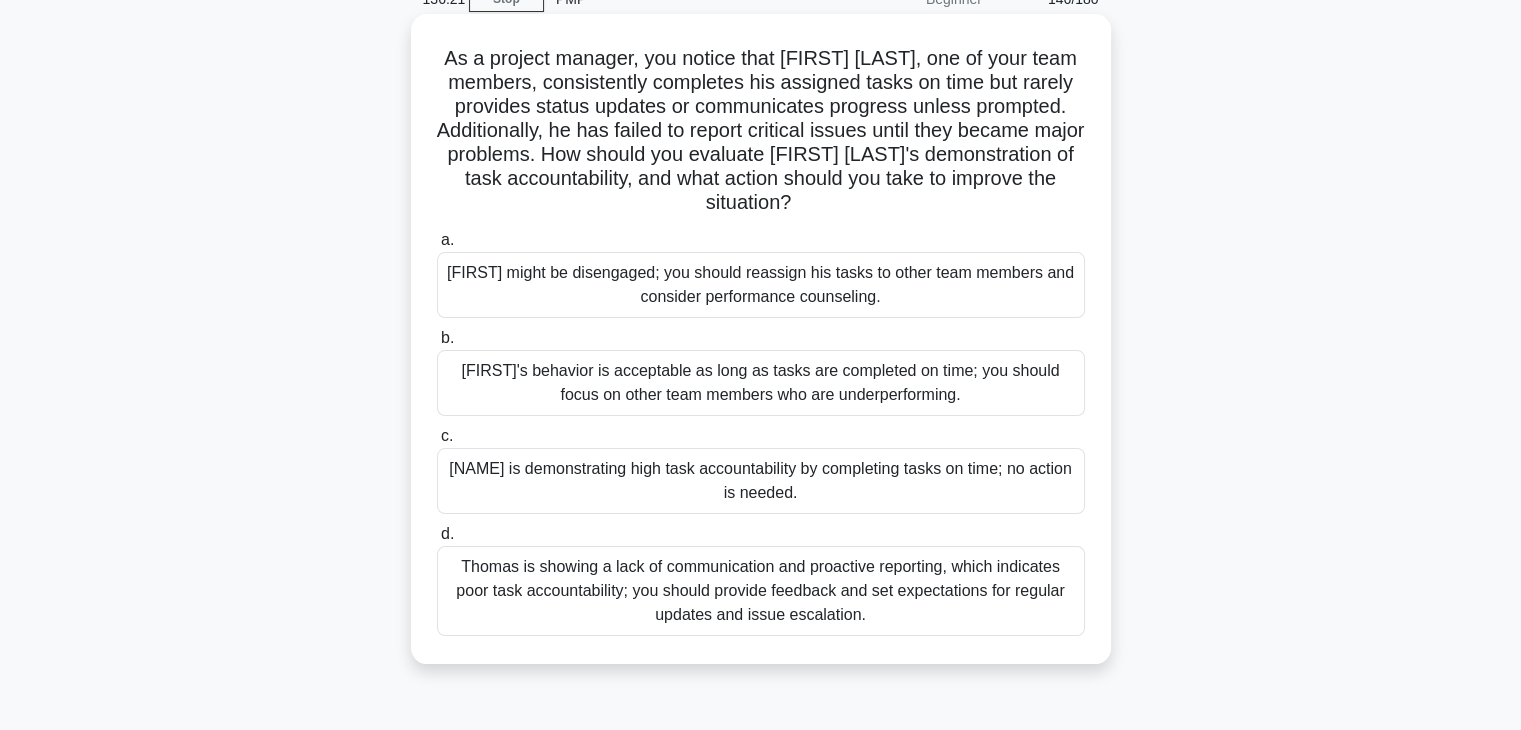 click on "Thomas is showing a lack of communication and proactive reporting, which indicates poor task accountability; you should provide feedback and set expectations for regular updates and issue escalation." at bounding box center (761, 591) 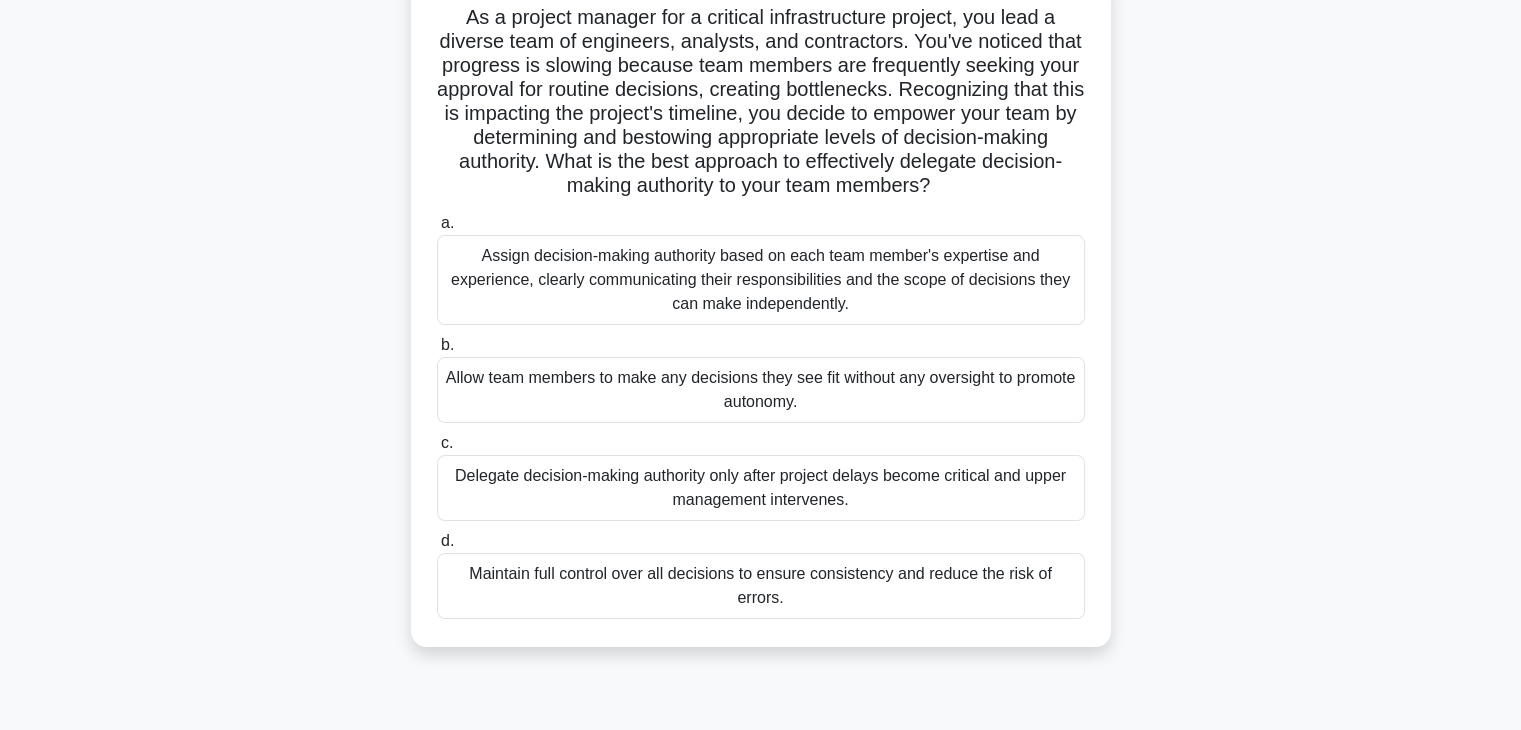 scroll, scrollTop: 146, scrollLeft: 0, axis: vertical 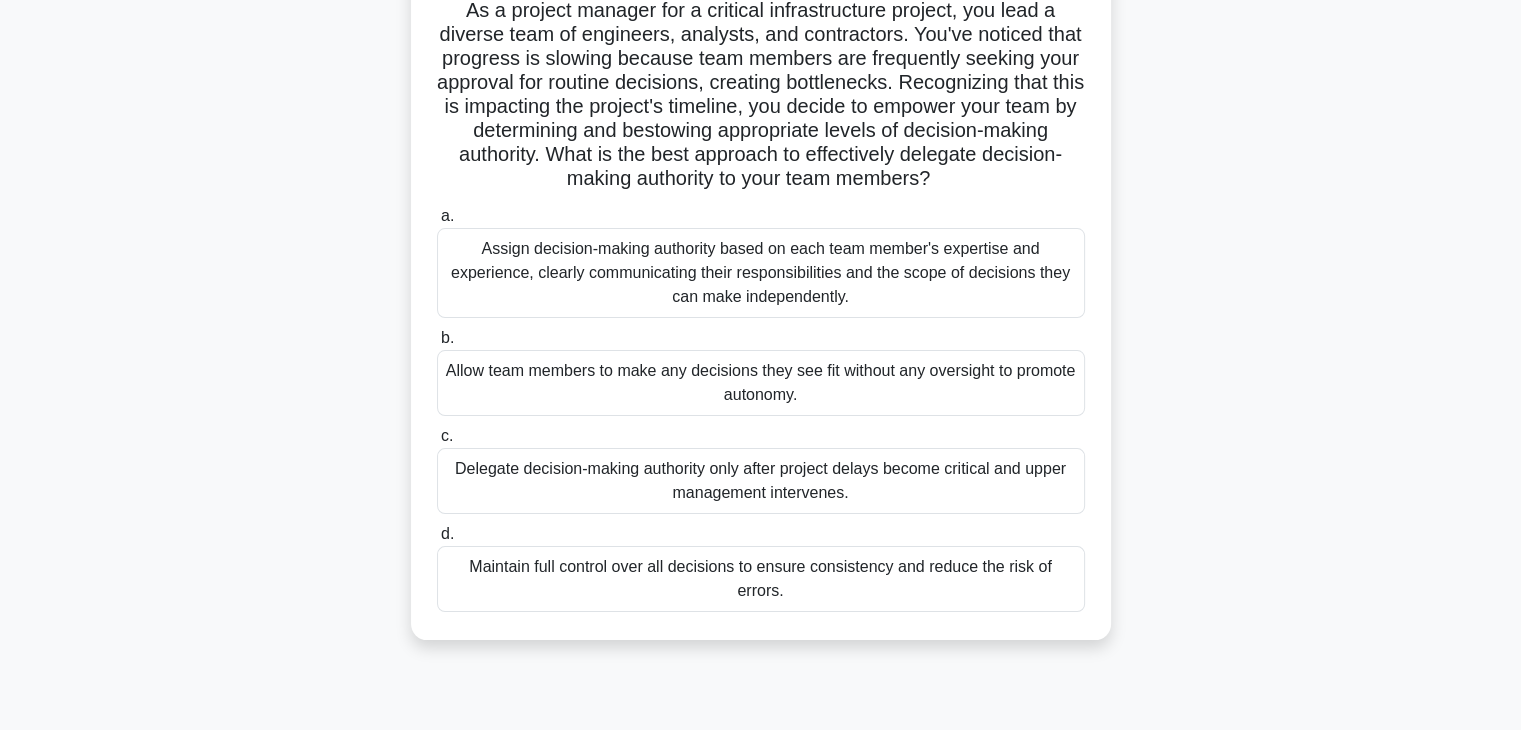 click on "Assign decision-making authority based on each team member's expertise and experience, clearly communicating their responsibilities and the scope of decisions they can make independently." at bounding box center (761, 273) 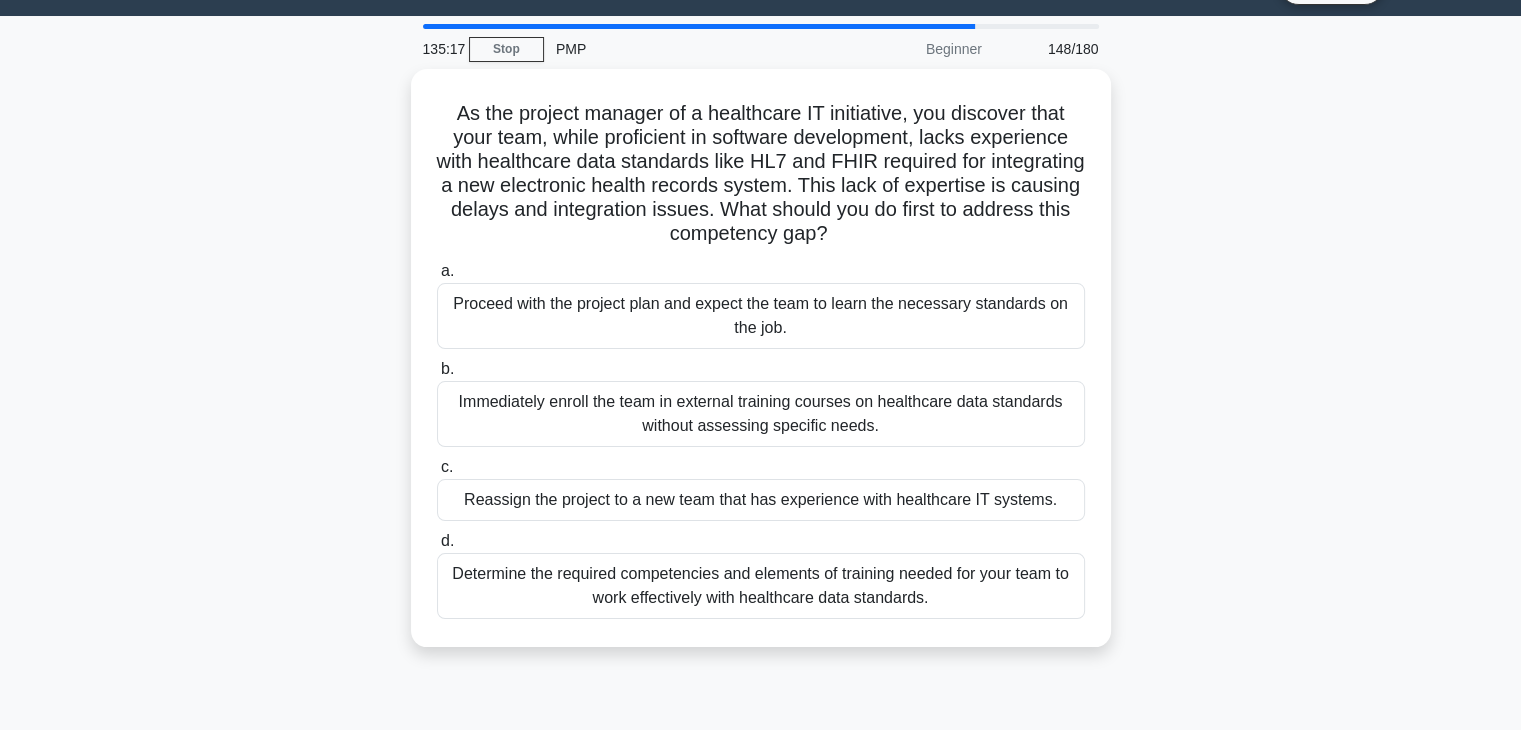 scroll, scrollTop: 48, scrollLeft: 0, axis: vertical 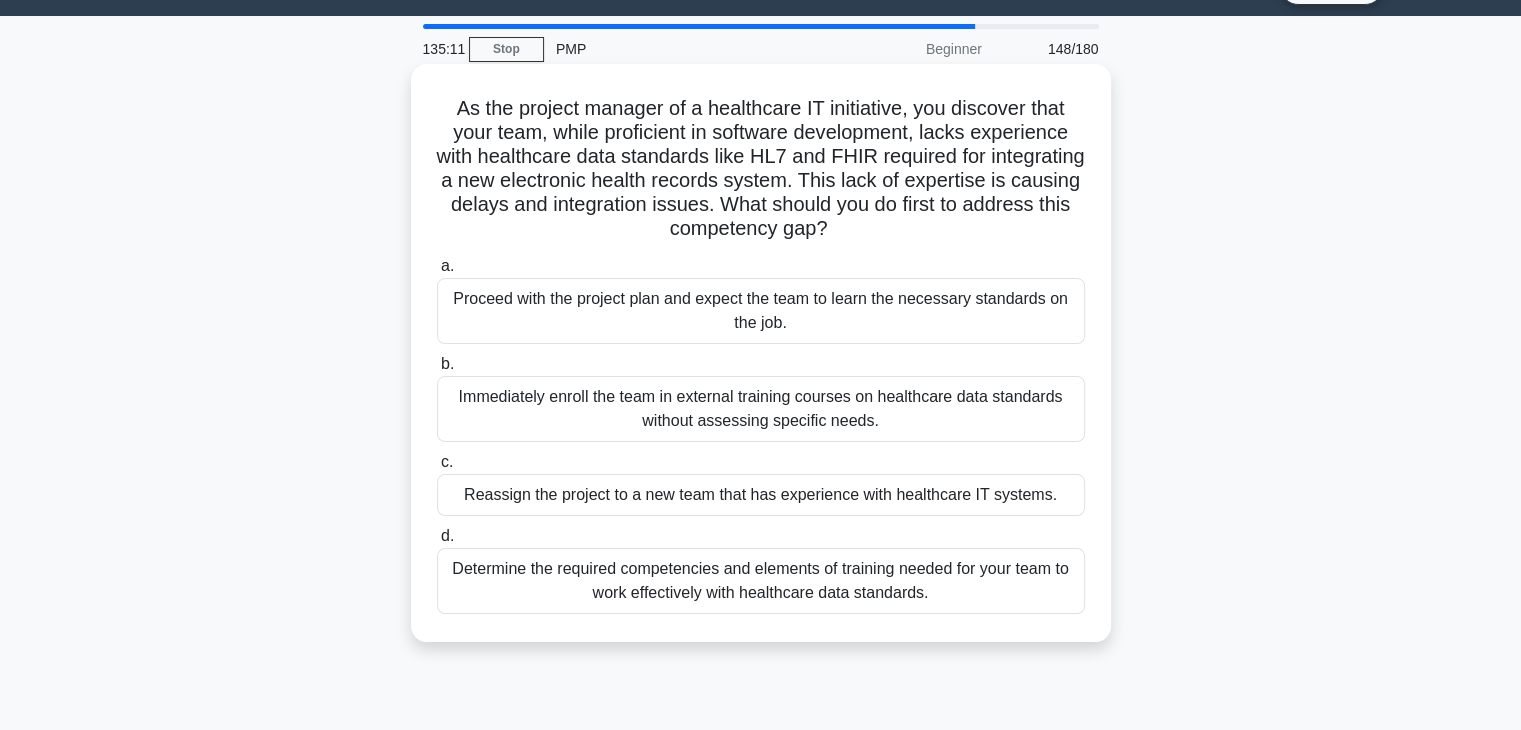 click on "Determine the required competencies and elements of training needed for your team to work effectively with healthcare data standards." at bounding box center [761, 581] 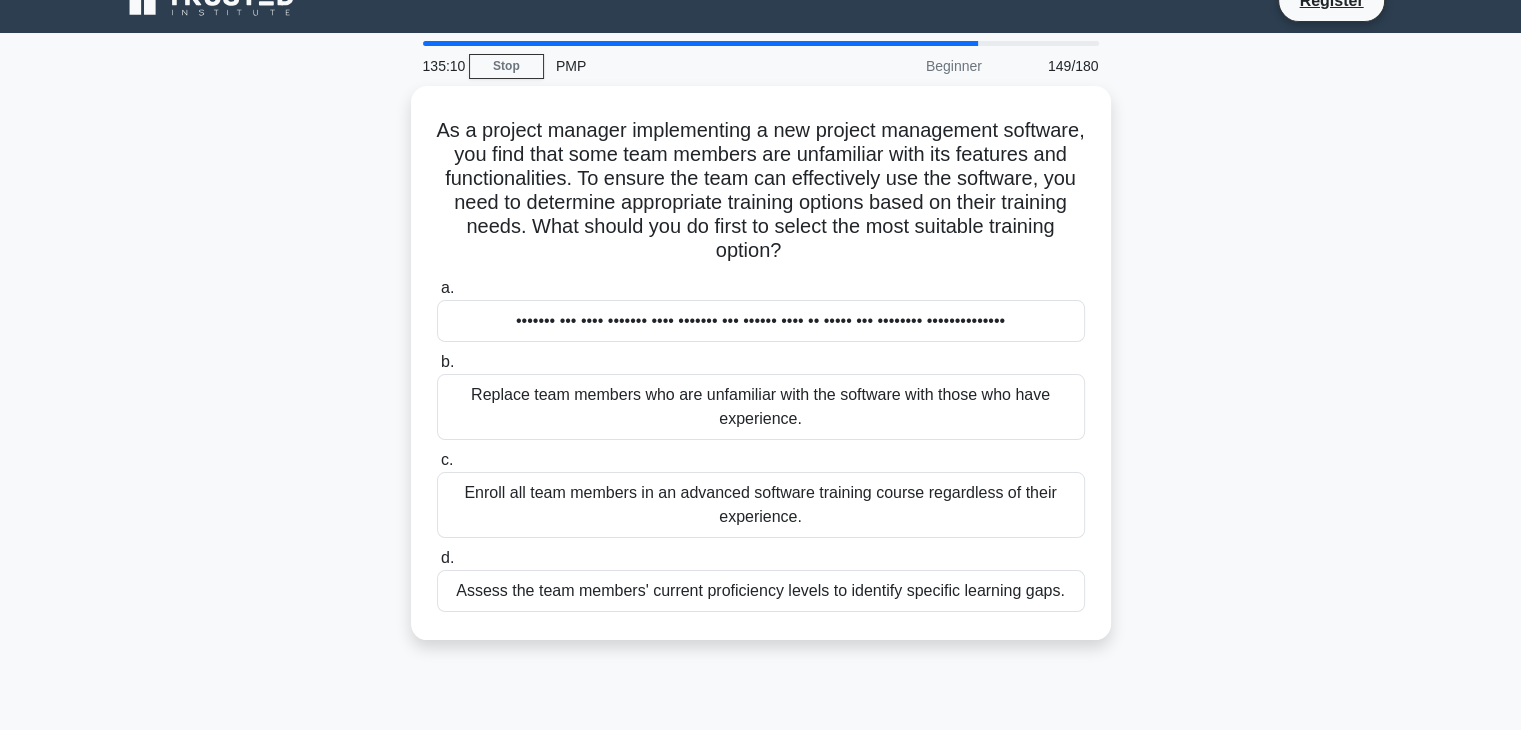 scroll, scrollTop: 30, scrollLeft: 0, axis: vertical 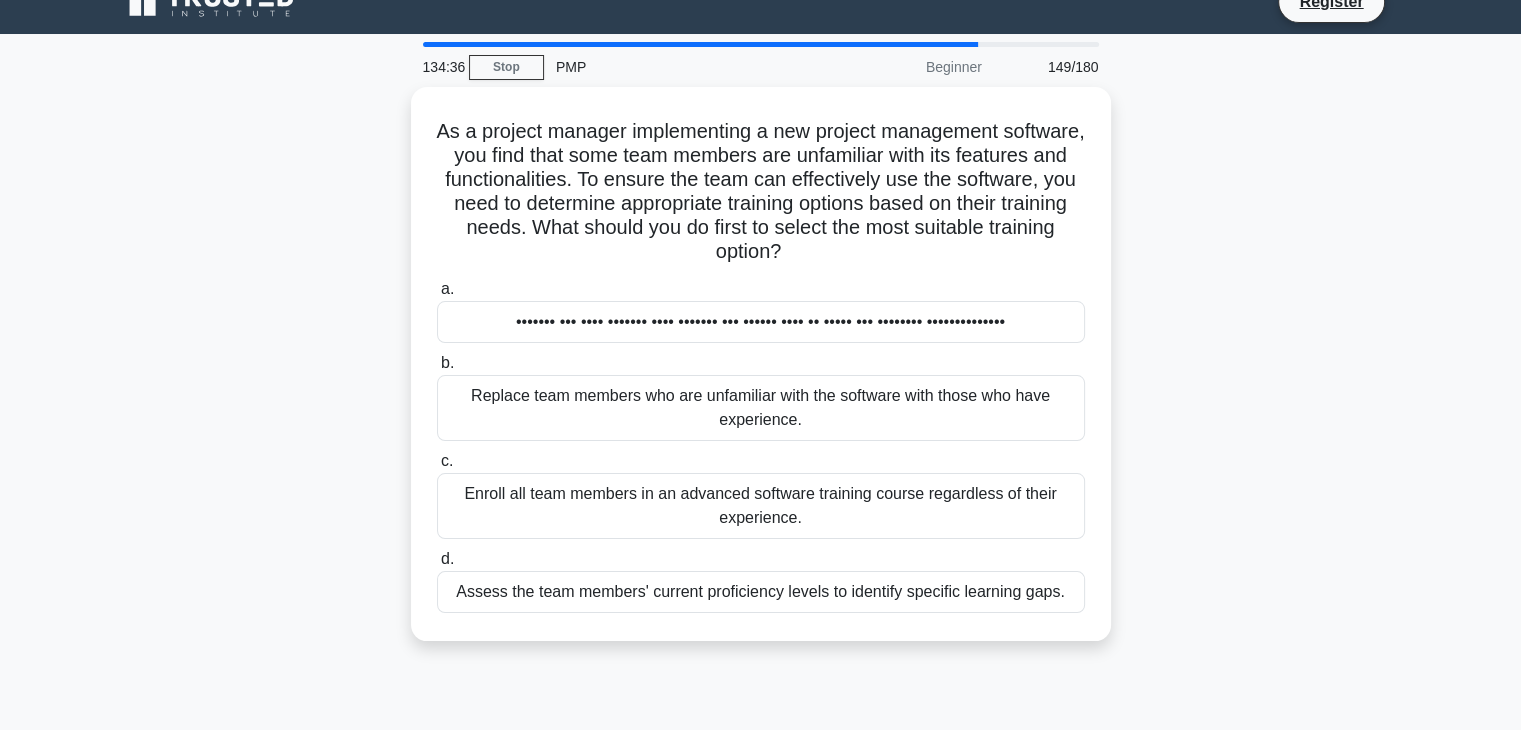 click on "As a project manager implementing a new project management software, you find that some team members are unfamiliar with its features and functionalities. To ensure the team can effectively use the software, you need to determine appropriate training options based on their training needs. What should you do first to select the most suitable training option?
.spinner_0XTQ{transform-origin:center;animation:spinner_y6GP .75s linear infinite}@keyframes spinner_y6GP{100%{transform:rotate(360deg)}}
a.
b. c. d." at bounding box center (761, 376) 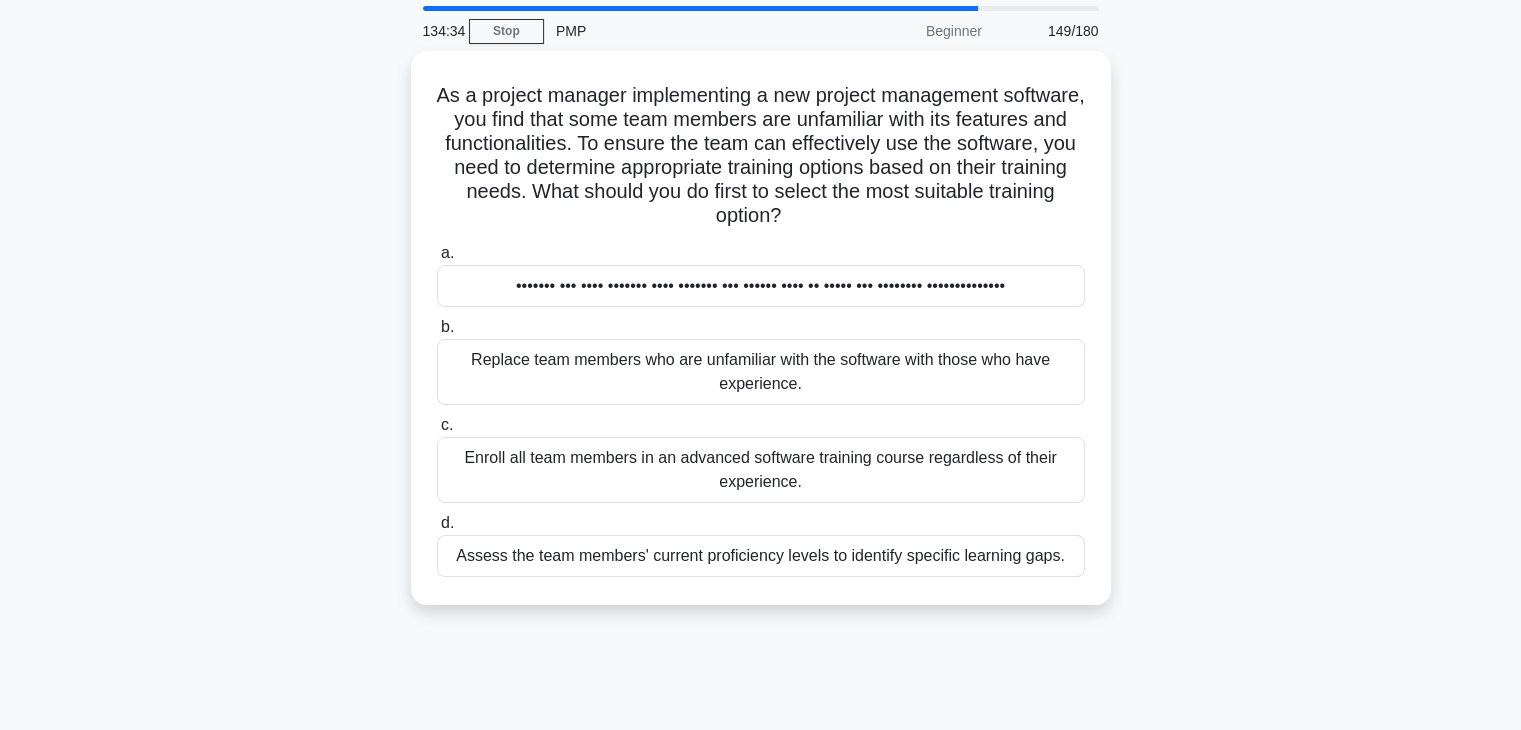 scroll, scrollTop: 64, scrollLeft: 0, axis: vertical 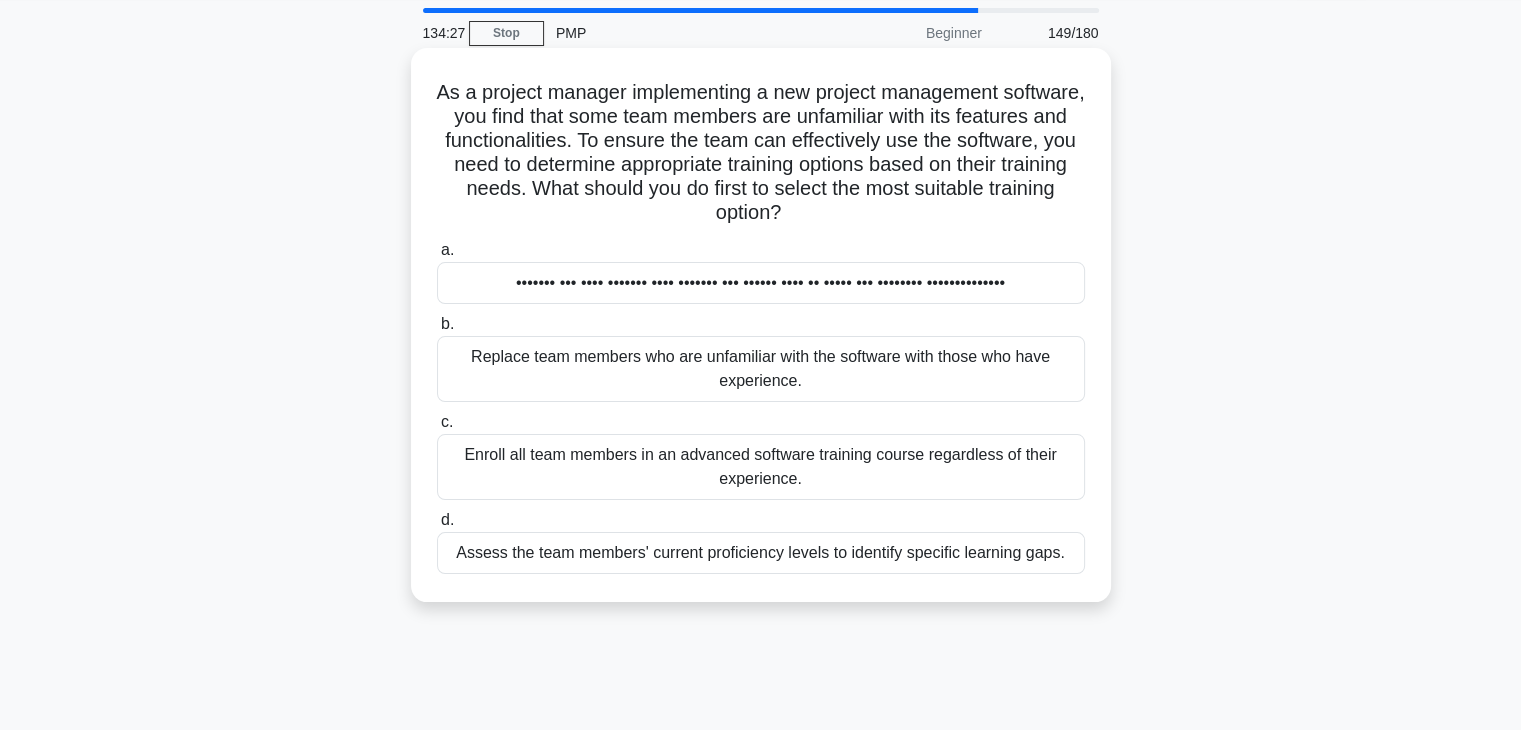 click on "Assess the team members' current proficiency levels to identify specific learning gaps." at bounding box center (761, 553) 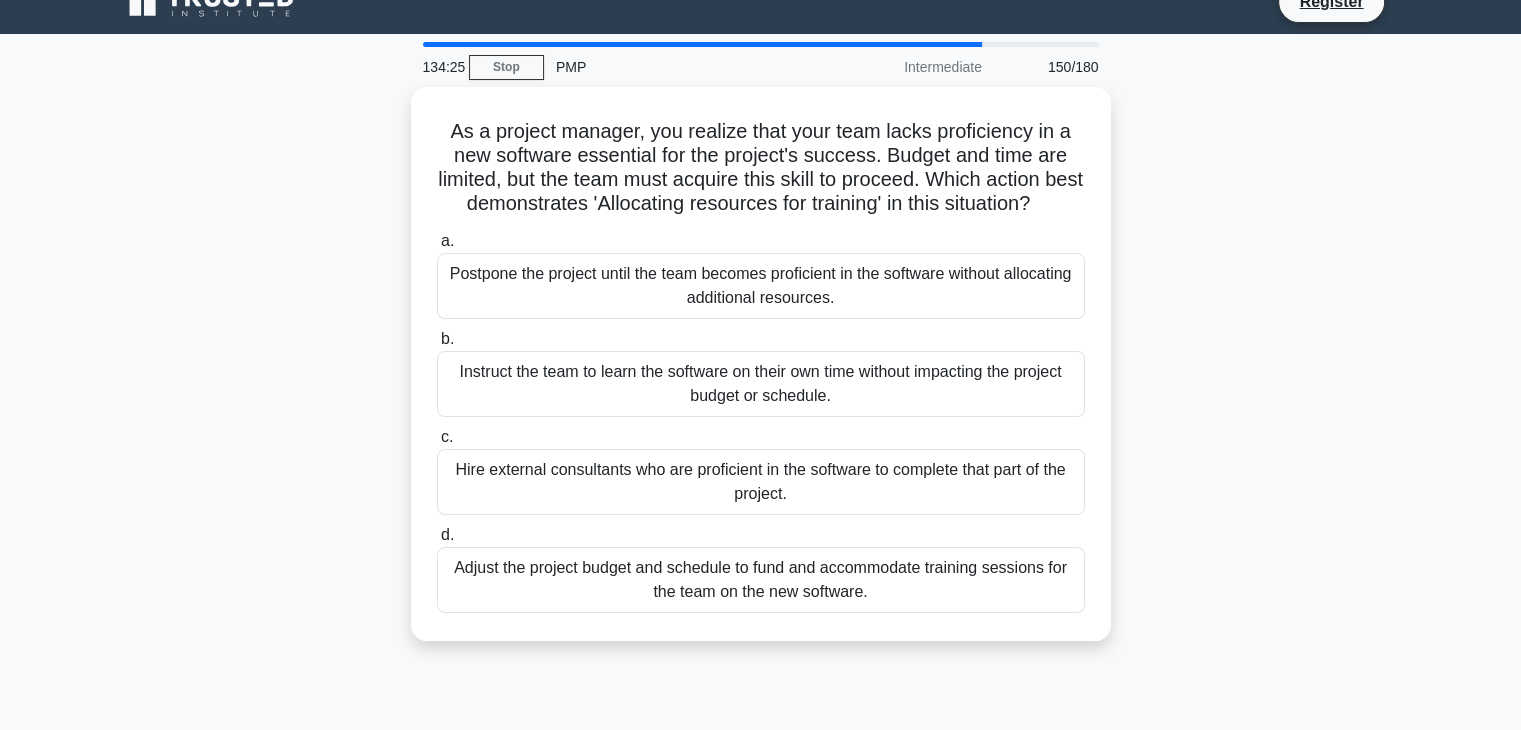 scroll, scrollTop: 31, scrollLeft: 0, axis: vertical 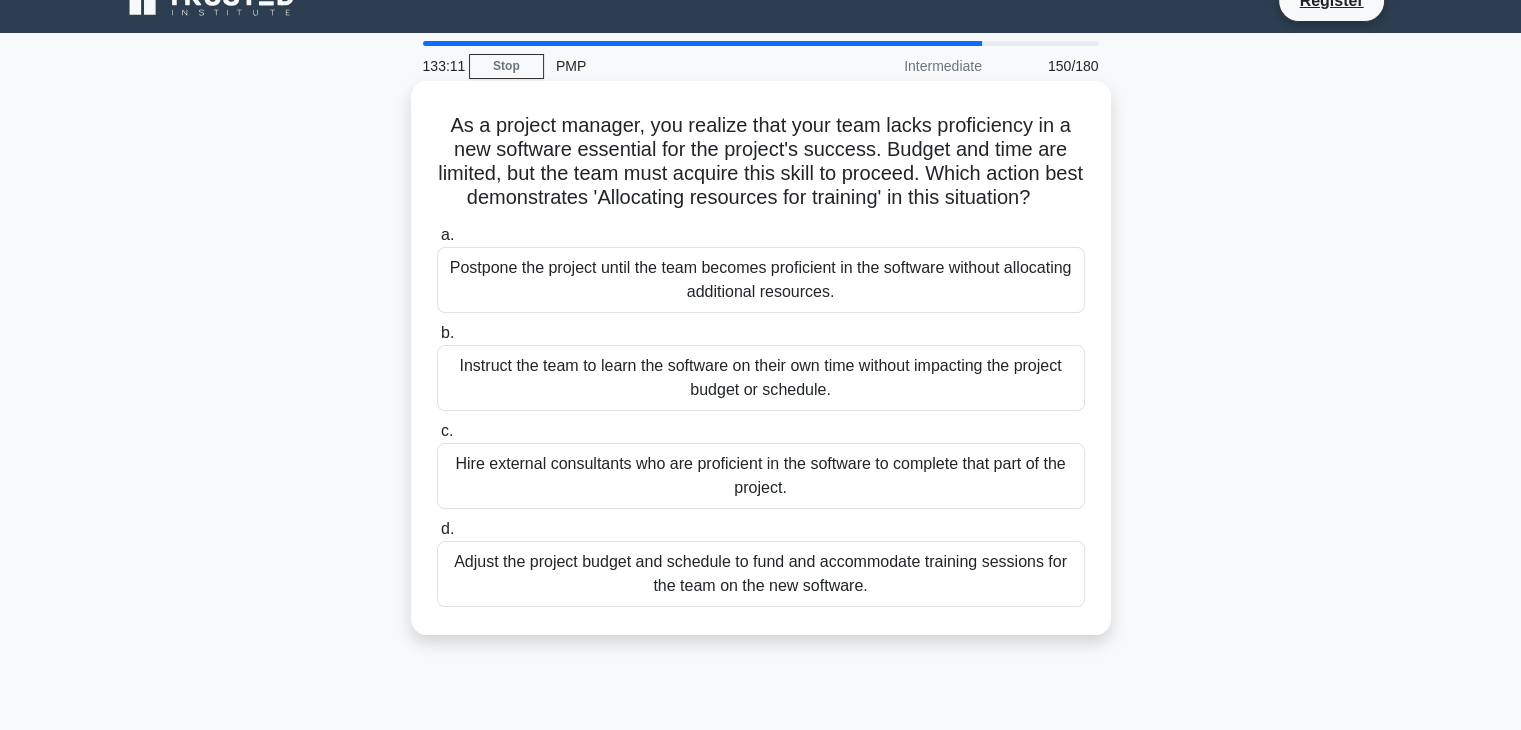 click on "Adjust the project budget and schedule to fund and accommodate training sessions for the team on the new software." at bounding box center (761, 574) 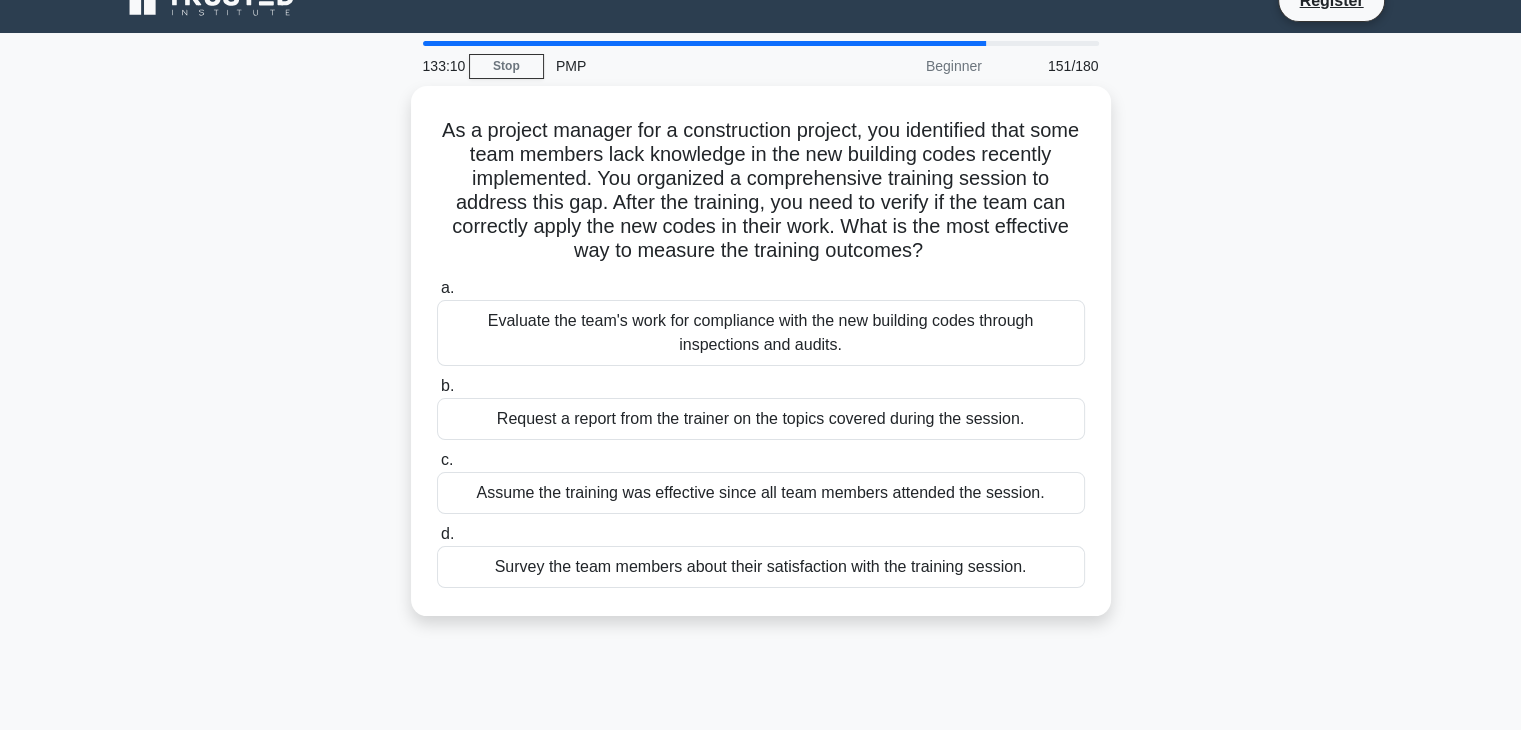scroll, scrollTop: 0, scrollLeft: 0, axis: both 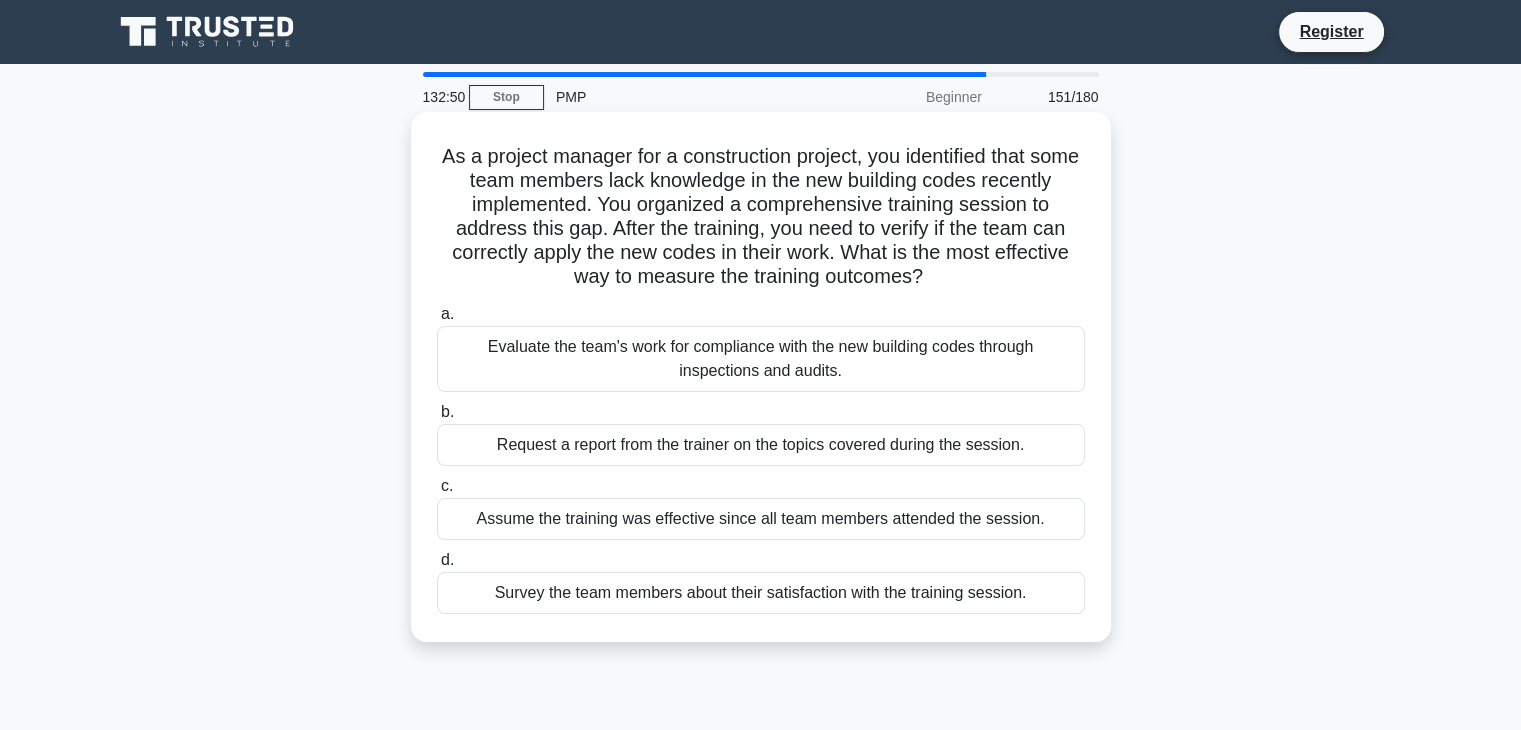 click on "Evaluate the team's work for compliance with the new building codes through inspections and audits." at bounding box center [761, 359] 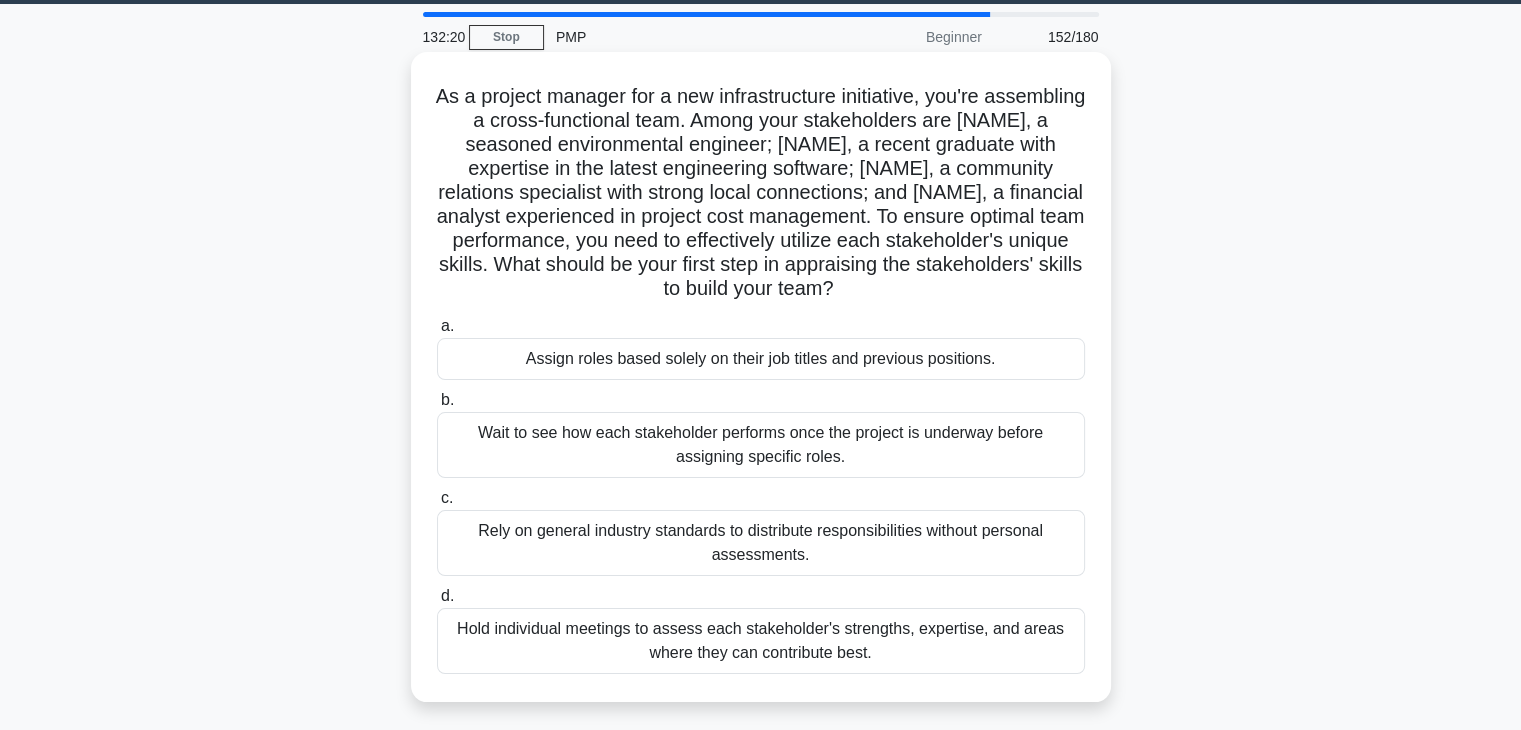 scroll, scrollTop: 70, scrollLeft: 0, axis: vertical 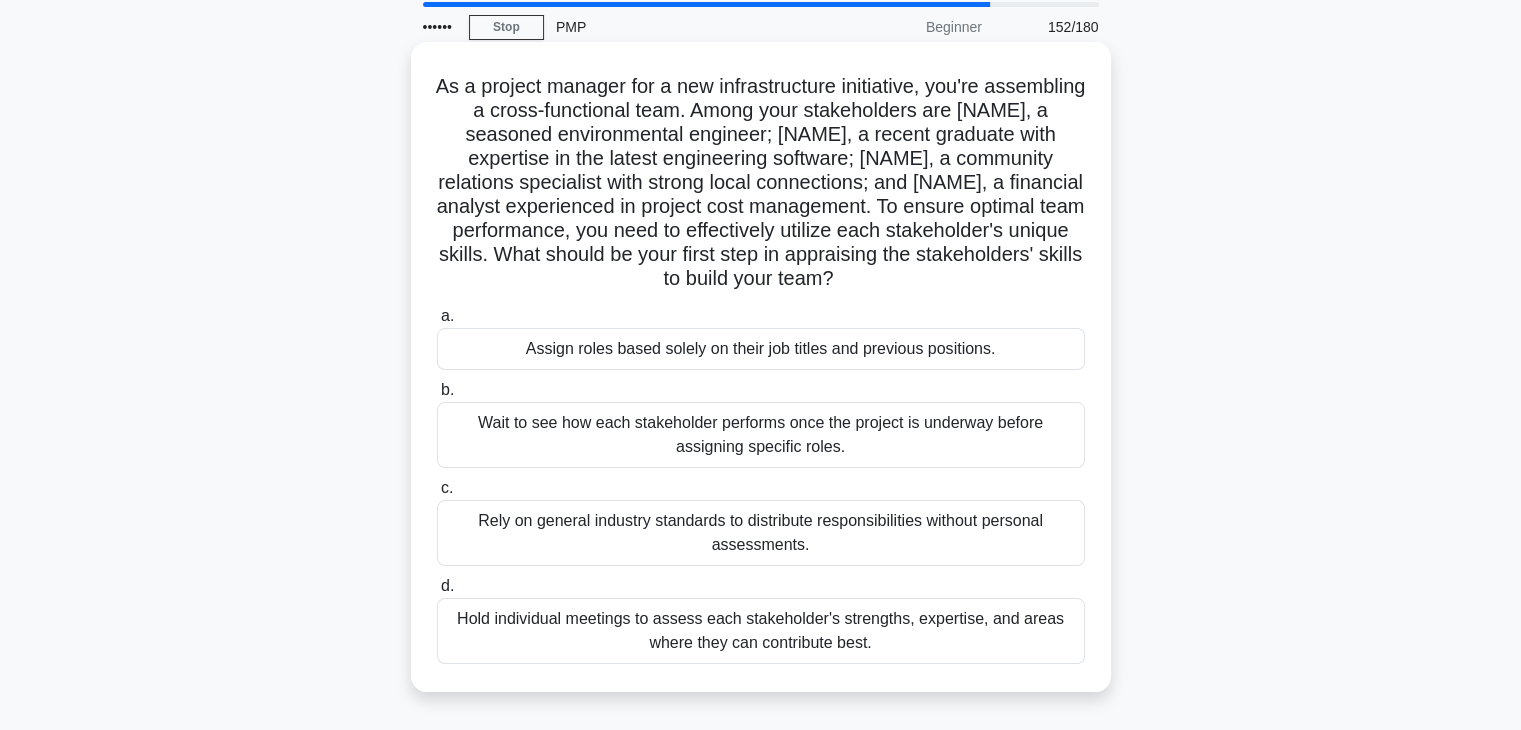 click on "Hold individual meetings to assess each stakeholder's strengths, expertise, and areas where they can contribute best." at bounding box center (761, 631) 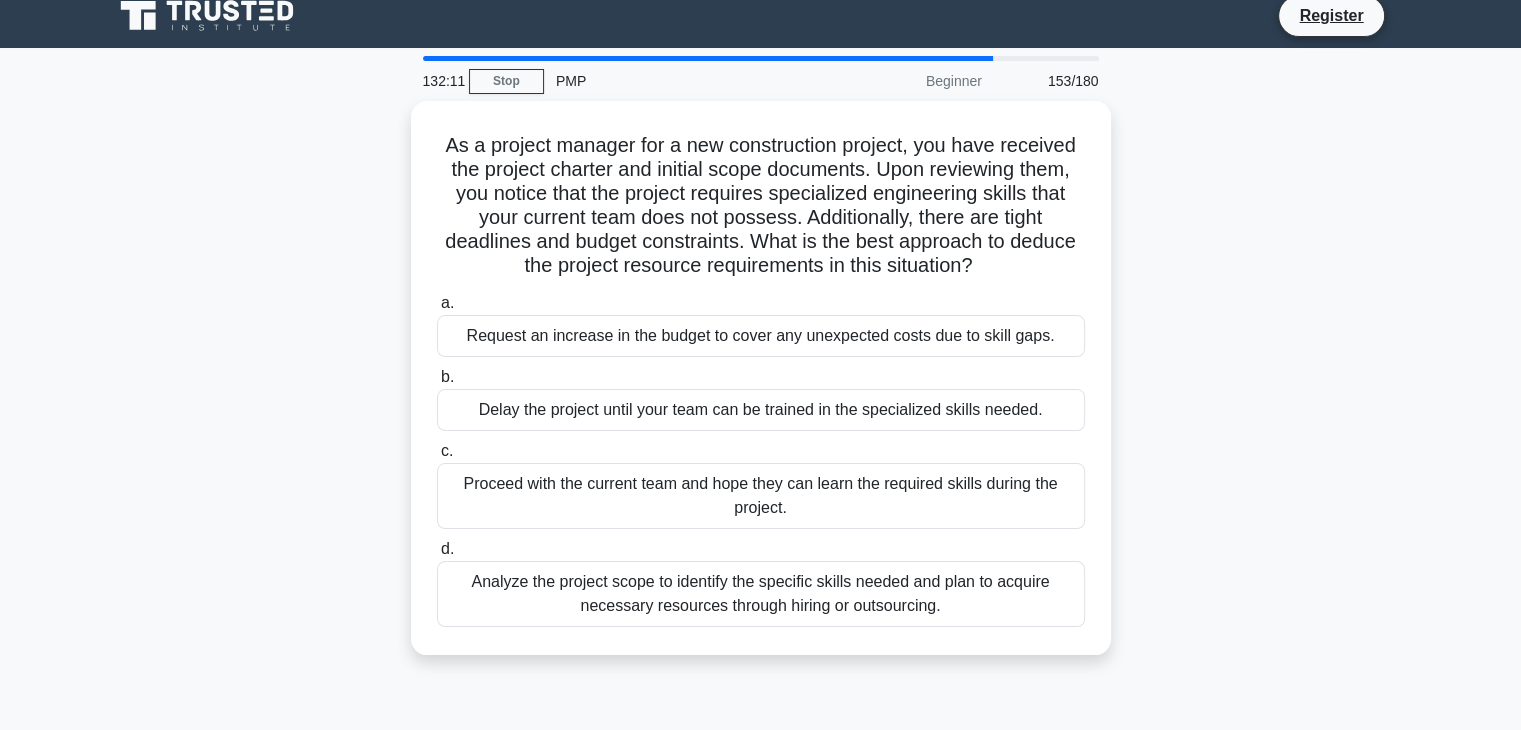 scroll, scrollTop: 18, scrollLeft: 0, axis: vertical 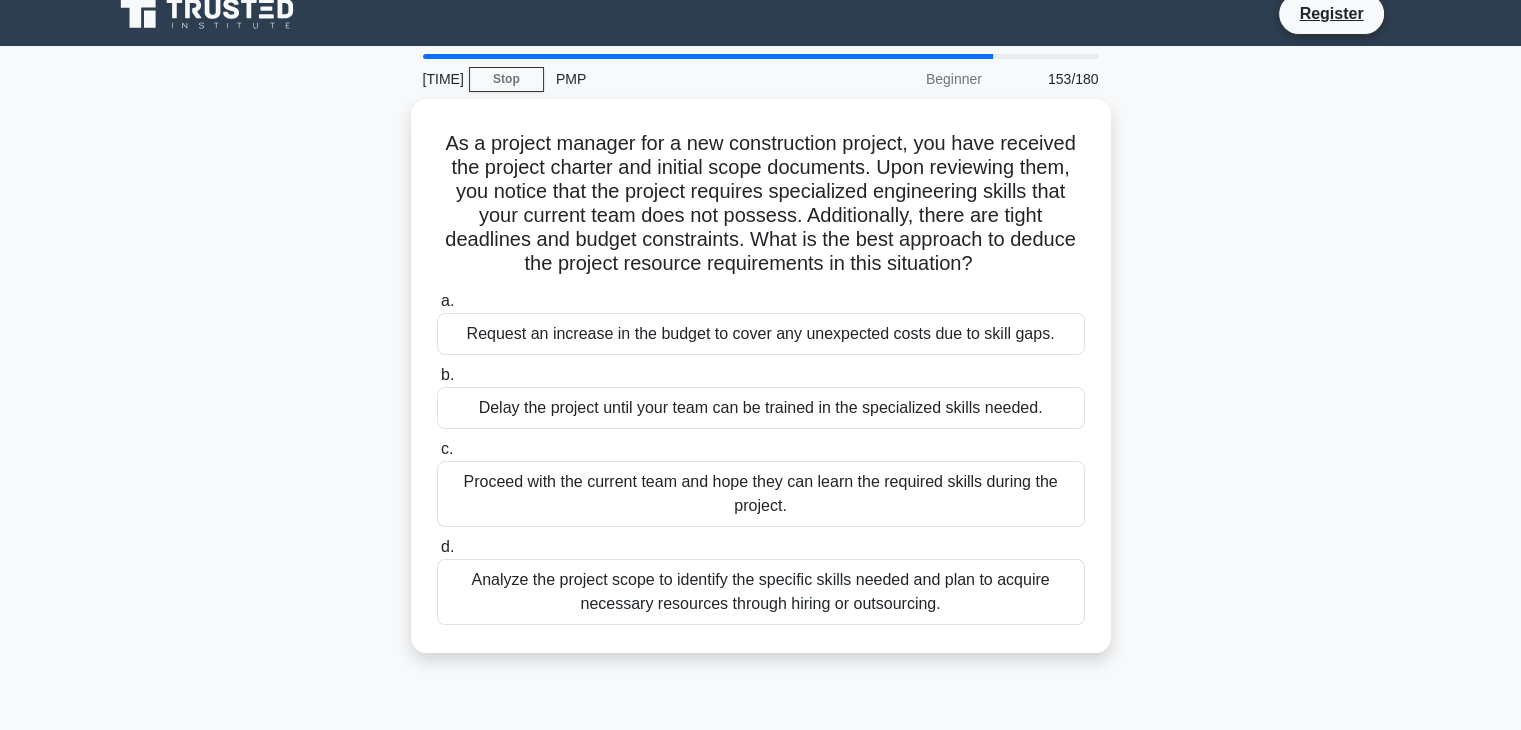 click on "As a project manager for a new construction project, you have received the project charter and initial scope documents. Upon reviewing them, you notice that the project requires specialized engineering skills that your current team does not possess. Additionally, there are tight deadlines and budget constraints. What is the best approach to deduce the project resource requirements in this situation?
.spinner_0XTQ{transform-origin:center;animation:spinner_y6GP .75s linear infinite}@keyframes spinner_y6GP{100%{transform:rotate(360deg)}}
a.
b. c." at bounding box center [761, 388] 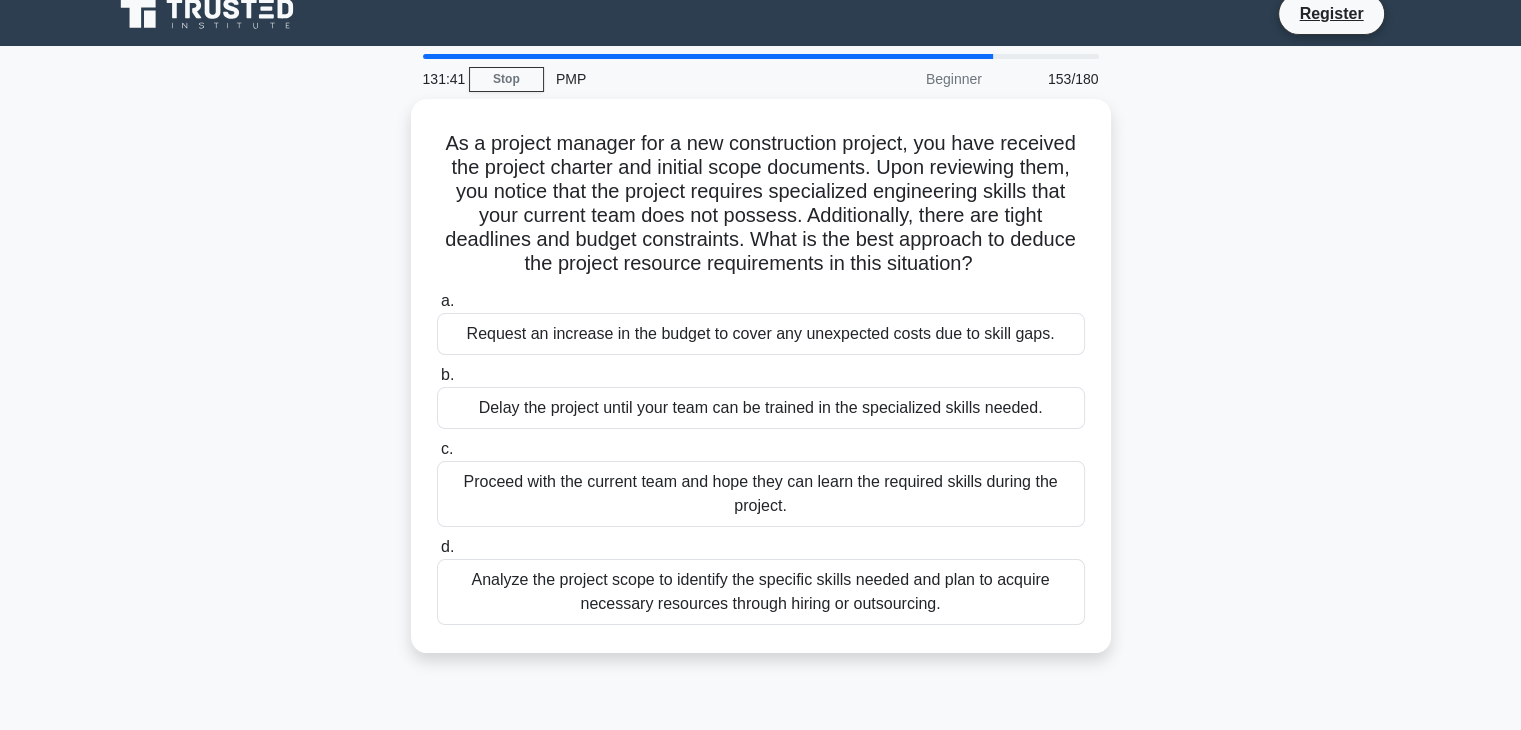 click on "As a project manager for a new construction project, you have received the project charter and initial scope documents. Upon reviewing them, you notice that the project requires specialized engineering skills that your current team does not possess. Additionally, there are tight deadlines and budget constraints. What is the best approach to deduce the project resource requirements in this situation?
.spinner_0XTQ{transform-origin:center;animation:spinner_y6GP .75s linear infinite}@keyframes spinner_y6GP{100%{transform:rotate(360deg)}}
a.
b. c." at bounding box center (761, 388) 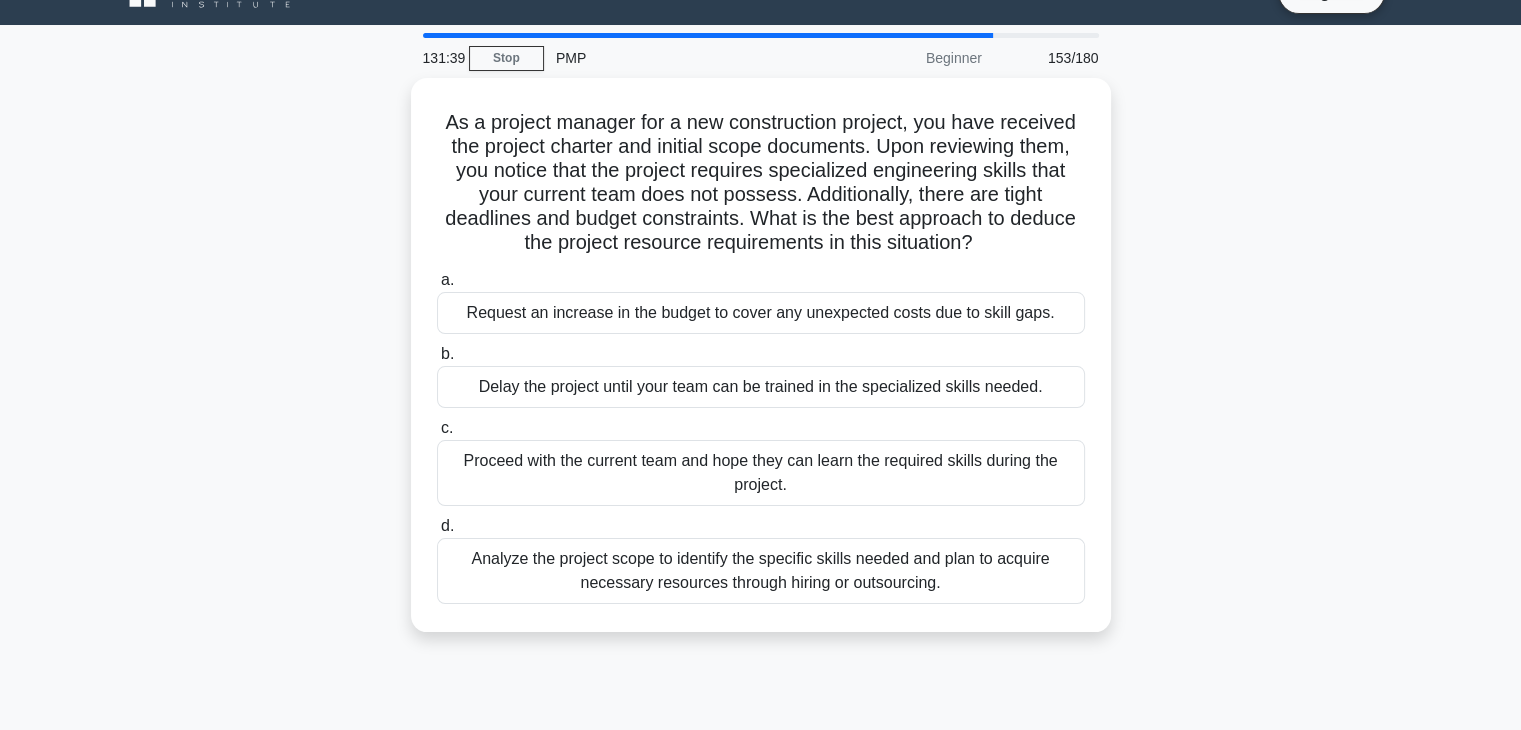 scroll, scrollTop: 40, scrollLeft: 0, axis: vertical 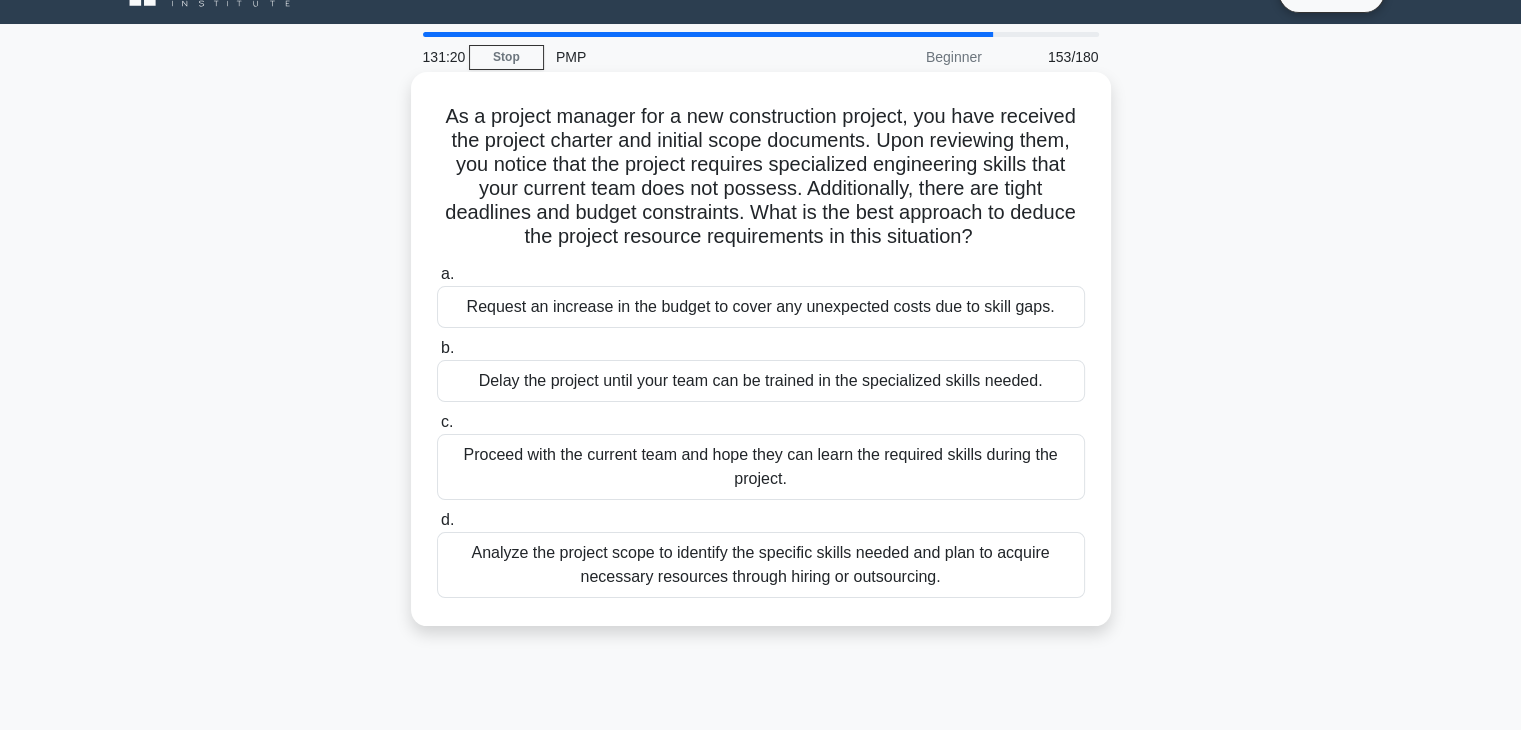 click on "Analyze the project scope to identify the specific skills needed and plan to acquire necessary resources through hiring or outsourcing." at bounding box center (761, 565) 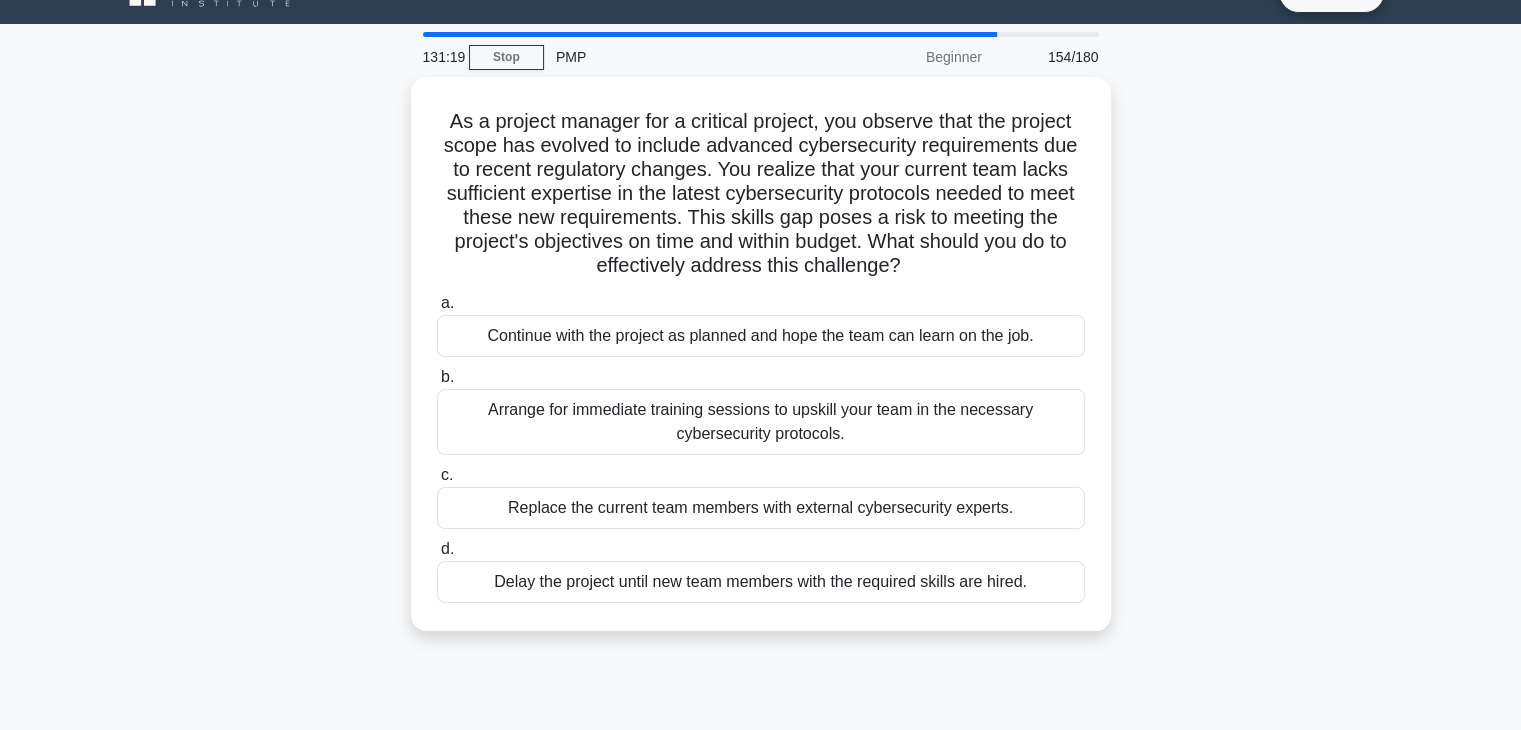 scroll, scrollTop: 0, scrollLeft: 0, axis: both 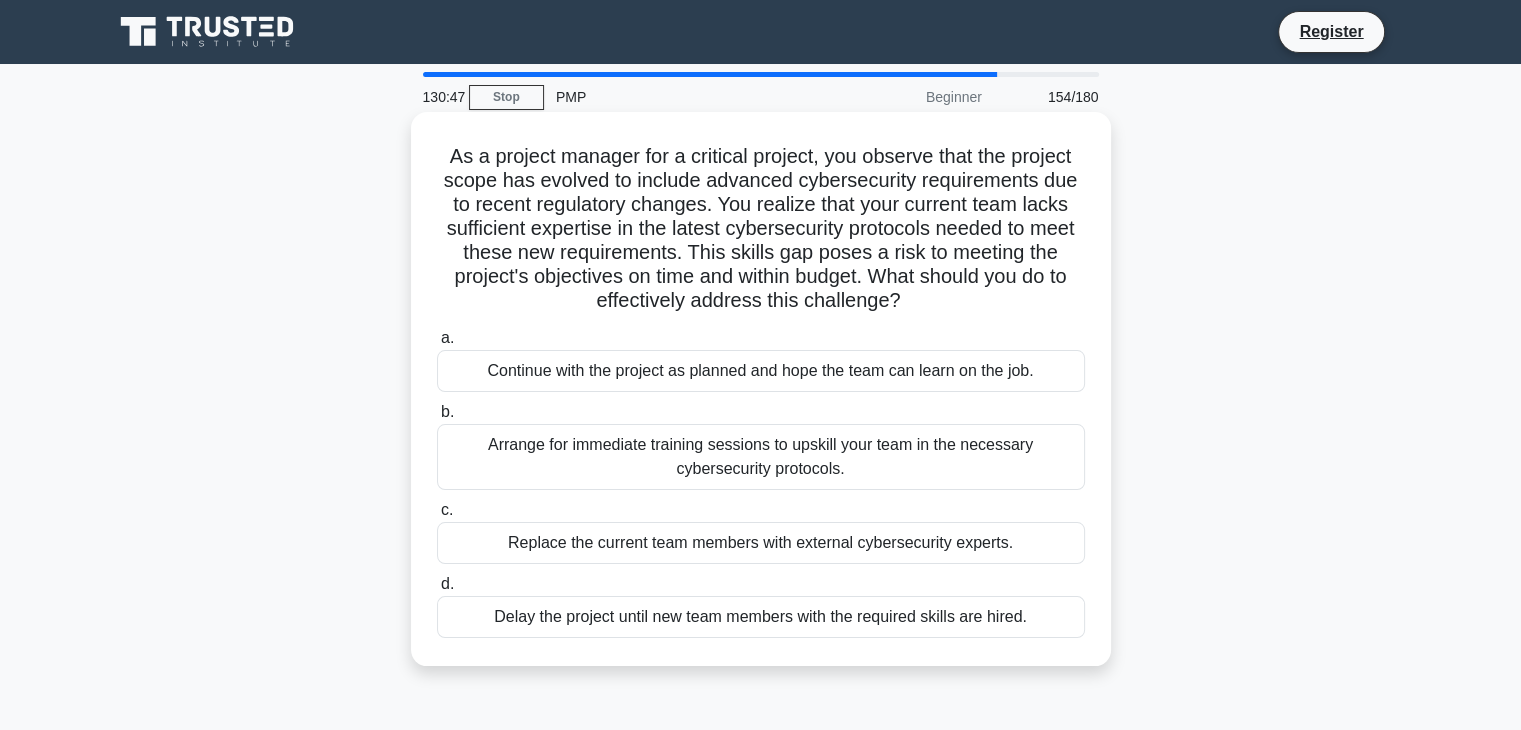 click on "Arrange for immediate training sessions to upskill your team in the necessary cybersecurity protocols." at bounding box center (761, 457) 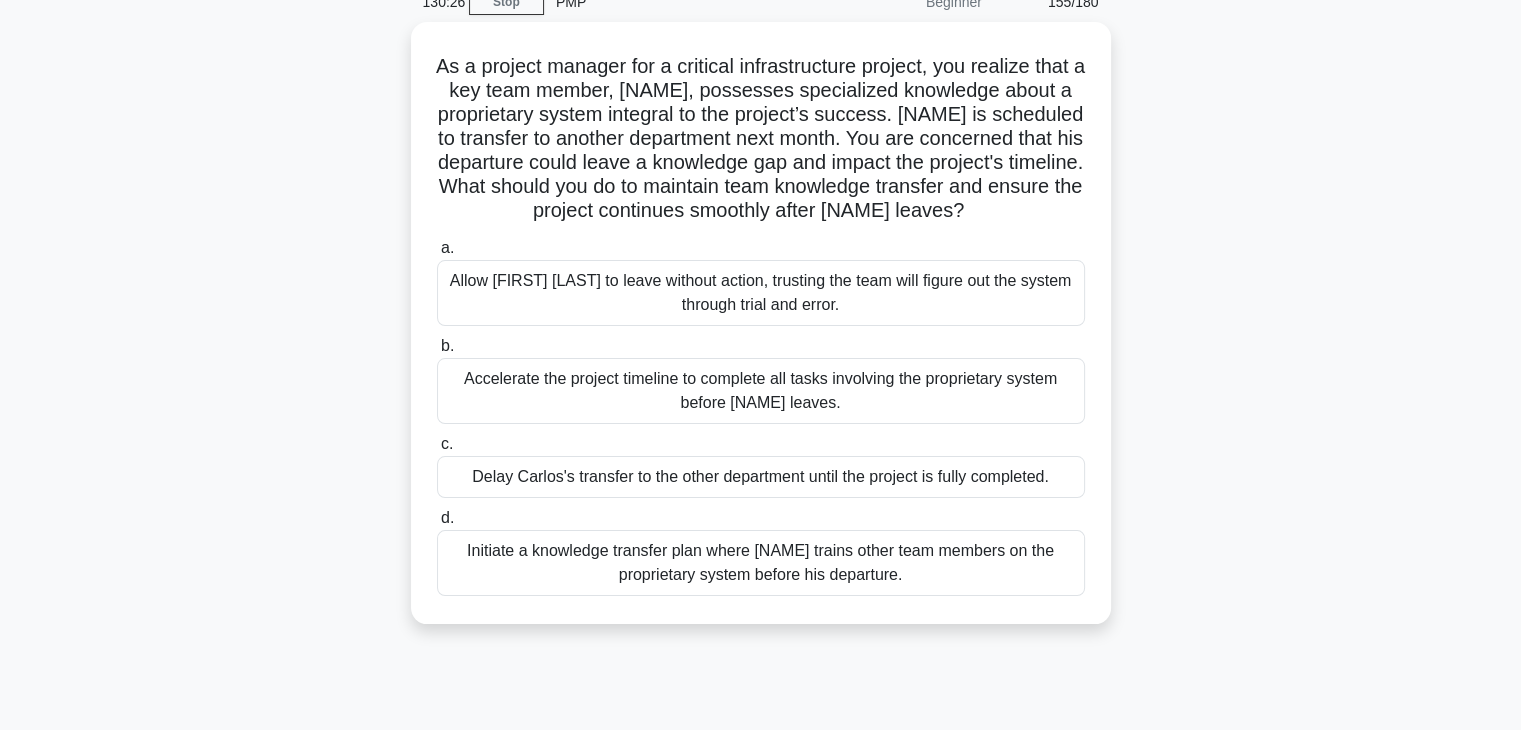 scroll, scrollTop: 96, scrollLeft: 0, axis: vertical 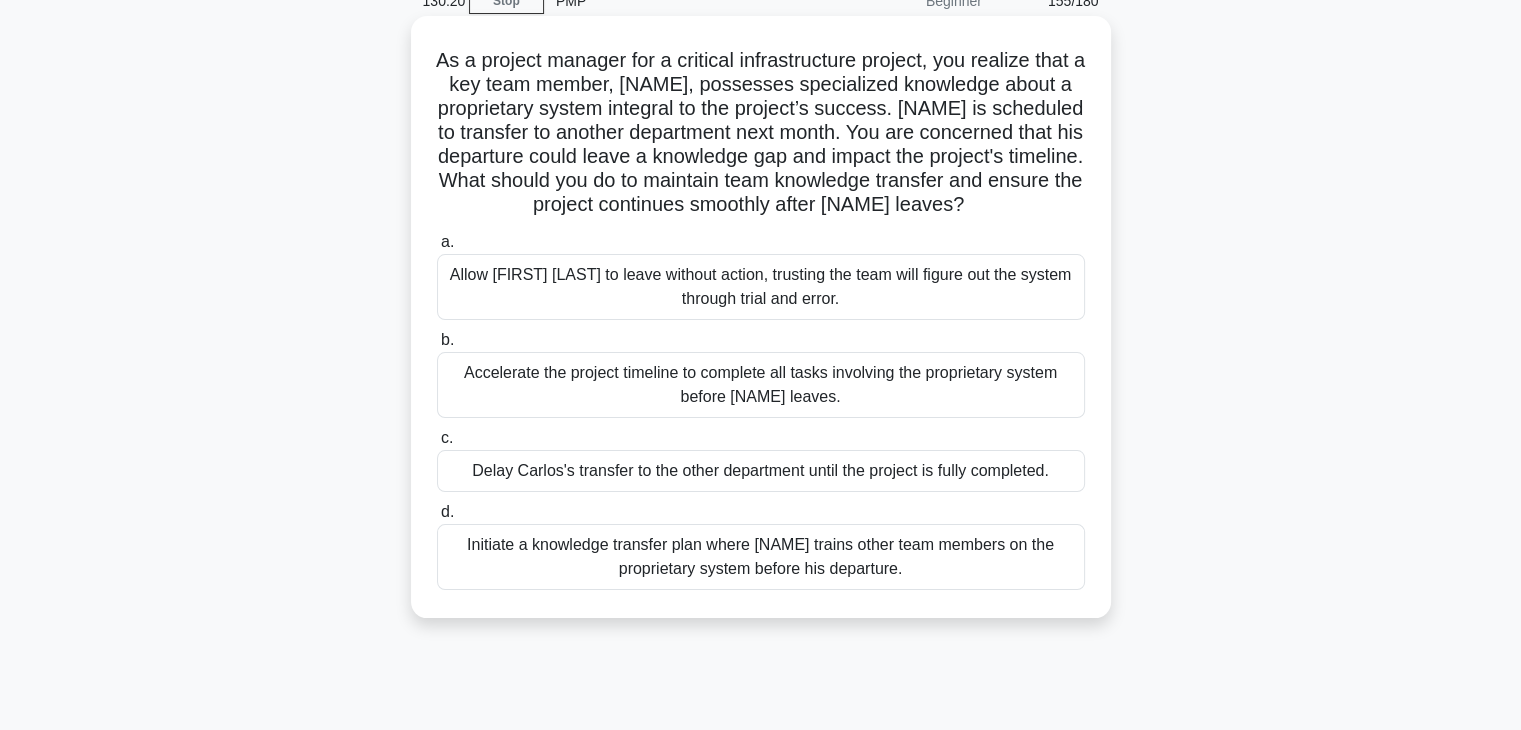 click on "Initiate a knowledge transfer plan where [NAME] trains other team members on the proprietary system before his departure." at bounding box center [761, 557] 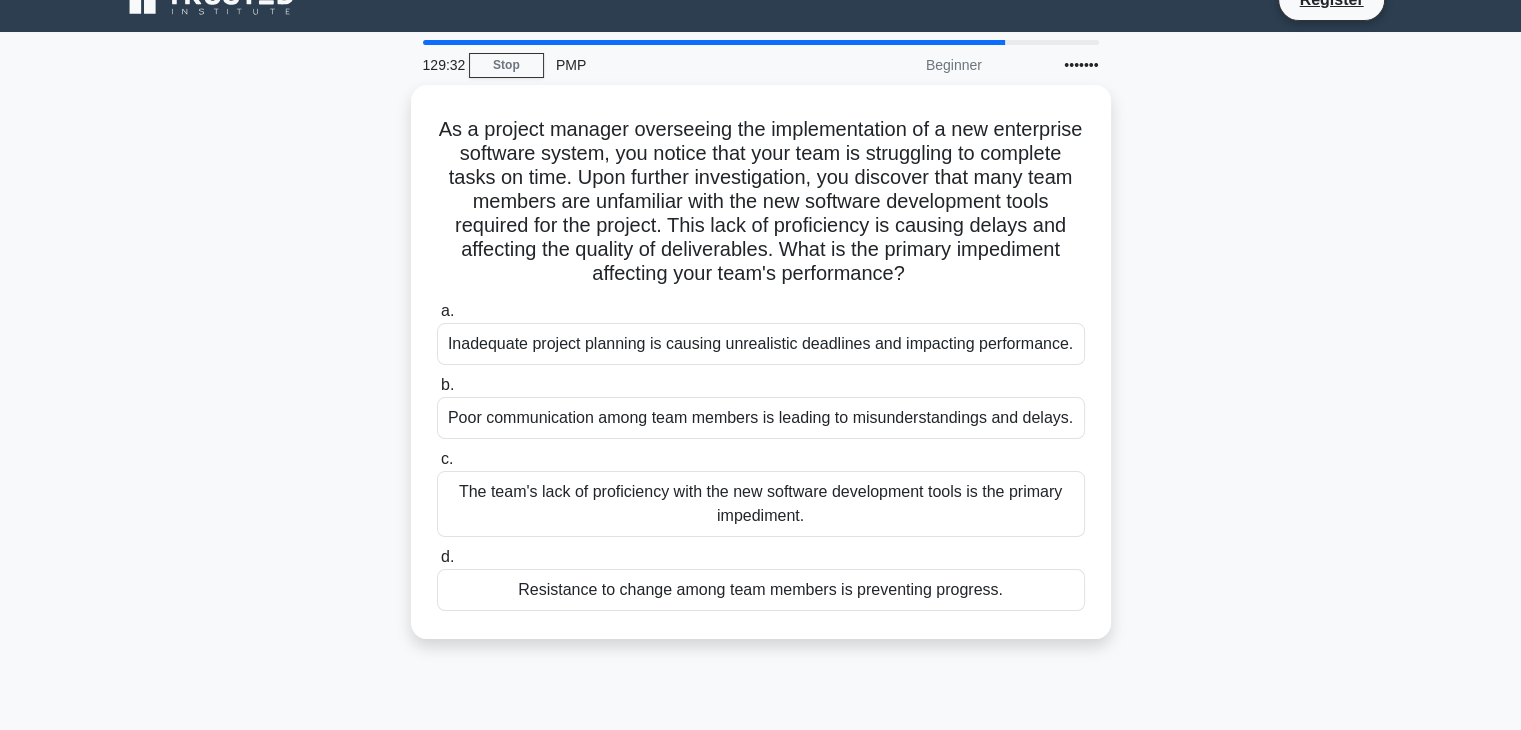 scroll, scrollTop: 32, scrollLeft: 0, axis: vertical 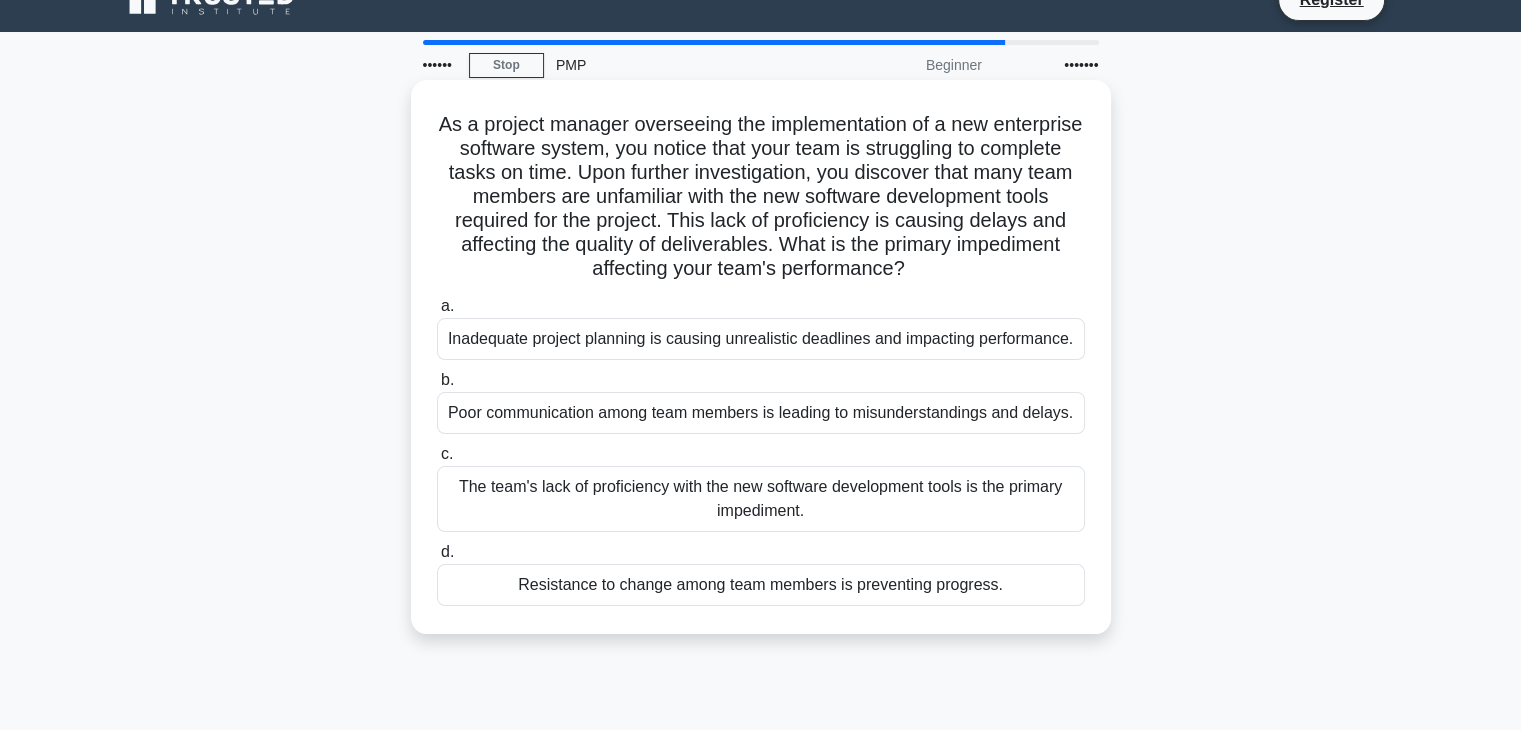 click on "The team's lack of proficiency with the new software development tools is the primary impediment." at bounding box center (761, 499) 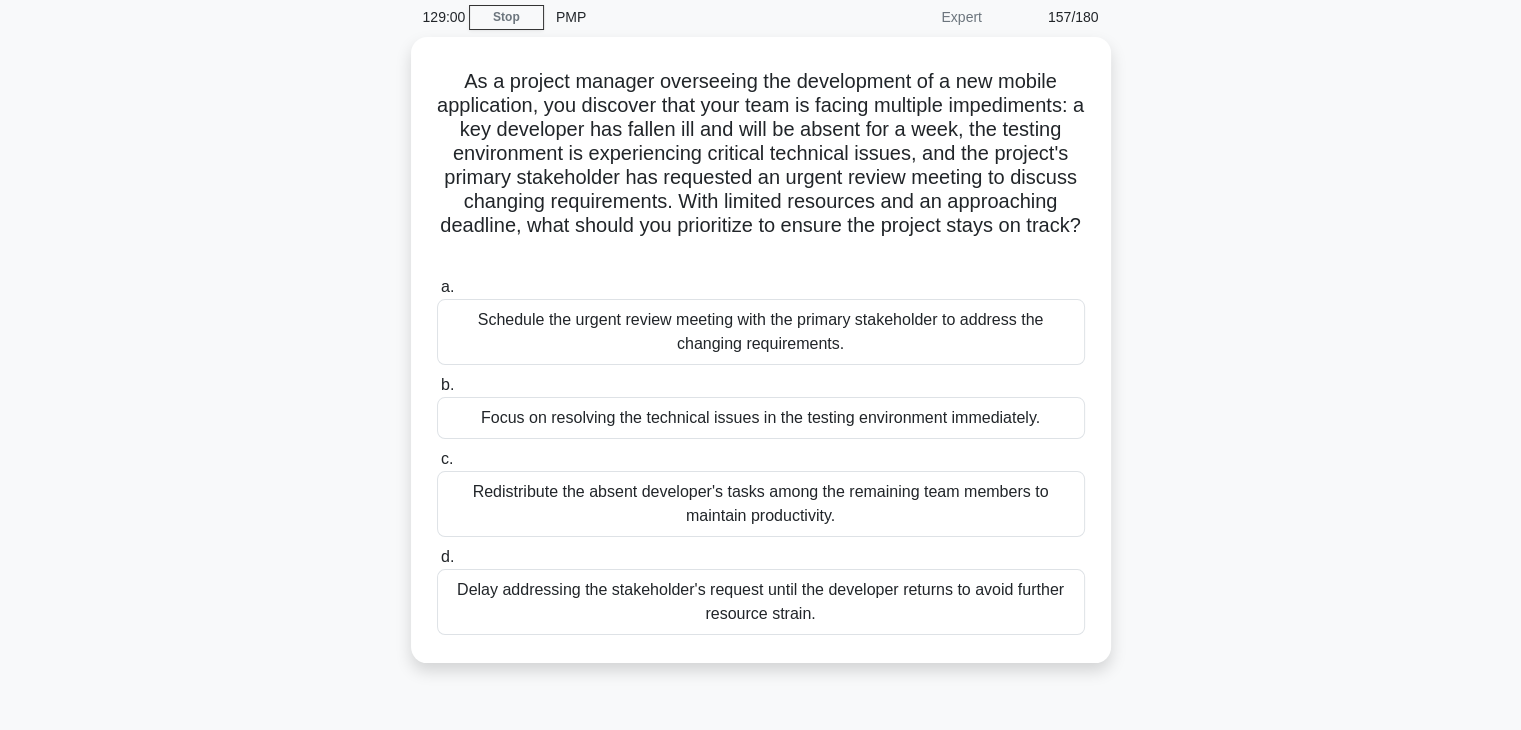scroll, scrollTop: 96, scrollLeft: 0, axis: vertical 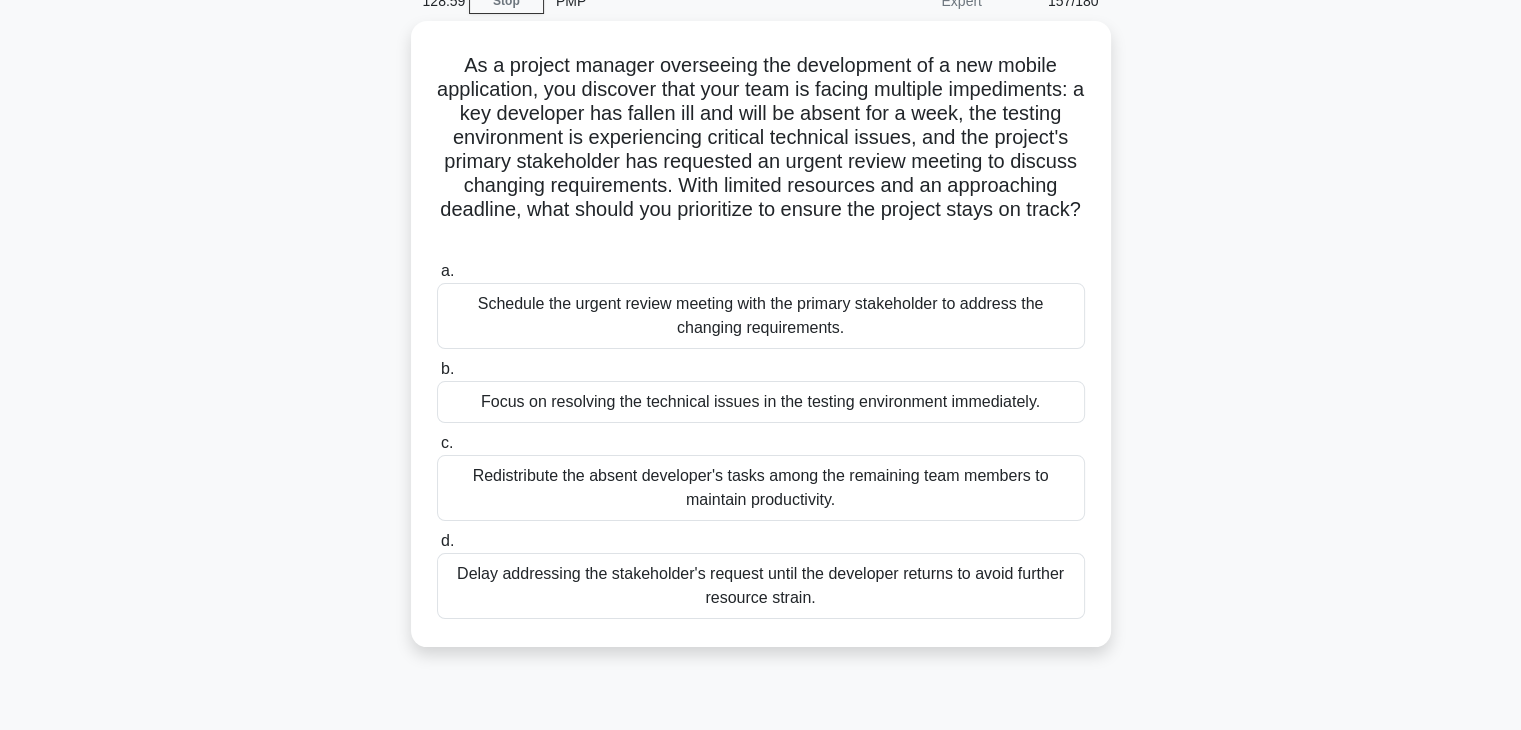 drag, startPoint x: 1283, startPoint y: 464, endPoint x: 1318, endPoint y: 507, distance: 55.443665 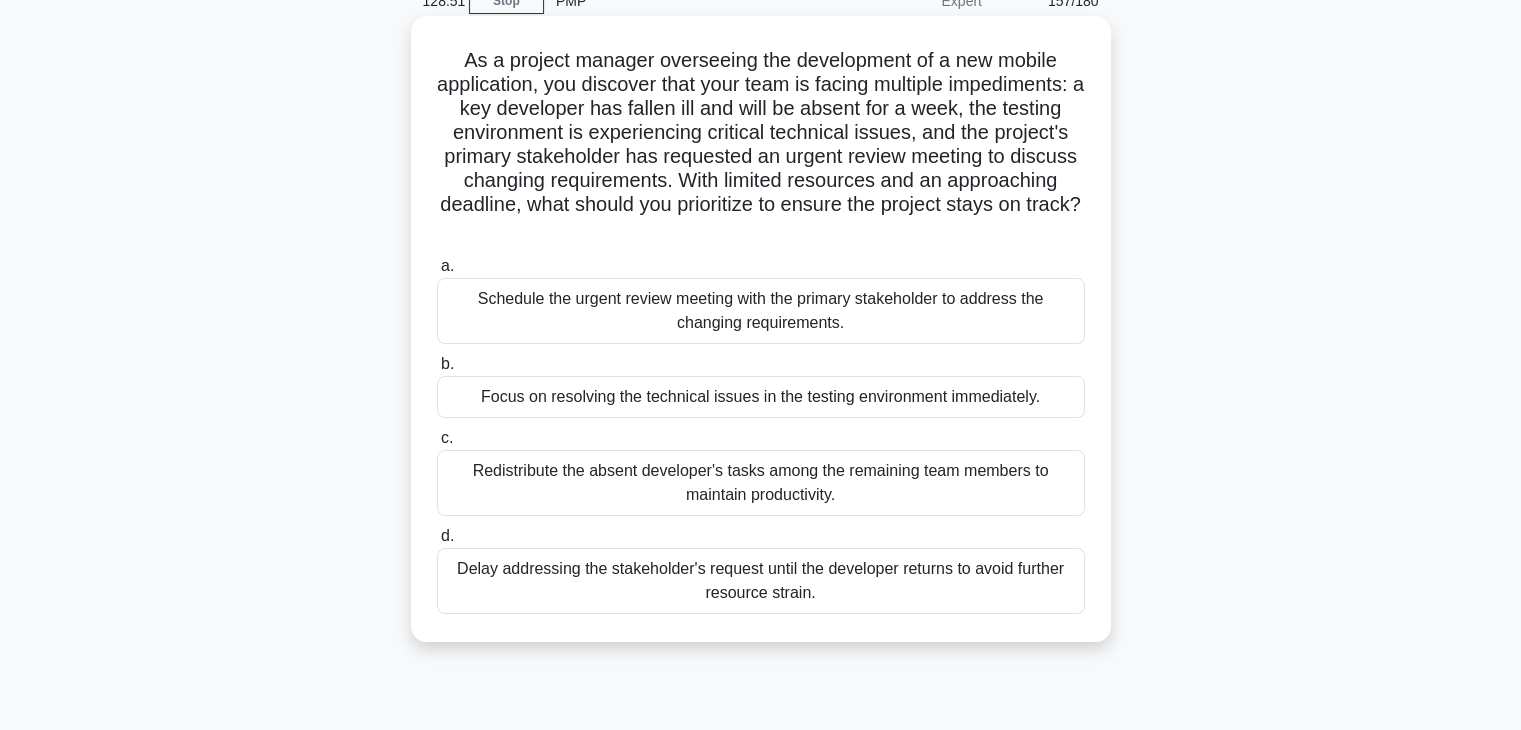 click on "Schedule the urgent review meeting with the primary stakeholder to address the changing requirements." at bounding box center [761, 311] 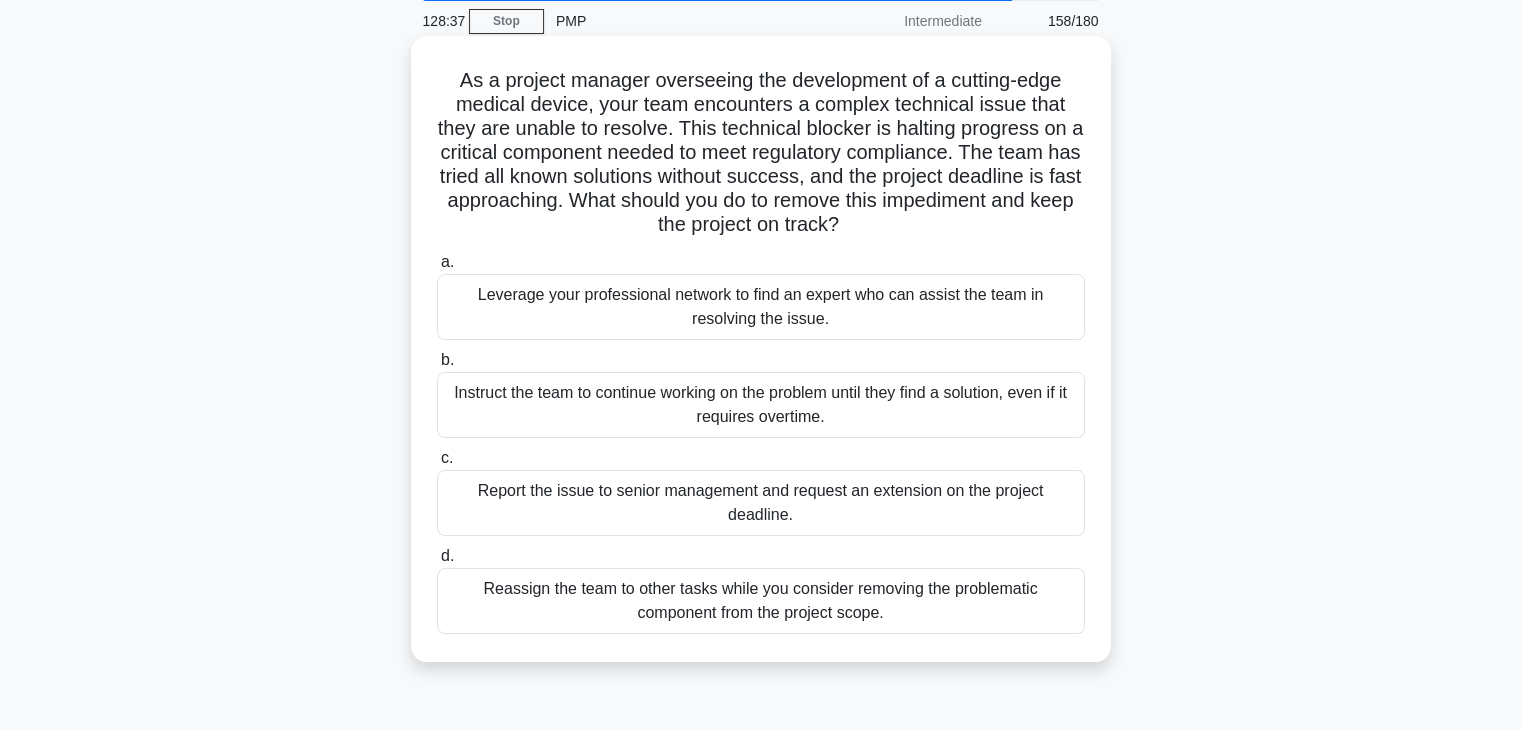 scroll, scrollTop: 79, scrollLeft: 0, axis: vertical 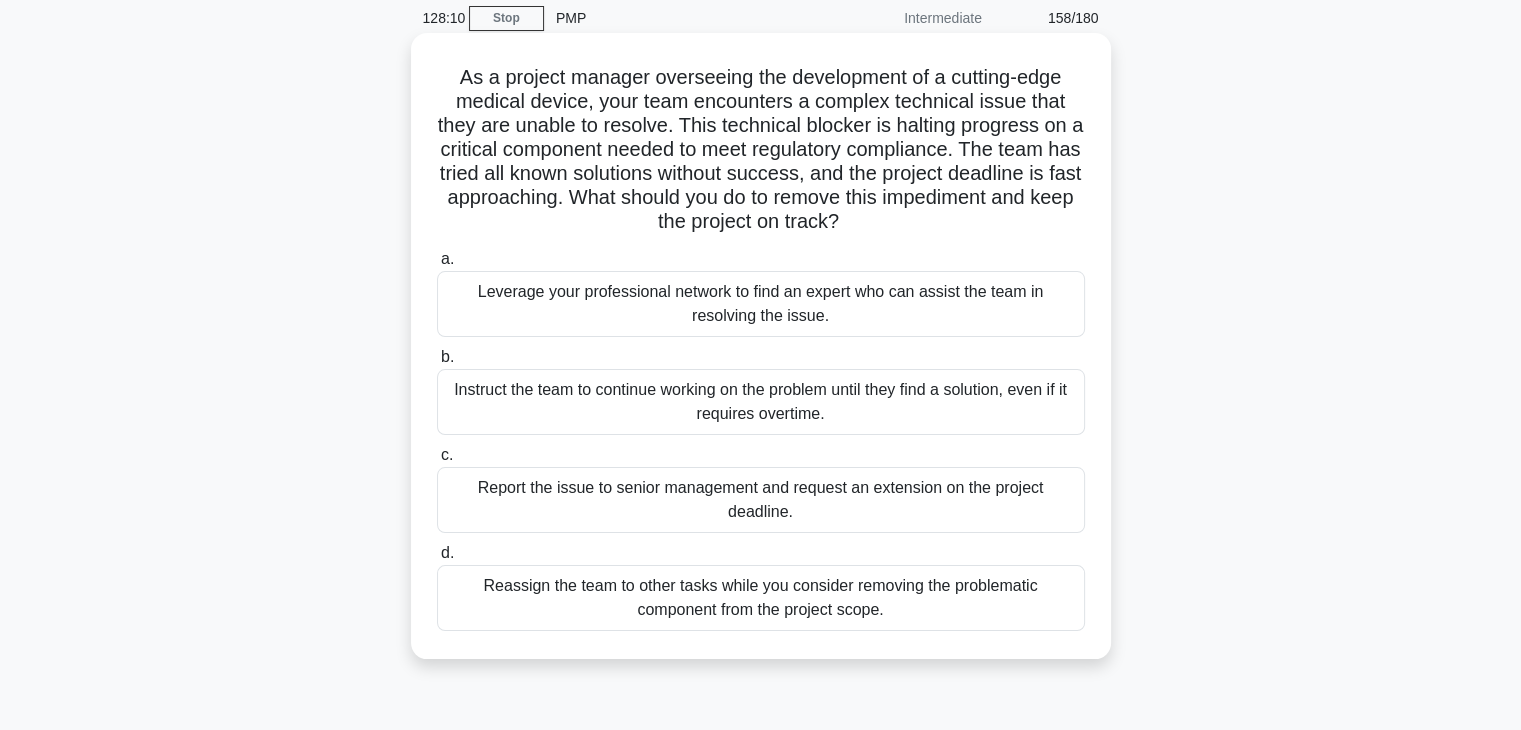 click on "Leverage your professional network to find an expert who can assist the team in resolving the issue." at bounding box center (761, 304) 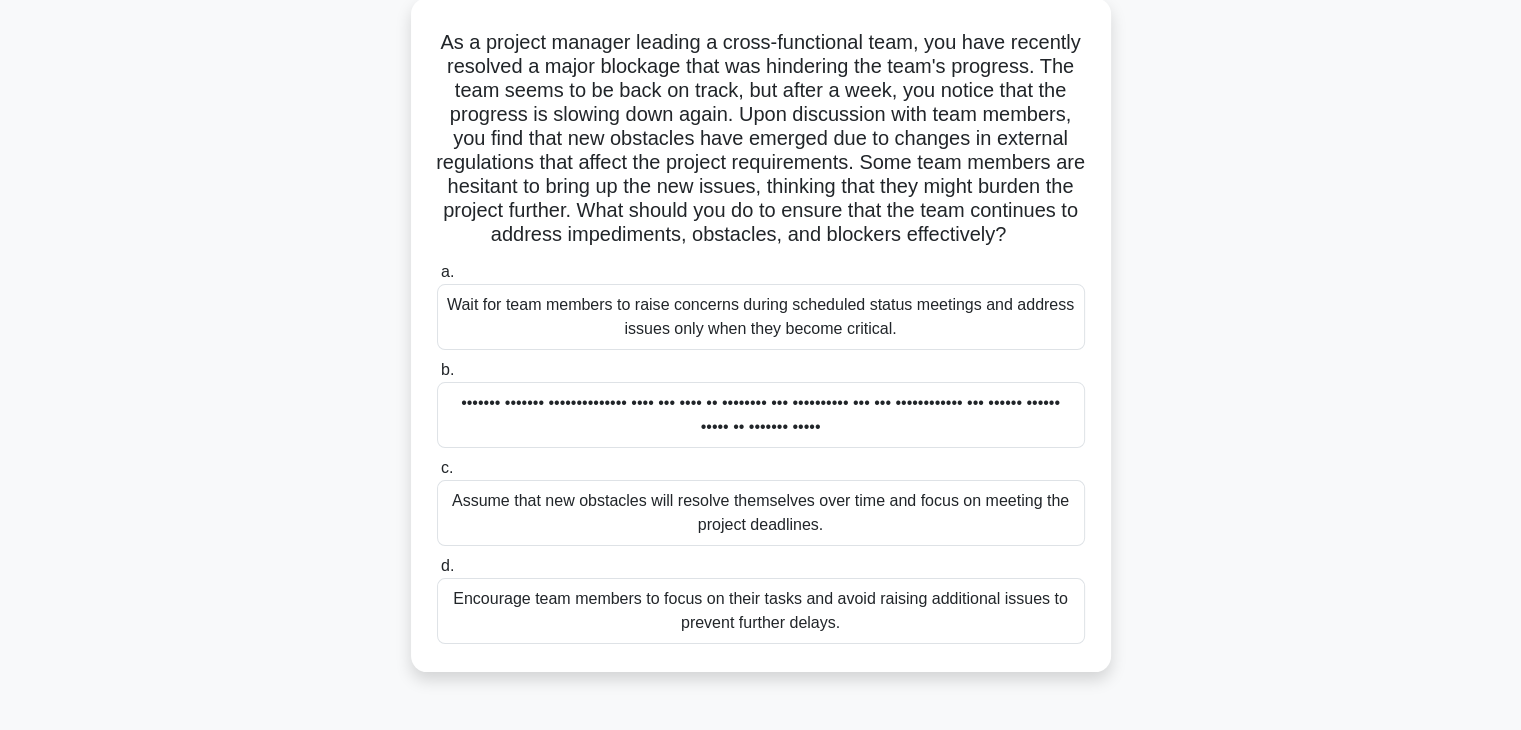 scroll, scrollTop: 120, scrollLeft: 0, axis: vertical 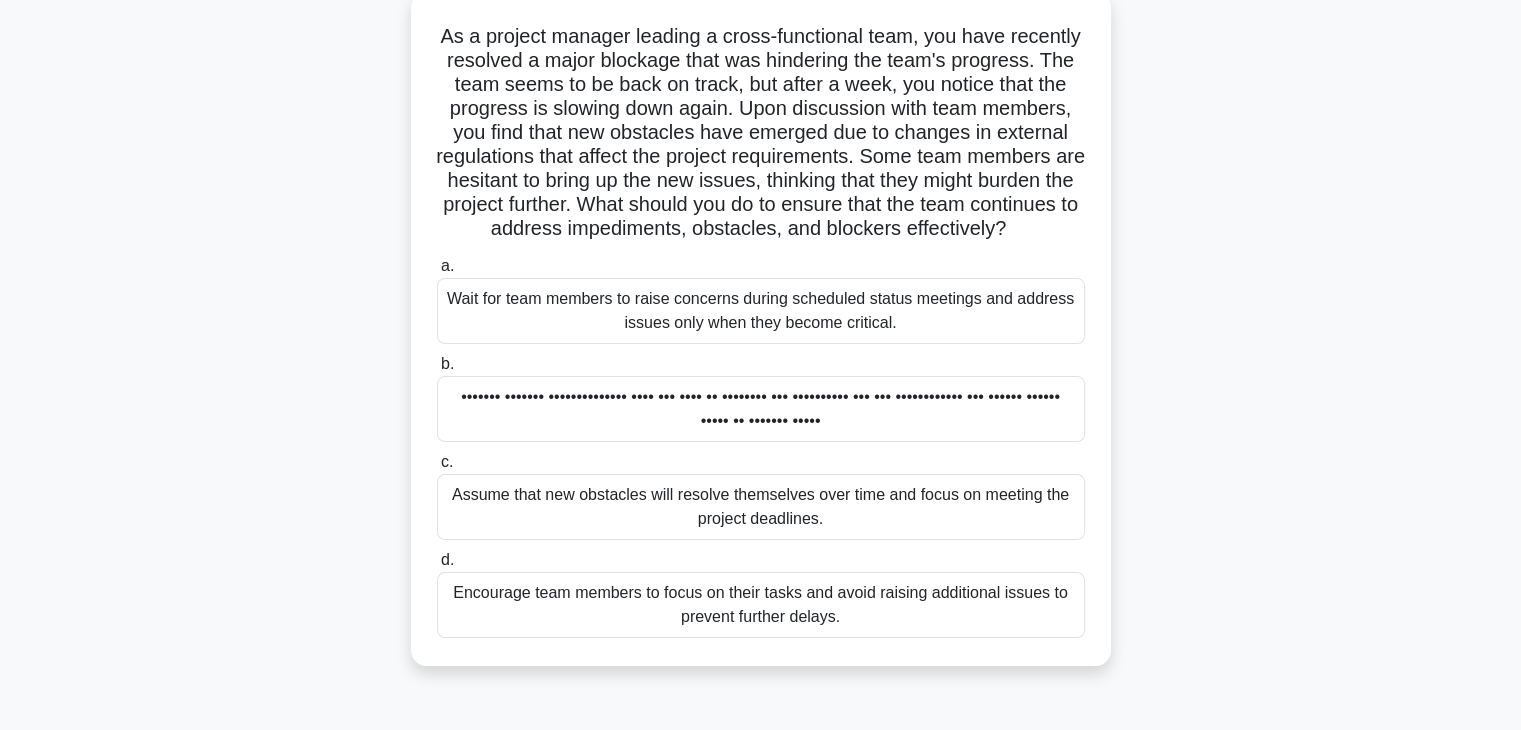 click on "••••••• ••••••• •••••••••••••• •••• ••• •••• •• •••••••• ••• •••••••••• ••• ••• •••••••••••• ••• •••••• •••••• ••••• •• ••••••• •••••" at bounding box center (761, 409) 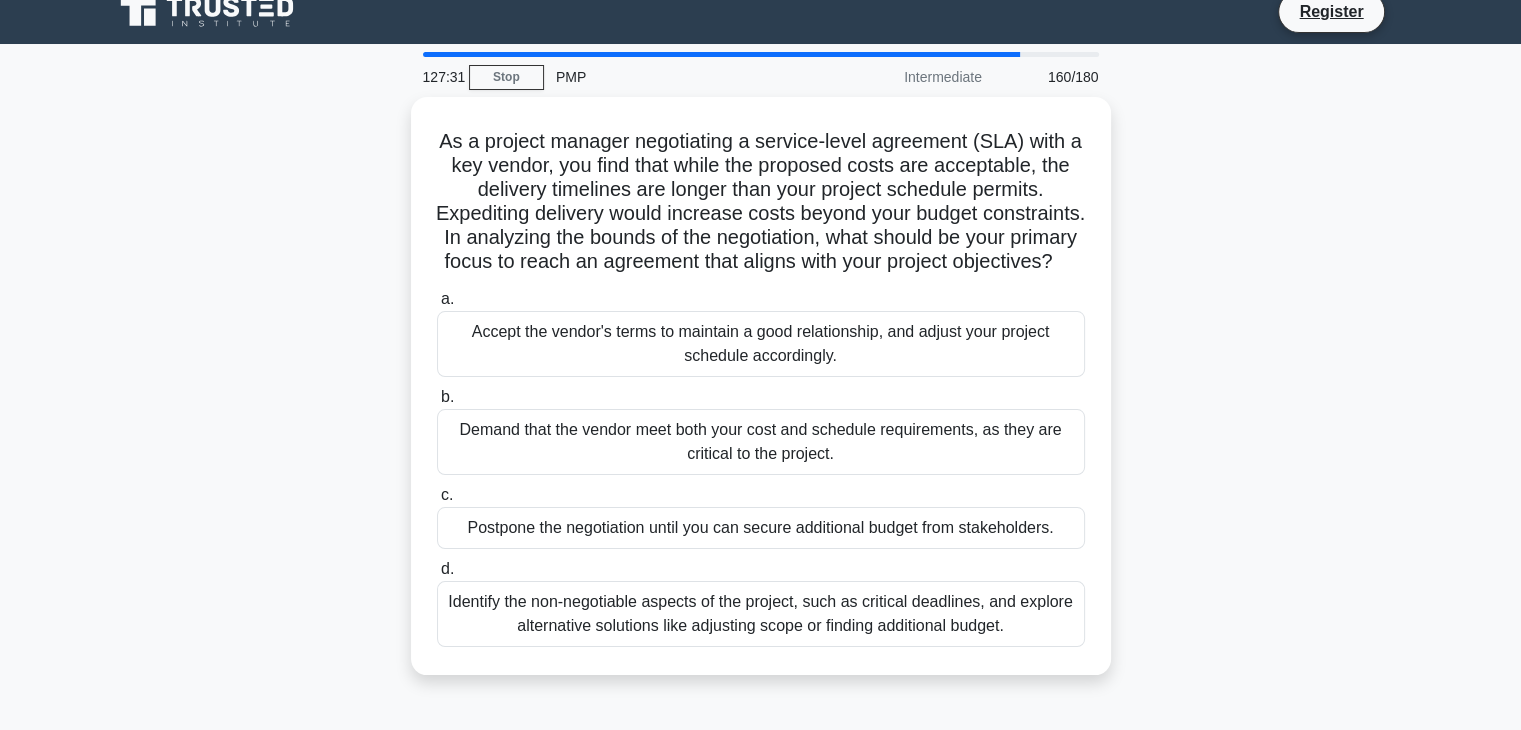 scroll, scrollTop: 36, scrollLeft: 0, axis: vertical 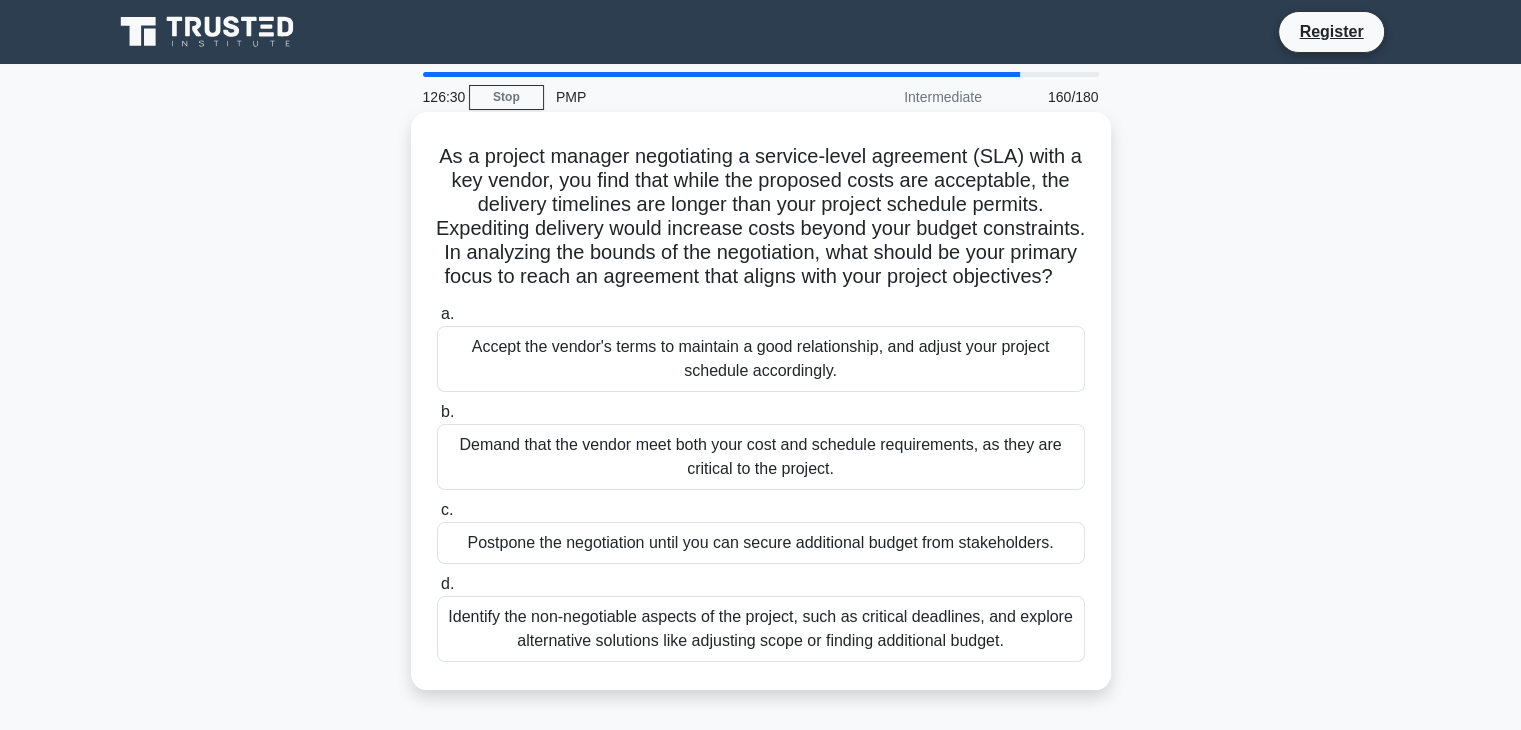click on "Identify the non-negotiable aspects of the project, such as critical deadlines, and explore alternative solutions like adjusting scope or finding additional budget." at bounding box center (761, 629) 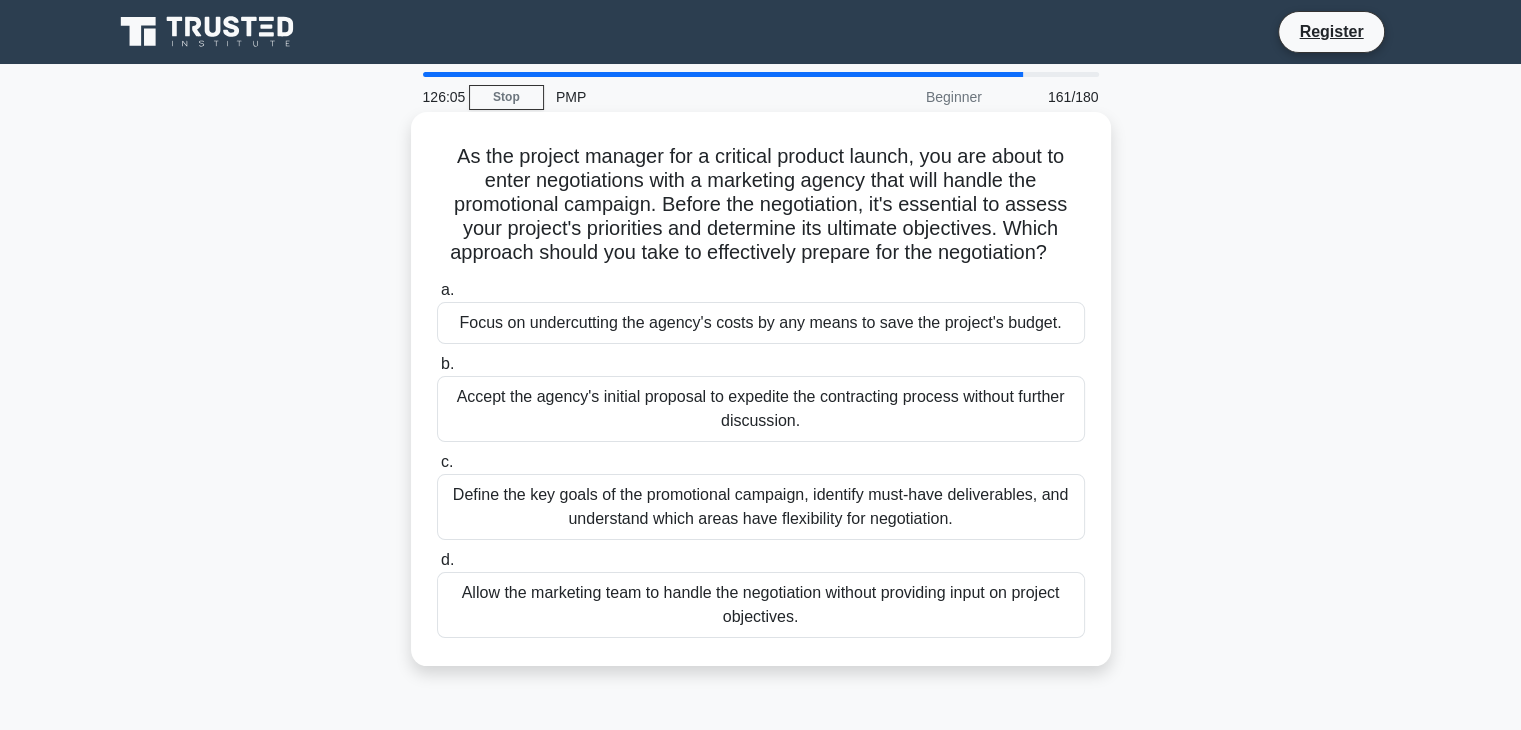 click on "Define the key goals of the promotional campaign, identify must-have deliverables, and understand which areas have flexibility for negotiation." at bounding box center [761, 507] 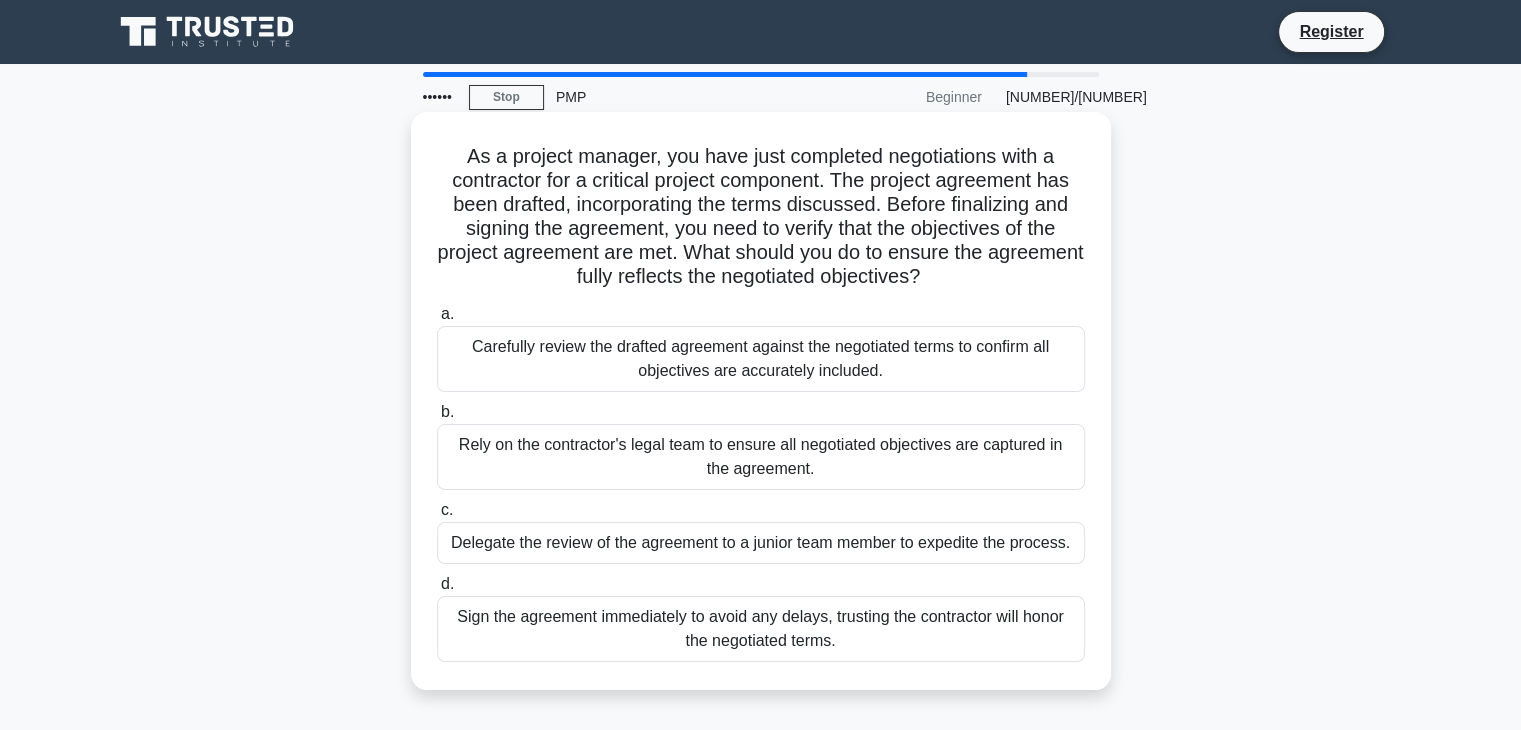 click on "Carefully review the drafted agreement against the negotiated terms to confirm all objectives are accurately included." at bounding box center (761, 359) 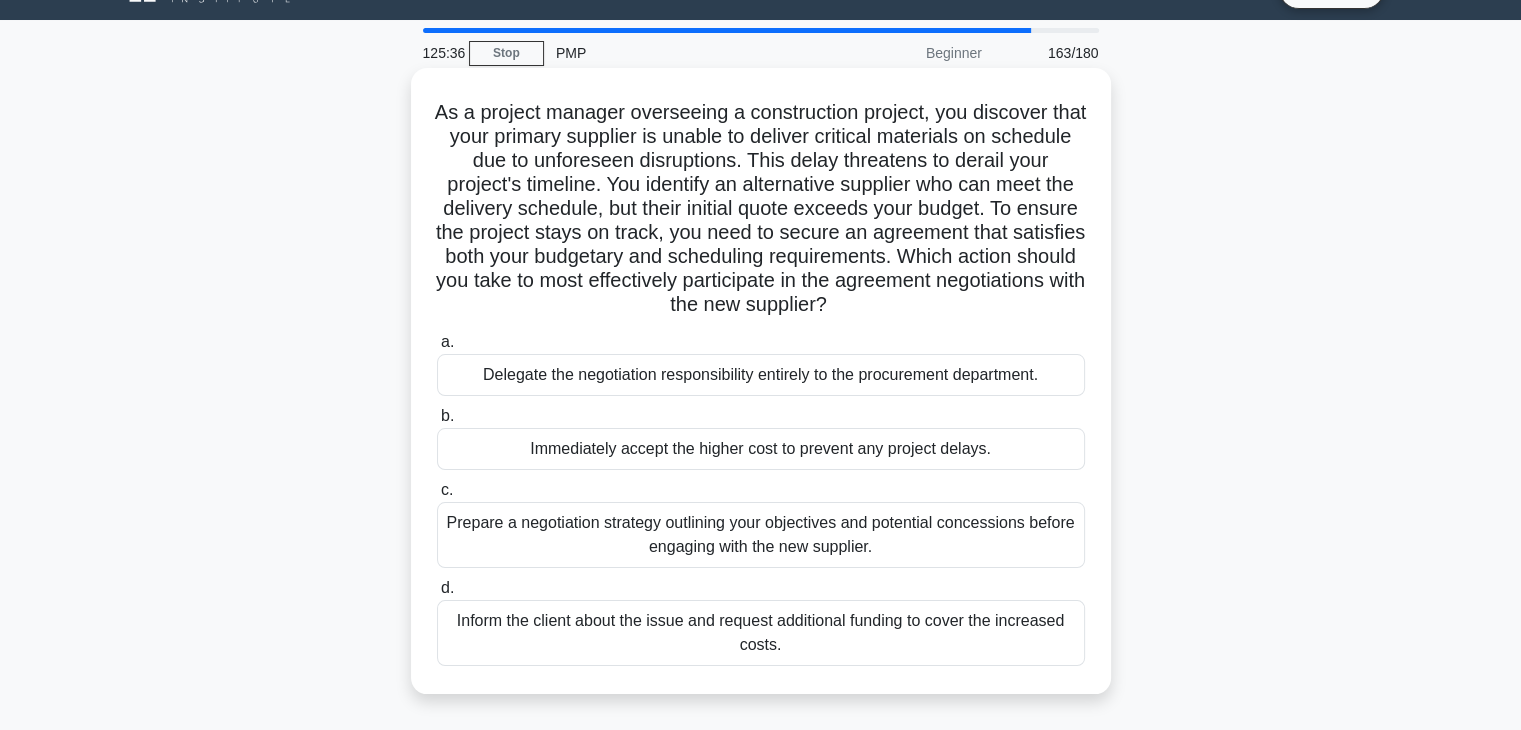 scroll, scrollTop: 46, scrollLeft: 0, axis: vertical 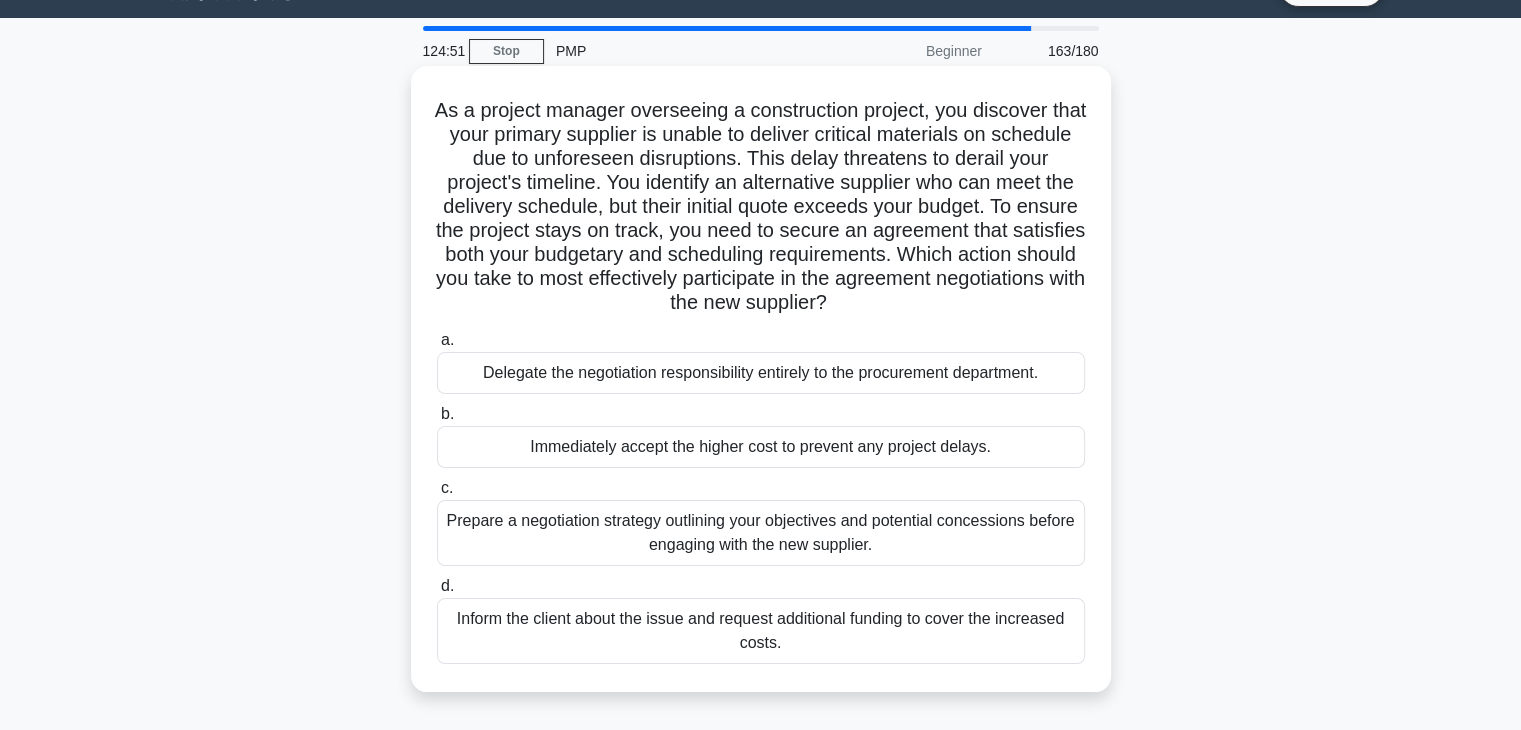 click on "Prepare a negotiation strategy outlining your objectives and potential concessions before engaging with the new supplier." at bounding box center [761, 533] 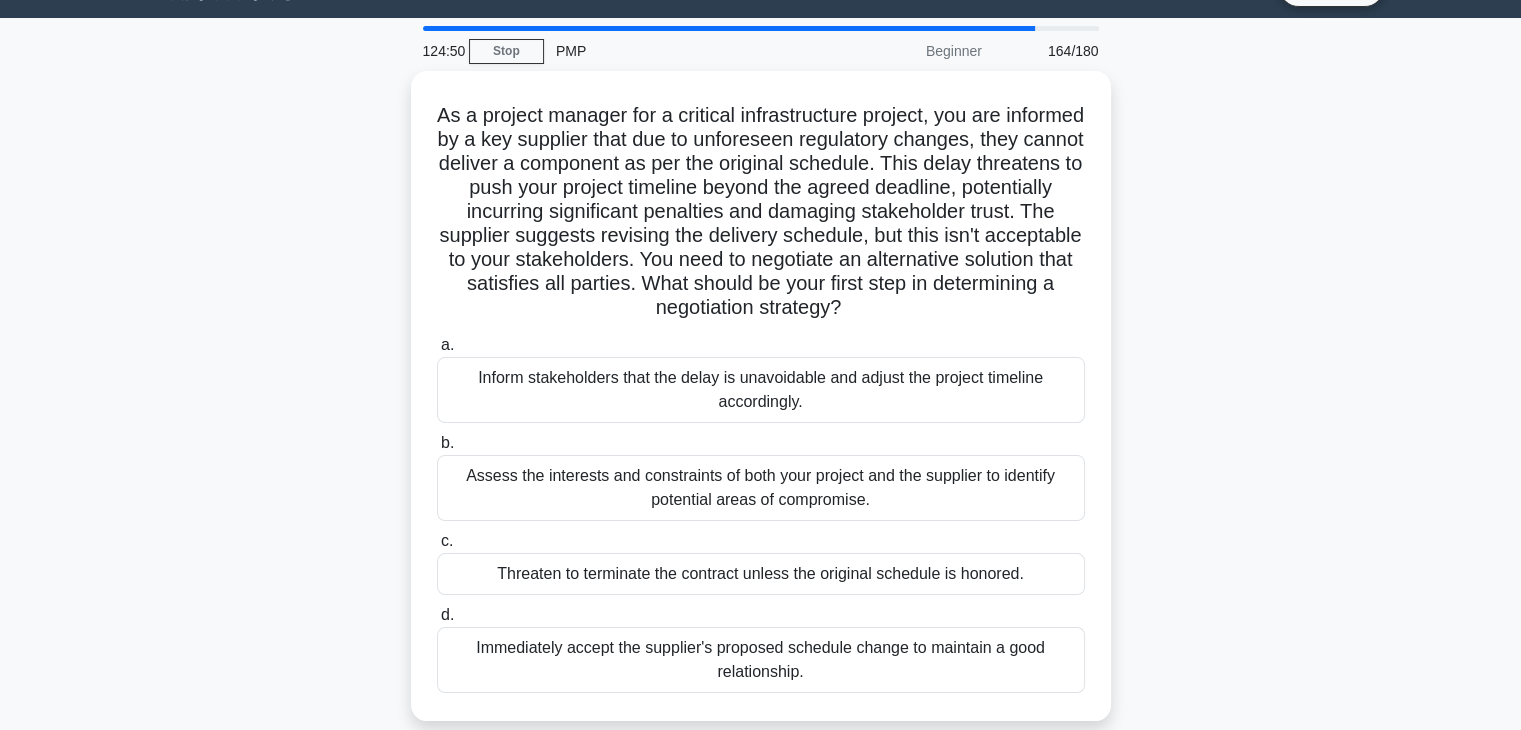 scroll, scrollTop: 0, scrollLeft: 0, axis: both 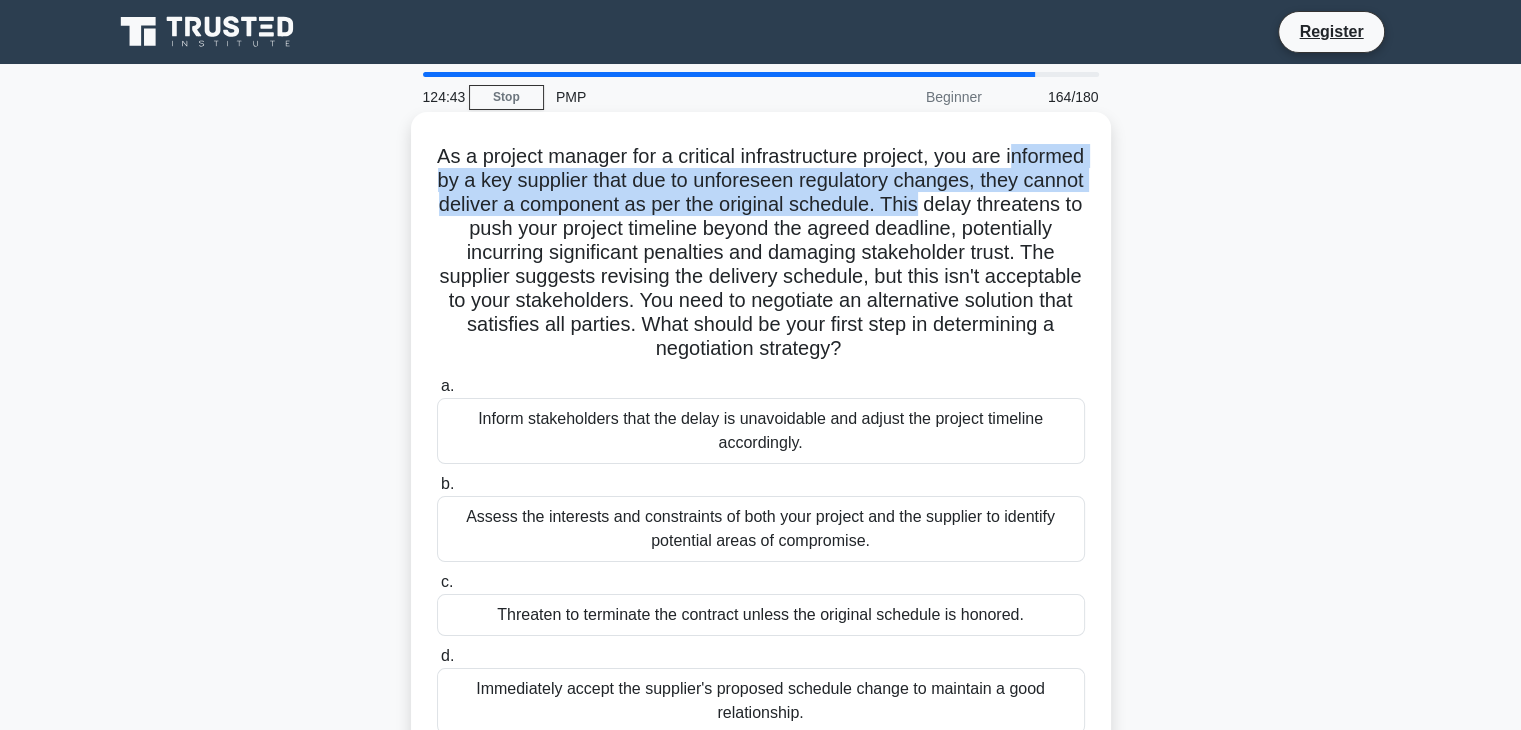 drag, startPoint x: 446, startPoint y: 178, endPoint x: 1048, endPoint y: 205, distance: 602.60516 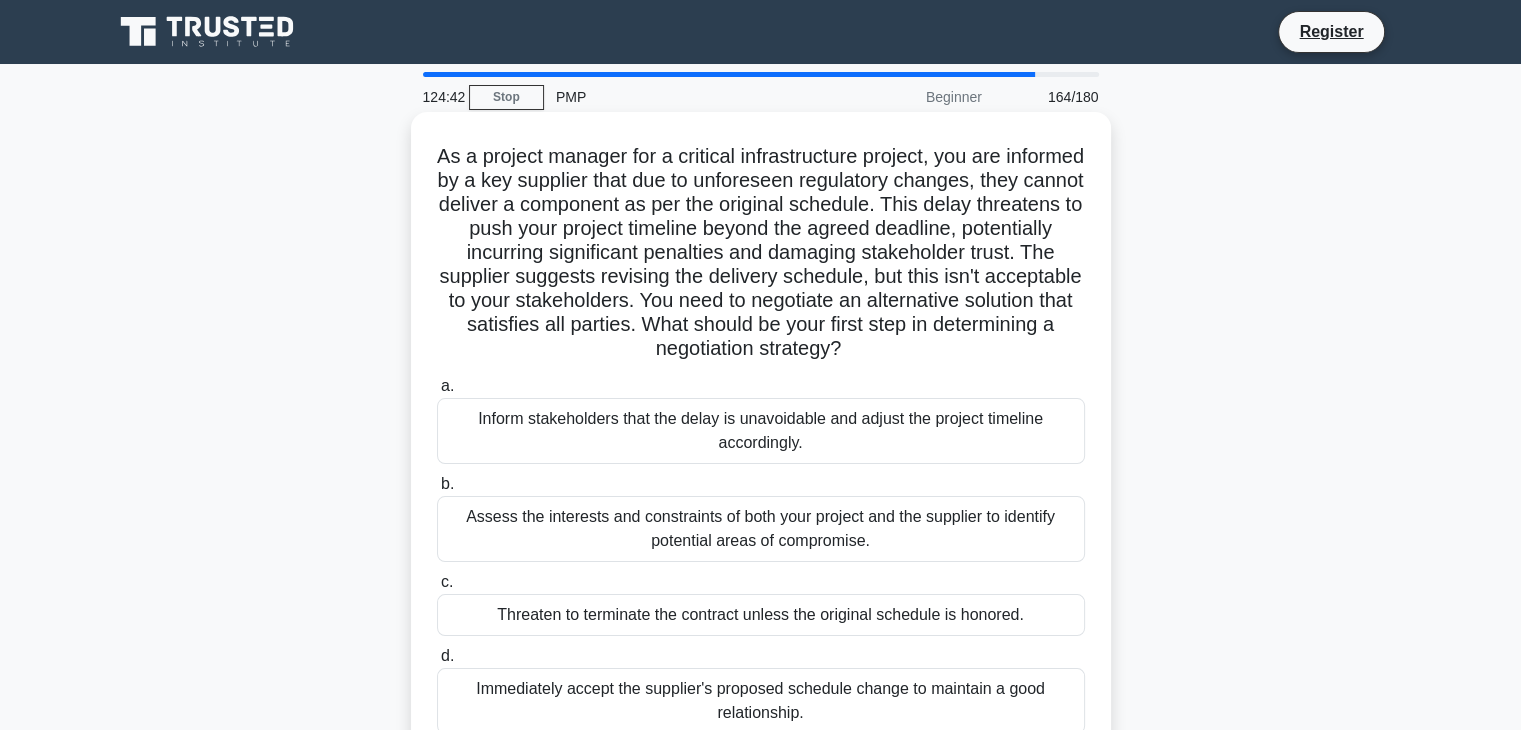 click on "As a project manager for a critical infrastructure project, you are informed by a key supplier that due to unforeseen regulatory changes, they cannot deliver a crucial component as per the original schedule. This delay threatens to push your project timeline beyond the agreed deadline, potentially incurring significant penalties and damaging stakeholder trust. The supplier suggests revising the delivery schedule, but this isn't acceptable to your stakeholders. You need to negotiate an alternative solution that satisfies all parties.
What should be your first step in determining a negotiation strategy?" at bounding box center (761, 253) 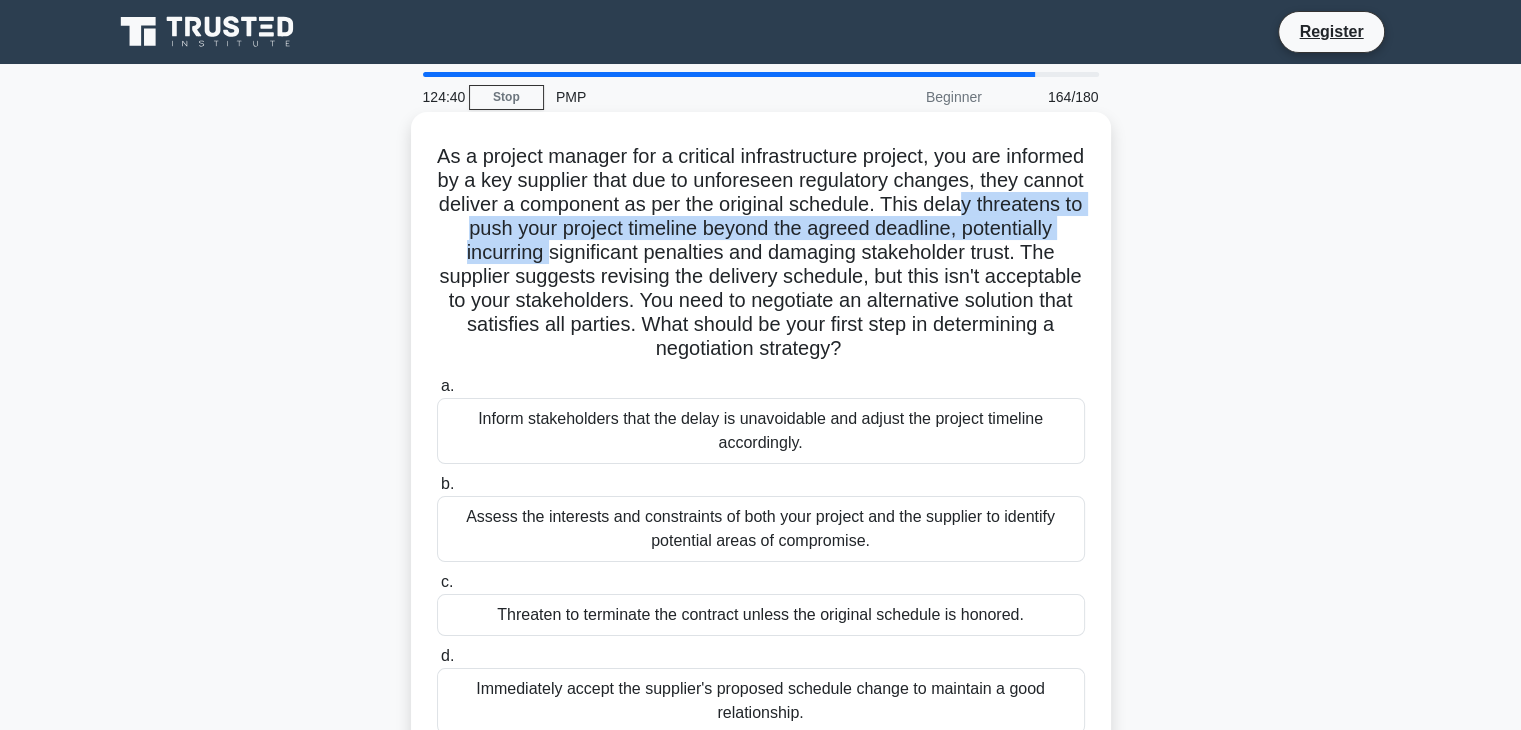 drag, startPoint x: 457, startPoint y: 229, endPoint x: 636, endPoint y: 241, distance: 179.40178 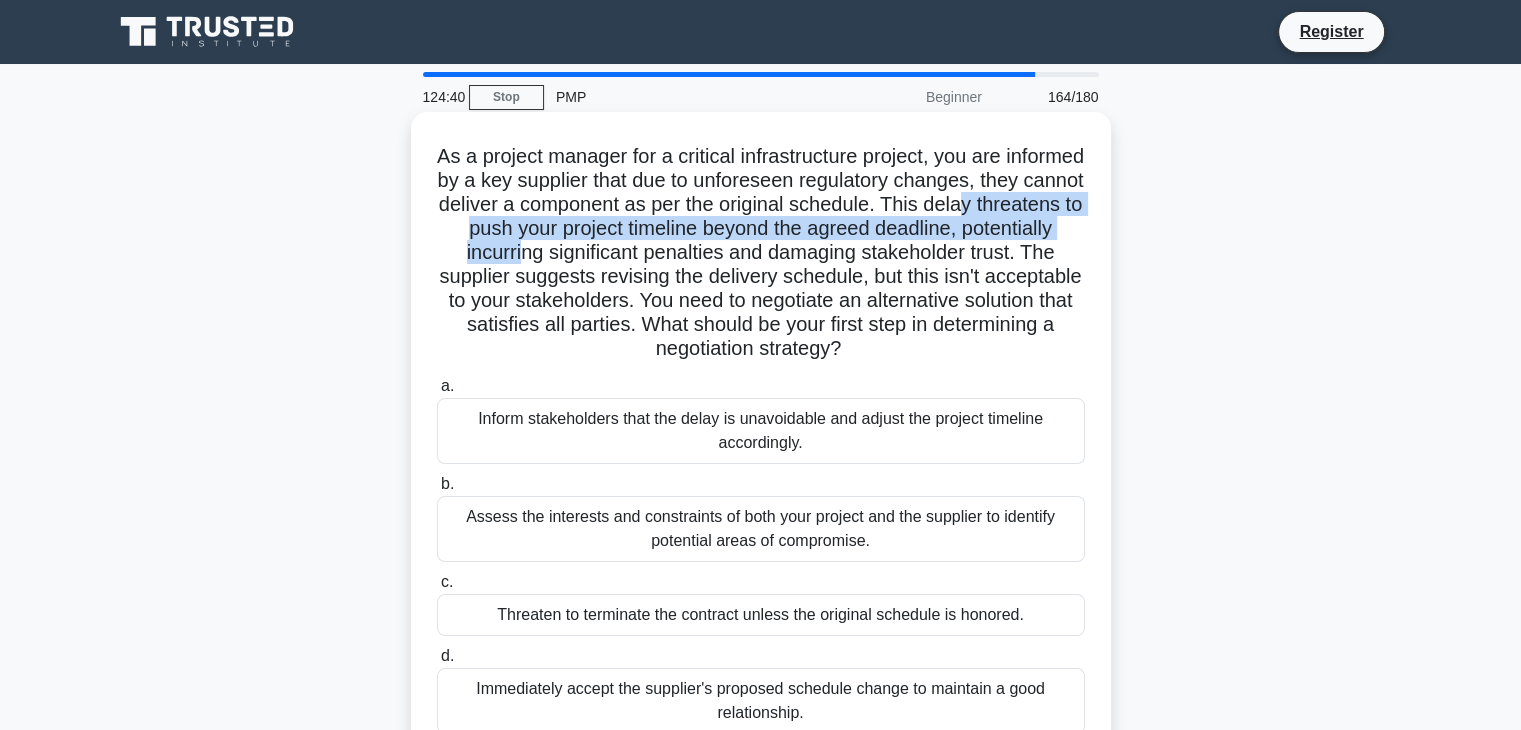 drag, startPoint x: 635, startPoint y: 241, endPoint x: 646, endPoint y: 242, distance: 11.045361 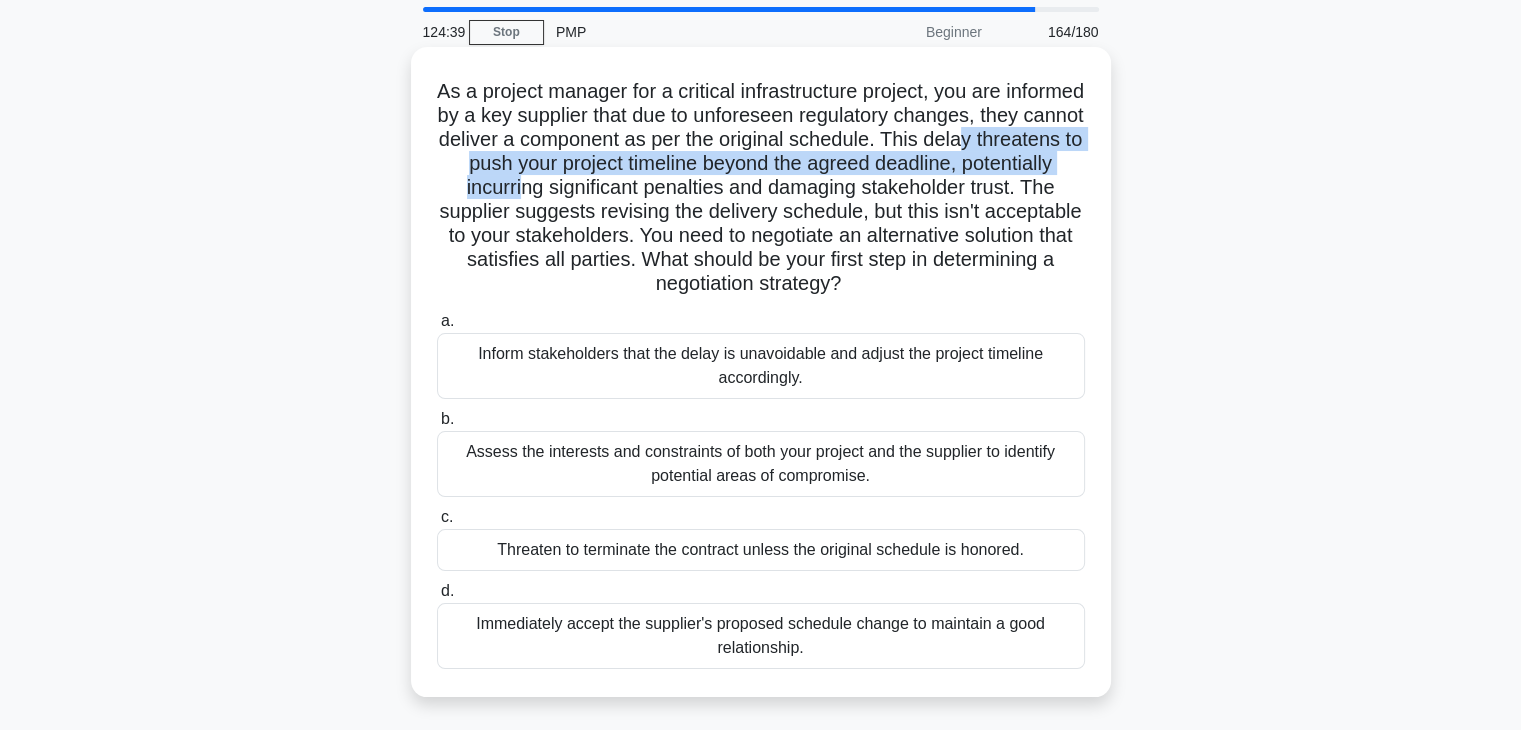 scroll, scrollTop: 100, scrollLeft: 0, axis: vertical 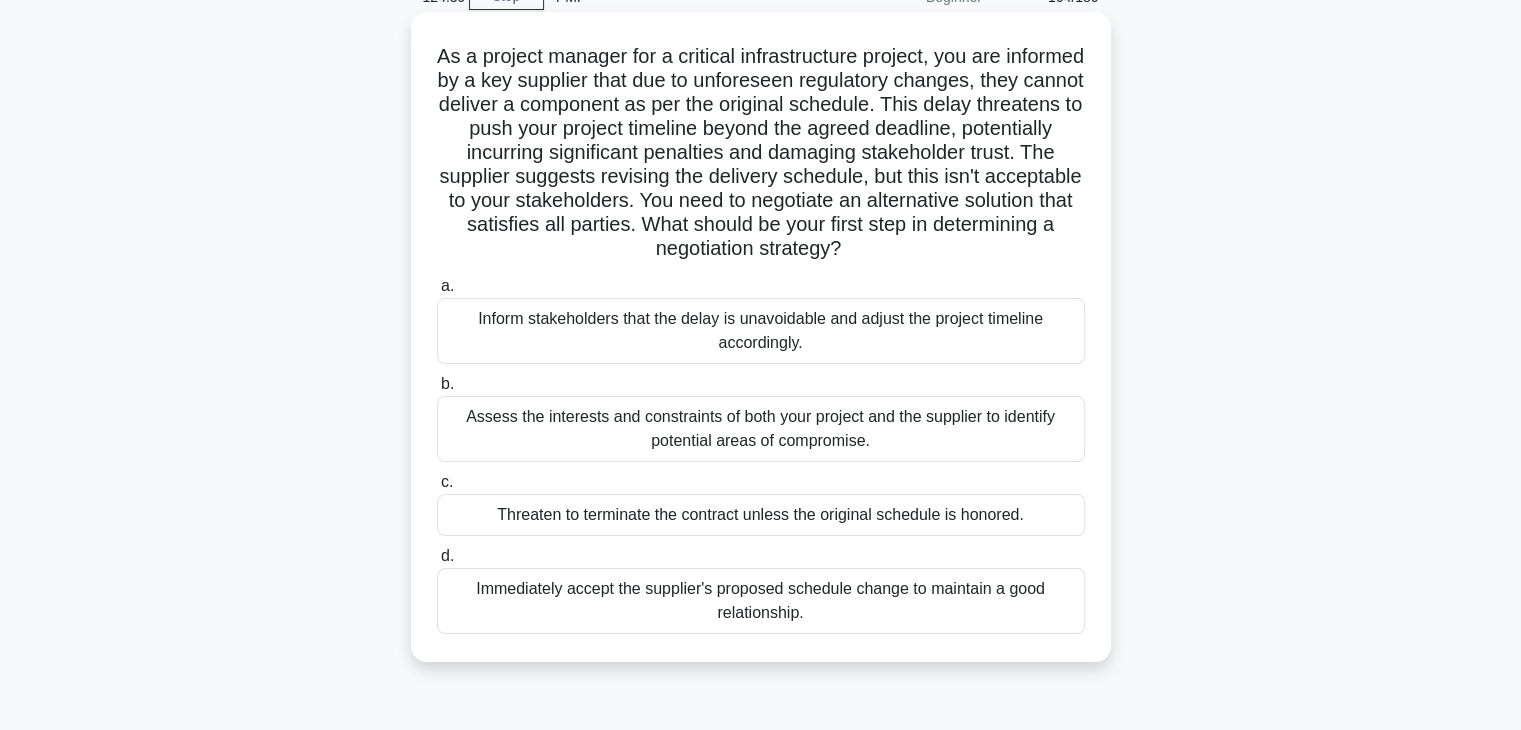 drag, startPoint x: 791, startPoint y: 212, endPoint x: 820, endPoint y: 187, distance: 38.28838 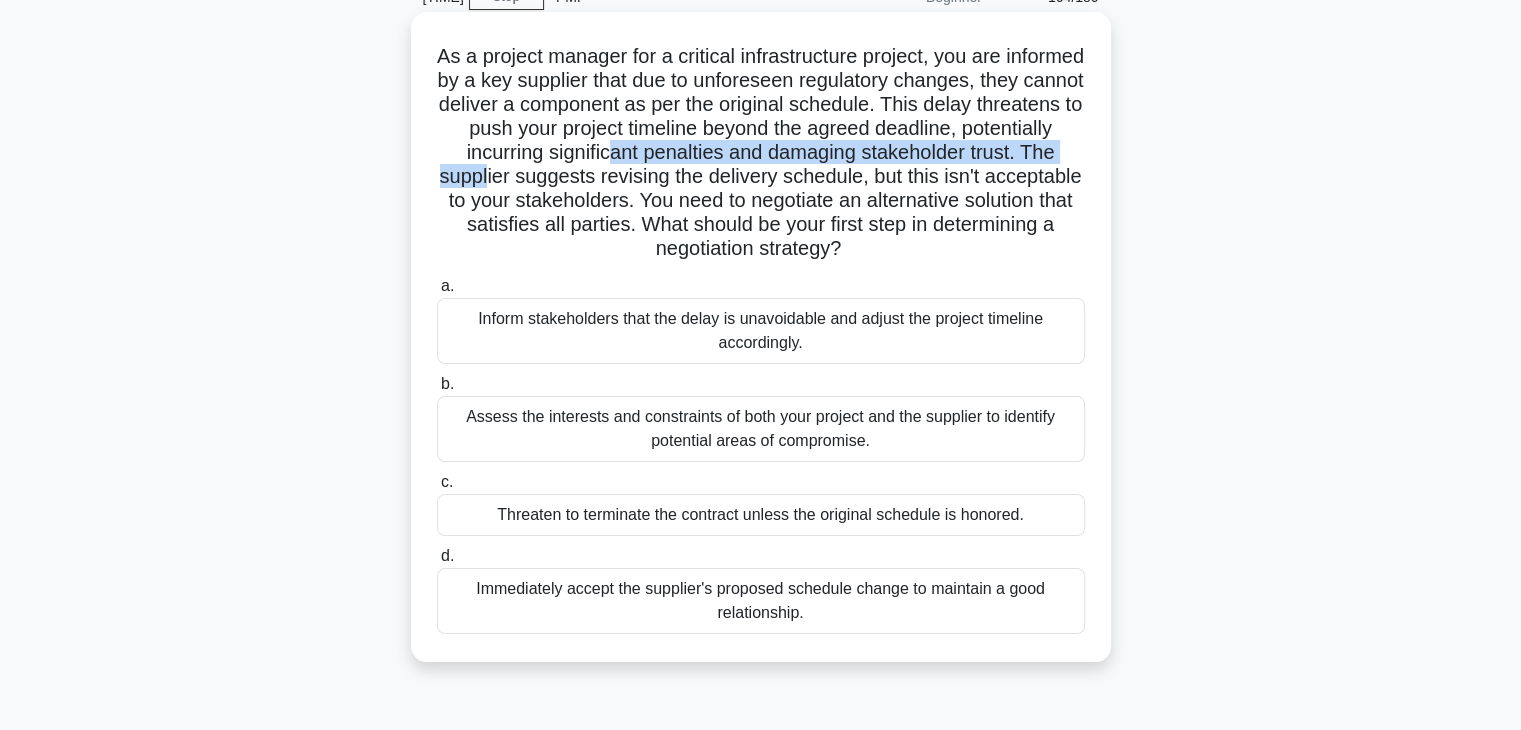 drag, startPoint x: 741, startPoint y: 154, endPoint x: 643, endPoint y: 180, distance: 101.390335 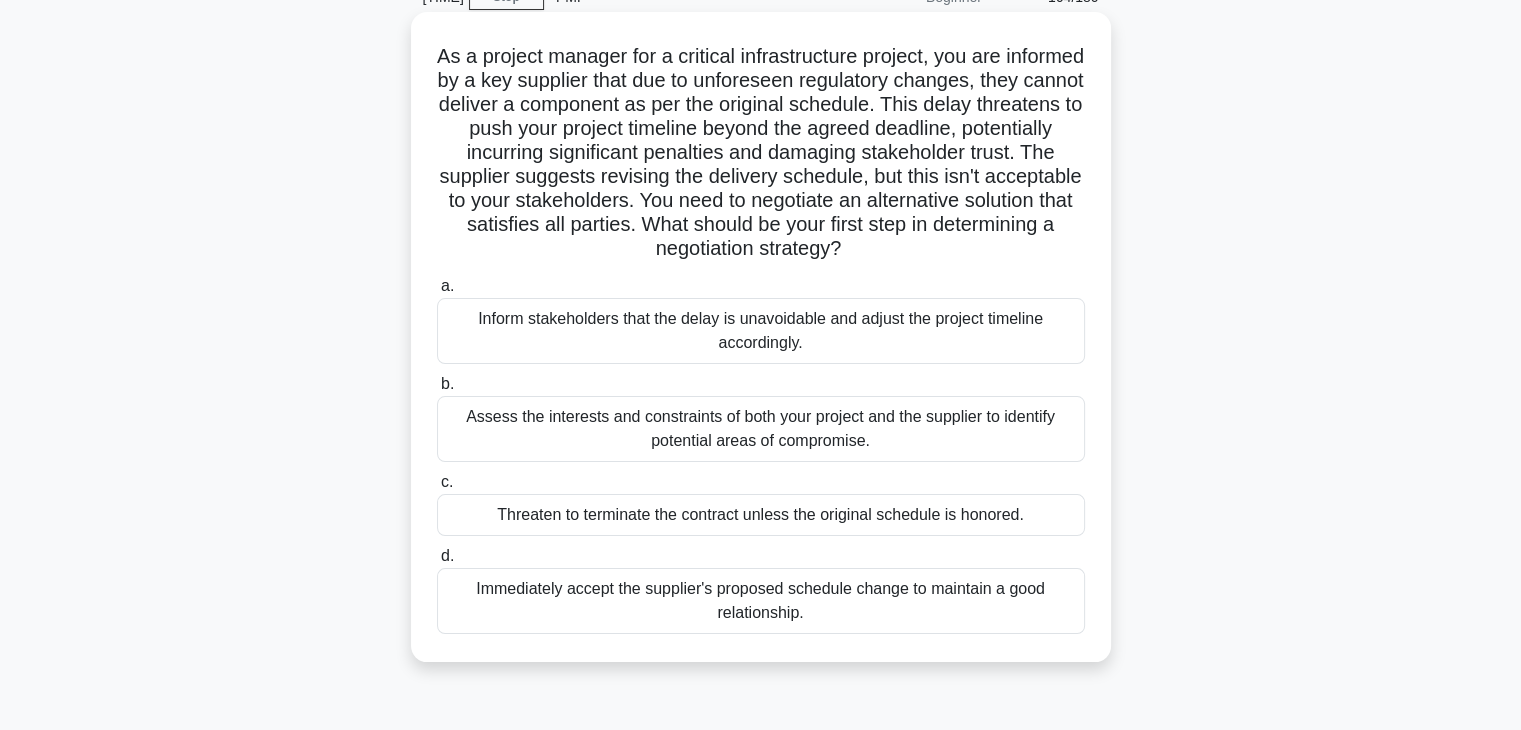 click on "As a project manager for a critical infrastructure project, you are informed by a key supplier that due to unforeseen regulatory changes, they cannot deliver a crucial component as per the original schedule. This delay threatens to push your project timeline beyond the agreed deadline, potentially incurring significant penalties and damaging stakeholder trust. The supplier suggests revising the delivery schedule, but this isn't acceptable to your stakeholders. You need to negotiate an alternative solution that satisfies all parties.
What should be your first step in determining a negotiation strategy?" at bounding box center [761, 153] 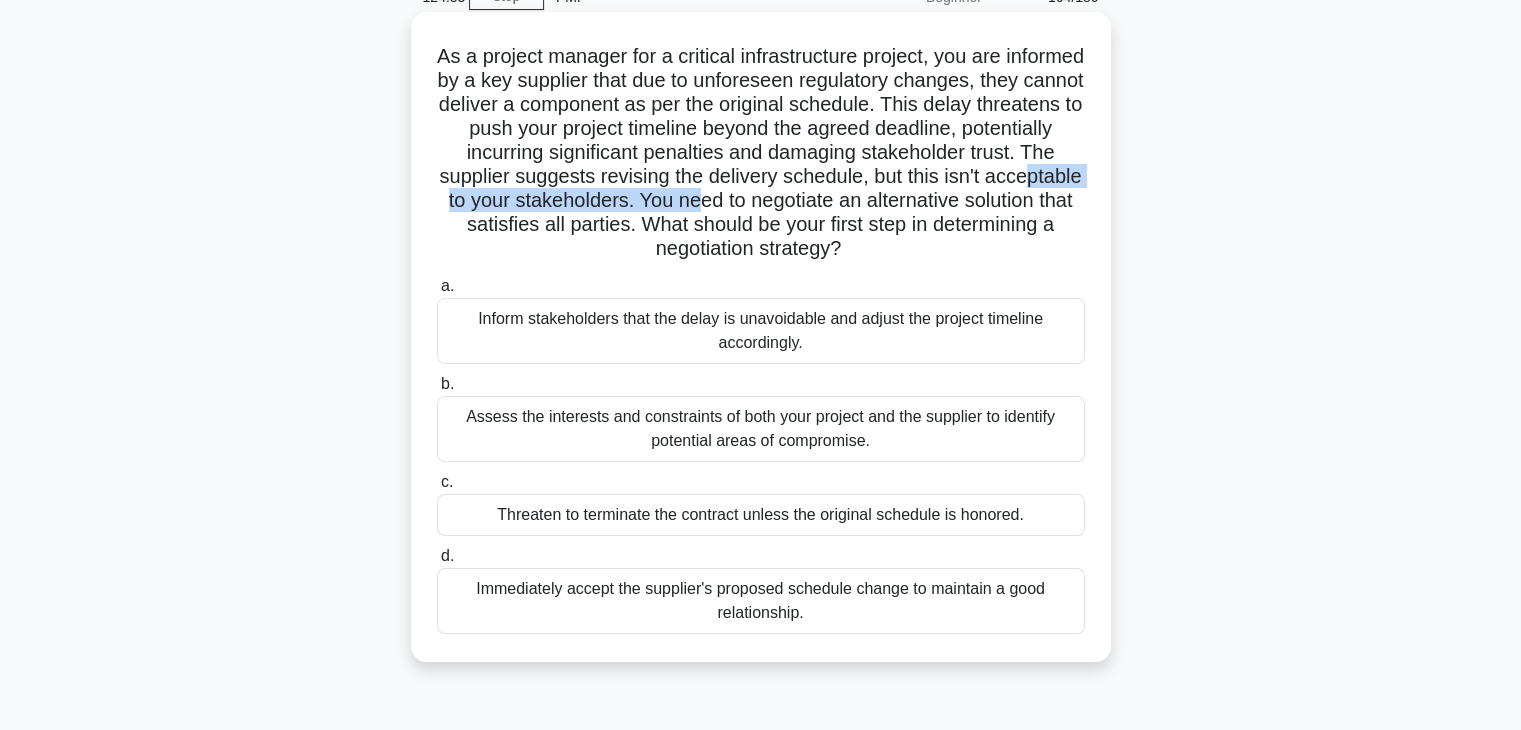 drag, startPoint x: 526, startPoint y: 197, endPoint x: 844, endPoint y: 195, distance: 318.0063 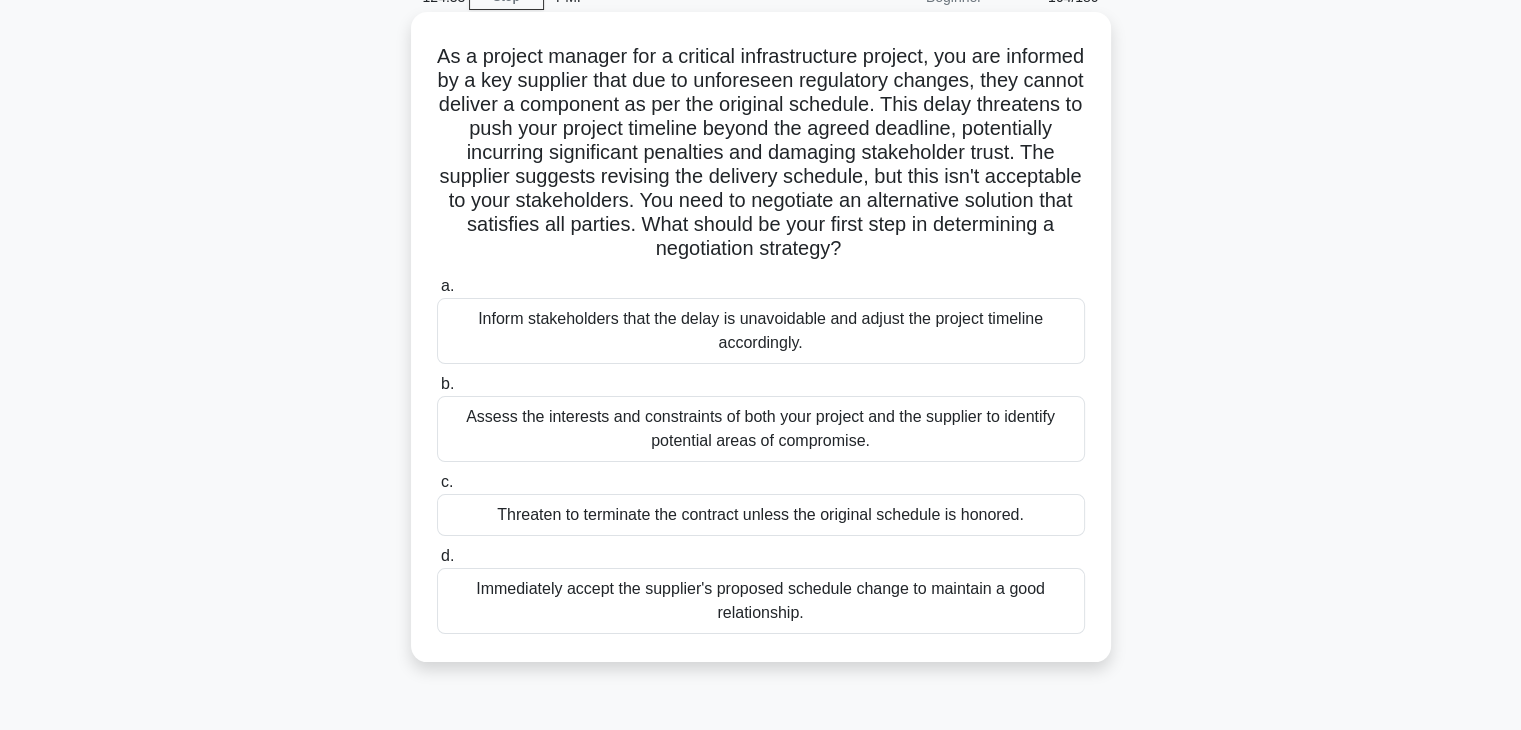 click on "As a project manager for a critical infrastructure project, you are informed by a key supplier that due to unforeseen regulatory changes, they cannot deliver a crucial component as per the original schedule. This delay threatens to push your project timeline beyond the agreed deadline, potentially incurring significant penalties and damaging stakeholder trust. The supplier suggests revising the delivery schedule, but this isn't acceptable to your stakeholders. You need to negotiate an alternative solution that satisfies all parties.
What should be your first step in determining a negotiation strategy?" at bounding box center [761, 153] 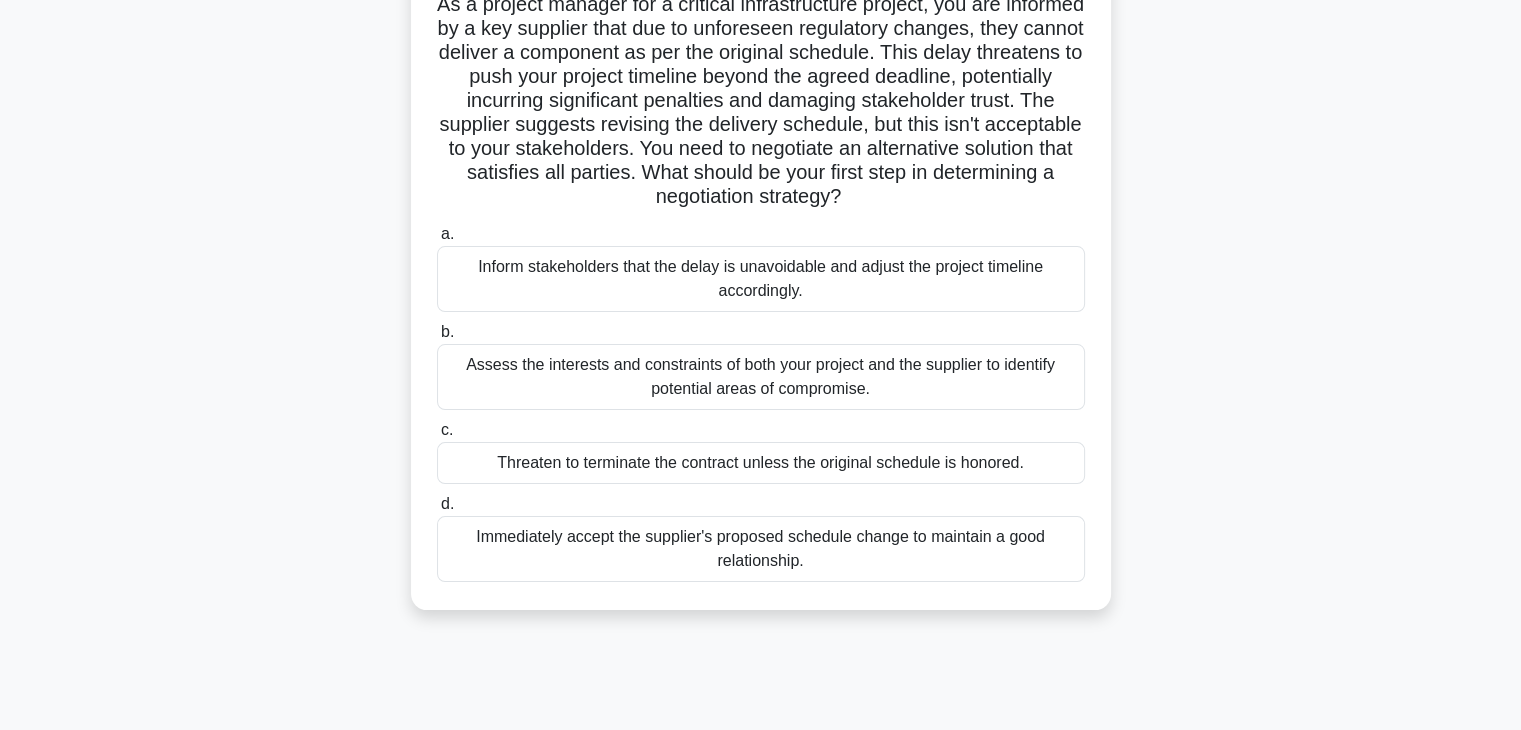 scroll, scrollTop: 200, scrollLeft: 0, axis: vertical 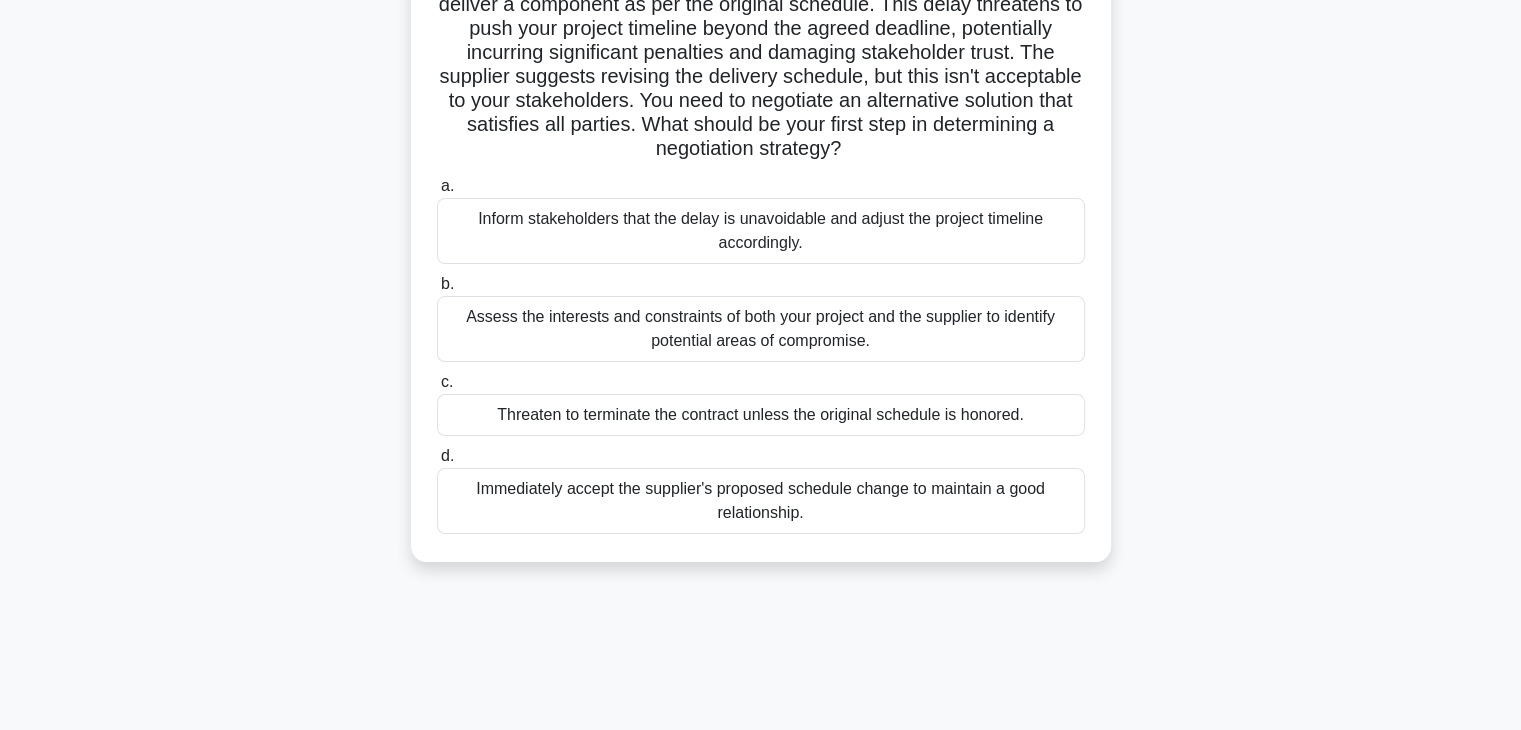 click on "Assess the interests and constraints of both your project and the supplier to identify potential areas of compromise." at bounding box center [761, 329] 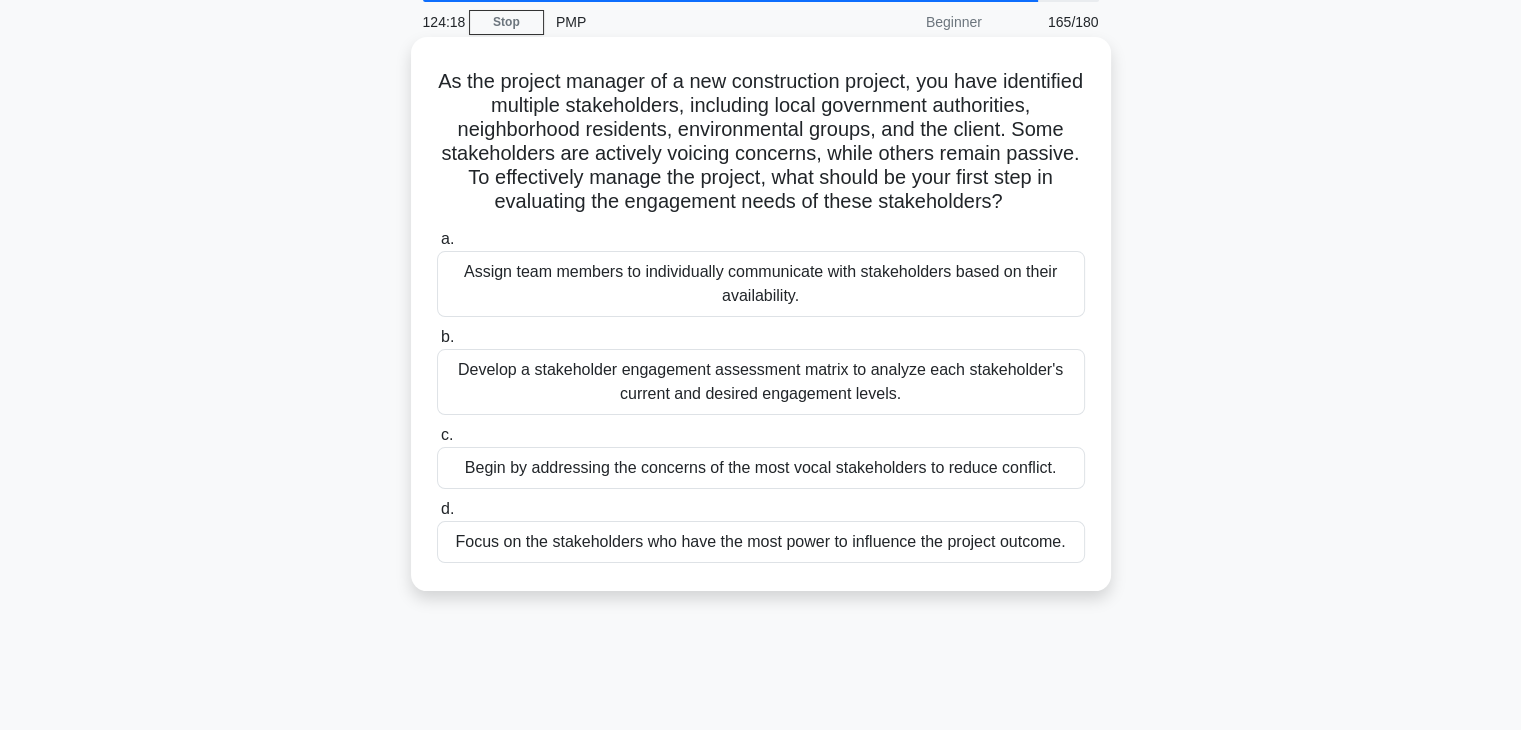 scroll, scrollTop: 0, scrollLeft: 0, axis: both 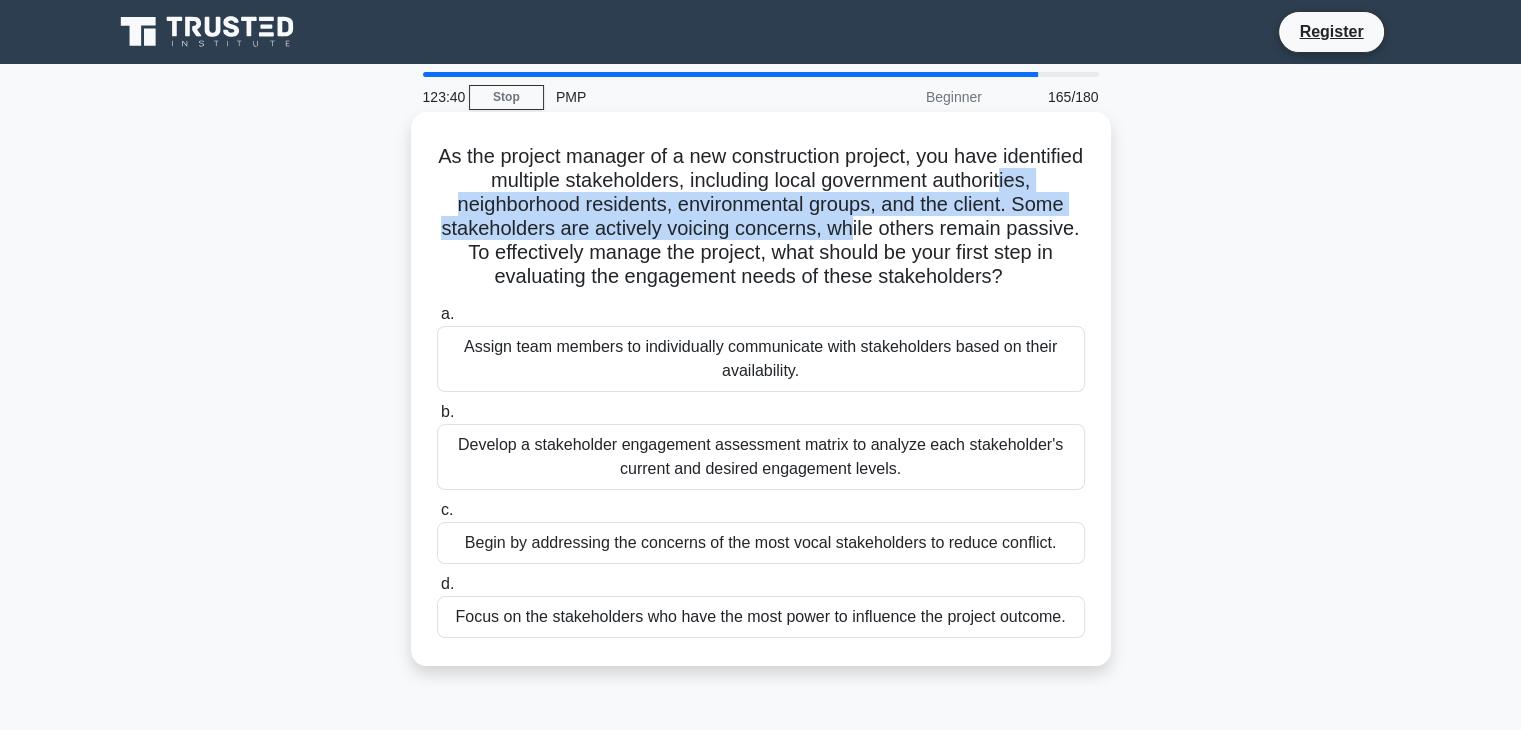 drag, startPoint x: 532, startPoint y: 213, endPoint x: 982, endPoint y: 239, distance: 450.7505 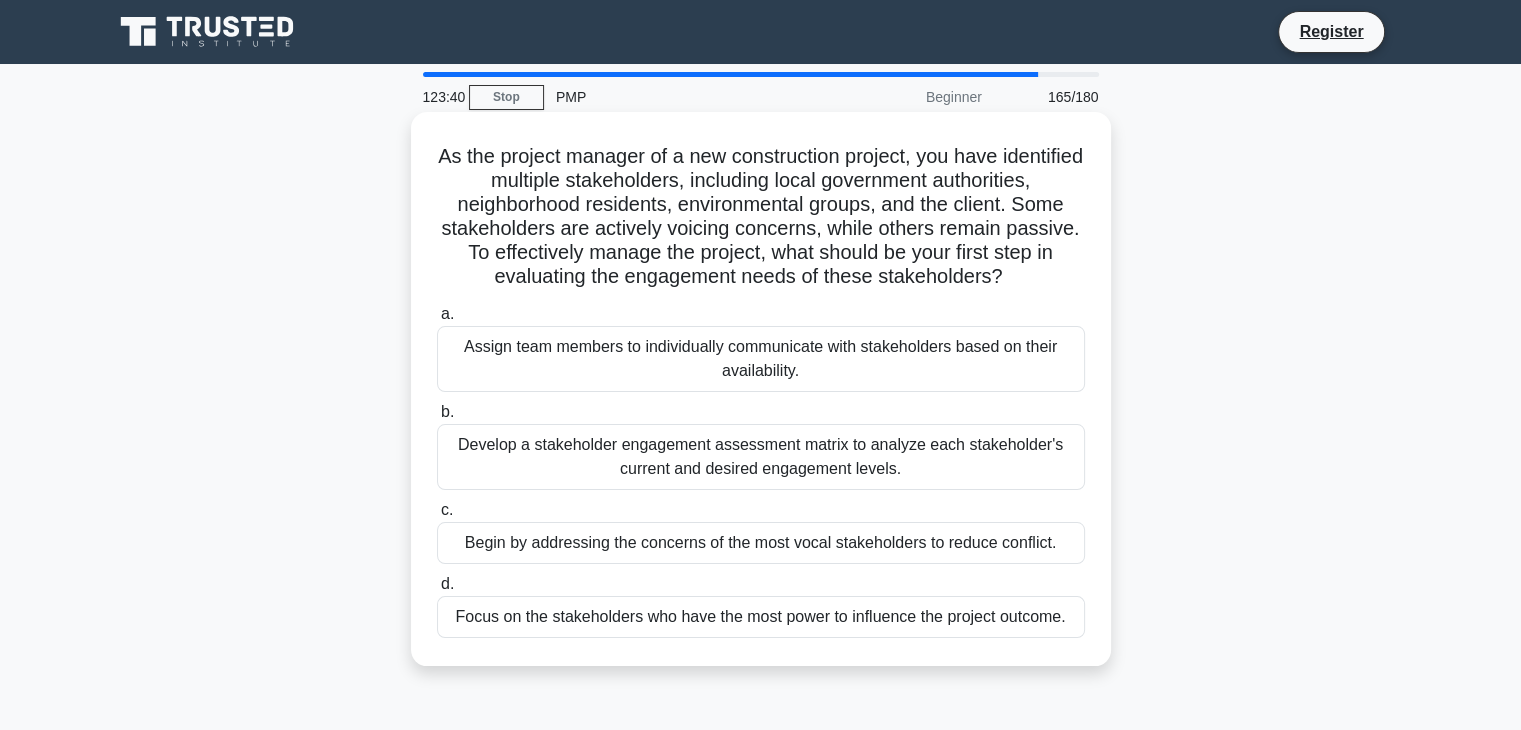 drag, startPoint x: 964, startPoint y: 261, endPoint x: 928, endPoint y: 256, distance: 36.345562 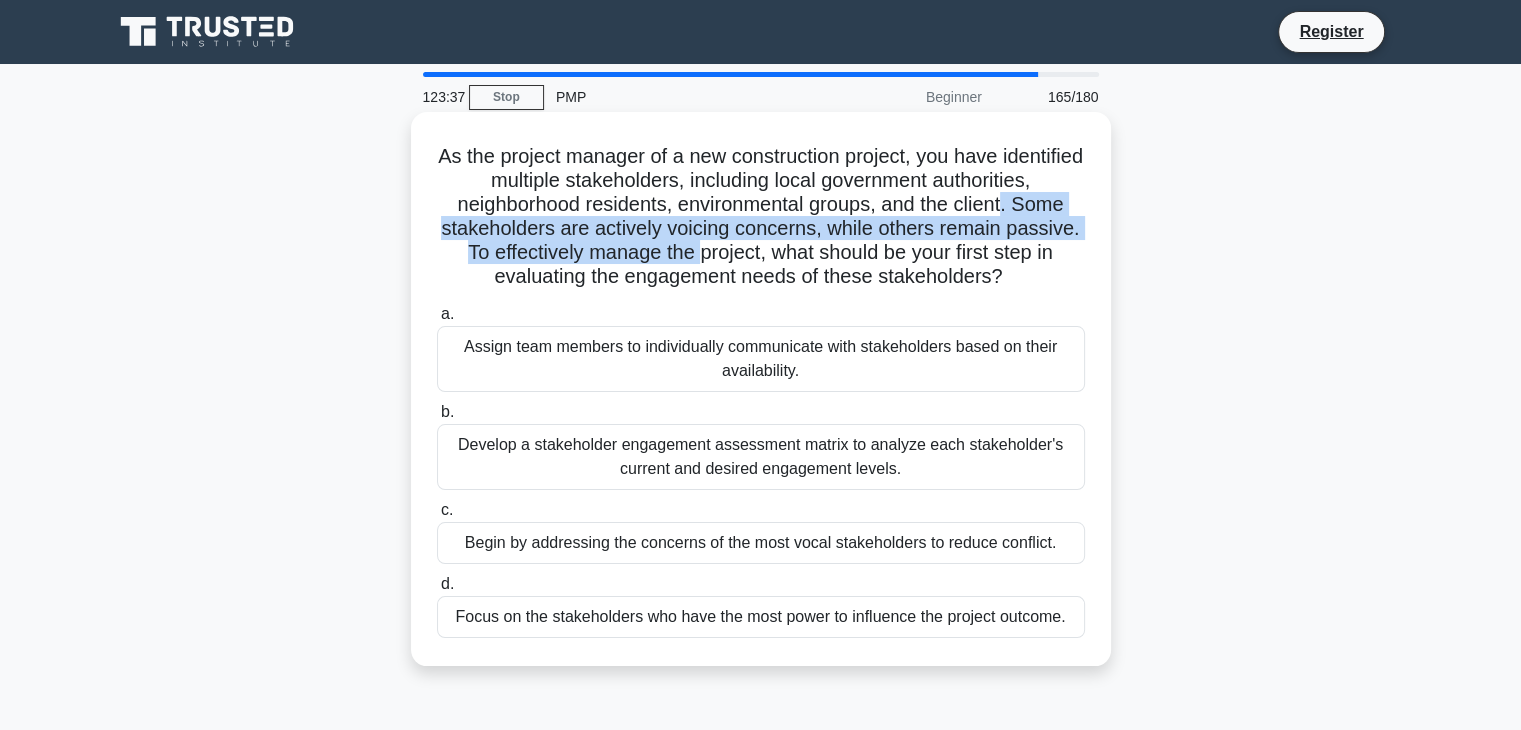 drag, startPoint x: 512, startPoint y: 229, endPoint x: 909, endPoint y: 268, distance: 398.911 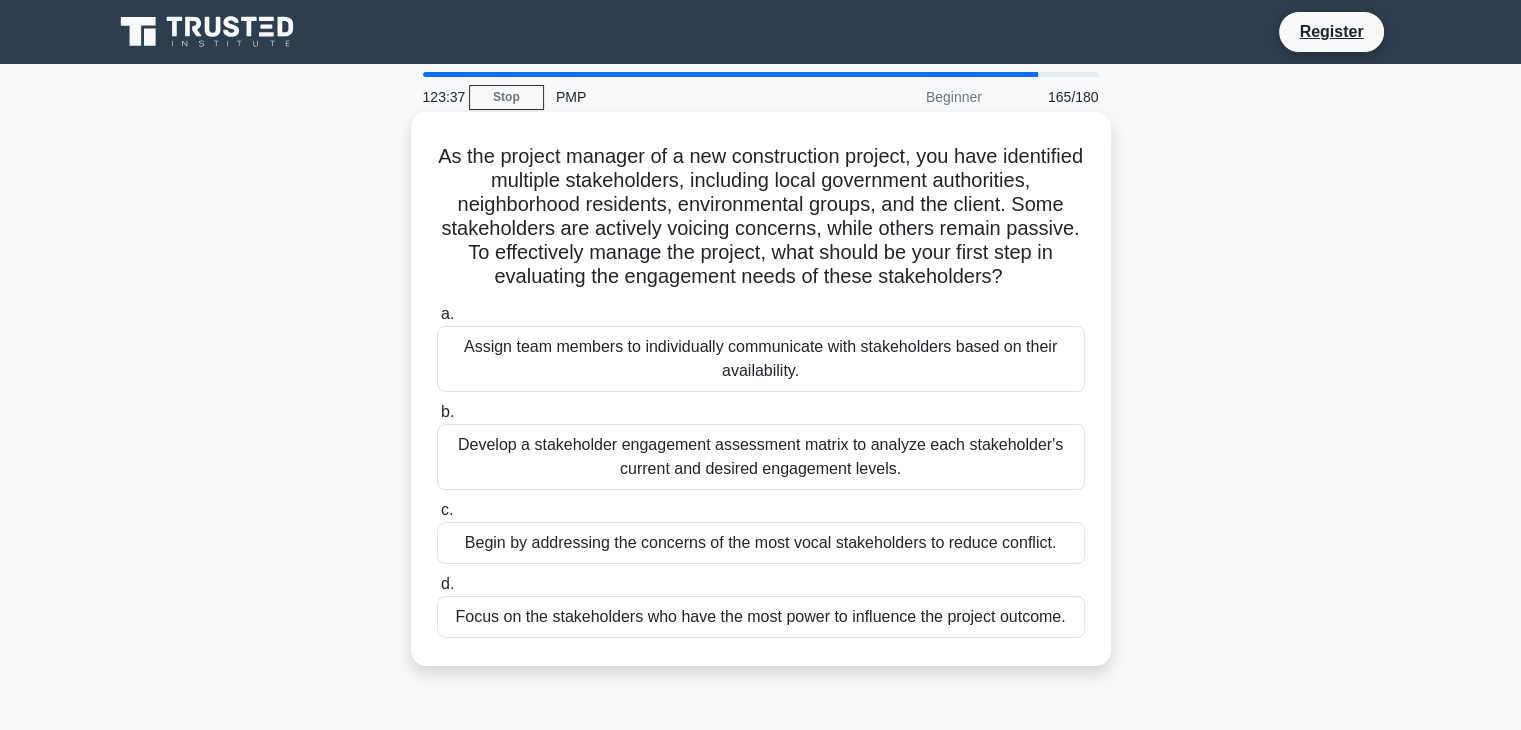 click on "As the project manager of a new construction project, you have identified multiple stakeholders, including local government authorities, neighborhood residents, environmental groups, and the client. Some stakeholders are actively voicing concerns, while others remain passive. To effectively manage the project, what should be your first step in evaluating the engagement needs of these stakeholders?
.spinner_0XTQ{transform-origin:center;animation:spinner_y6GP .75s linear infinite}@keyframes spinner_y6GP{100%{transform:rotate(360deg)}}" at bounding box center (761, 217) 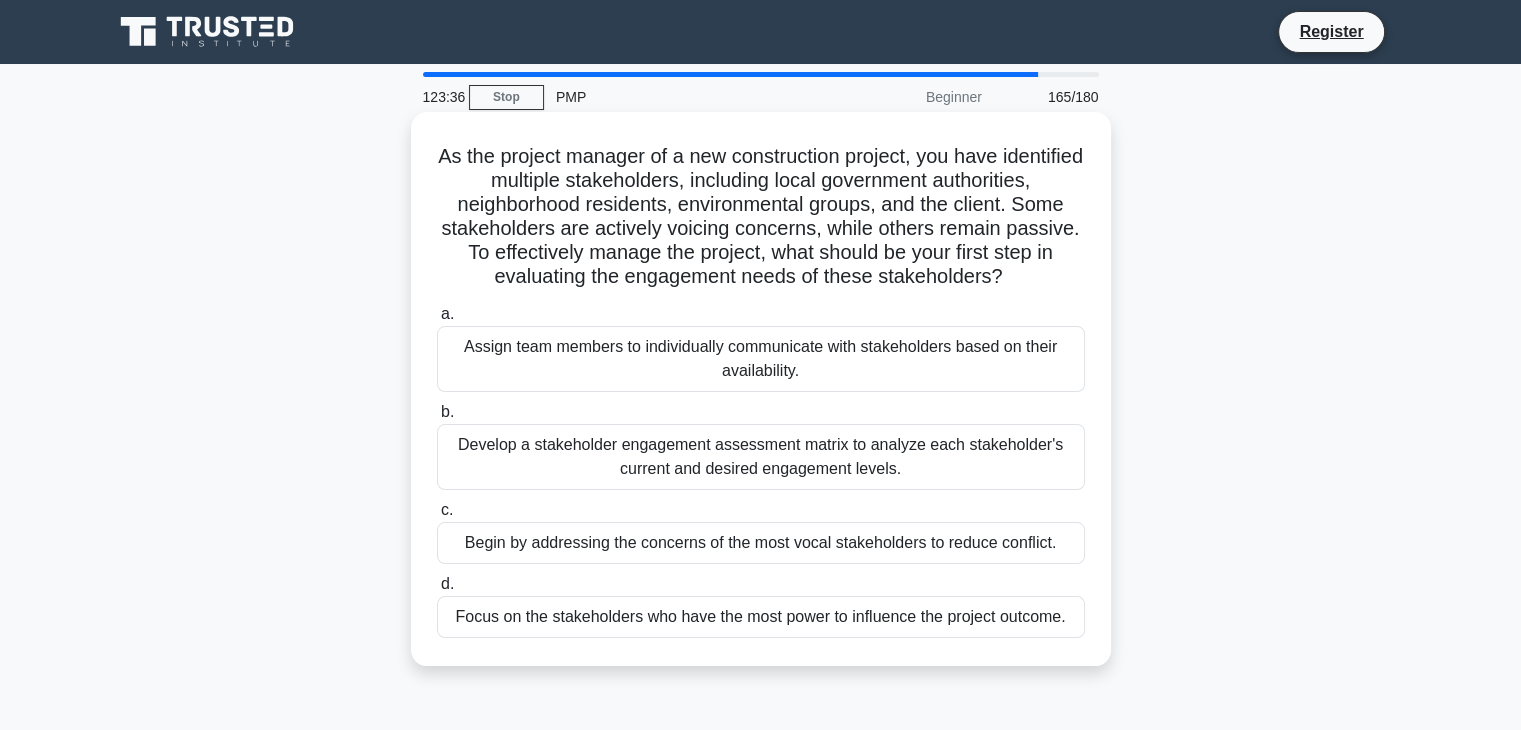 drag, startPoint x: 776, startPoint y: 301, endPoint x: 690, endPoint y: 275, distance: 89.84431 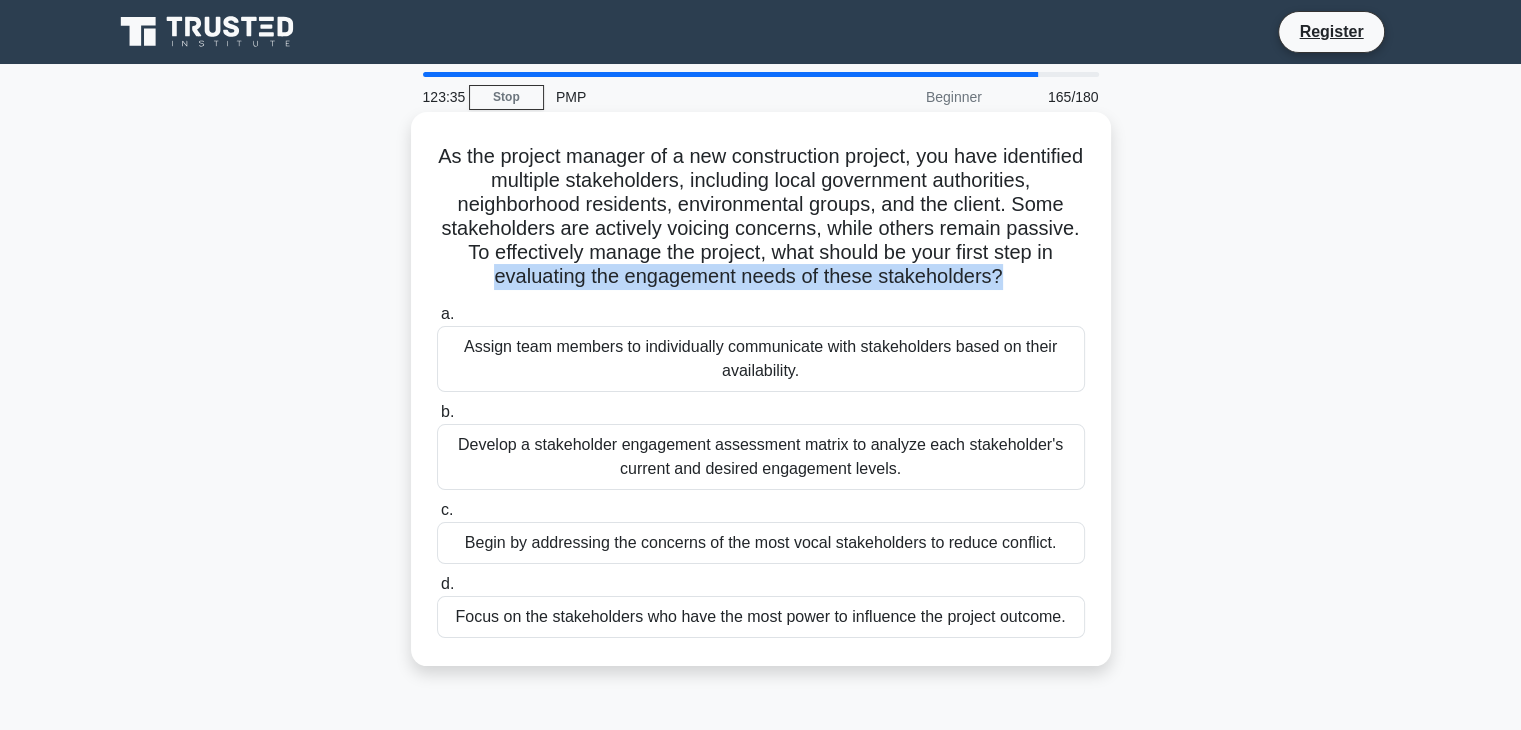 drag, startPoint x: 556, startPoint y: 277, endPoint x: 1108, endPoint y: 278, distance: 552.0009 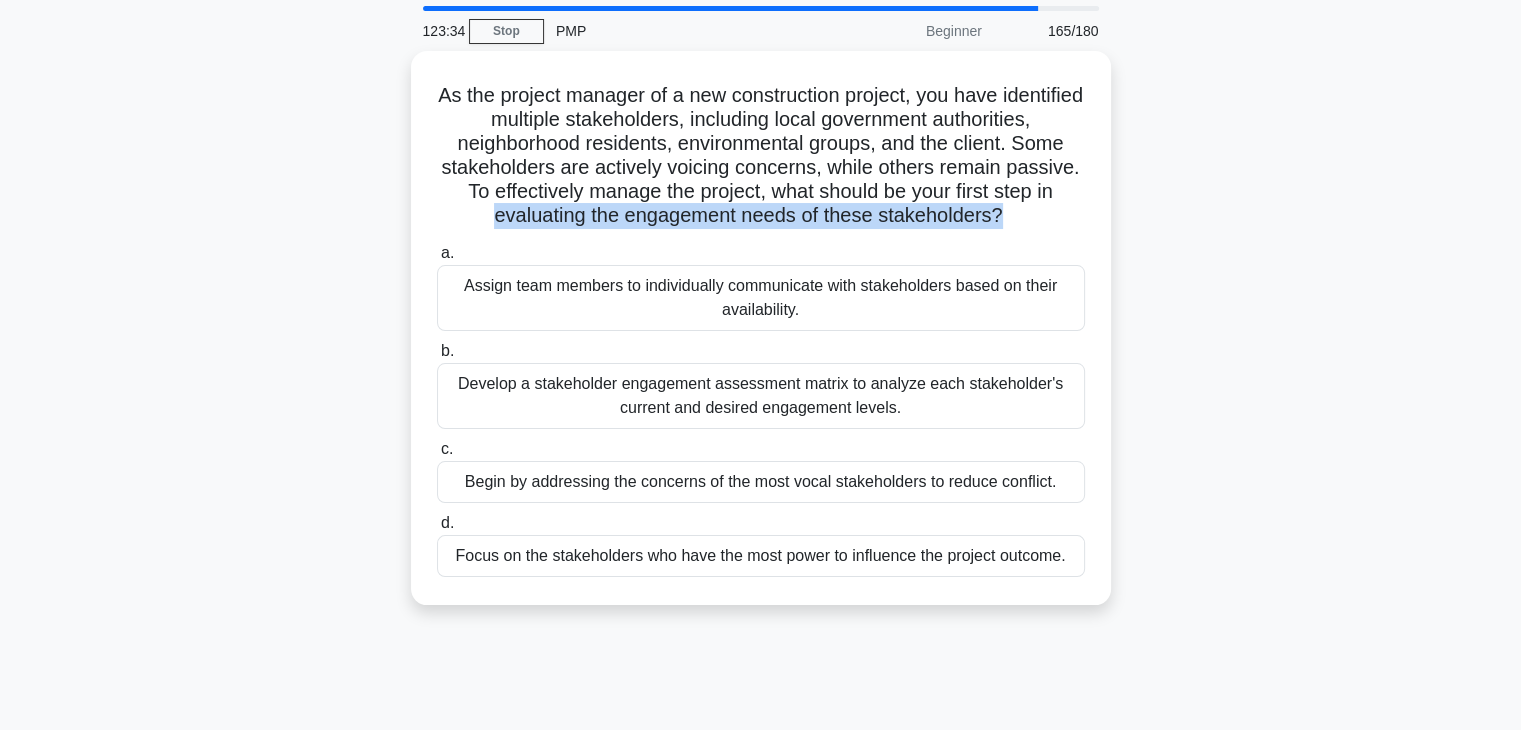 scroll, scrollTop: 100, scrollLeft: 0, axis: vertical 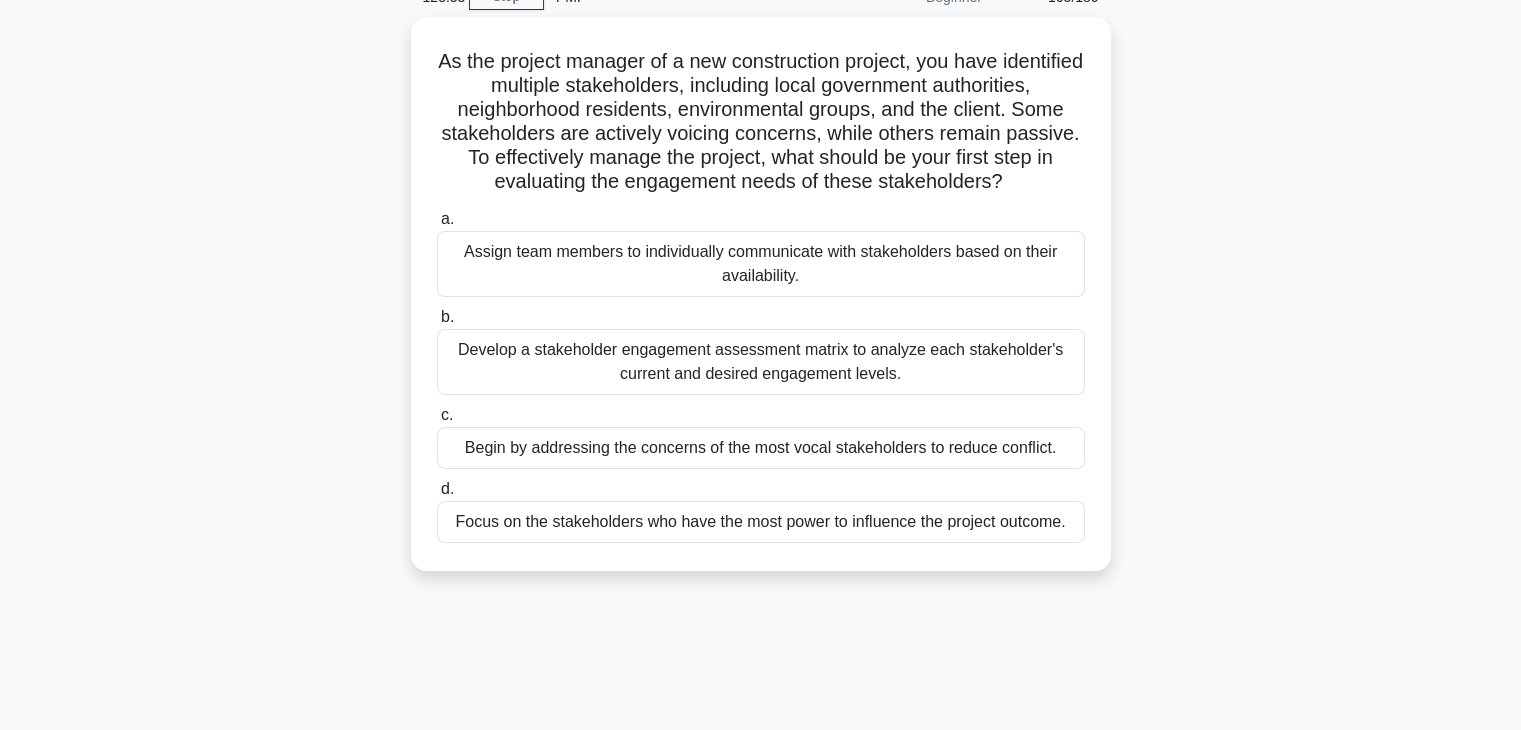 drag, startPoint x: 1121, startPoint y: 277, endPoint x: 1144, endPoint y: 270, distance: 24.04163 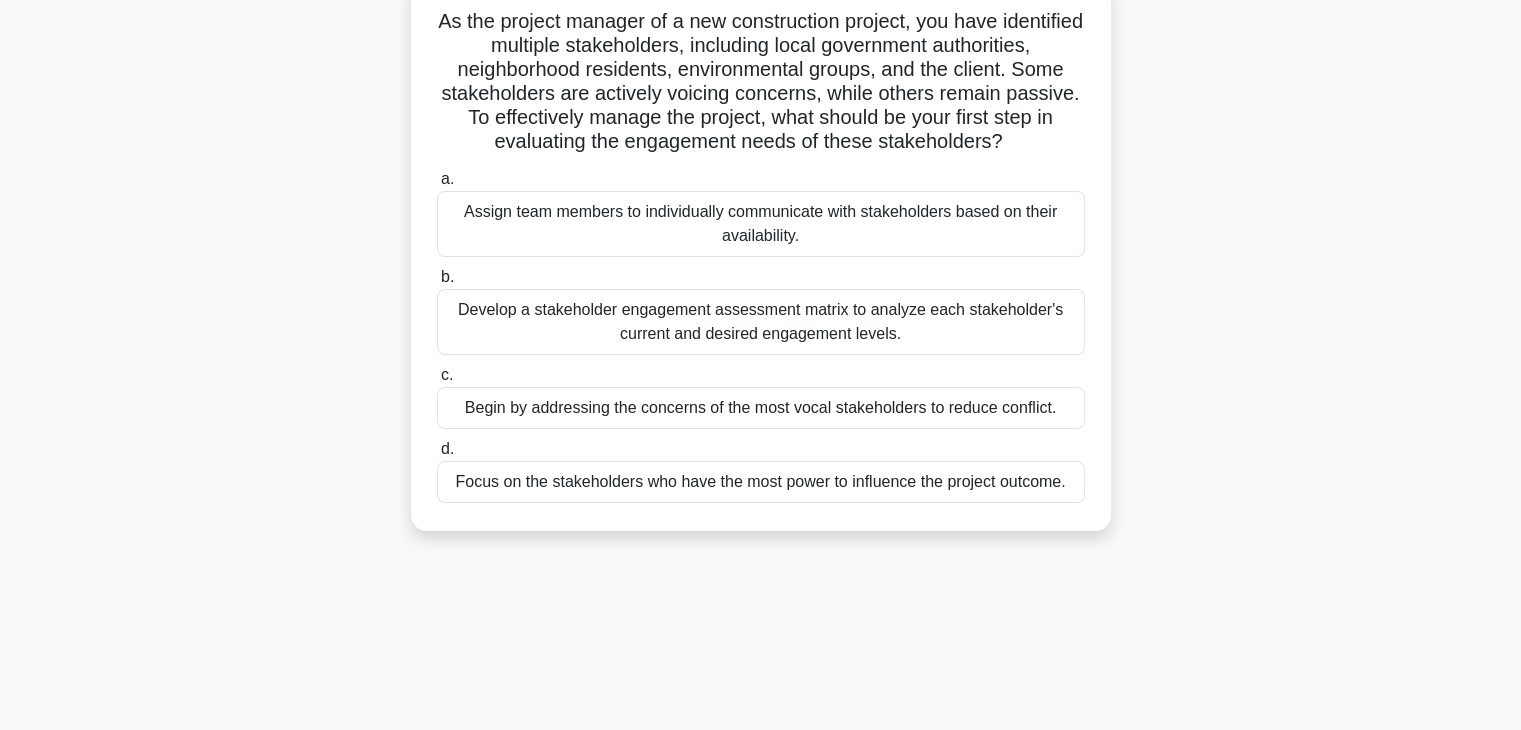 scroll, scrollTop: 100, scrollLeft: 0, axis: vertical 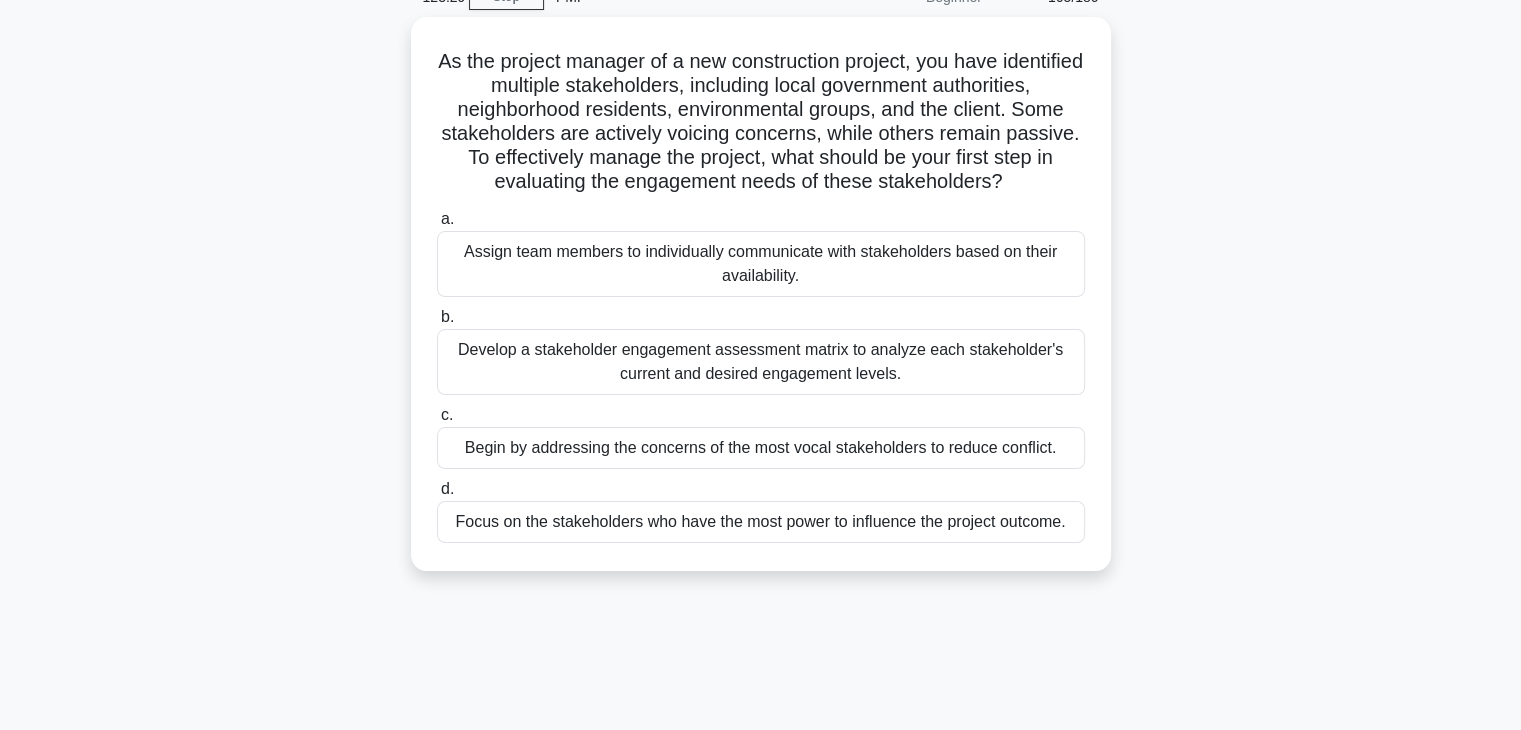 drag, startPoint x: 1376, startPoint y: 490, endPoint x: 1364, endPoint y: 491, distance: 12.0415945 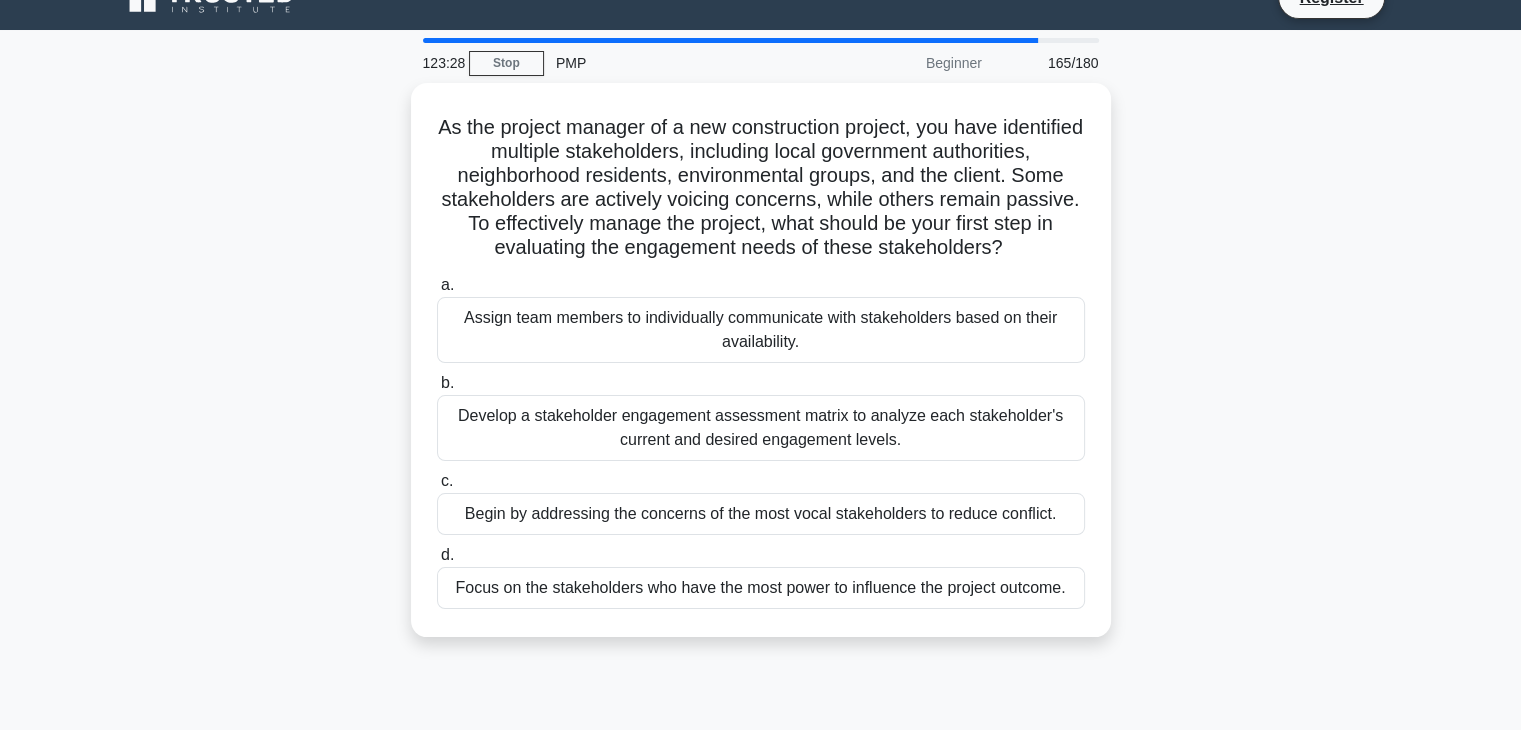 scroll, scrollTop: 0, scrollLeft: 0, axis: both 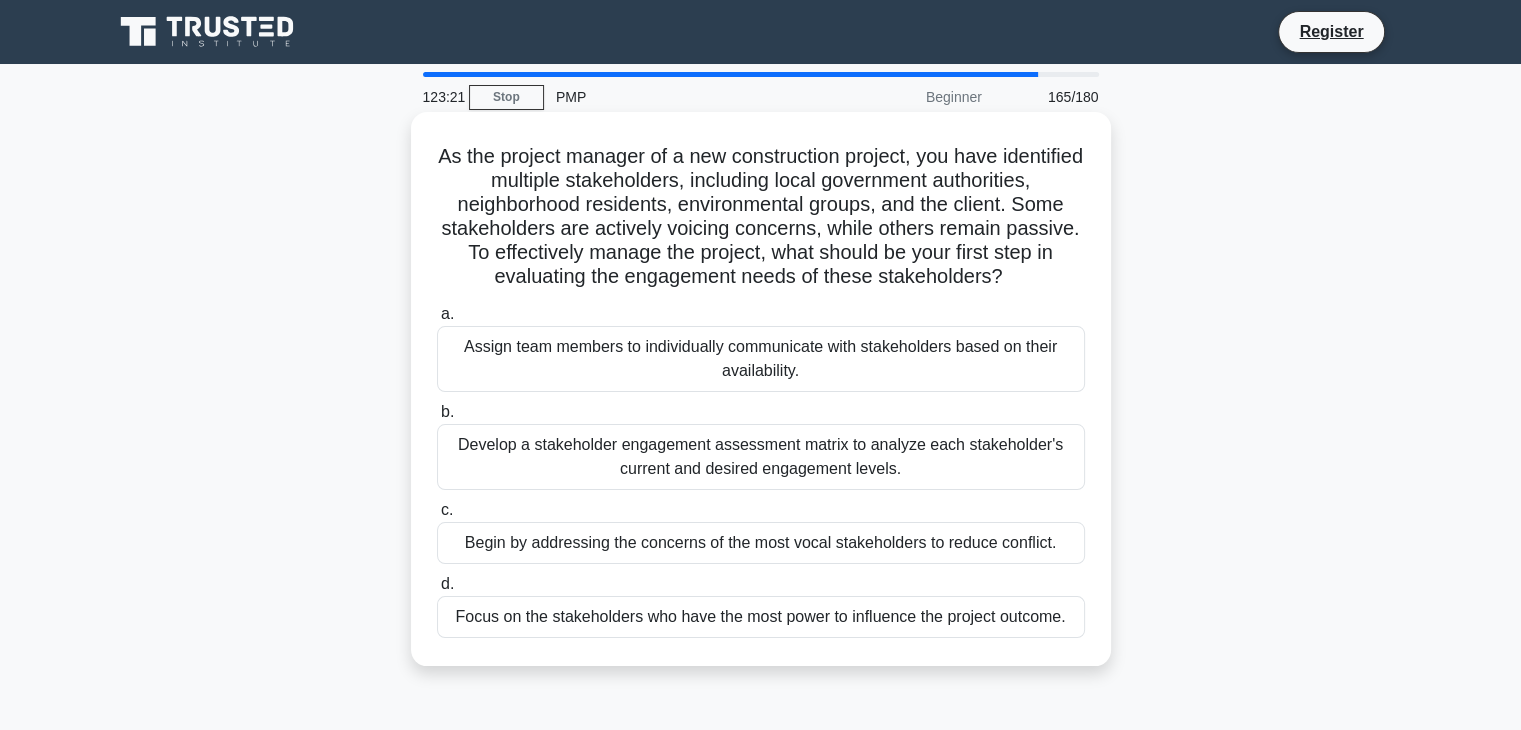 click on "Develop a stakeholder engagement assessment matrix to analyze each stakeholder's current and desired engagement levels." at bounding box center [761, 457] 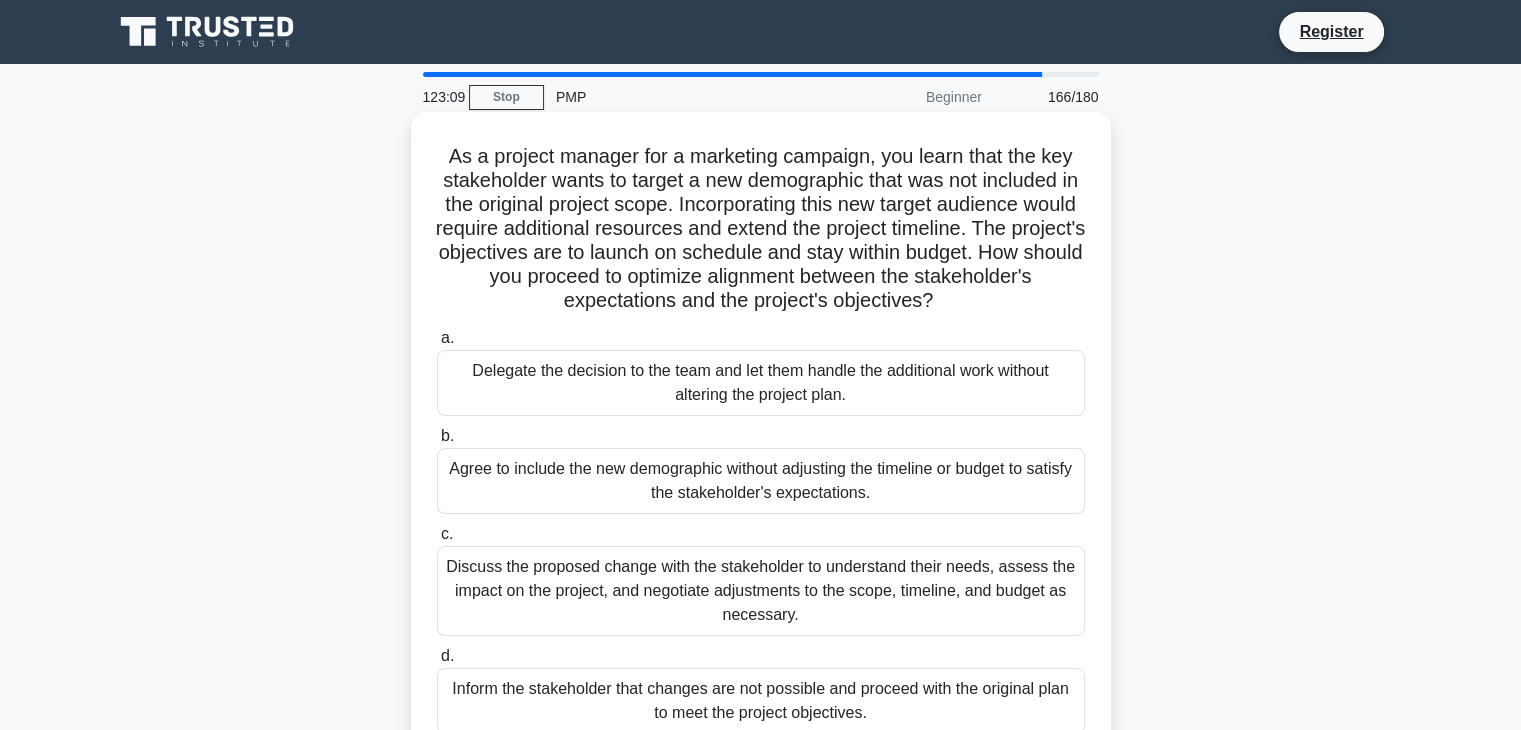 drag, startPoint x: 446, startPoint y: 160, endPoint x: 1022, endPoint y: 292, distance: 590.93146 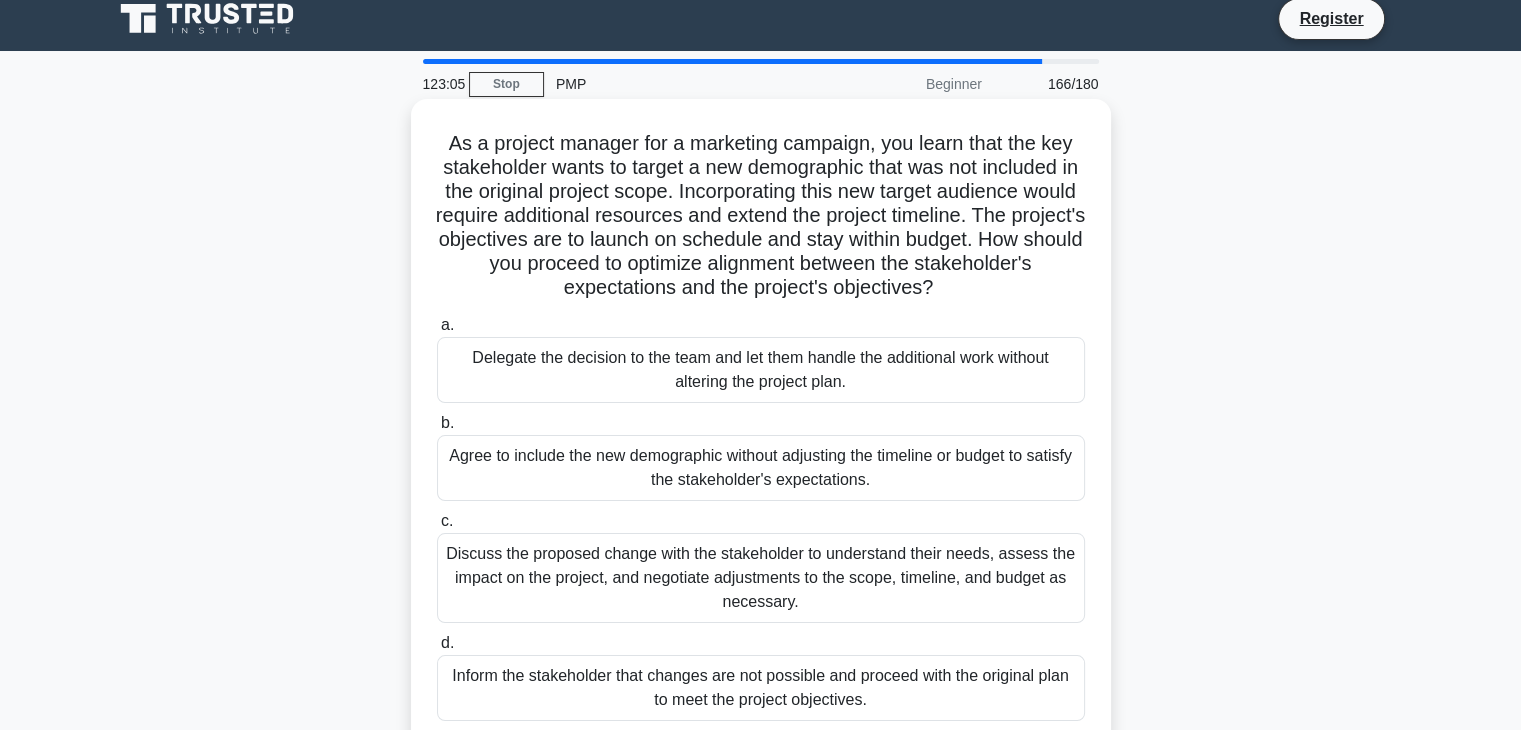 scroll, scrollTop: 100, scrollLeft: 0, axis: vertical 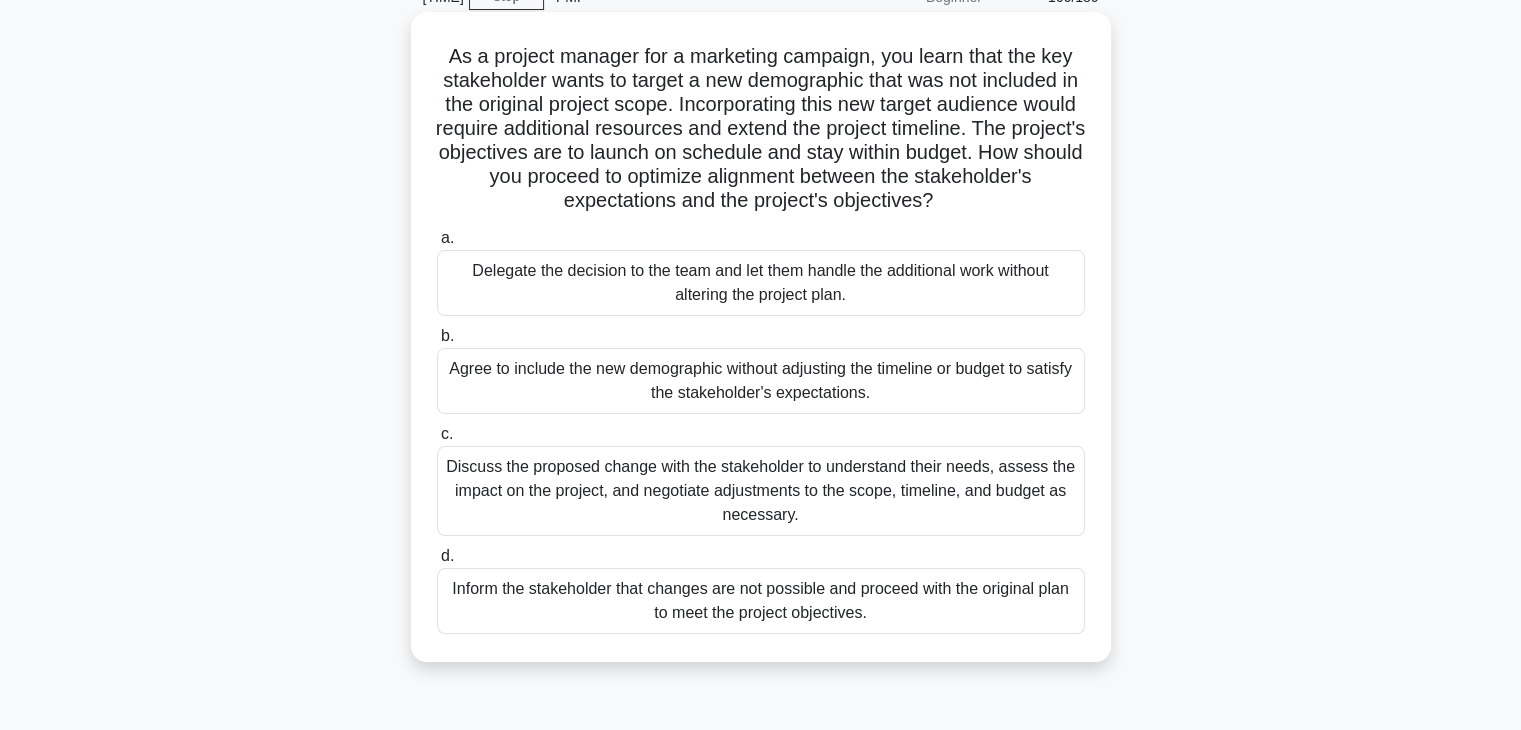 drag, startPoint x: 511, startPoint y: 171, endPoint x: 1067, endPoint y: 195, distance: 556.51776 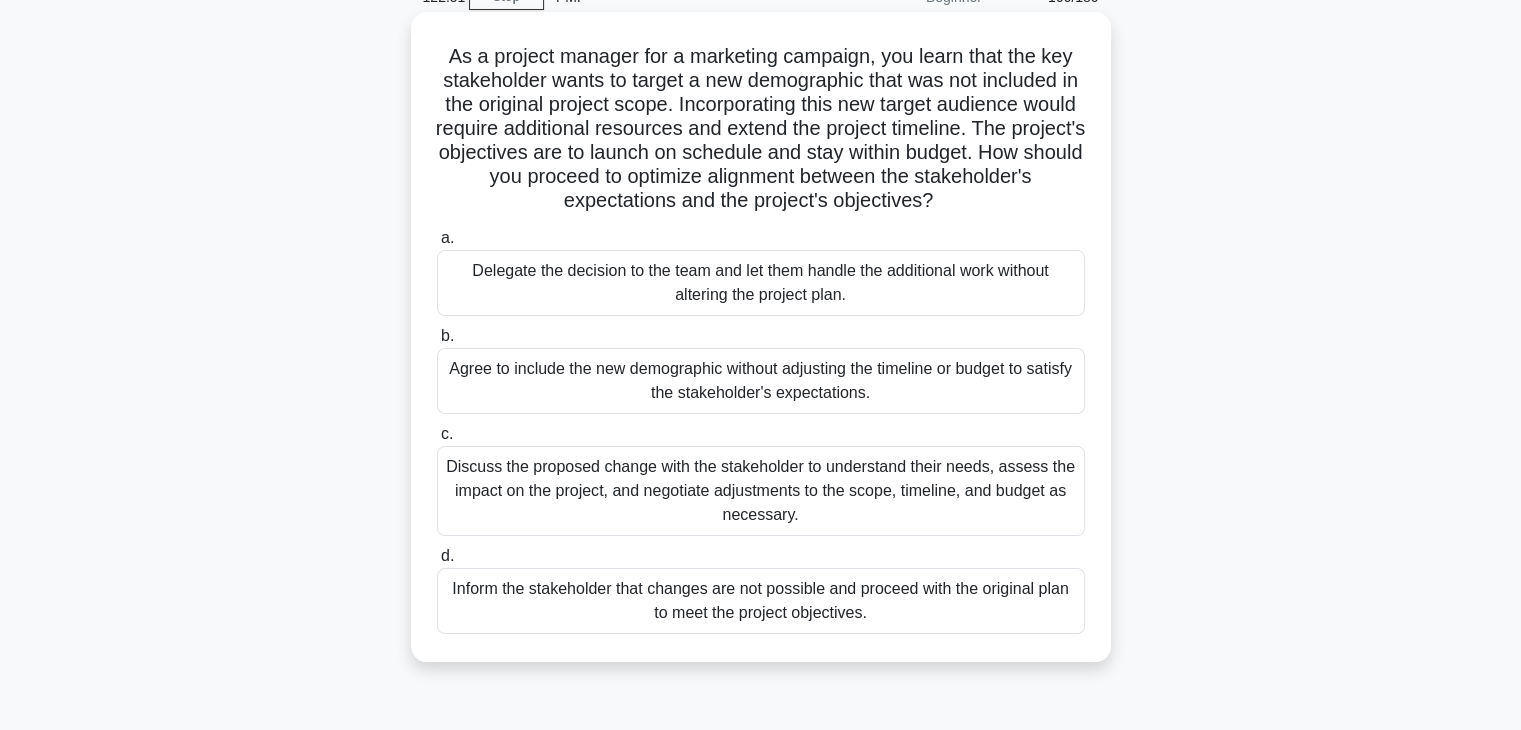 click on "Discuss the proposed change with the stakeholder to understand their needs, assess the impact on the project, and negotiate adjustments to the scope, timeline, and budget as necessary." at bounding box center [761, 491] 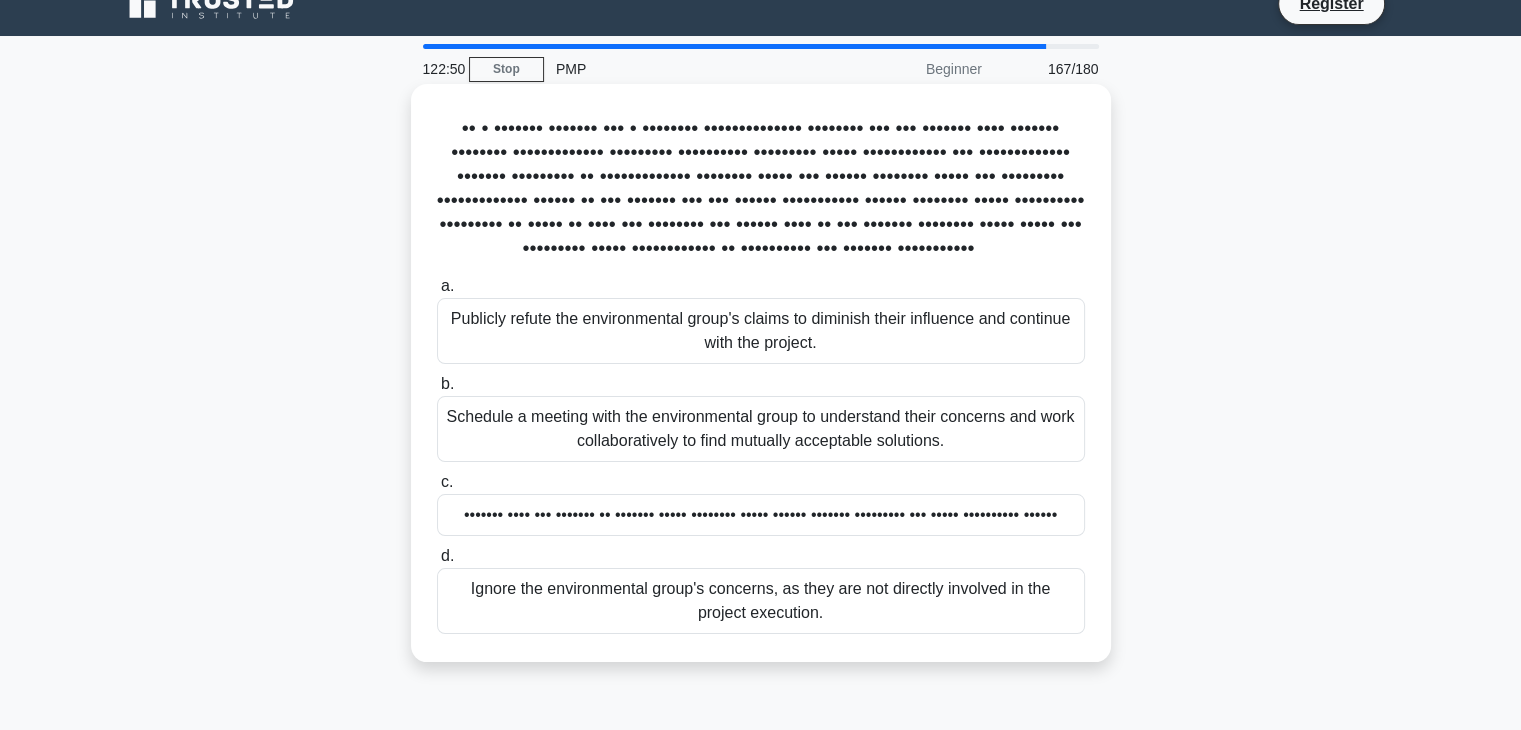 scroll, scrollTop: 0, scrollLeft: 0, axis: both 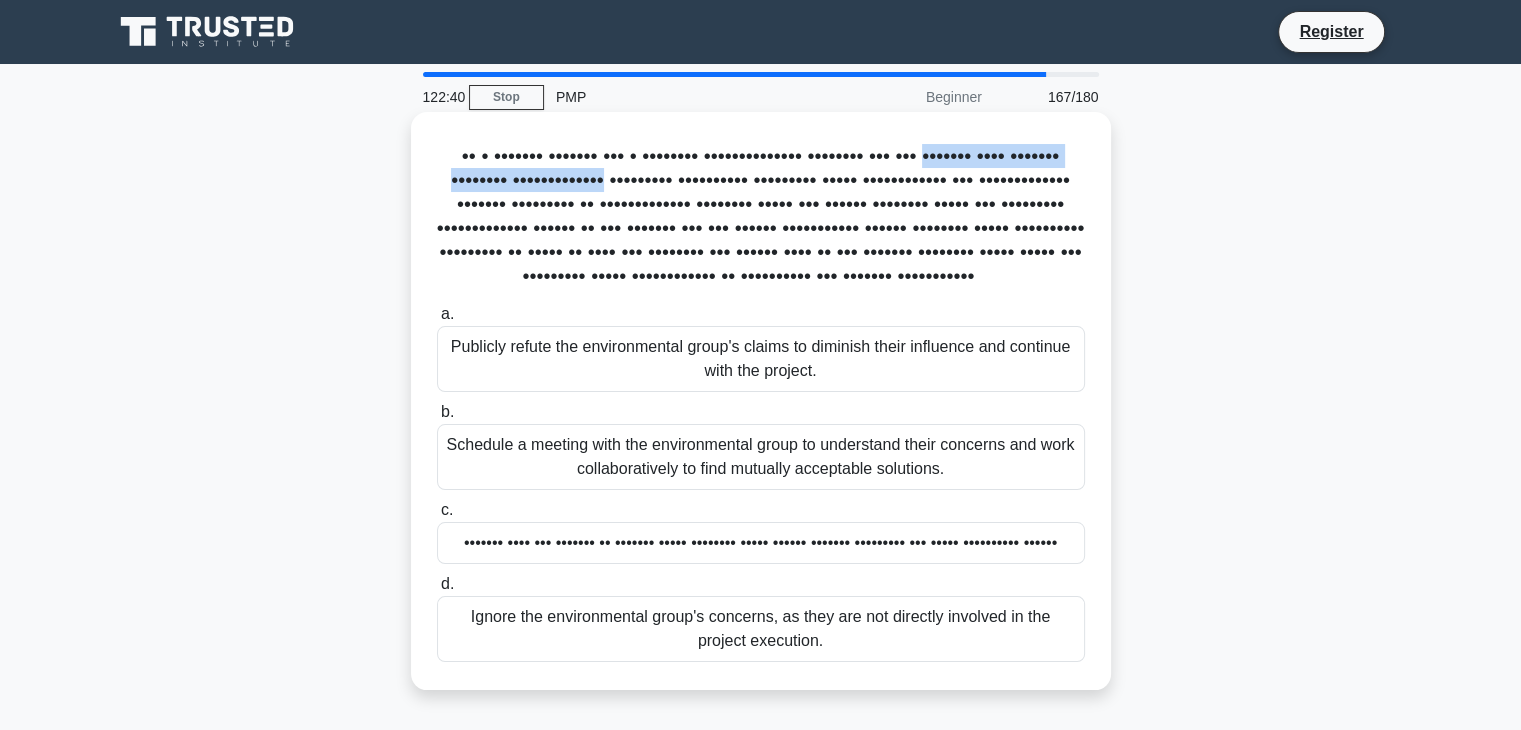 drag, startPoint x: 458, startPoint y: 187, endPoint x: 850, endPoint y: 183, distance: 392.02042 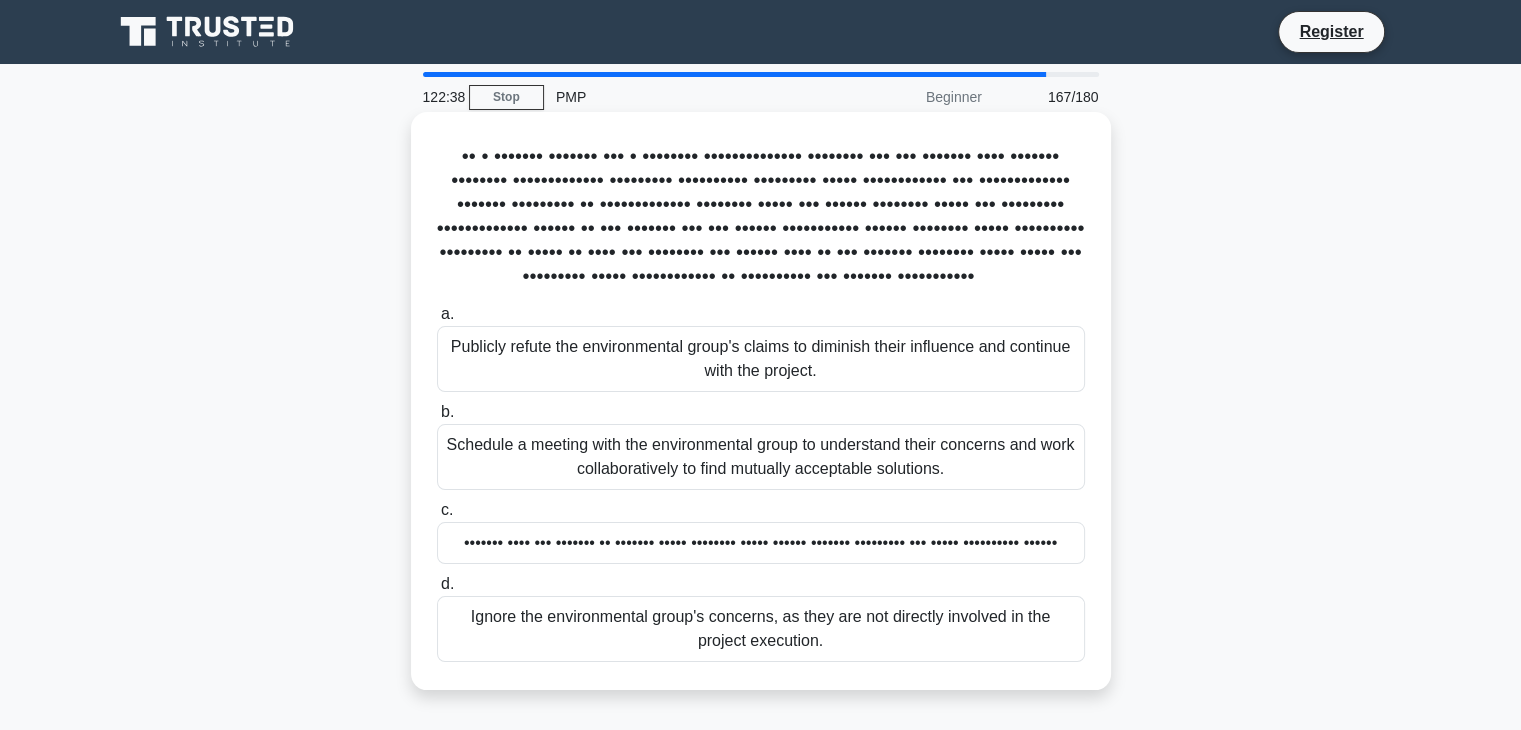 click on "As a project manager for a critical infrastructure project, you are working with several external stakeholders, including government agencies, local communities, and environmental groups. Recently, an environmental advocacy group has raised concerns about the potential environmental impact of the project and has gained significant public support. Their opposition threatens to delay or halt the project. How should you, as the project manager, build trust and influence these stakeholders to accomplish the project objectives?
.spinner_0XTQ{transform-origin:center;animation:spinner_y6GP .75s linear infinite}@keyframes spinner_y6GP{100%{transform:rotate(360deg)}}" at bounding box center (761, 217) 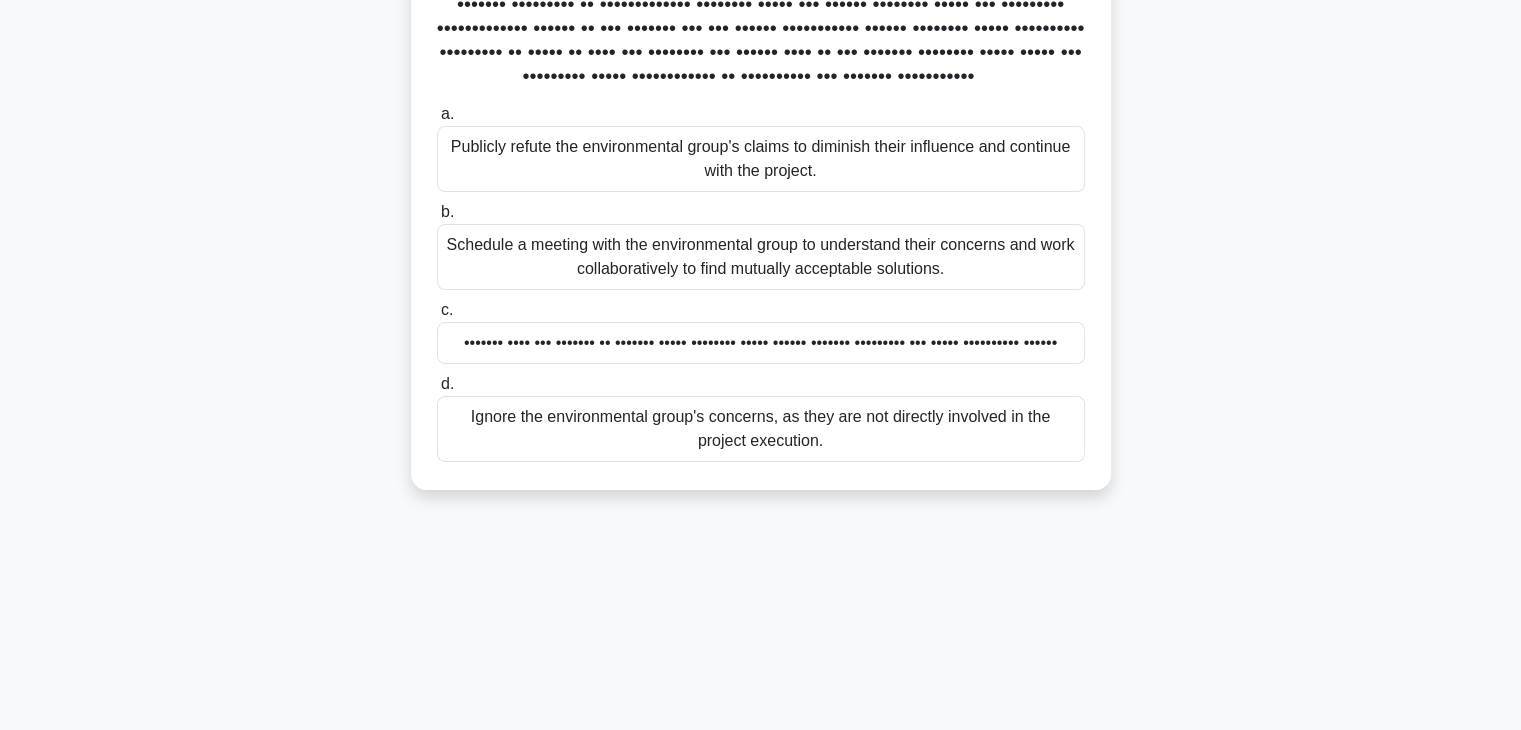 scroll, scrollTop: 0, scrollLeft: 0, axis: both 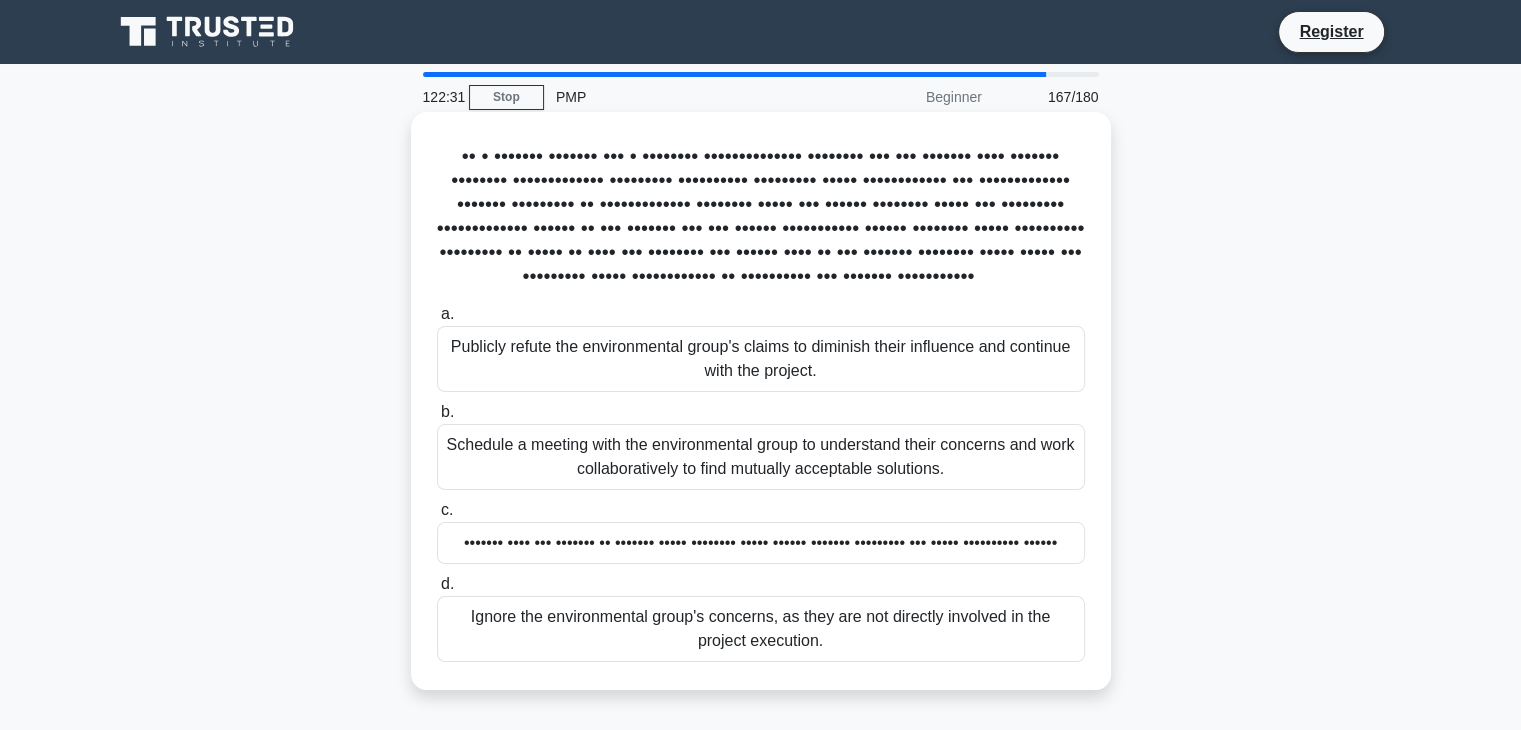 drag, startPoint x: 514, startPoint y: 159, endPoint x: 993, endPoint y: 326, distance: 507.27704 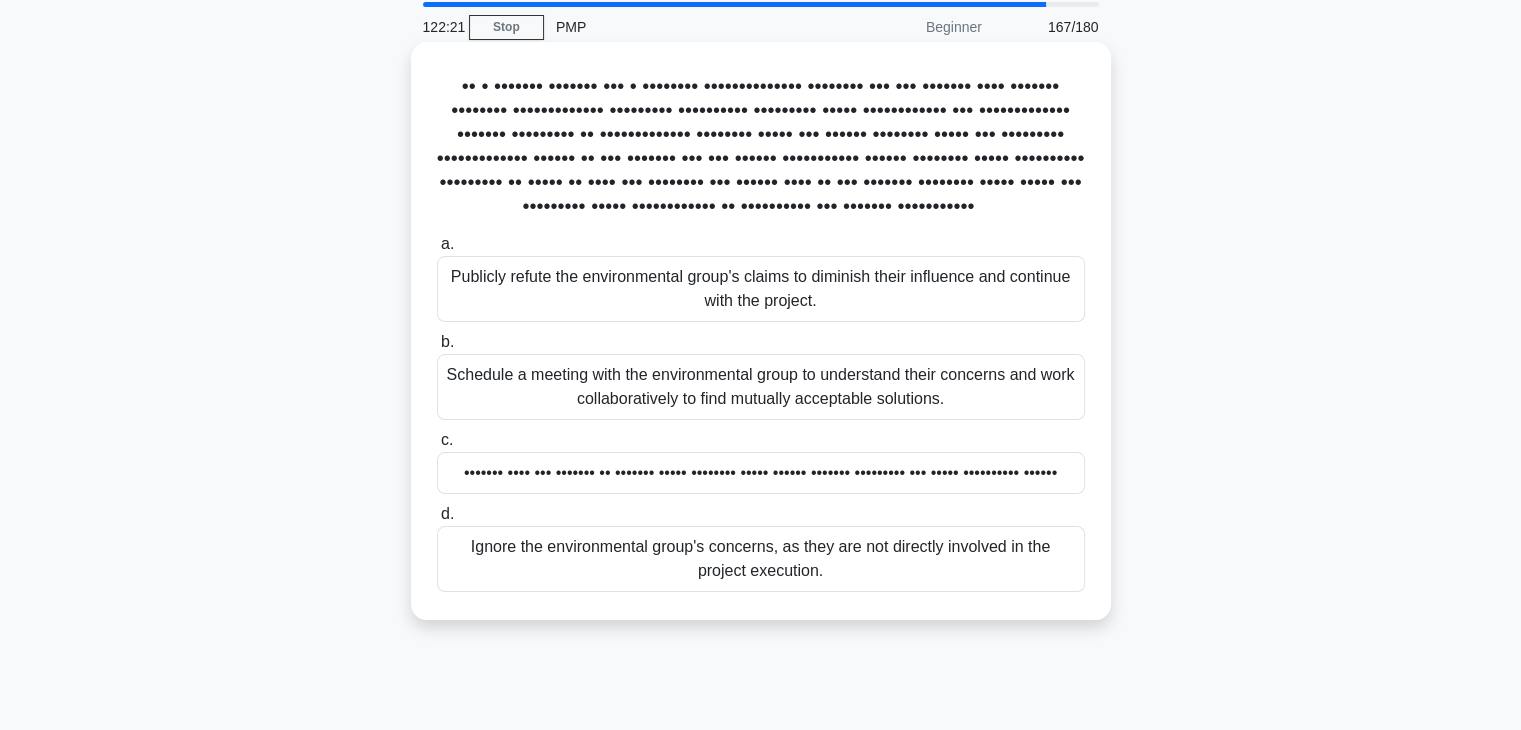 scroll, scrollTop: 100, scrollLeft: 0, axis: vertical 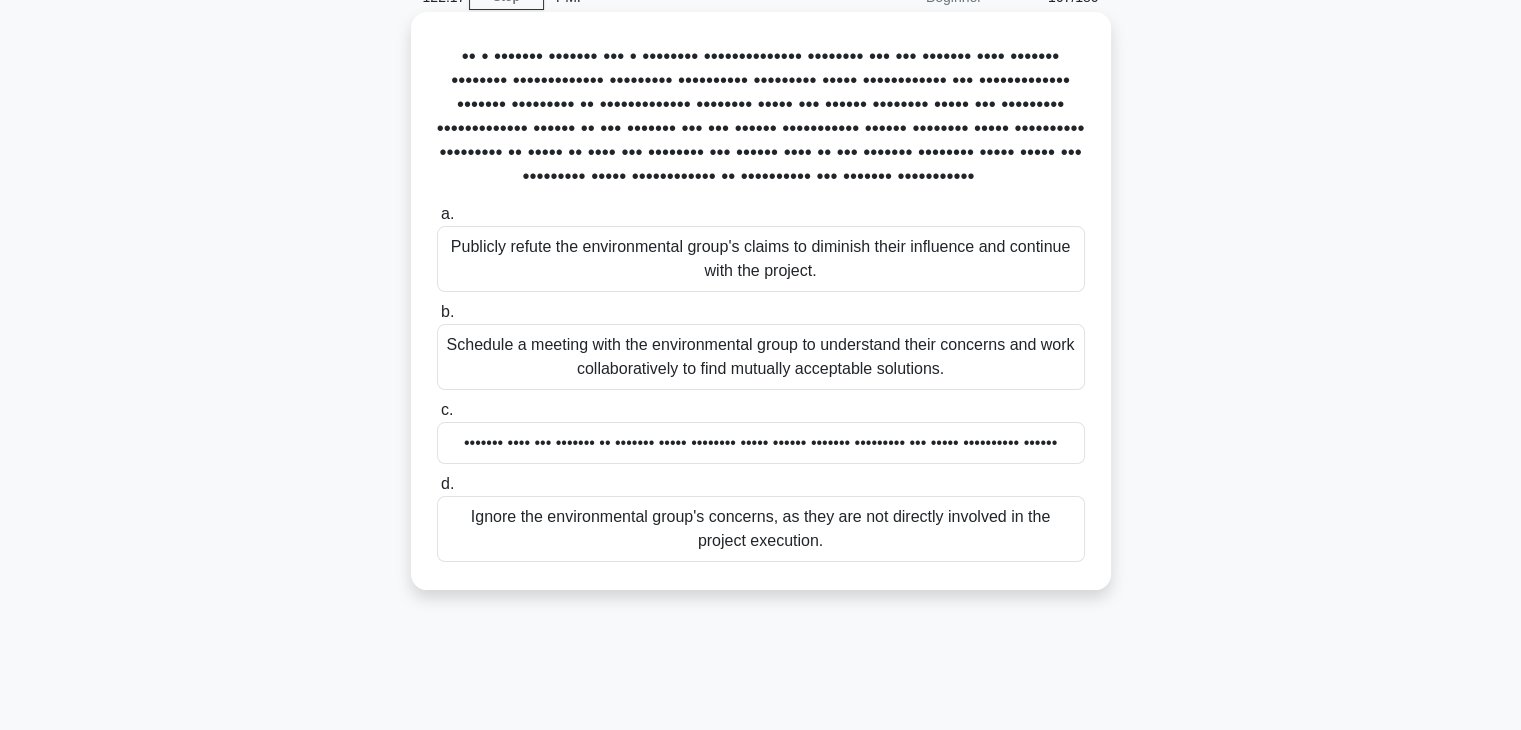 drag, startPoint x: 966, startPoint y: 104, endPoint x: 997, endPoint y: 221, distance: 121.037186 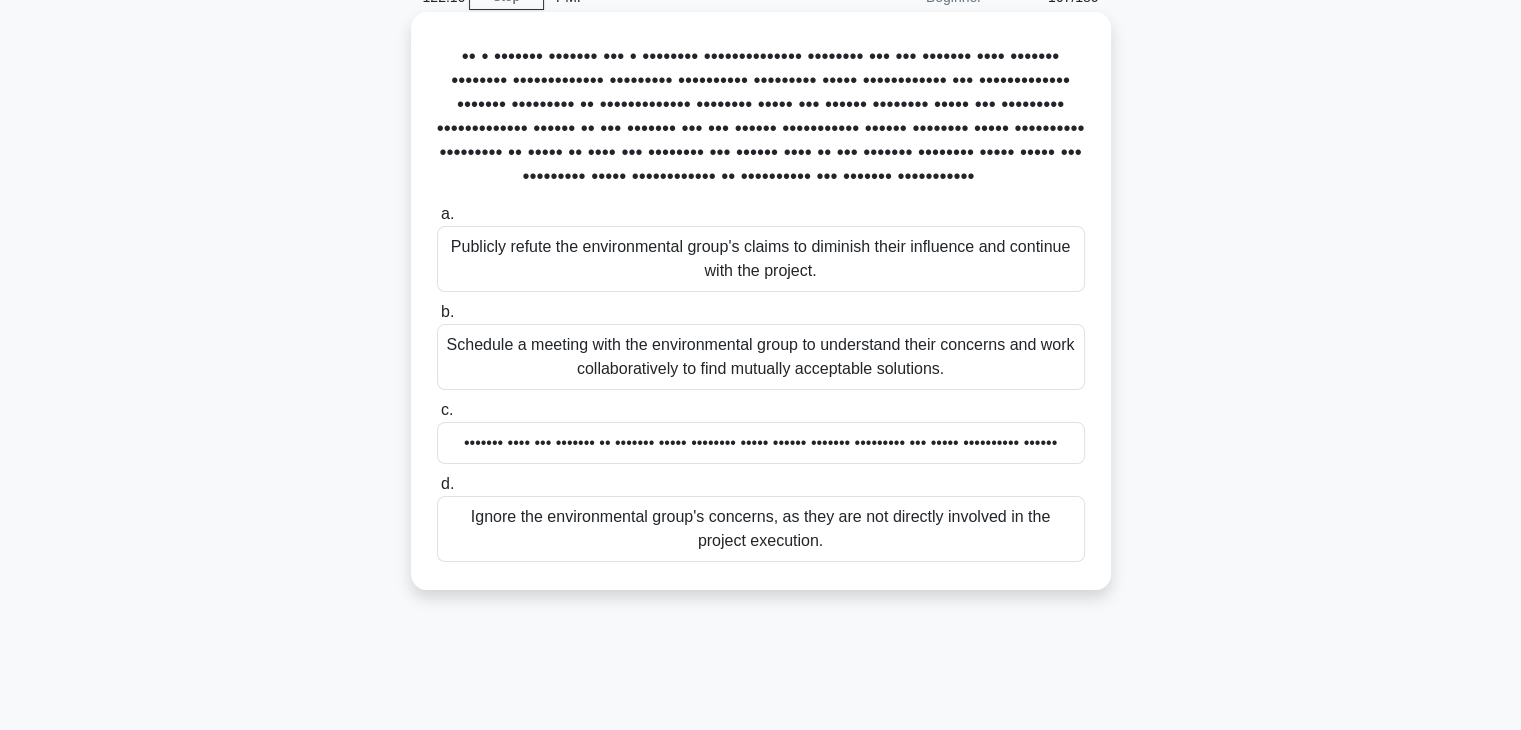 click on ".spinner_0XTQ{transform-origin:center;animation:spinner_y6GP .75s linear infinite}@keyframes spinner_y6GP{100%{transform:rotate(360deg)}}" at bounding box center (987, 178) 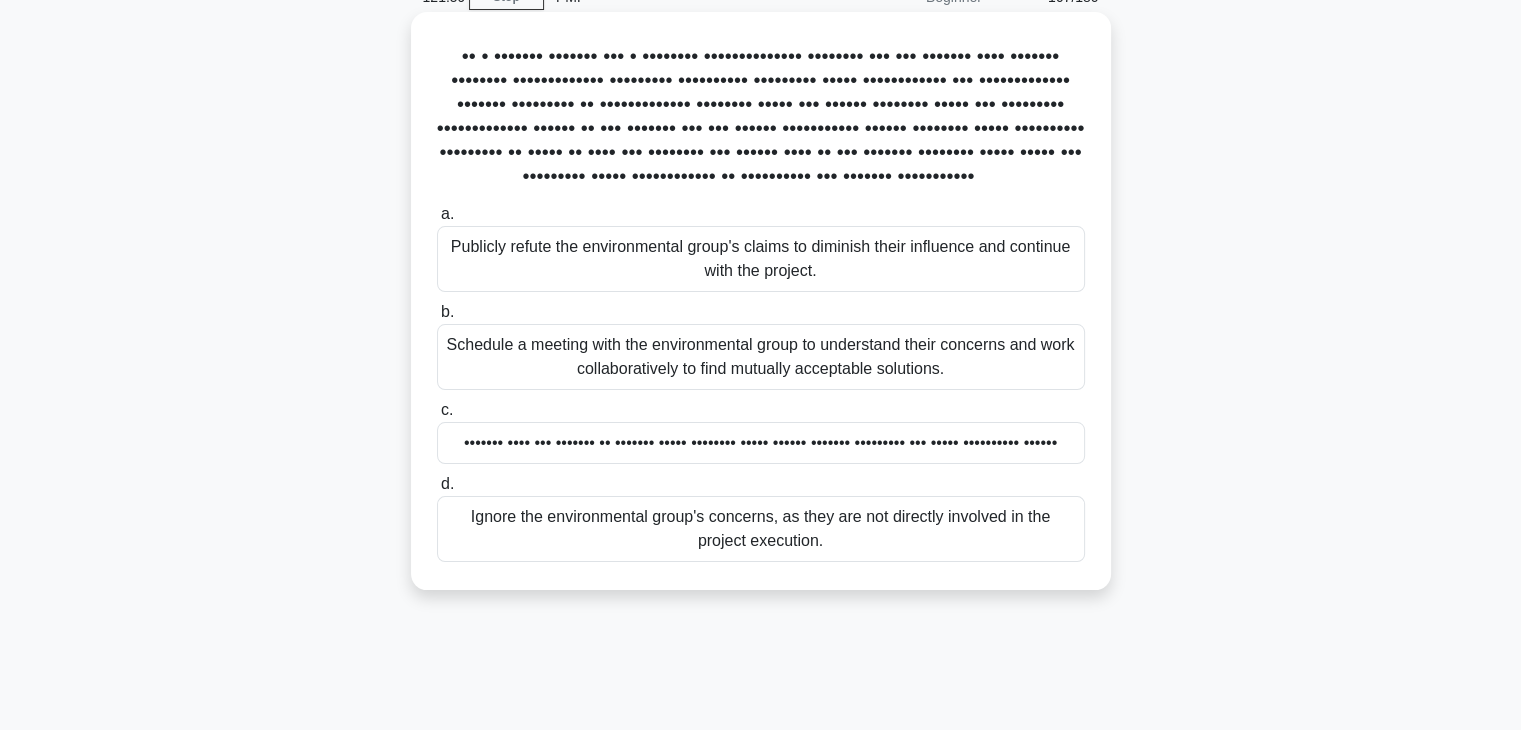 drag, startPoint x: 538, startPoint y: 173, endPoint x: 999, endPoint y: 230, distance: 464.5105 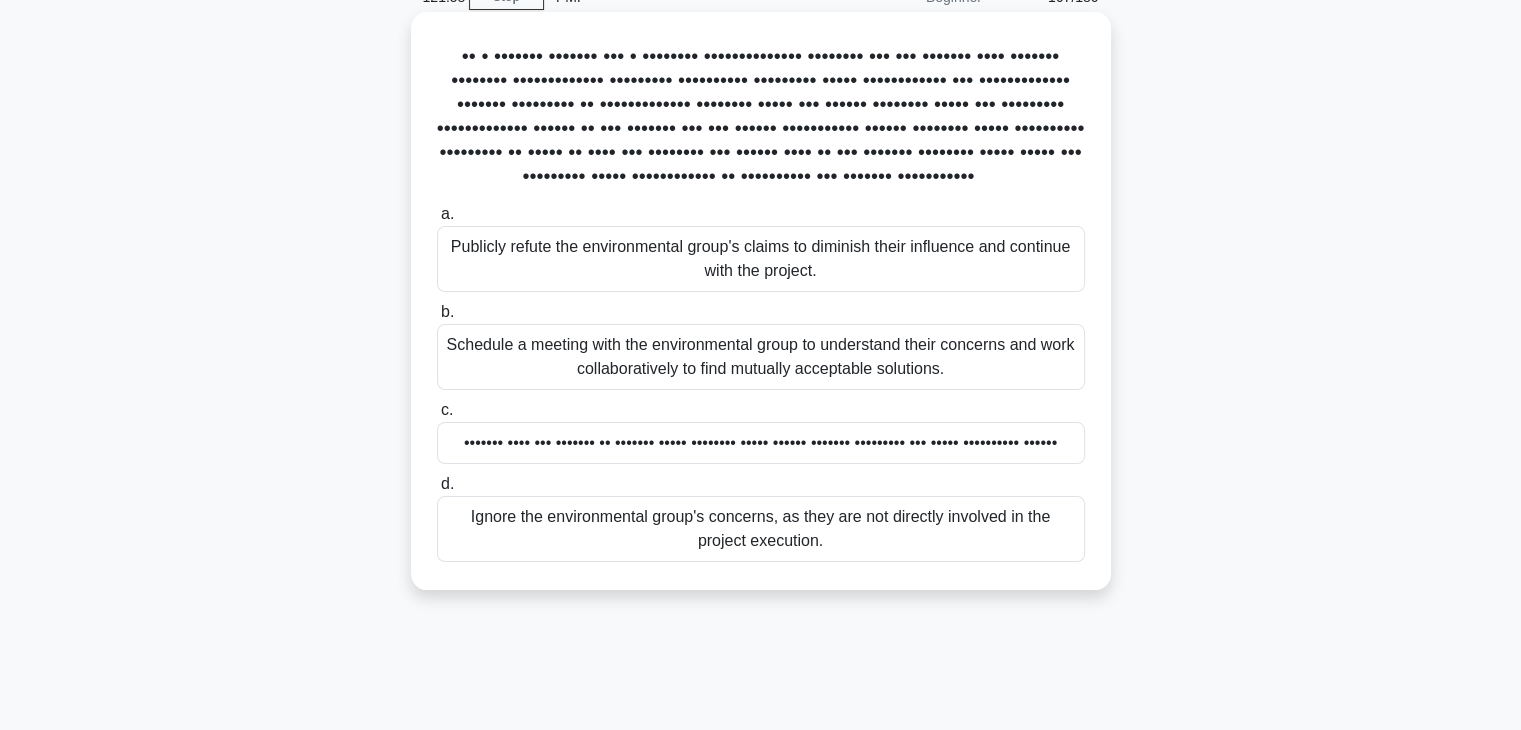 click on ".spinner_0XTQ{transform-origin:center;animation:spinner_y6GP .75s linear infinite}@keyframes spinner_y6GP{100%{transform:rotate(360deg)}}" at bounding box center [987, 178] 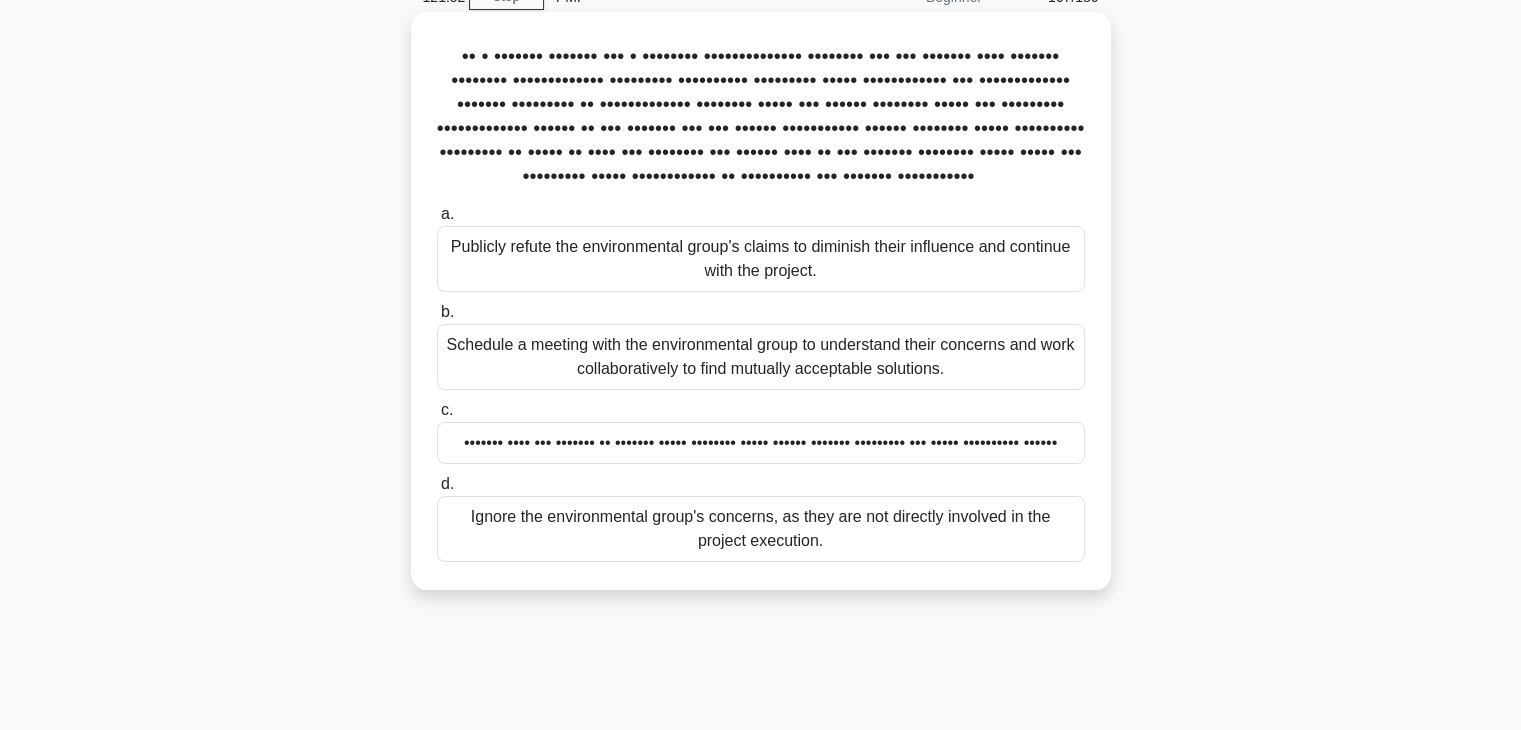 drag, startPoint x: 624, startPoint y: 206, endPoint x: 1042, endPoint y: 231, distance: 418.74695 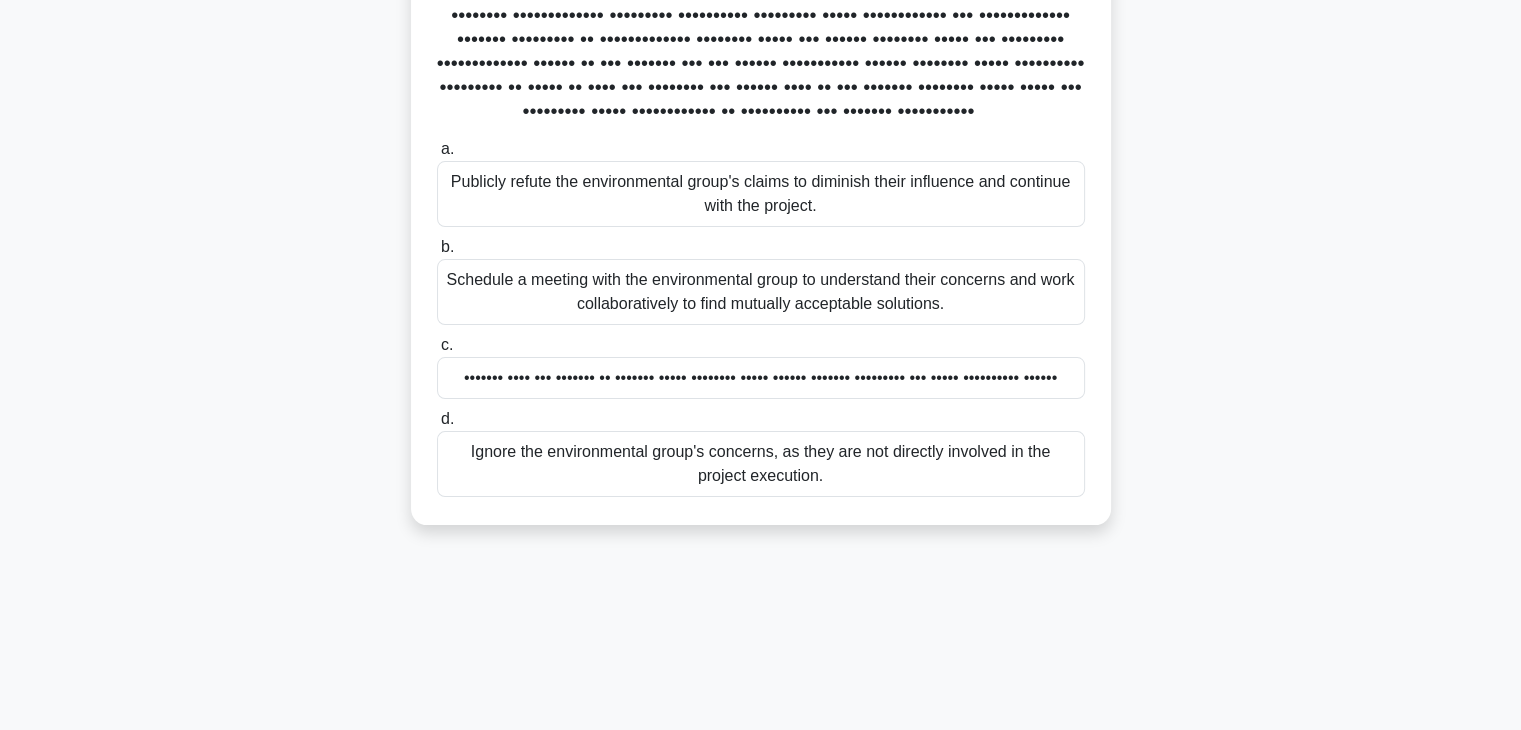 scroll, scrollTop: 200, scrollLeft: 0, axis: vertical 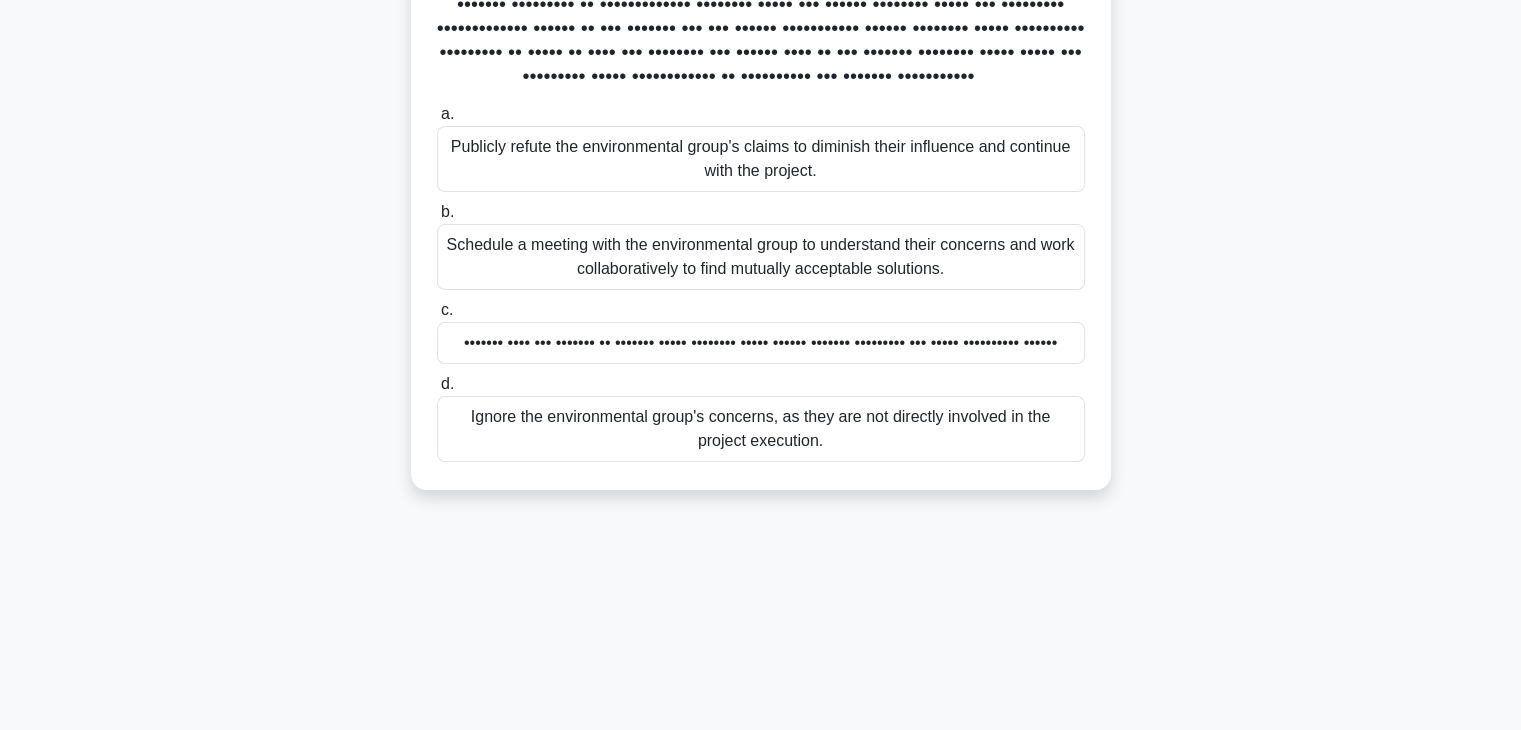 click on "Schedule a meeting with the environmental group to understand their concerns and work collaboratively to find mutually acceptable solutions." at bounding box center (761, 257) 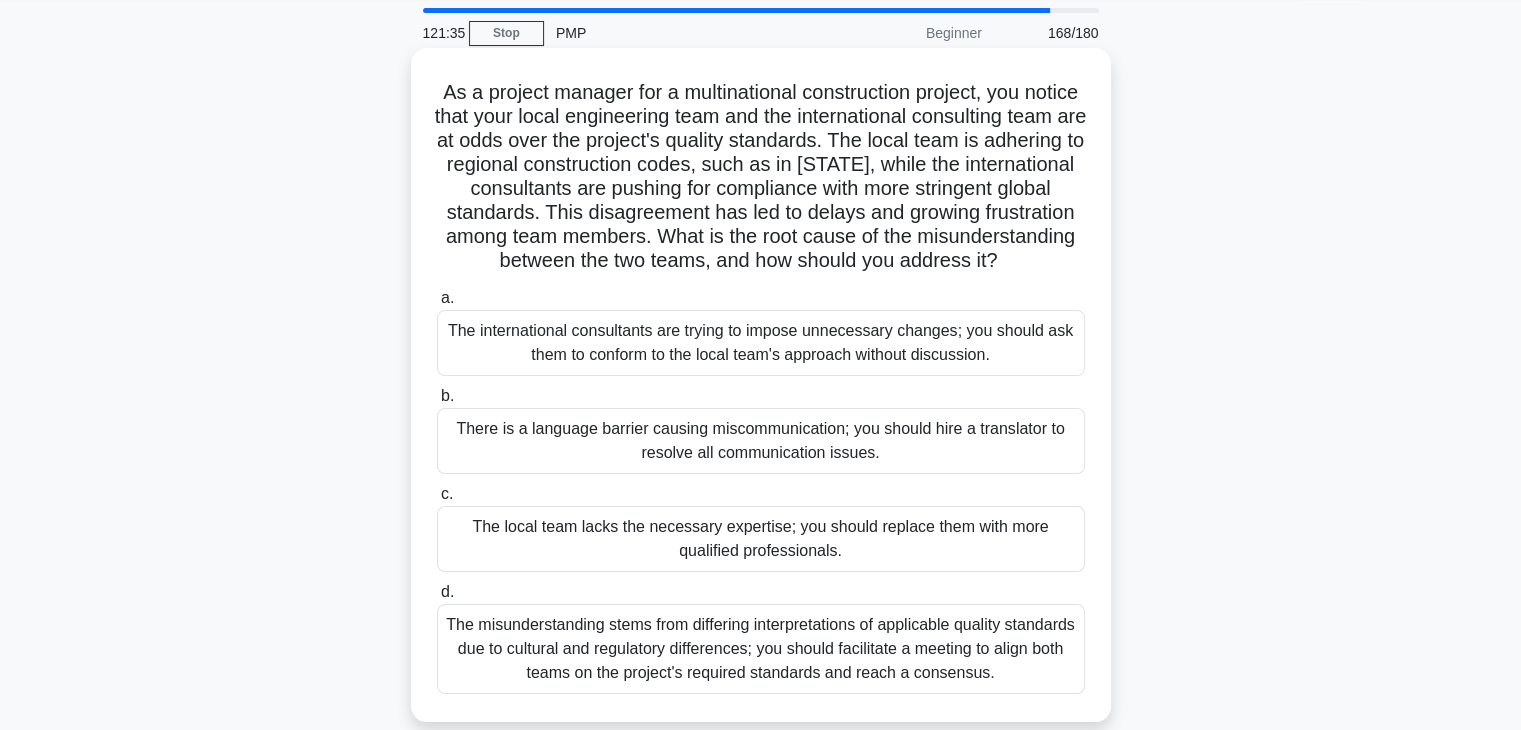 scroll, scrollTop: 100, scrollLeft: 0, axis: vertical 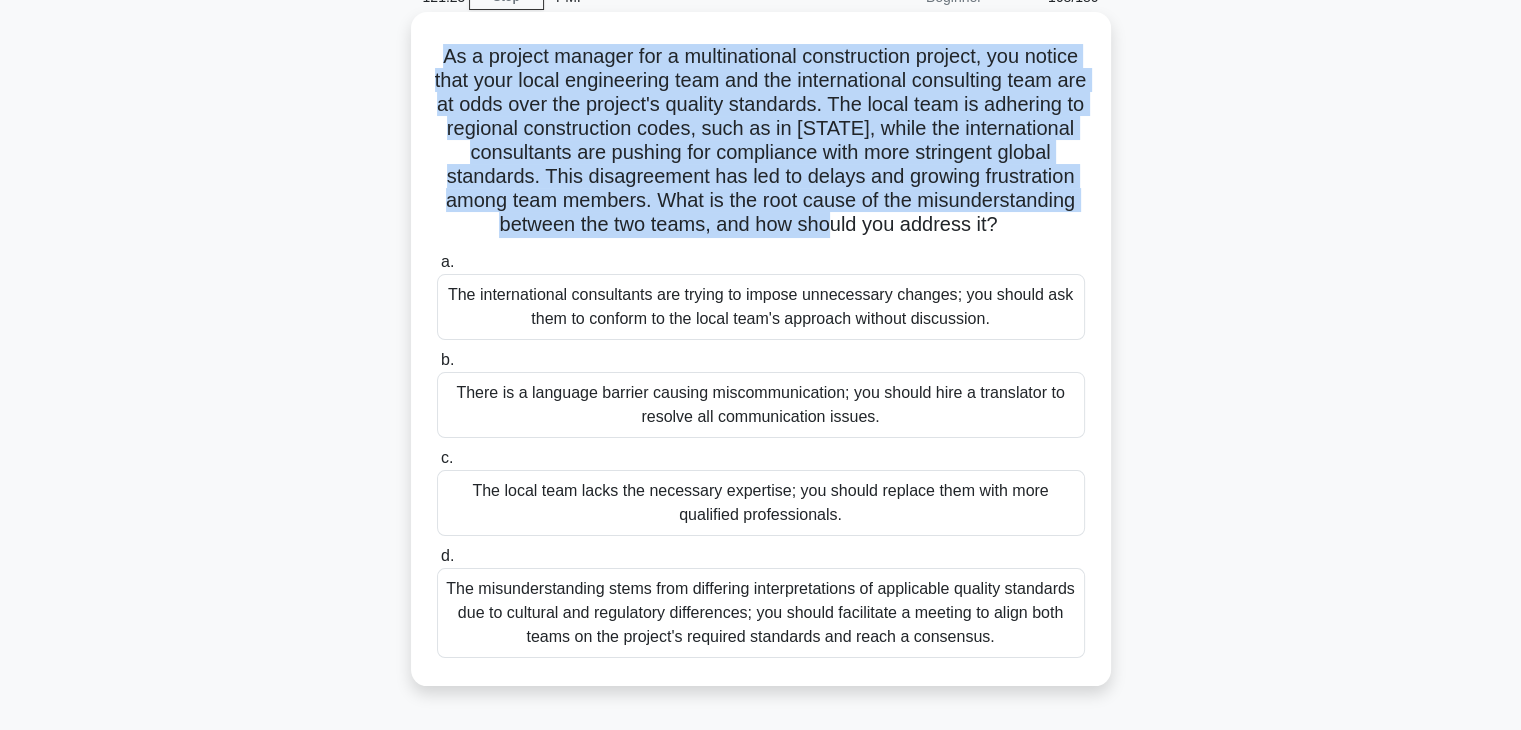 drag, startPoint x: 460, startPoint y: 57, endPoint x: 869, endPoint y: 249, distance: 451.82407 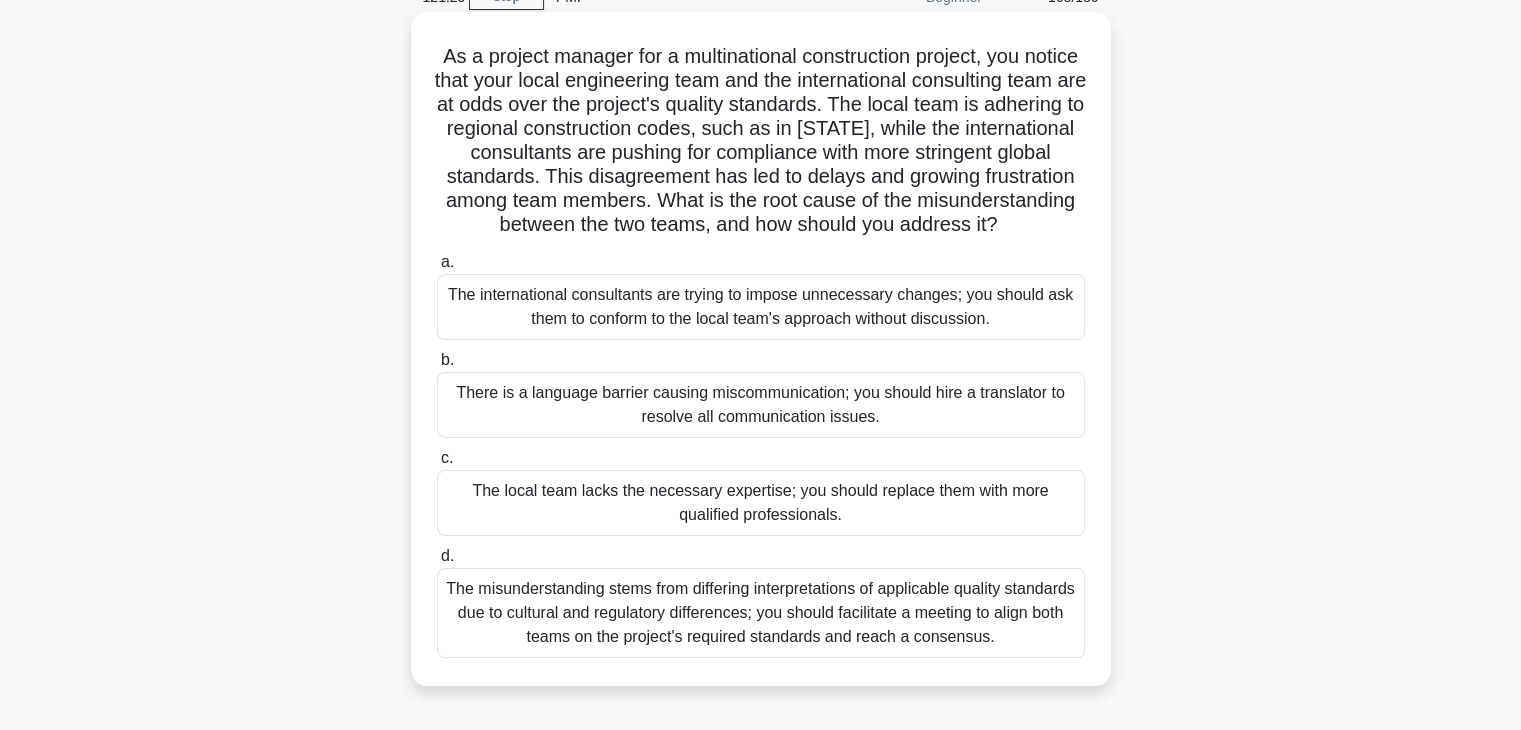 click on "As a project manager for a multinational construction project, you notice that your local engineering team and the international consulting team are at odds over the project's quality standards. The local team is adhering to regional construction codes, while the international consultants are pushing for compliance with more stringent global standards. This disagreement has led to delays and growing frustration among team members. What is the root cause of the misunderstanding between the two teams, and how should you address it?
.spinner_0XTQ{transform-origin:center;animation:spinner_y6GP .75s linear infinite}@keyframes spinner_y6GP{100%{transform:rotate(360deg)}}" at bounding box center [761, 141] 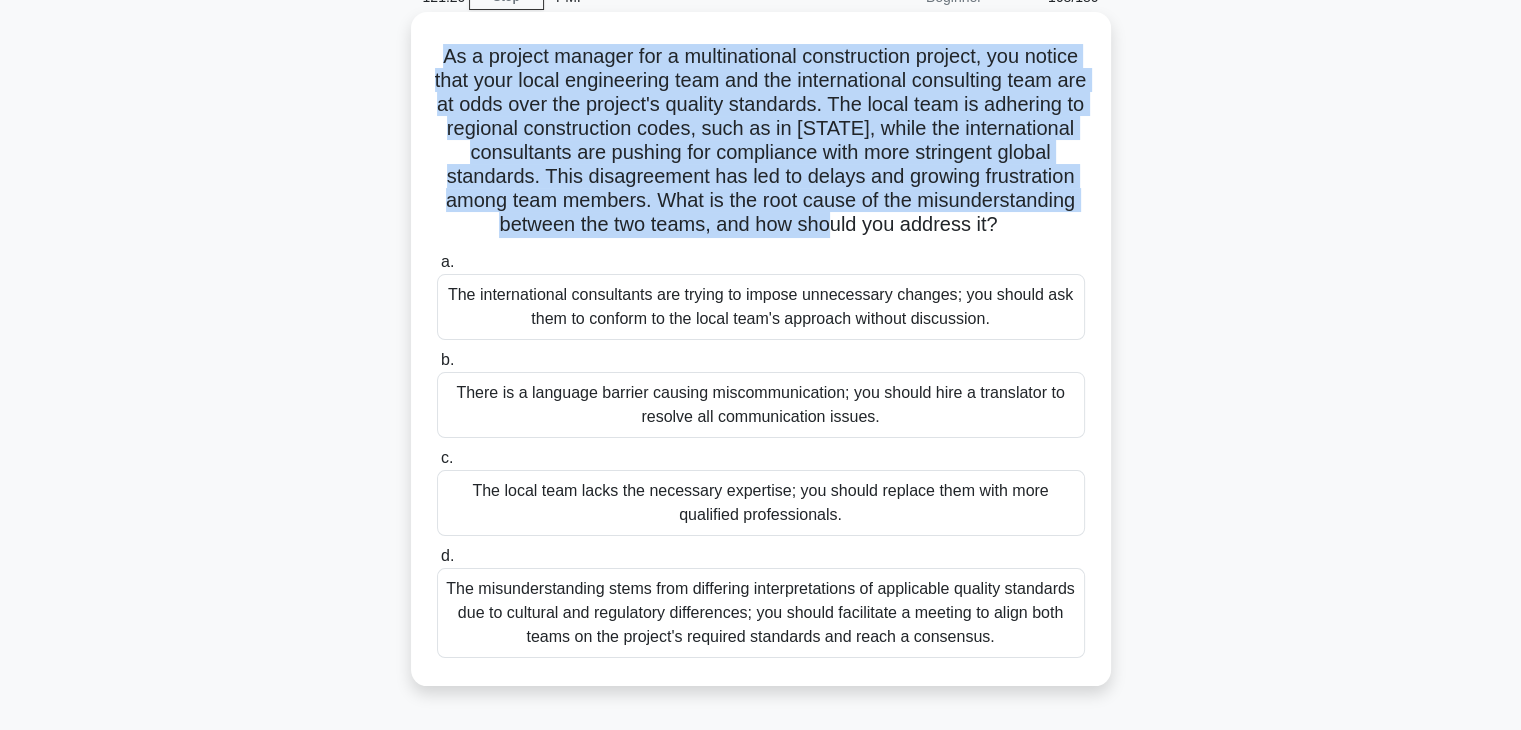 drag, startPoint x: 466, startPoint y: 60, endPoint x: 820, endPoint y: 244, distance: 398.96365 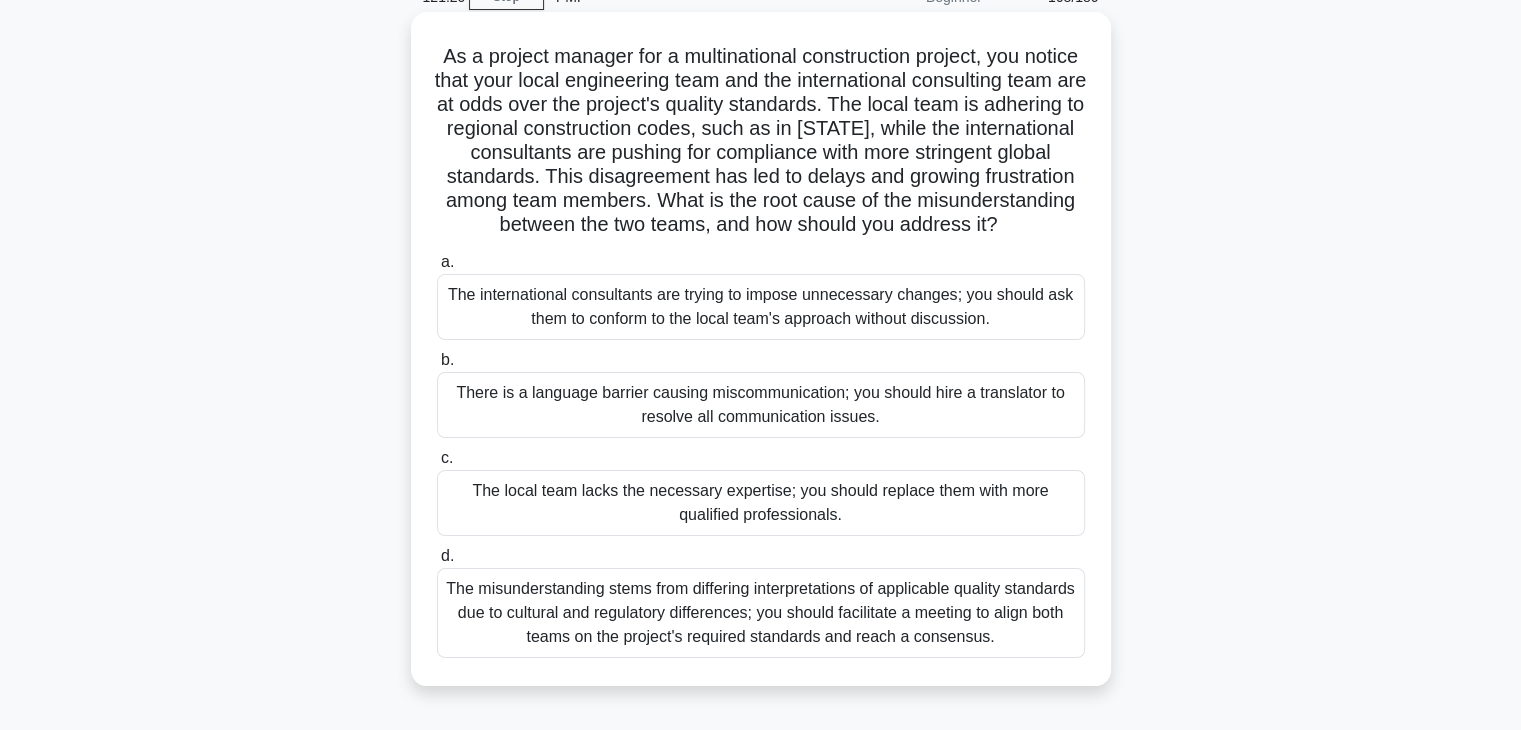 click on "As a project manager for a multinational construction project, you notice that your local engineering team and the international consulting team are at odds over the project's quality standards. The local team is adhering to regional construction codes, while the international consultants are pushing for compliance with more stringent global standards. This disagreement has led to delays and growing frustration among team members. What is the root cause of the misunderstanding between the two teams, and how should you address it?
.spinner_0XTQ{transform-origin:center;animation:spinner_y6GP .75s linear infinite}@keyframes spinner_y6GP{100%{transform:rotate(360deg)}}" at bounding box center [761, 141] 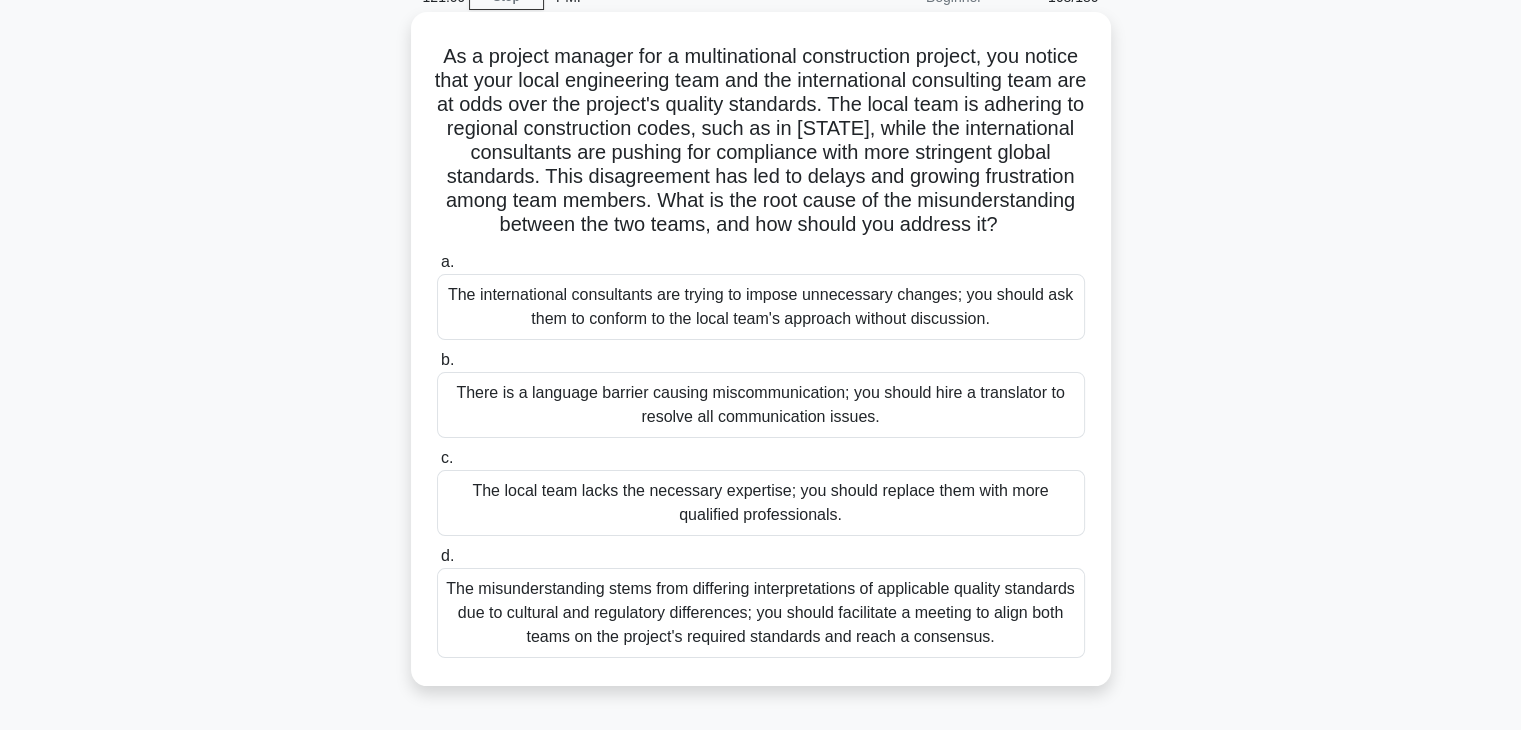 drag, startPoint x: 920, startPoint y: 133, endPoint x: 884, endPoint y: 141, distance: 36.878178 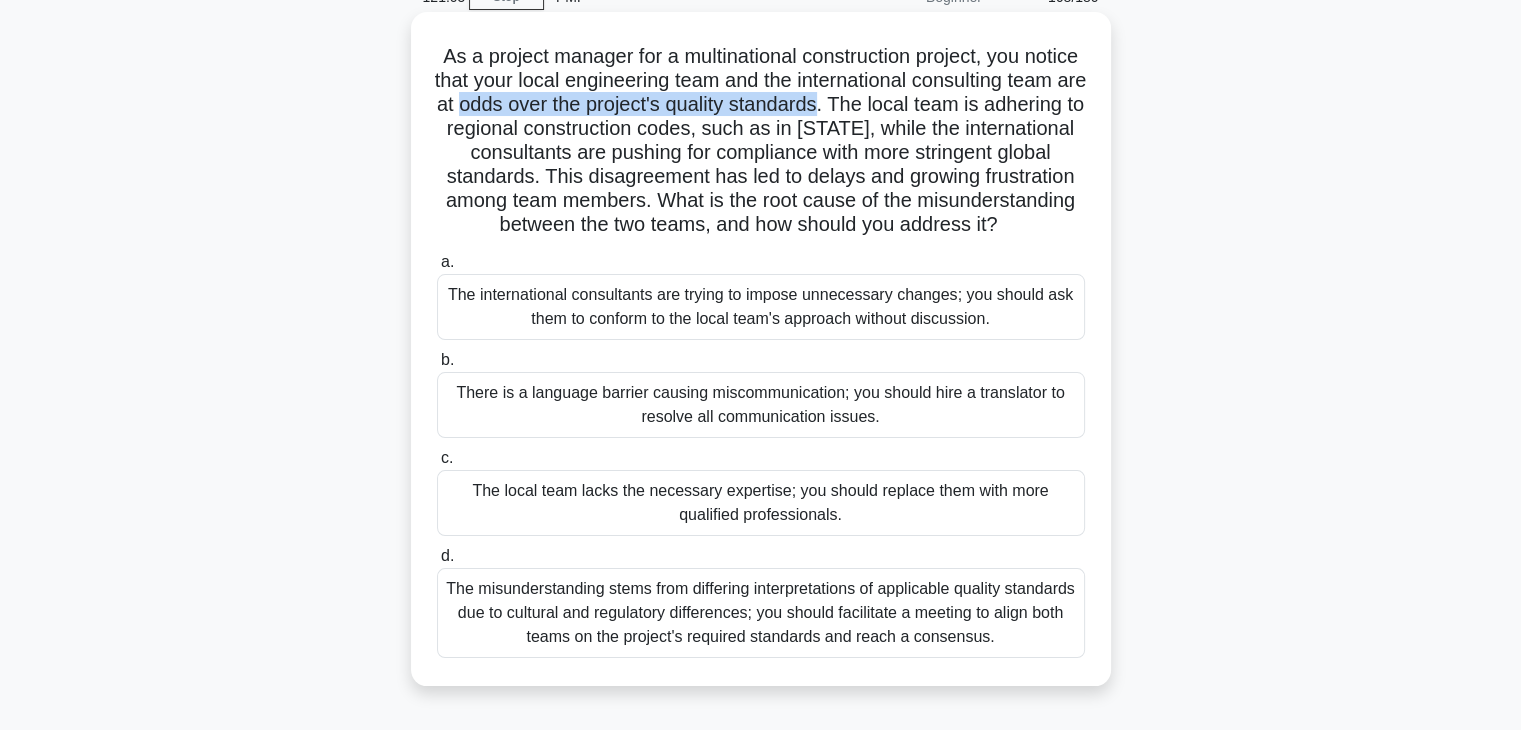 drag, startPoint x: 663, startPoint y: 106, endPoint x: 1028, endPoint y: 110, distance: 365.0219 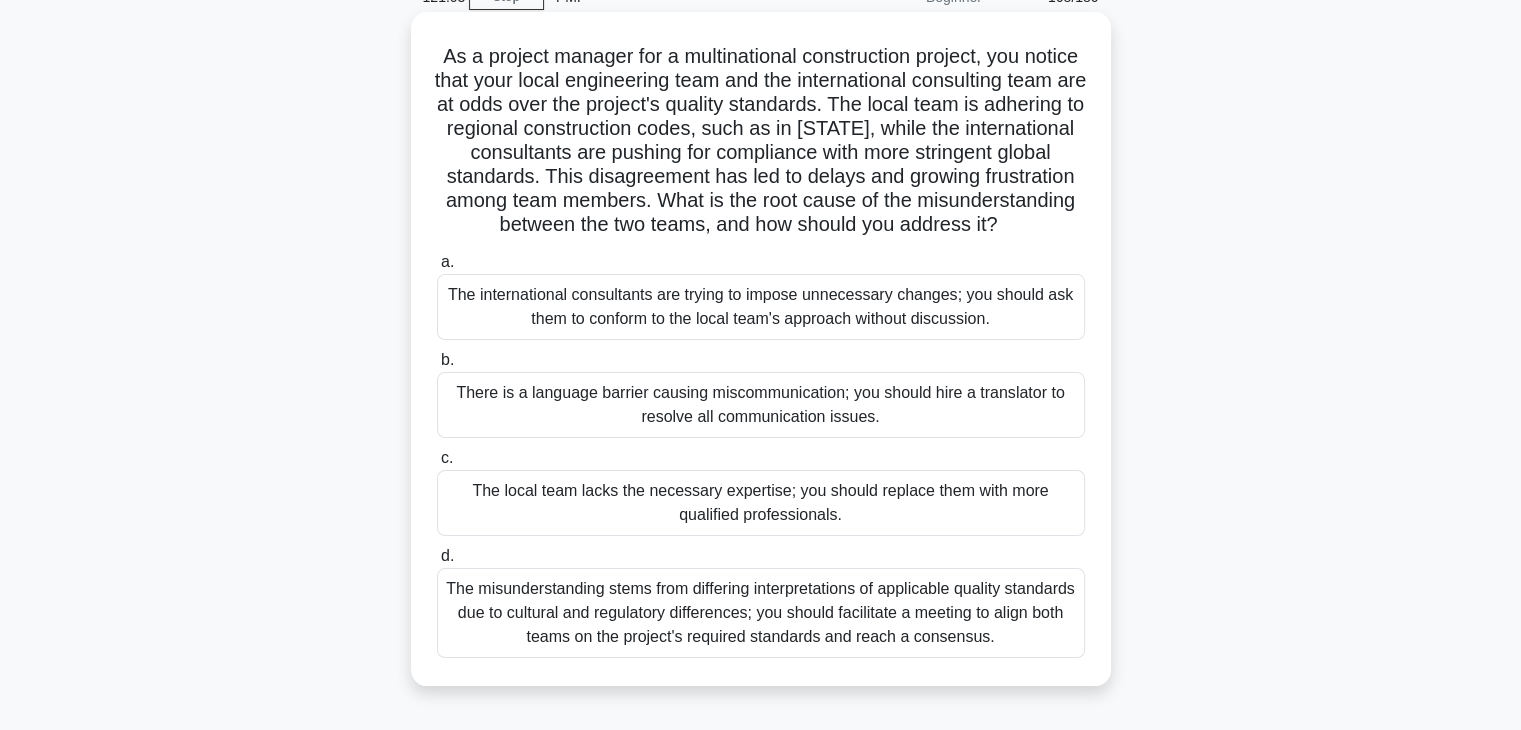 click on "As a project manager for a multinational construction project, you notice that your local engineering team and the international consulting team are at odds over the project's quality standards. The local team is adhering to regional construction codes, while the international consultants are pushing for compliance with more stringent global standards. This disagreement has led to delays and growing frustration among team members. What is the root cause of the misunderstanding between the two teams, and how should you address it?
.spinner_0XTQ{transform-origin:center;animation:spinner_y6GP .75s linear infinite}@keyframes spinner_y6GP{100%{transform:rotate(360deg)}}" at bounding box center (761, 141) 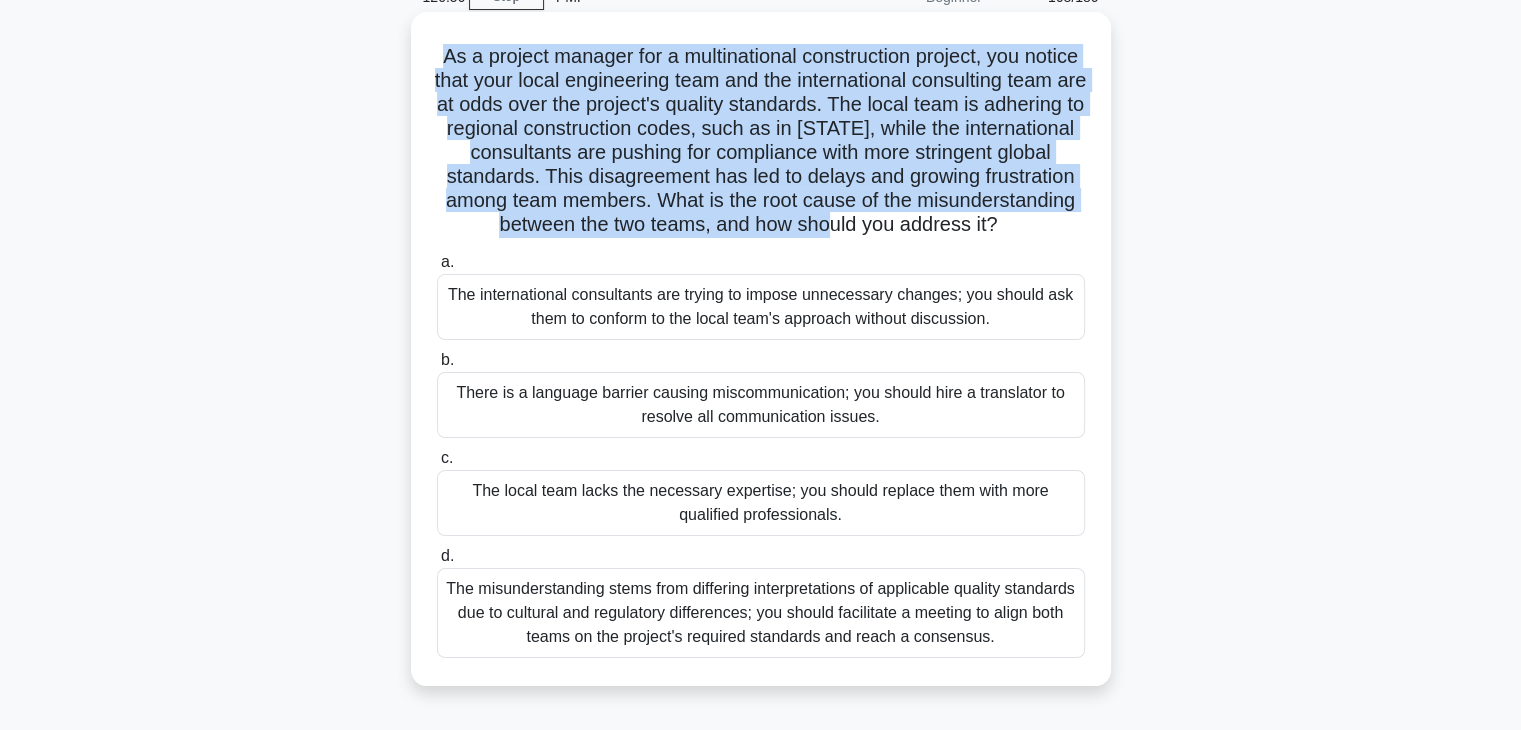 drag, startPoint x: 464, startPoint y: 61, endPoint x: 877, endPoint y: 246, distance: 452.54172 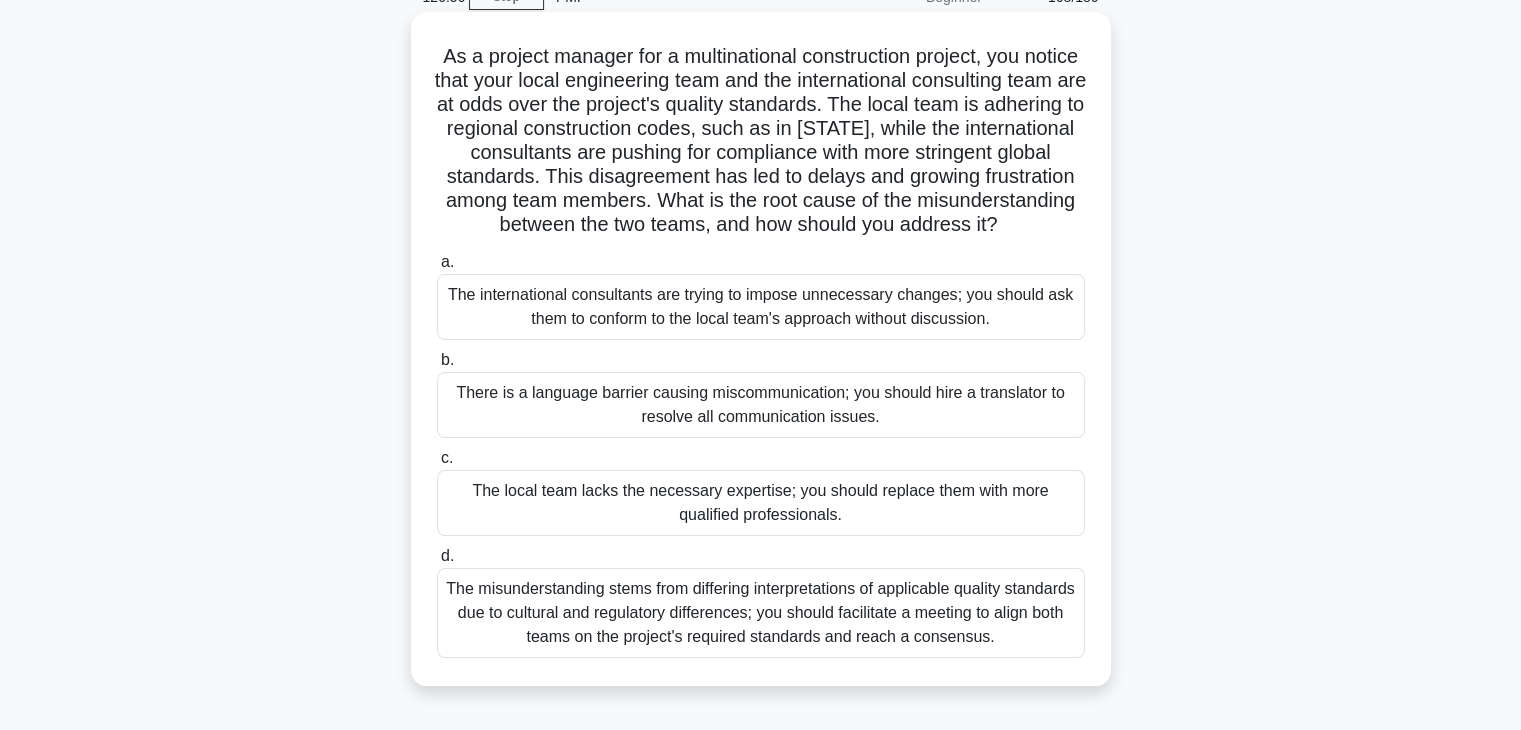 click on "As a project manager for a multinational construction project, you notice that your local engineering team and the international consulting team are at odds over the project's quality standards. The local team is adhering to regional construction codes, while the international consultants are pushing for compliance with more stringent global standards. This disagreement has led to delays and growing frustration among team members. What is the root cause of the misunderstanding between the two teams, and how should you address it?
.spinner_0XTQ{transform-origin:center;animation:spinner_y6GP .75s linear infinite}@keyframes spinner_y6GP{100%{transform:rotate(360deg)}}" at bounding box center (761, 141) 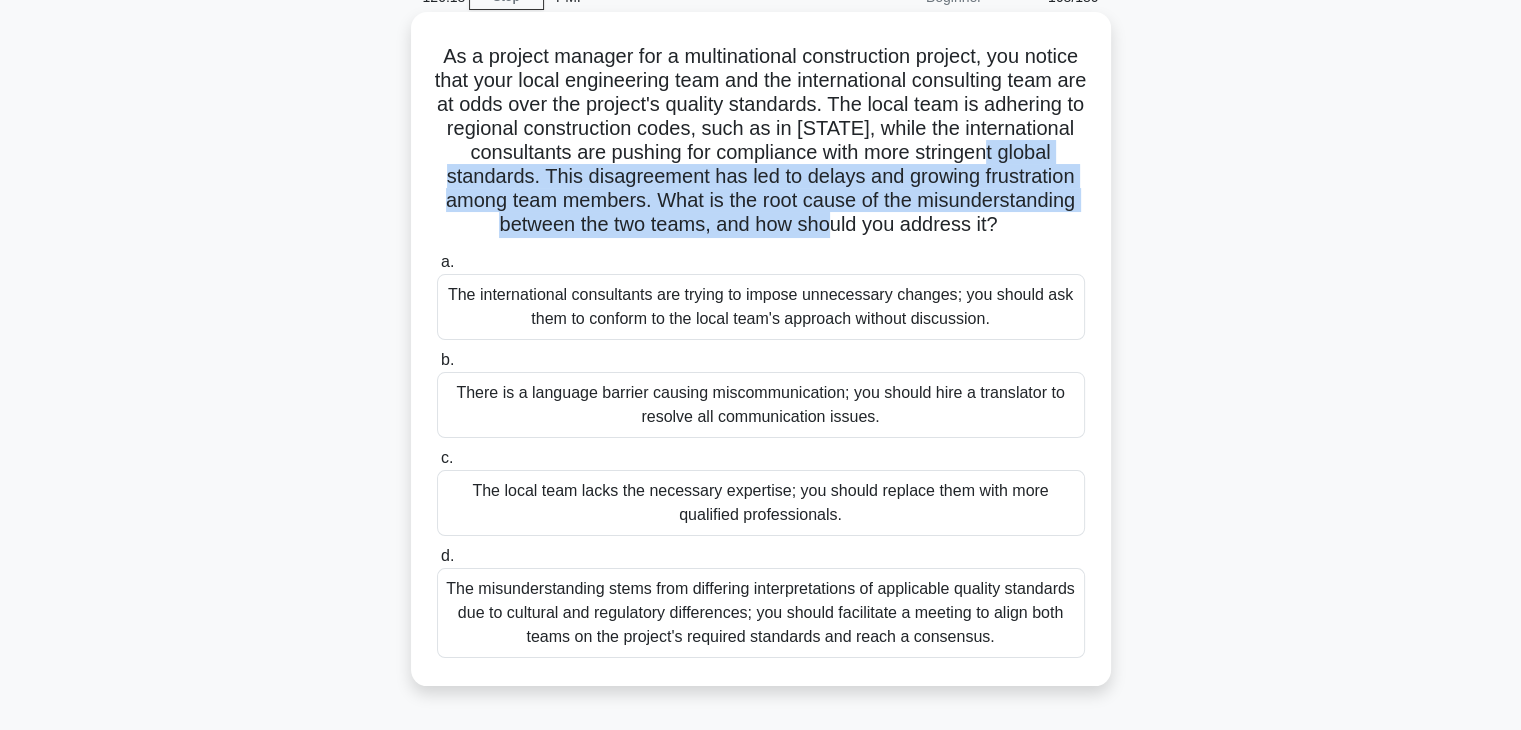 drag, startPoint x: 704, startPoint y: 181, endPoint x: 874, endPoint y: 258, distance: 186.62529 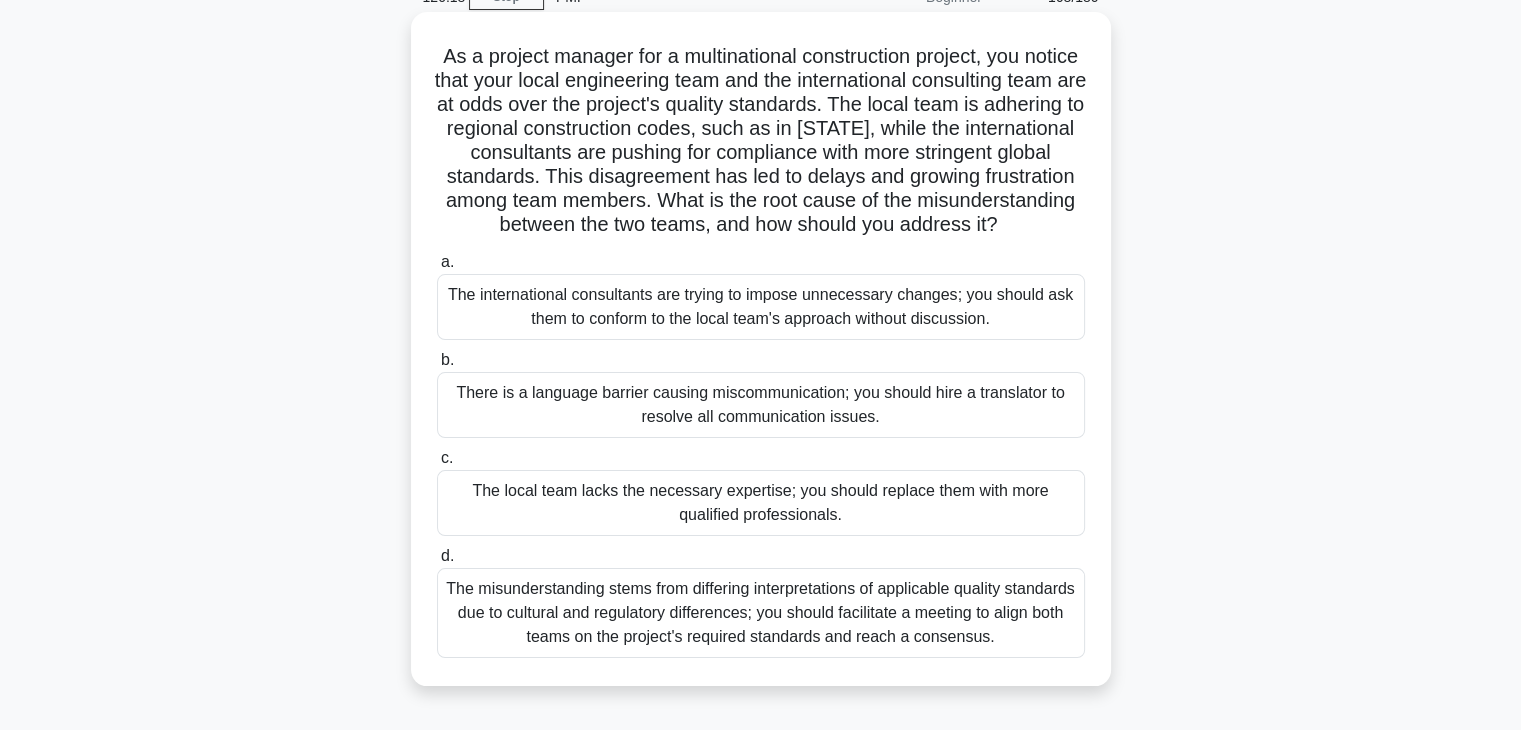 click on "As a project manager for a multinational construction project, you notice that your local engineering team and the international consulting team are at odds over the project's quality standards. The local team is adhering to regional construction codes, while the international consultants are pushing for compliance with more stringent global standards. This disagreement has led to delays and growing frustration among team members. What is the root cause of the misunderstanding between the two teams, and how should you address it?
.spinner_0XTQ{transform-origin:center;animation:spinner_y6GP .75s linear infinite}@keyframes spinner_y6GP{100%{transform:rotate(360deg)}}" at bounding box center [761, 141] 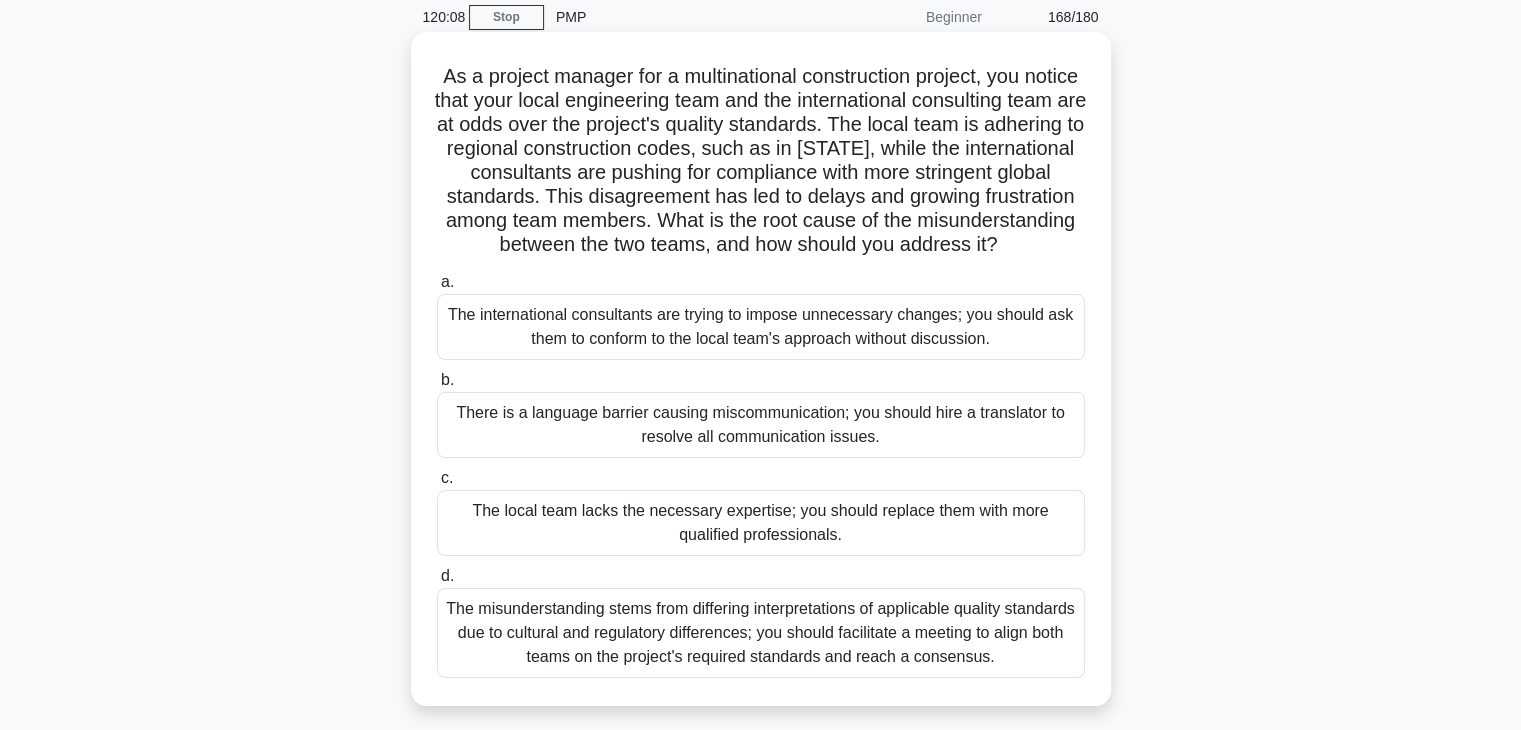 scroll, scrollTop: 0, scrollLeft: 0, axis: both 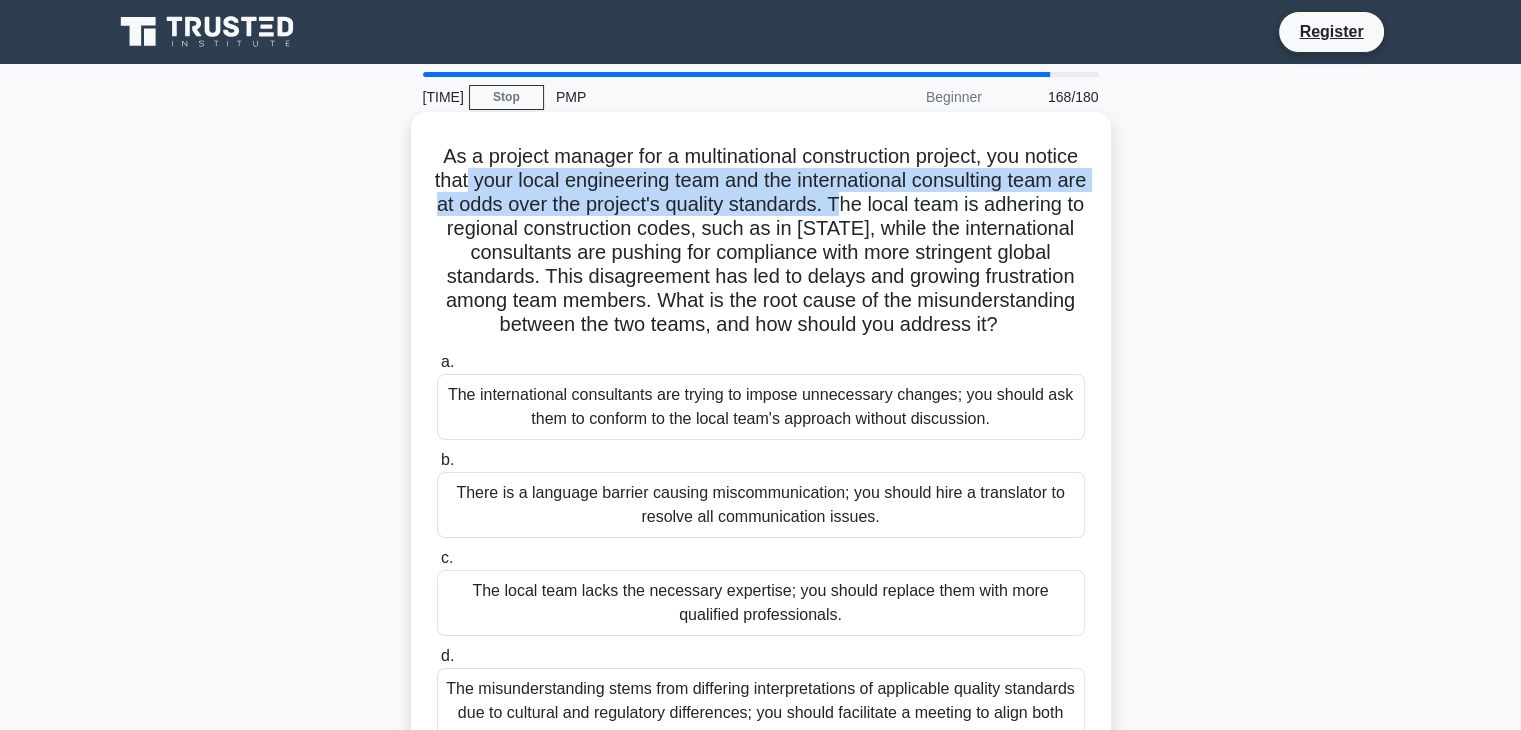 drag, startPoint x: 580, startPoint y: 189, endPoint x: 1044, endPoint y: 216, distance: 464.78488 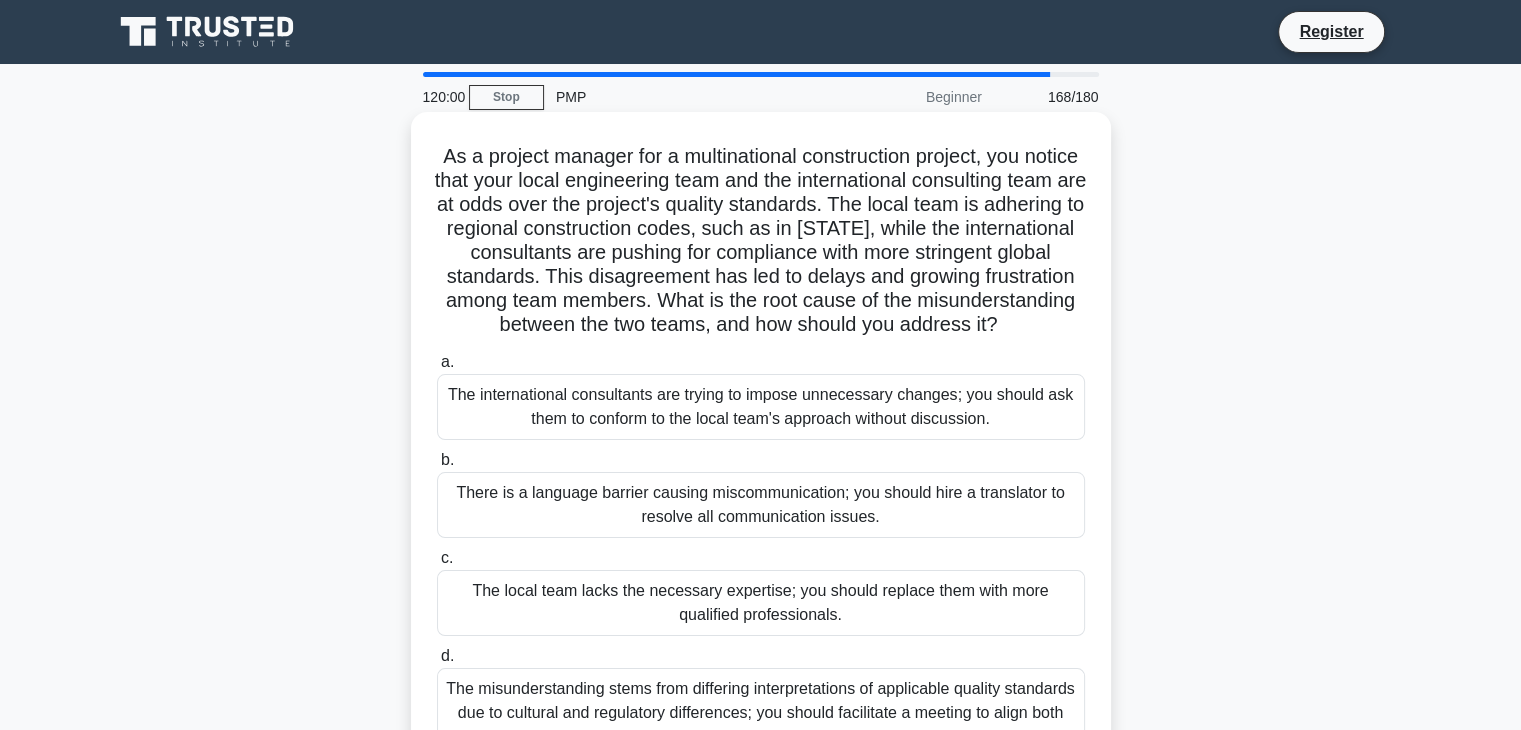 click on "As a project manager for a multinational construction project, you notice that your local engineering team and the international consulting team are at odds over the project's quality standards. The local team is adhering to regional construction codes, while the international consultants are pushing for compliance with more stringent global standards. This disagreement has led to delays and growing frustration among team members. What is the root cause of the misunderstanding between the two teams, and how should you address it?
.spinner_0XTQ{transform-origin:center;animation:spinner_y6GP .75s linear infinite}@keyframes spinner_y6GP{100%{transform:rotate(360deg)}}" at bounding box center (761, 241) 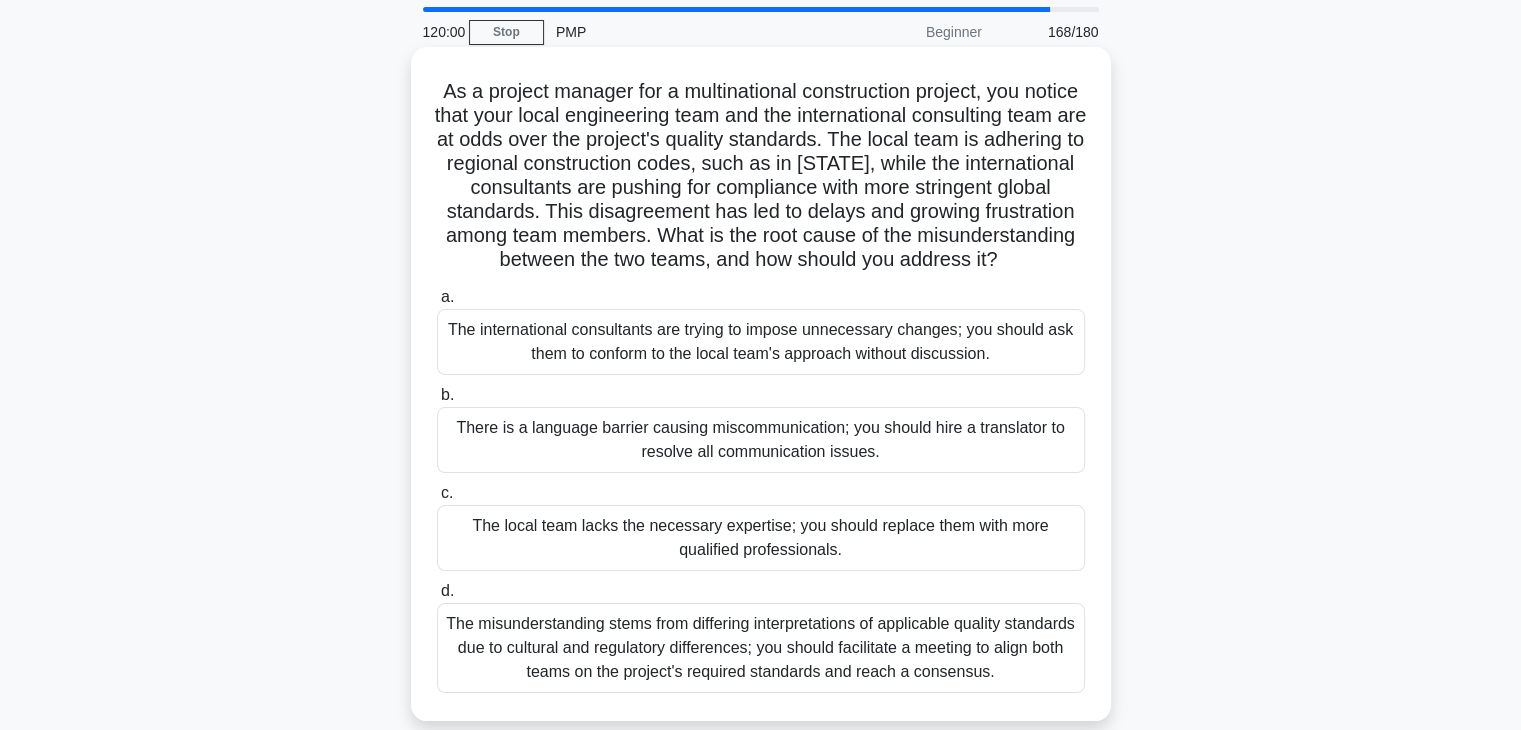 scroll, scrollTop: 100, scrollLeft: 0, axis: vertical 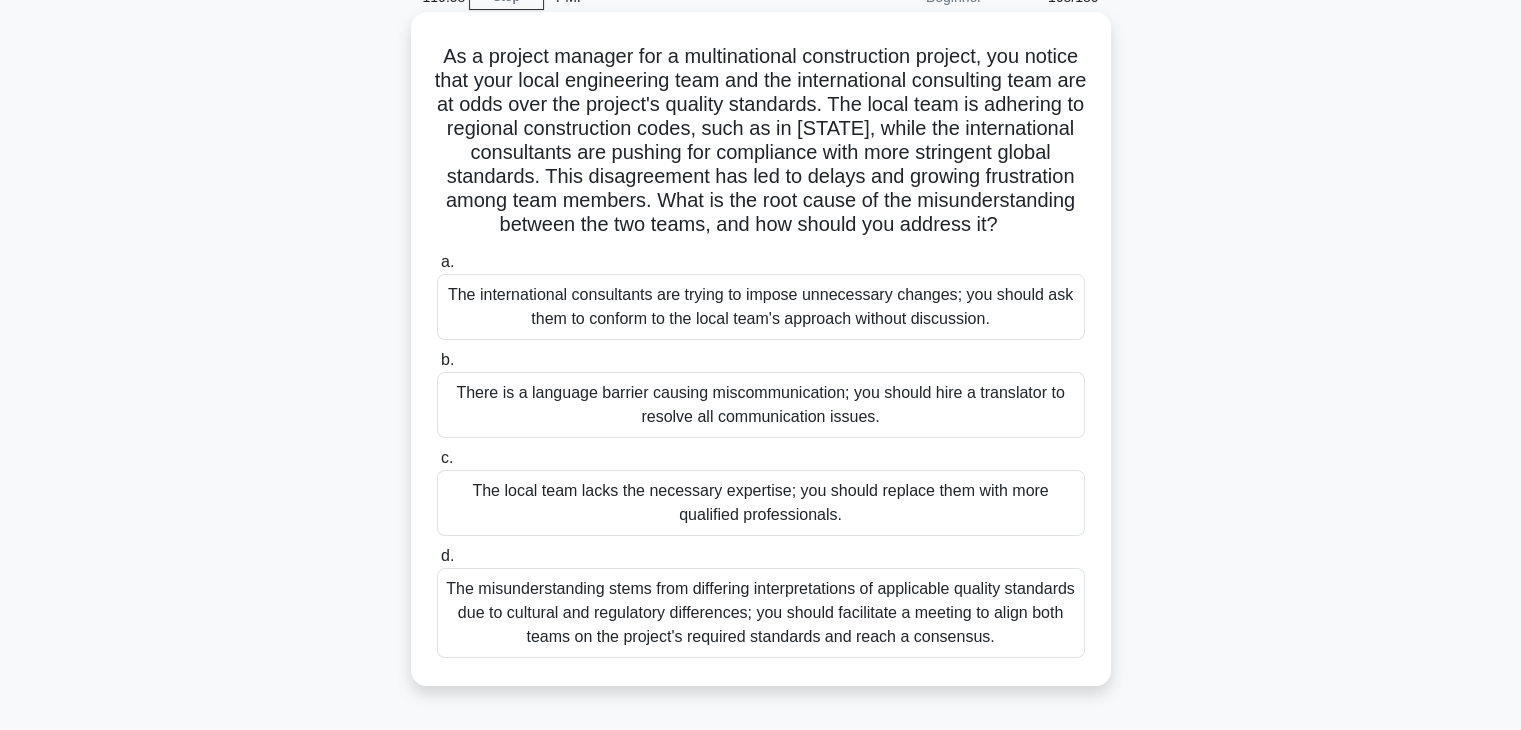 drag, startPoint x: 595, startPoint y: 133, endPoint x: 750, endPoint y: 149, distance: 155.82362 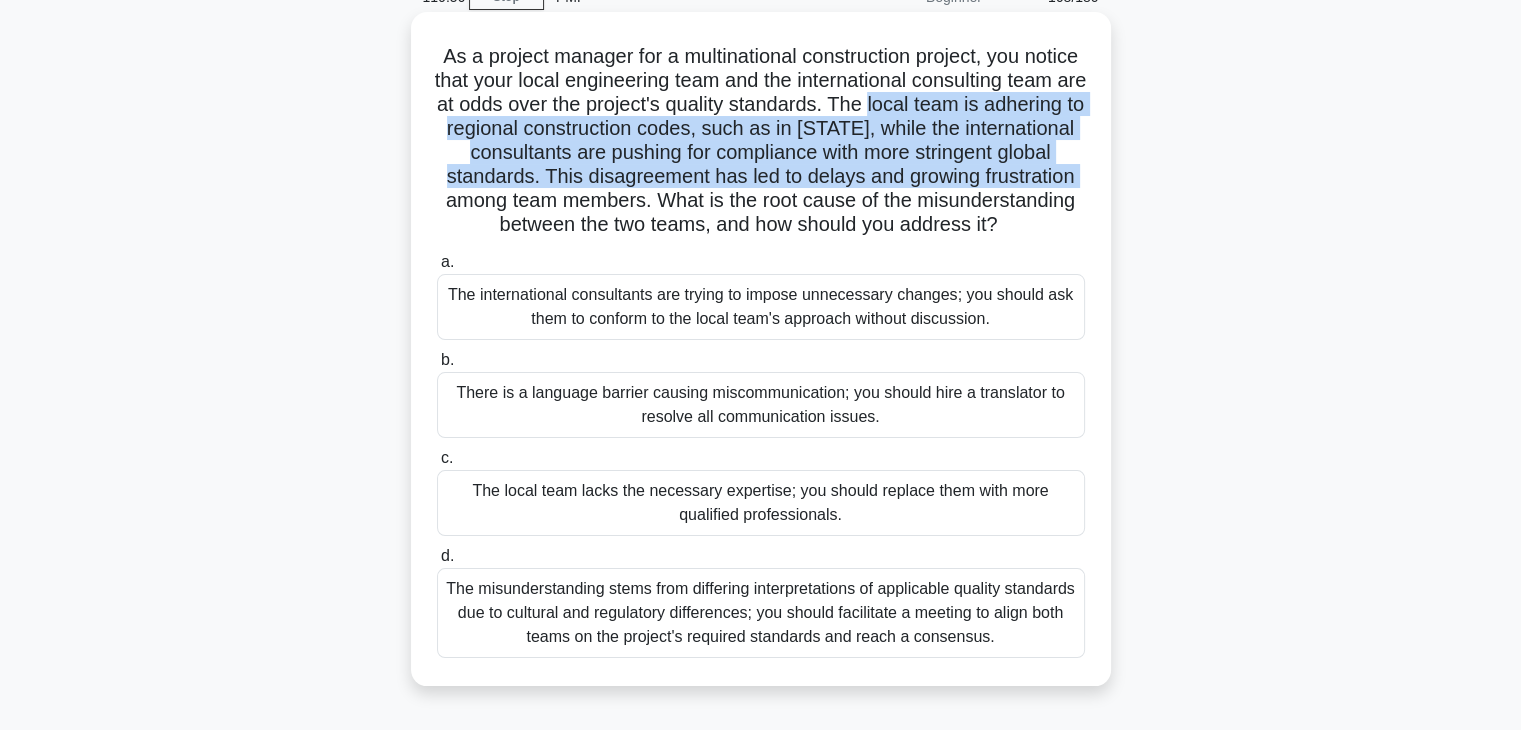 drag, startPoint x: 476, startPoint y: 127, endPoint x: 852, endPoint y: 195, distance: 382.09946 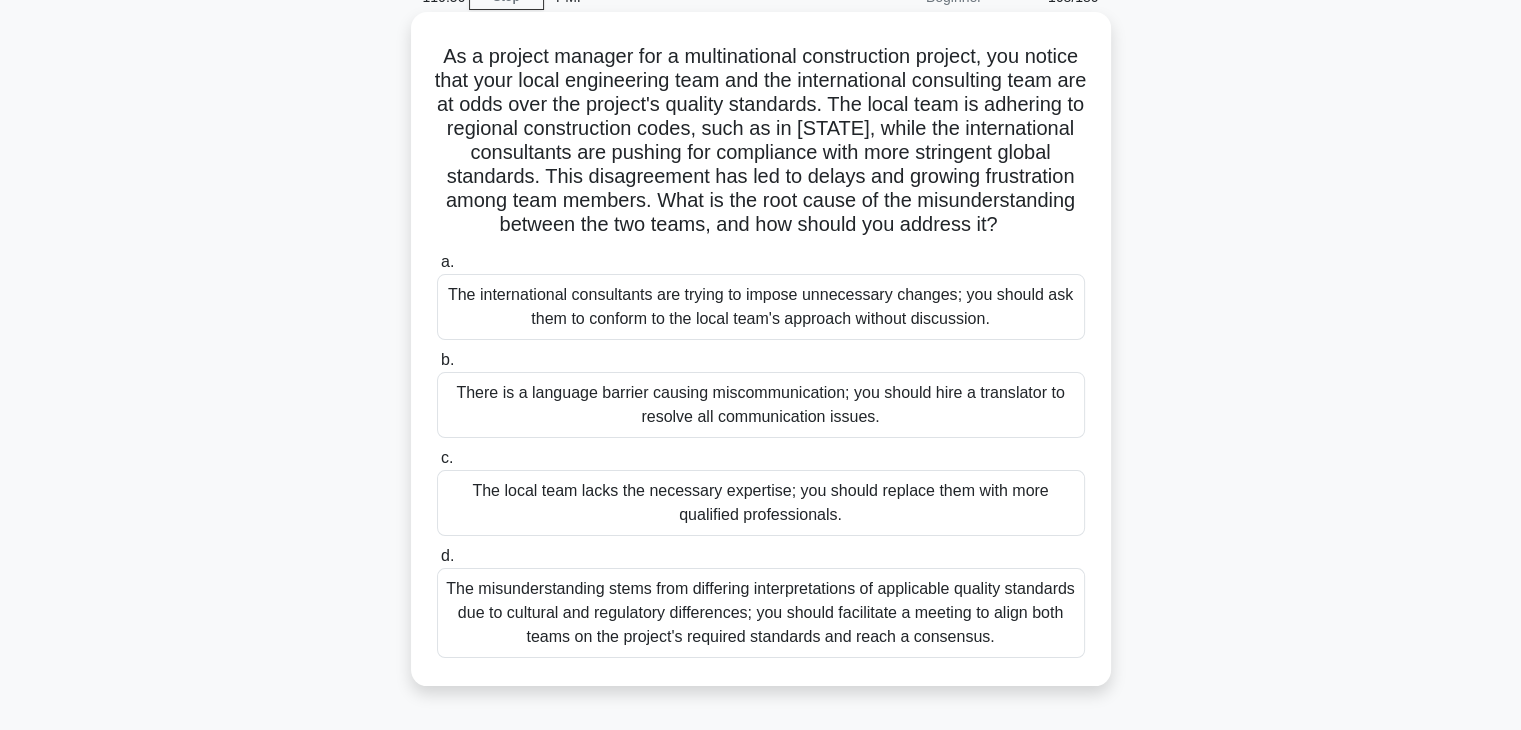 click on "As a project manager for a multinational construction project, you notice that your local engineering team and the international consulting team are at odds over the project's quality standards. The local team is adhering to regional construction codes, while the international consultants are pushing for compliance with more stringent global standards. This disagreement has led to delays and growing frustration among team members. What is the root cause of the misunderstanding between the two teams, and how should you address it?
.spinner_0XTQ{transform-origin:center;animation:spinner_y6GP .75s linear infinite}@keyframes spinner_y6GP{100%{transform:rotate(360deg)}}" at bounding box center (761, 141) 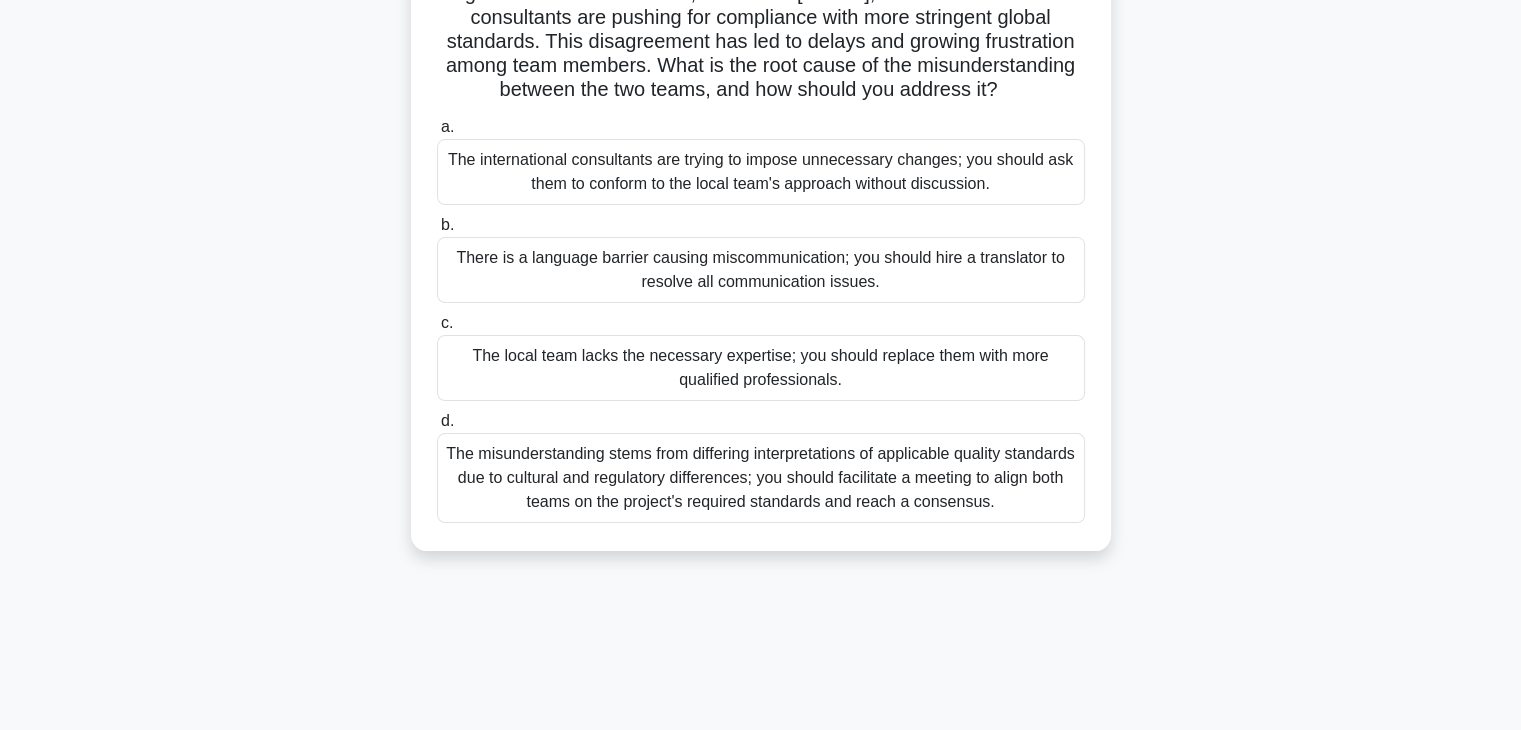 scroll, scrollTop: 200, scrollLeft: 0, axis: vertical 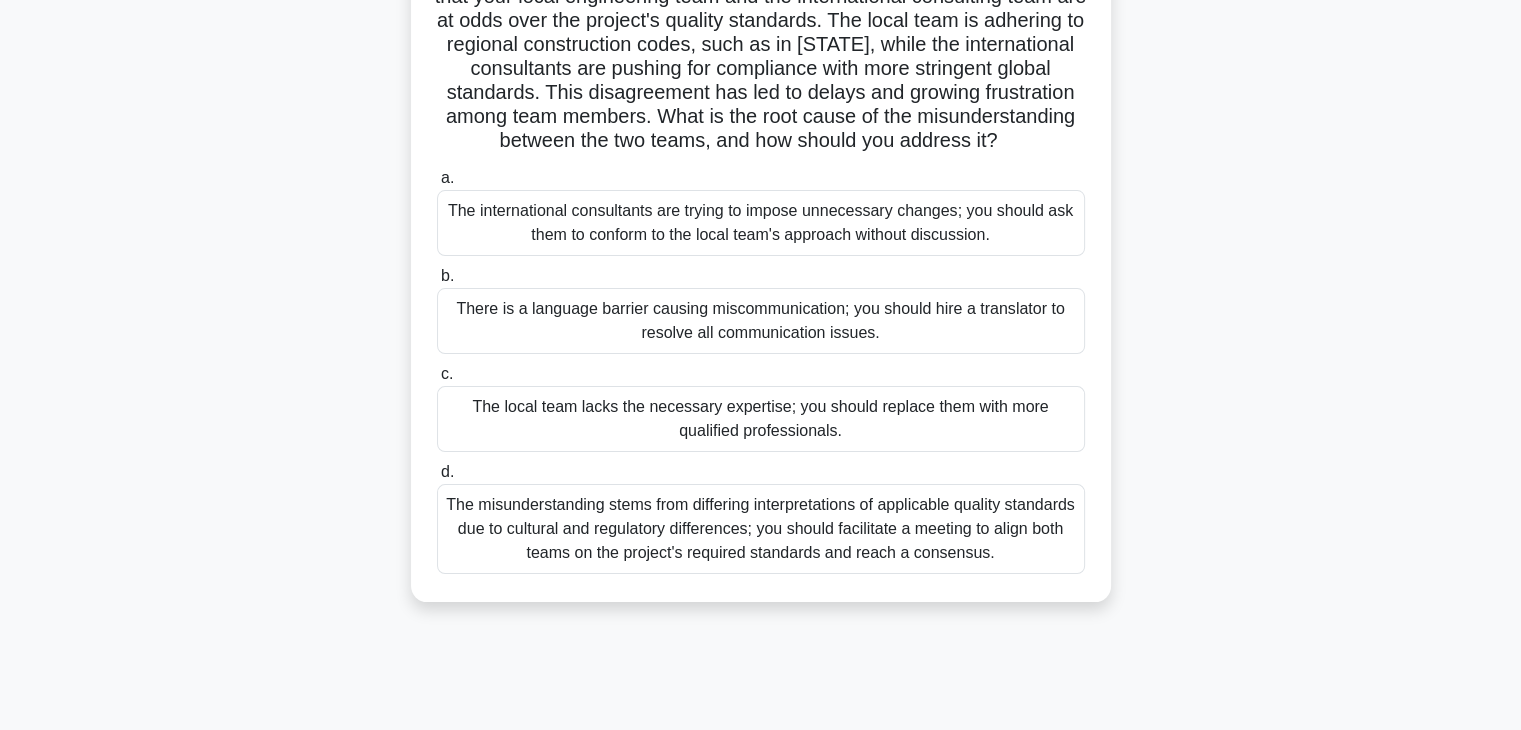 click on "The misunderstanding stems from differing interpretations of applicable quality standards due to cultural and regulatory differences; you should facilitate a meeting to align both teams on the project's required standards and reach a consensus." at bounding box center (761, 529) 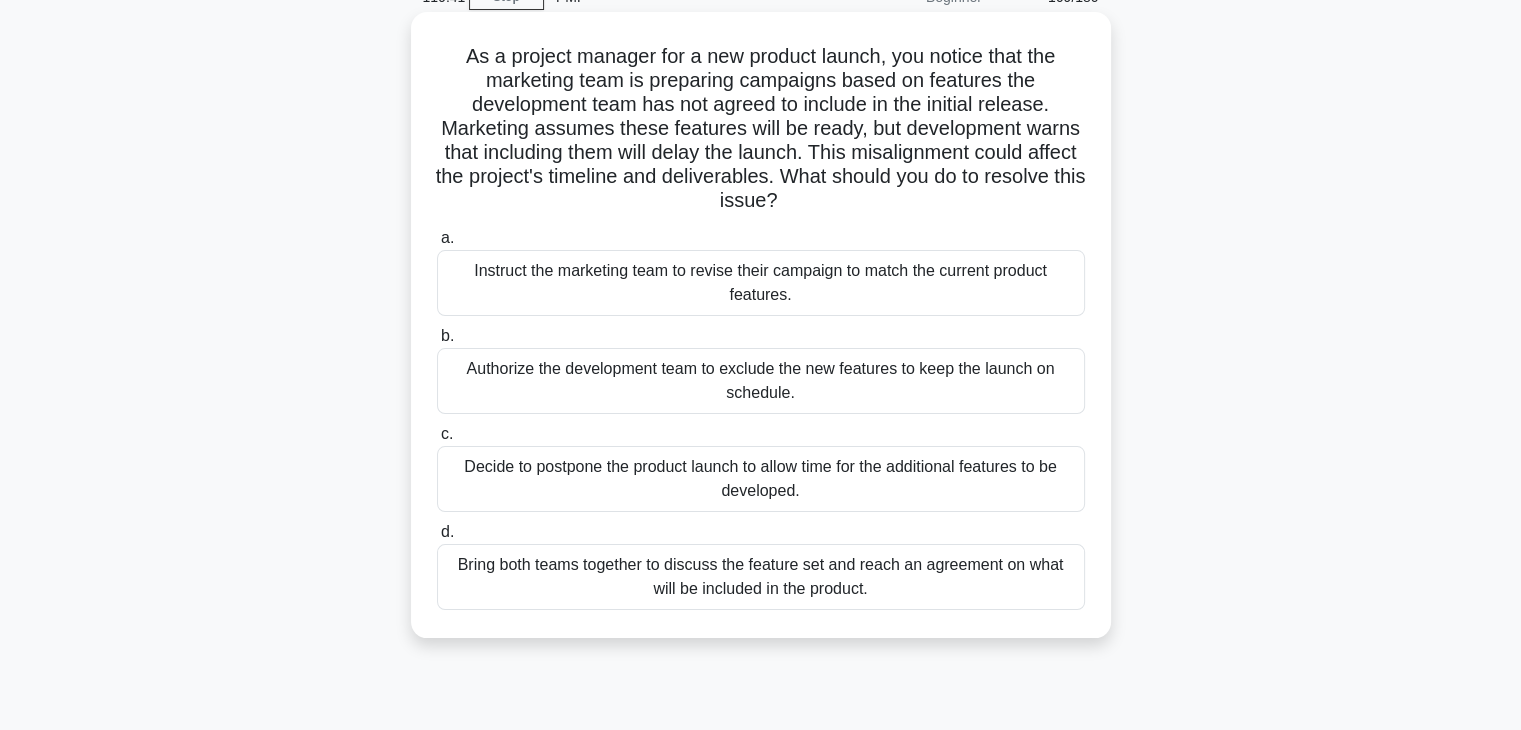 scroll, scrollTop: 0, scrollLeft: 0, axis: both 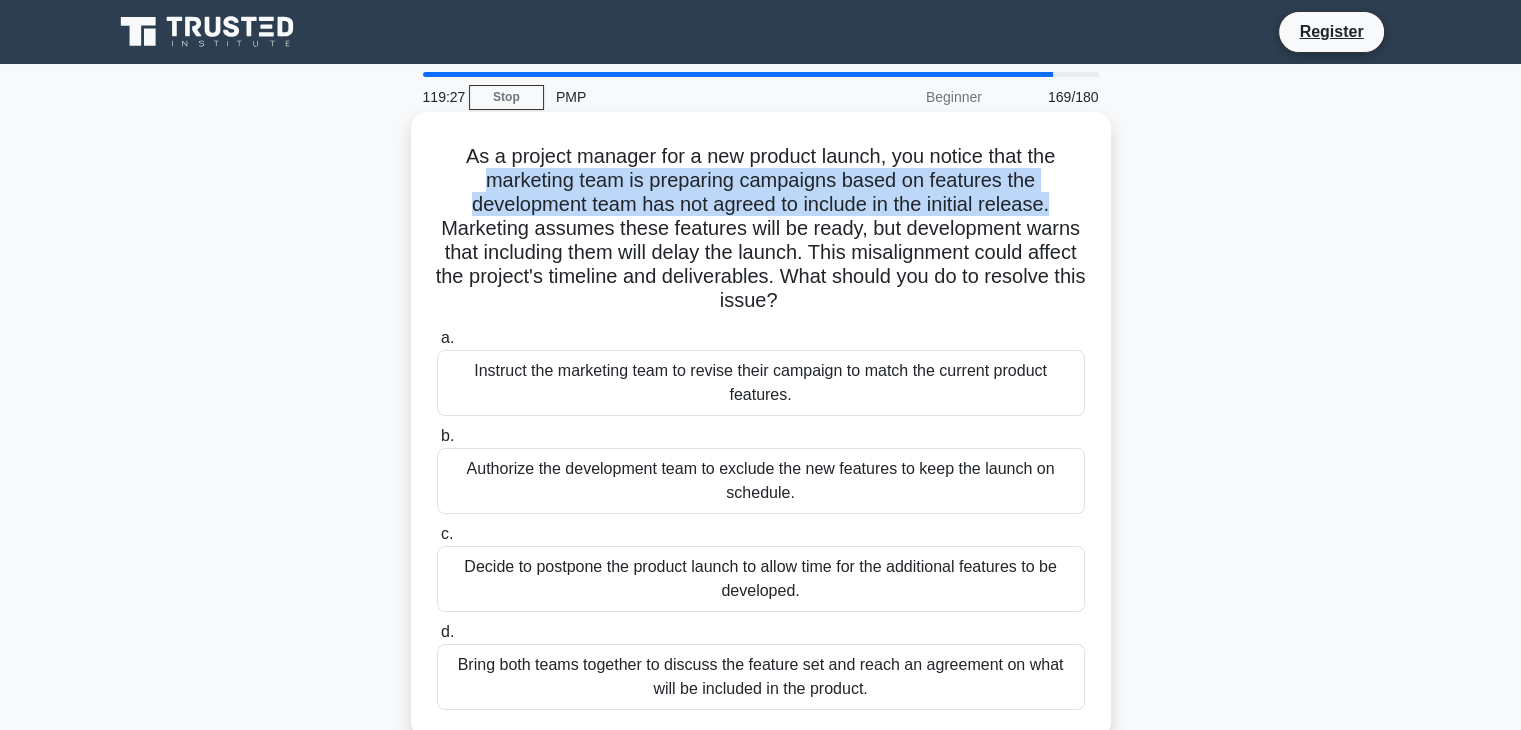 drag, startPoint x: 1062, startPoint y: 208, endPoint x: 461, endPoint y: 186, distance: 601.4025 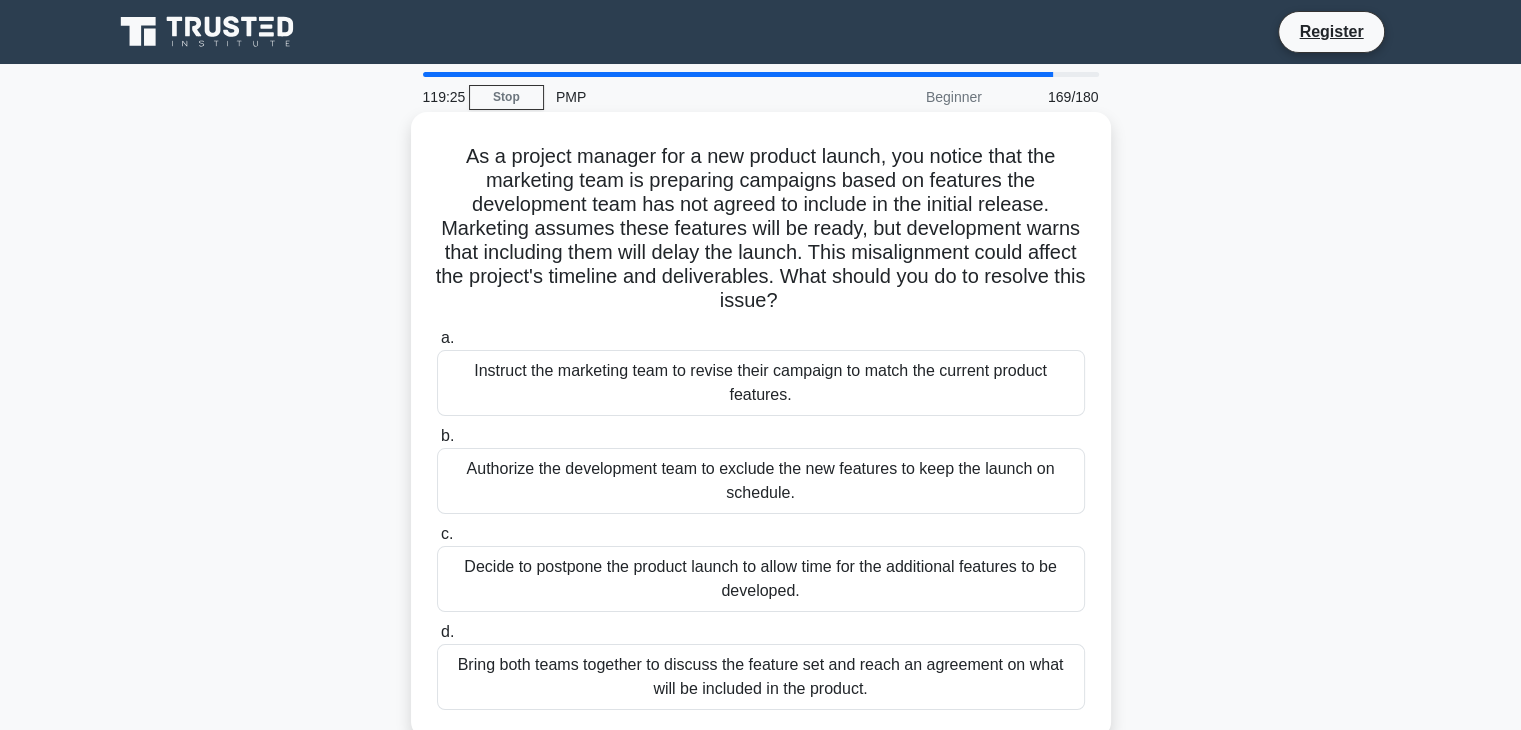 click on "As a project manager for a new product launch, you notice that the marketing team is preparing campaigns based on features the development team has not agreed to include in the initial release. Marketing assumes these features will be ready, but development warns that including them will delay the launch. This misalignment could affect the project's timeline and deliverables. What should you do to resolve this issue?" at bounding box center (761, 229) 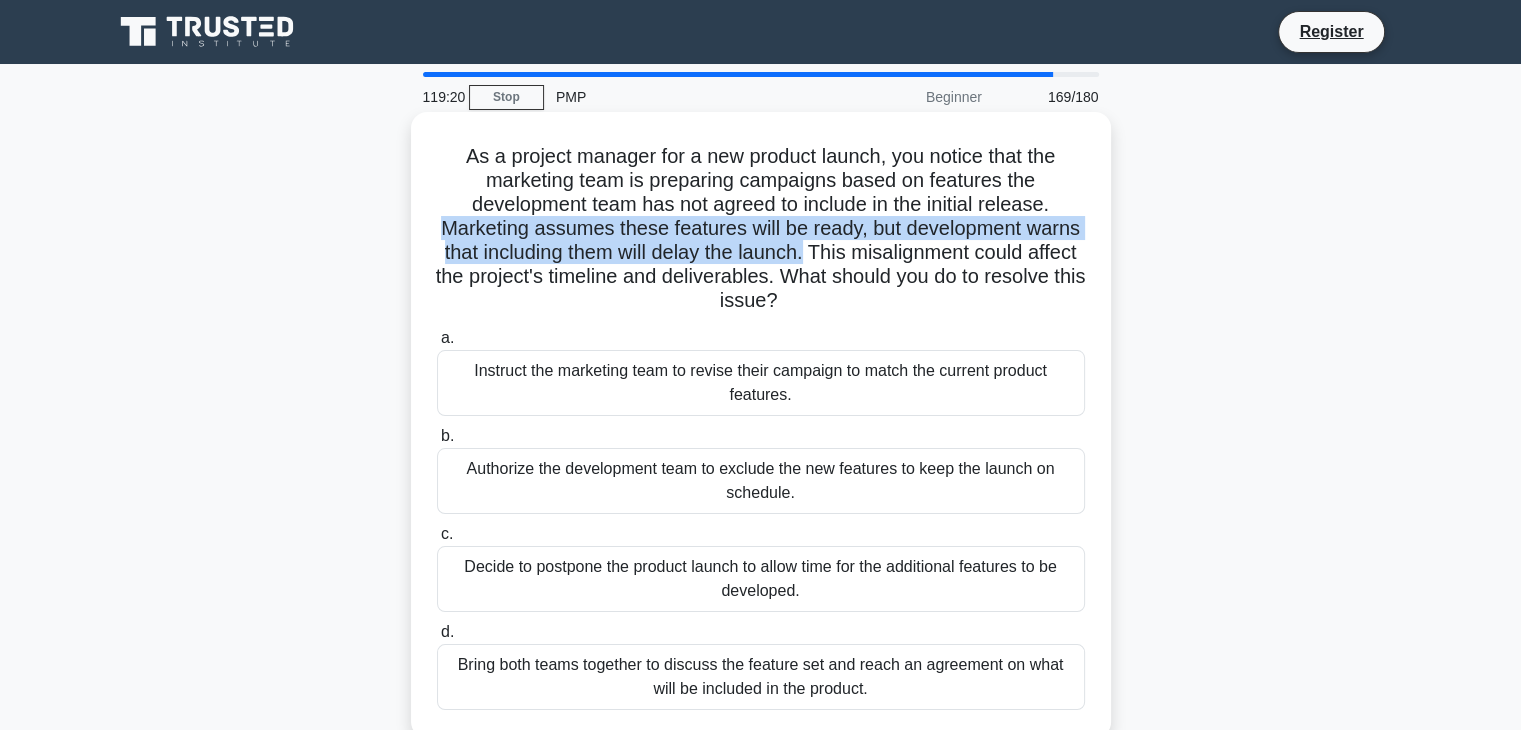 drag, startPoint x: 466, startPoint y: 231, endPoint x: 890, endPoint y: 259, distance: 424.92352 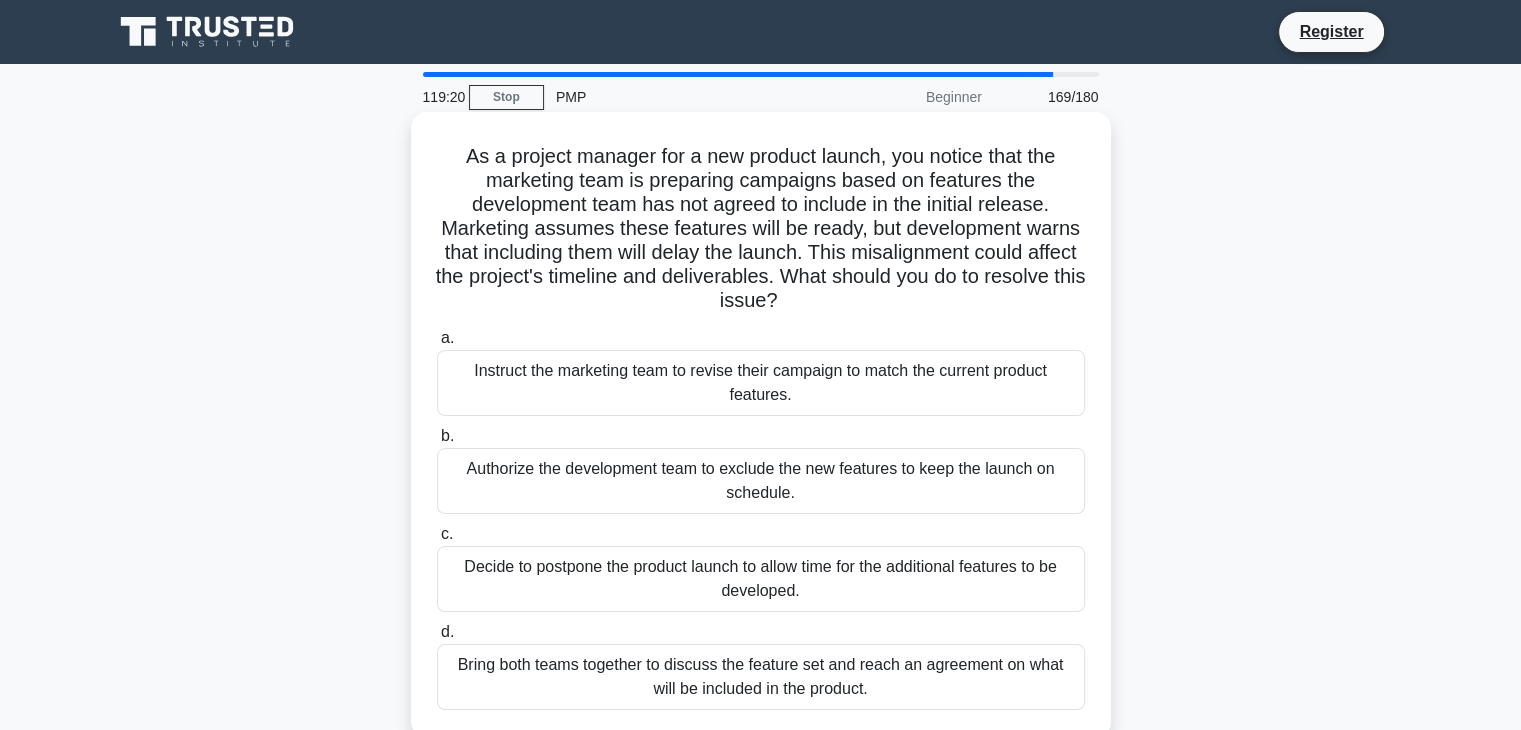 click on "As a project manager for a new product launch, you notice that the marketing team is preparing campaigns based on features the development team has not agreed to include in the initial release. Marketing assumes these features will be ready, but development warns that including them will delay the launch. This misalignment could affect the project's timeline and deliverables. What should you do to resolve this issue?" at bounding box center (761, 229) 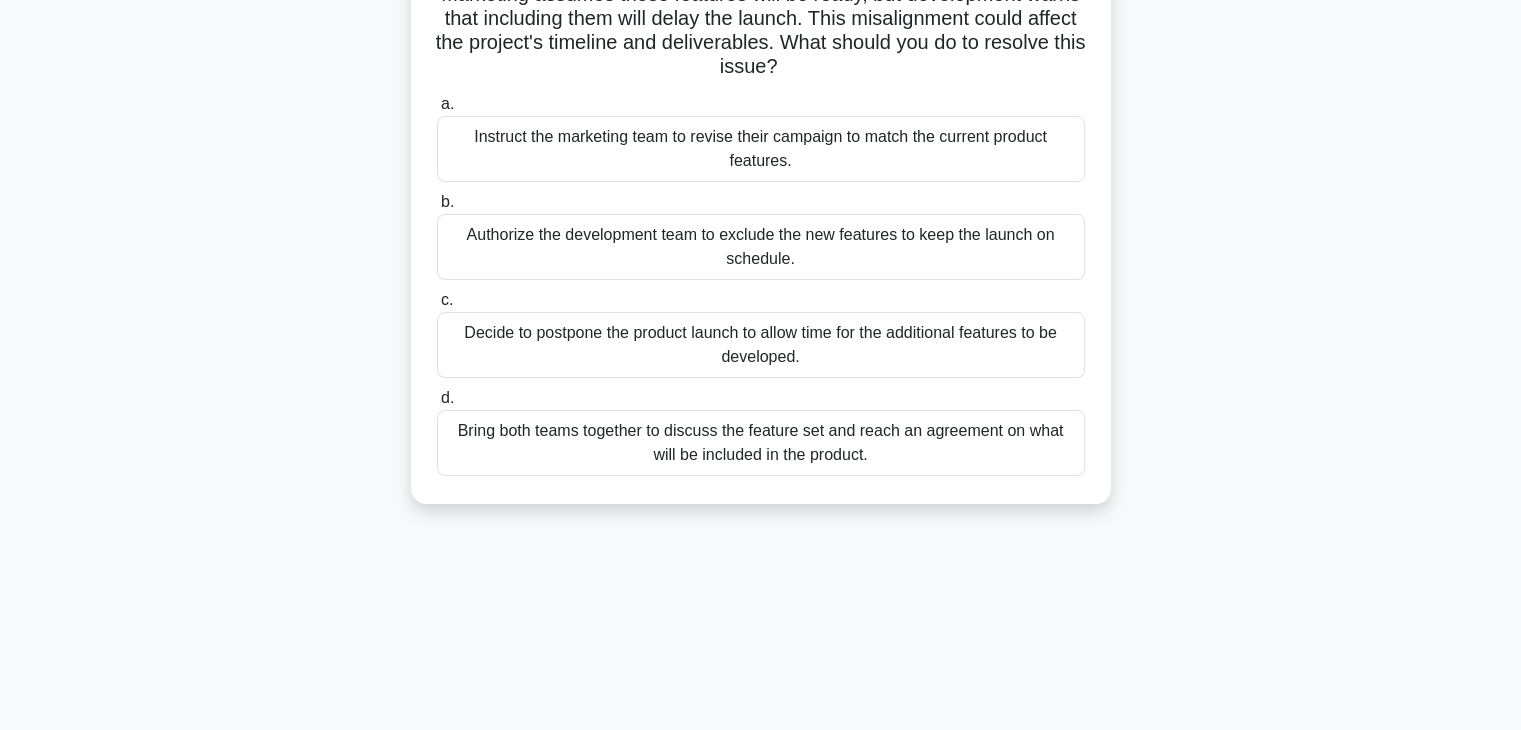 scroll, scrollTop: 200, scrollLeft: 0, axis: vertical 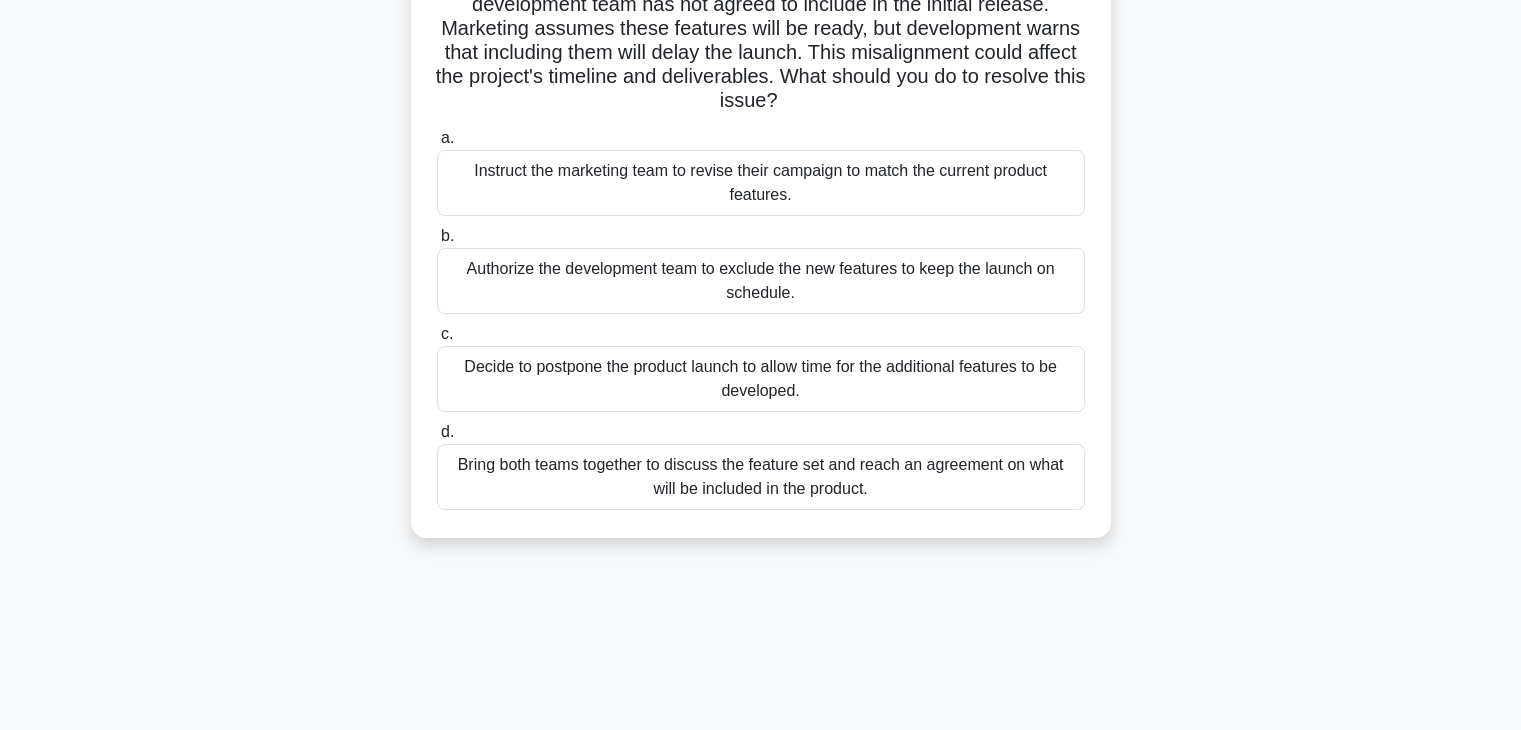 click on "Bring both teams together to discuss the feature set and reach an agreement on what will be included in the product." at bounding box center [761, 477] 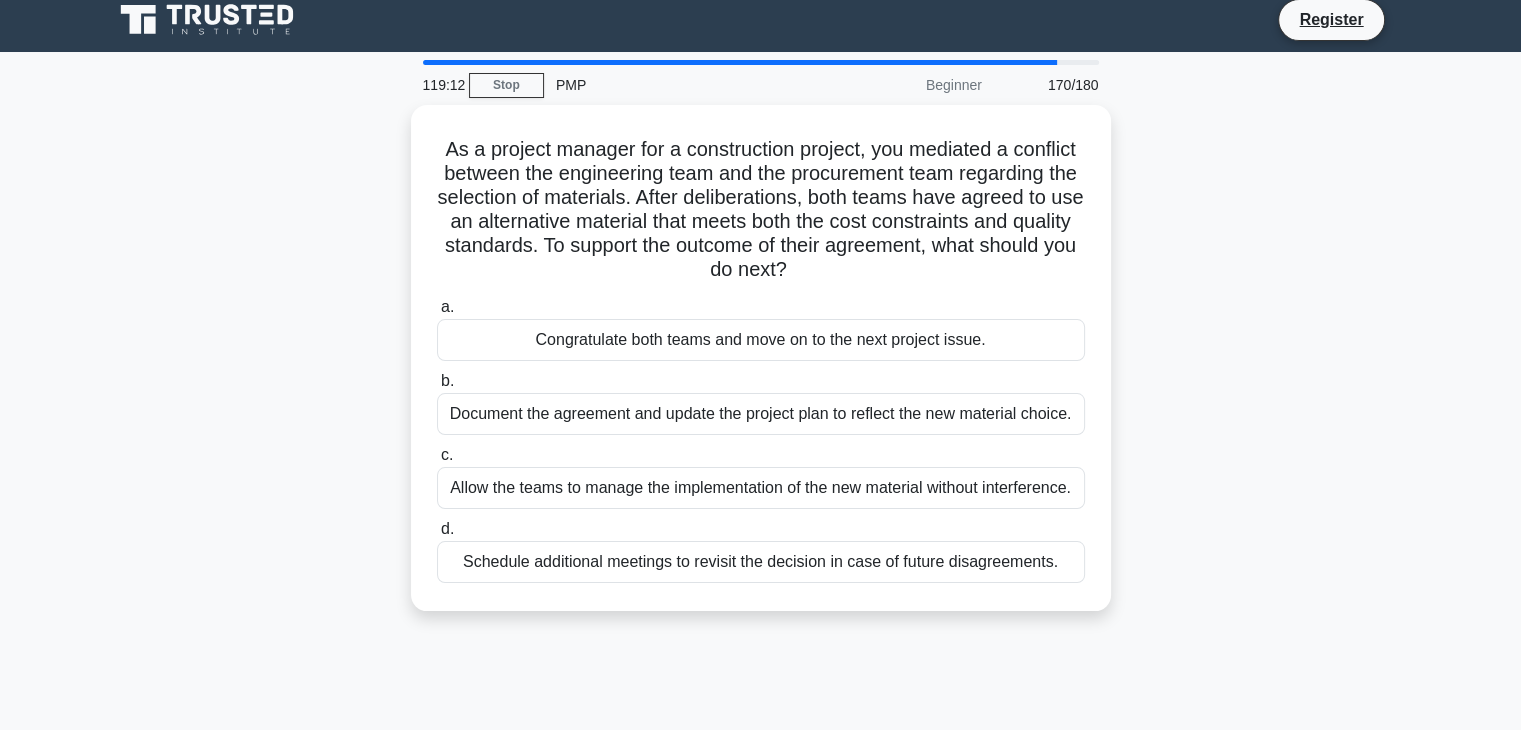 scroll, scrollTop: 0, scrollLeft: 0, axis: both 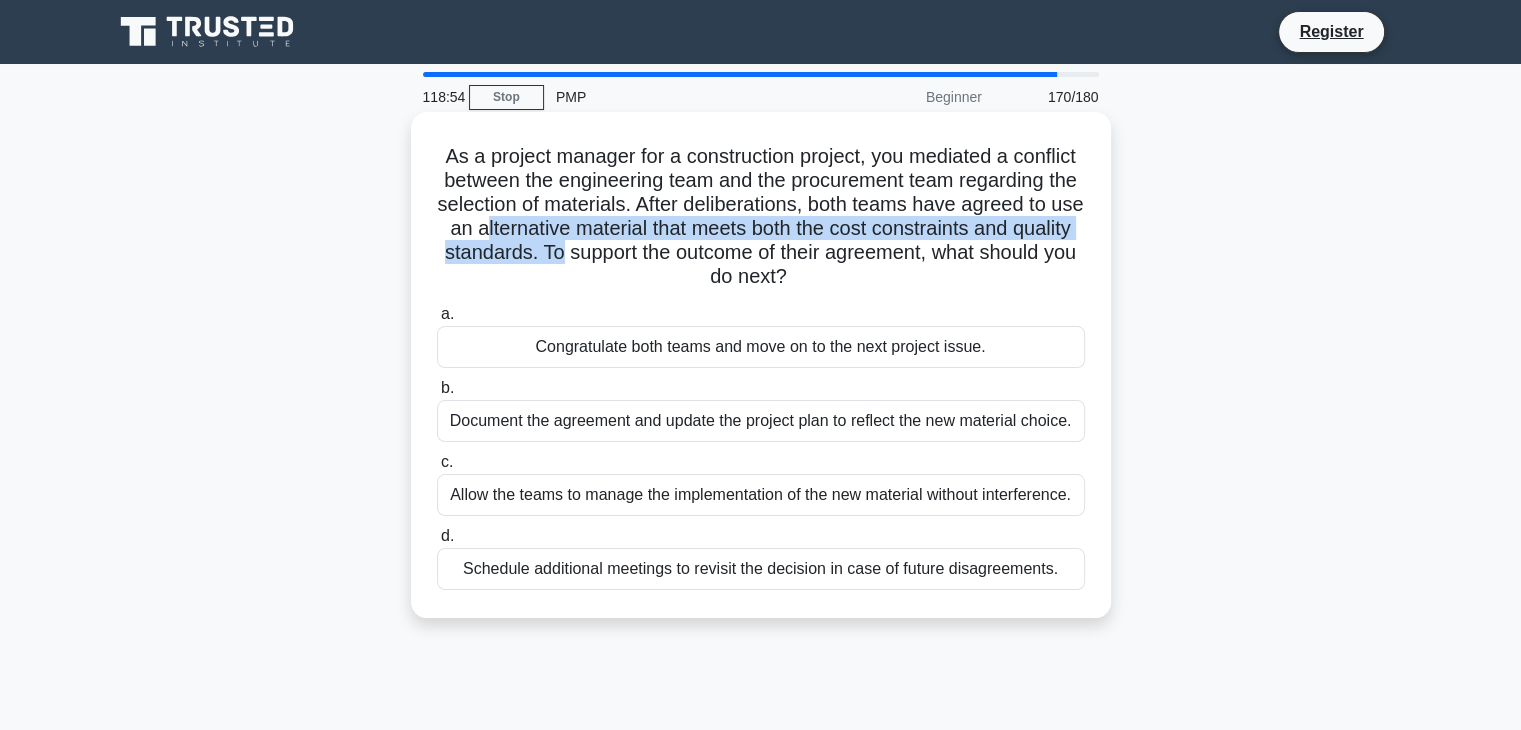 drag, startPoint x: 669, startPoint y: 232, endPoint x: 792, endPoint y: 249, distance: 124.16924 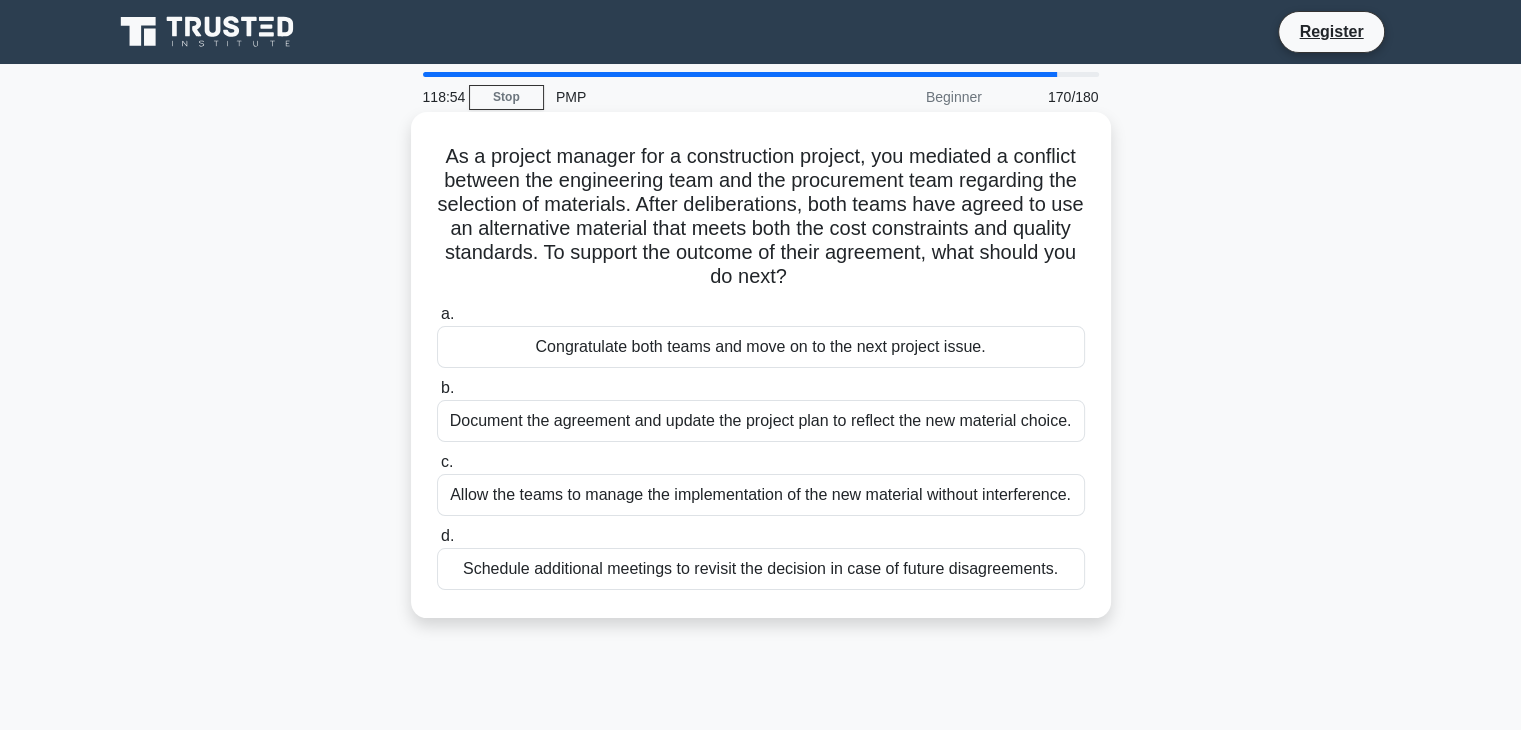 drag, startPoint x: 905, startPoint y: 266, endPoint x: 1004, endPoint y: 288, distance: 101.414986 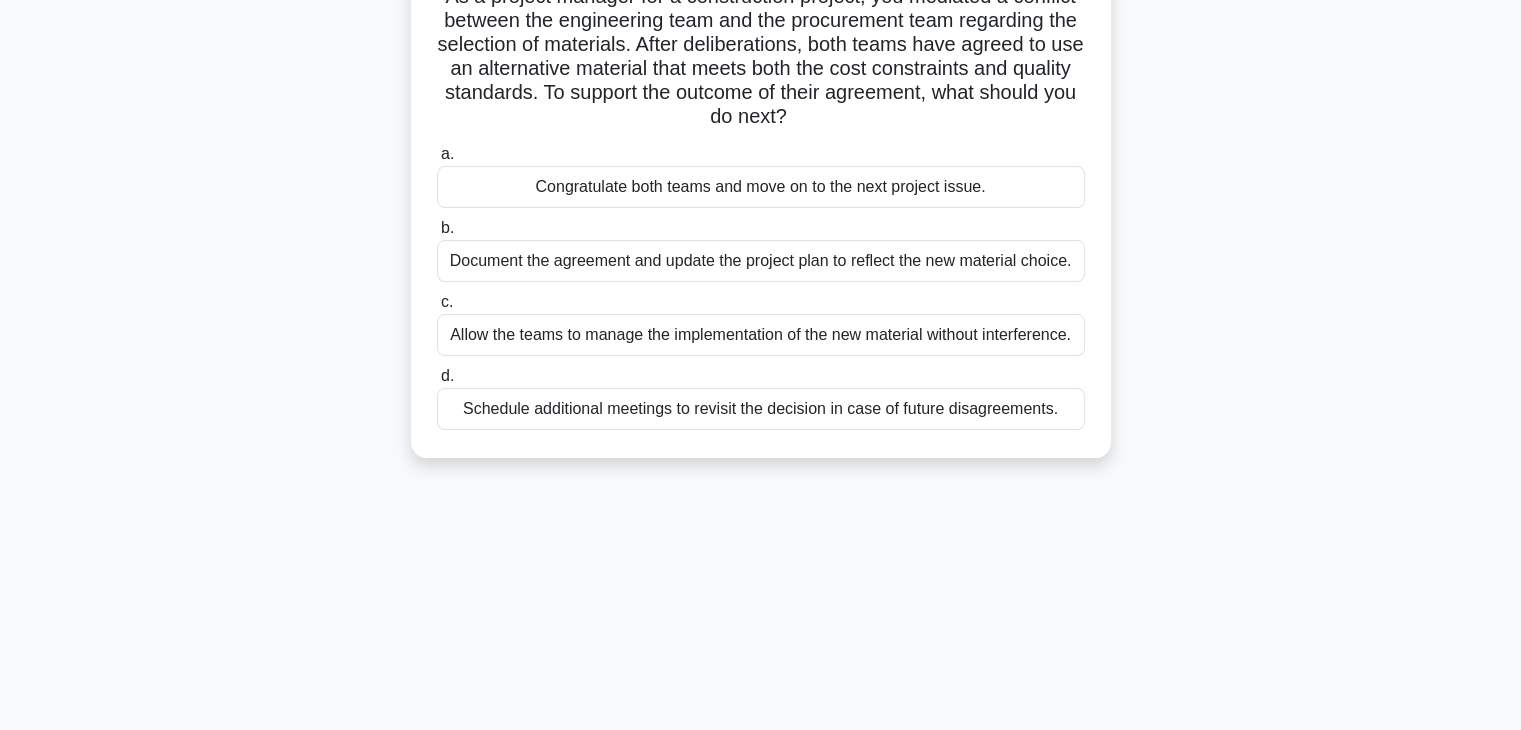 scroll, scrollTop: 200, scrollLeft: 0, axis: vertical 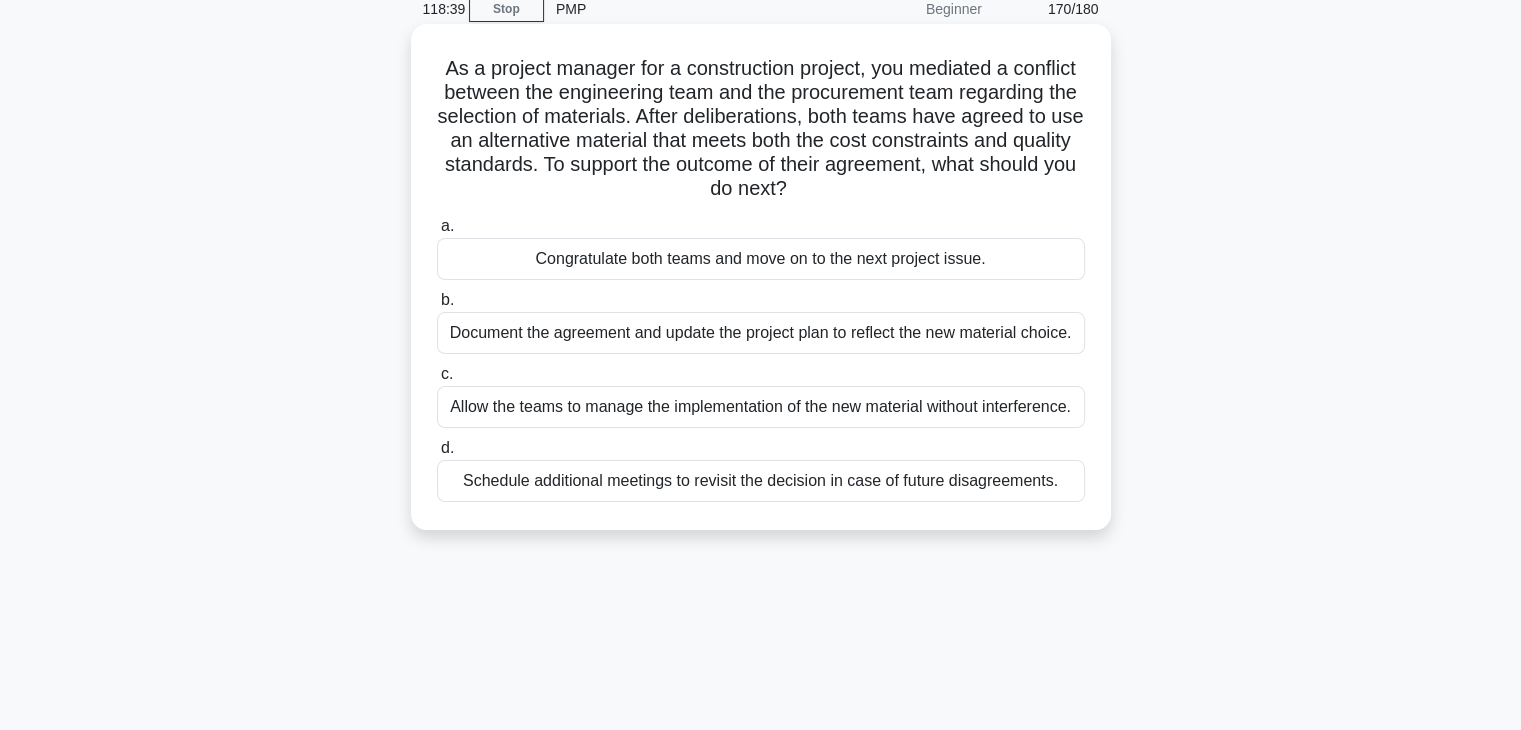 click on "Document the agreement and update the project plan to reflect the new material choice." at bounding box center [761, 333] 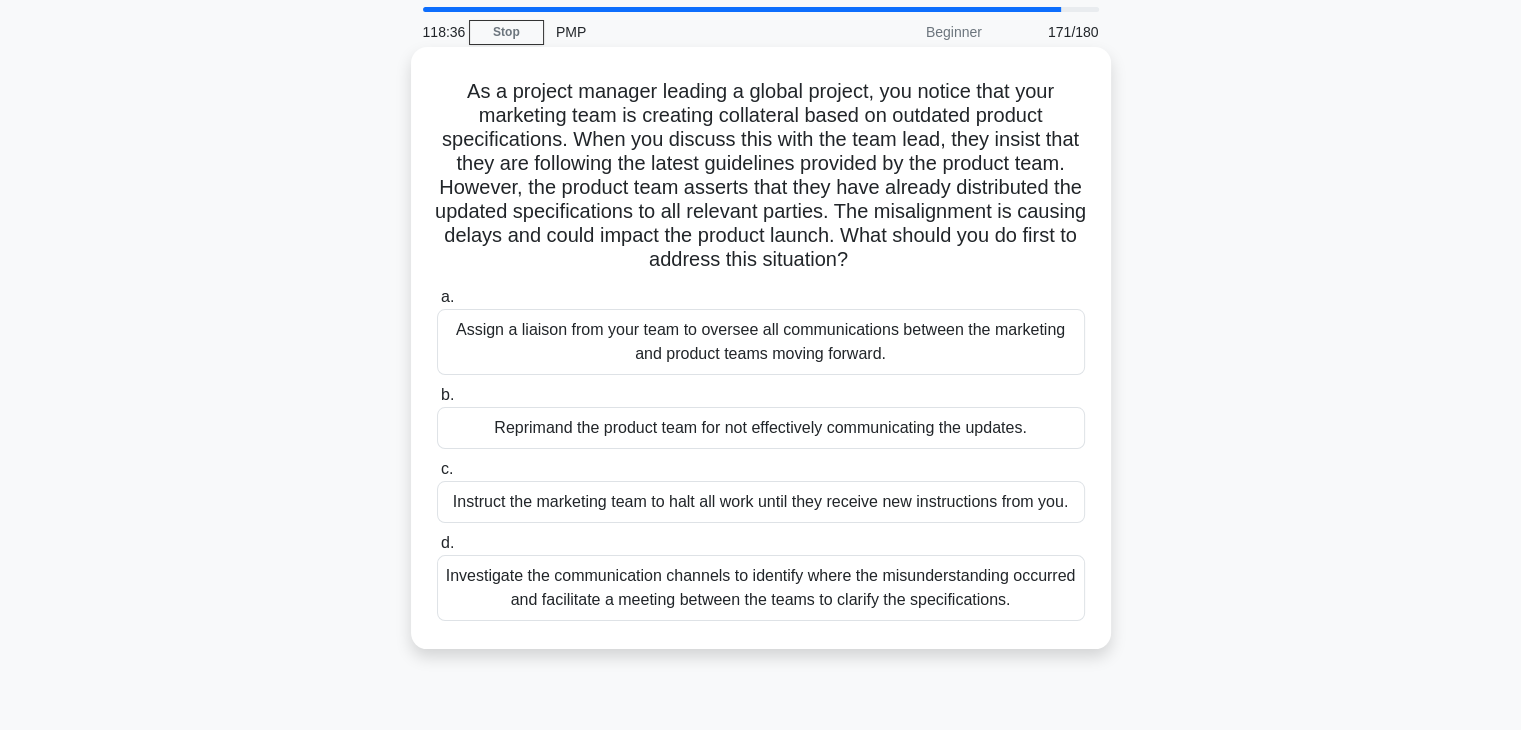 scroll, scrollTop: 100, scrollLeft: 0, axis: vertical 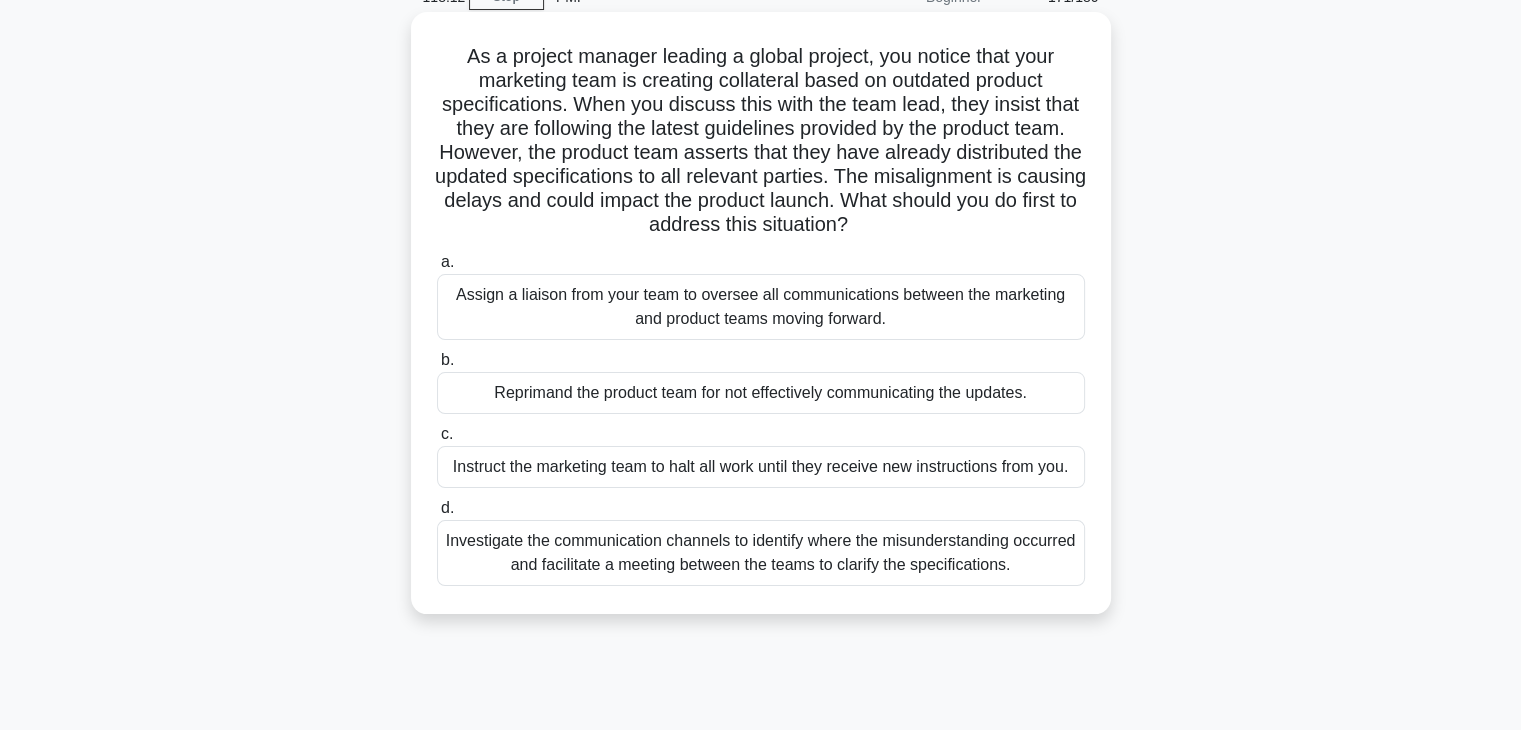 click on "Investigate the communication channels to identify where the misunderstanding occurred and facilitate a meeting between the teams to clarify the specifications." at bounding box center [761, 553] 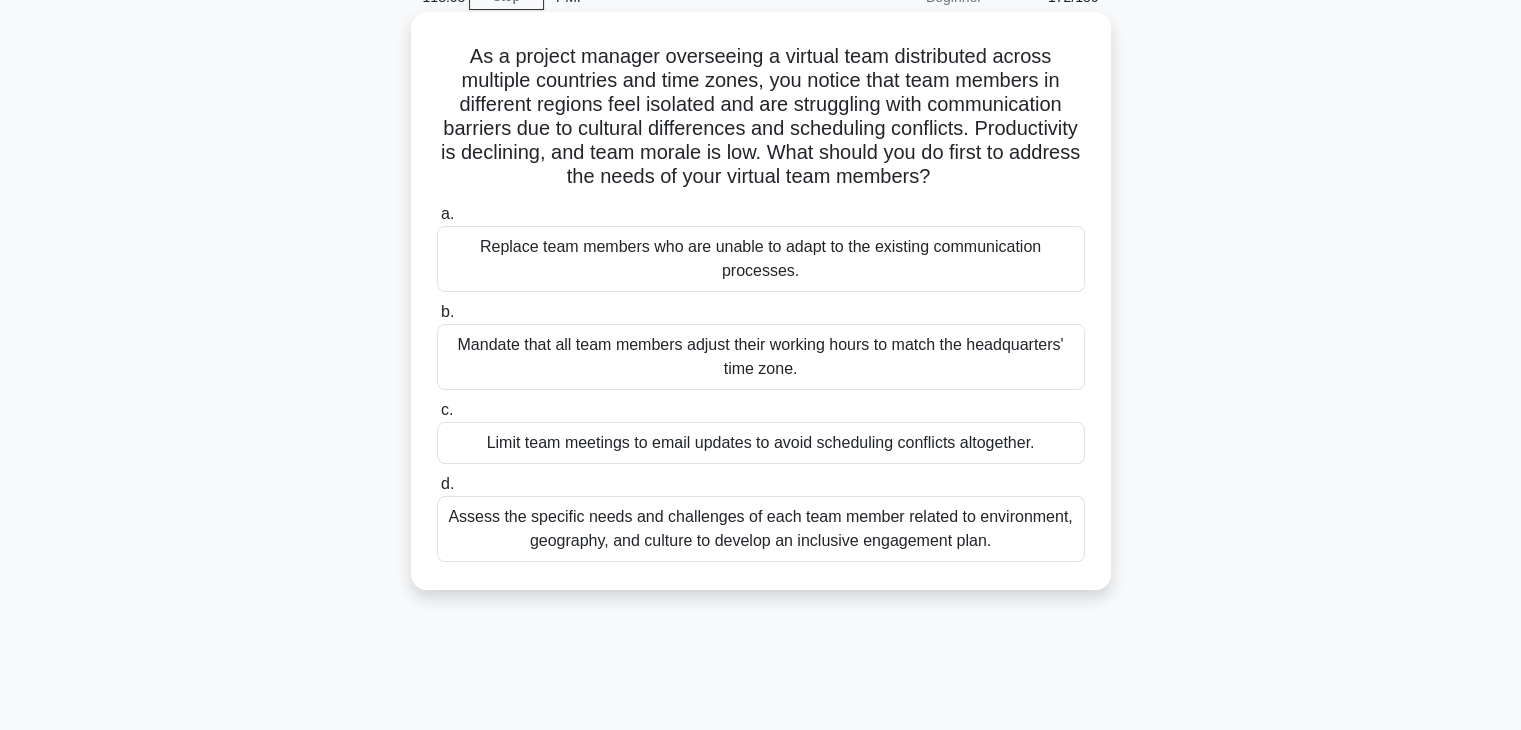 scroll, scrollTop: 0, scrollLeft: 0, axis: both 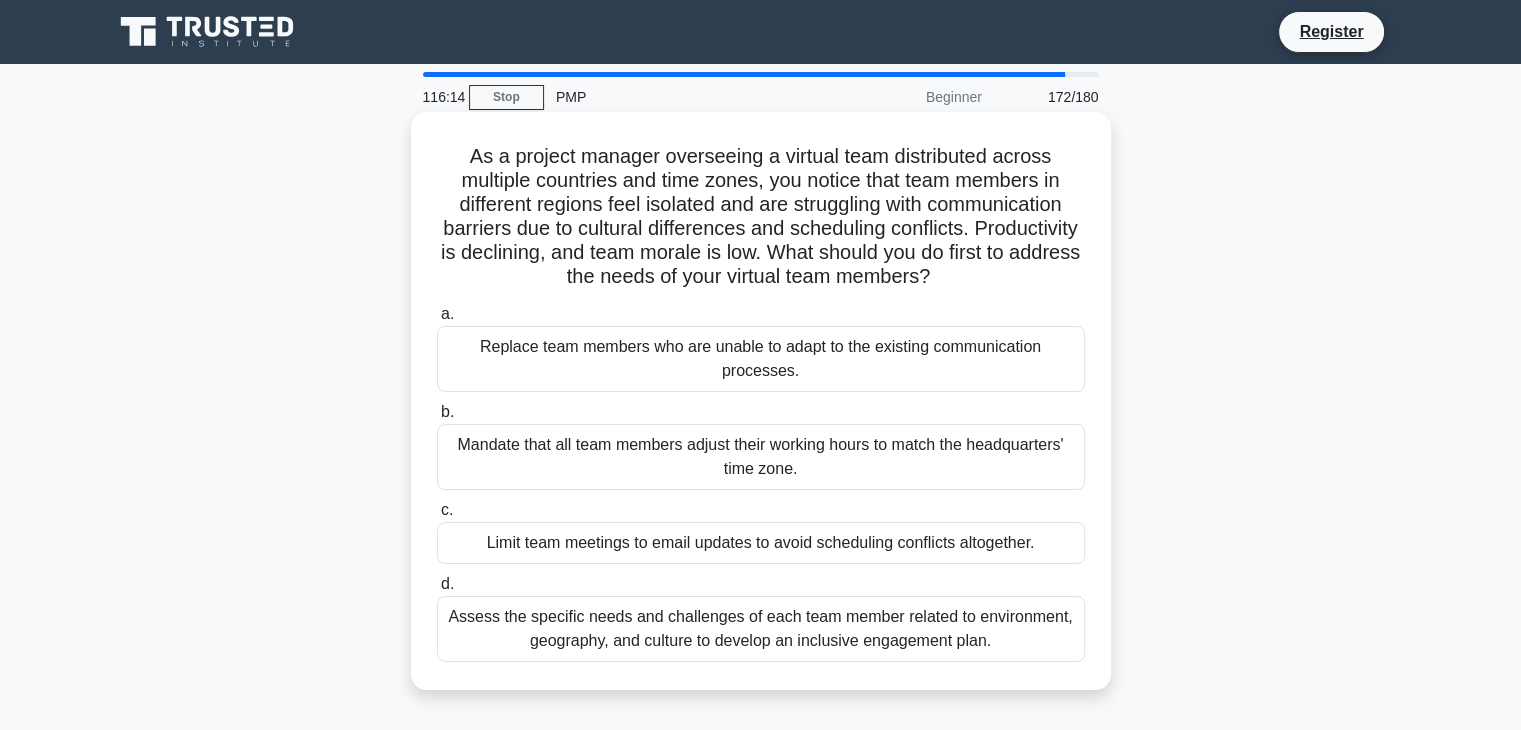 click on "Assess the specific needs and challenges of each team member related to environment, geography, and culture to develop an inclusive engagement plan." at bounding box center (761, 629) 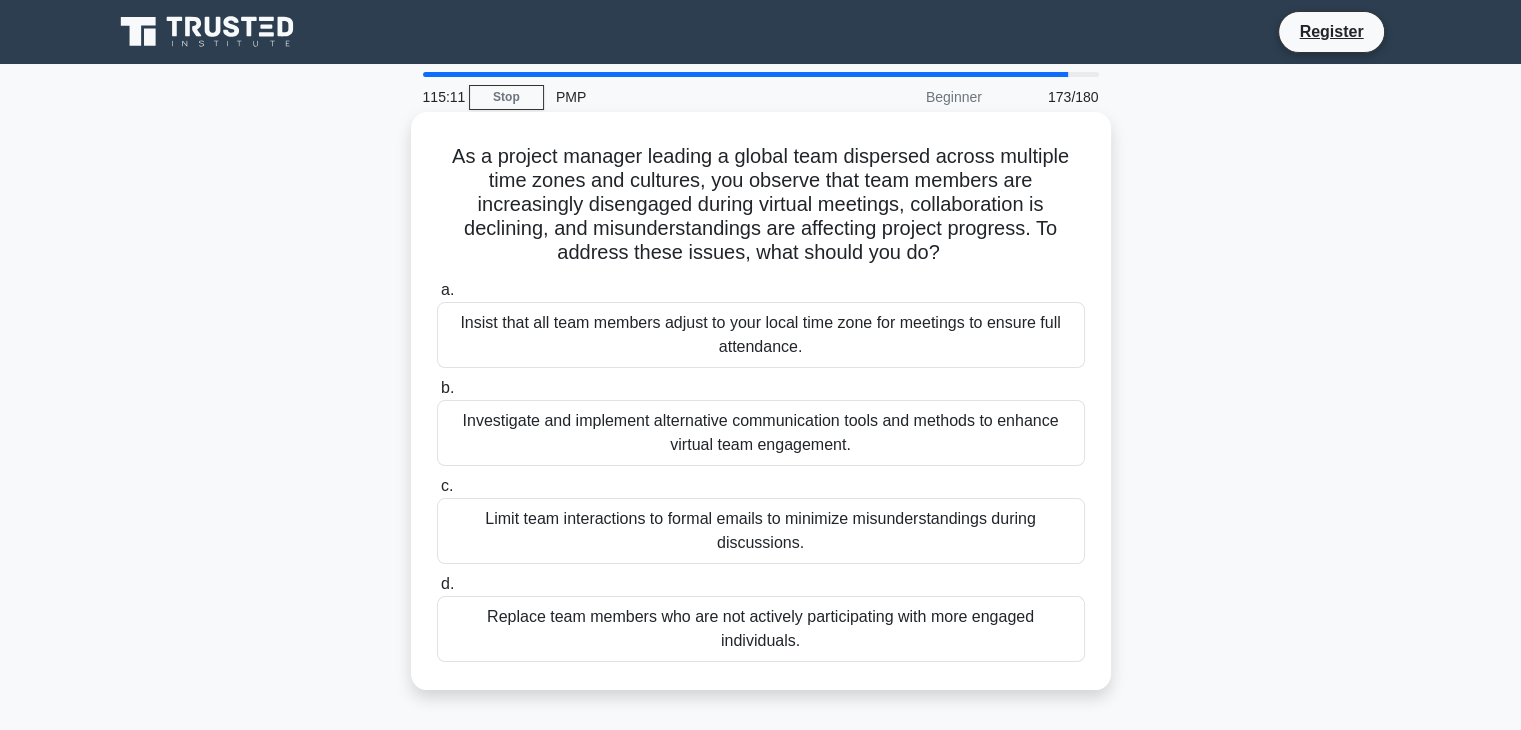 click on "Investigate and implement alternative communication tools and methods to enhance virtual team engagement." at bounding box center [761, 433] 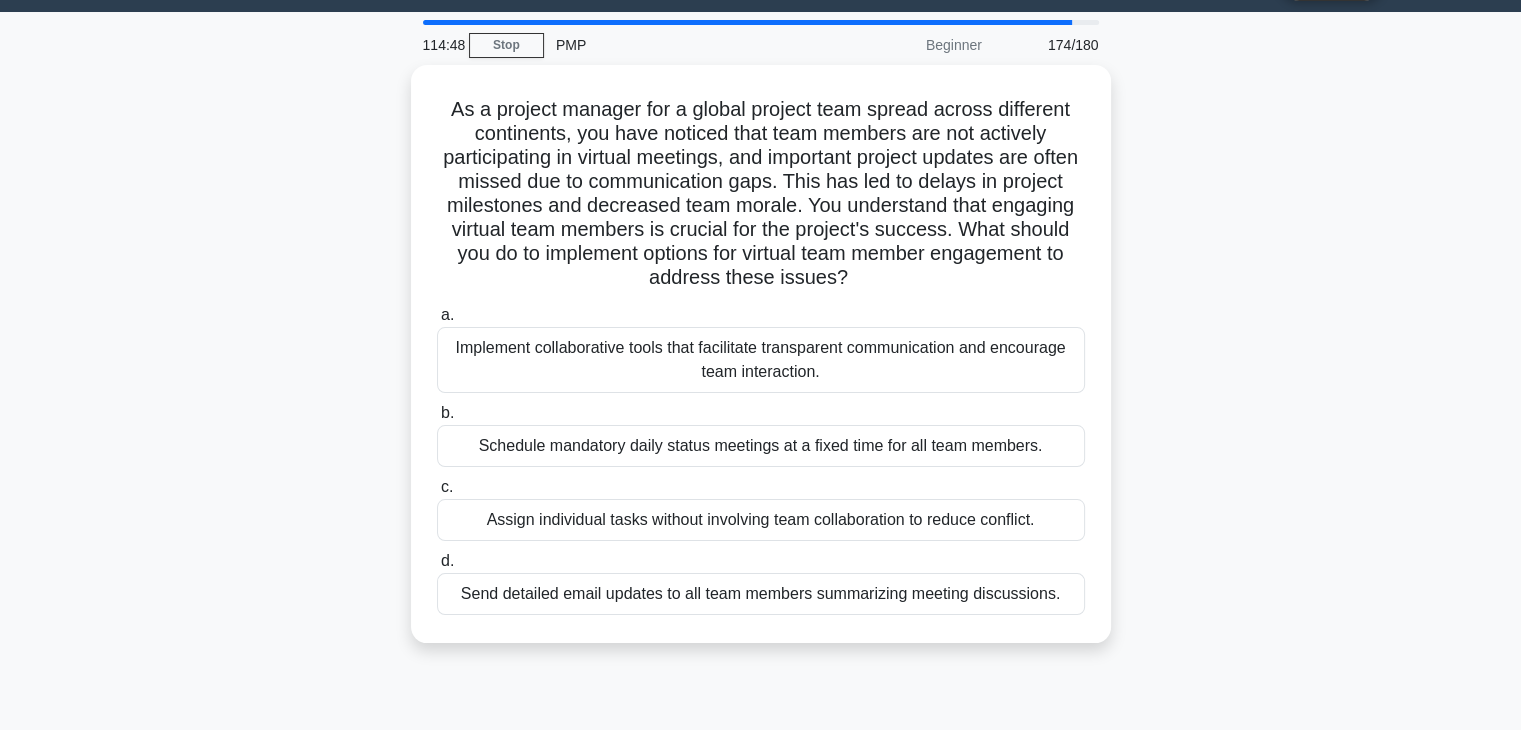 scroll, scrollTop: 52, scrollLeft: 0, axis: vertical 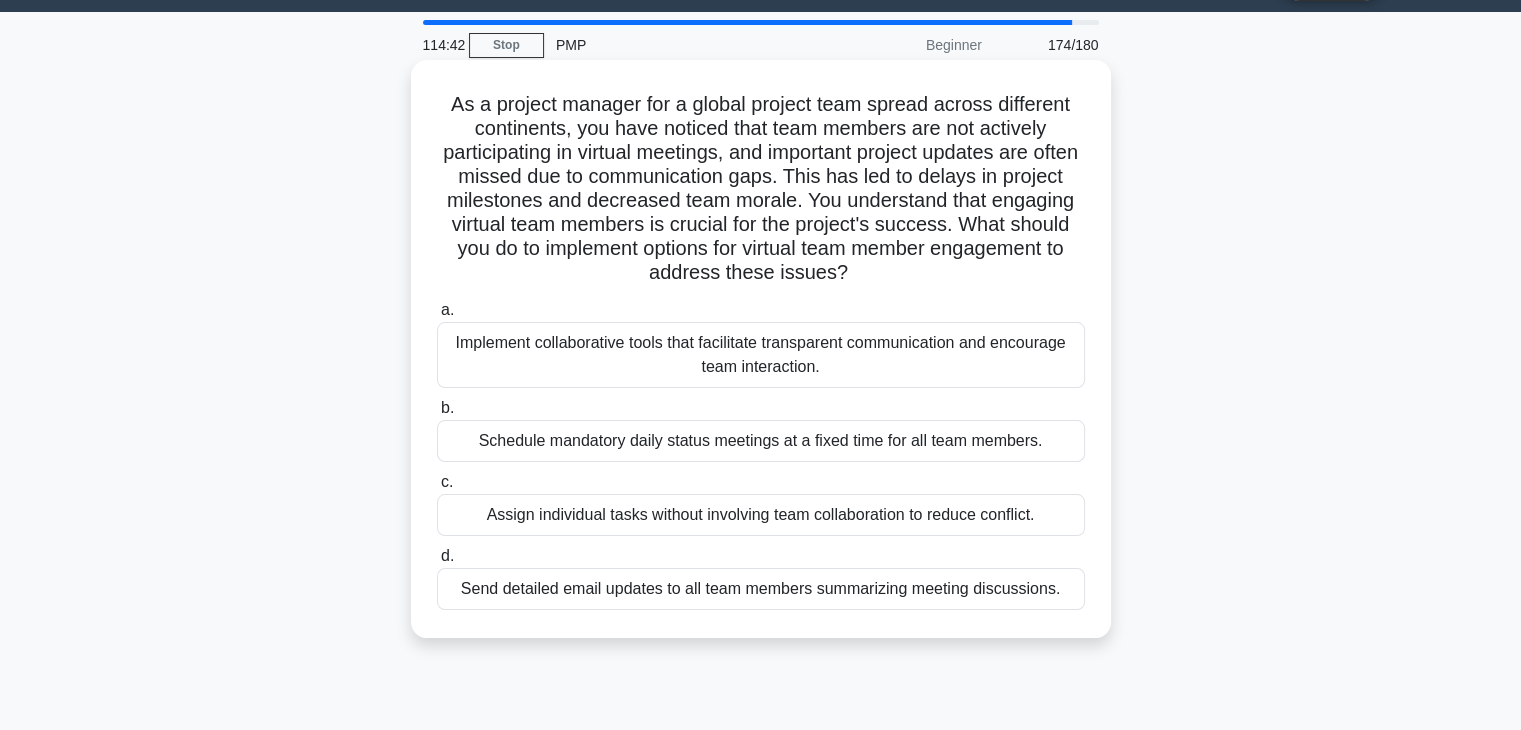 click on "Implement collaborative tools that facilitate transparent communication and encourage team interaction." at bounding box center (761, 355) 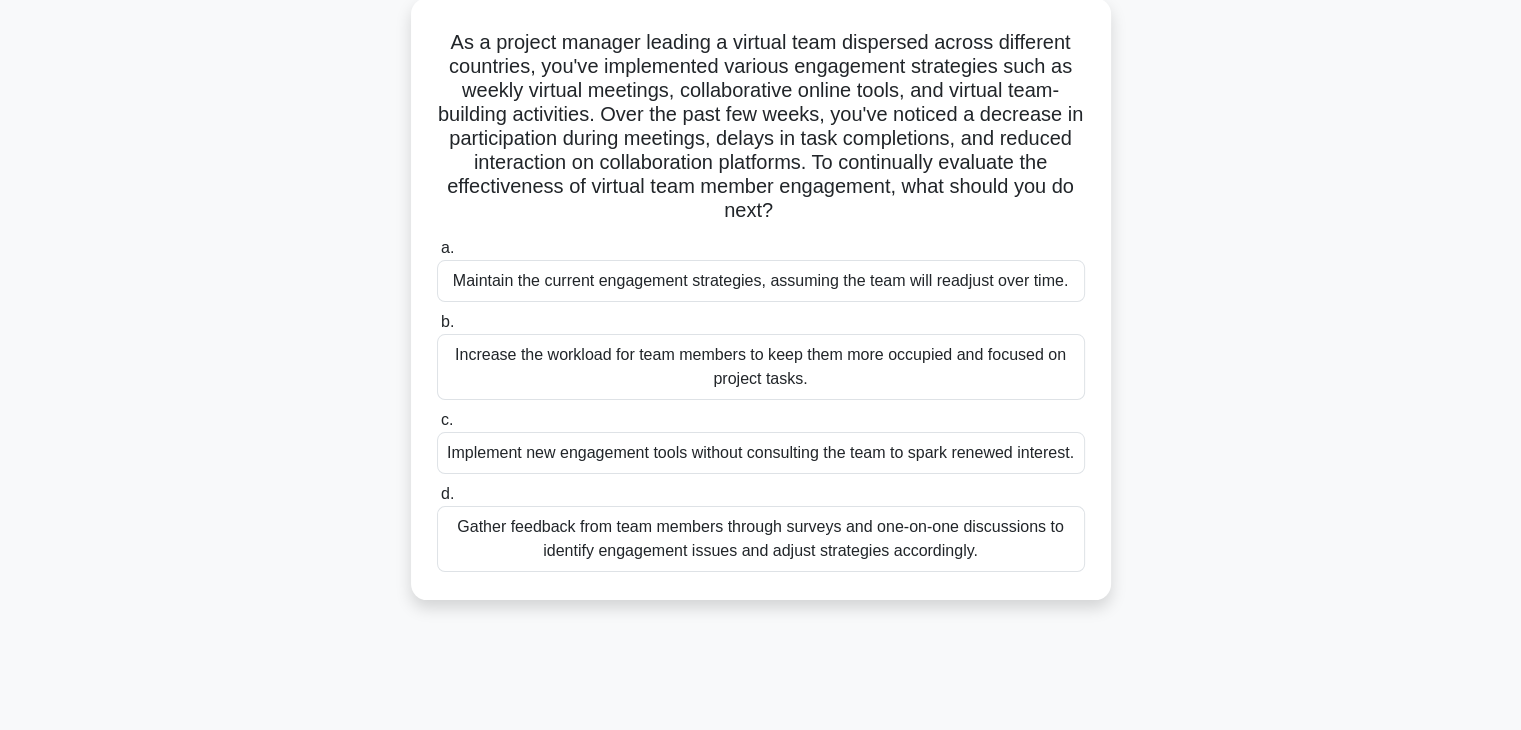 scroll, scrollTop: 106, scrollLeft: 0, axis: vertical 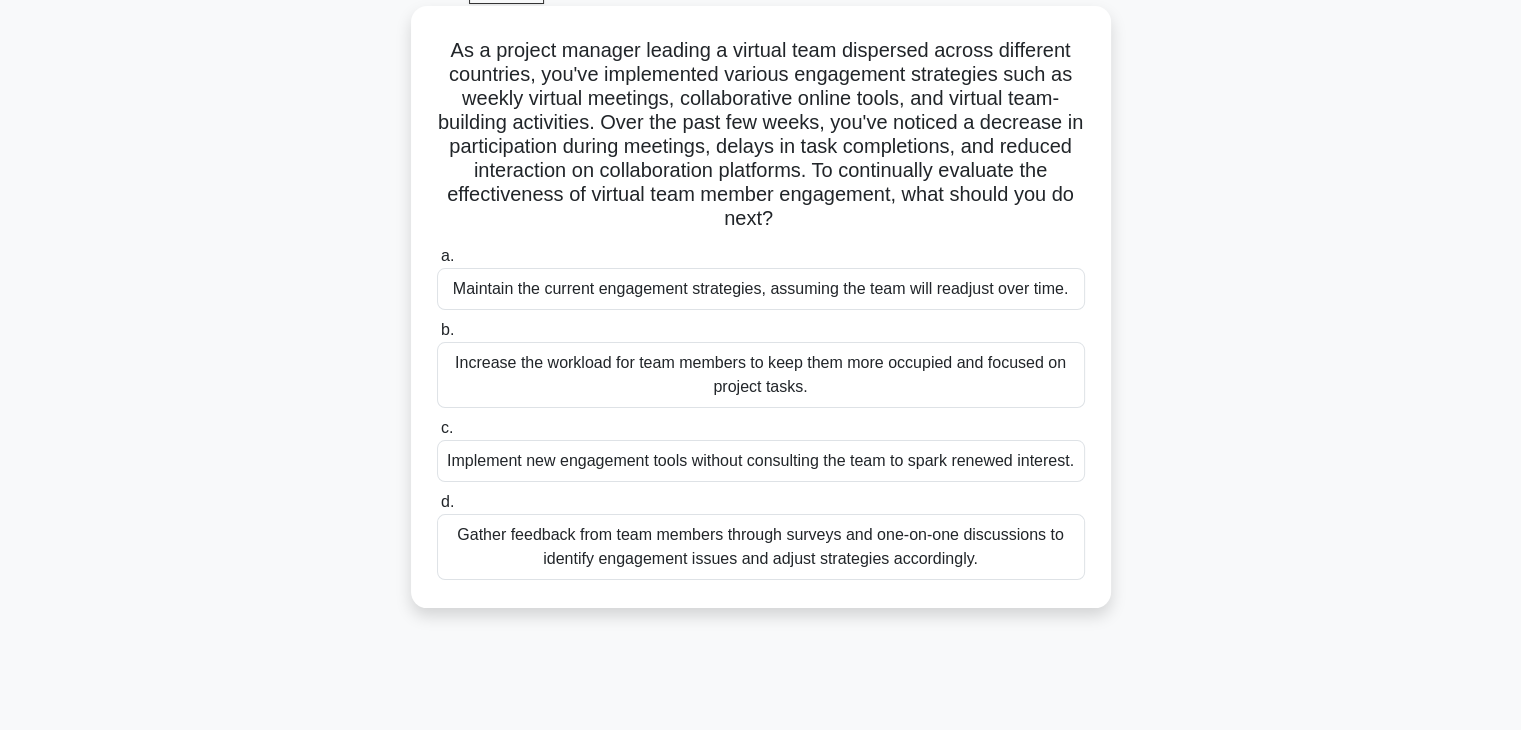 click on "Gather feedback from team members through surveys and one-on-one discussions to identify engagement issues and adjust strategies accordingly." at bounding box center [761, 547] 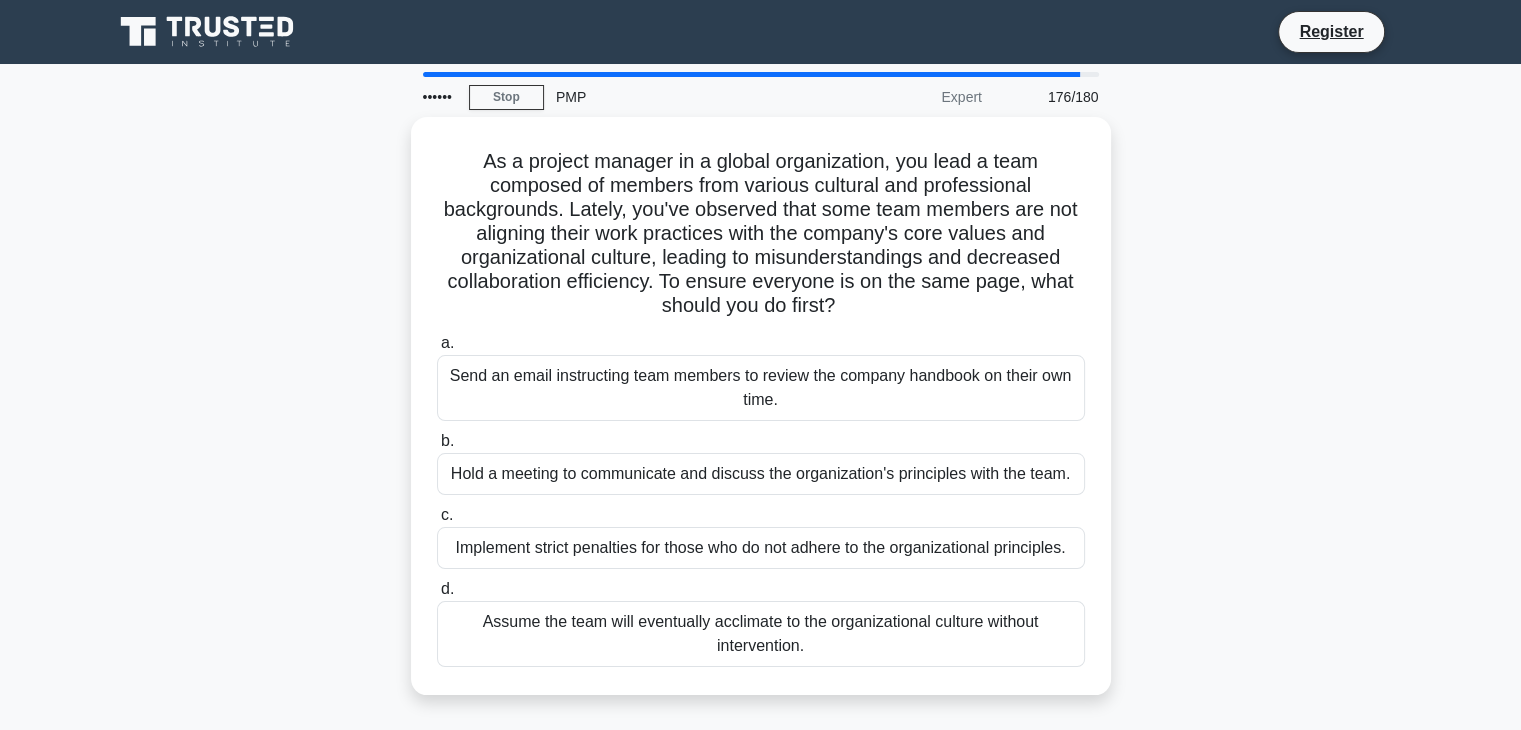 scroll, scrollTop: 50, scrollLeft: 0, axis: vertical 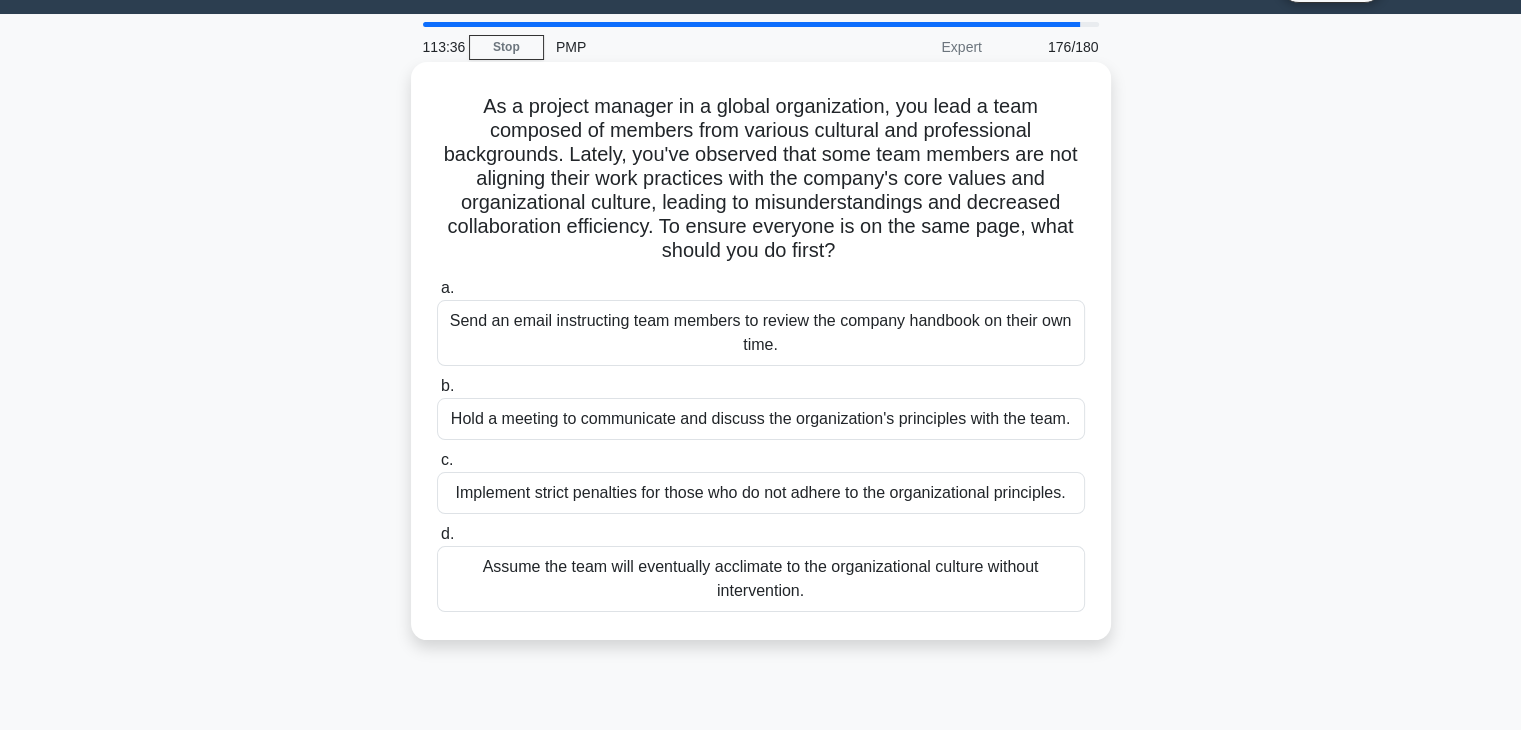 click on "Hold a meeting to communicate and discuss the organization's principles with the team." at bounding box center [761, 419] 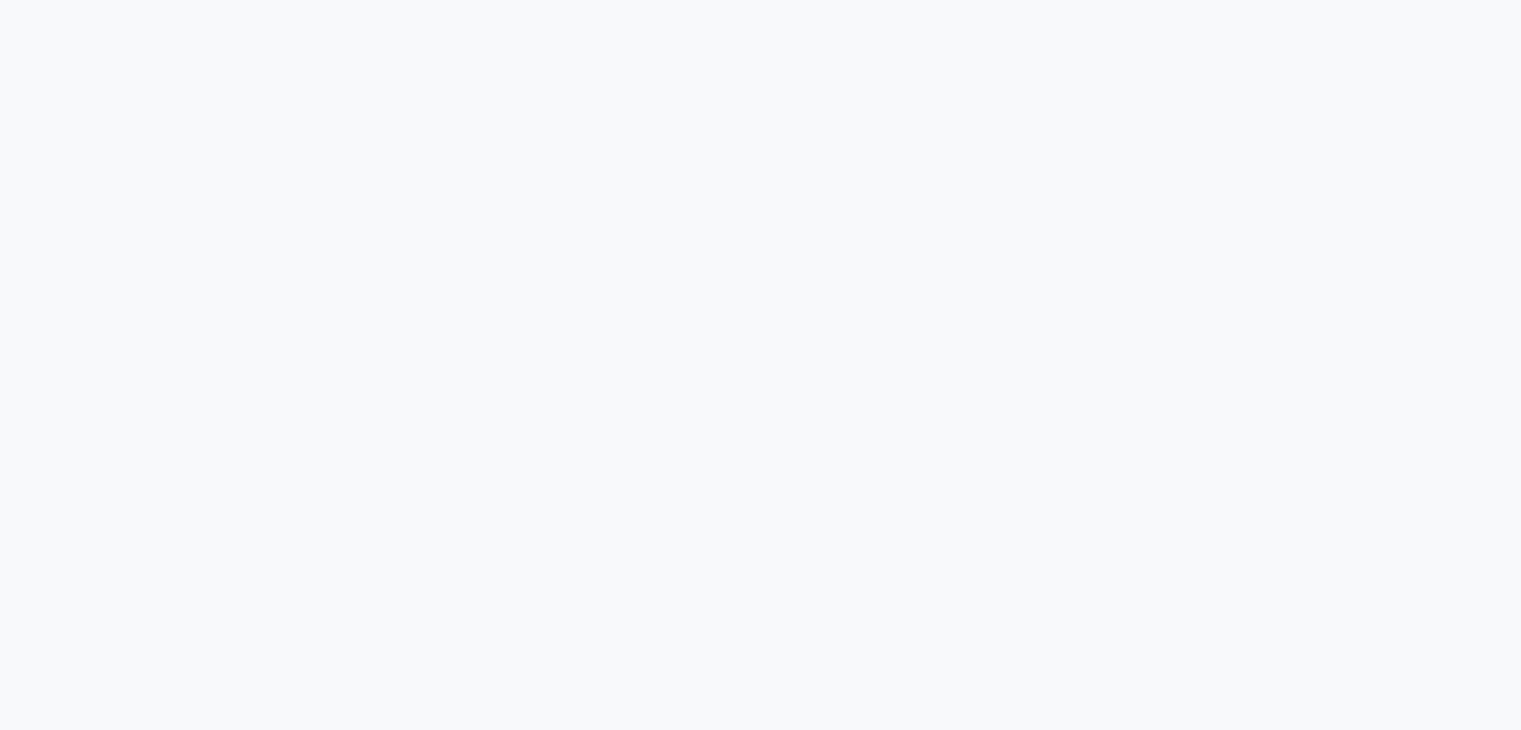 scroll, scrollTop: 0, scrollLeft: 0, axis: both 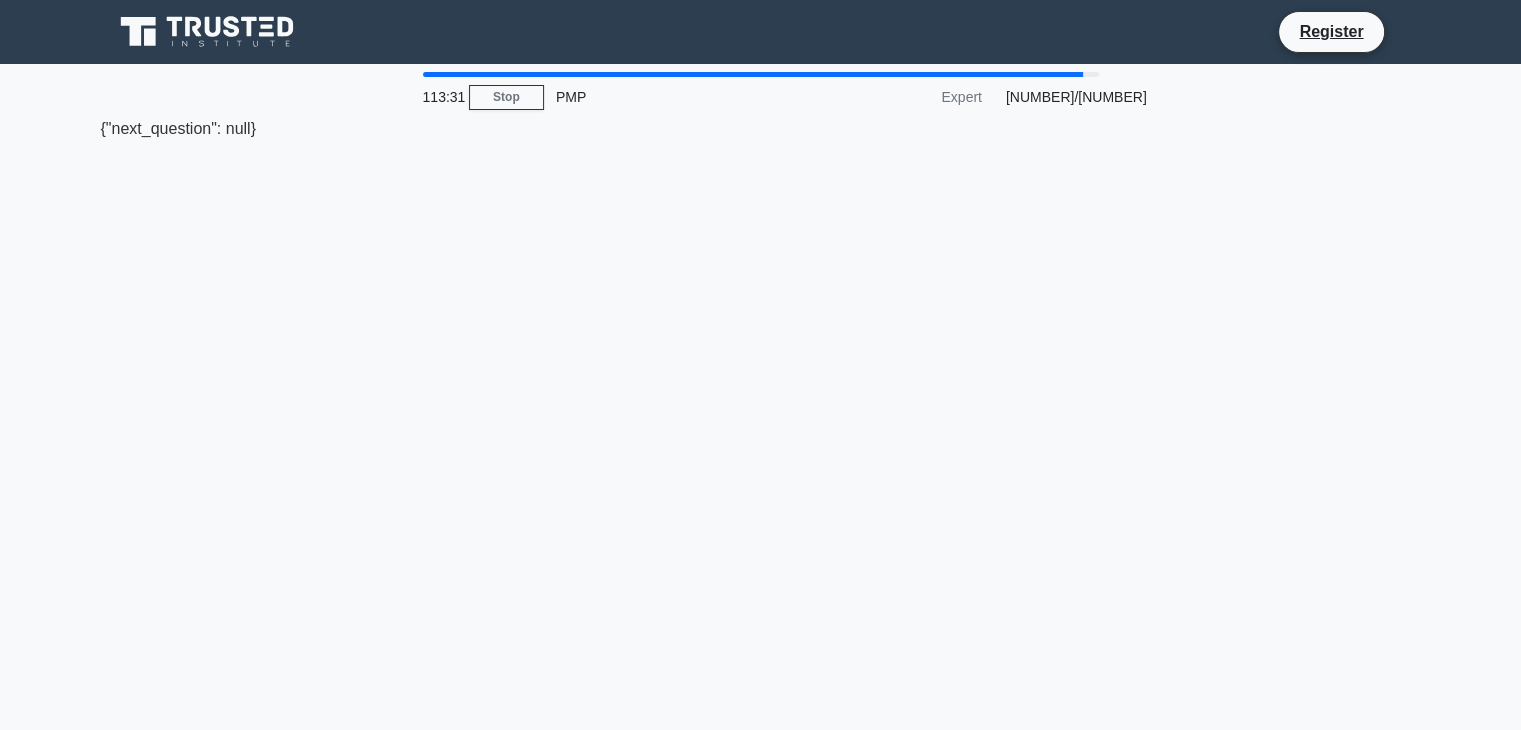 drag, startPoint x: 836, startPoint y: 330, endPoint x: 876, endPoint y: 694, distance: 366.1912 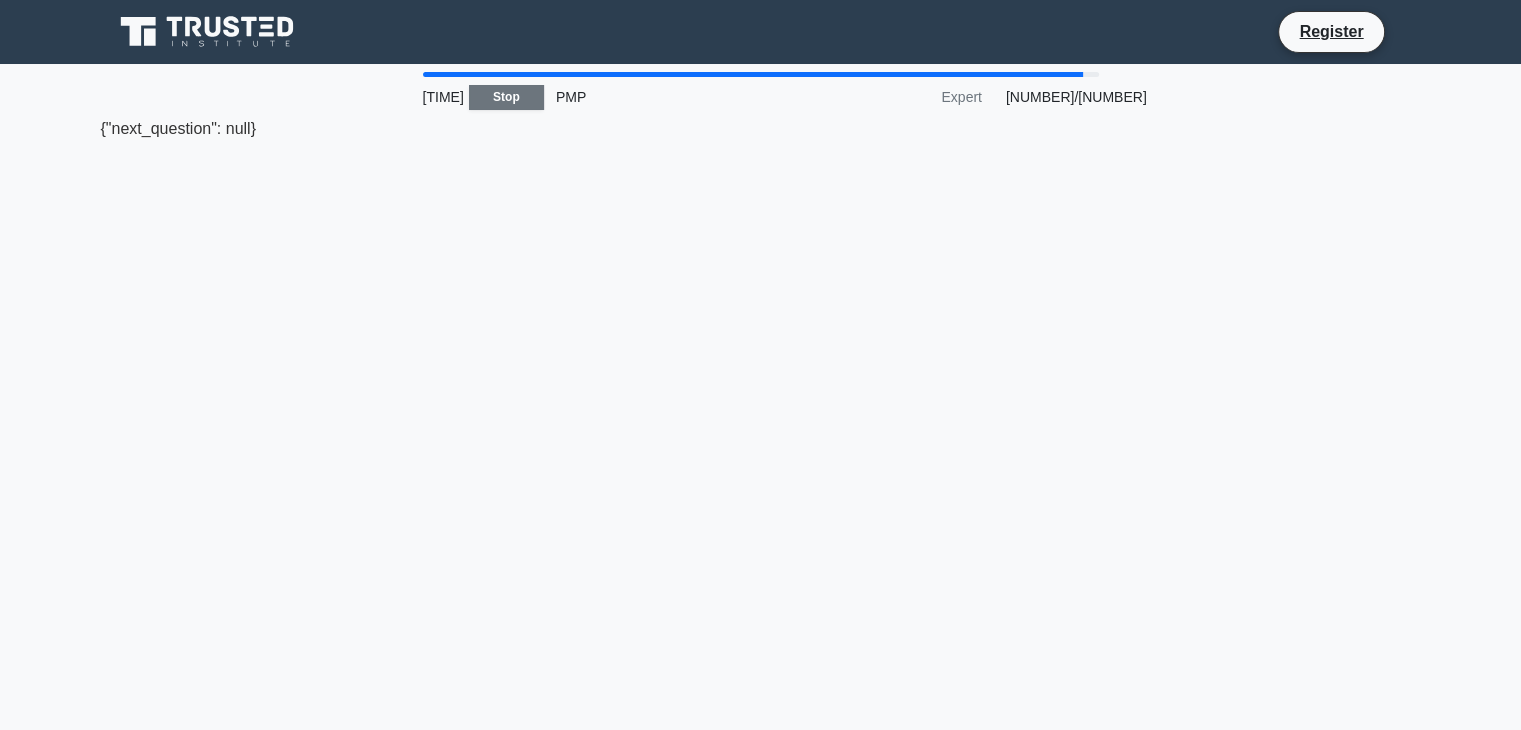 click on "Stop" at bounding box center (506, 97) 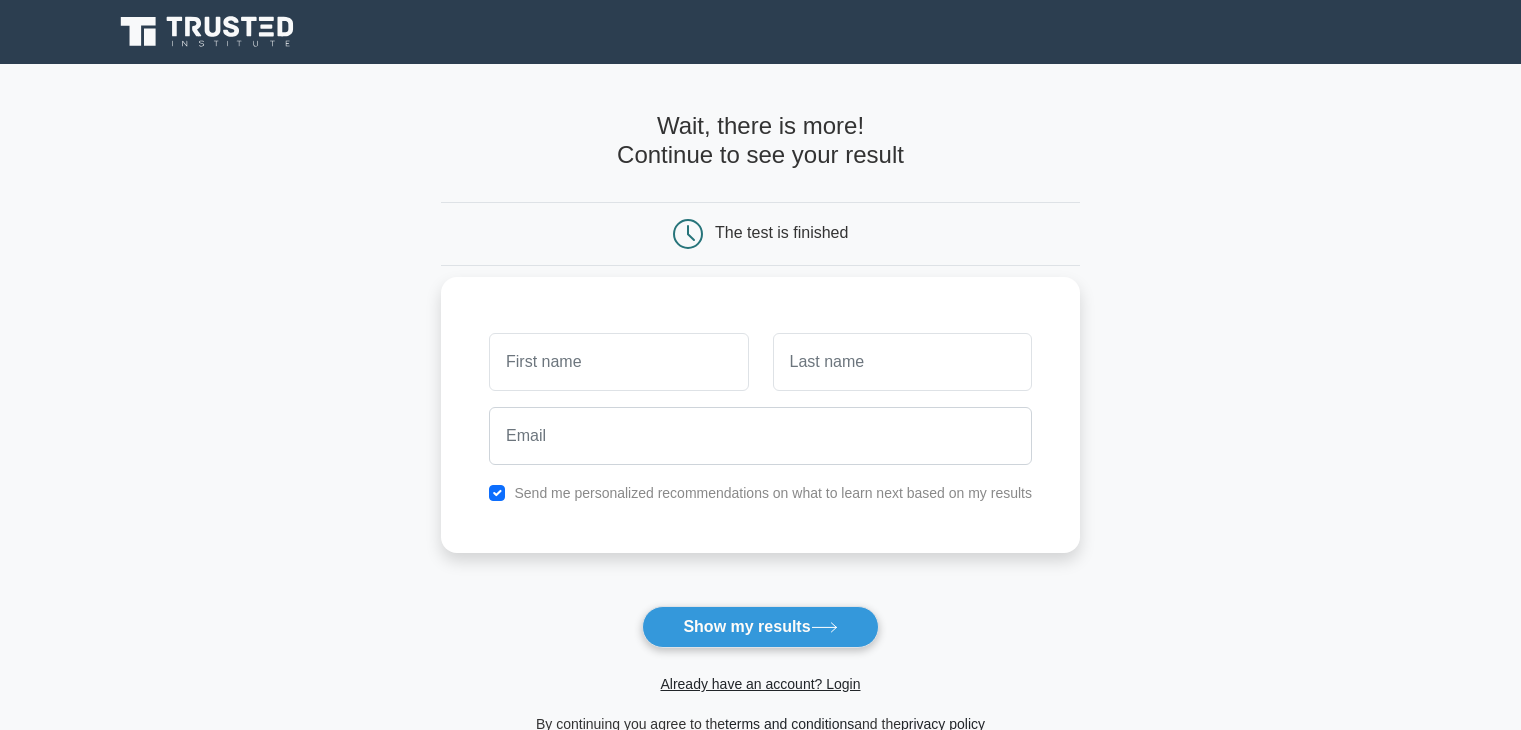 scroll, scrollTop: 0, scrollLeft: 0, axis: both 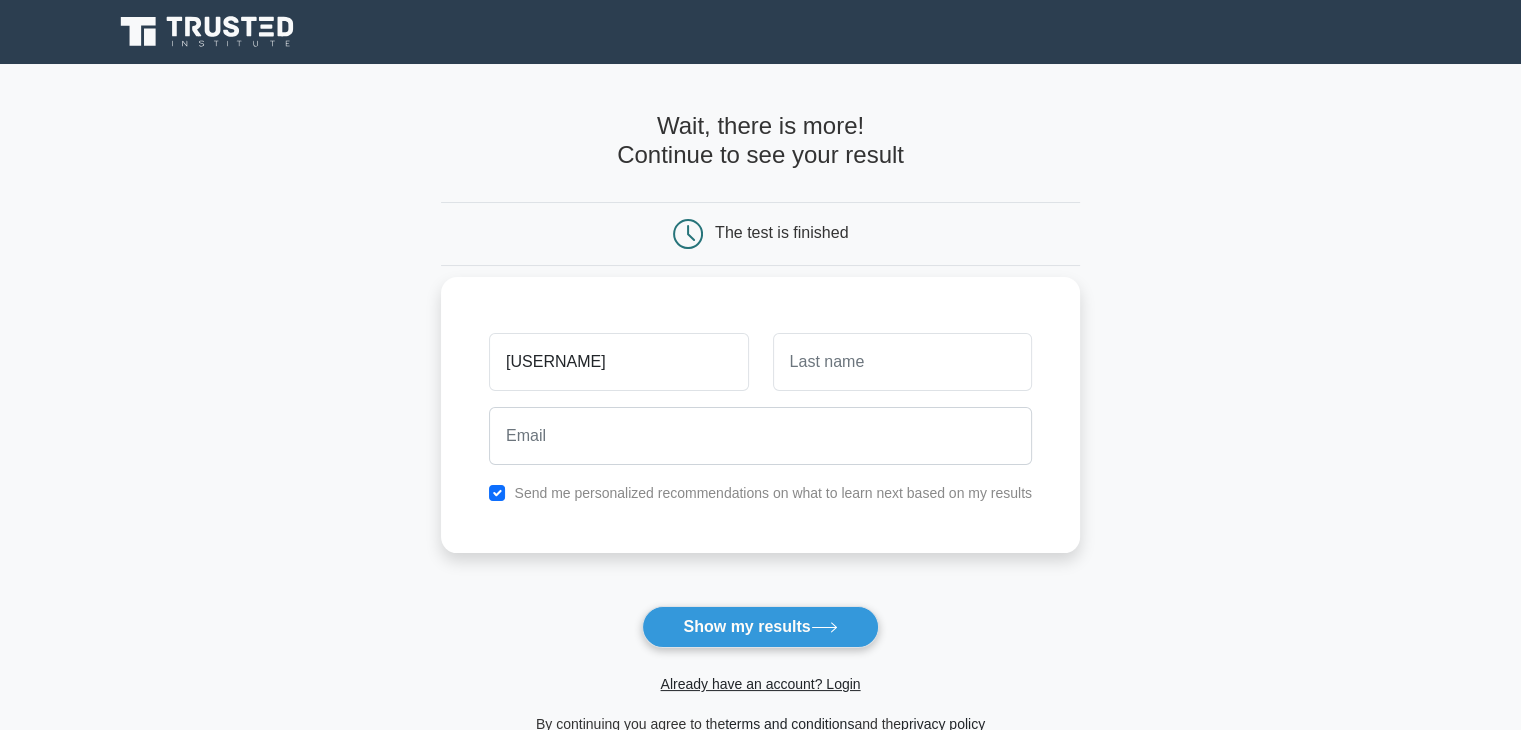 type on "aizat" 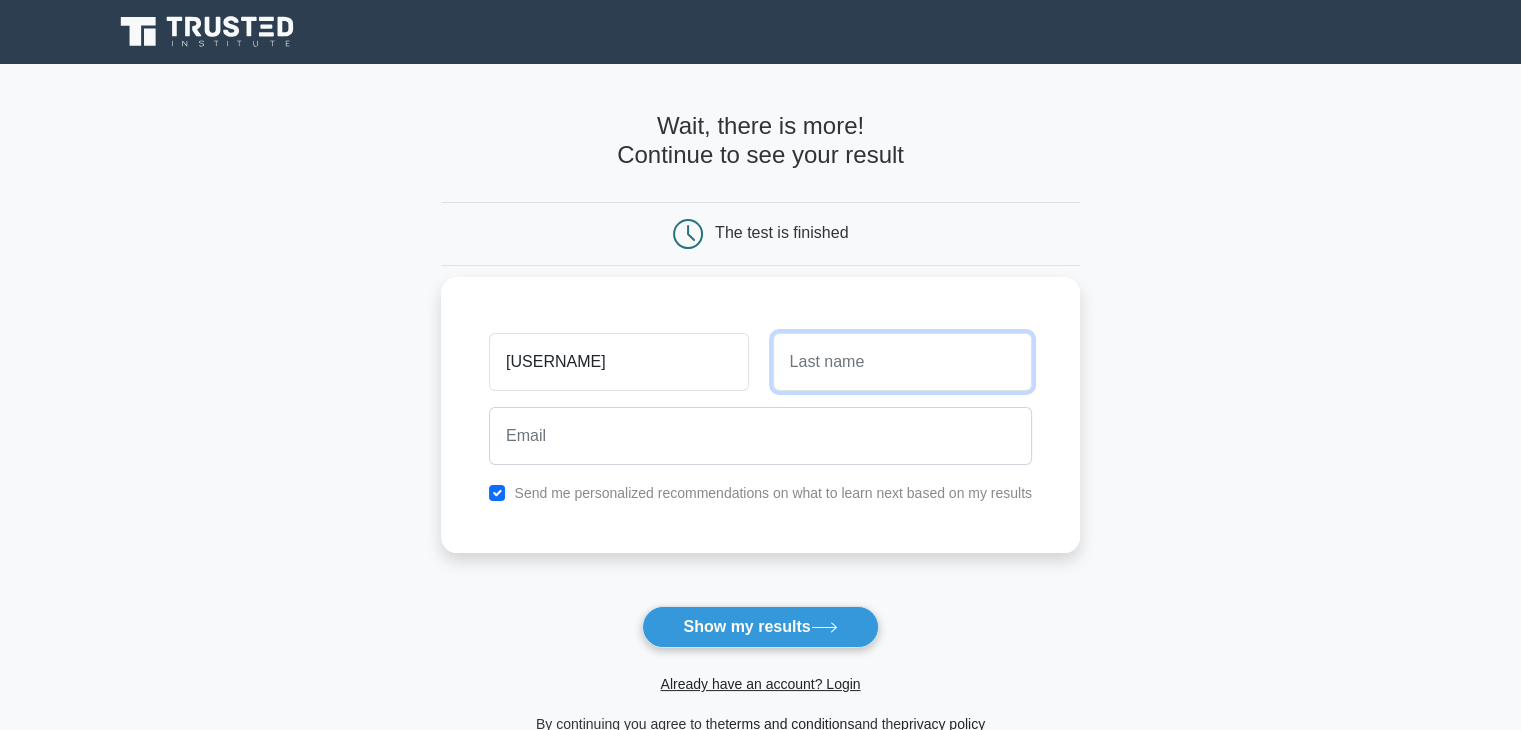 click at bounding box center [902, 362] 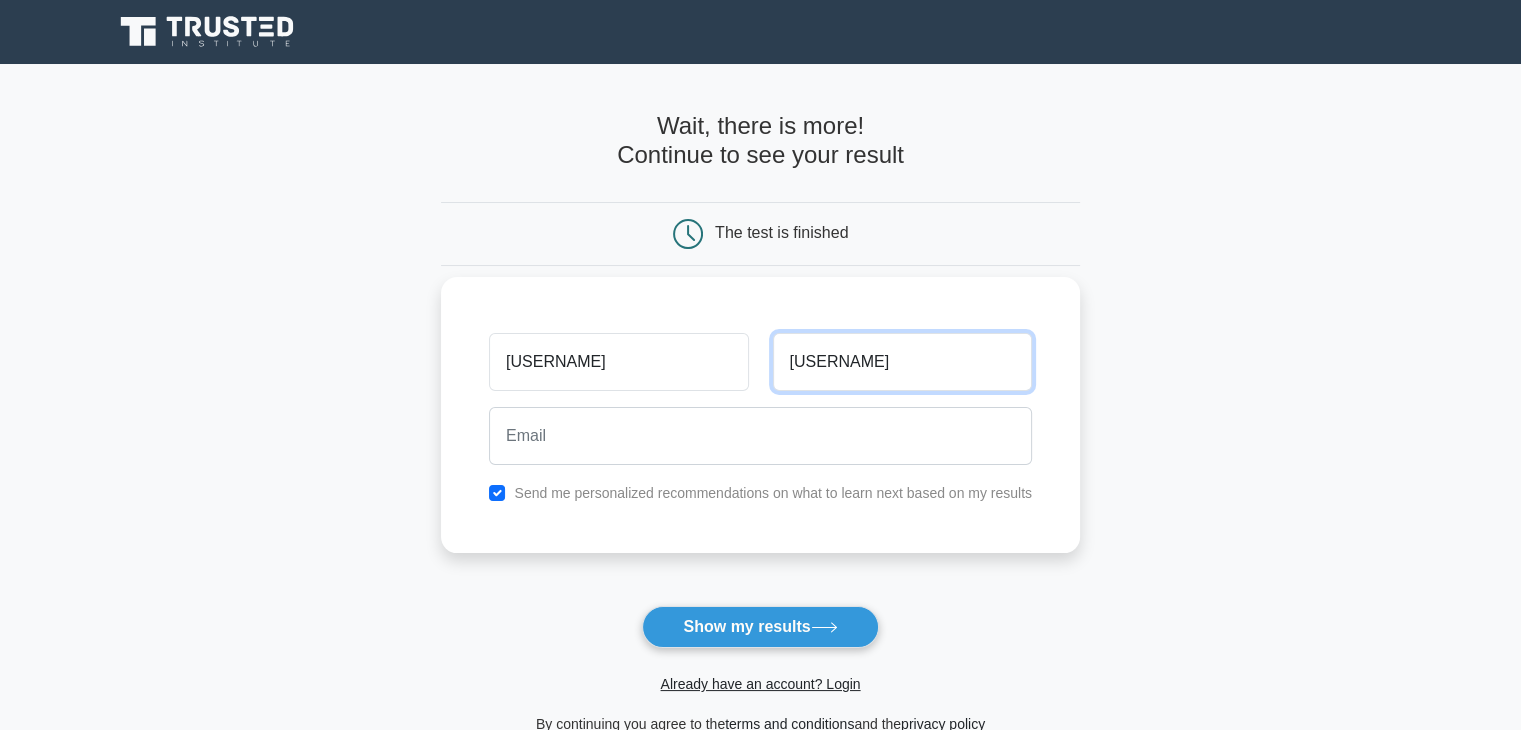 type on "rosdi" 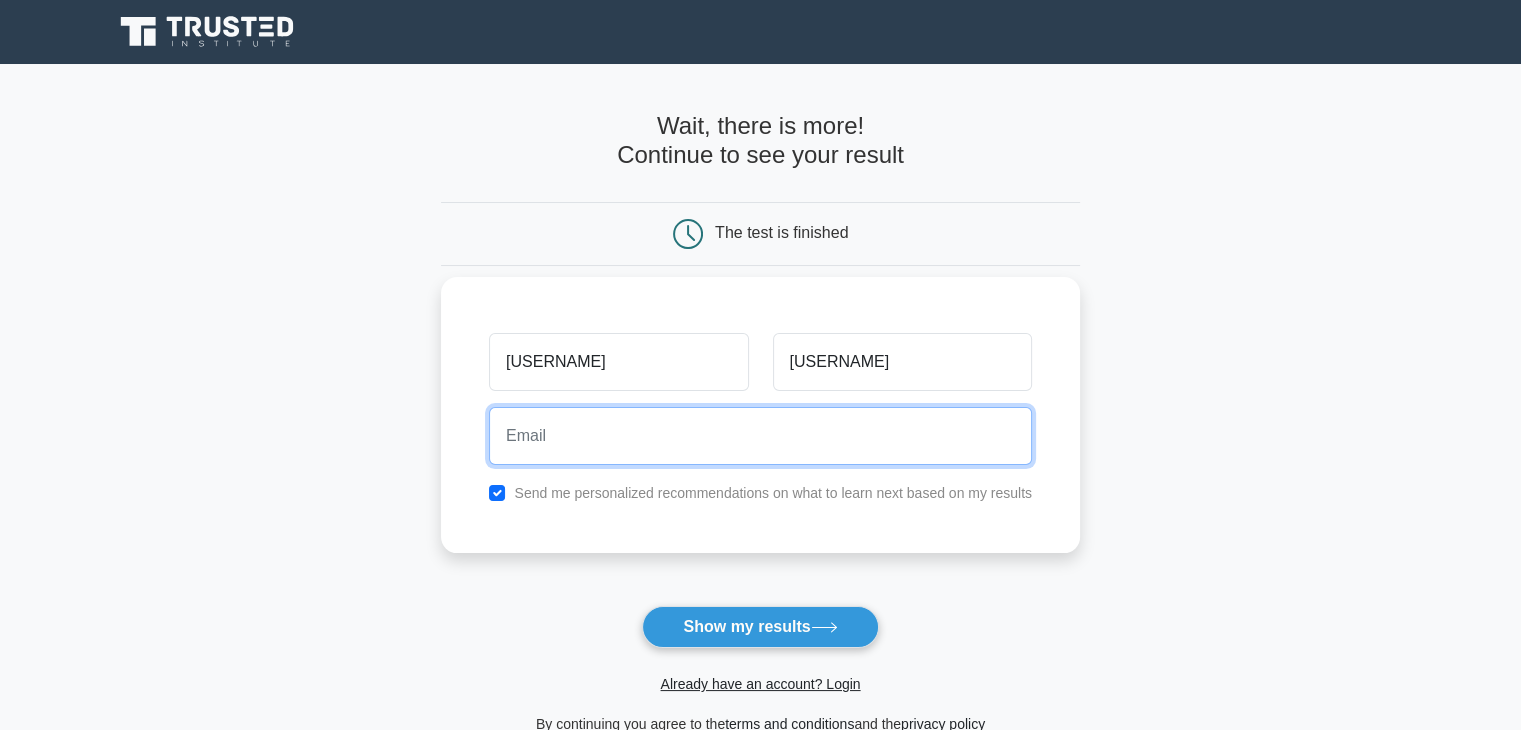 drag, startPoint x: 780, startPoint y: 429, endPoint x: 779, endPoint y: 400, distance: 29.017237 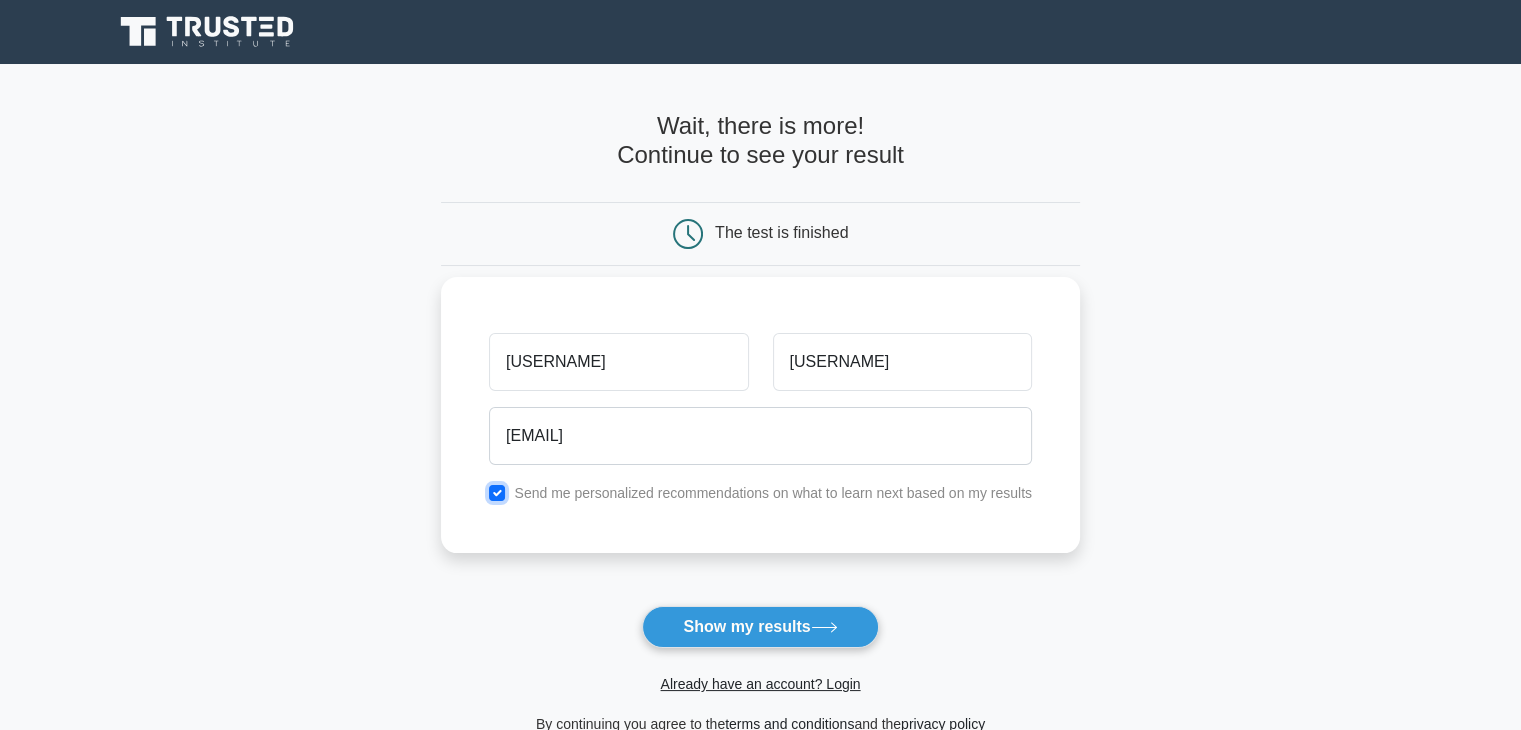 click at bounding box center (497, 493) 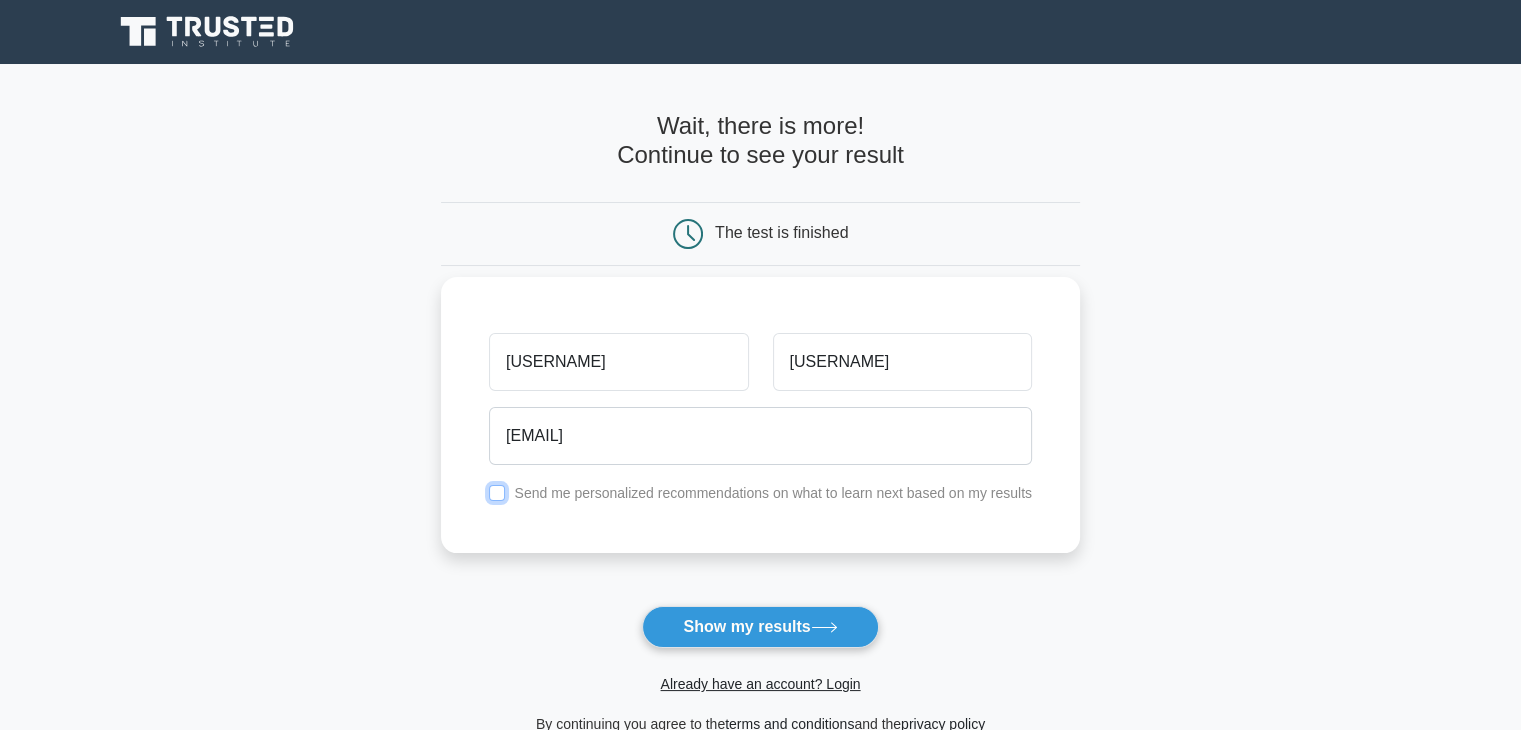 click at bounding box center (497, 493) 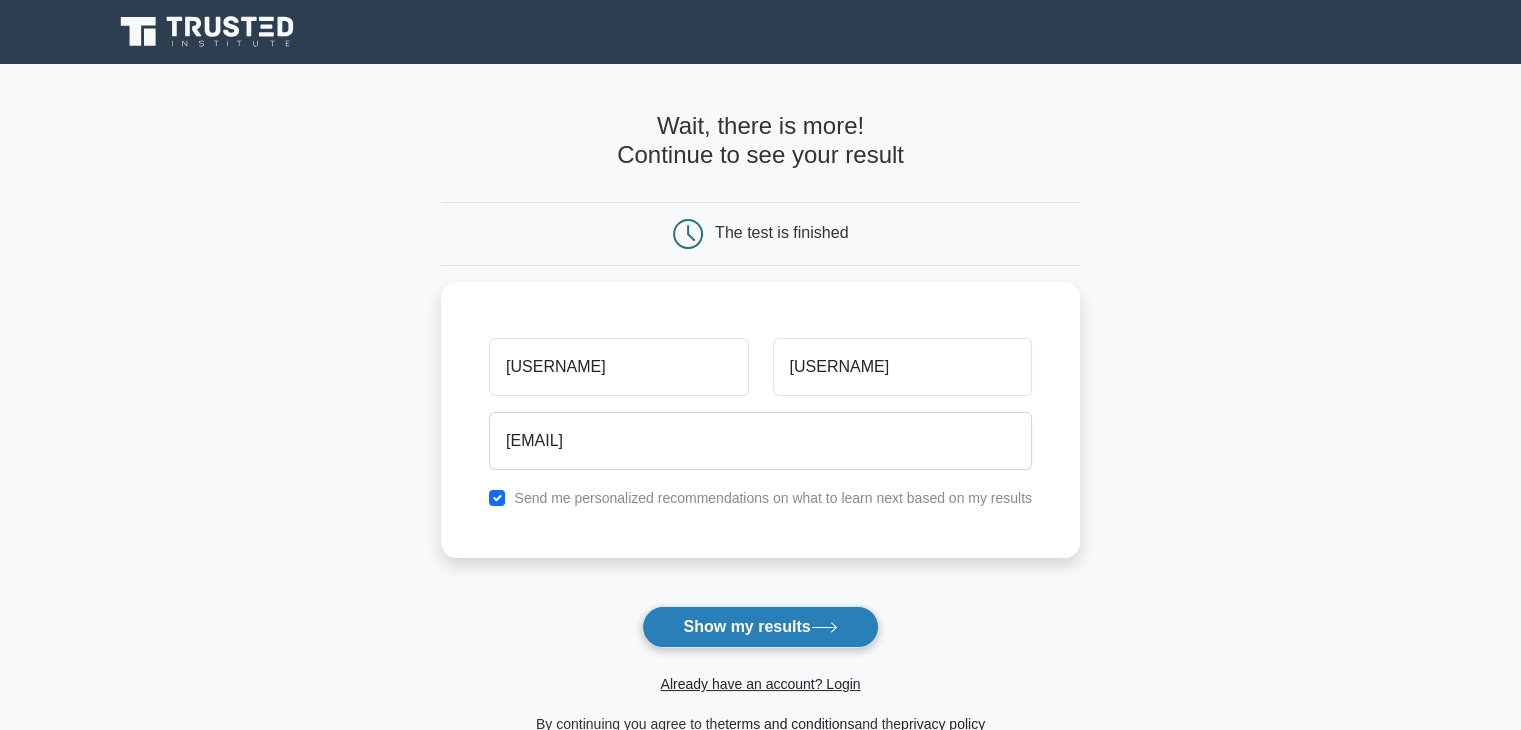 click on "Show my results" at bounding box center (760, 627) 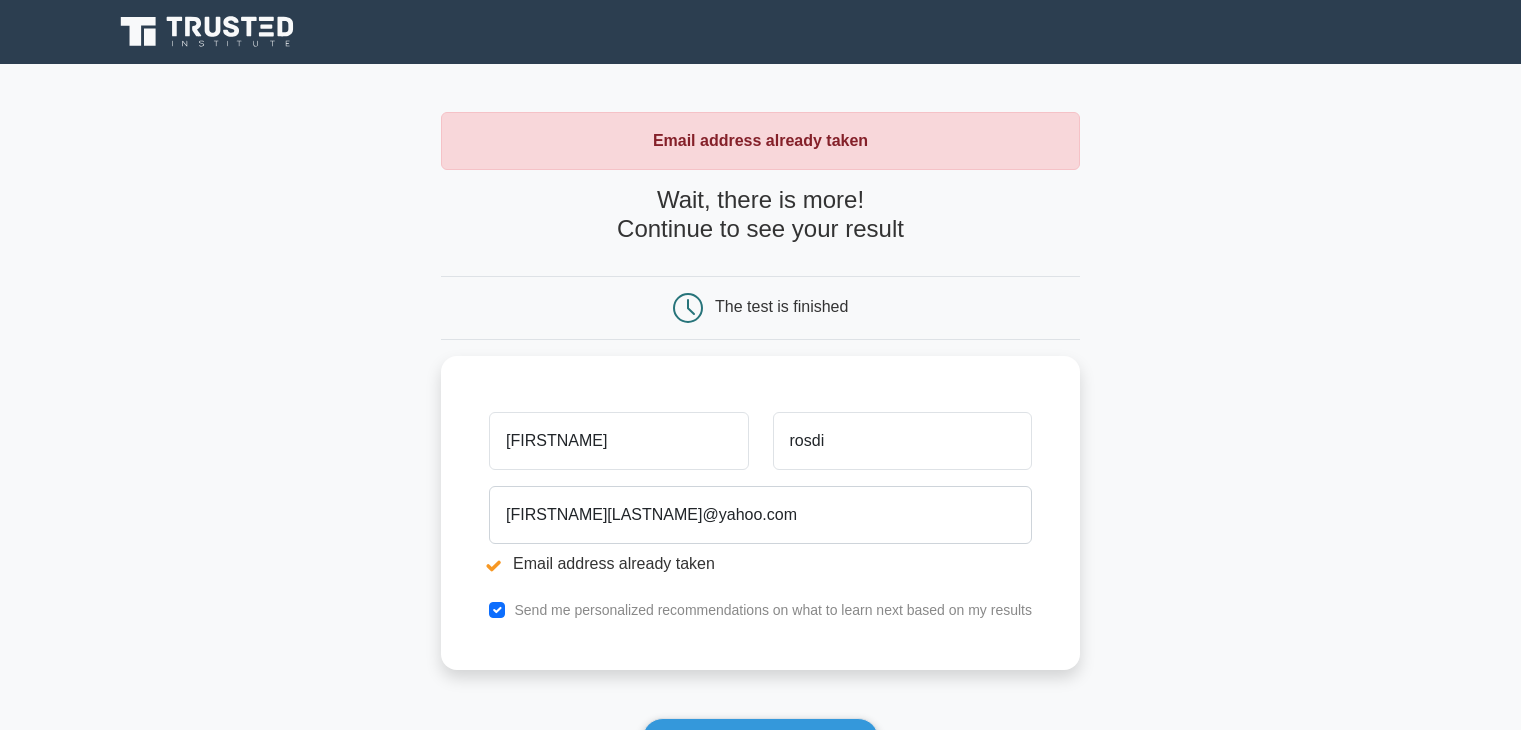 scroll, scrollTop: 0, scrollLeft: 0, axis: both 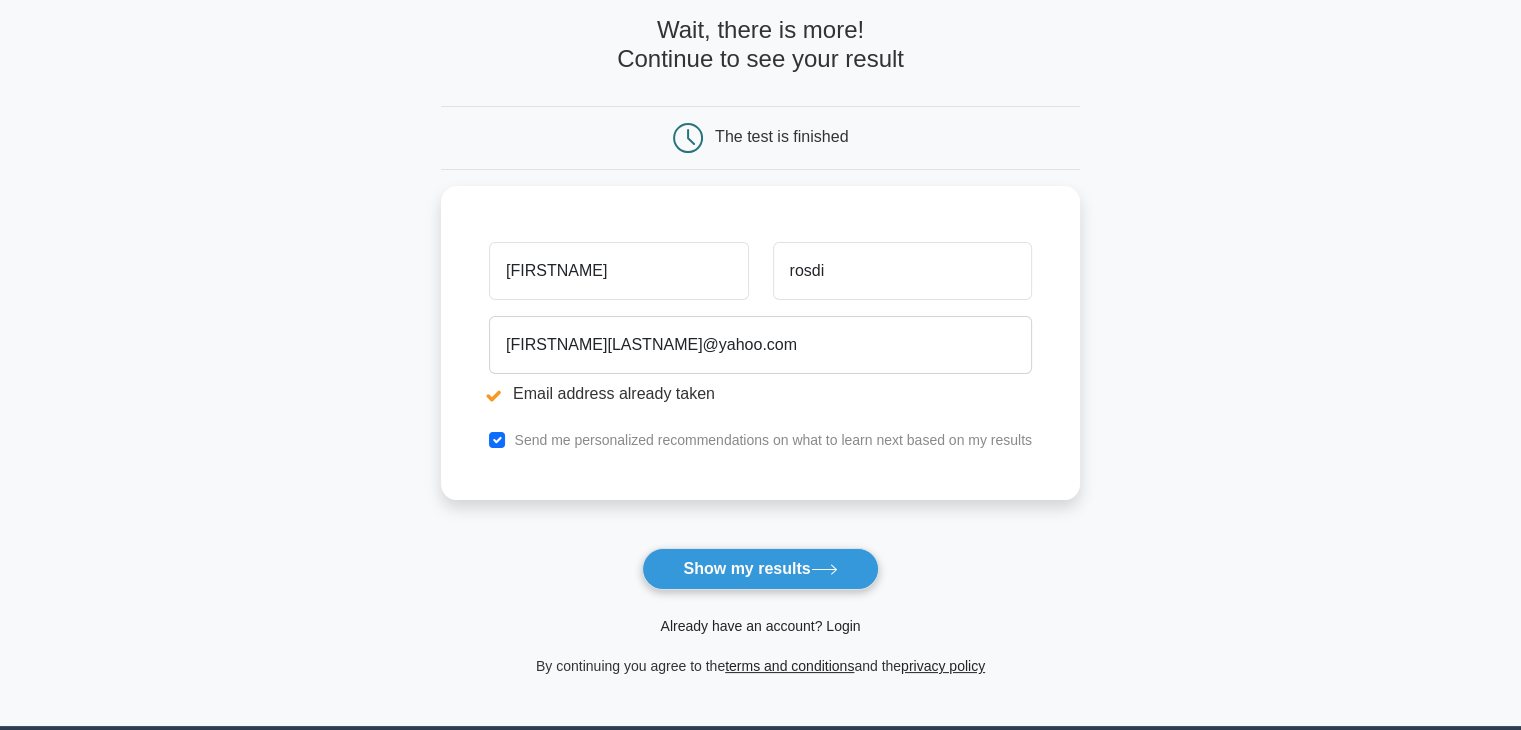 click on "Already have an account? Login" at bounding box center (760, 626) 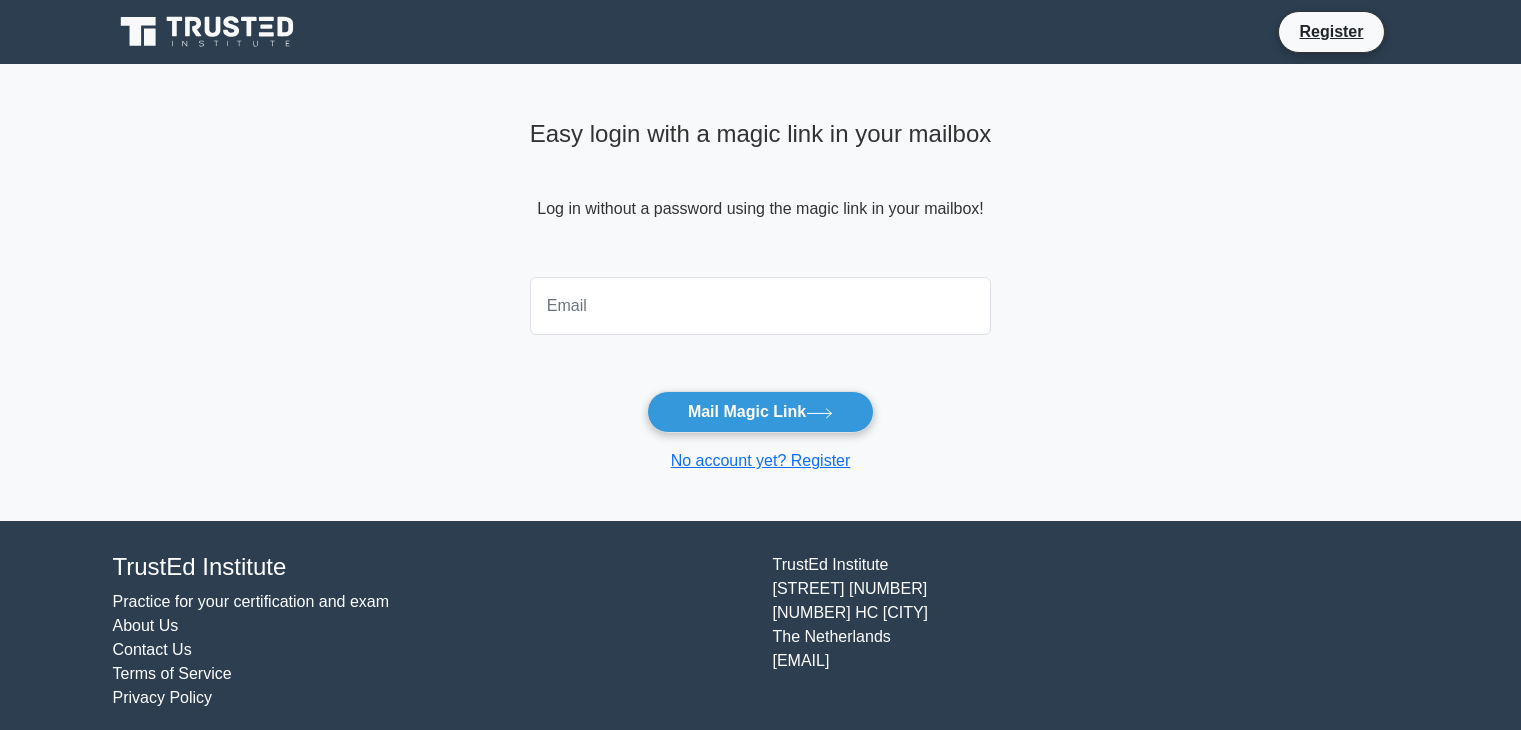 scroll, scrollTop: 0, scrollLeft: 0, axis: both 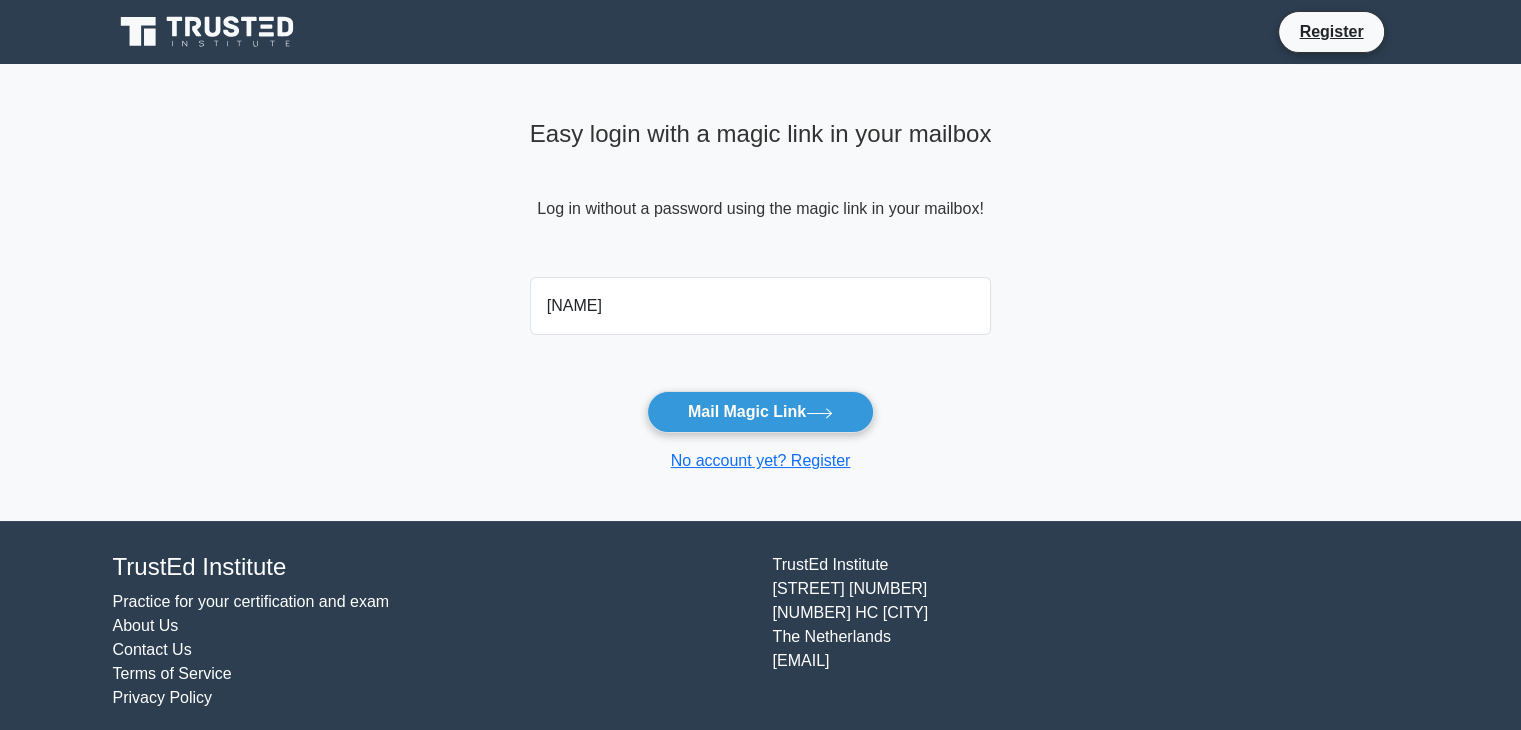 type on "[FIRSTNAME][LASTNAME]@yahoo.com" 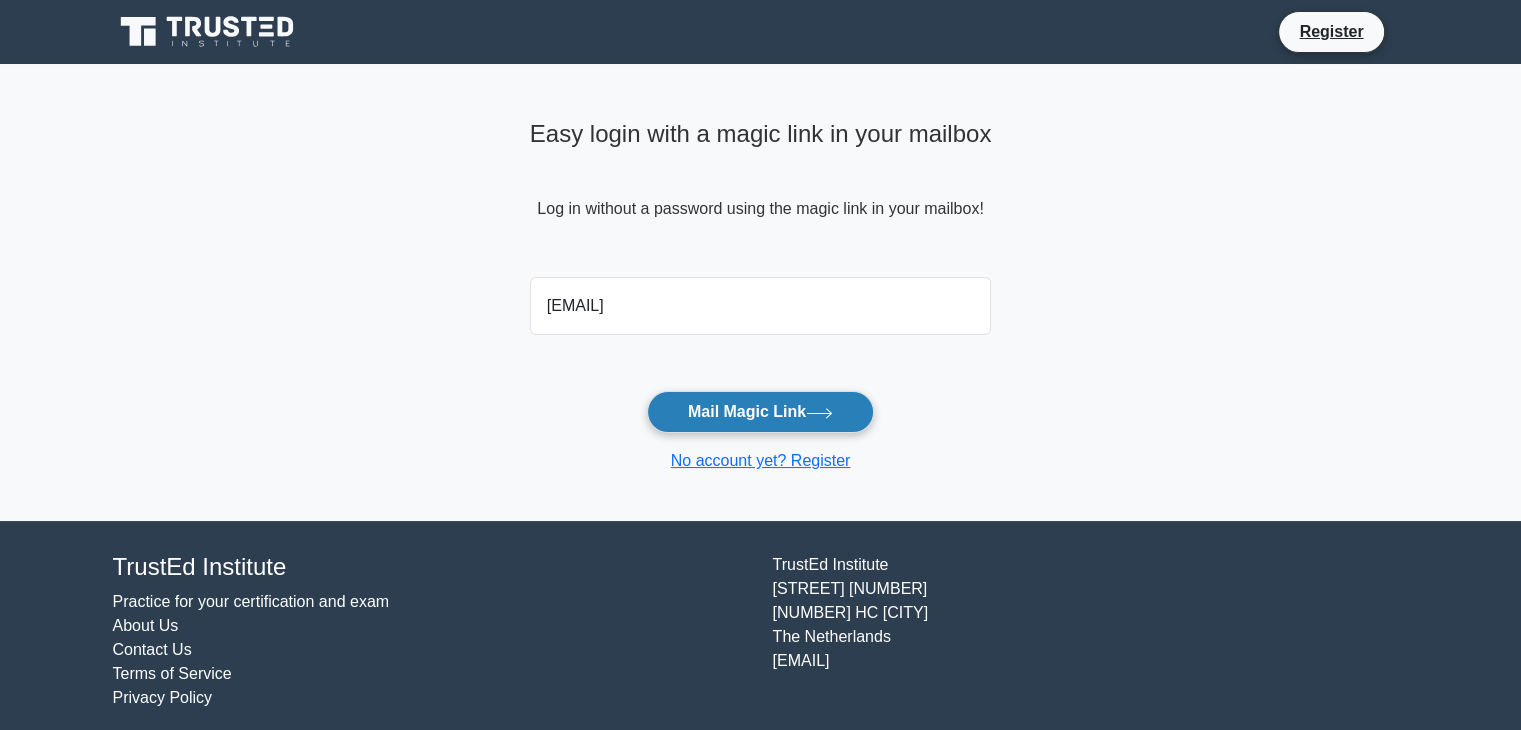 click on "Mail Magic Link" at bounding box center (760, 412) 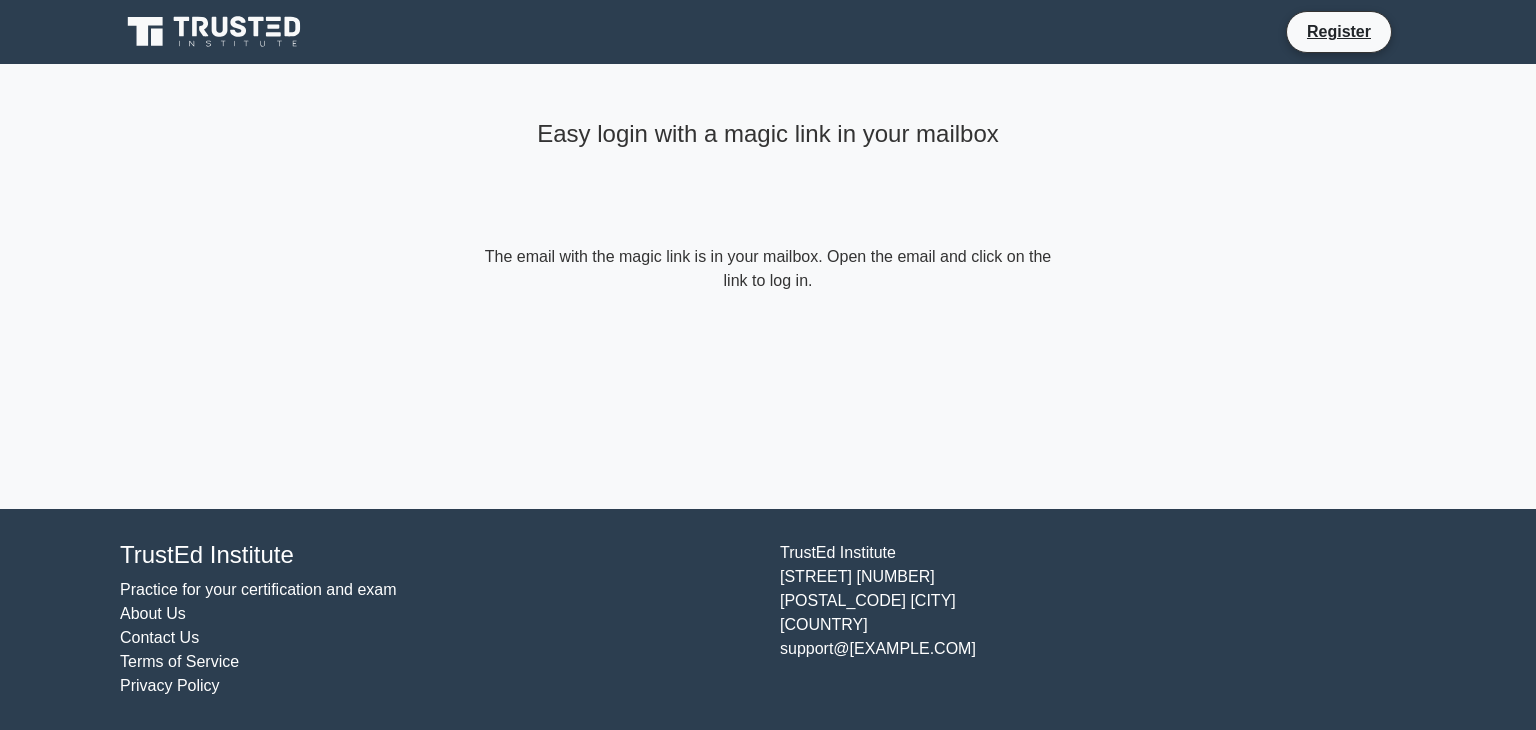 scroll, scrollTop: 0, scrollLeft: 0, axis: both 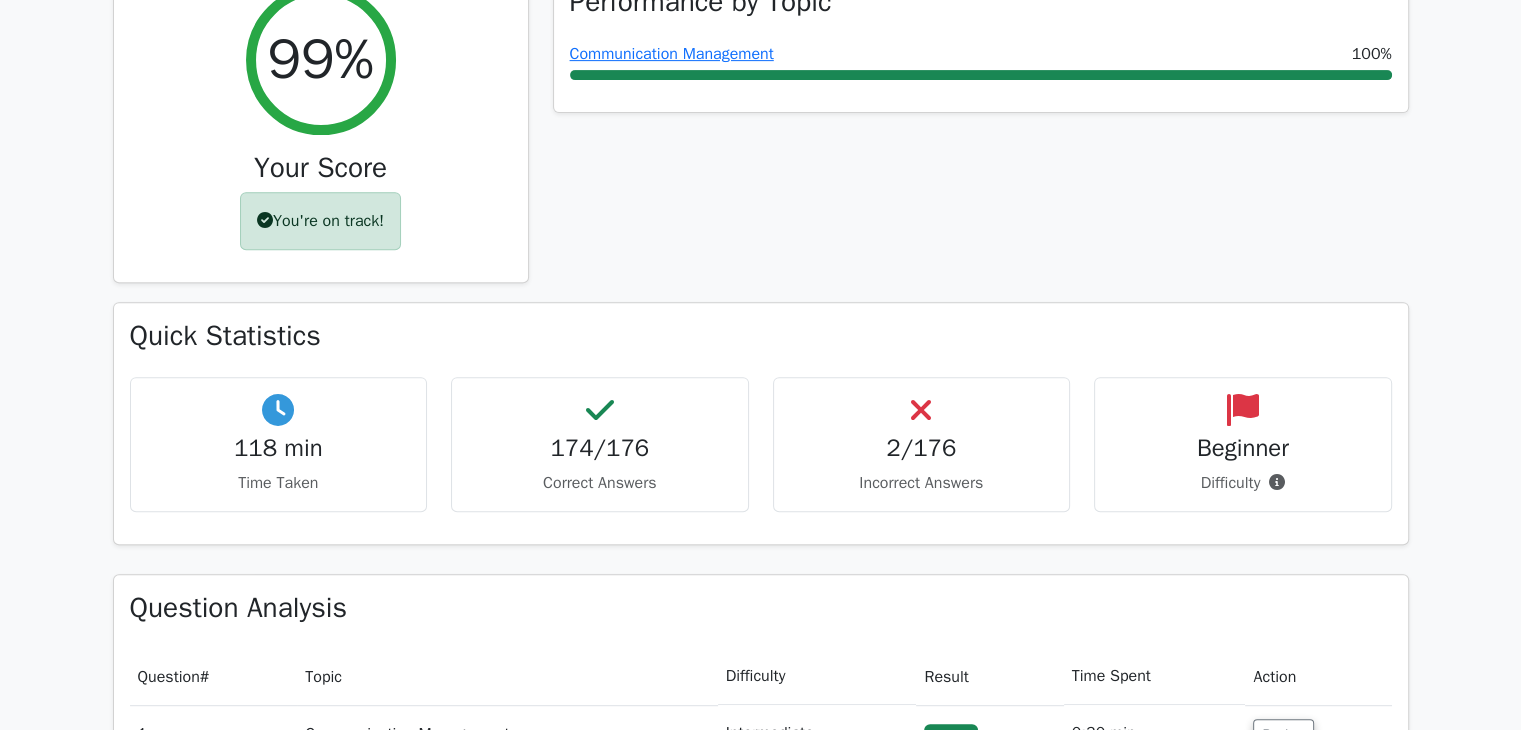 click on "2/176
Incorrect Answers" at bounding box center (279, 444) 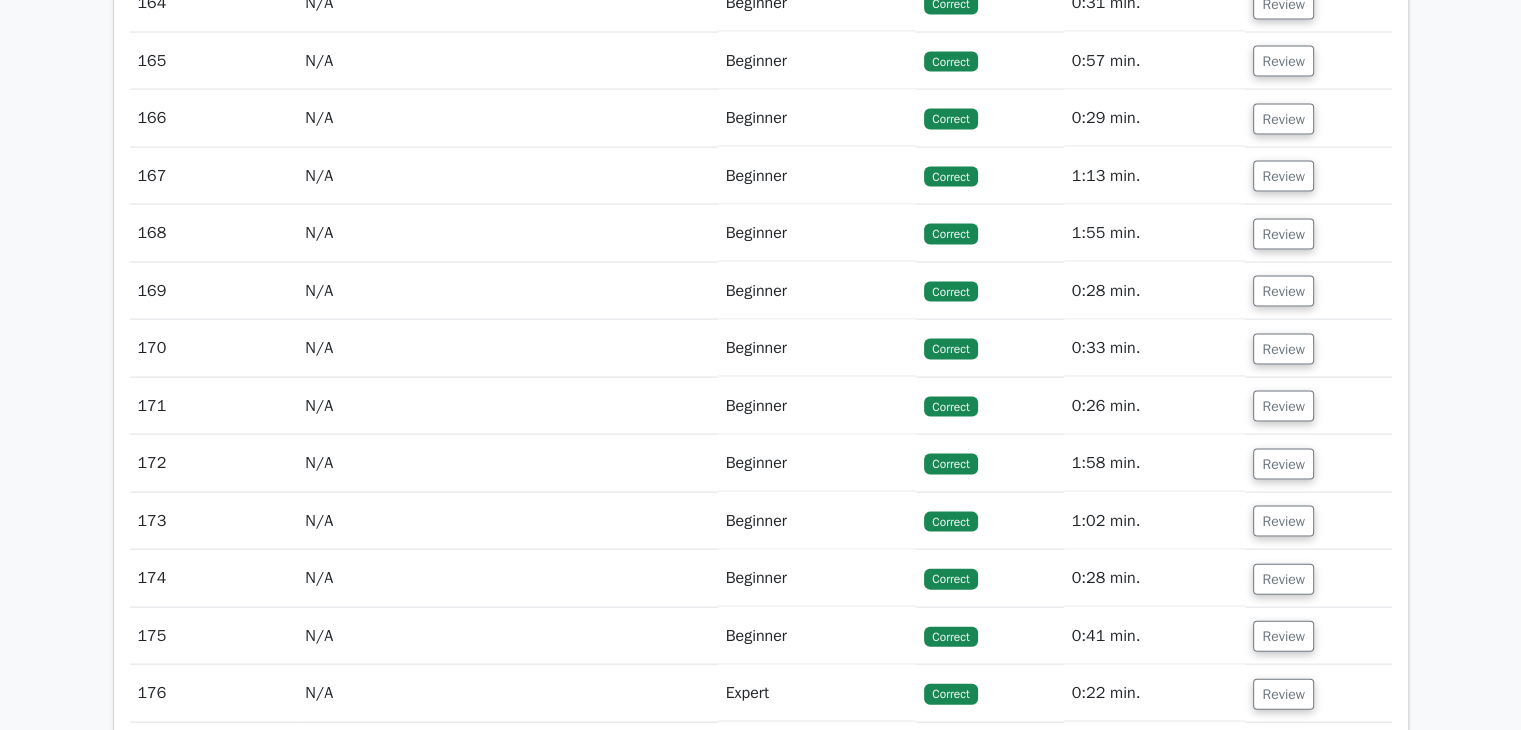 scroll, scrollTop: 12000, scrollLeft: 0, axis: vertical 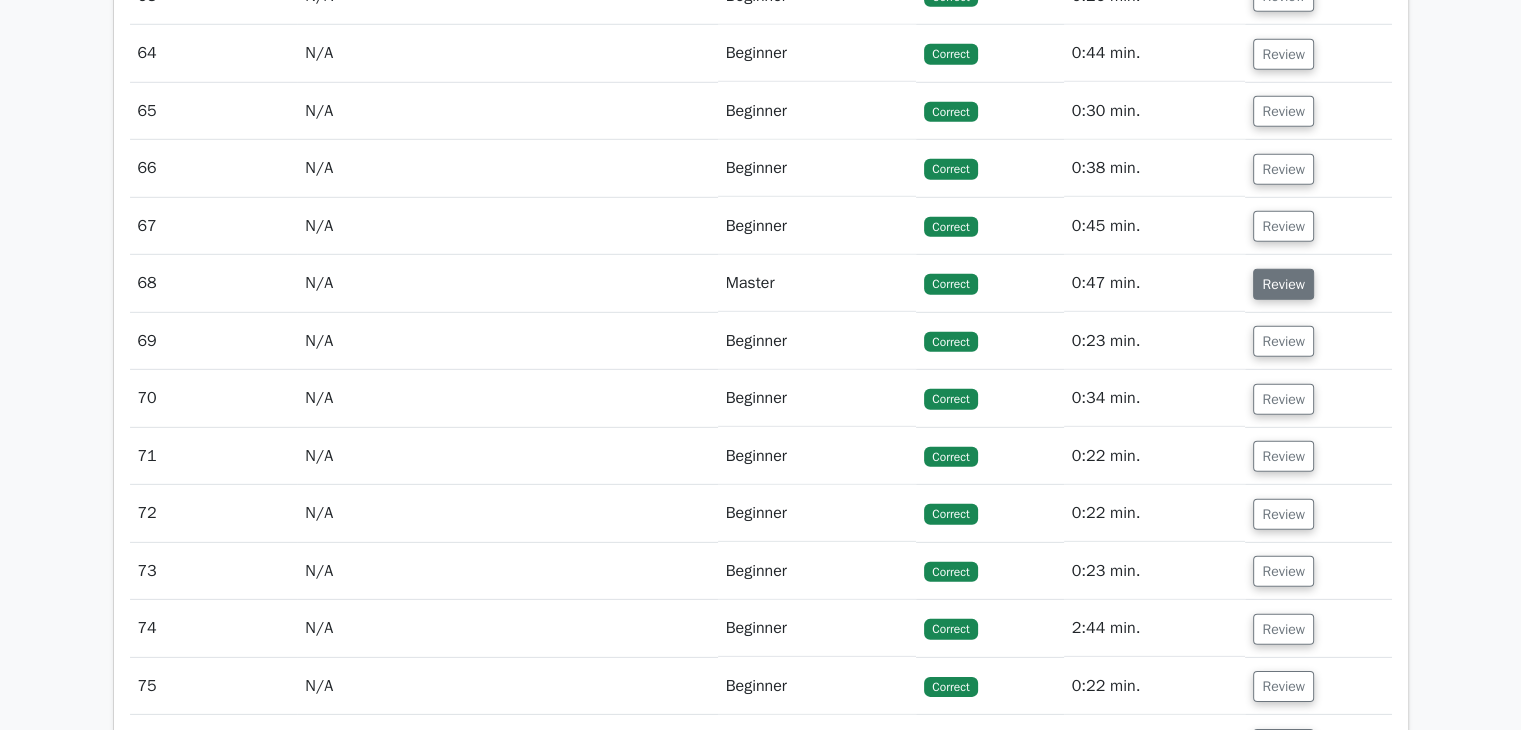 click on "Review" at bounding box center (1283, 284) 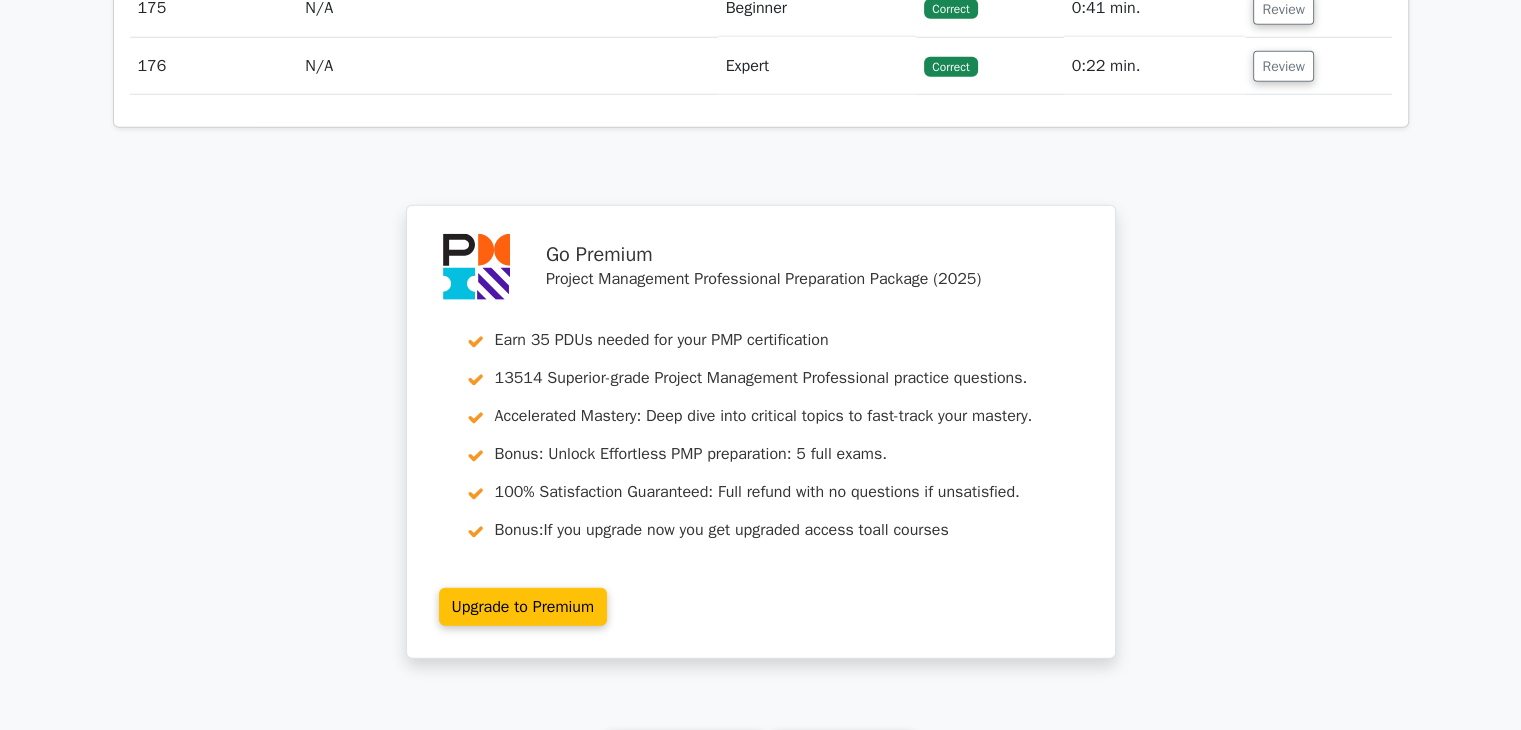 scroll, scrollTop: 13163, scrollLeft: 0, axis: vertical 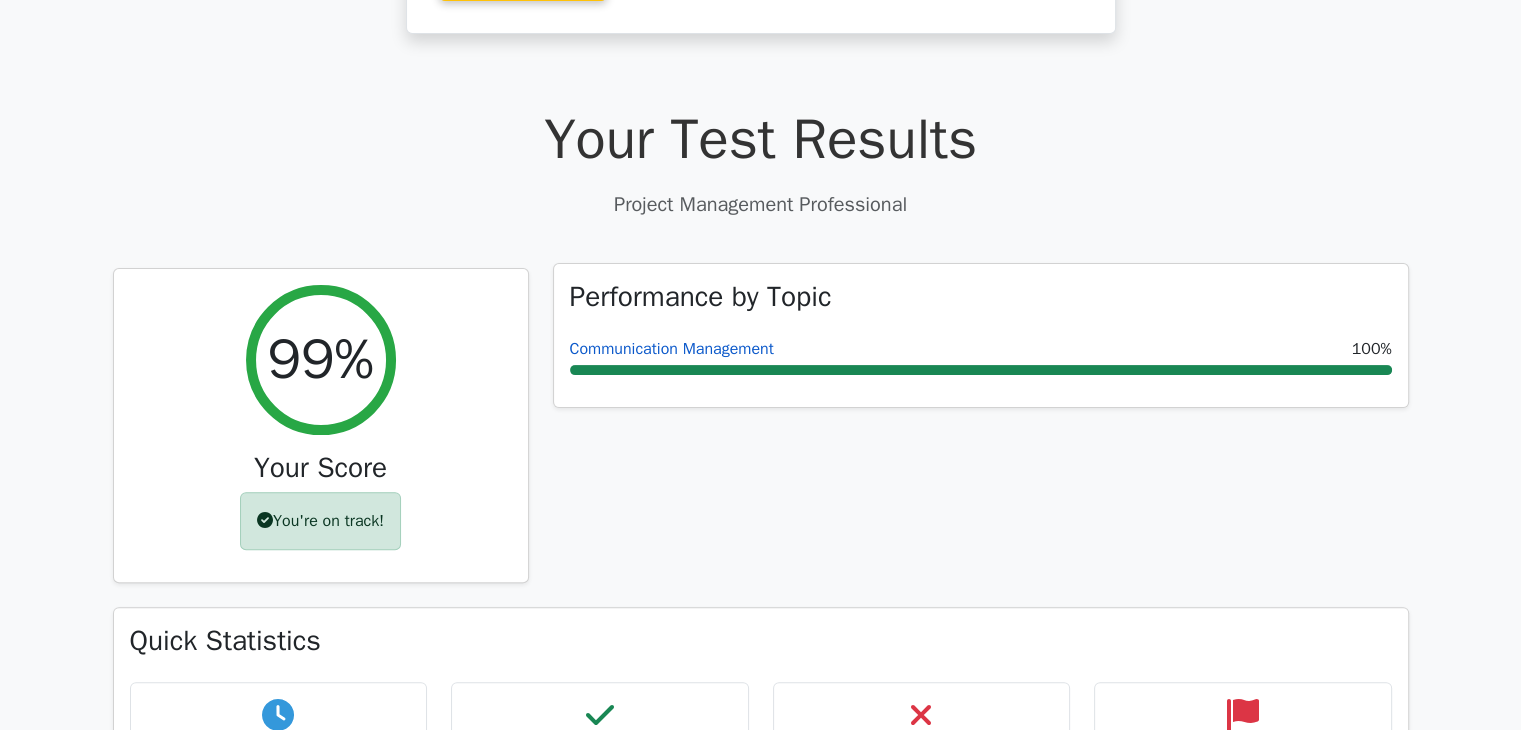 click on "Communication Management" at bounding box center (672, 349) 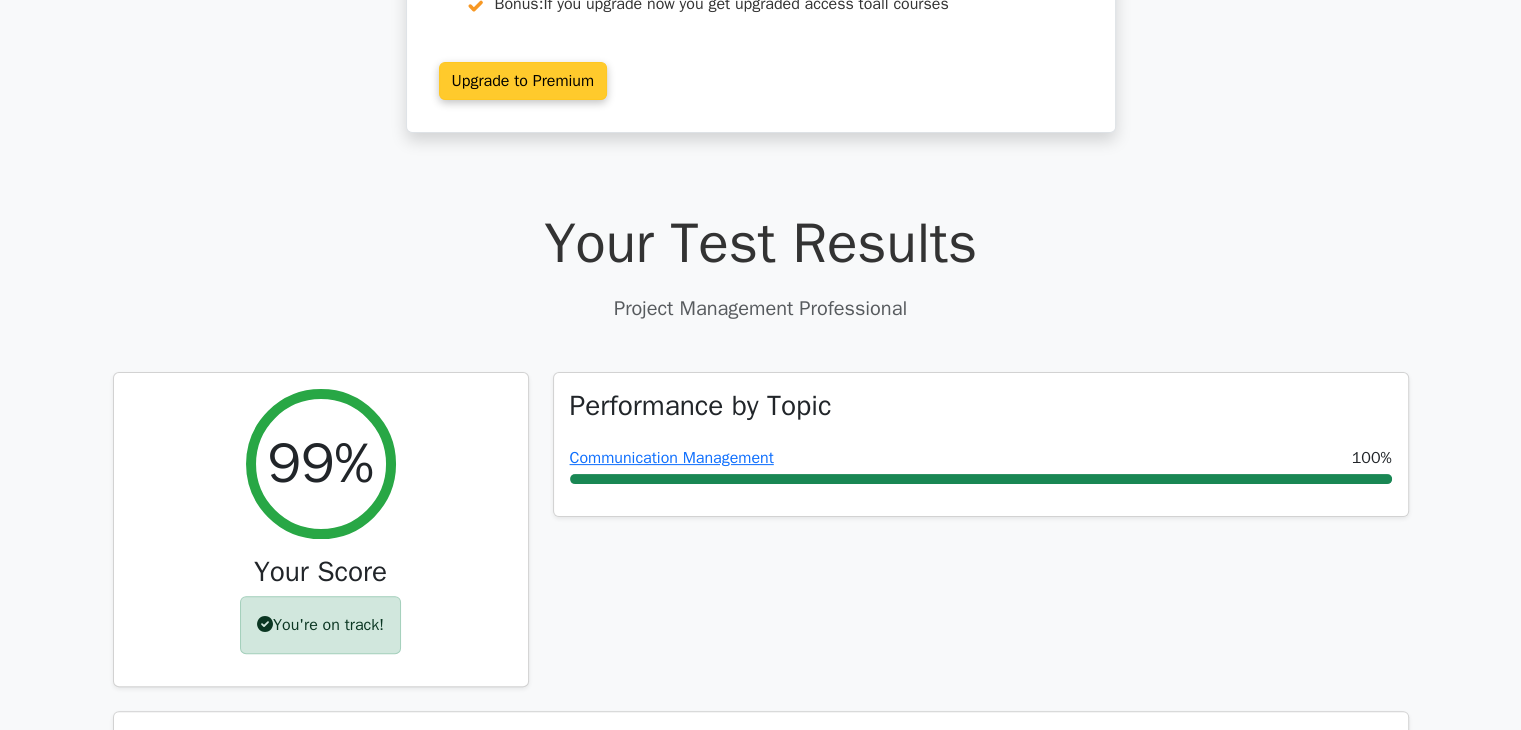 scroll, scrollTop: 0, scrollLeft: 0, axis: both 